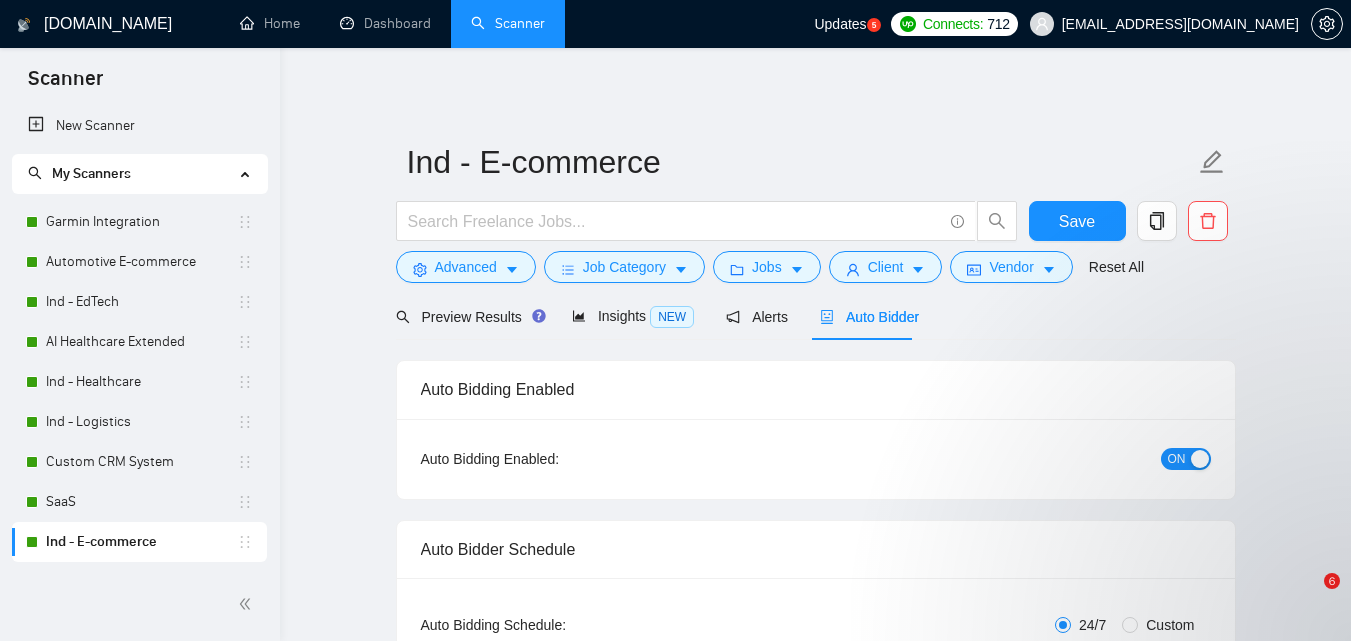 scroll, scrollTop: 0, scrollLeft: 0, axis: both 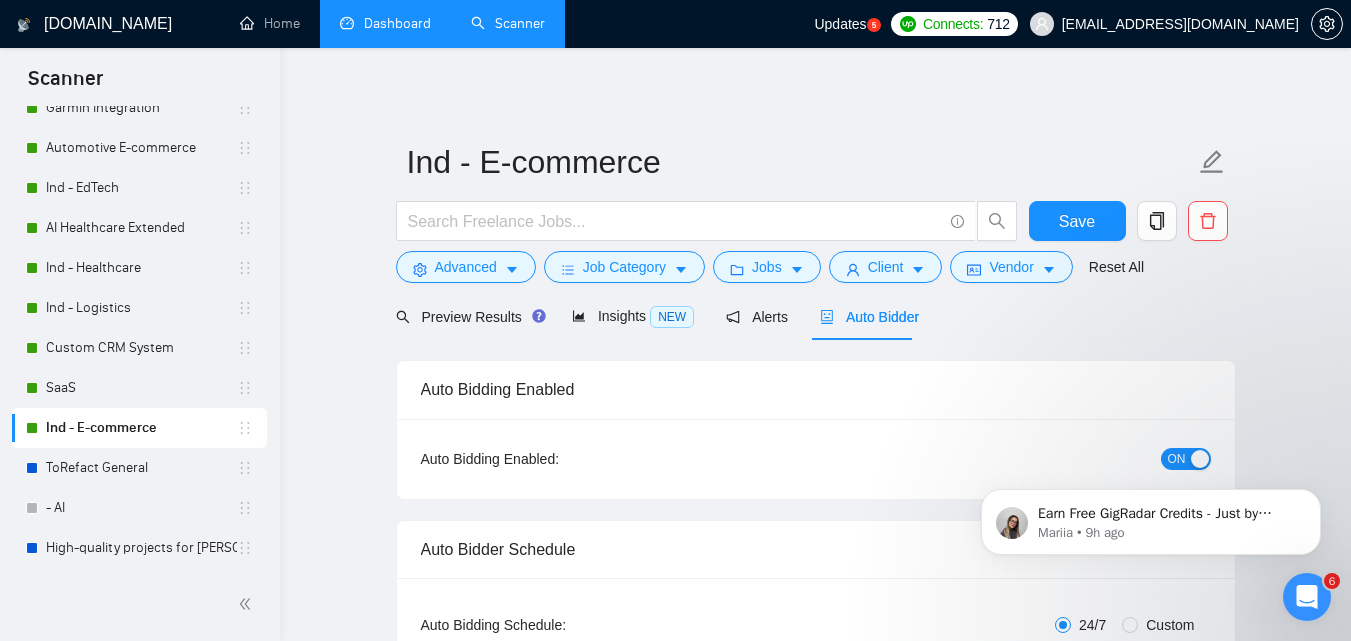 click on "Dashboard" at bounding box center [385, 23] 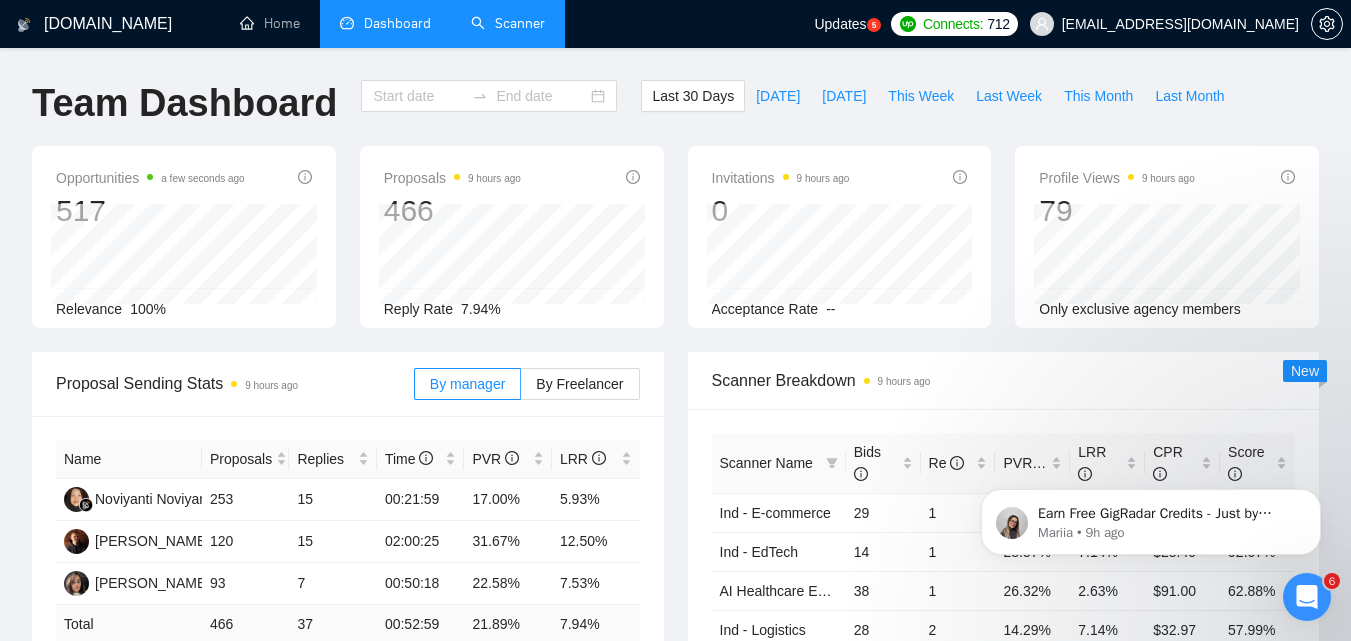 type on "[DATE]" 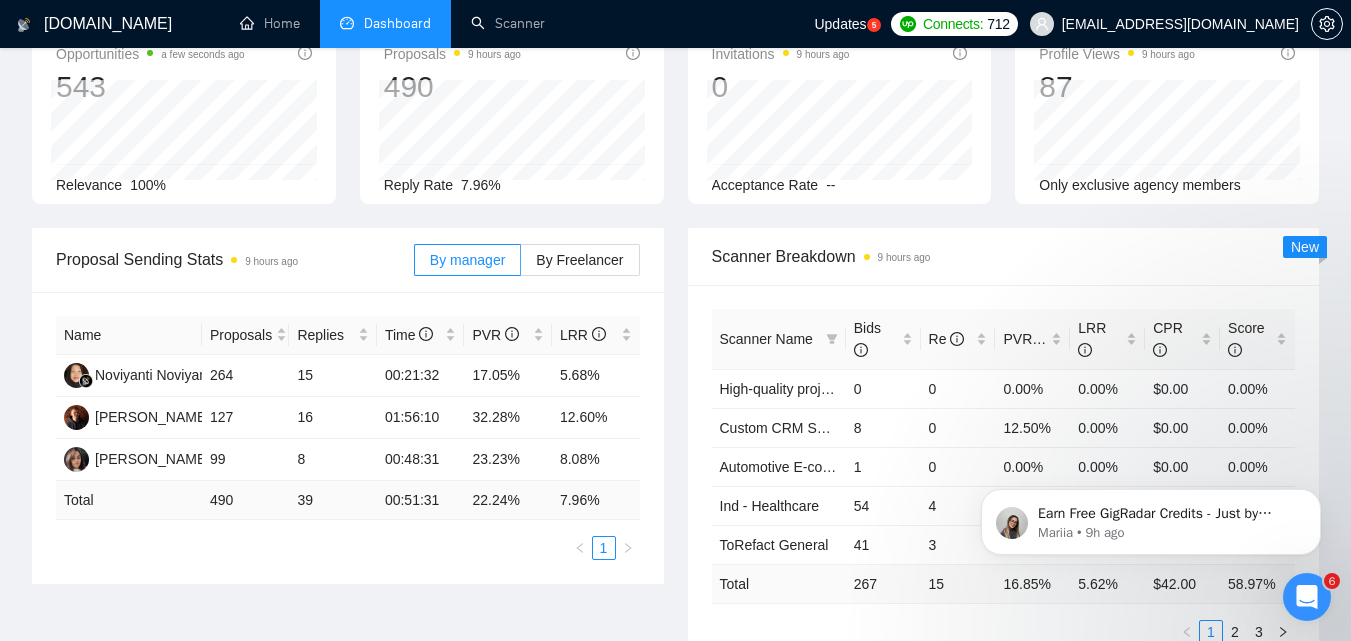 scroll, scrollTop: 0, scrollLeft: 0, axis: both 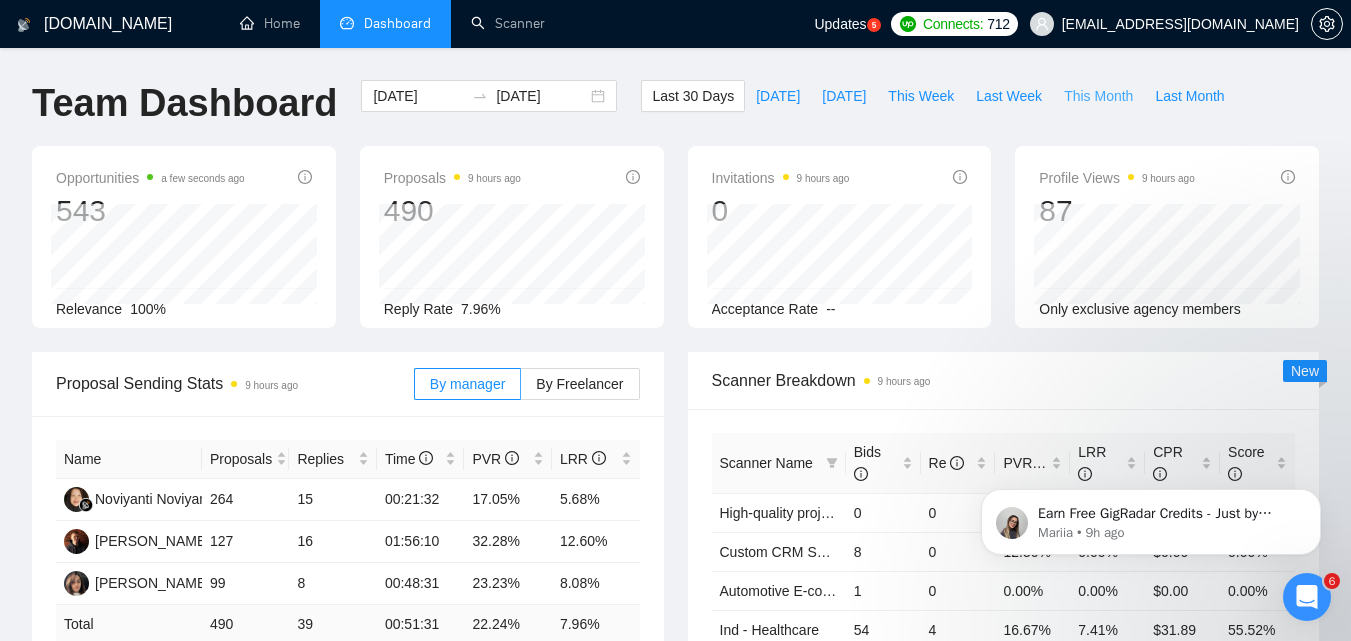 click on "This Month" at bounding box center [1098, 96] 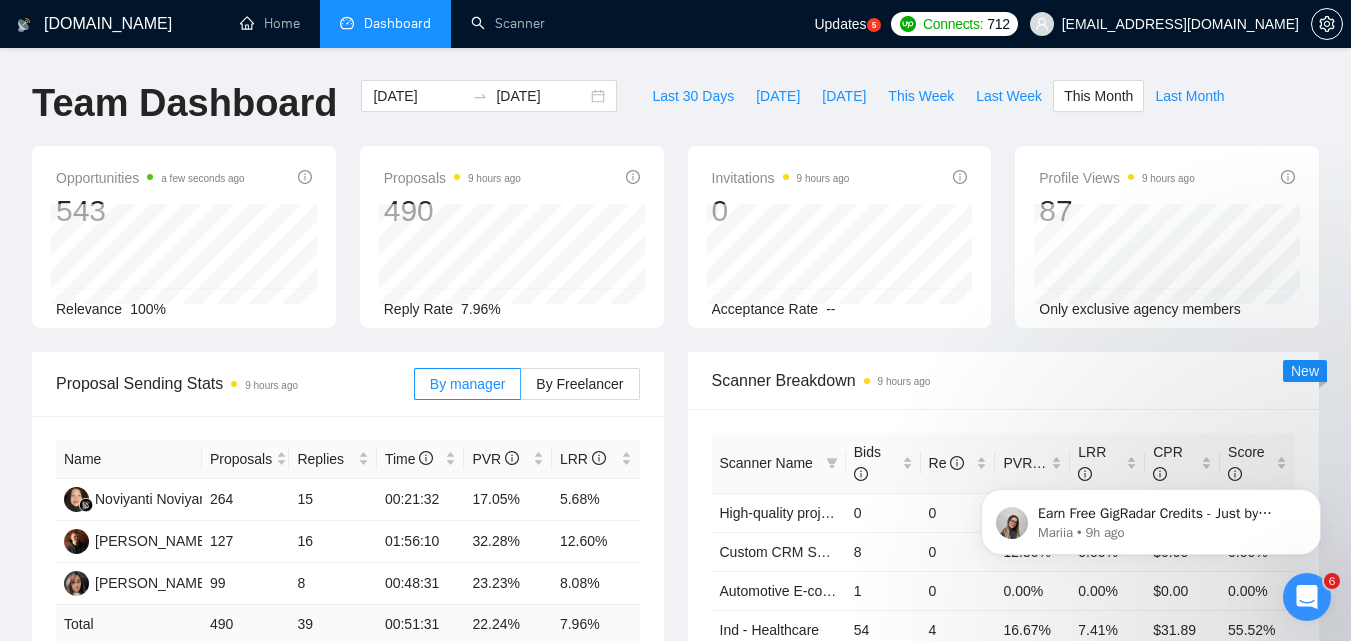 type on "2025-07-01" 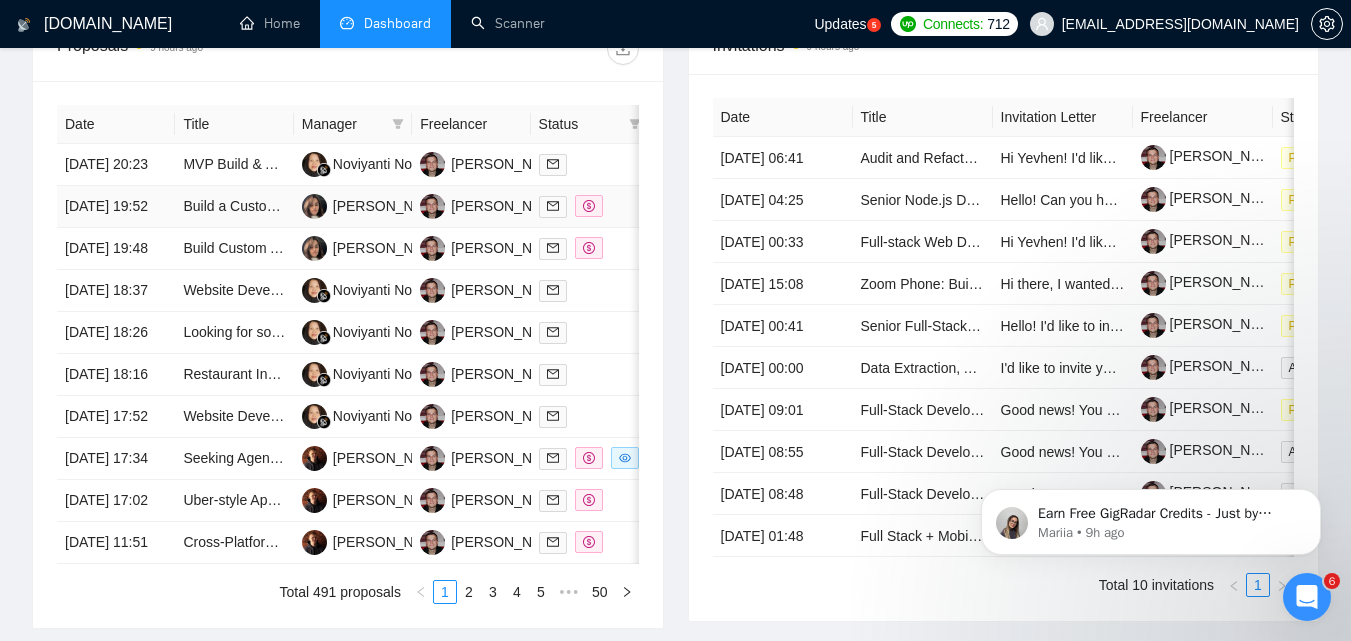 scroll, scrollTop: 700, scrollLeft: 0, axis: vertical 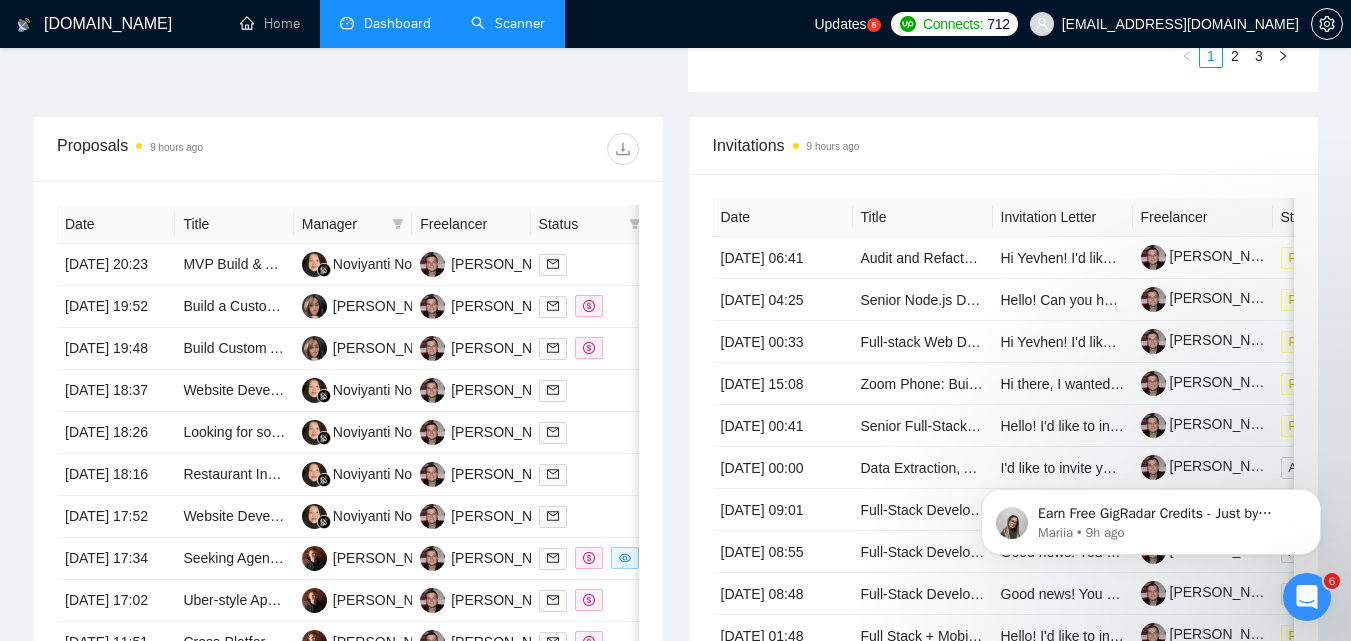 click on "Scanner" at bounding box center (508, 23) 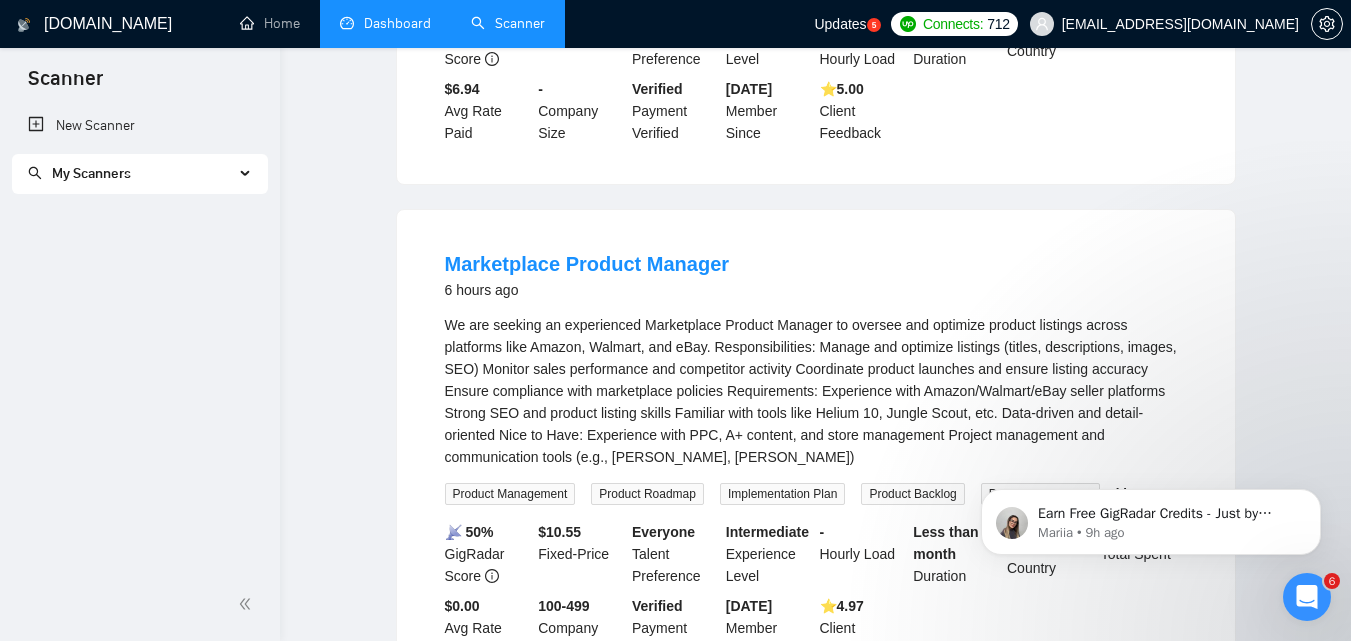 scroll, scrollTop: 0, scrollLeft: 0, axis: both 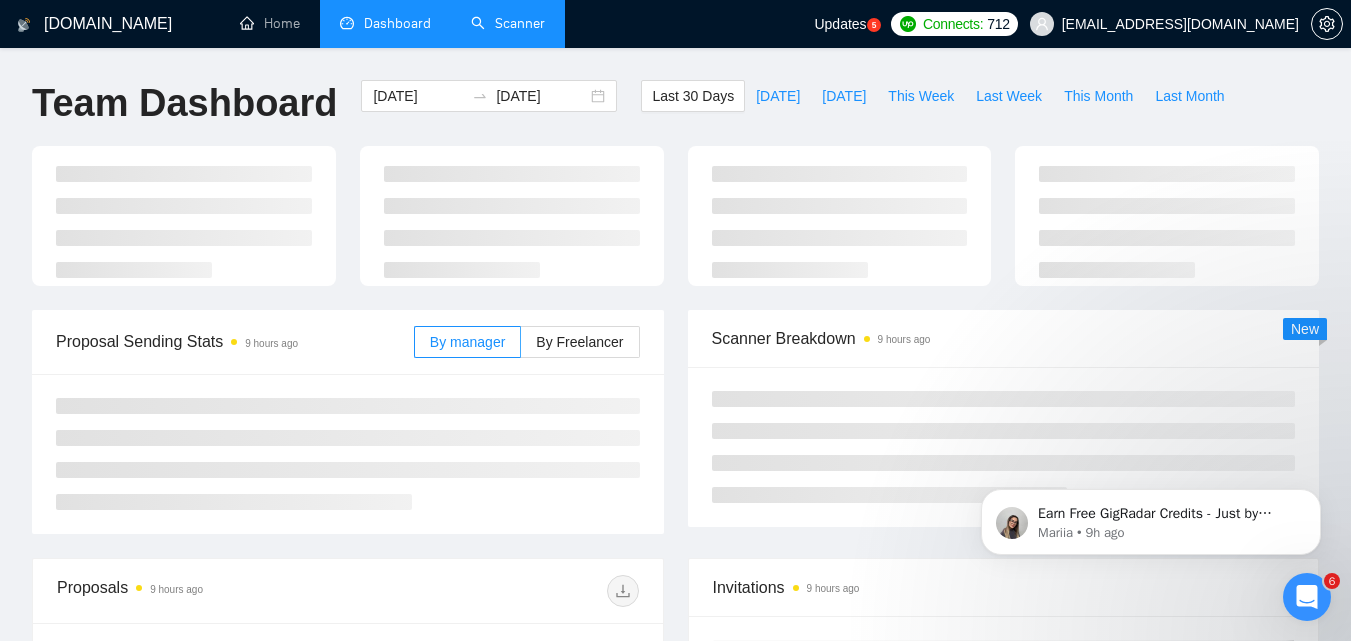 type on "[DATE]" 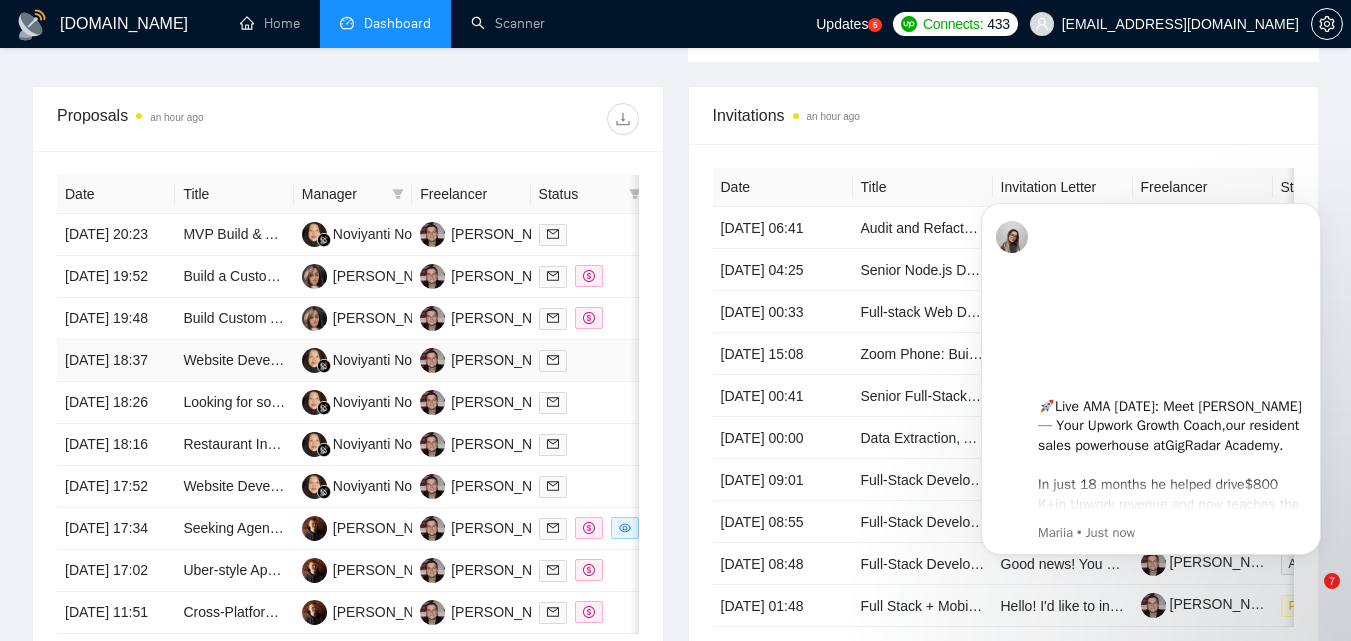 scroll, scrollTop: 730, scrollLeft: 0, axis: vertical 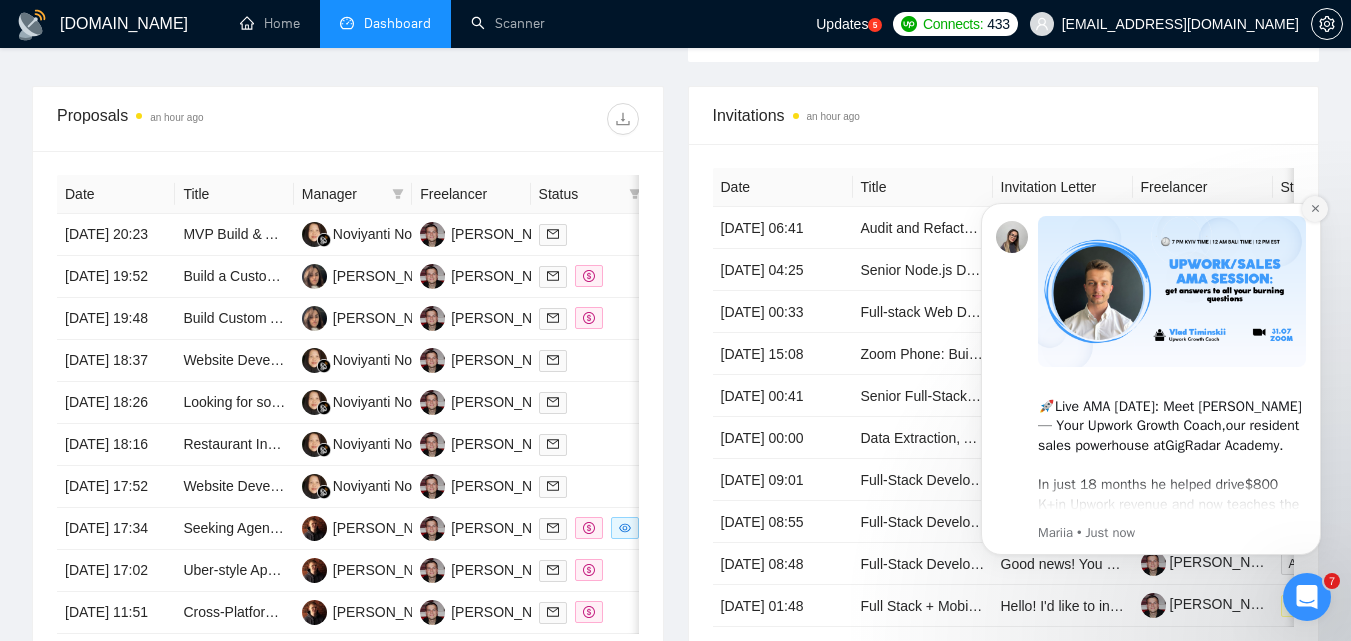 click at bounding box center (1315, 209) 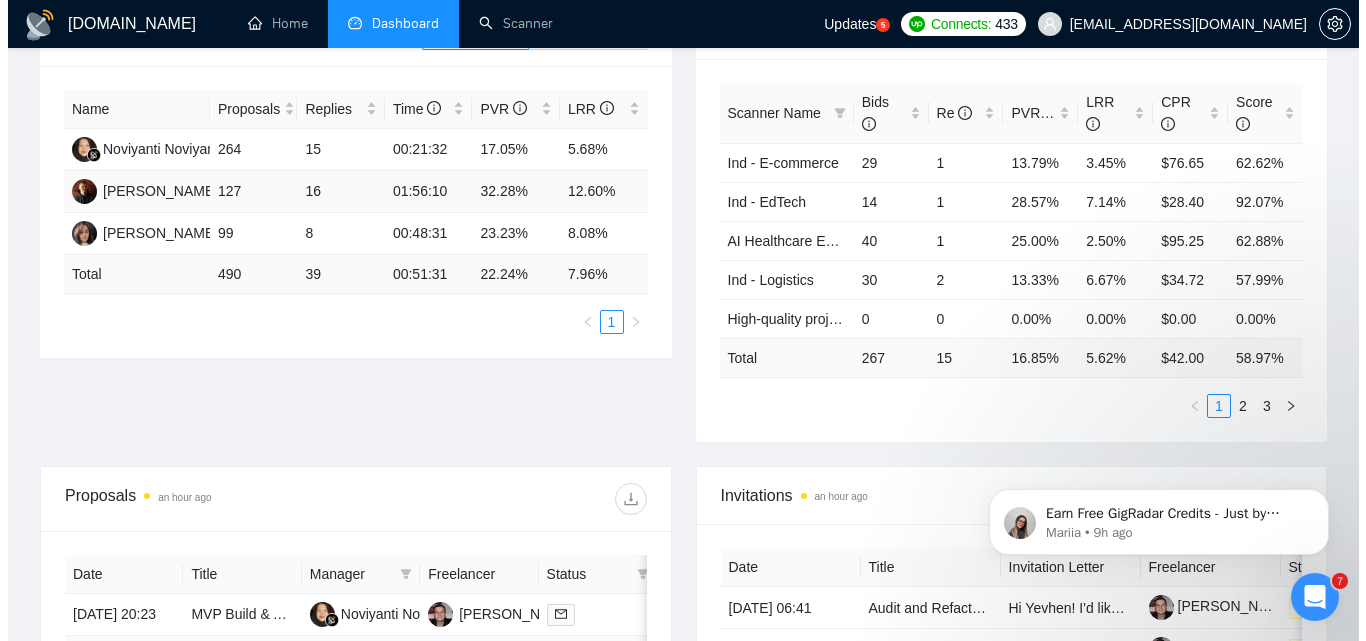scroll, scrollTop: 730, scrollLeft: 0, axis: vertical 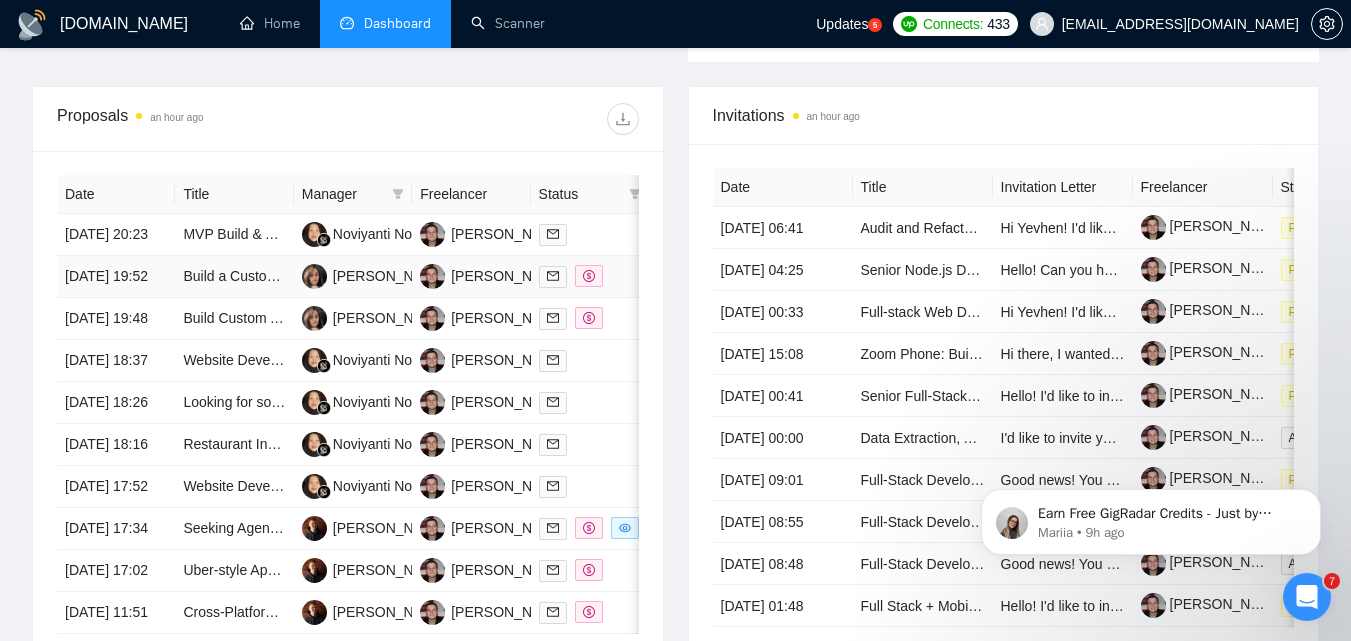 click on "[DATE] 19:52" at bounding box center (116, 277) 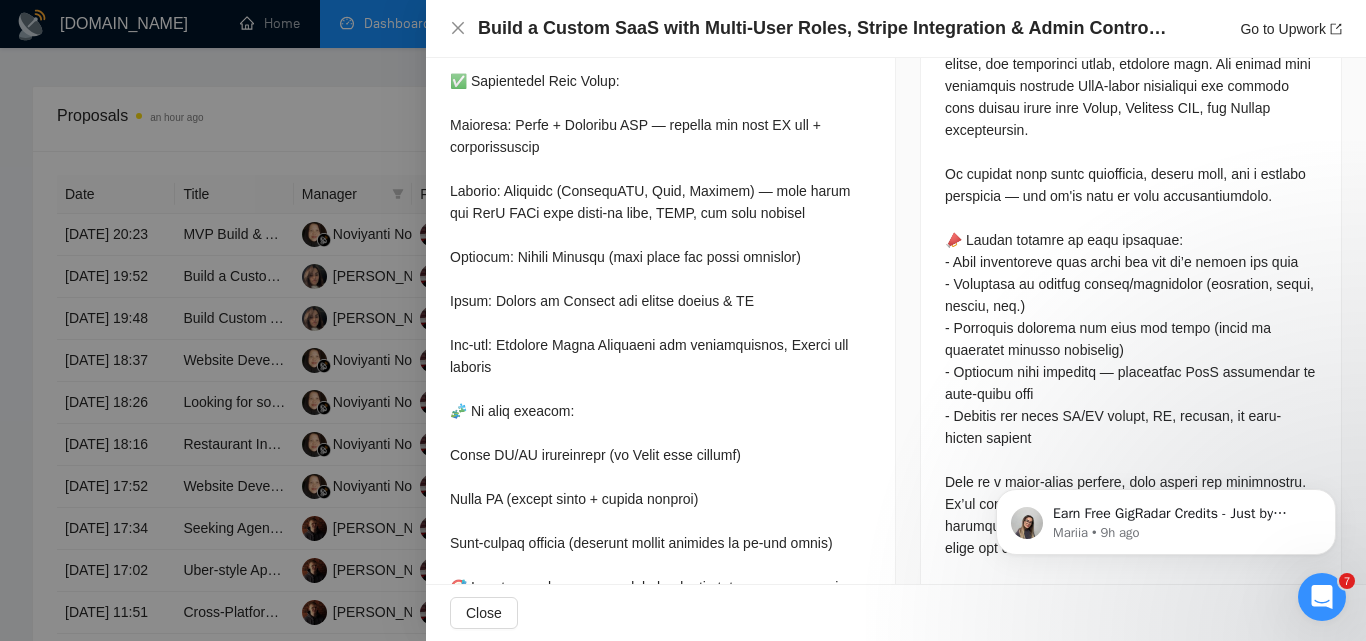 scroll, scrollTop: 1559, scrollLeft: 0, axis: vertical 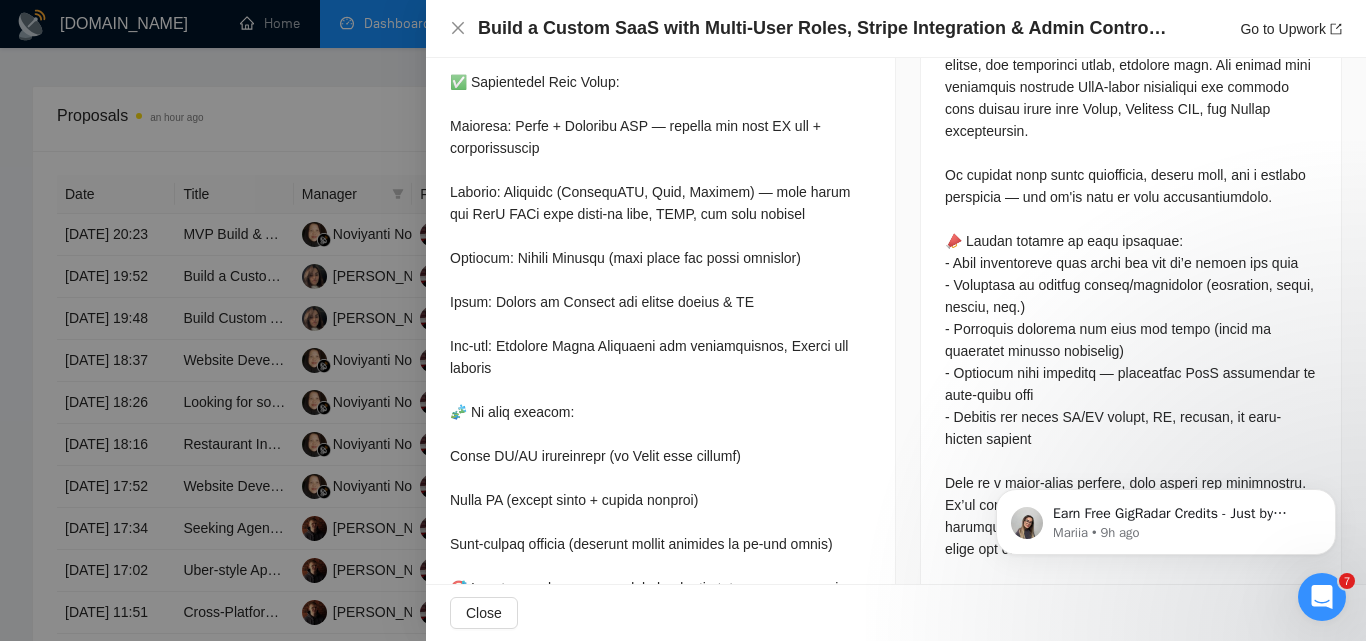click on "Build a Custom SaaS with Multi-User Roles, Stripe Integration & Admin Controls (React + Backend) Go to Upwork" at bounding box center [896, 28] 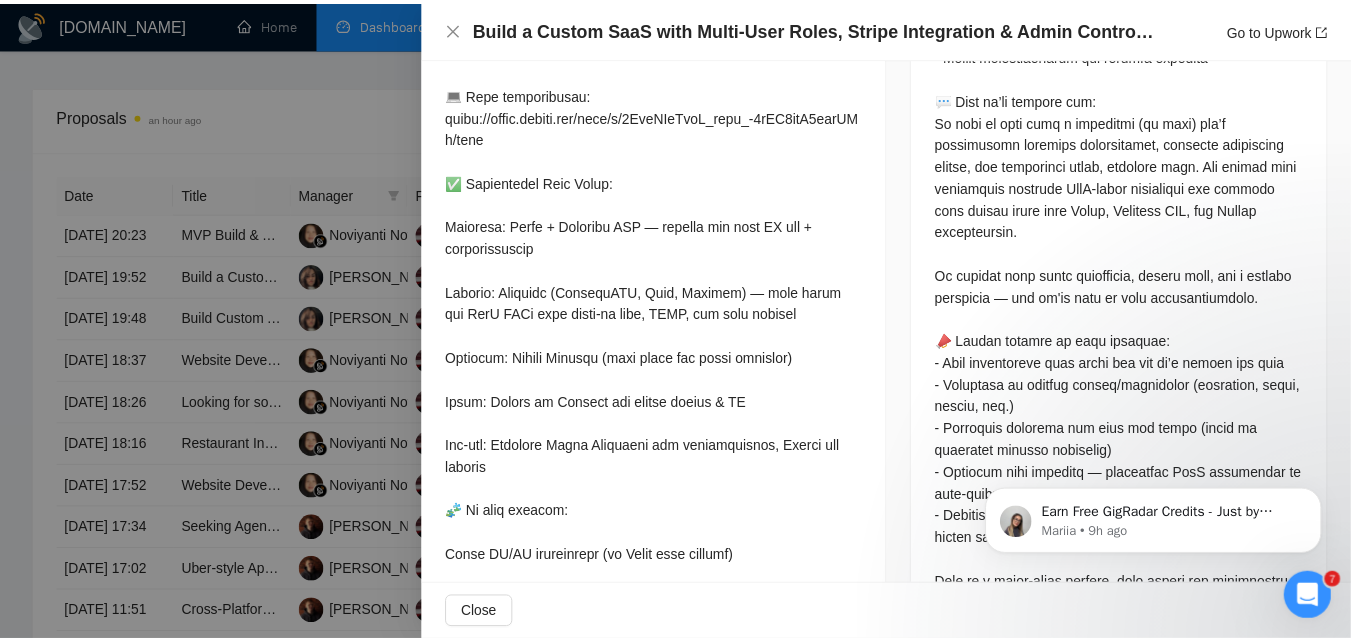 scroll, scrollTop: 1359, scrollLeft: 0, axis: vertical 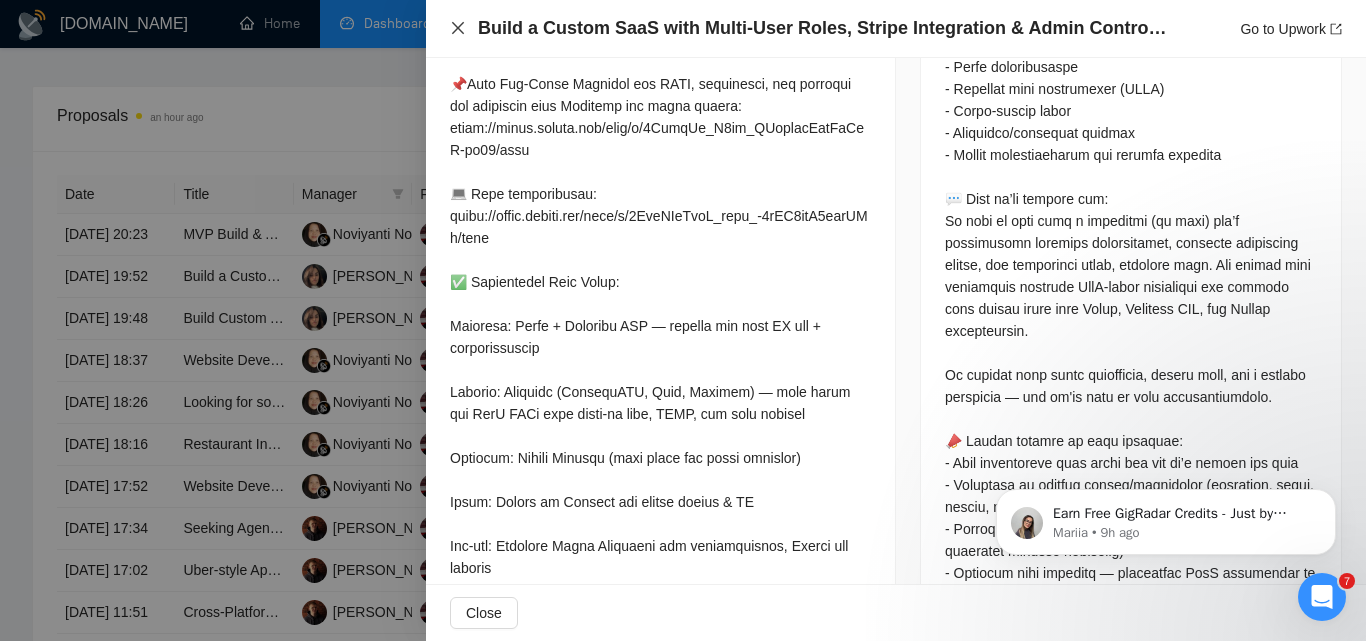 click 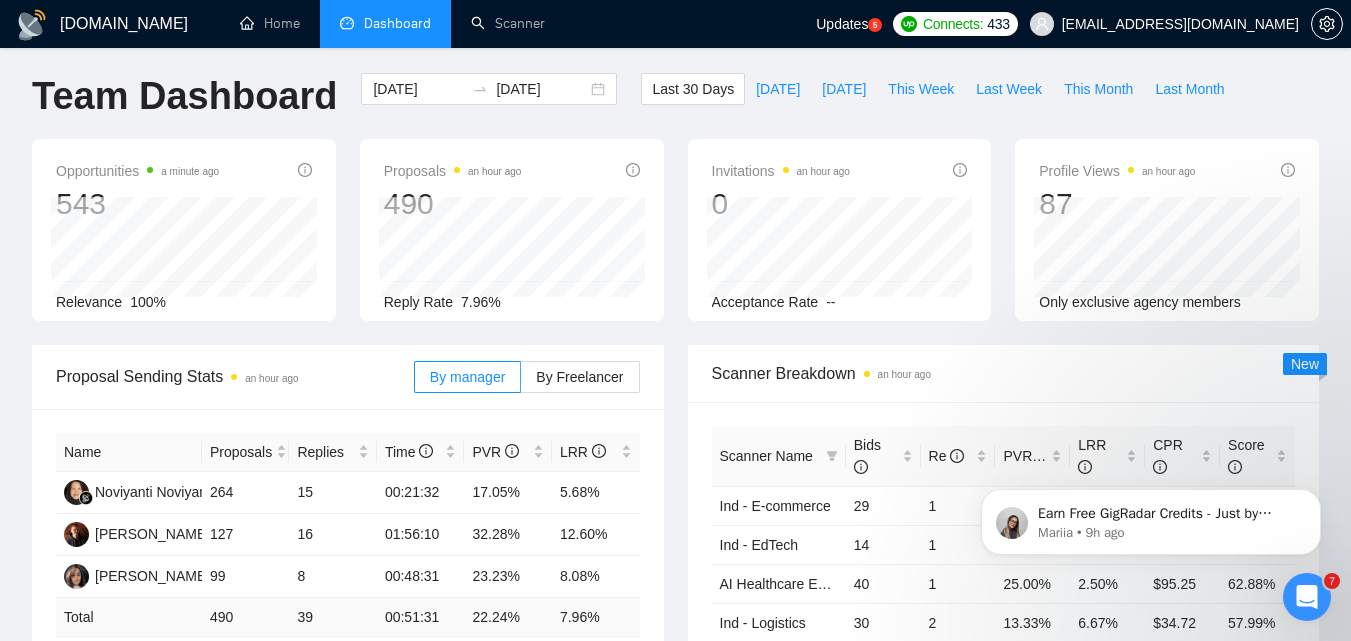 scroll, scrollTop: 0, scrollLeft: 0, axis: both 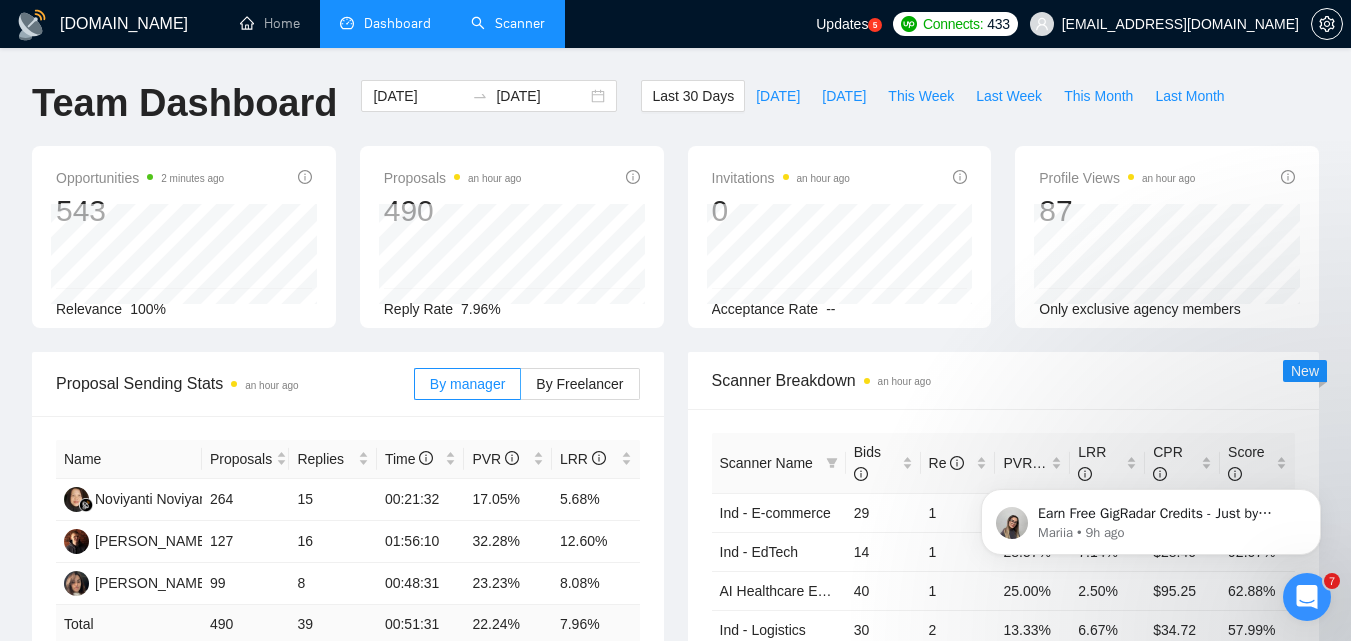 click on "Scanner" at bounding box center [508, 23] 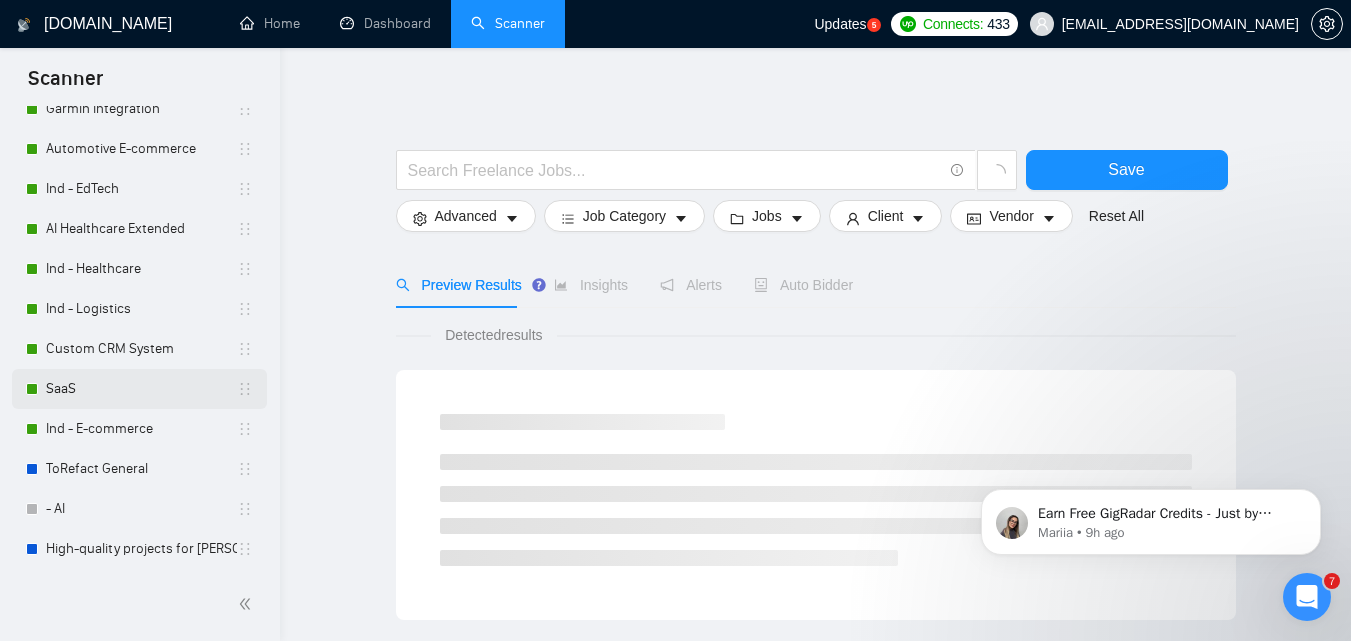 scroll, scrollTop: 114, scrollLeft: 0, axis: vertical 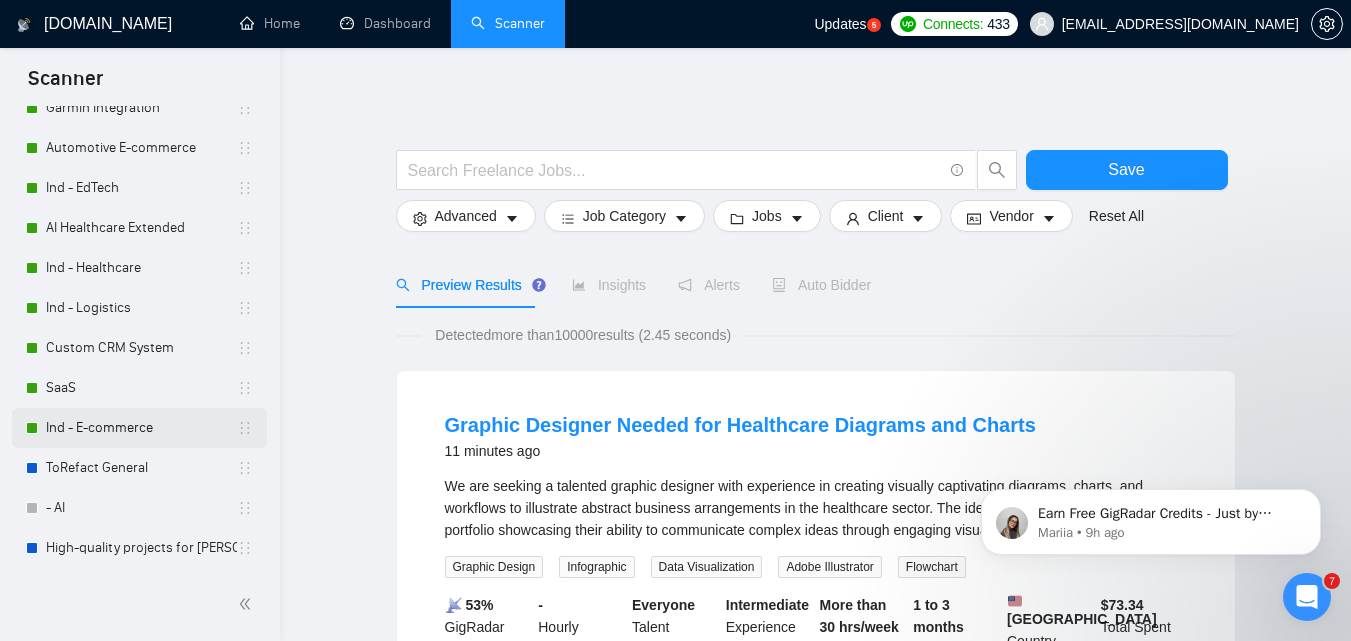 click on "Ind - E-commerce" at bounding box center (141, 428) 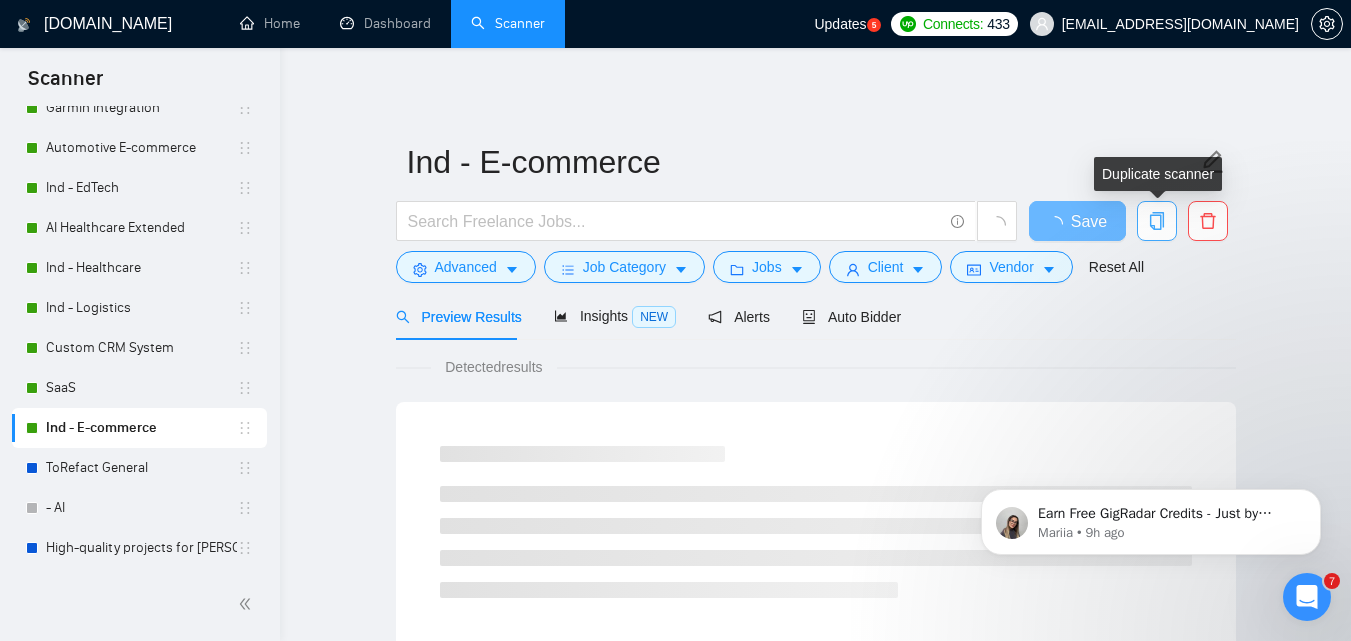 click at bounding box center (1157, 221) 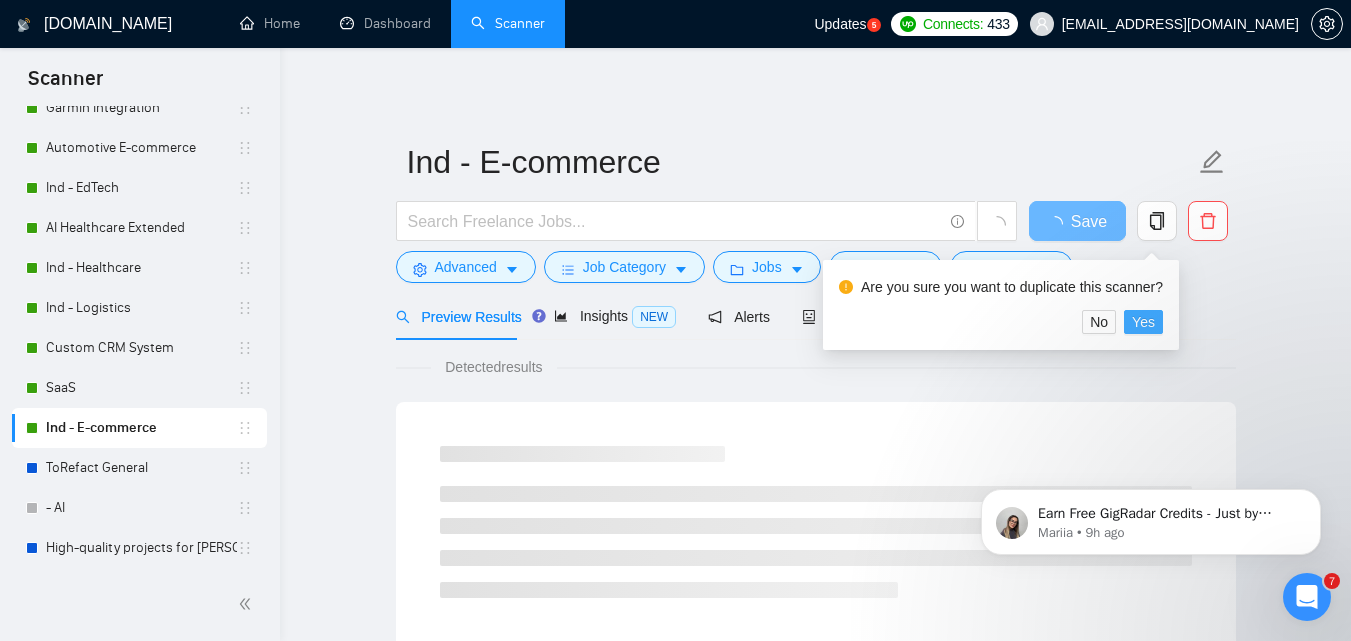 click on "Yes" at bounding box center [1143, 322] 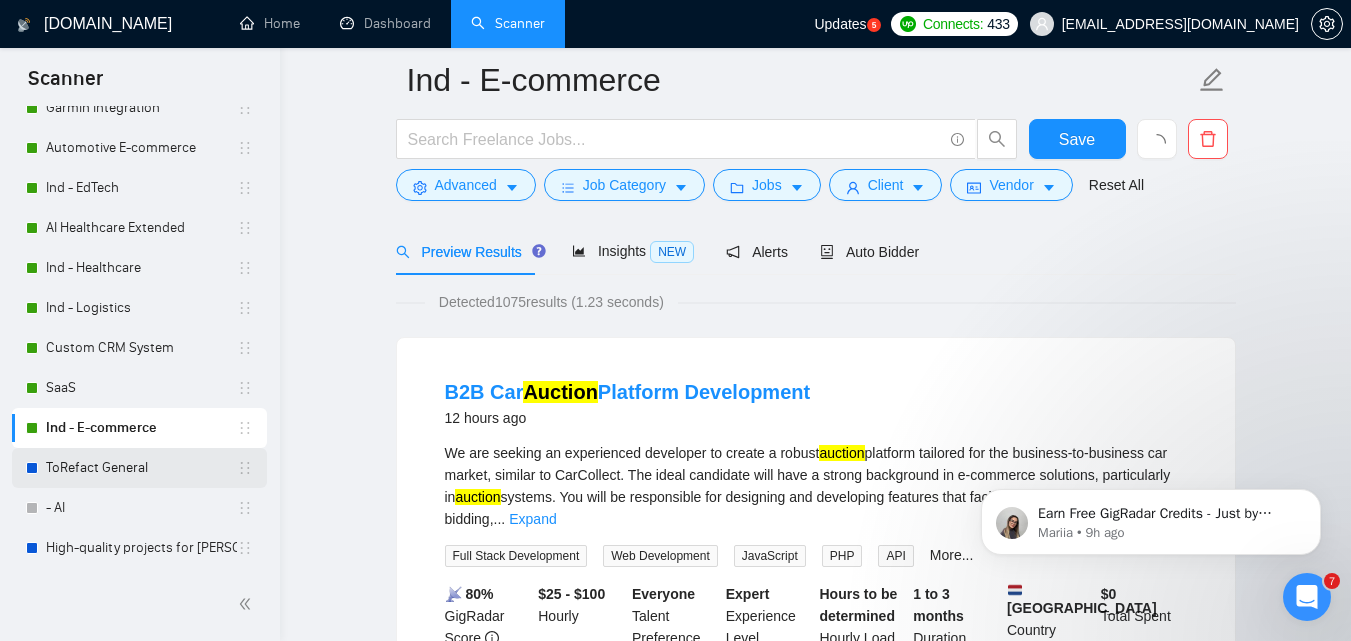 scroll, scrollTop: 300, scrollLeft: 0, axis: vertical 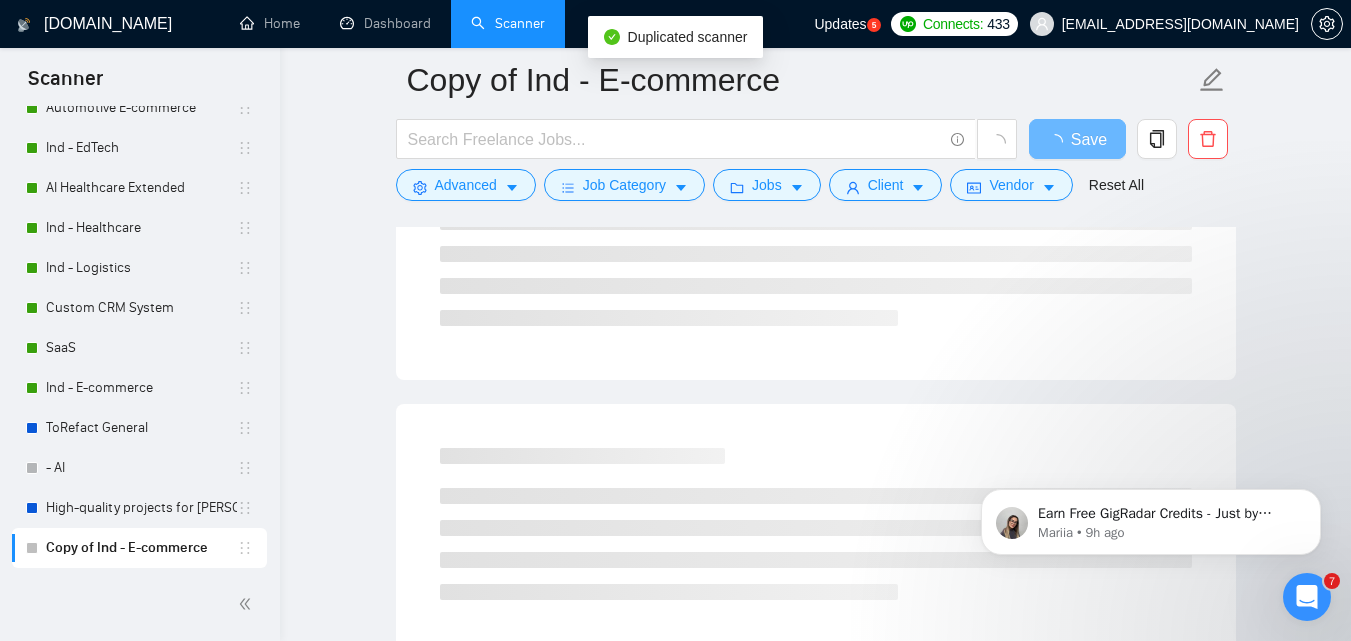 click on "Copy of Ind - E-commerce" at bounding box center [141, 548] 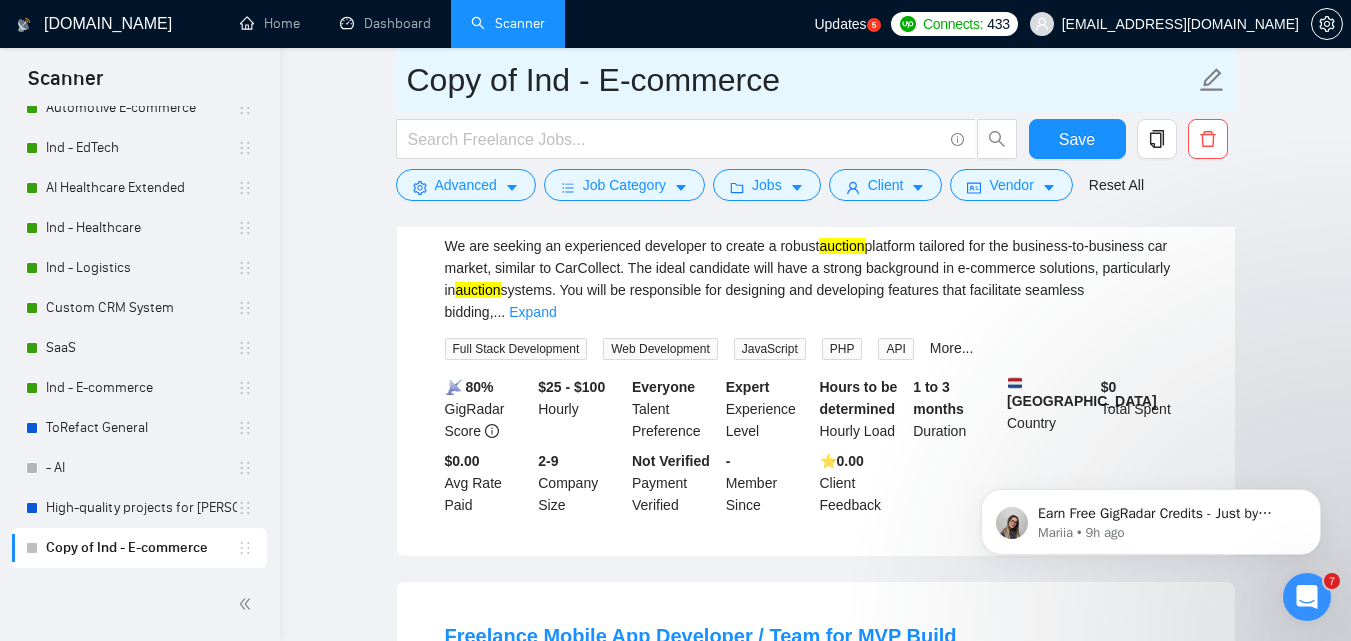 drag, startPoint x: 889, startPoint y: 65, endPoint x: 317, endPoint y: 68, distance: 572.0079 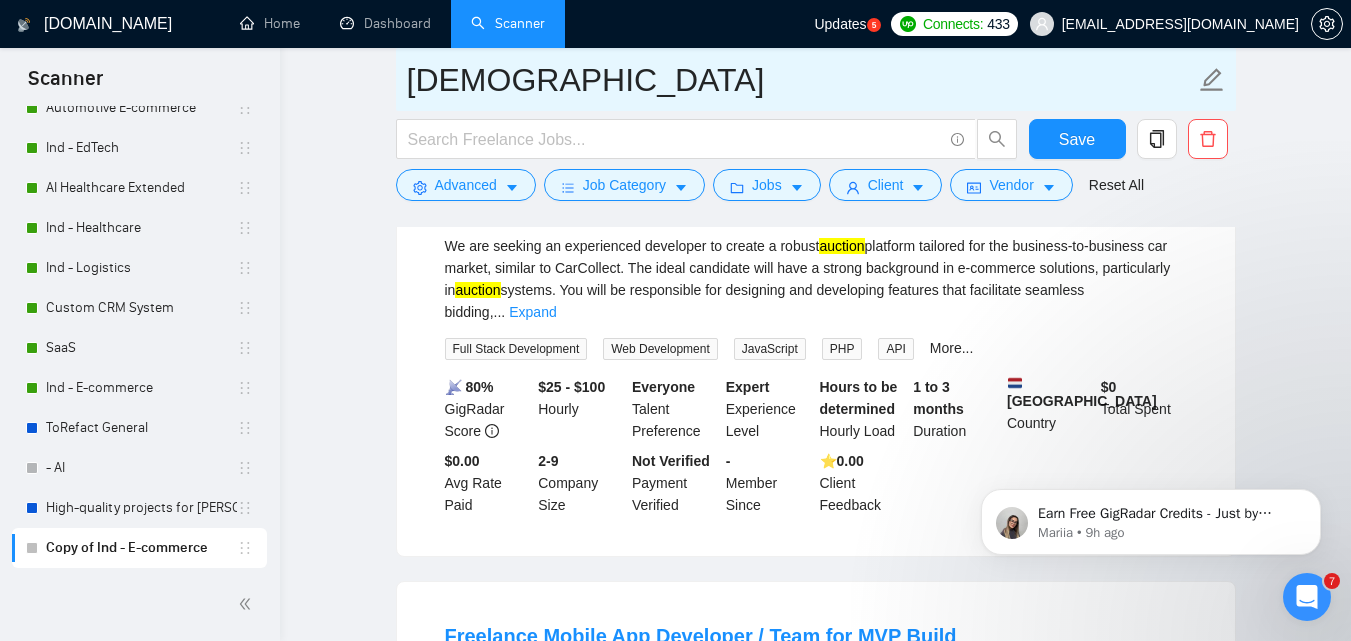 type on "І" 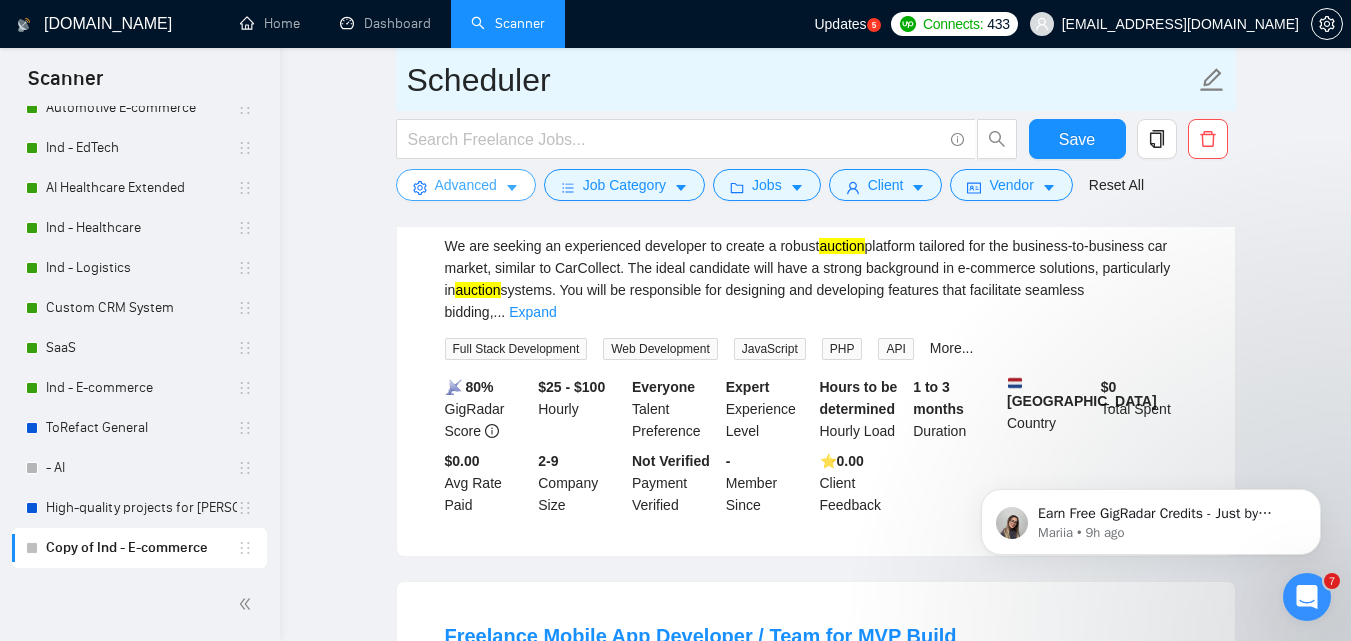 type on "Scheduler" 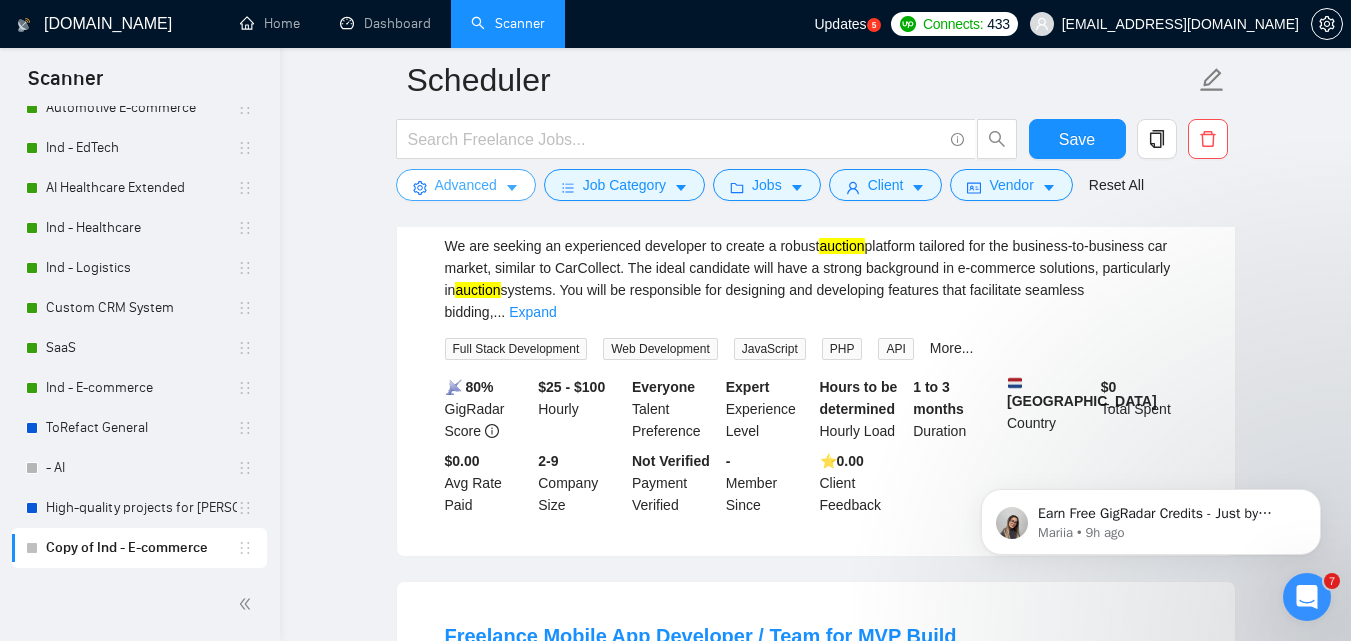 click on "Advanced" at bounding box center [466, 185] 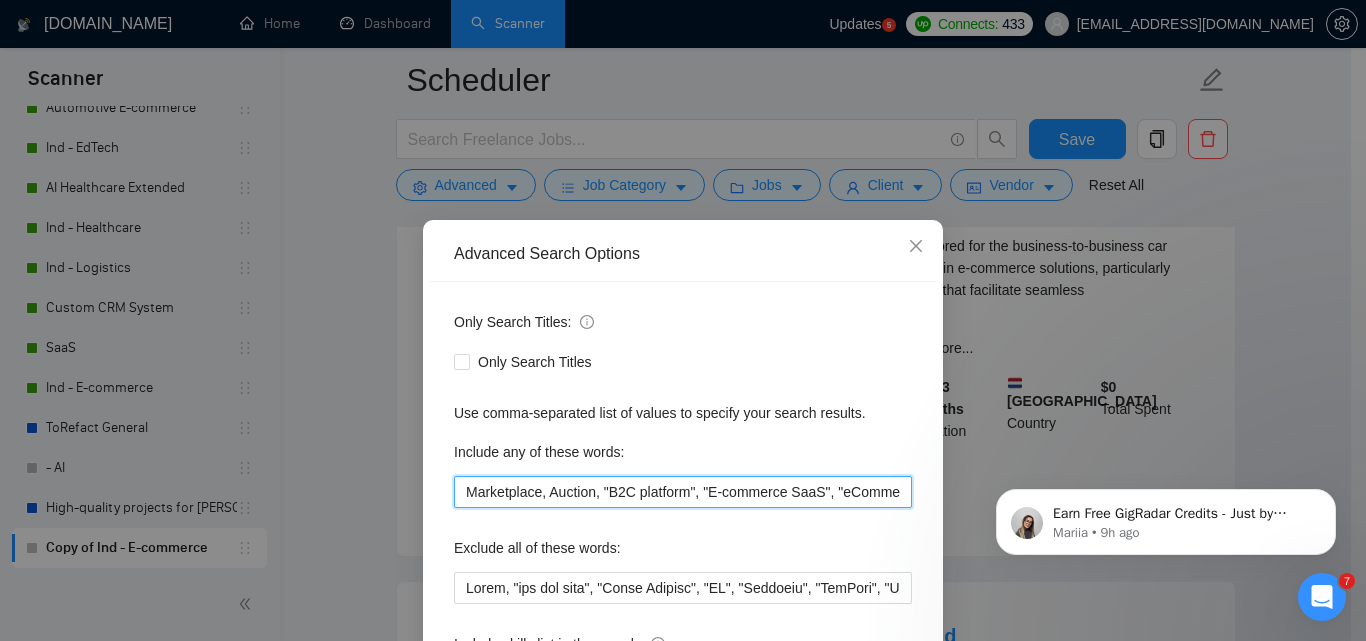 click on "Marketplace, Auction, "B2C platform", "E-commerce SaaS", "eCommerce platform", "Vendor portal",  "eCommerce app", "Digital product marketplace", "Product configurator", "Multi-vendor platform", "Multi vendor platform"" at bounding box center [683, 492] 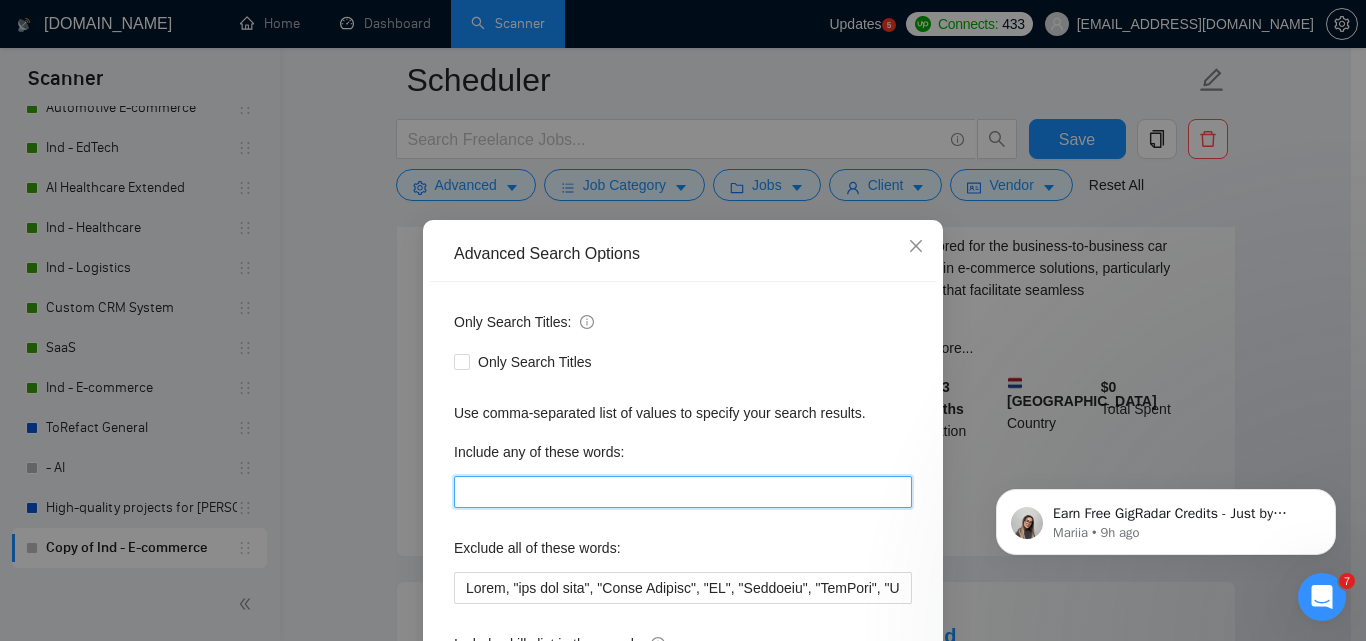 paste on "schedule, scheduling, scheduler,  booking, bookings, appointment, appointments, reservation, reservations, availability, planner, reserving" 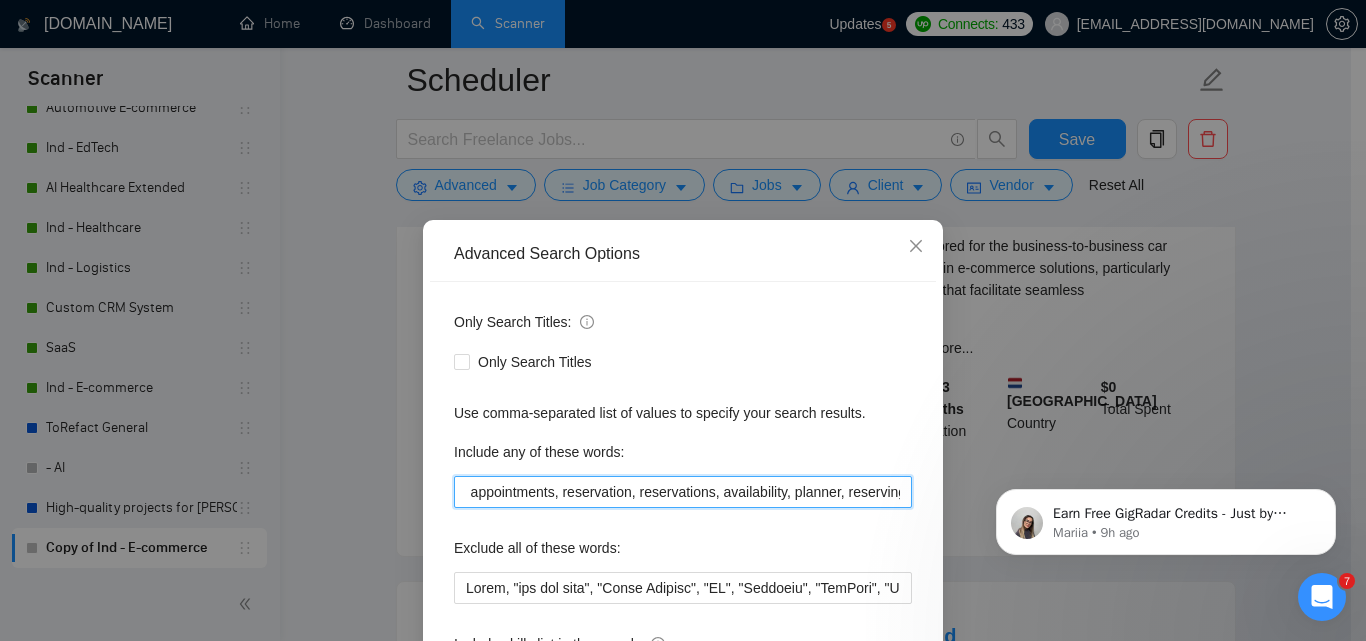 scroll, scrollTop: 0, scrollLeft: 410, axis: horizontal 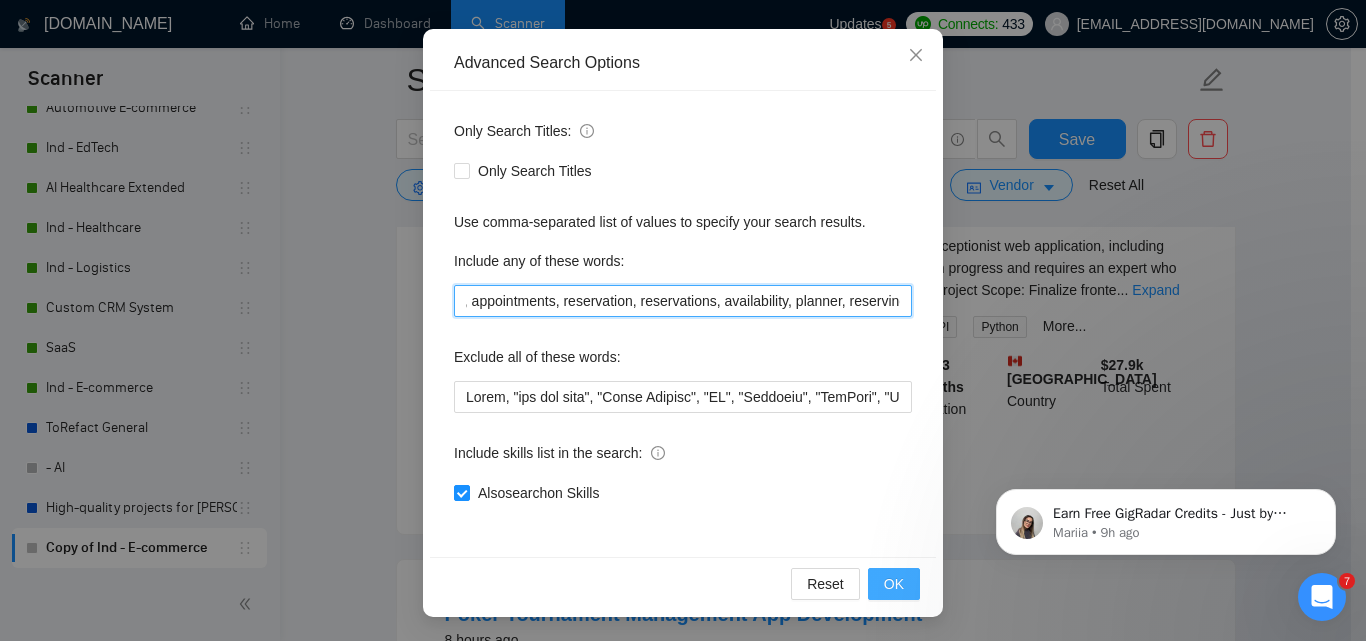 type on "schedule, scheduling, scheduler,  booking, bookings, appointment, appointments, reservation, reservations, availability, planner, reserving" 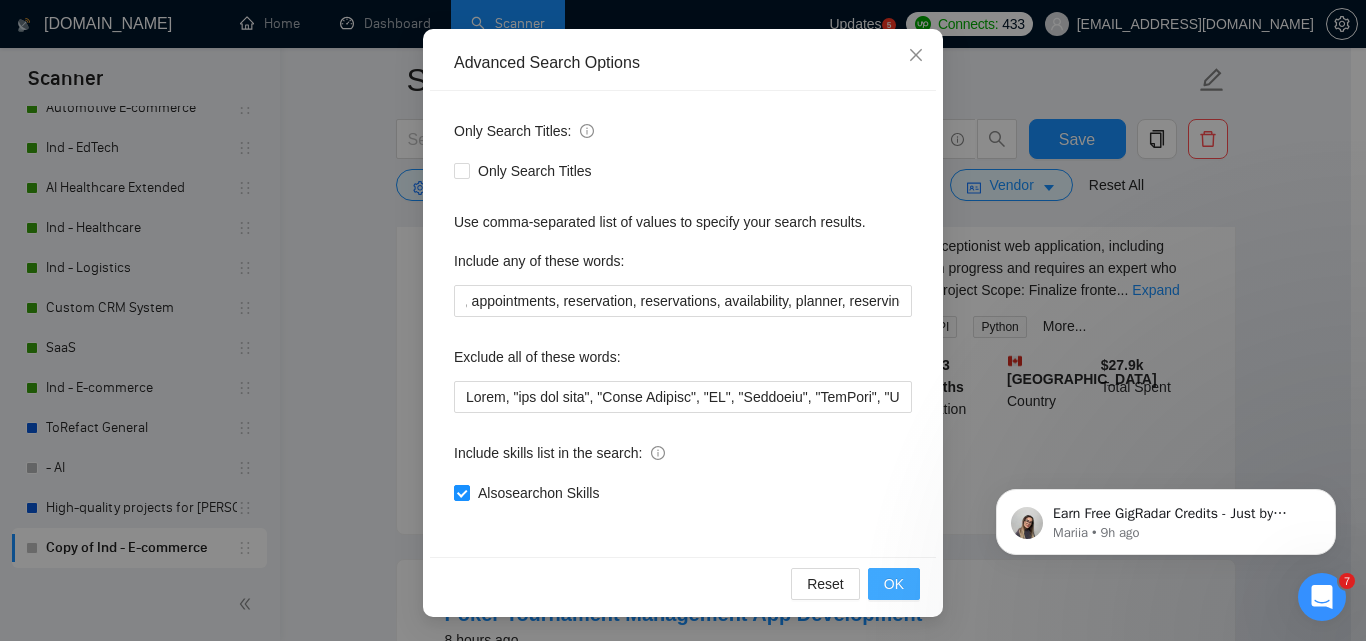 click on "OK" at bounding box center (894, 584) 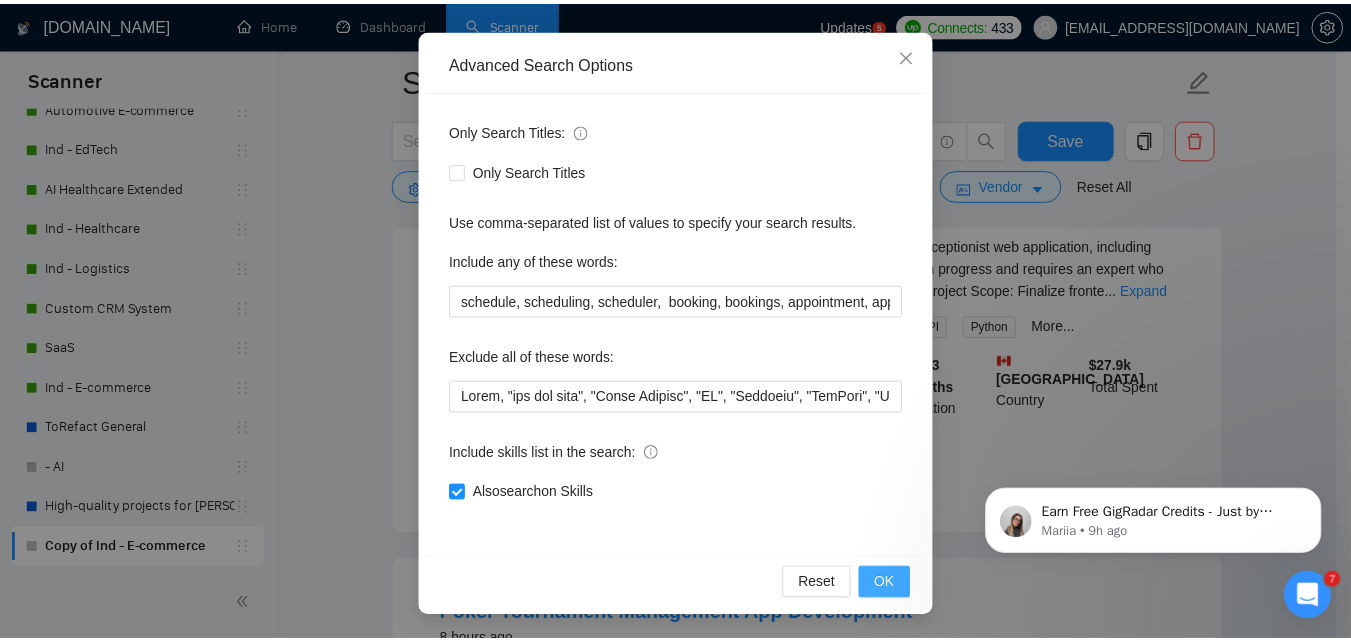 scroll, scrollTop: 91, scrollLeft: 0, axis: vertical 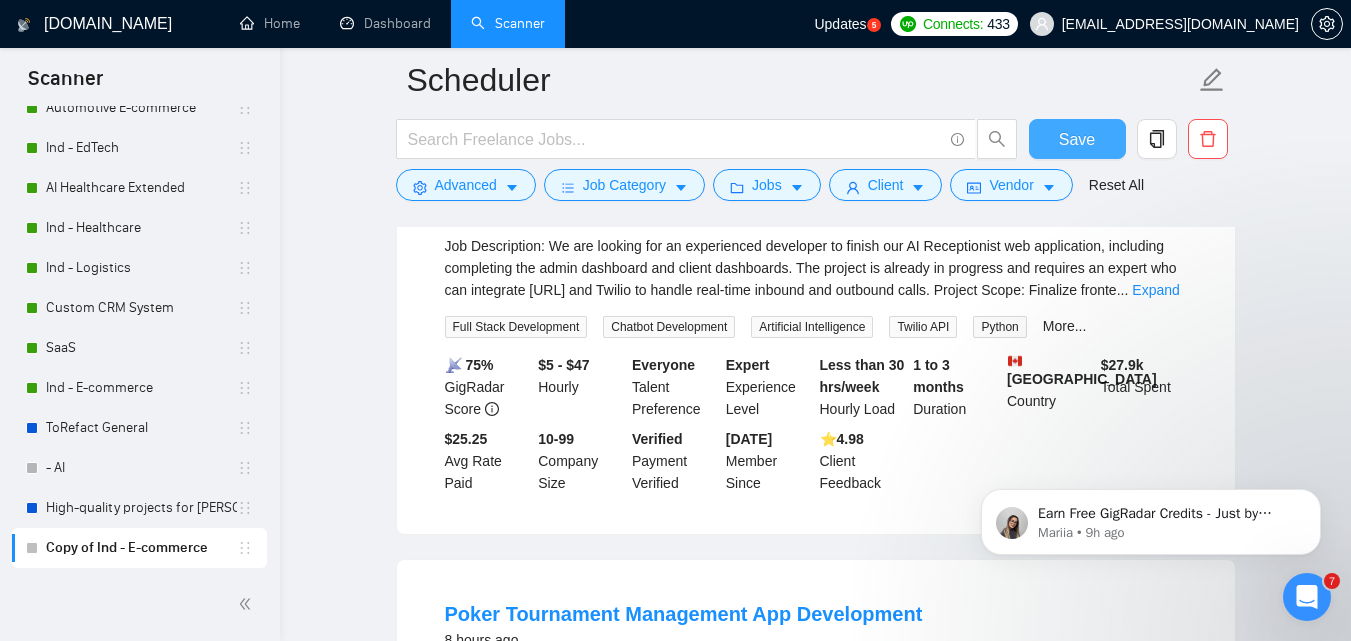 click on "Save" at bounding box center (1077, 139) 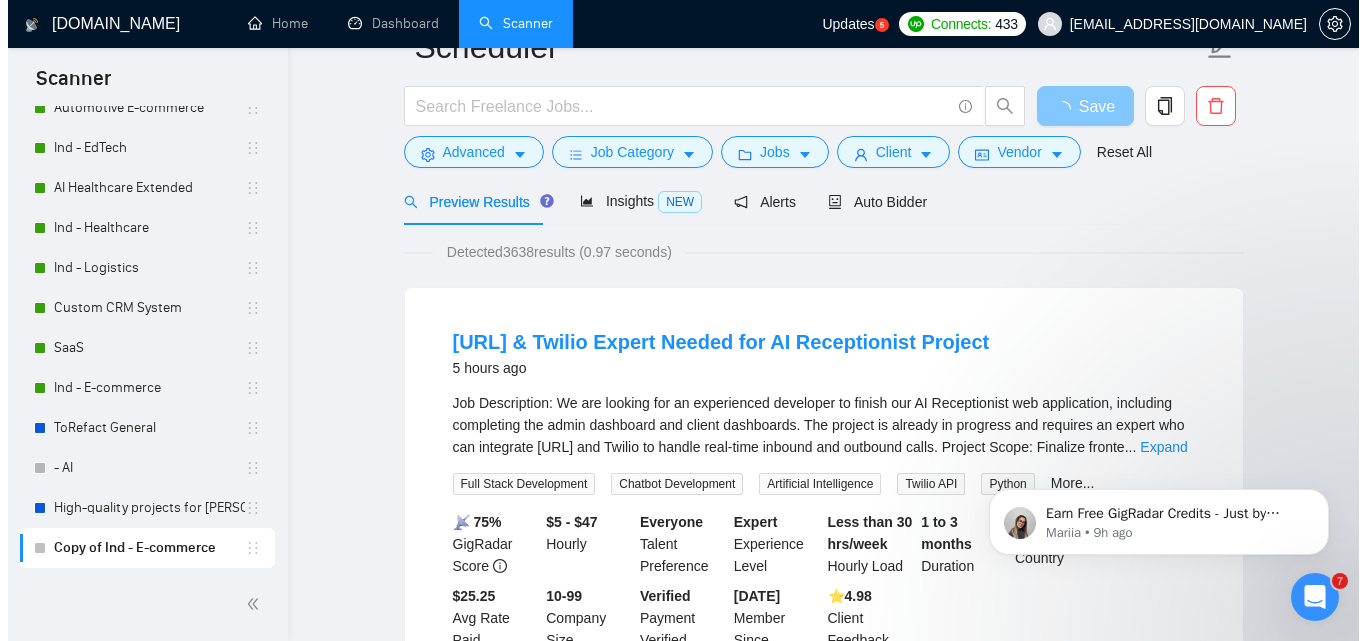 scroll, scrollTop: 0, scrollLeft: 0, axis: both 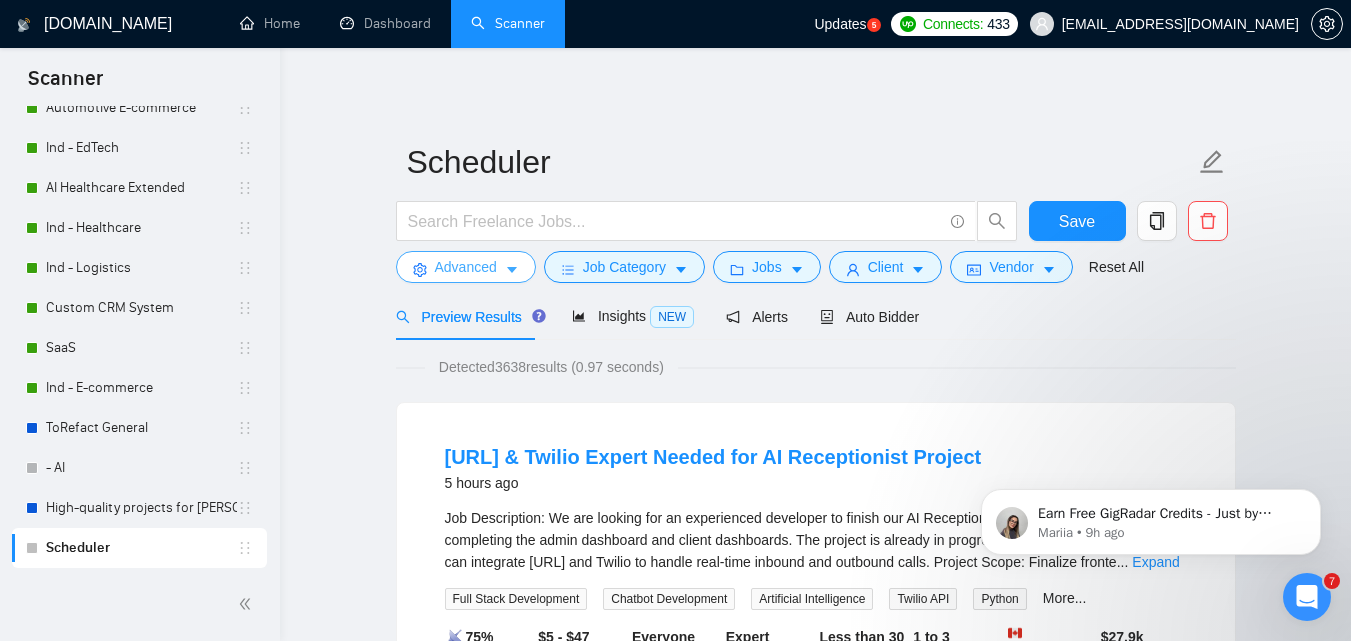 click on "Advanced" at bounding box center (466, 267) 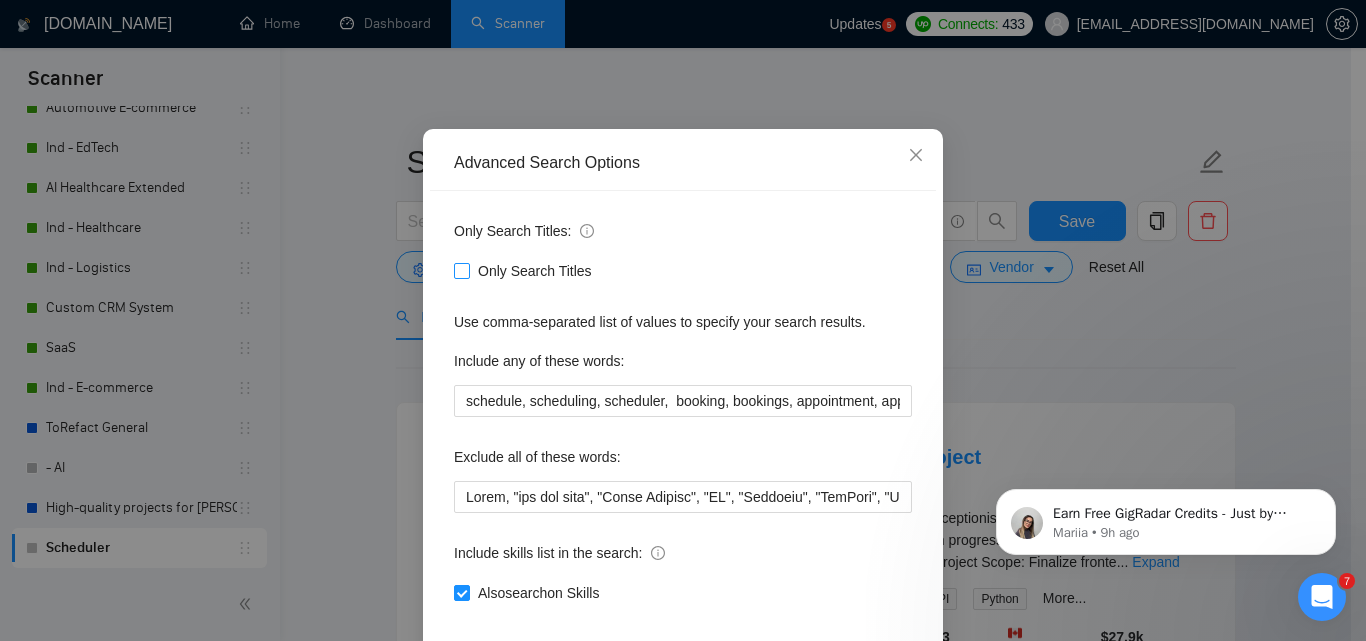 click on "Only Search Titles" at bounding box center [535, 271] 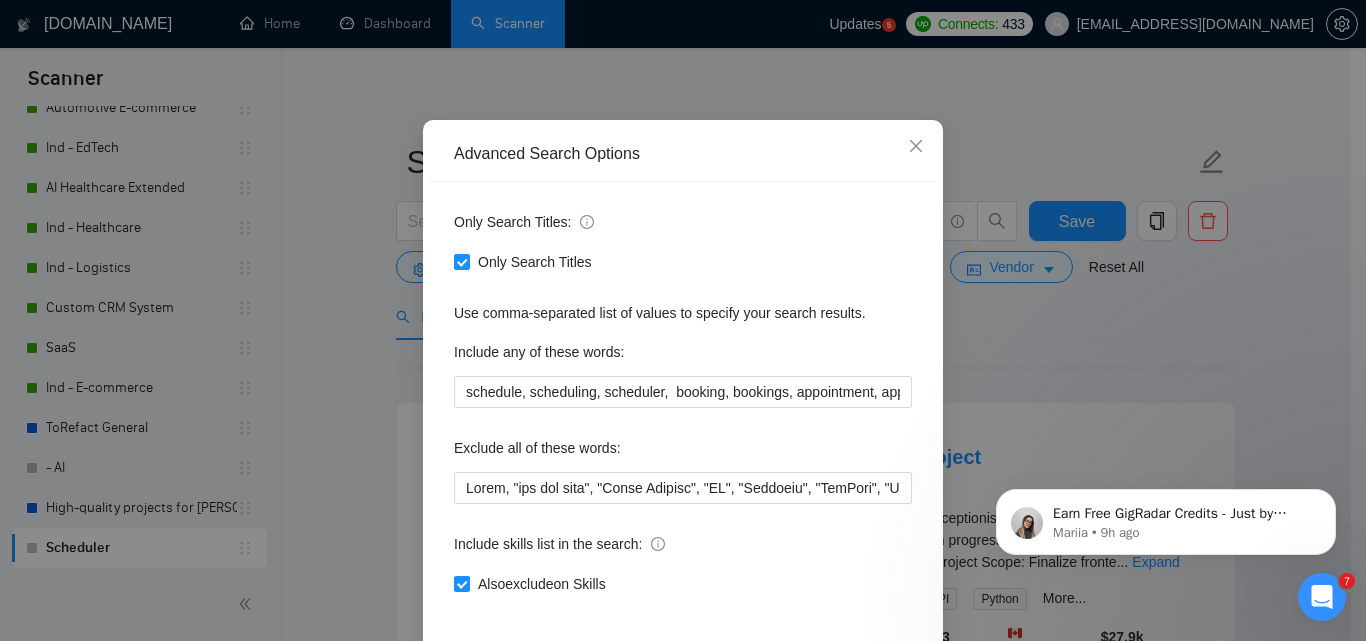 scroll, scrollTop: 191, scrollLeft: 0, axis: vertical 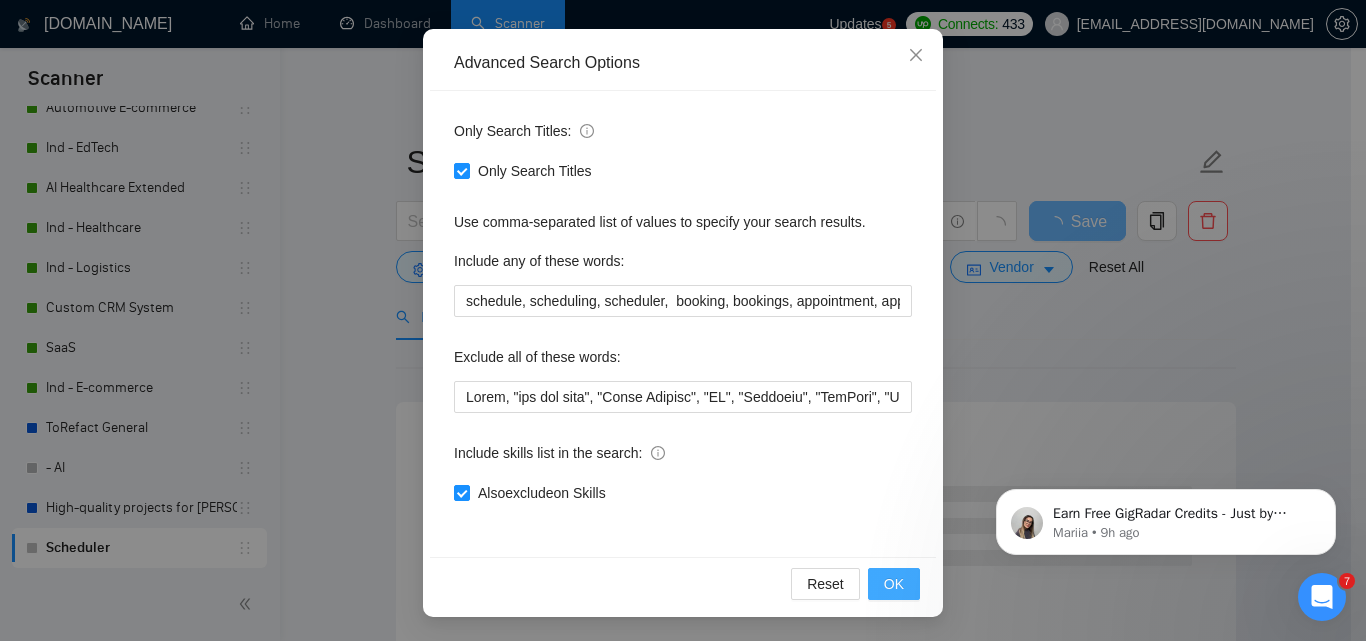 click on "OK" at bounding box center (894, 584) 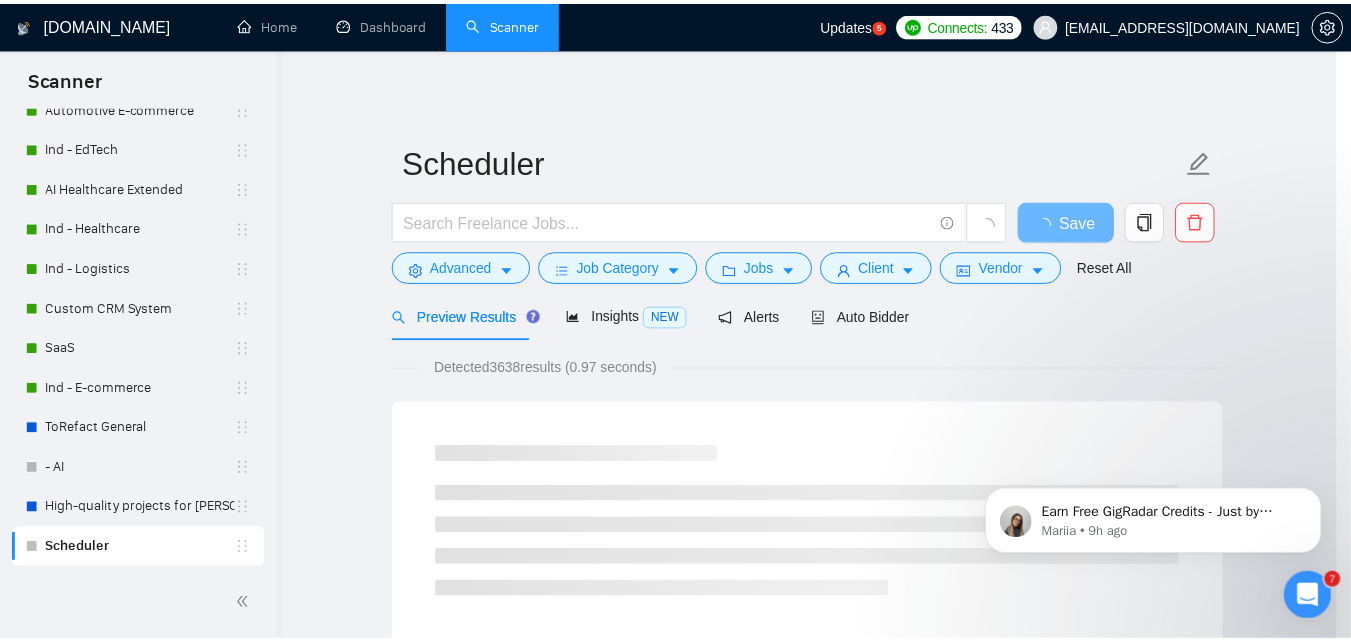 scroll, scrollTop: 0, scrollLeft: 0, axis: both 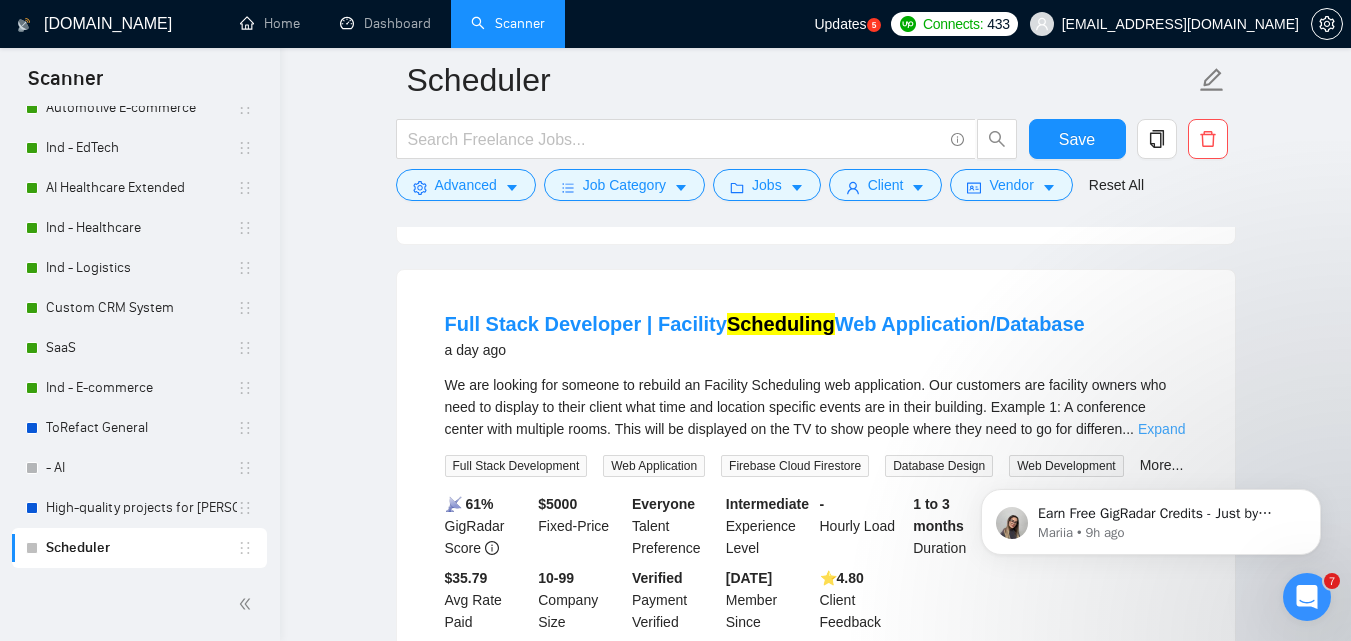 click on "Expand" at bounding box center [1161, 429] 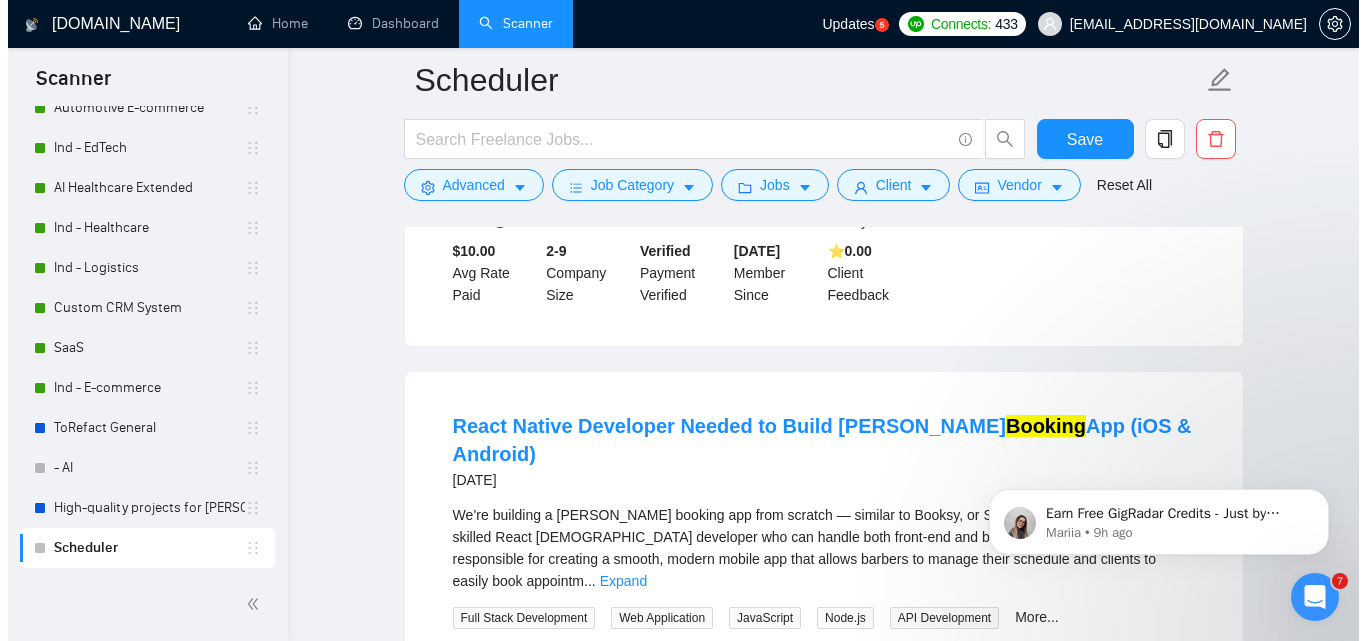 scroll, scrollTop: 3700, scrollLeft: 0, axis: vertical 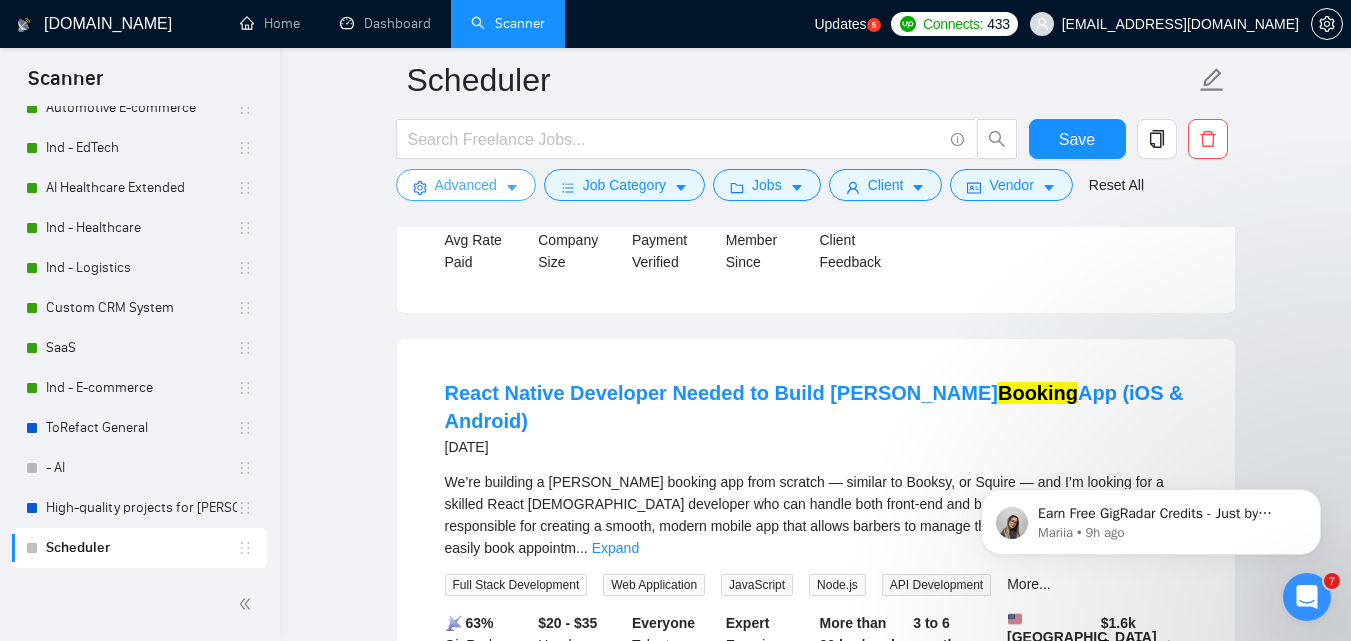 click on "Advanced" at bounding box center (466, 185) 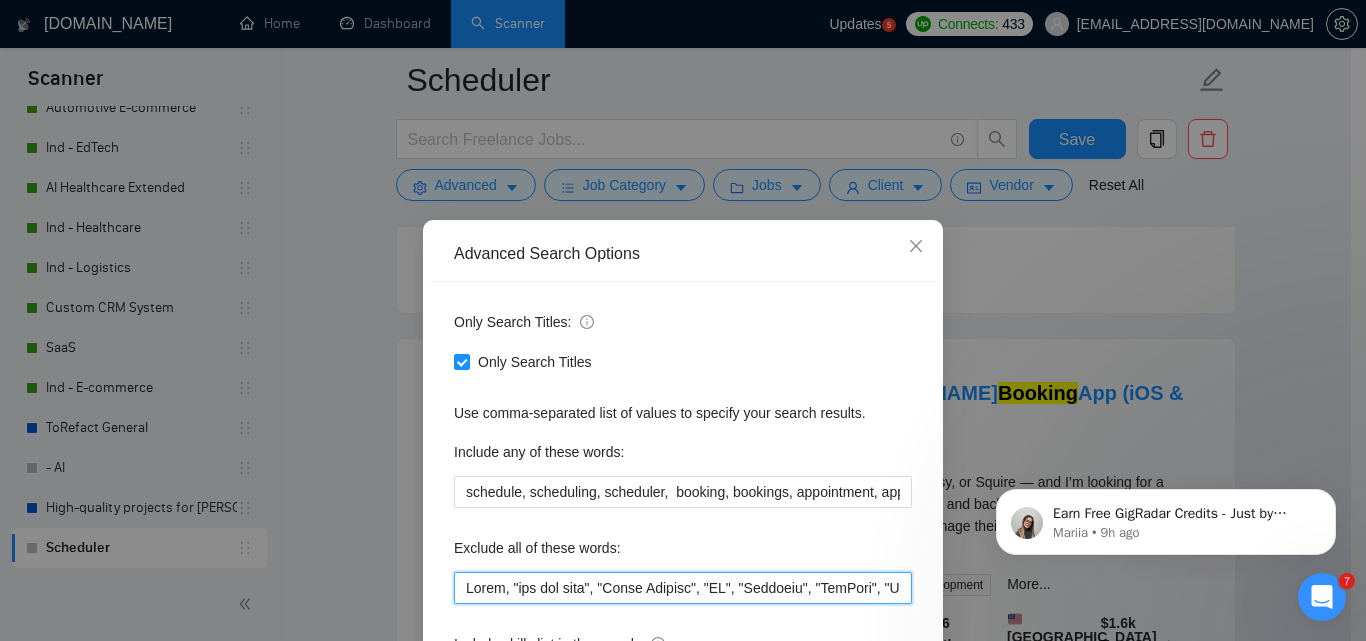 click at bounding box center [683, 588] 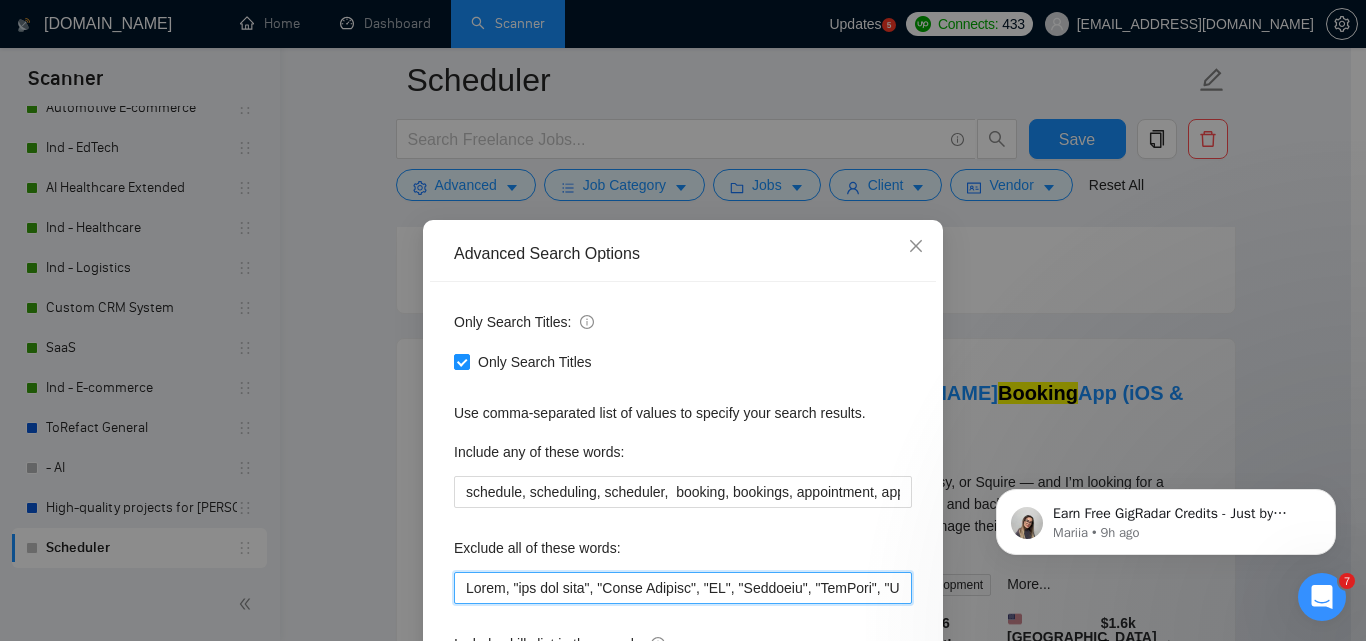 paste on "no agencies", "hiring", "Only Fans", "OnlyFans", "OpenMRS", "OpenEMR", "Part-time", "Partnership", "PHPJabbers", "PrestaShop", "Plataforma", "Plugin", "Possibility for full-time", "Product listings", "Rails", "Replit", "Retool", "RoR", "Ruby", "Ruby on Rails", "Salesforce", "Set up Help", "ShareTribe", "Shopify", "SOS Inventory", "Softr", "Speed-up", "Squarespace", "Store Setup", "Student", "Superstar", "Svelte", "Svelte Kit", "SvelteKit", "TalentLMS", "The Trade Desk", "Theme", "Tutor", "Web3", "Webflow", "Weekend", "weekend", "Within 24", "Within 24hrs", "[DATE]", "Within 48", "Within 48hrs", "Wix", "WooCommerce", "Word press", "Wordpress", "Xano", "Yii", "Zoho", "développeur", "русс*", "русский", "rockstar", "as part of a team", "Optimization", "brochureware", "blockchain", "Odoo", "Drupal", ".Net", "CMS", "Quasar", "SAP IBP"" 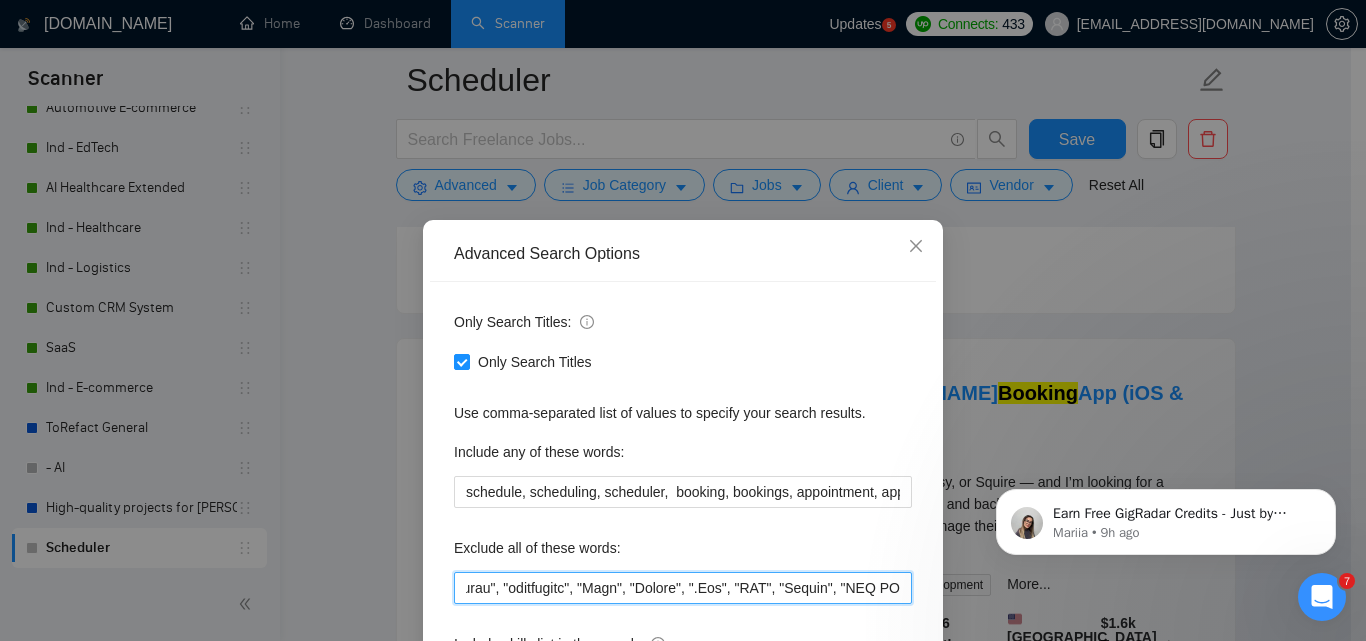 scroll, scrollTop: 0, scrollLeft: 10524, axis: horizontal 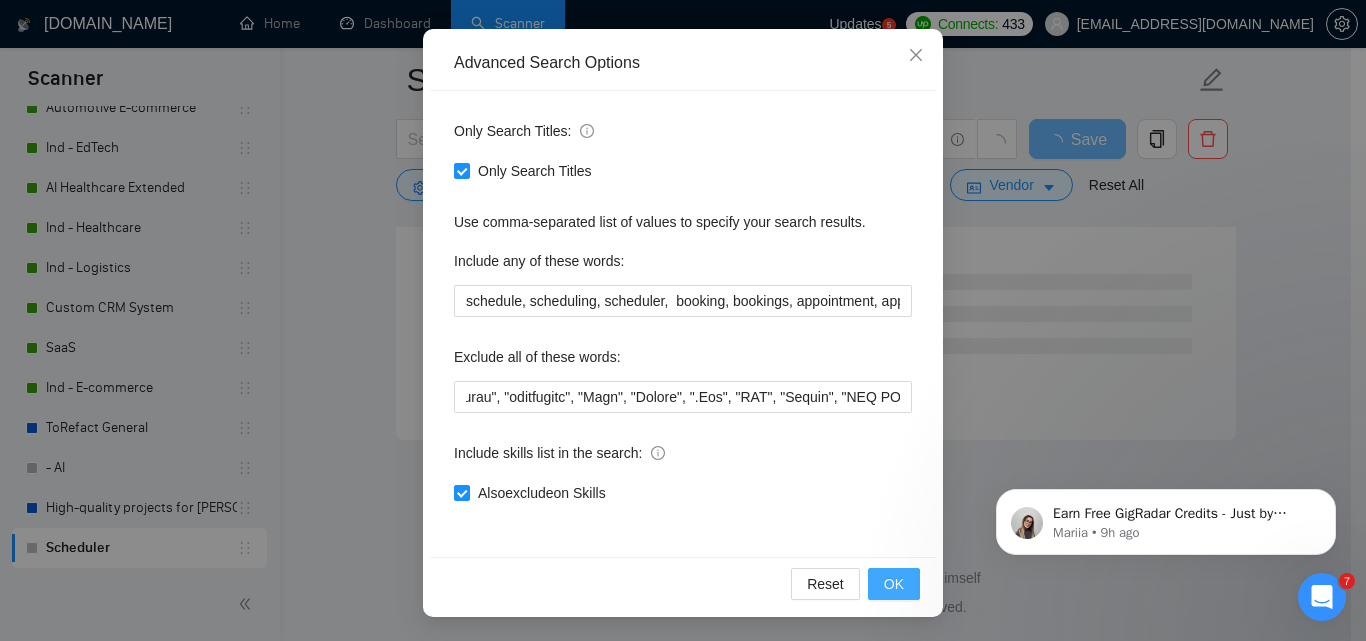click on "OK" at bounding box center [894, 584] 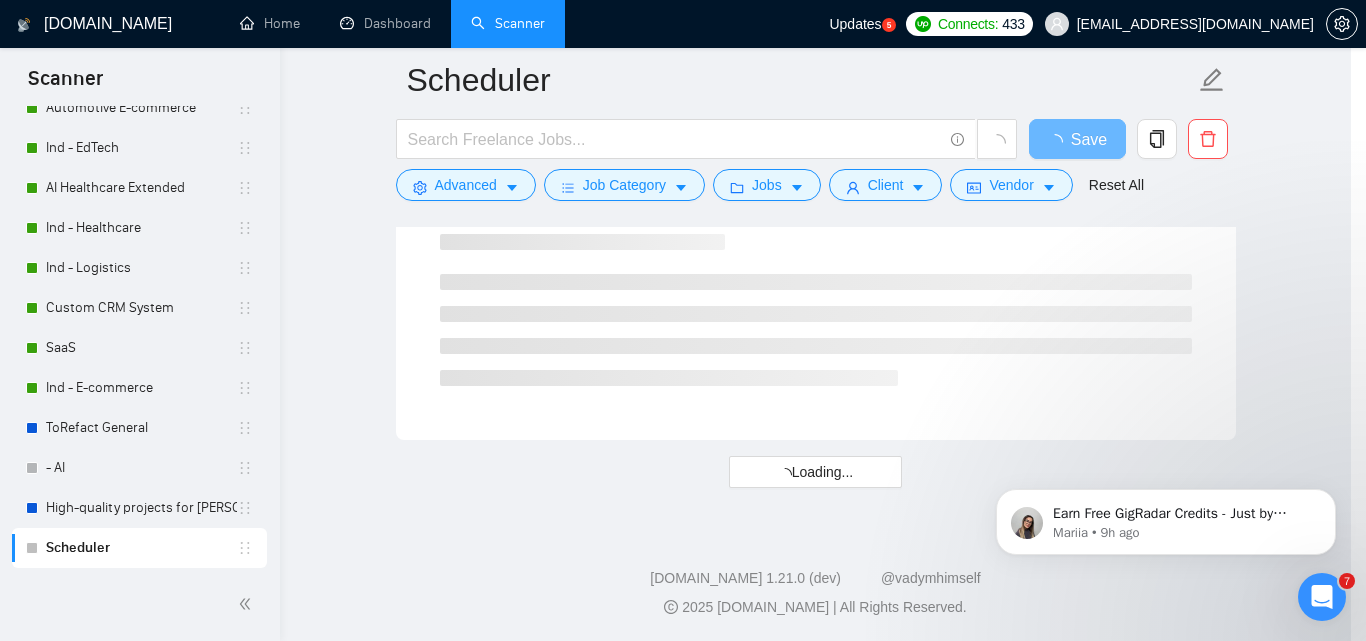 scroll, scrollTop: 91, scrollLeft: 0, axis: vertical 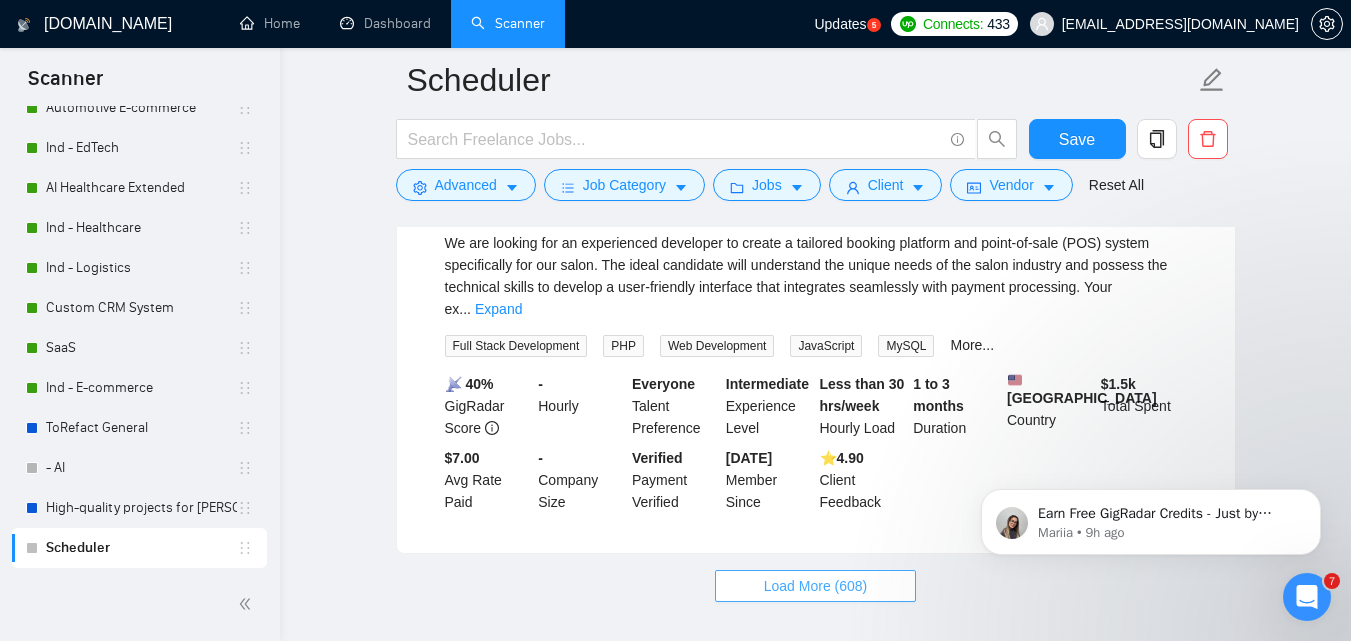 click on "Load More (608)" at bounding box center (816, 586) 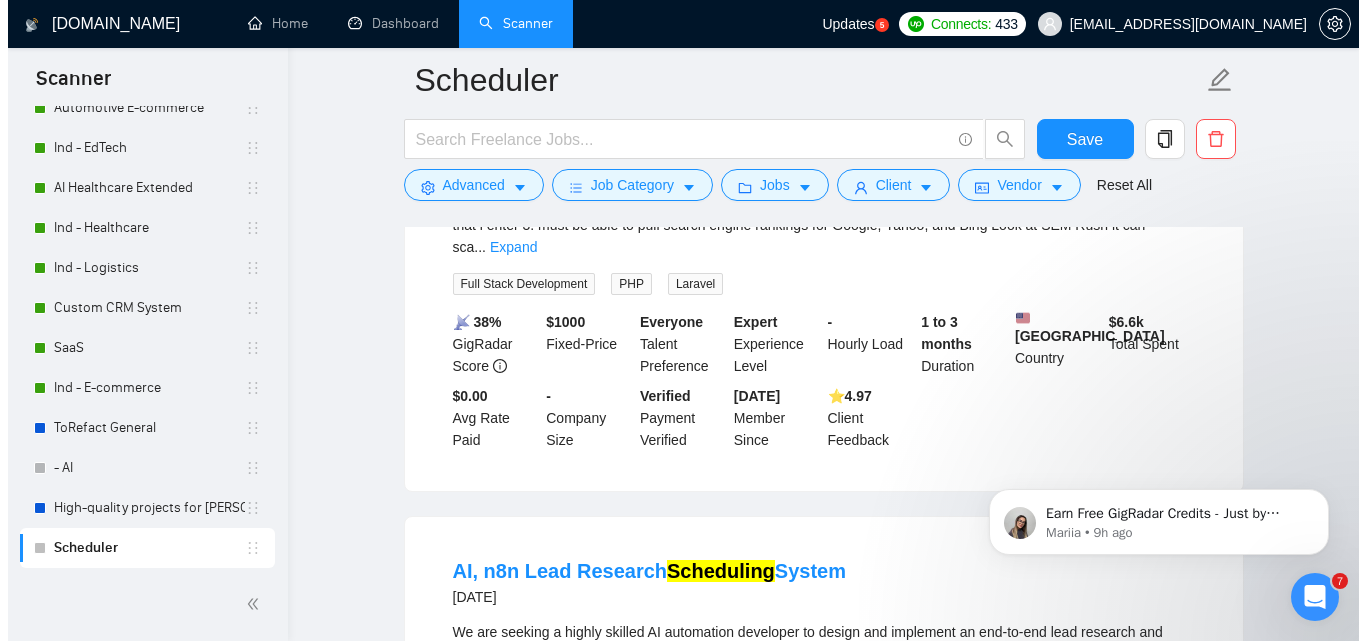scroll, scrollTop: 7924, scrollLeft: 0, axis: vertical 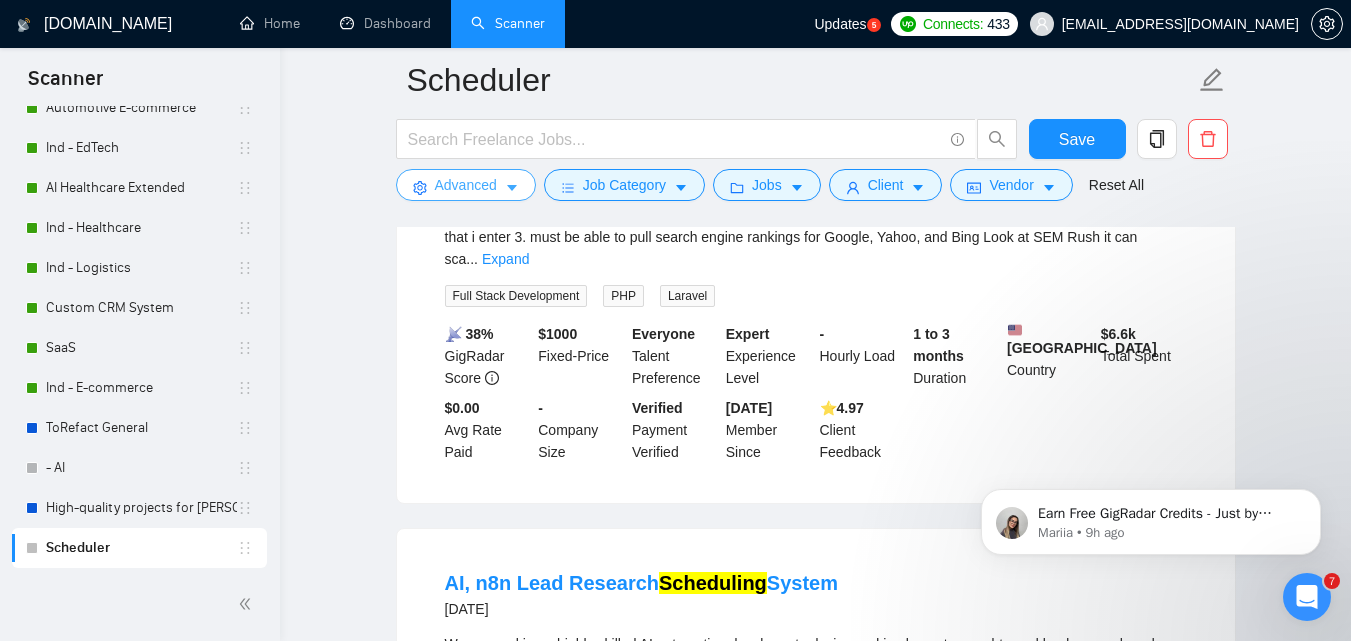 click on "Advanced" at bounding box center (466, 185) 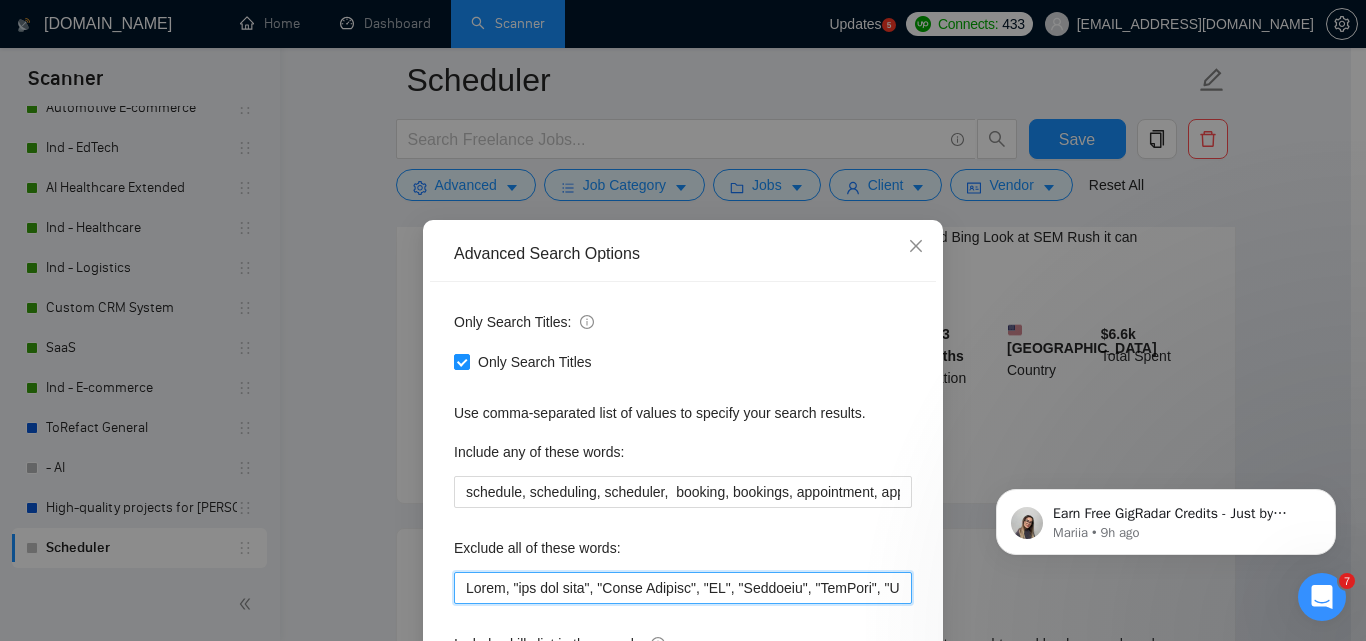 click at bounding box center [683, 588] 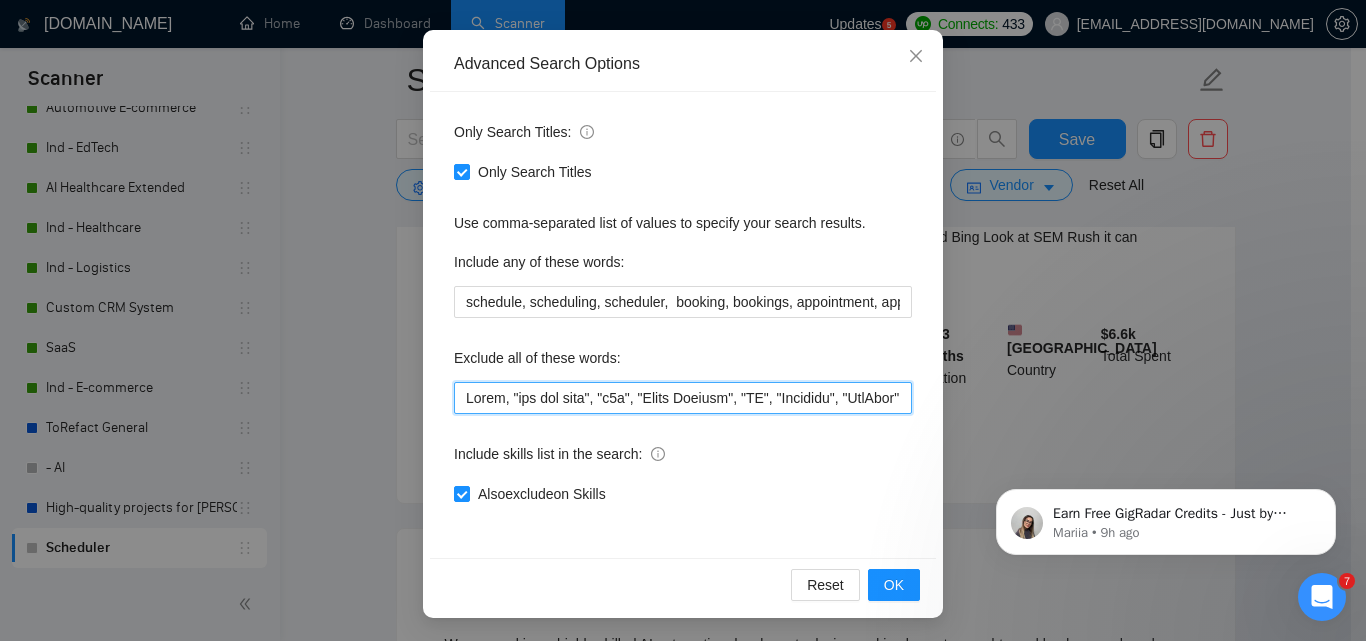 scroll, scrollTop: 191, scrollLeft: 0, axis: vertical 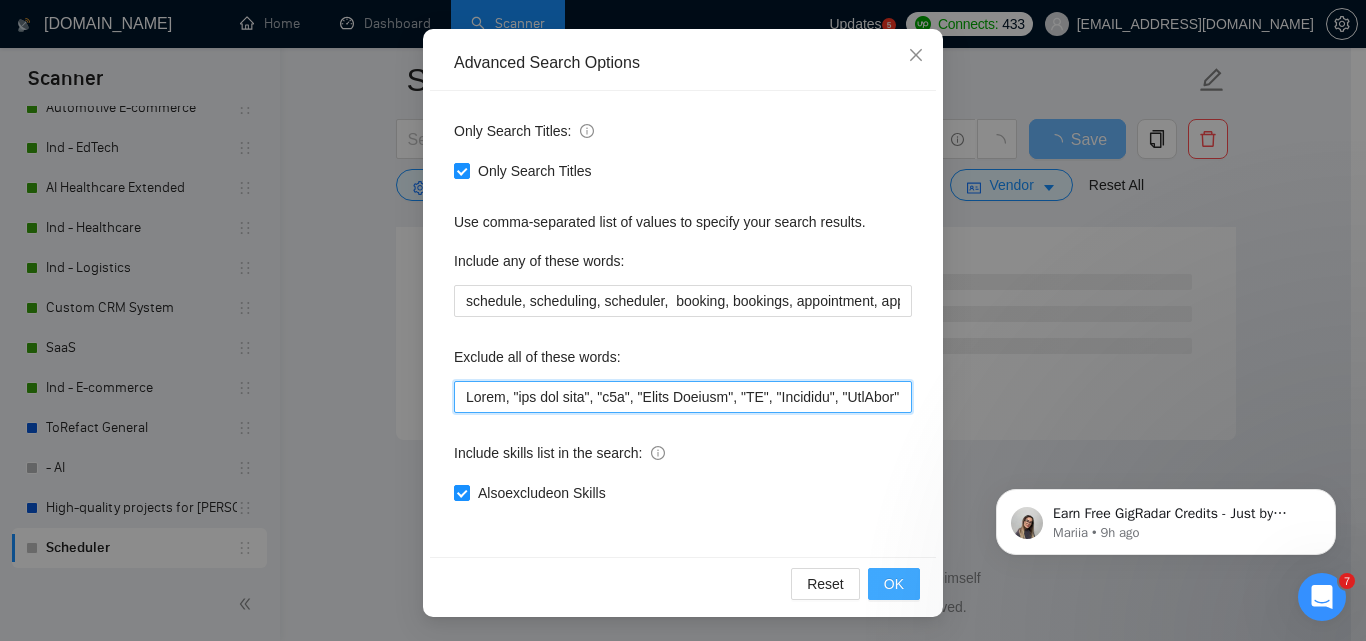 type on "[MEDICAL_DATA] our team", "n8n", "Adult Content", "AR", "Airtable", "AnyDesk", "[DOMAIN_NAME]", "AWS Amplify", "Aws Fullstack", "Bachelor's", "Betting", "Bigcommerce", "Bolt", "[DOMAIN_NAME]", "Bubble", "[DOMAIN_NAME]", "BuddyBoss", "C", "C#", "C++", "Canvas LMS", "Caspio", Caspo, "Casino", "Chatter", "Code Review", "Code Reviews", "Consultancy", "Crypto", "Dating", "Debugging", "Desarrollador", "deffered pay", "Desarrollar", "Discord", "Do not apply as an agency", "Don't apply as an agency", "no agency", "Dynamics 365", "Embedded", "Epic", "EClinicalworks", "Ember.js", "FBA", "Fix", "FlutterFlow", "Framer", "Glide", "GoHighLevel", "Grow with the team", "Guide", "Hire", "HivePress", "Hubspot", "Java", "Join", "Junior", "KEAP CRM", "Kotlin", "Lovable", "Listing", "Looking to partner", "Low code", "low code", "Low-code", "lowcode", "No-code", "no code", "nocode", Moodle, "[DOMAIN_NAME]", "[DATE][DOMAIN_NAME]", "Managing Amazon", "Middle", "Microsoft", "NFT", "NO AGENCIES", "no agencies", "hiring", "Only Fans", "OnlyFans", "OpenMRS", "OpenE..." 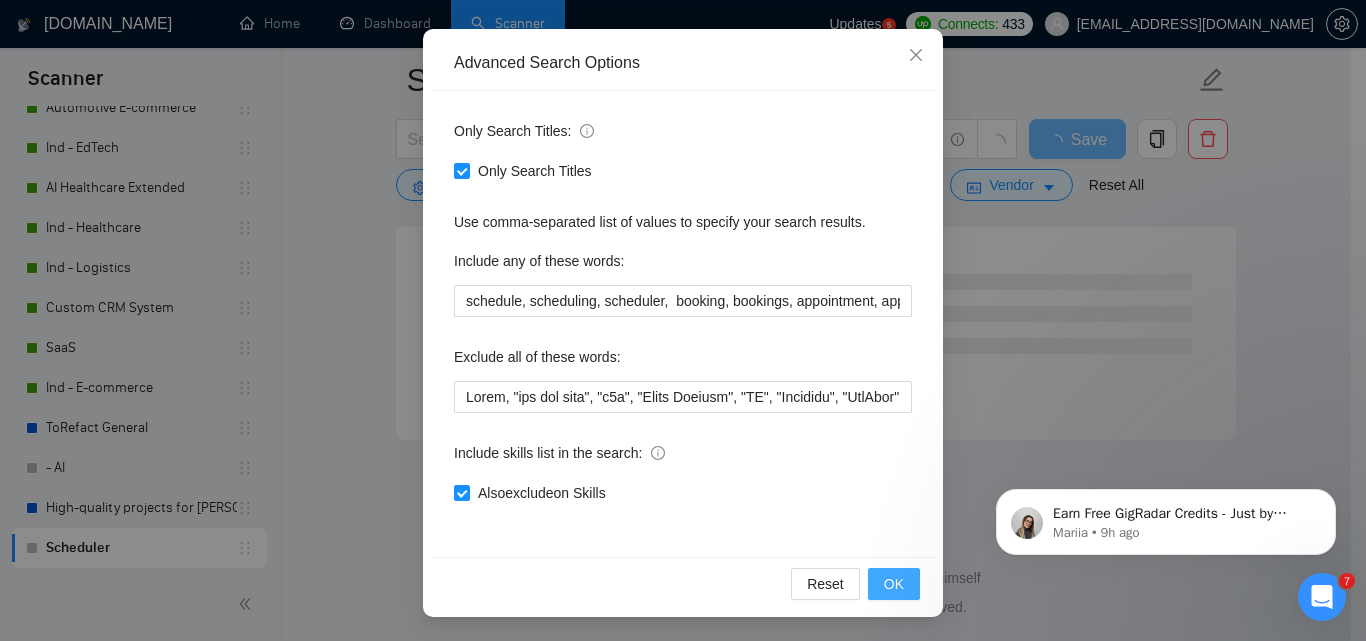 click on "OK" at bounding box center [894, 584] 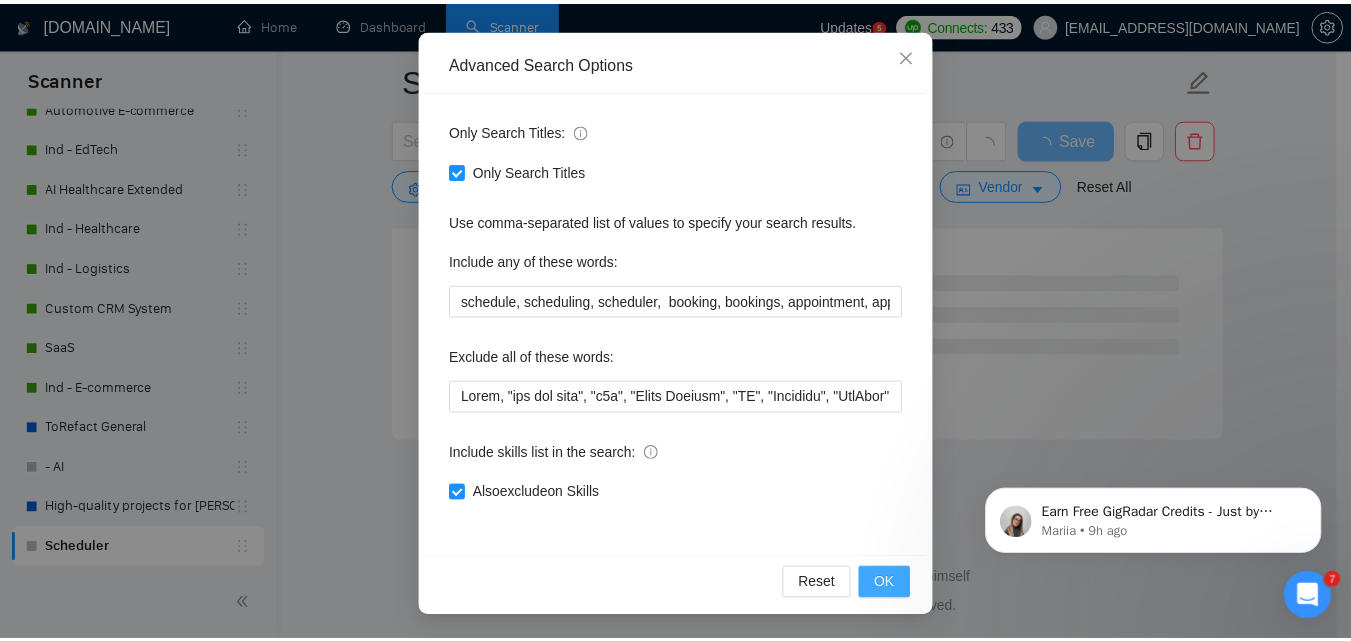 scroll, scrollTop: 91, scrollLeft: 0, axis: vertical 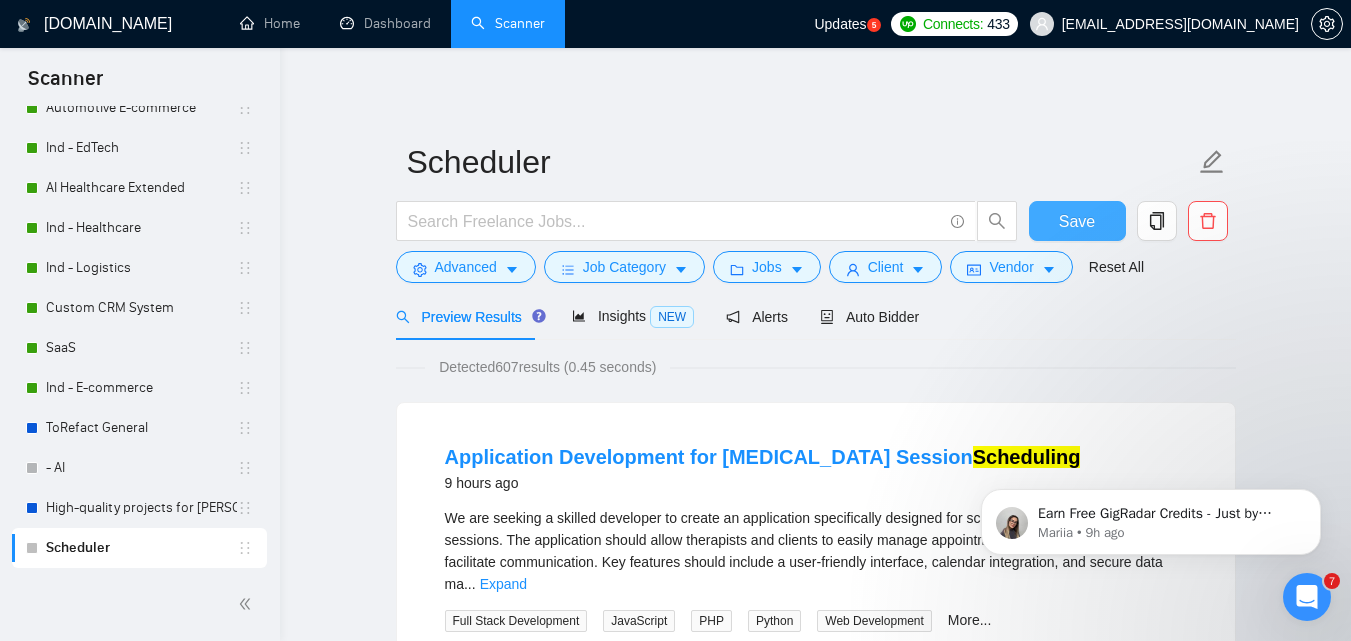 click on "Save" at bounding box center [1077, 221] 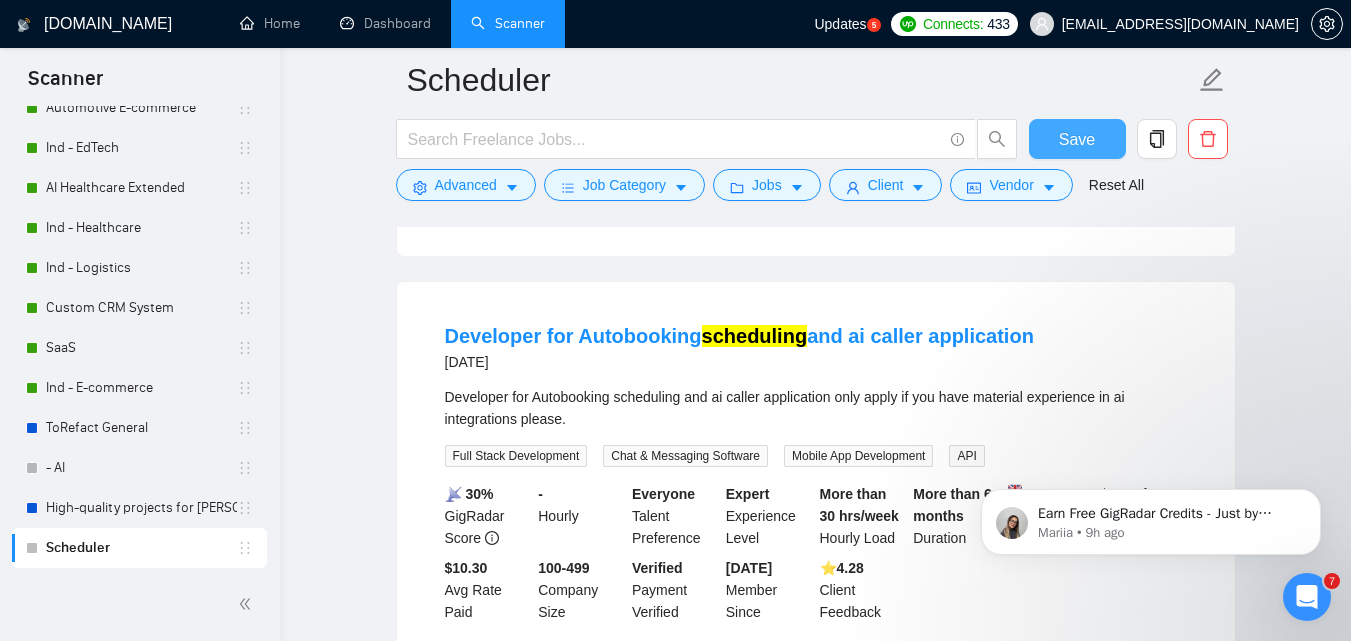 scroll, scrollTop: 4200, scrollLeft: 0, axis: vertical 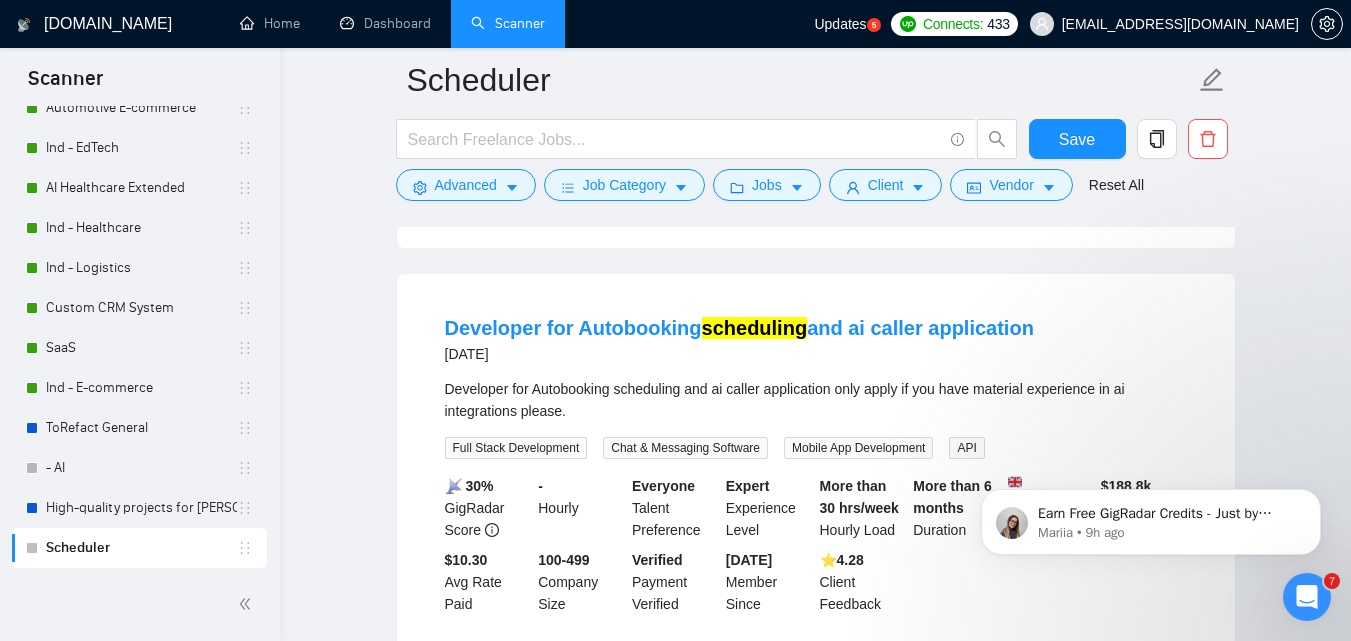 click on "Load More (597)" at bounding box center (816, 688) 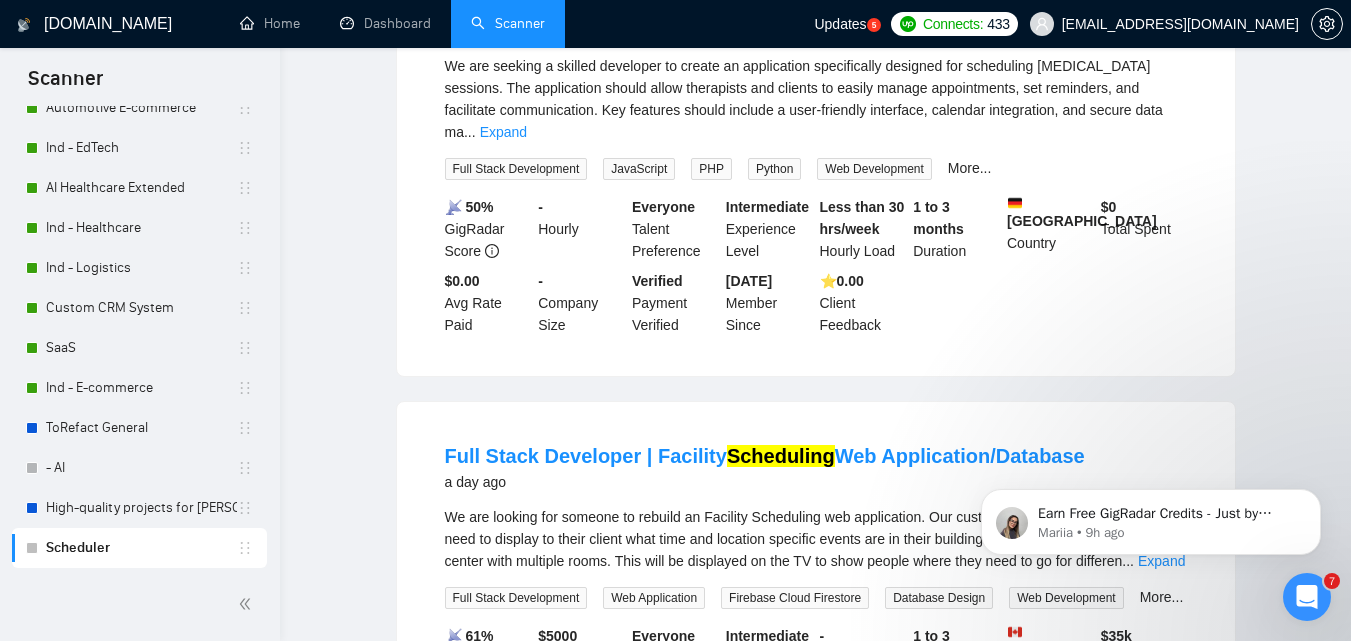 scroll, scrollTop: 0, scrollLeft: 0, axis: both 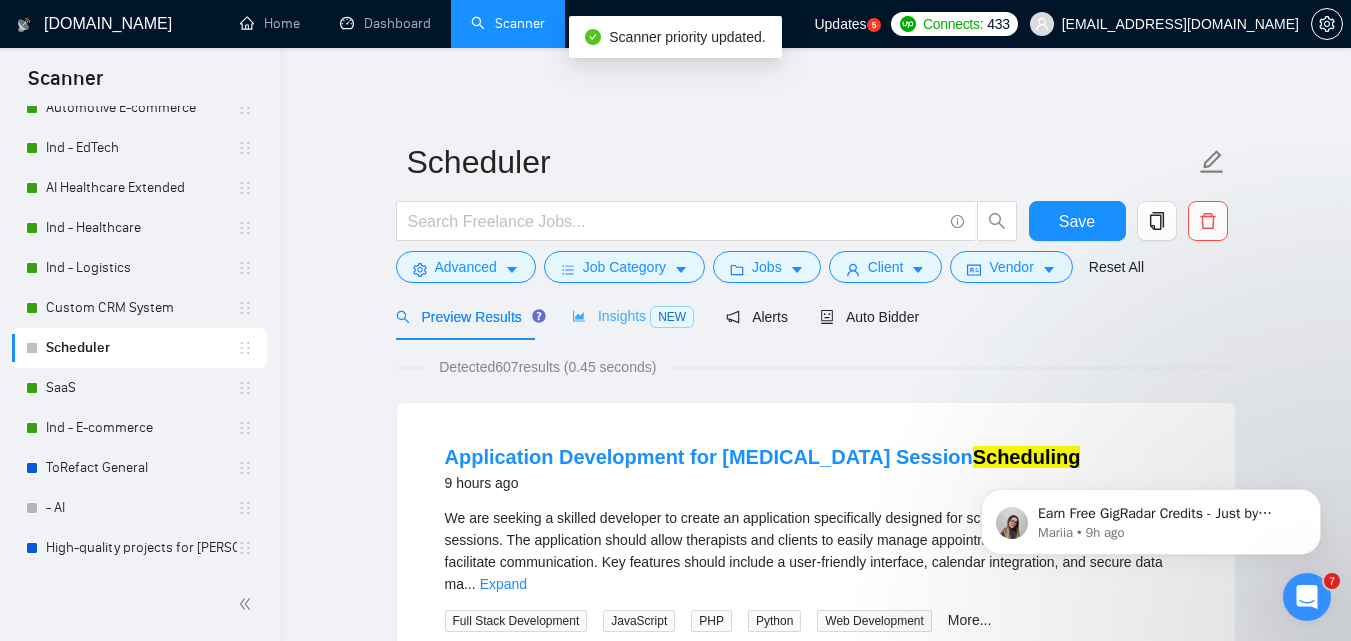 click on "Insights NEW" at bounding box center (633, 316) 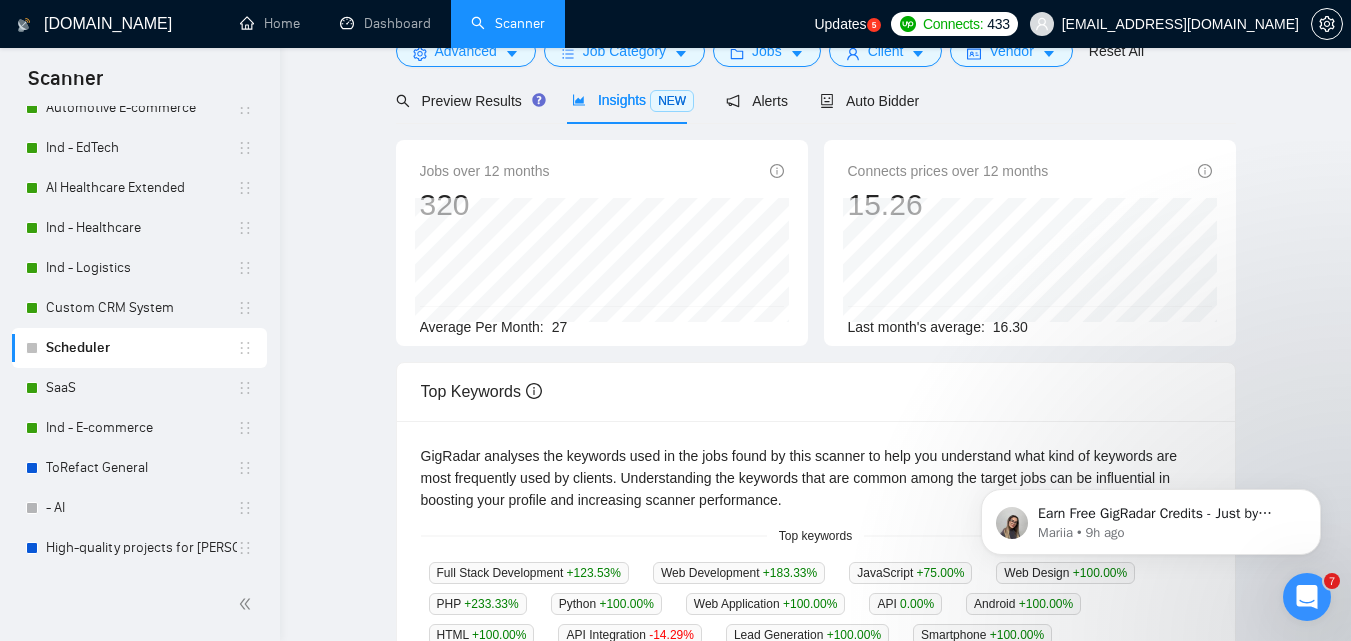 scroll, scrollTop: 0, scrollLeft: 0, axis: both 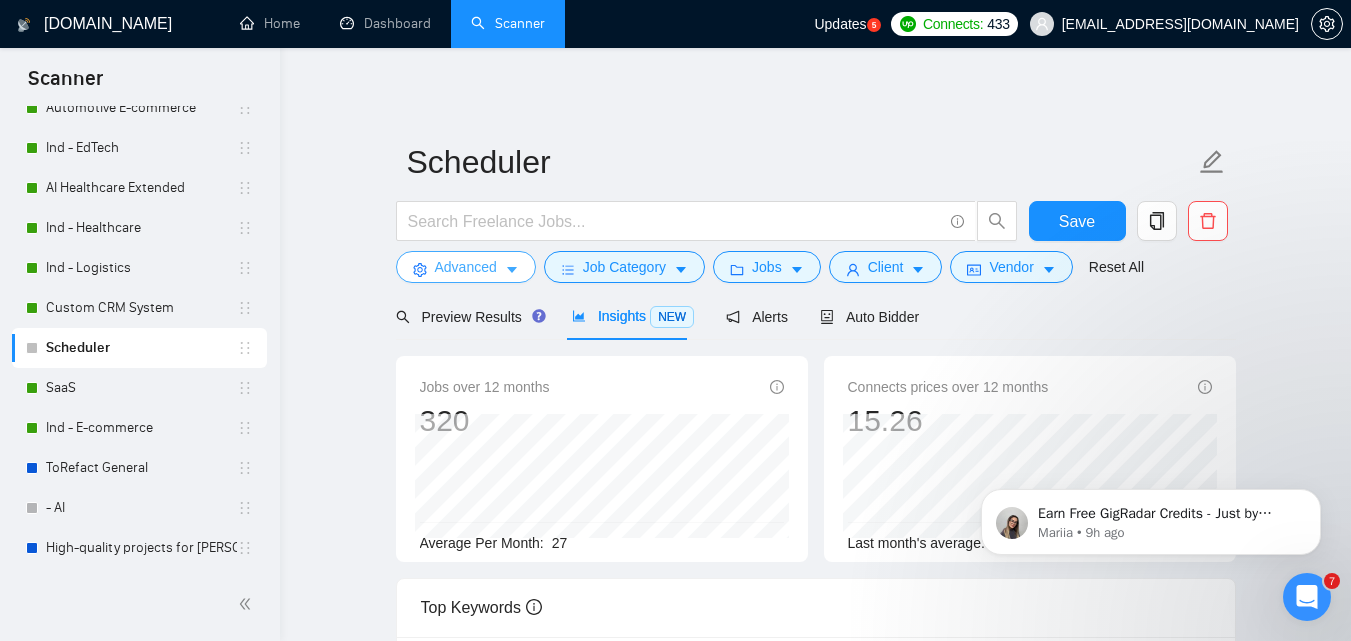 click on "Advanced" at bounding box center (466, 267) 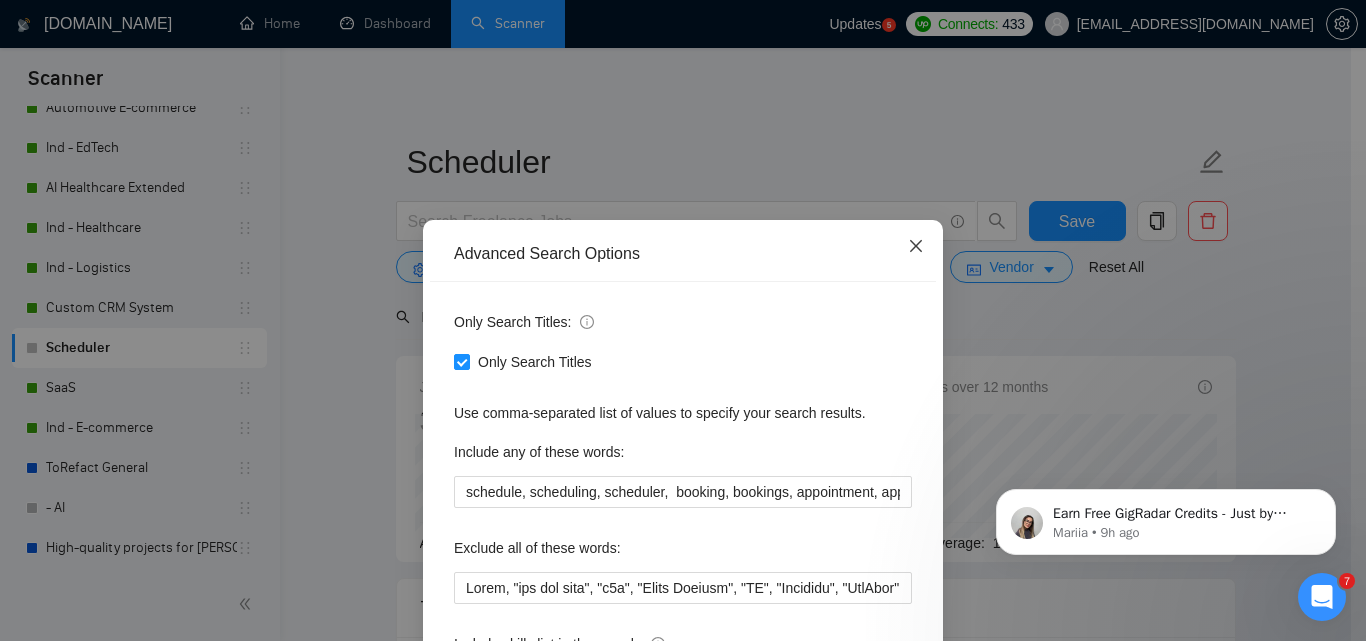 click 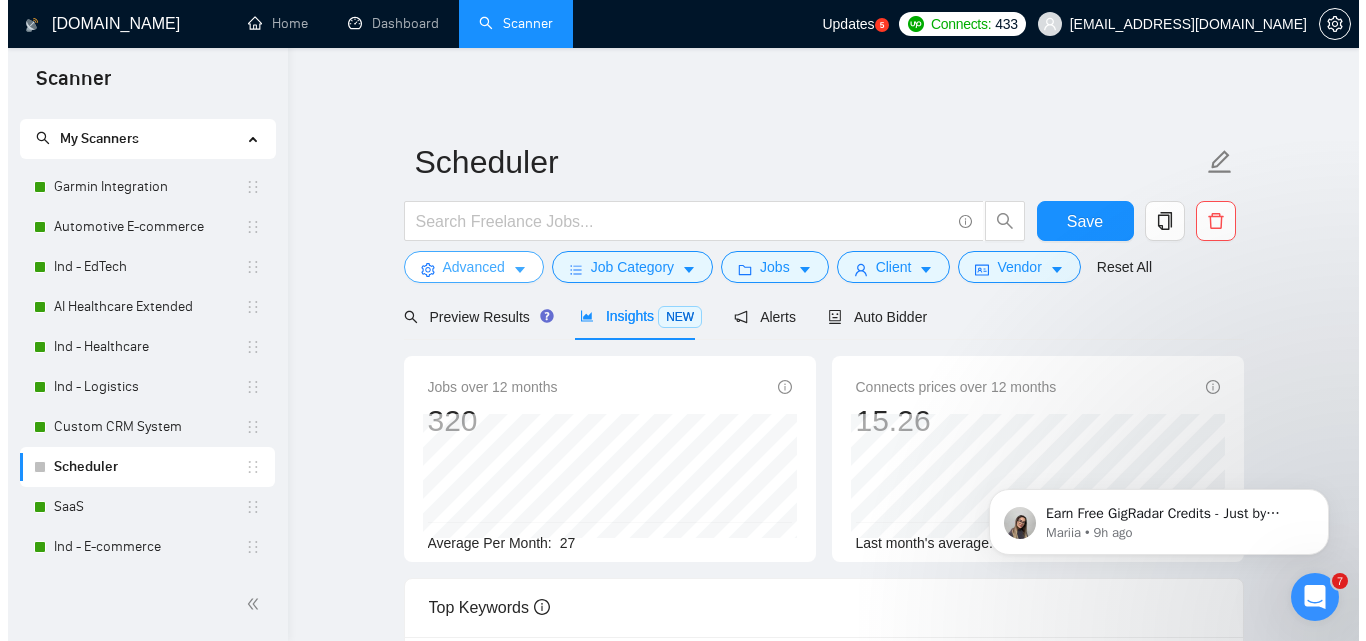 scroll, scrollTop: 0, scrollLeft: 0, axis: both 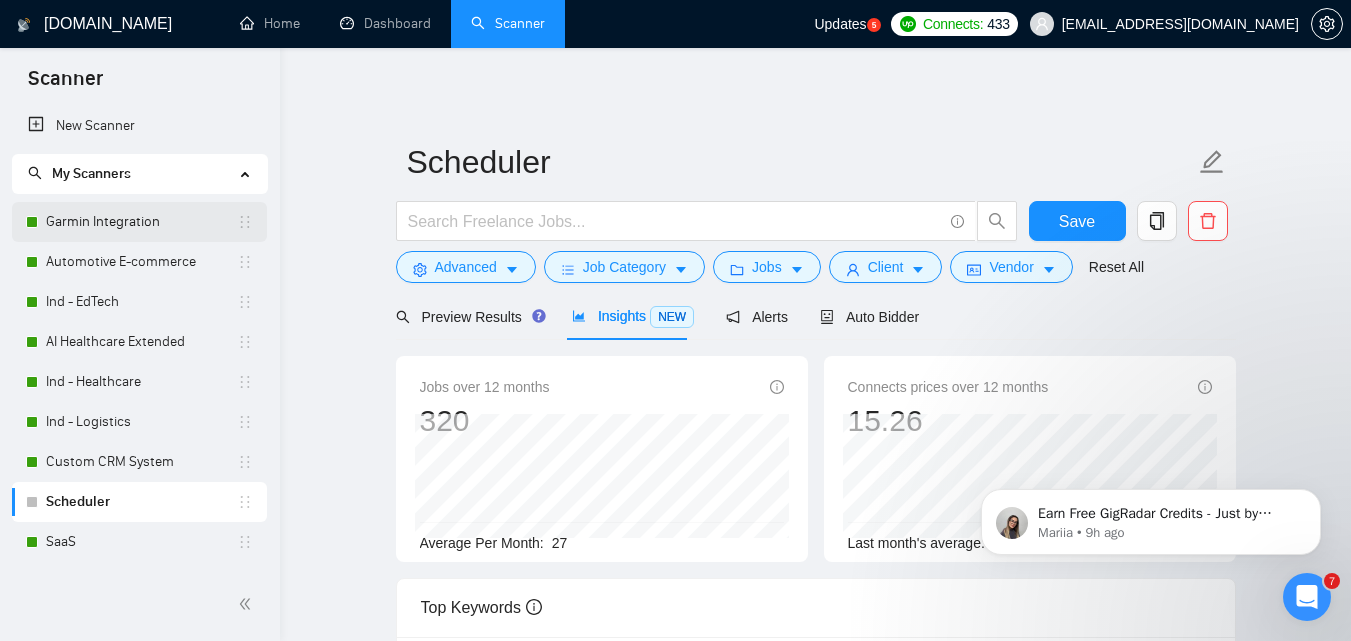click on "Garmin Integration" at bounding box center [141, 222] 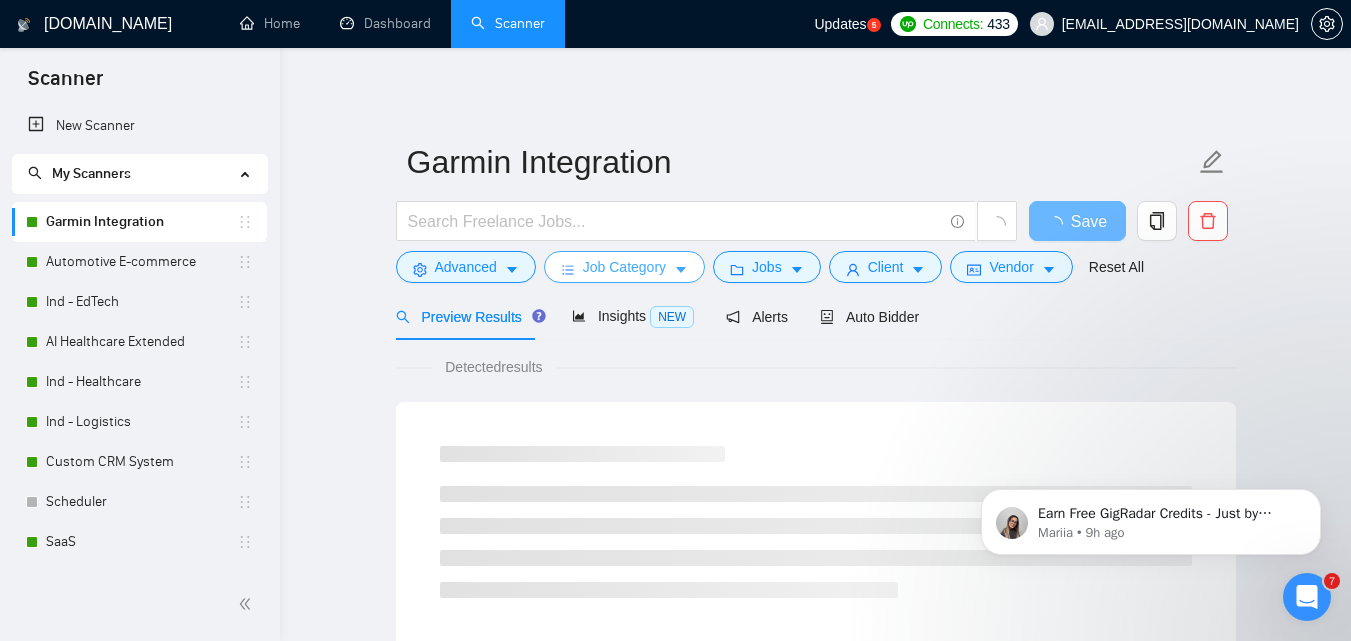 click on "Job Category" at bounding box center (624, 267) 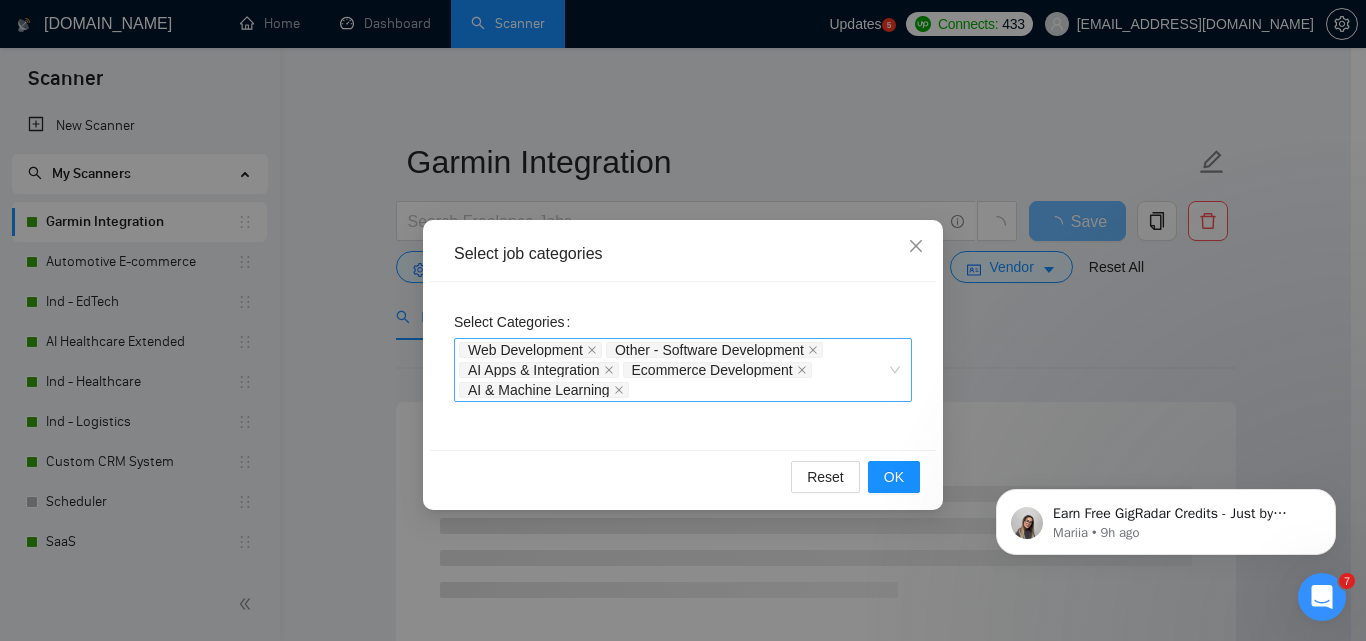 click on "Web Development Other - Software Development AI Apps & Integration Ecommerce Development AI & Machine Learning" at bounding box center [673, 370] 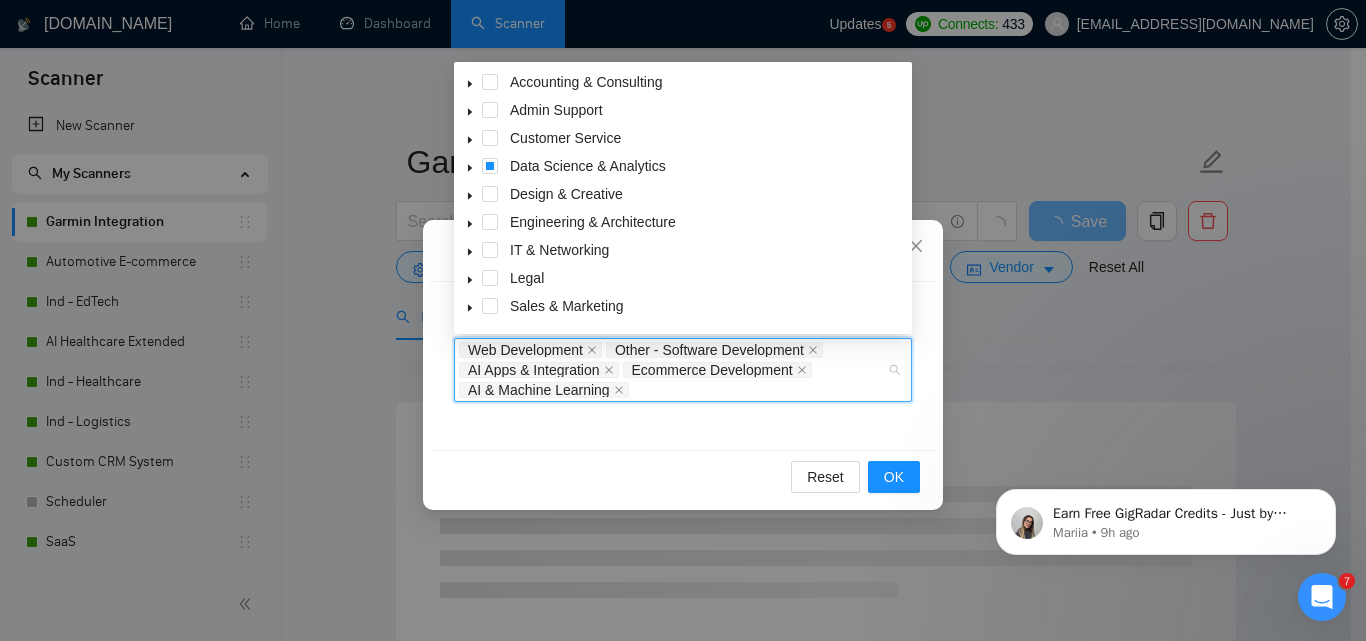 scroll, scrollTop: 80, scrollLeft: 0, axis: vertical 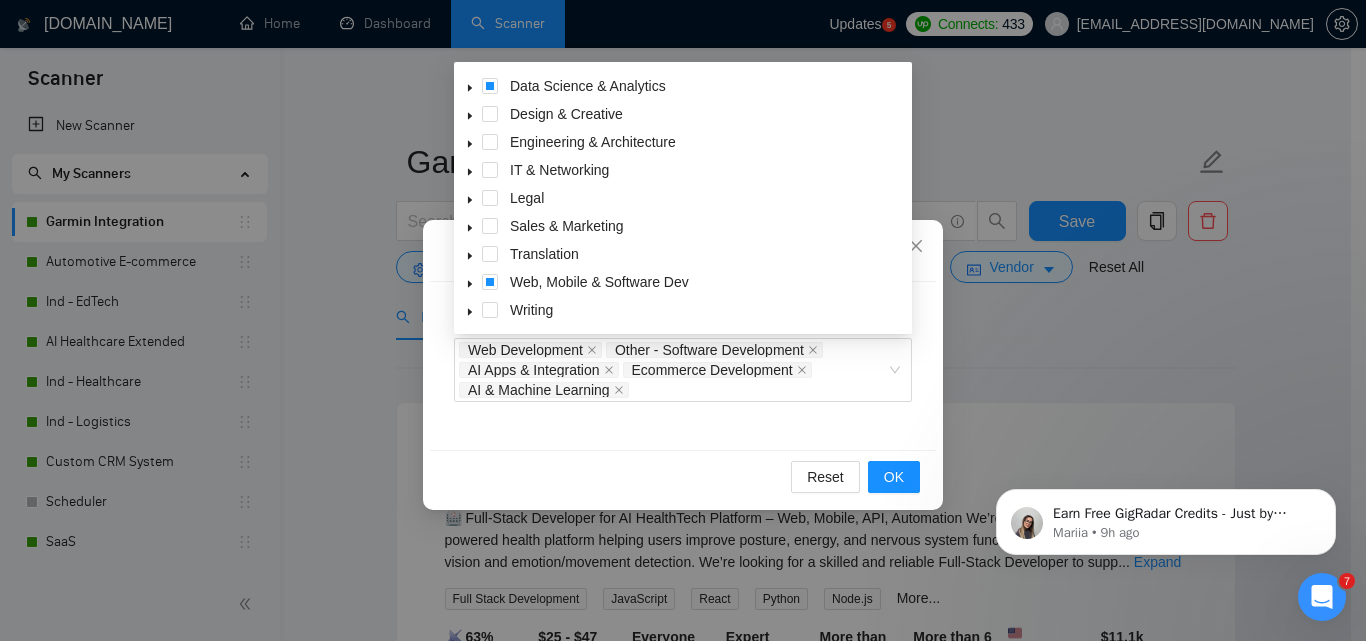 click on "Select job categories Select Categories Web Development Other - Software Development AI Apps & Integration Ecommerce Development AI & Machine Learning   Reset OK" at bounding box center [683, 320] 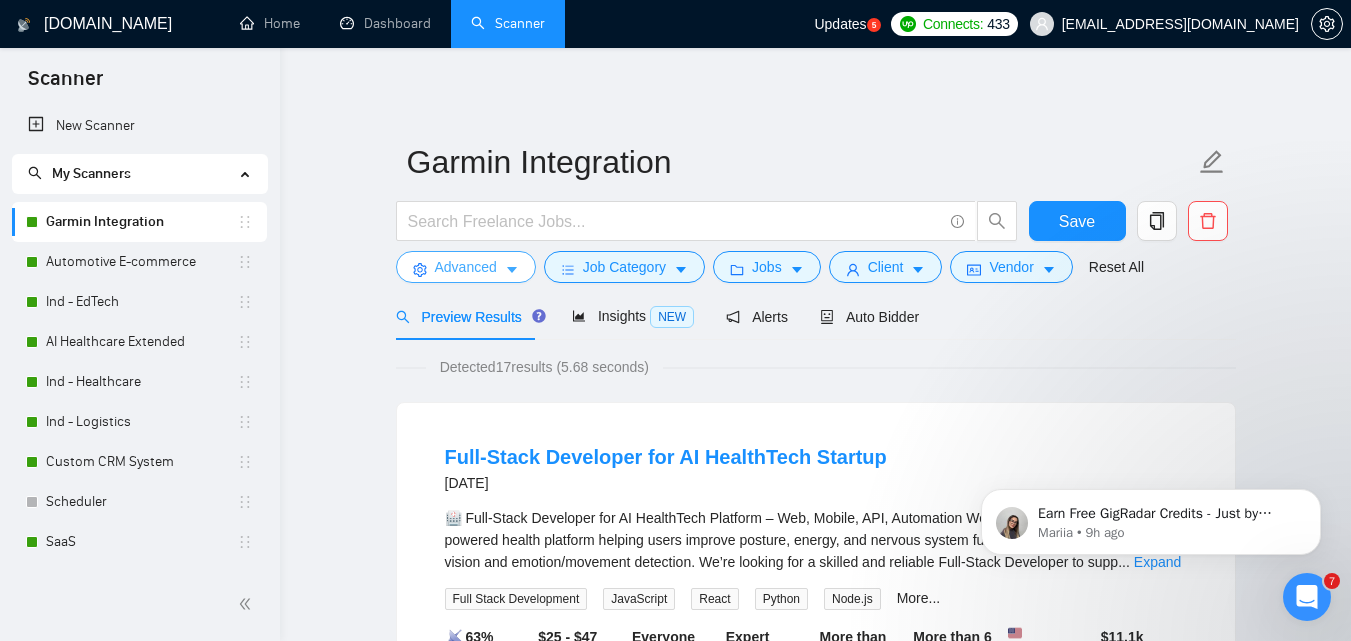 click on "Advanced" at bounding box center (466, 267) 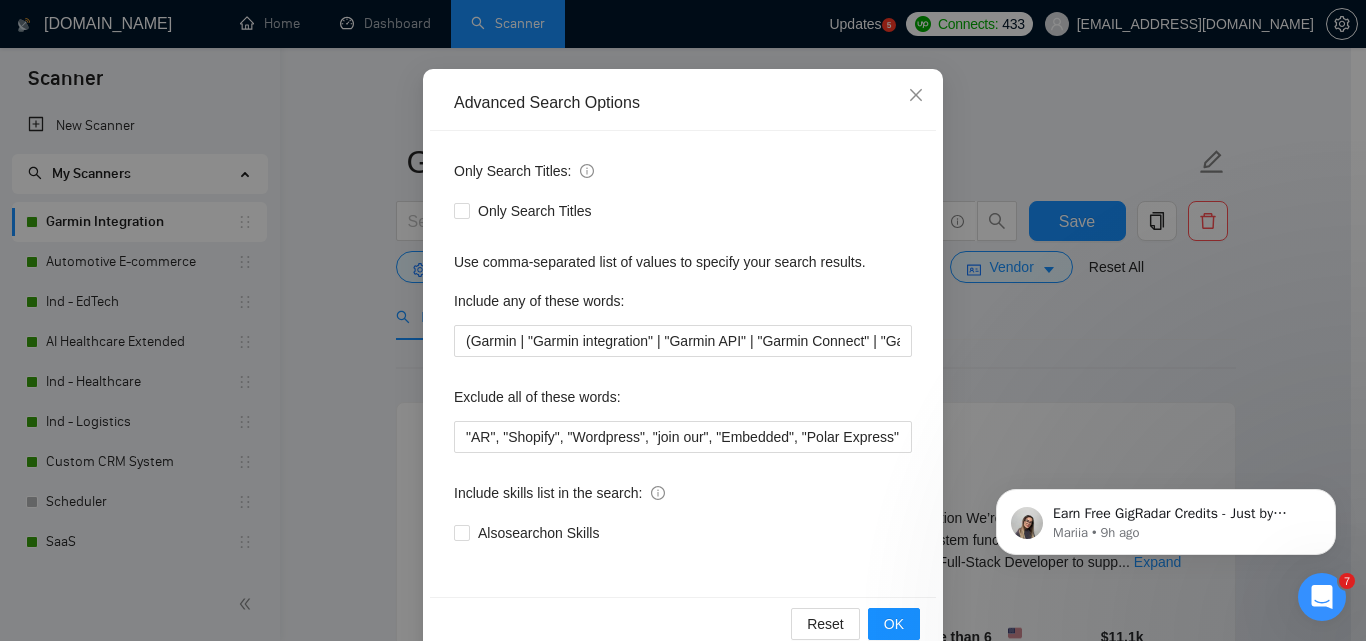 scroll, scrollTop: 191, scrollLeft: 0, axis: vertical 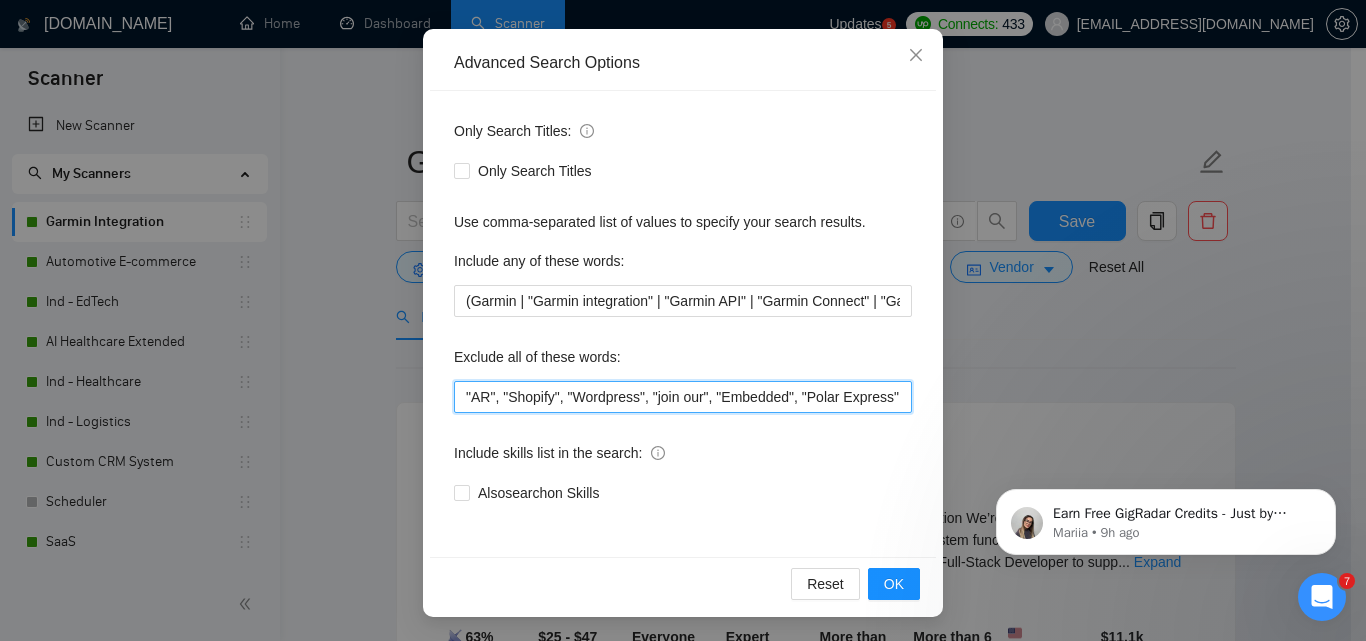 click on ""AR", "Shopify", "Wordpress", "join our", "Embedded", "Polar Express"," at bounding box center (683, 397) 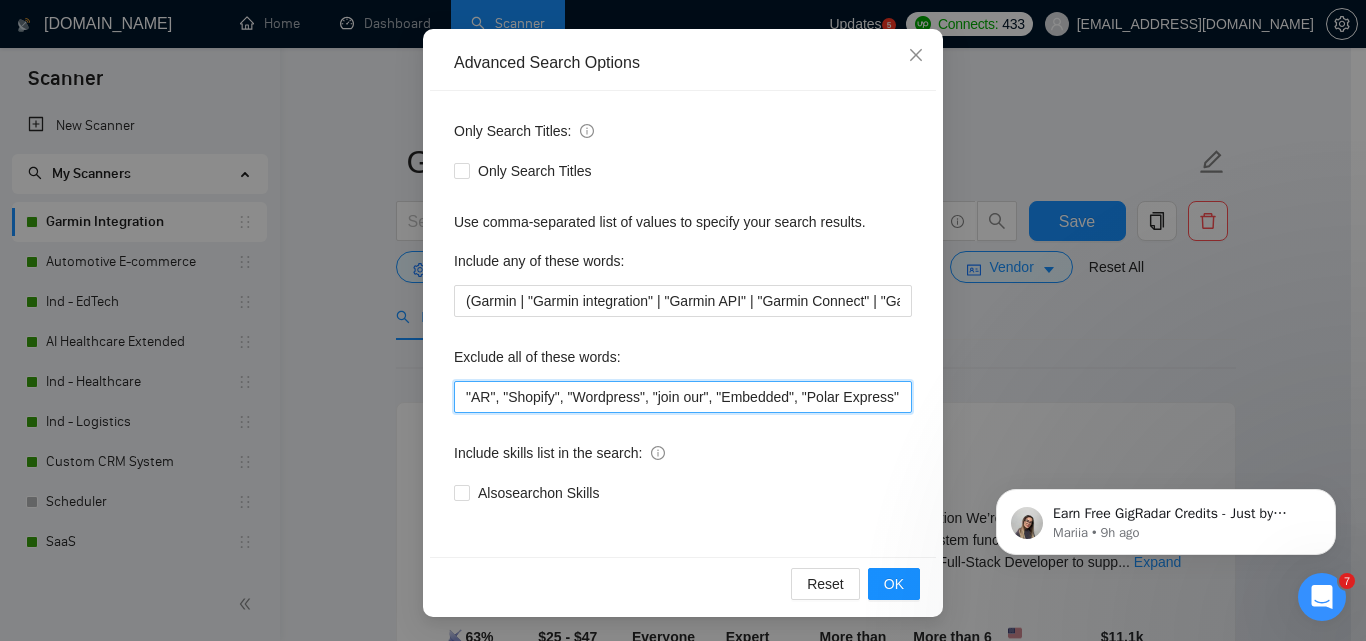click on ""AR", "Shopify", "Wordpress", "join our", "Embedded", "Polar Express"," at bounding box center (683, 397) 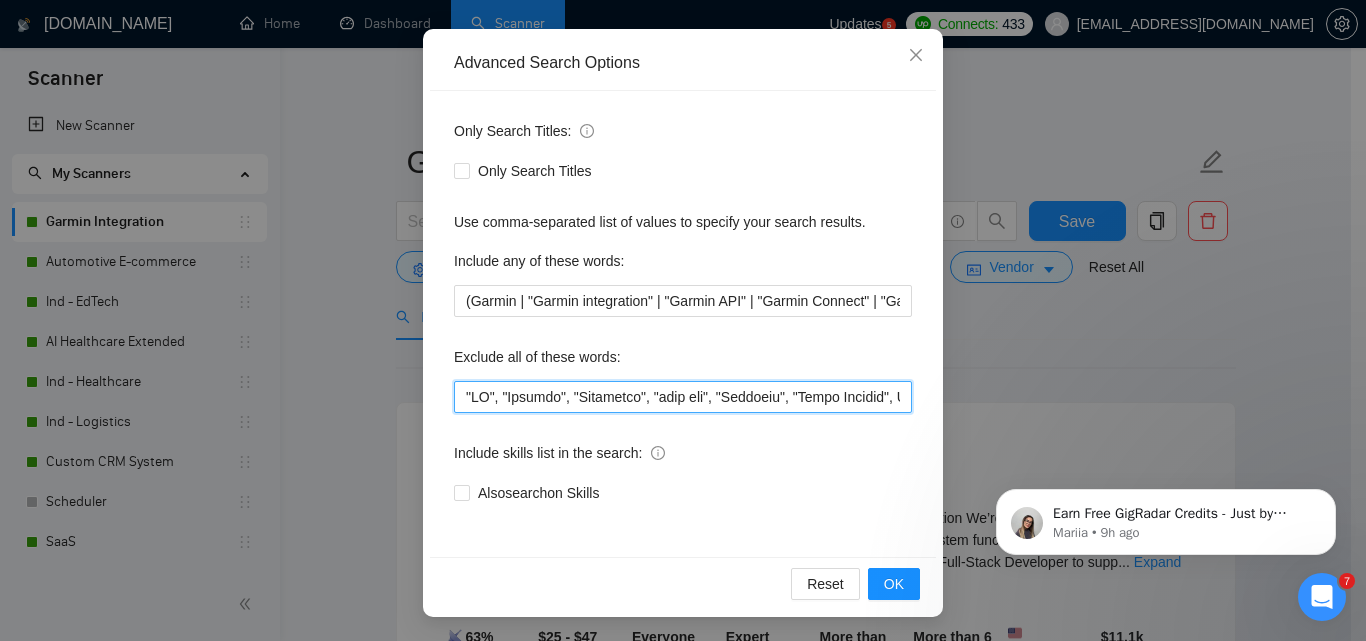 scroll, scrollTop: 0, scrollLeft: 10957, axis: horizontal 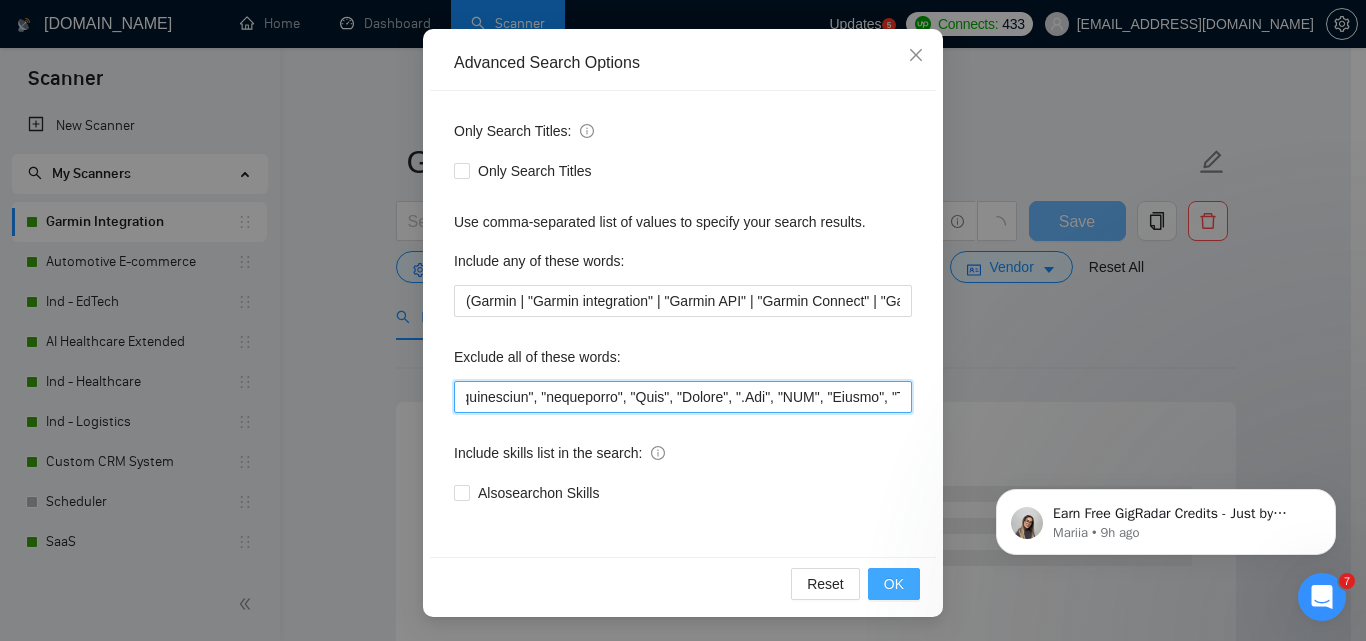 type on ""AR", "Shopify", "Wordpress", "join our", "Embedded", "Polar Express", [MEDICAL_DATA] our team", "Adult Content", "AR", "Airtable", "AnyDesk", "[DOMAIN_NAME]", "AWS Amplify", "Aws Fullstack", "Bachelor's", "Betting", "Bigcommerce", "Bolt", "[DOMAIN_NAME]", "Bubble", "[DOMAIN_NAME]", "BuddyBoss", "C", "C#", "C++", "Canvas LMS", "Caspio", Caspo, "Casino", "Chatter", "Code Review", "Code Reviews", "Consultancy", "Crypto", "Dating", "Debugging", "Desarrollador", "deffered pay", "Desarrollar", "Discord", "Do not apply as an agency", "Don't apply as an agency", "no agency", "Dynamics 365", "Embedded", "Epic", "EClinicalworks", "Ember.js", "FBA", "Fix", "FlutterFlow", "Framer", "Glide", "GoHighLevel", "Grow with the team", "Guide", "Hire", "HivePress", "Hubspot", "Java", "Join", "Junior", "KEAP CRM", "Kotlin", "Lovable", "Listing", "Looking to partner", "Low code", "low code", "Low-code", "lowcode", "No-code", "no code", "nocode", Moodle, "[DOMAIN_NAME]", "[DATE][DOMAIN_NAME]", "Managing Amazon", "Middle", "Microsoft", "NFT", "NO AGENCIES", "no..." 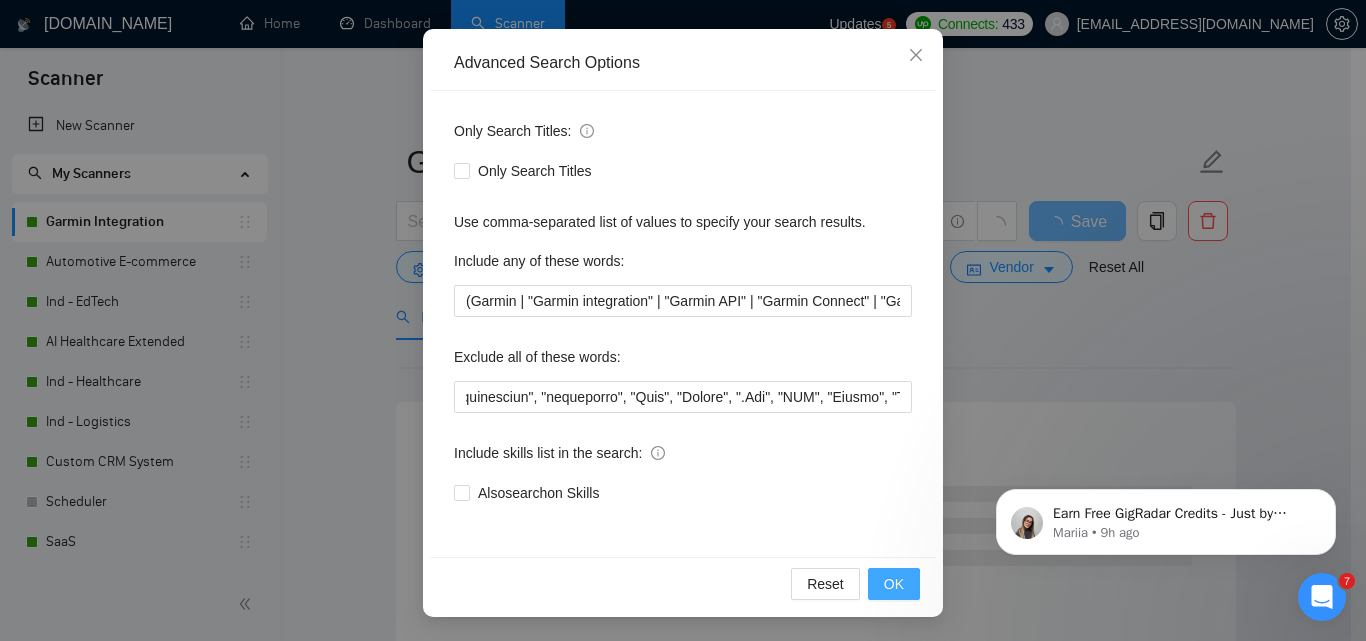 click on "OK" at bounding box center (894, 584) 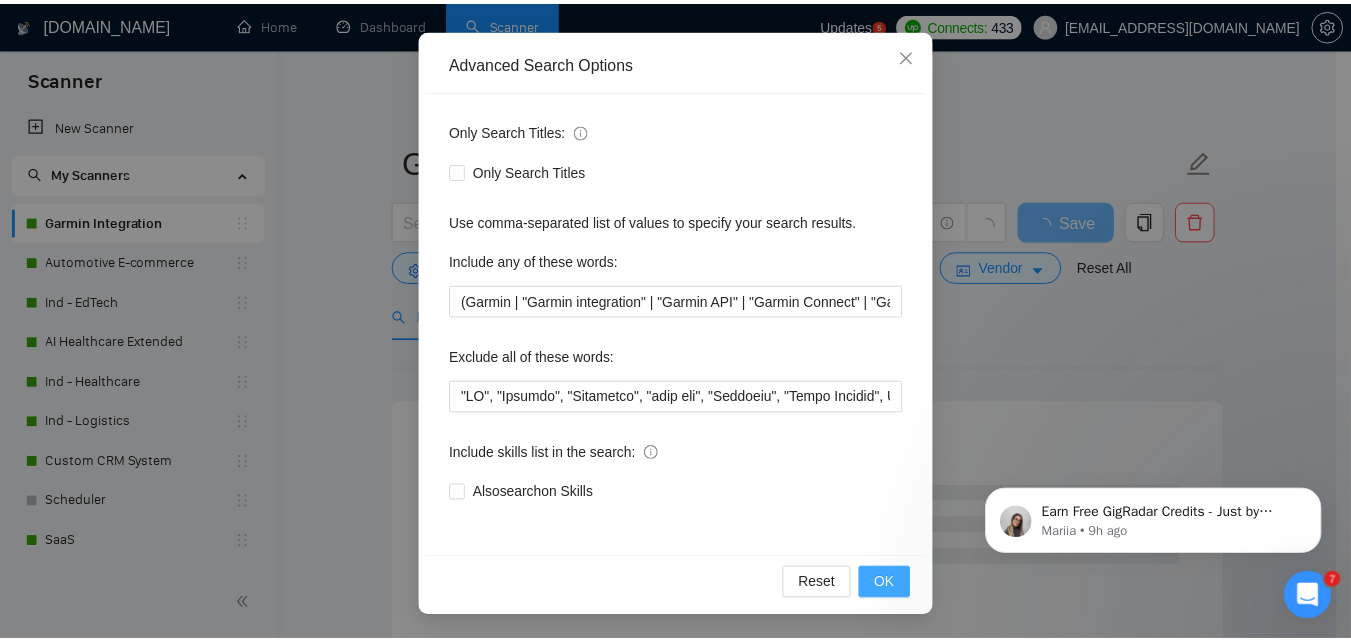 scroll, scrollTop: 91, scrollLeft: 0, axis: vertical 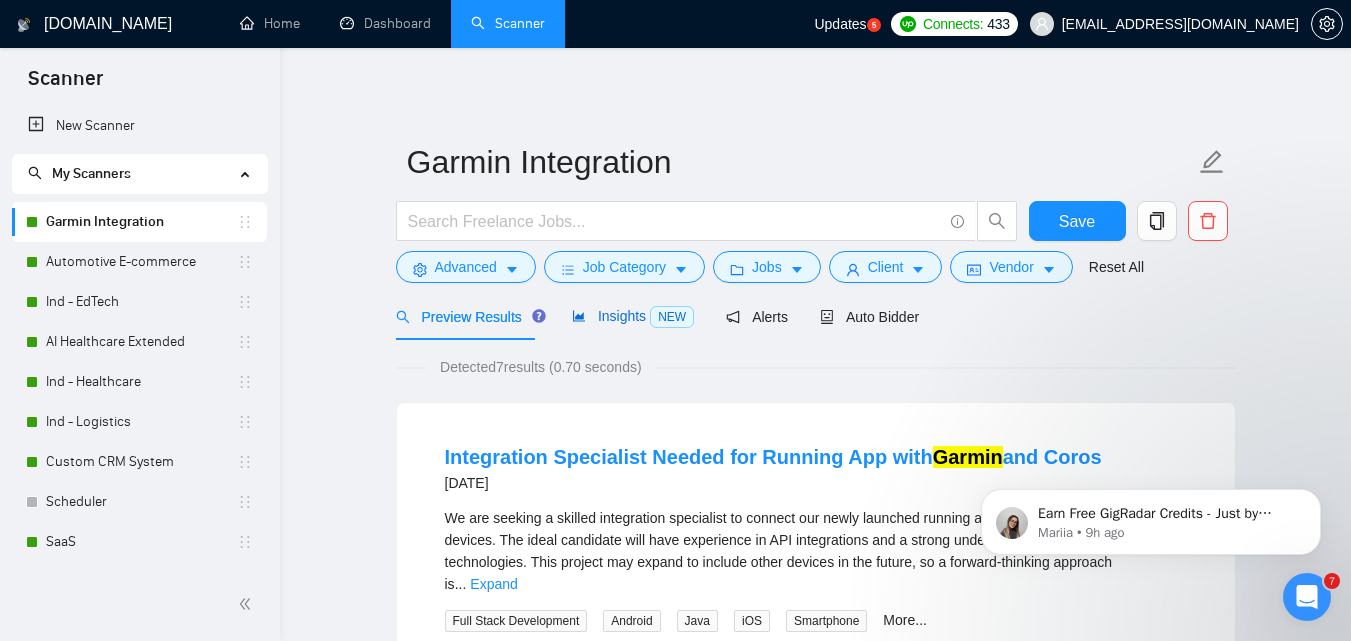 click on "Insights NEW" at bounding box center (633, 316) 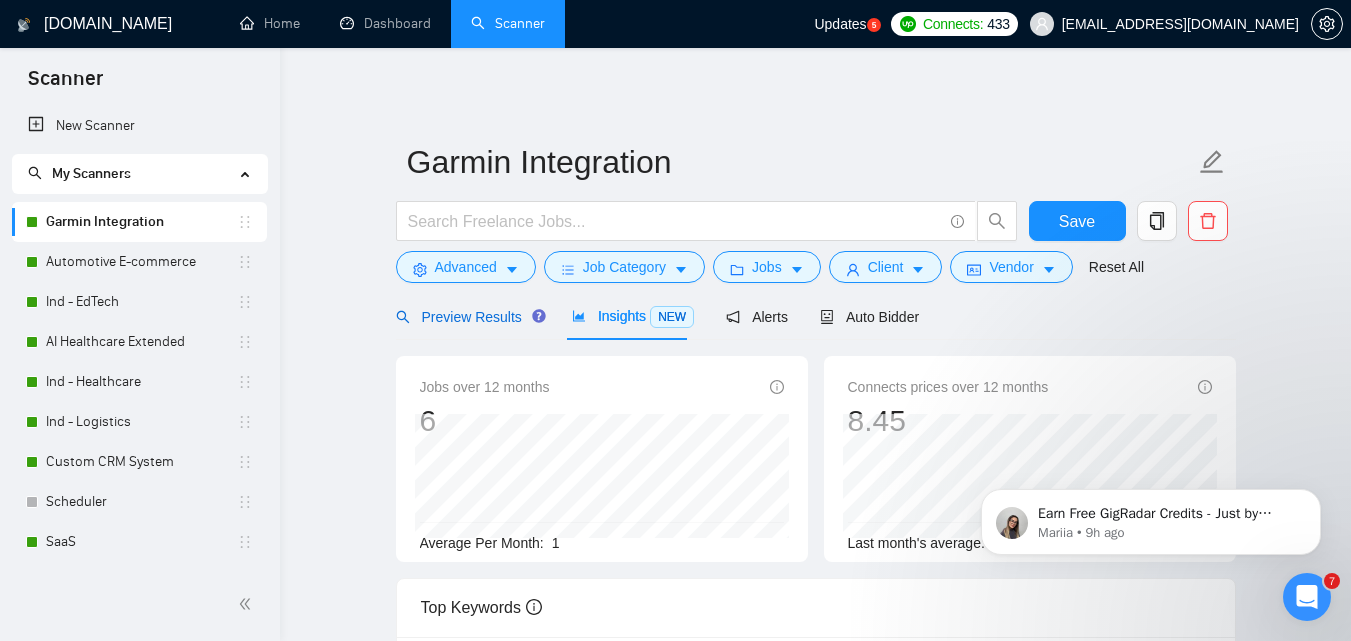 click on "Preview Results" at bounding box center (468, 317) 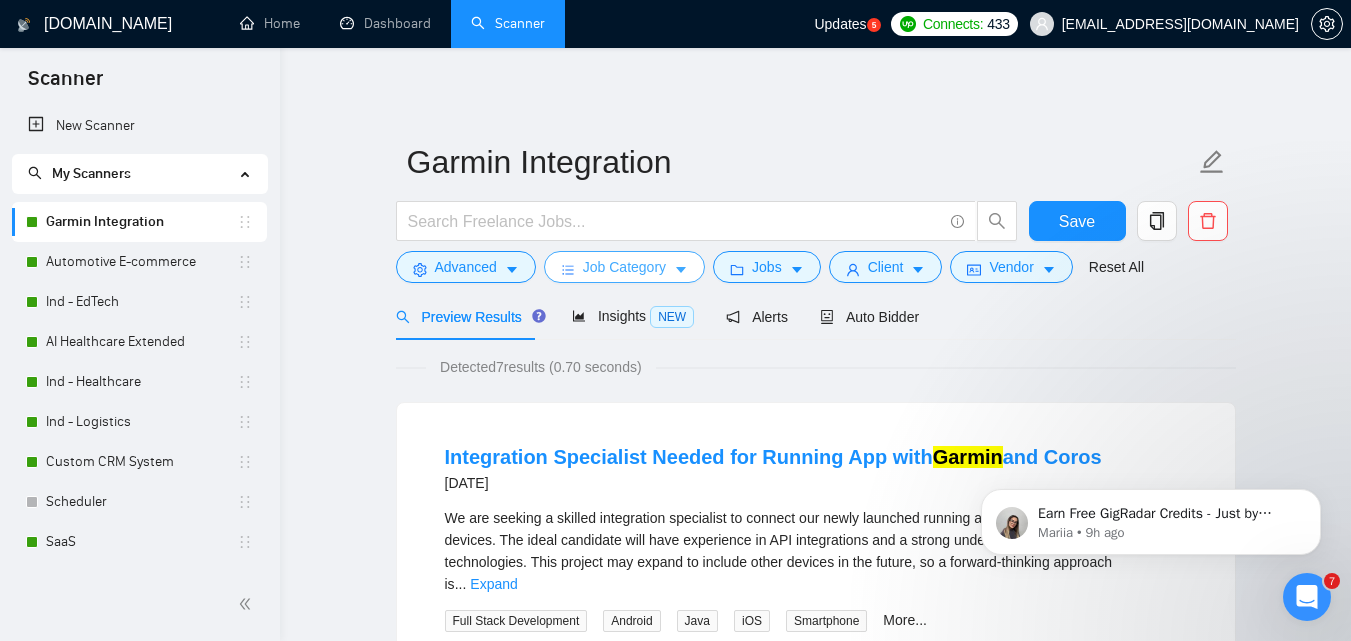 click on "Job Category" at bounding box center (624, 267) 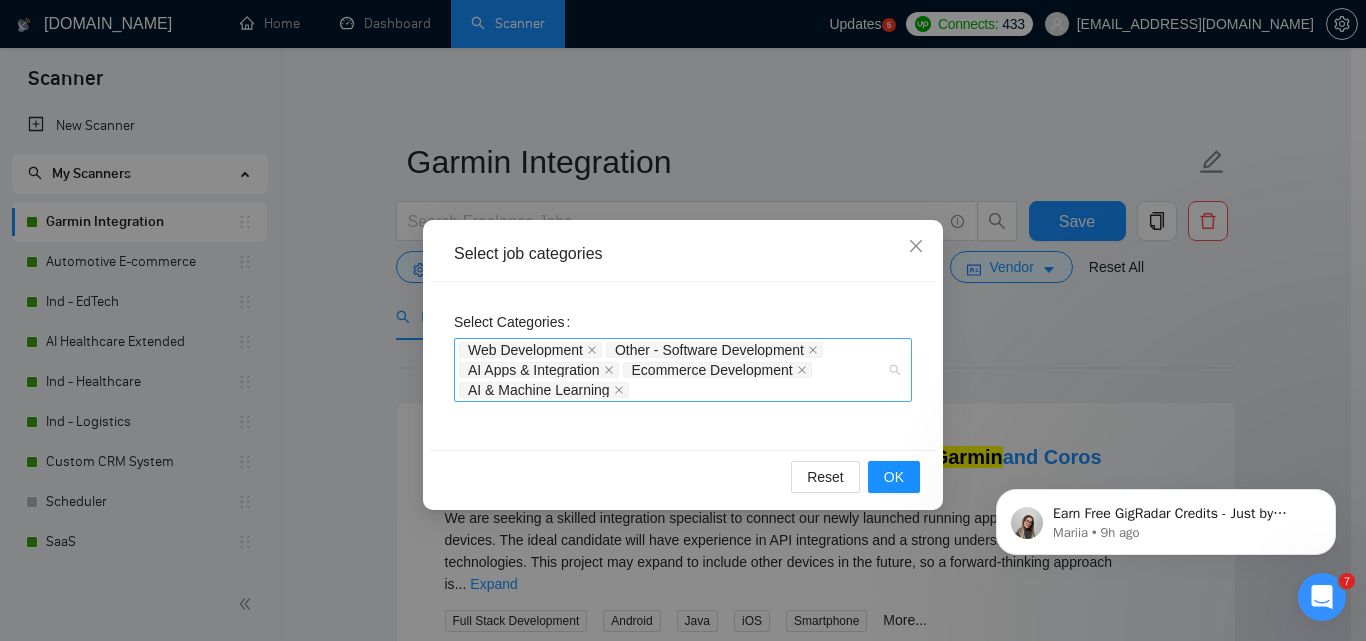 click on "Web Development Other - Software Development AI Apps & Integration Ecommerce Development AI & Machine Learning" at bounding box center [673, 370] 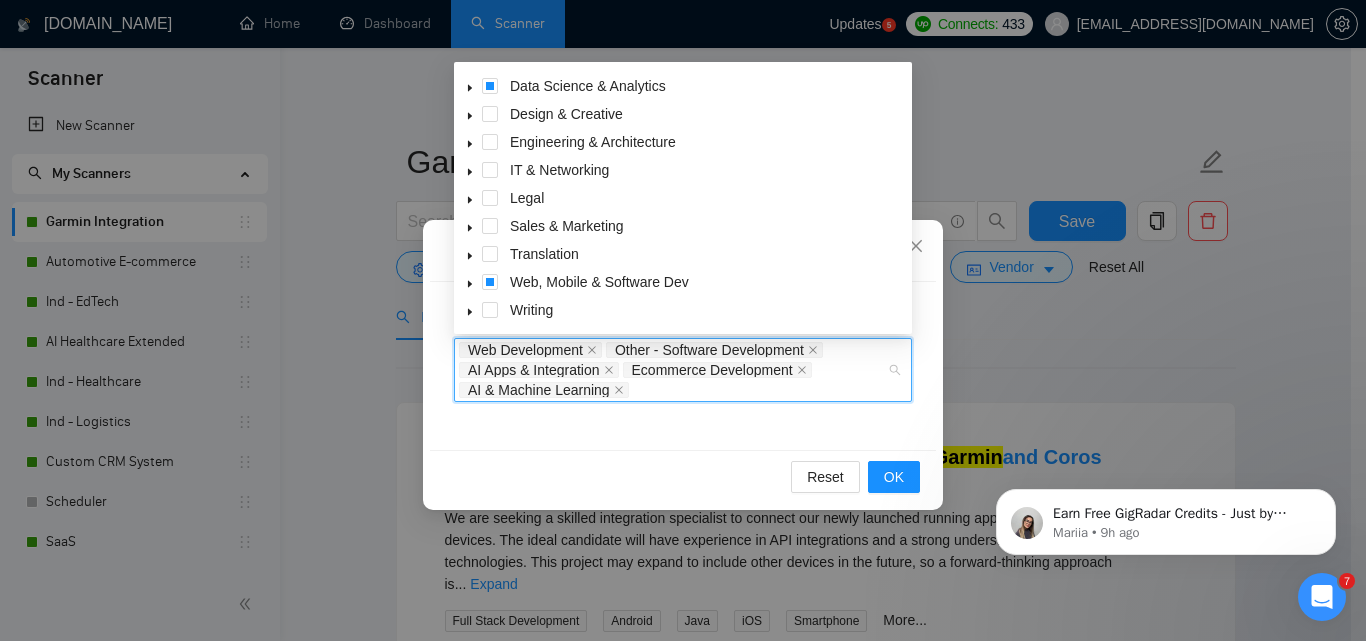 click 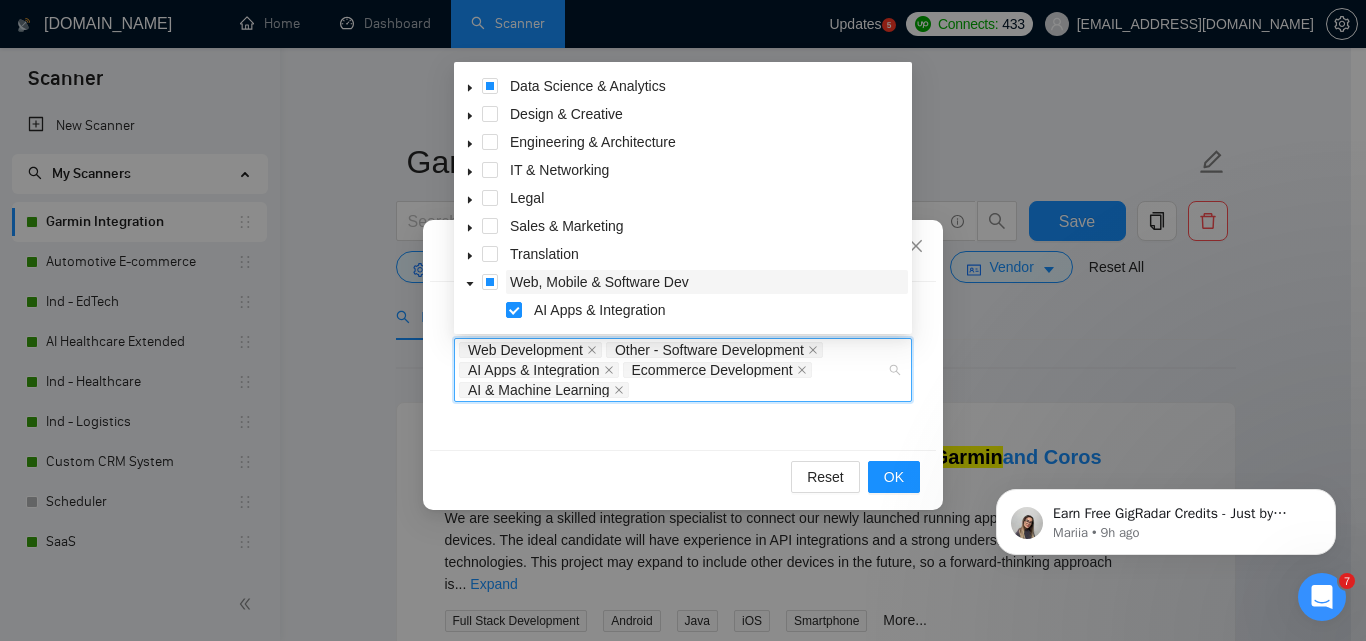 scroll, scrollTop: 398, scrollLeft: 0, axis: vertical 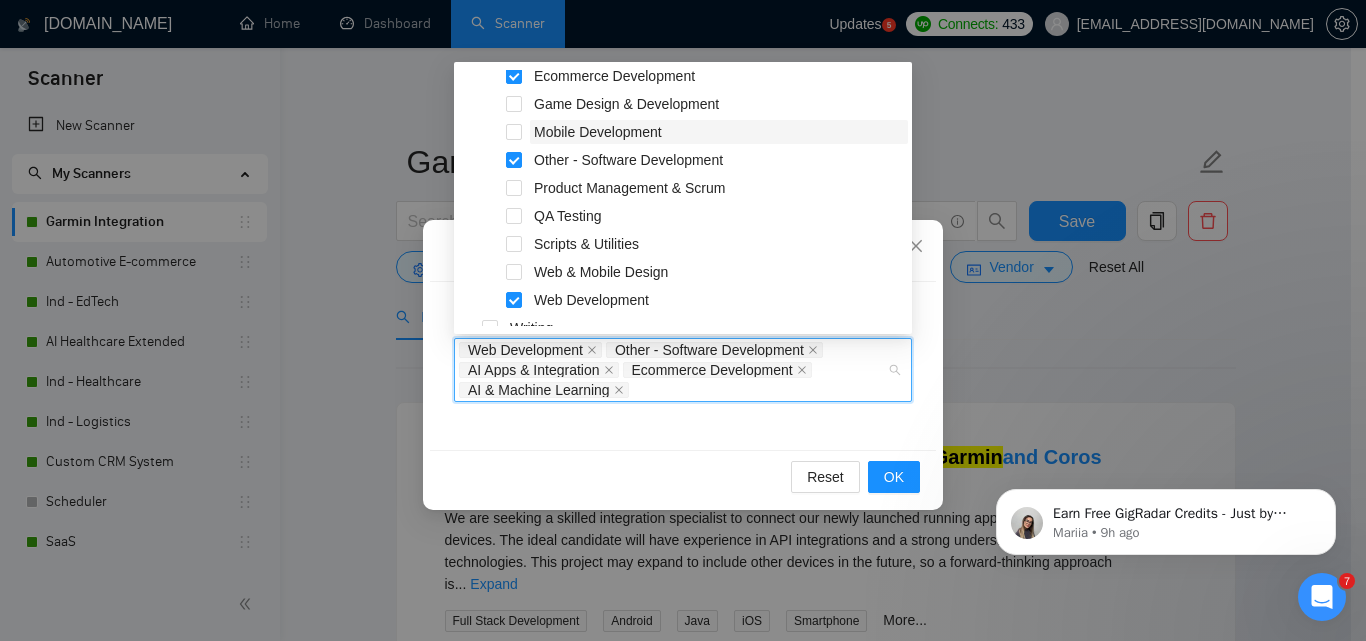 click on "Mobile Development" at bounding box center [598, 132] 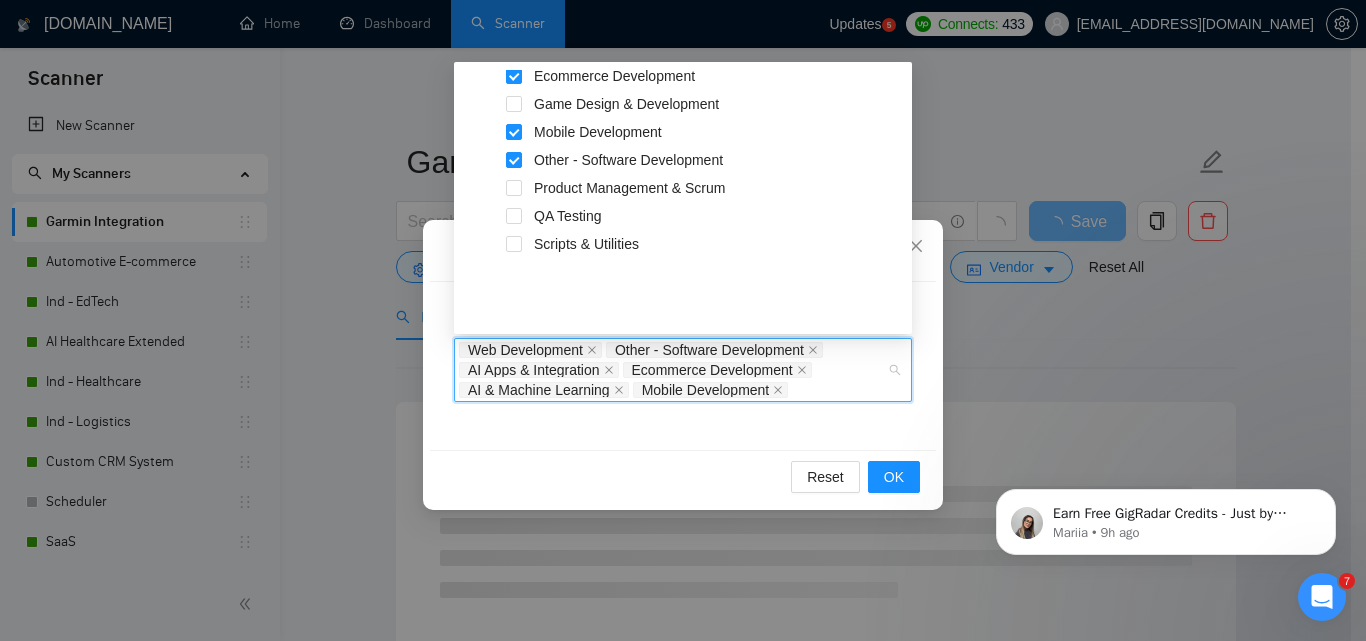 scroll, scrollTop: 298, scrollLeft: 0, axis: vertical 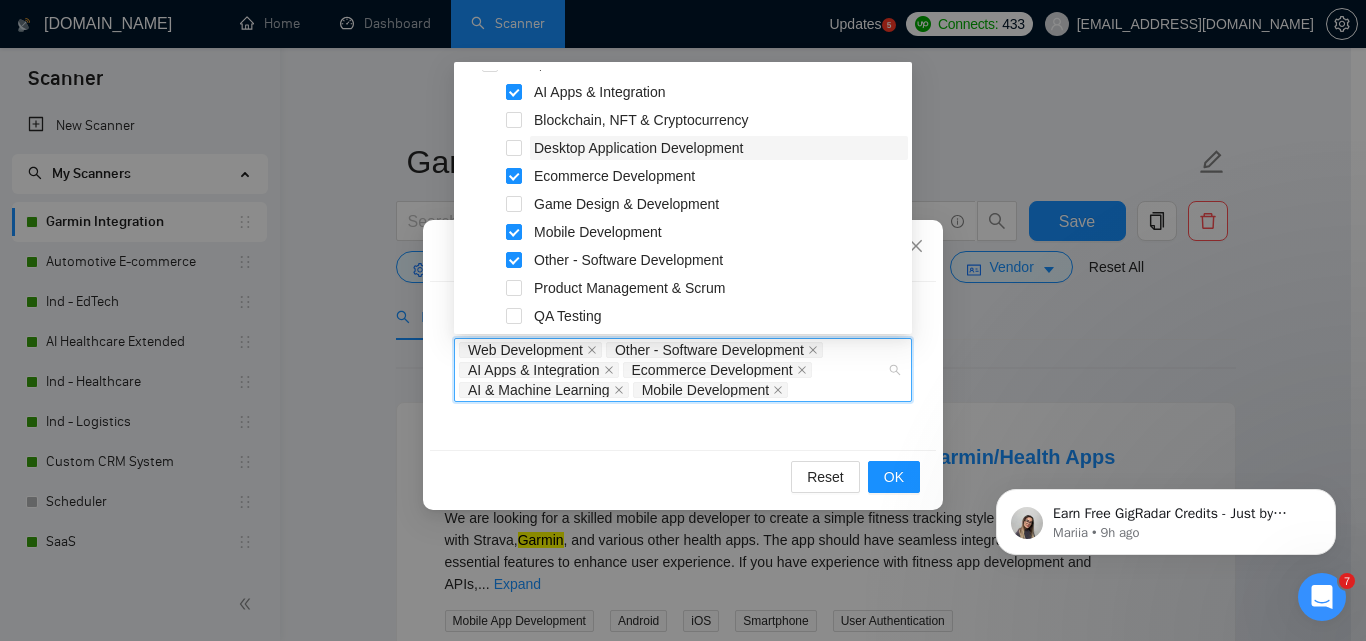 click on "Desktop Application Development" at bounding box center (638, 148) 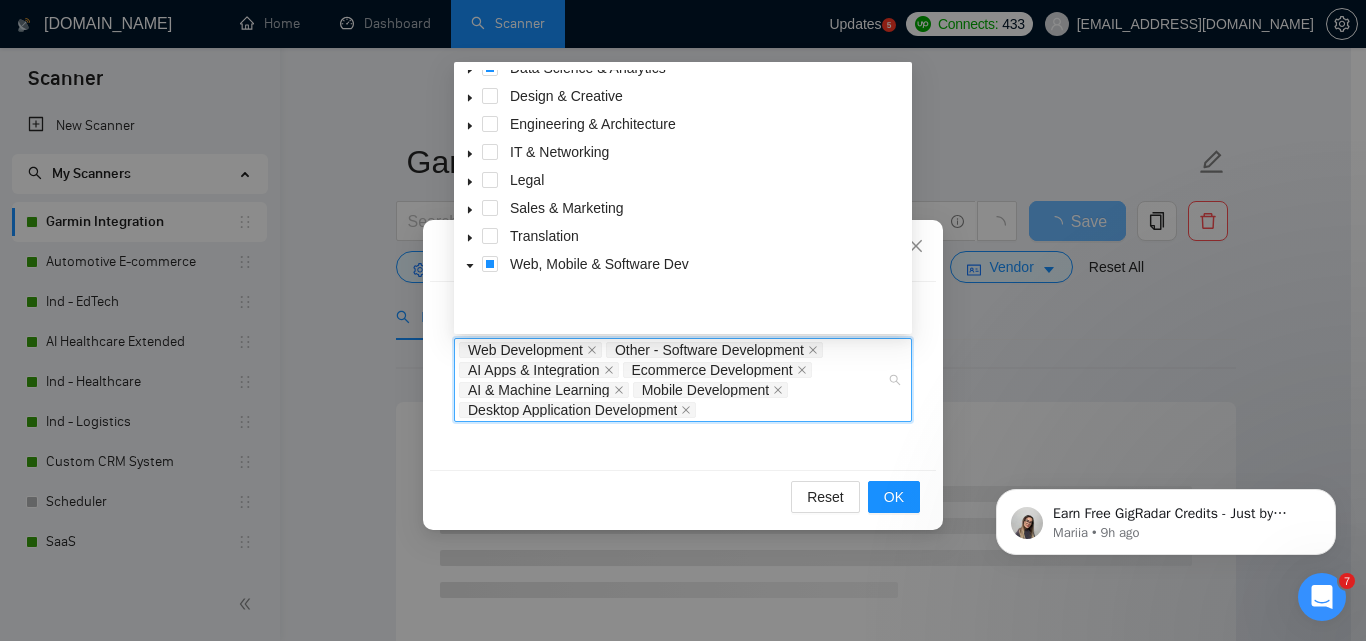 scroll, scrollTop: 0, scrollLeft: 0, axis: both 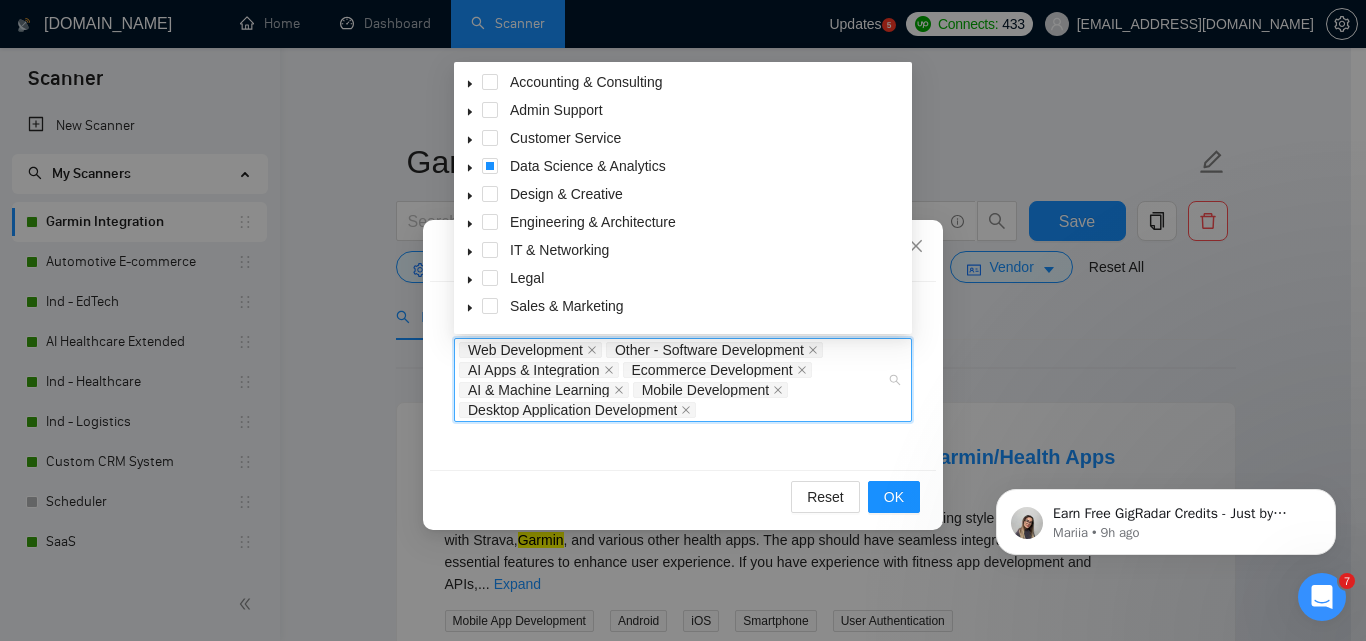 click 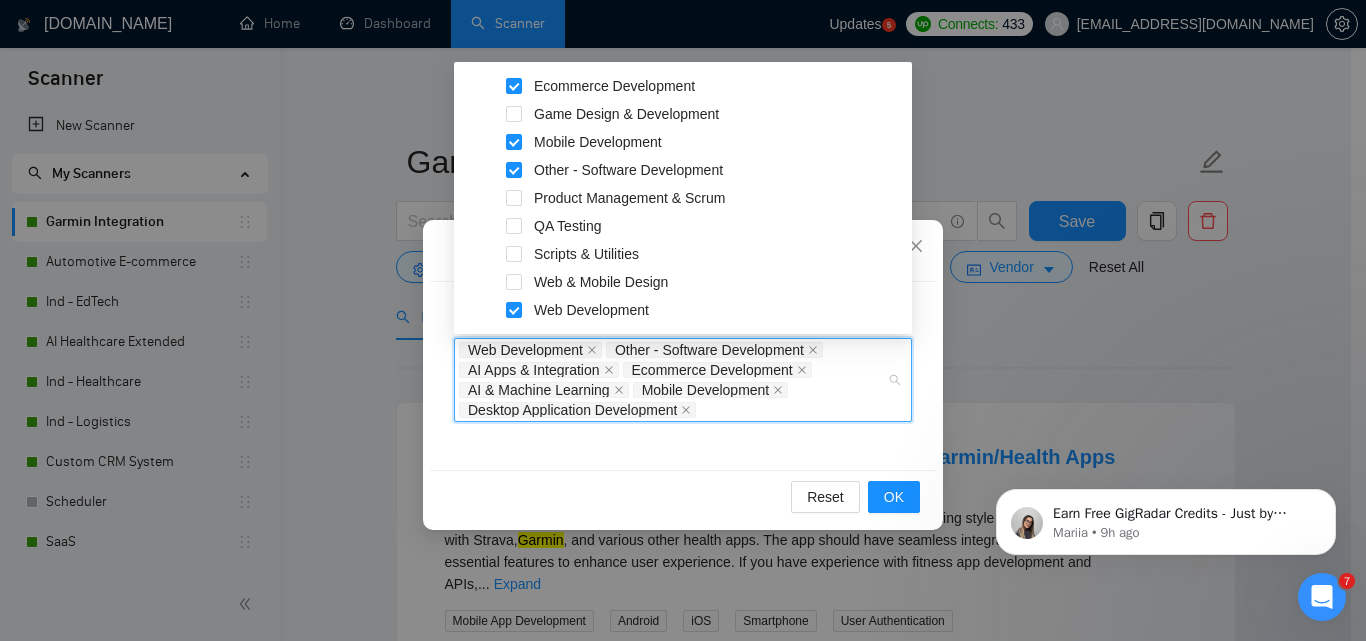 scroll, scrollTop: 528, scrollLeft: 0, axis: vertical 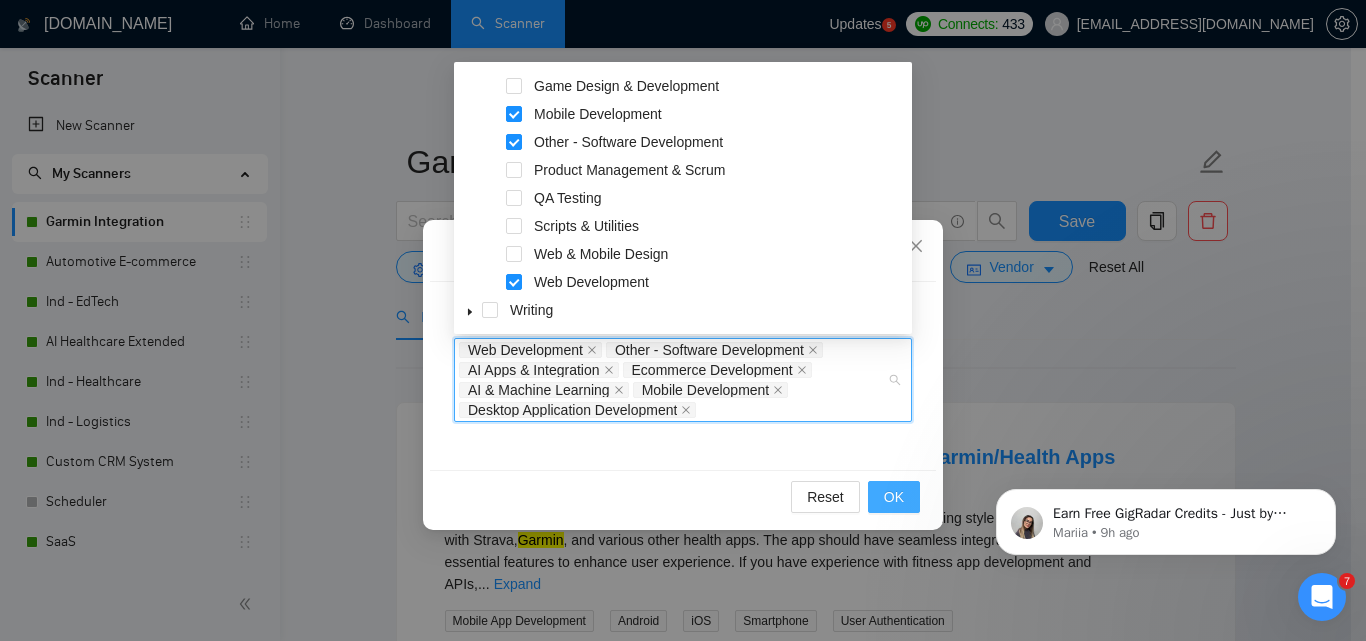 click on "OK" at bounding box center [894, 497] 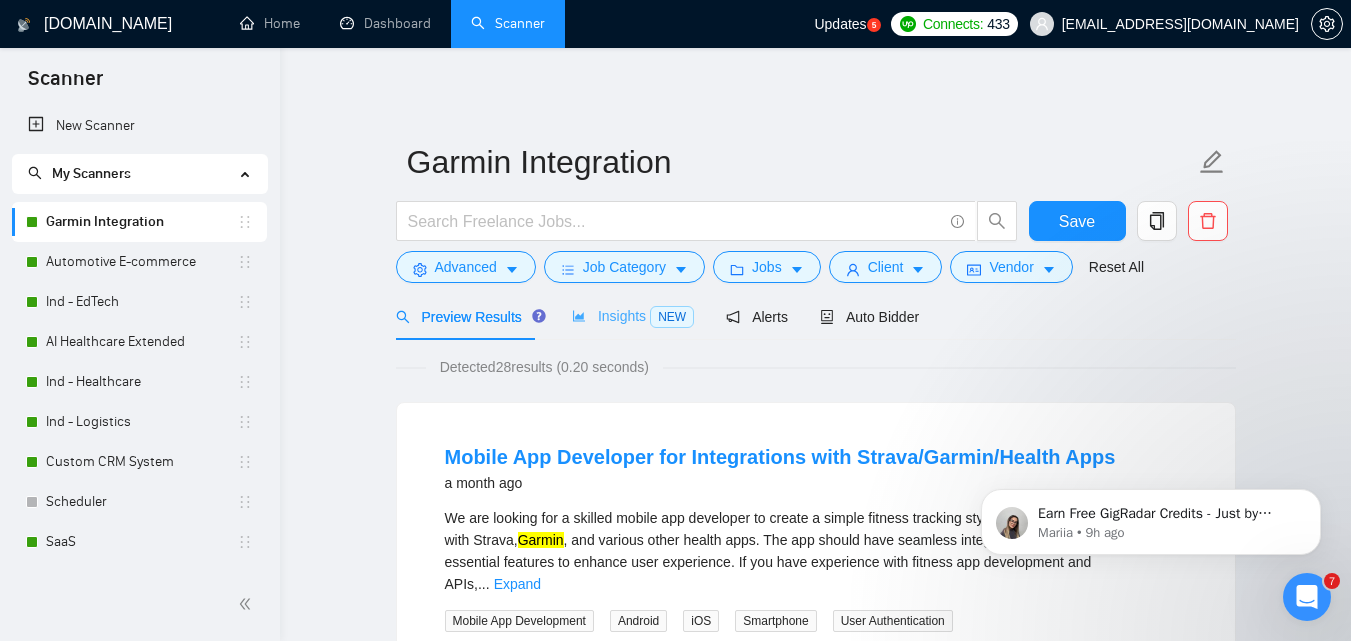 click on "Insights NEW" at bounding box center [633, 316] 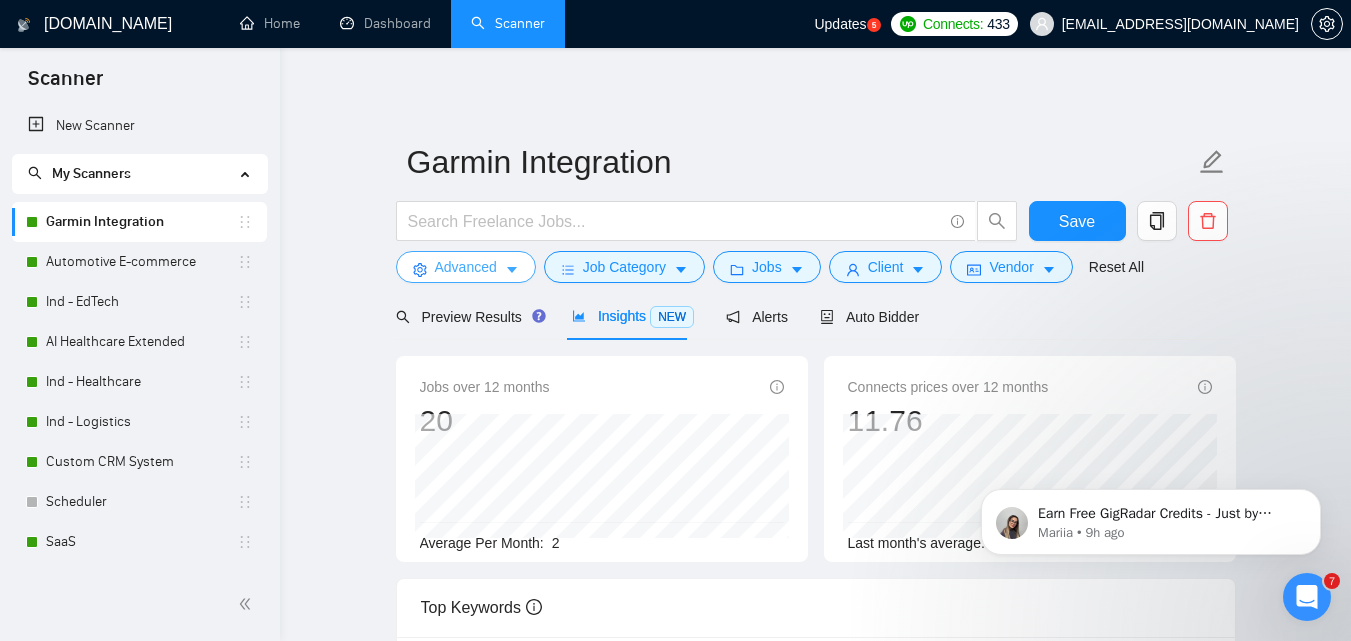 click 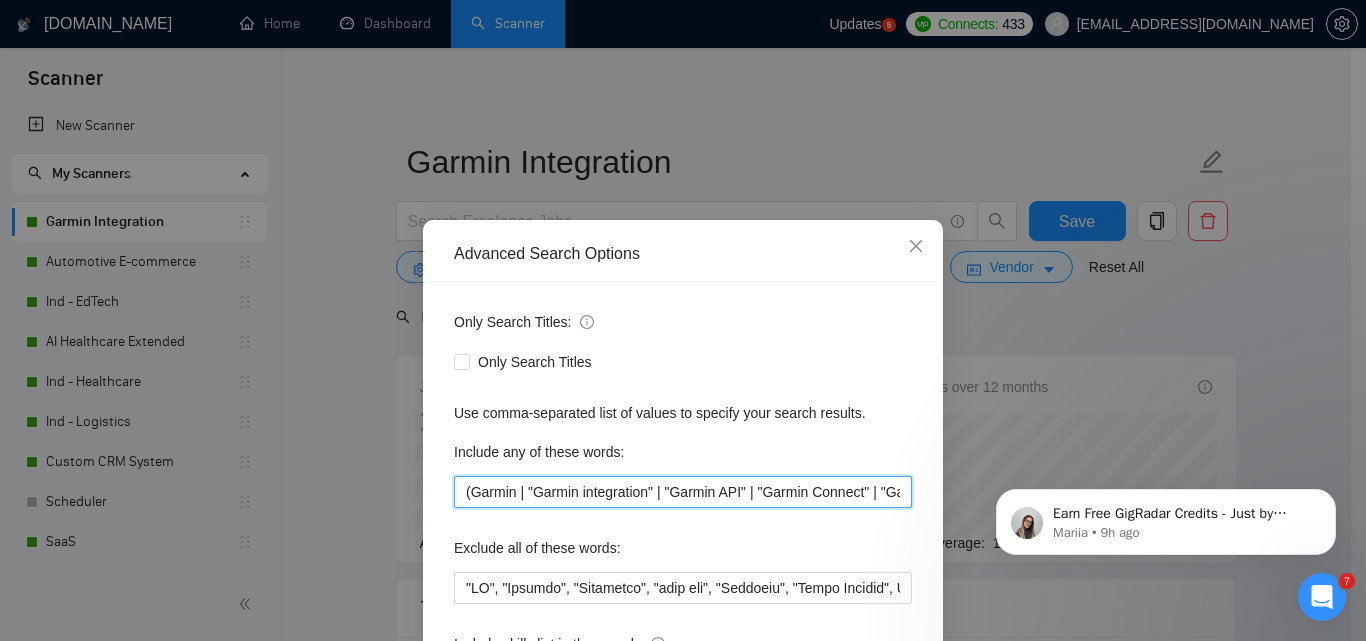 click on "(Garmin | "Garmin integration" | "Garmin API" | "Garmin Connect" | "Garmin SDK" | "Garmin health" | "Garmin data" | "Garmin sync" | "Garmin wearable" | "Garmin device integration" | "Garmin app integration" | "Garmin API integration" | "Garmin Connect API" | "Garmin Health API" | "Polar integration" | "Polar API" | "Polar SDK" | "Polar device integration" | "Polar wearable" | "Polar sync" | "Polar Health API" | Amazfit | "Amazfit integration" | "Amazfit API" | "Amazfit device integration" | "Amazfit wearable" | "Amazfit sync" | "[PERSON_NAME] Health API")" at bounding box center (683, 492) 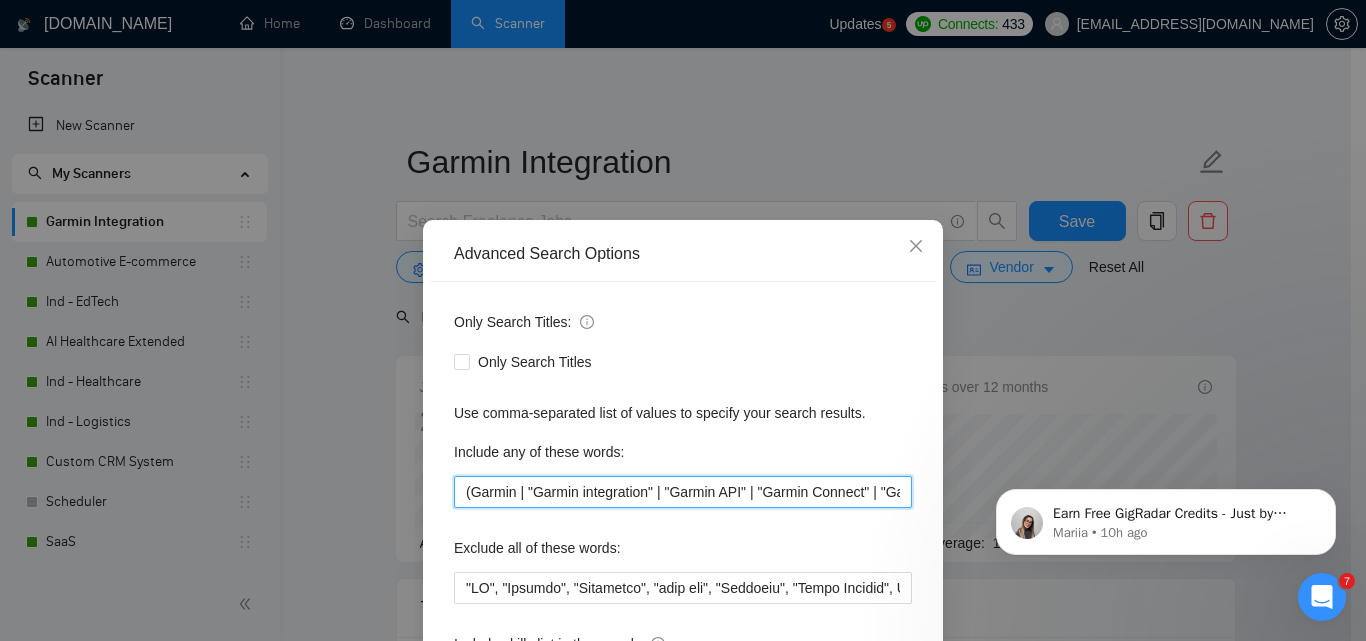 paste on "| "HealthKit" | "Google Fit" | "Health device" | "Wearable device" | "Activity tracker" | "Health wearable" | "Fitness tracker" | "Fitbit" | "Samsung Health" | "Watch integration" | "Samsung Health API" | "Huawei Health API" | "Huawei wearable"" 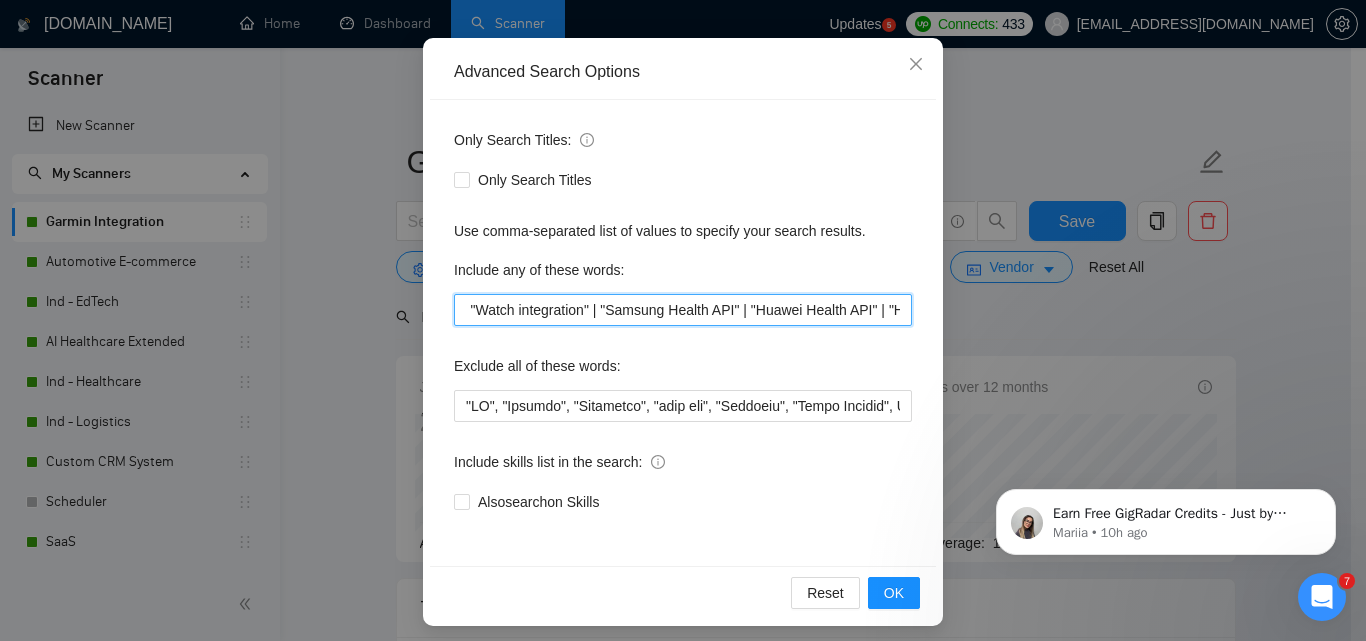 scroll, scrollTop: 191, scrollLeft: 0, axis: vertical 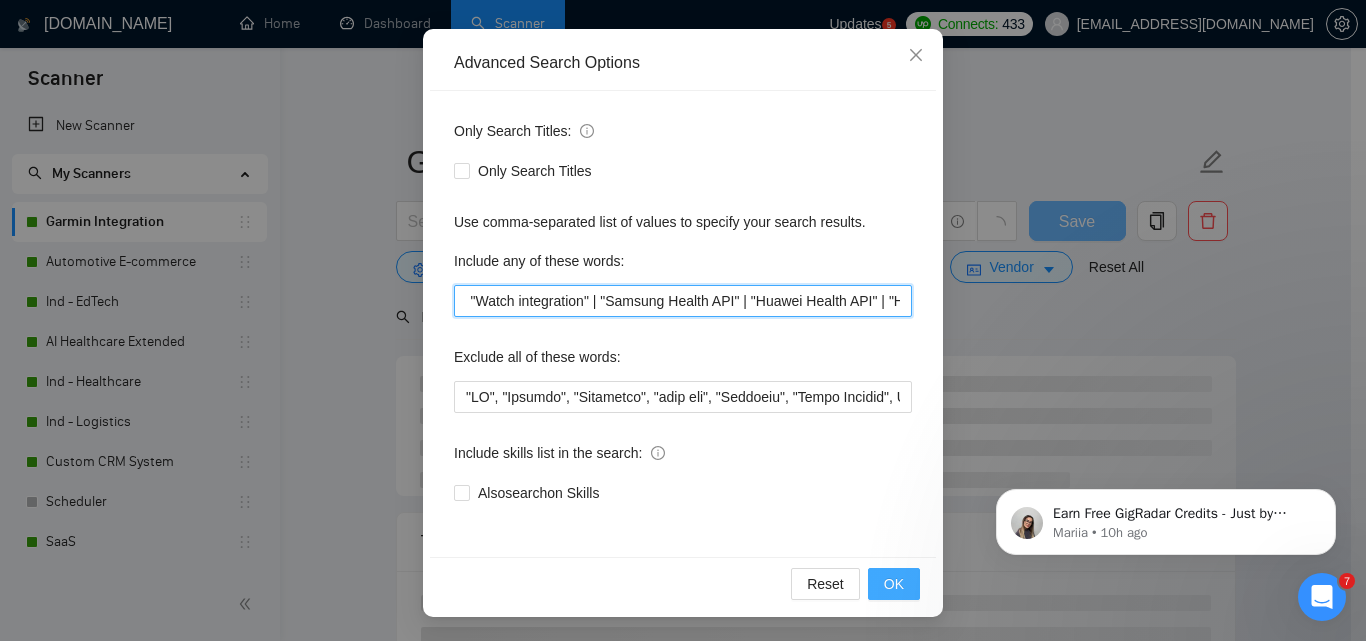 type on "(Garmin | "Garmin integration" | "Garmin API" | "Garmin Connect" | "Garmin SDK" | "Garmin health" | "Garmin data" | "Garmin sync" | "Garmin wearable" | "Garmin device integration" | "Garmin app integration" | "Garmin API integration" | "Garmin Connect API" | "Garmin Health API" | "Polar integration" | "Polar API" | "Polar SDK" | "Polar device integration" | "Polar wearable" | "Polar sync" | "Polar Health API" | Amazfit | "Amazfit integration" | "Amazfit API" | "Amazfit device integration" | "Amazfit wearable" | "Amazfit sync" | "[PERSON_NAME] Health API" | "HealthKit" | "Google Fit" | "Health device" | "Wearable device" | "Activity tracker" | "Health wearable" | "Fitness tracker" | "Fitbit" | "Samsung Health" | "Watch integration" | "Samsung Health API" | "Huawei Health API" | "Huawei wearable")" 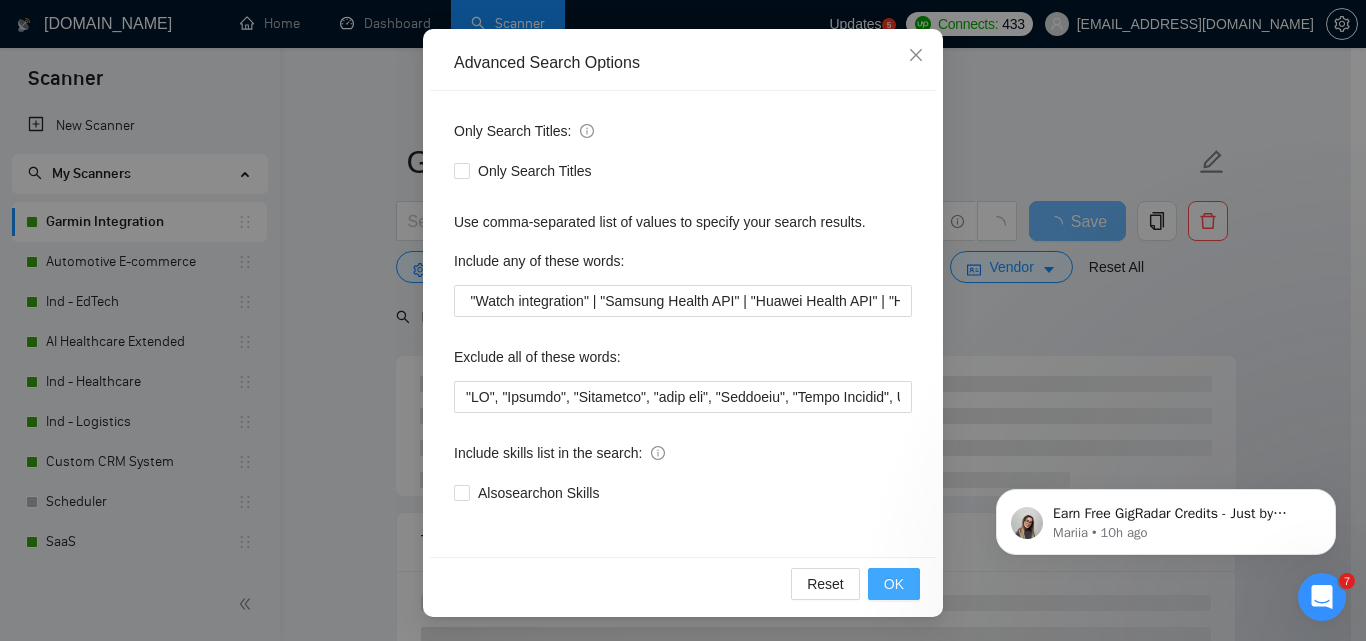 scroll, scrollTop: 0, scrollLeft: 0, axis: both 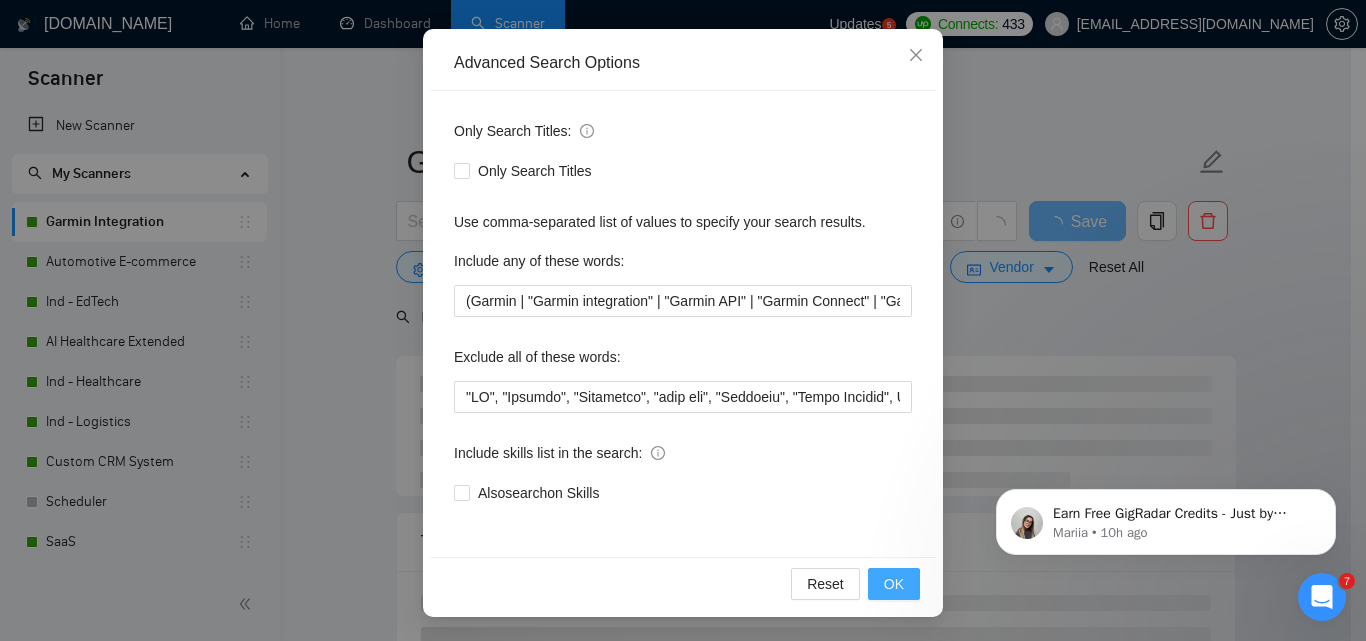 click on "OK" at bounding box center (894, 584) 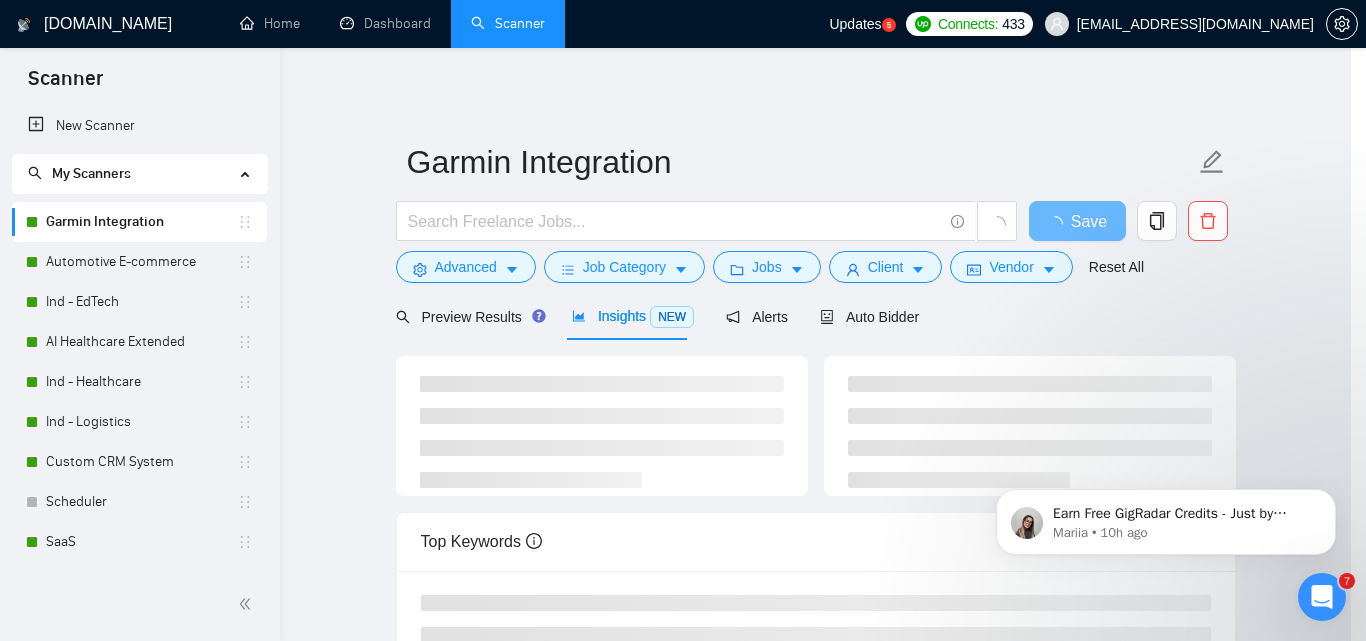scroll, scrollTop: 91, scrollLeft: 0, axis: vertical 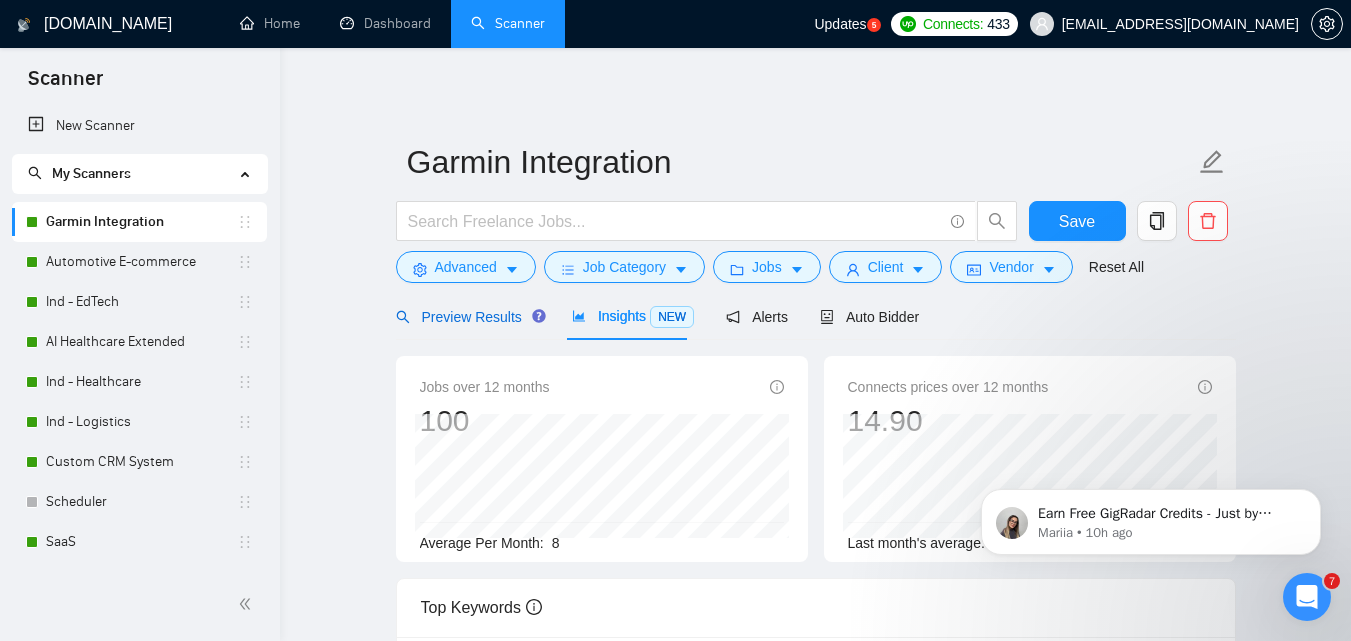 click on "Preview Results" at bounding box center [468, 317] 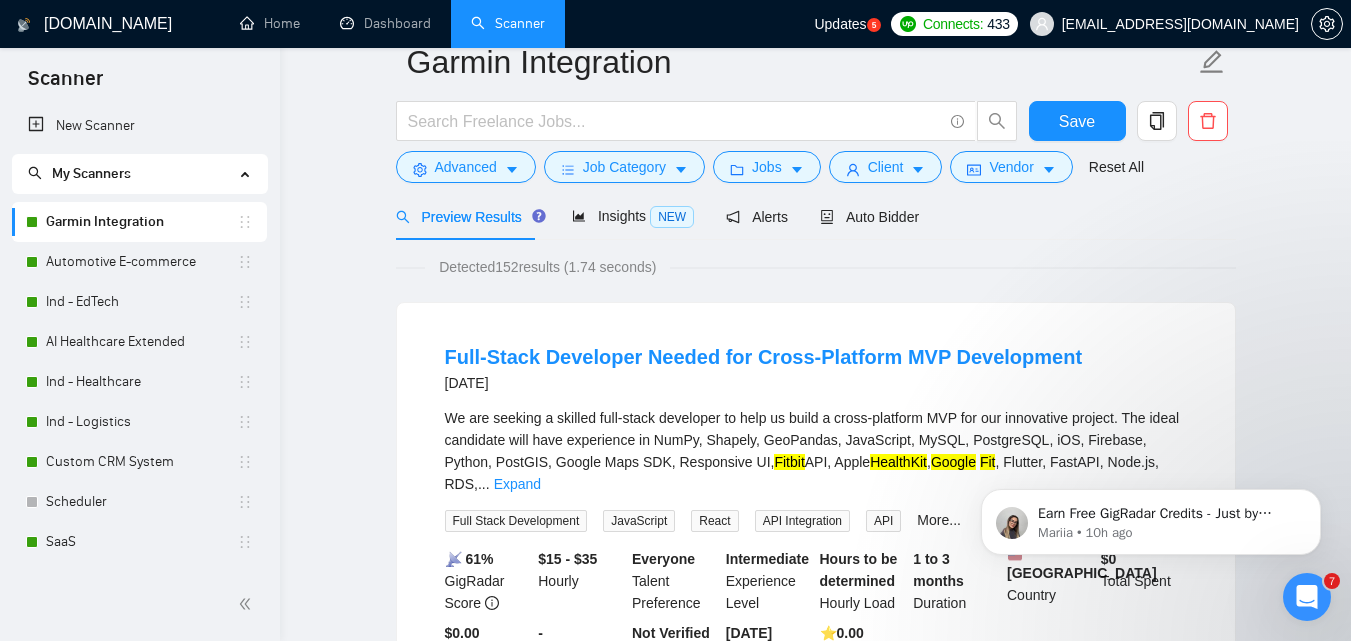scroll, scrollTop: 0, scrollLeft: 0, axis: both 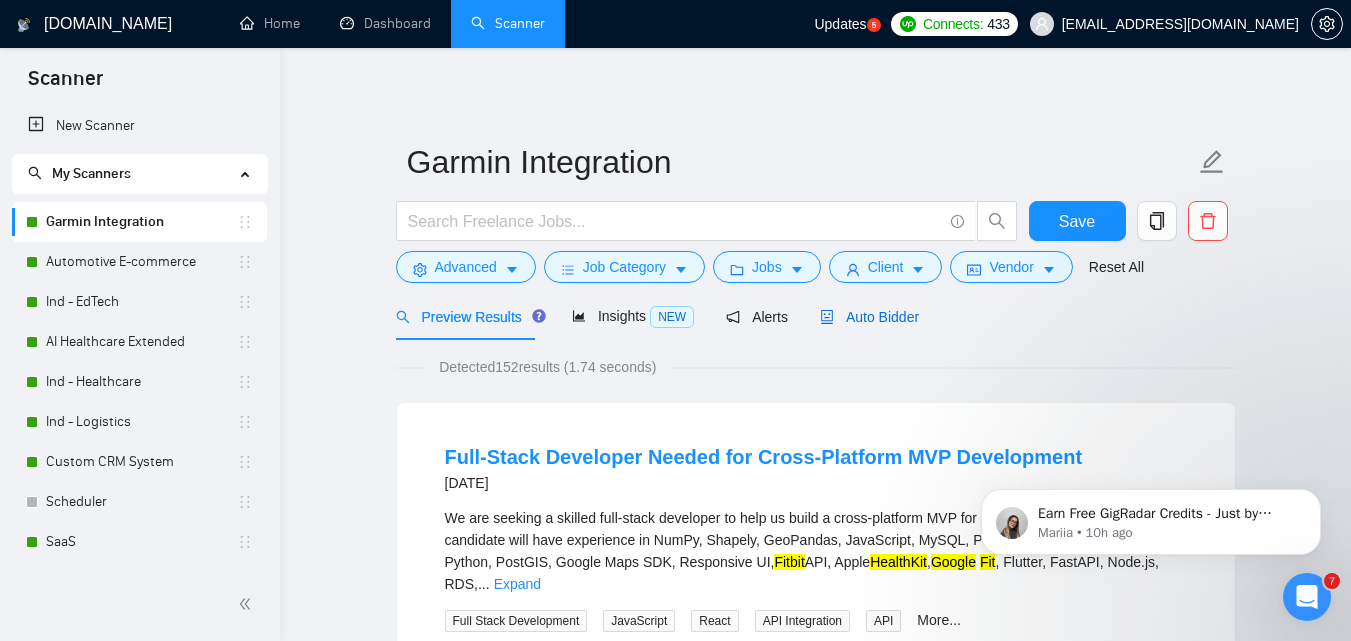 click on "Auto Bidder" at bounding box center [869, 317] 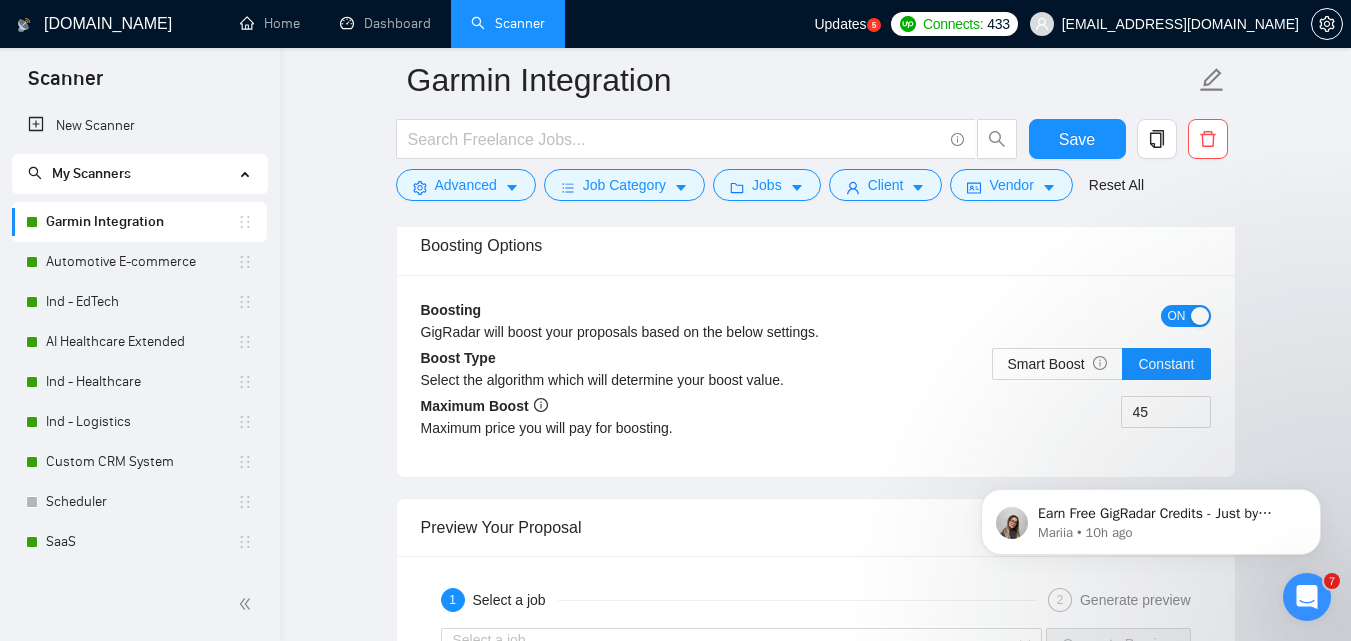 scroll, scrollTop: 2800, scrollLeft: 0, axis: vertical 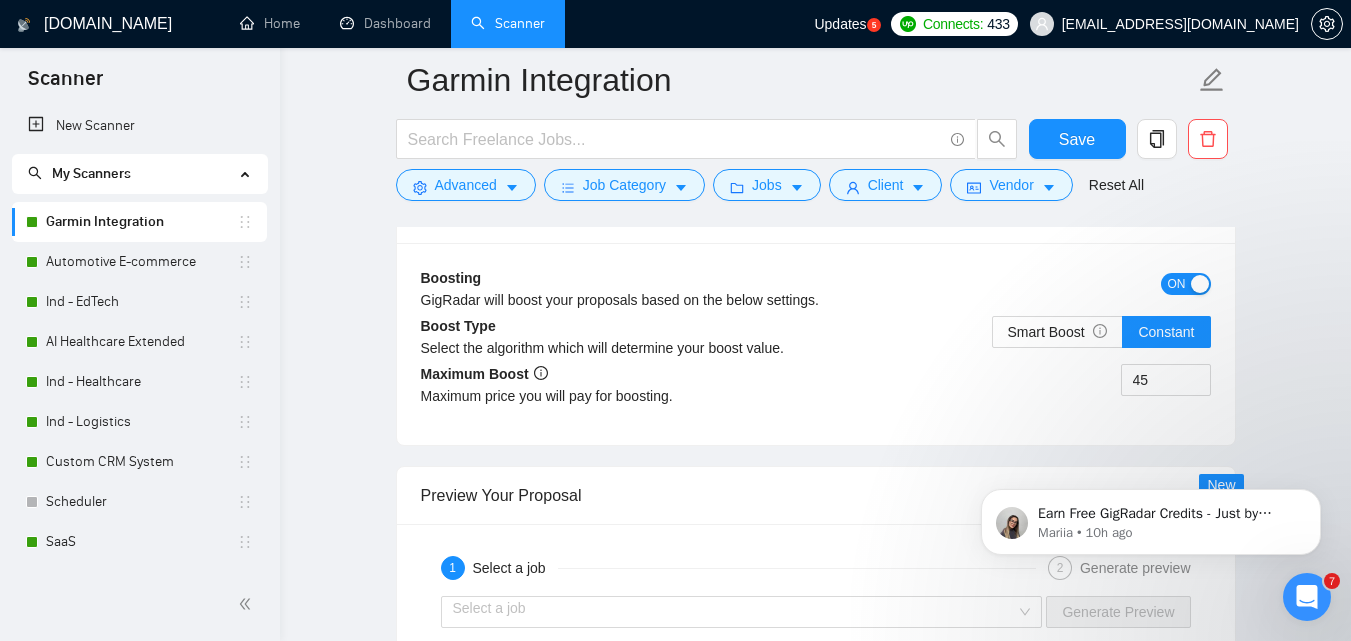 click on "ON" at bounding box center [1177, 284] 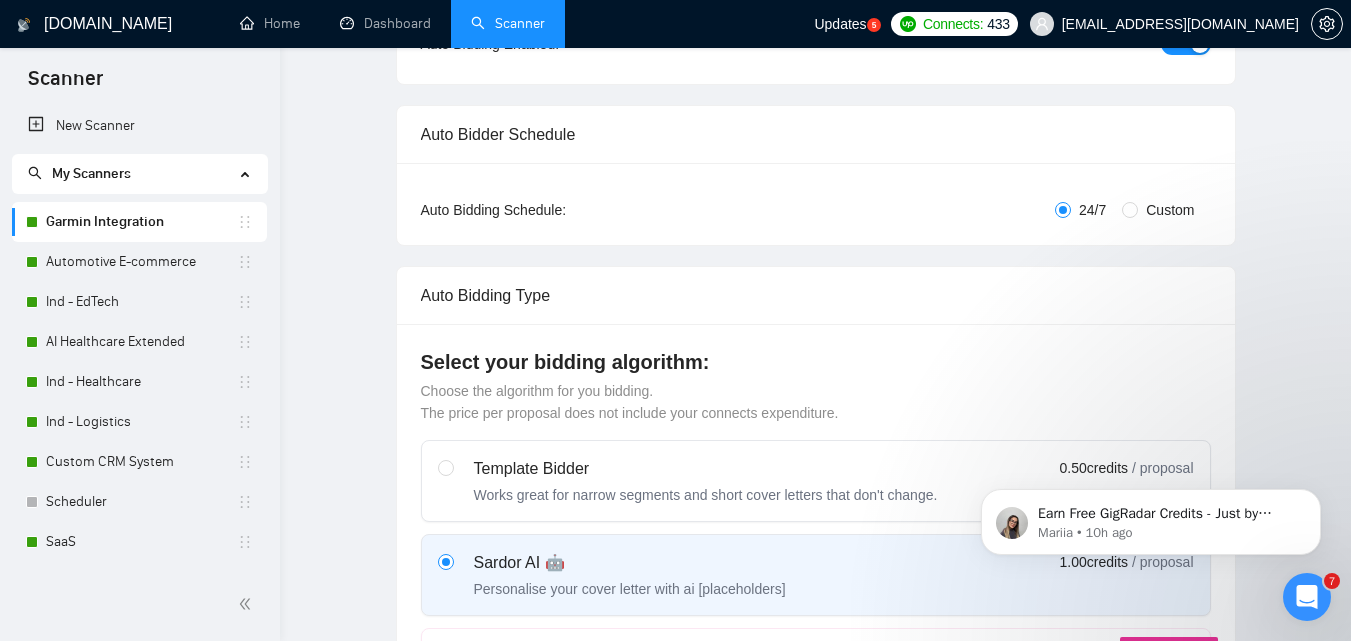 scroll, scrollTop: 0, scrollLeft: 0, axis: both 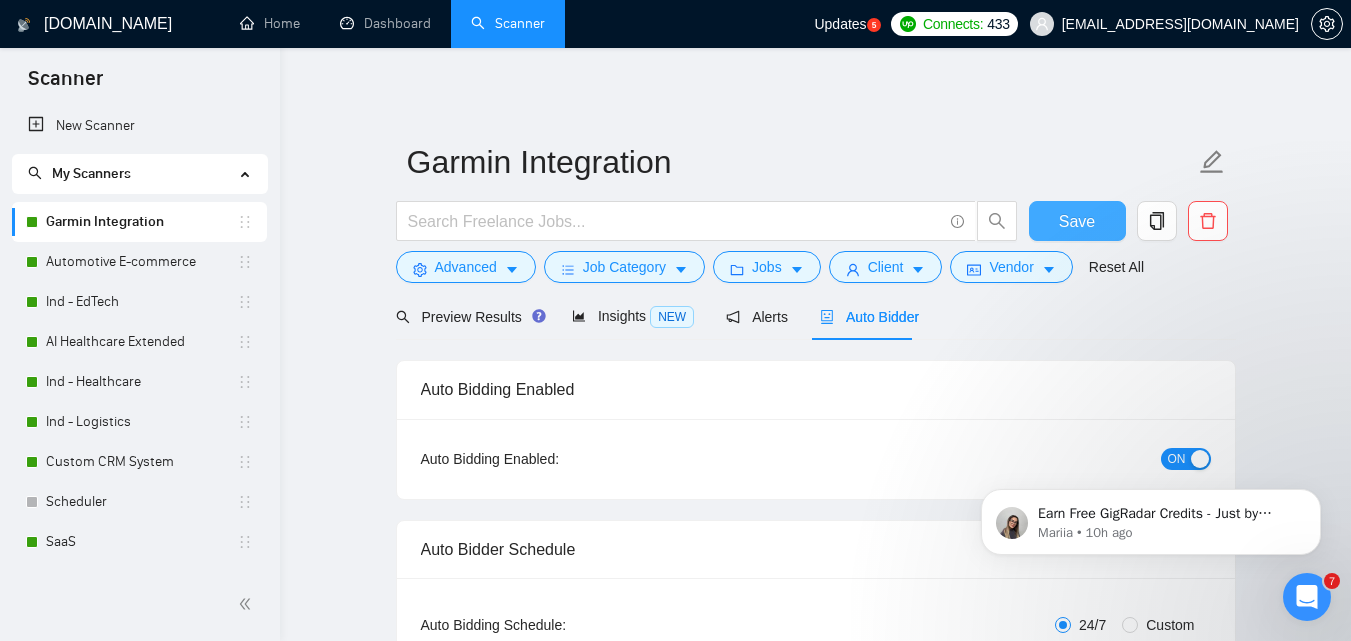 click on "Save" at bounding box center (1077, 221) 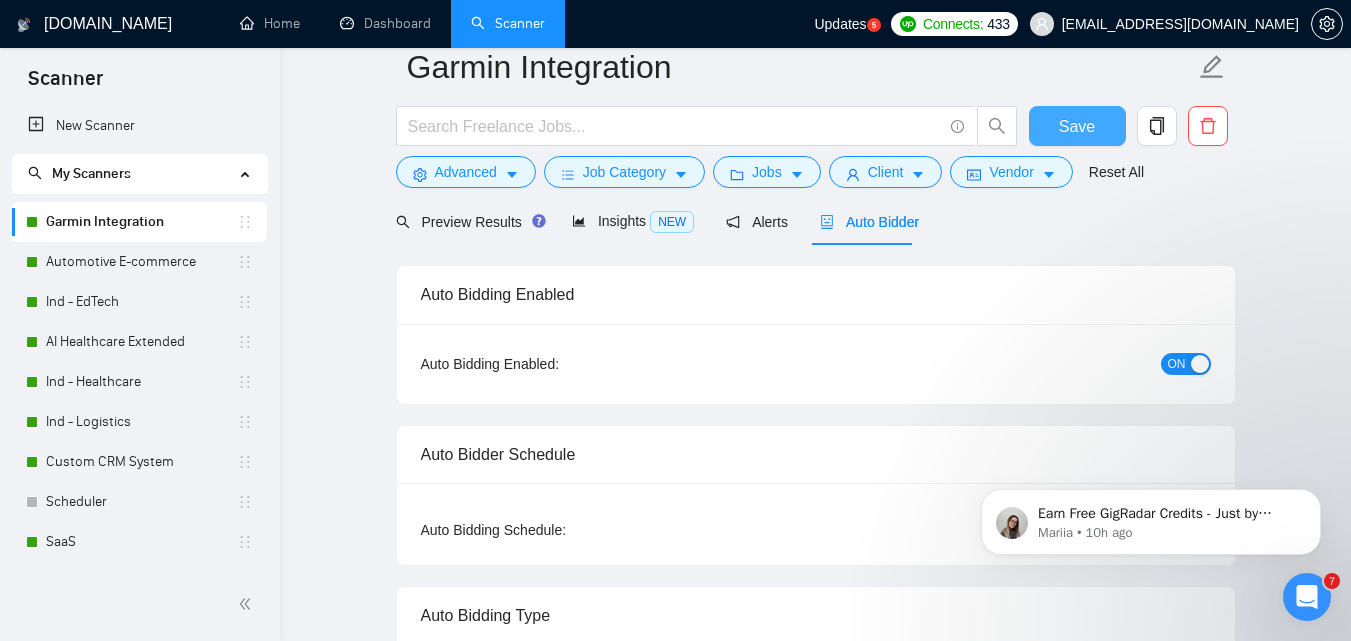 scroll, scrollTop: 0, scrollLeft: 0, axis: both 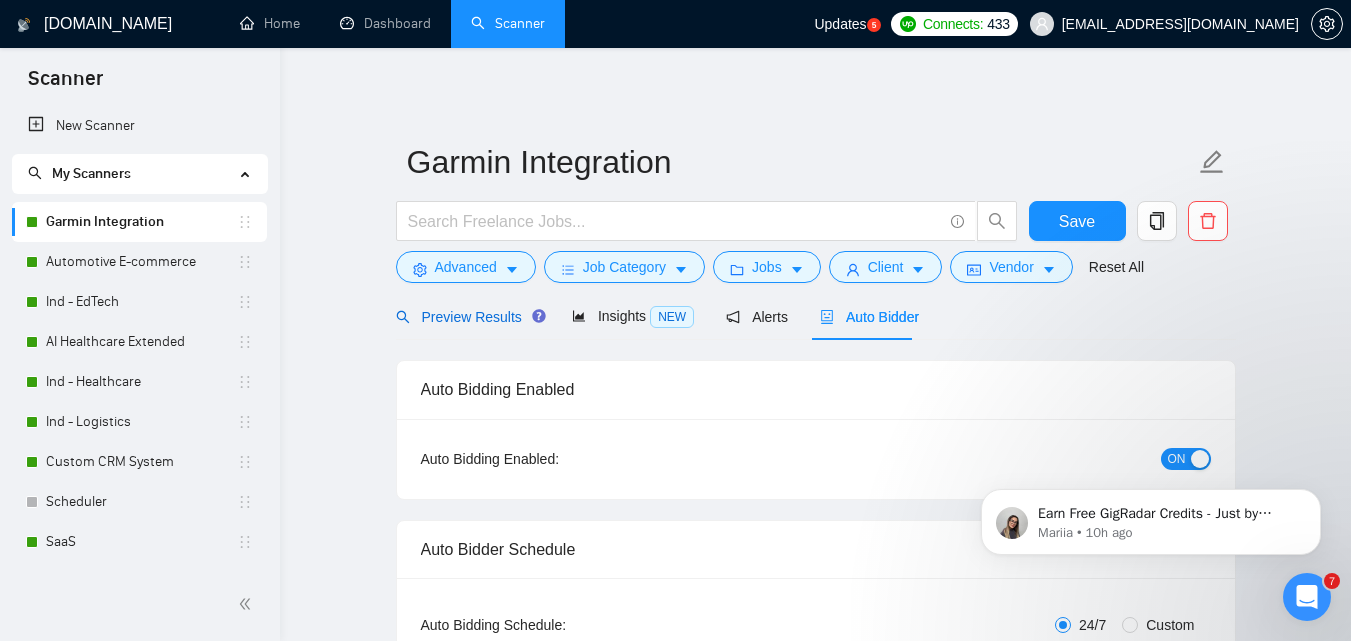 click on "Preview Results" at bounding box center (468, 317) 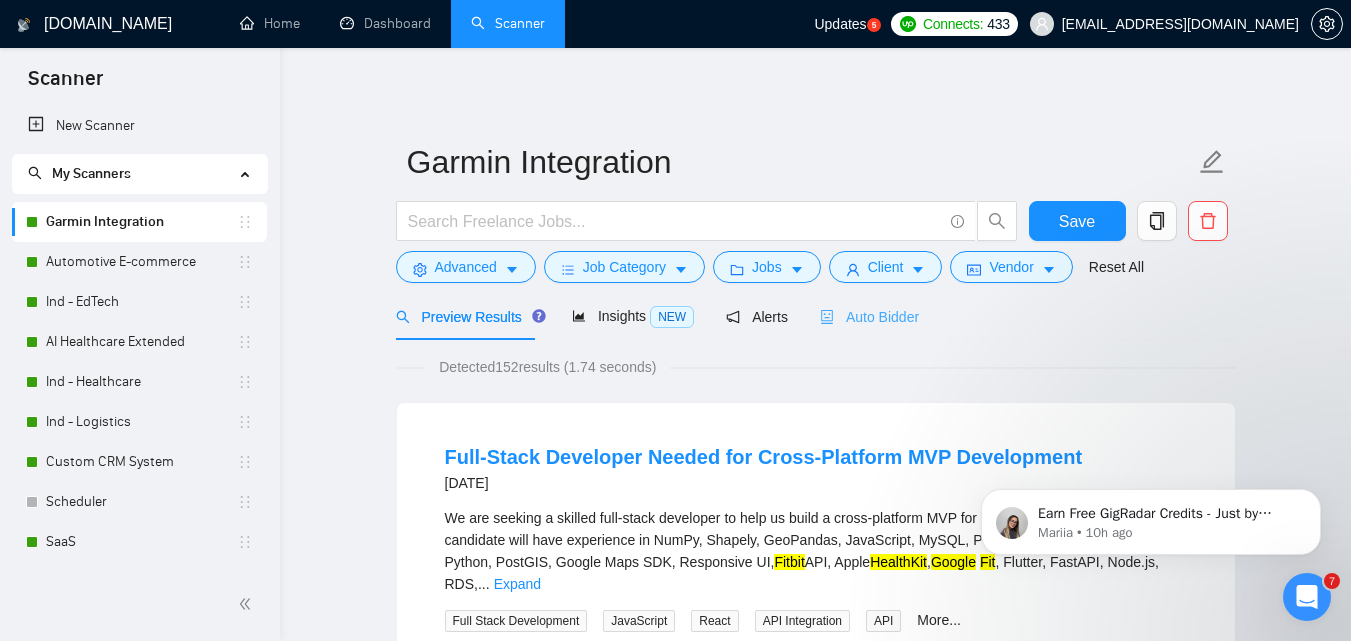 click on "Auto Bidder" at bounding box center [869, 316] 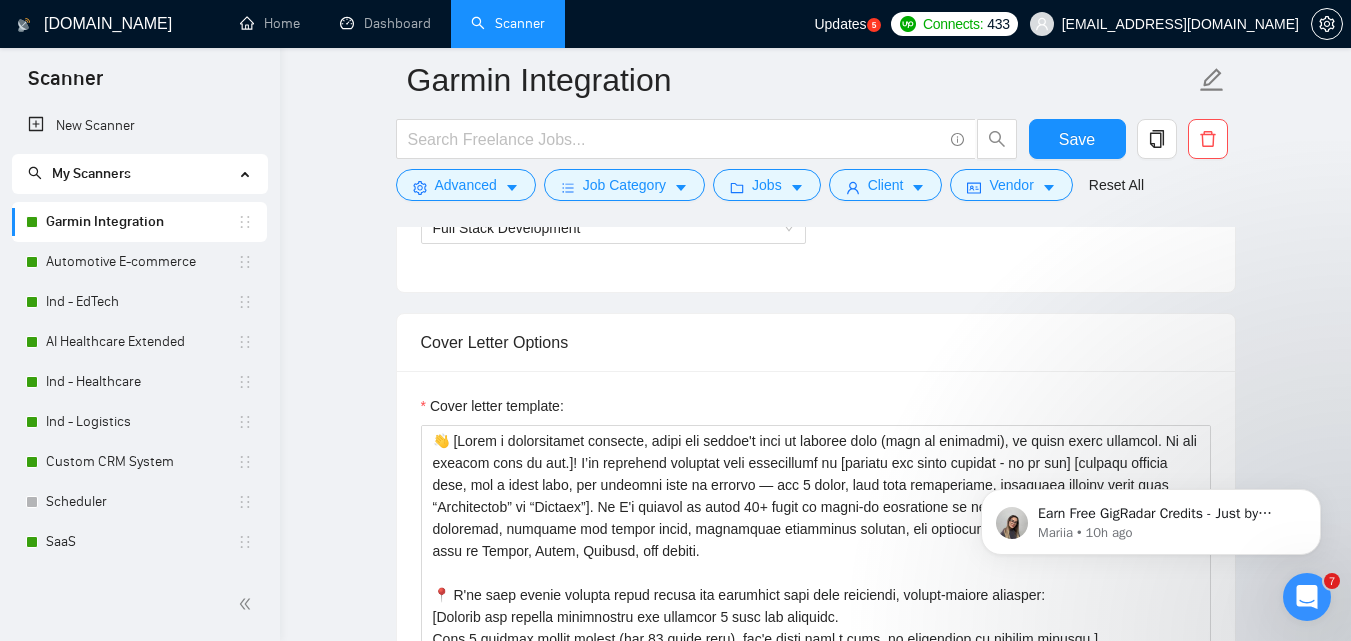 type 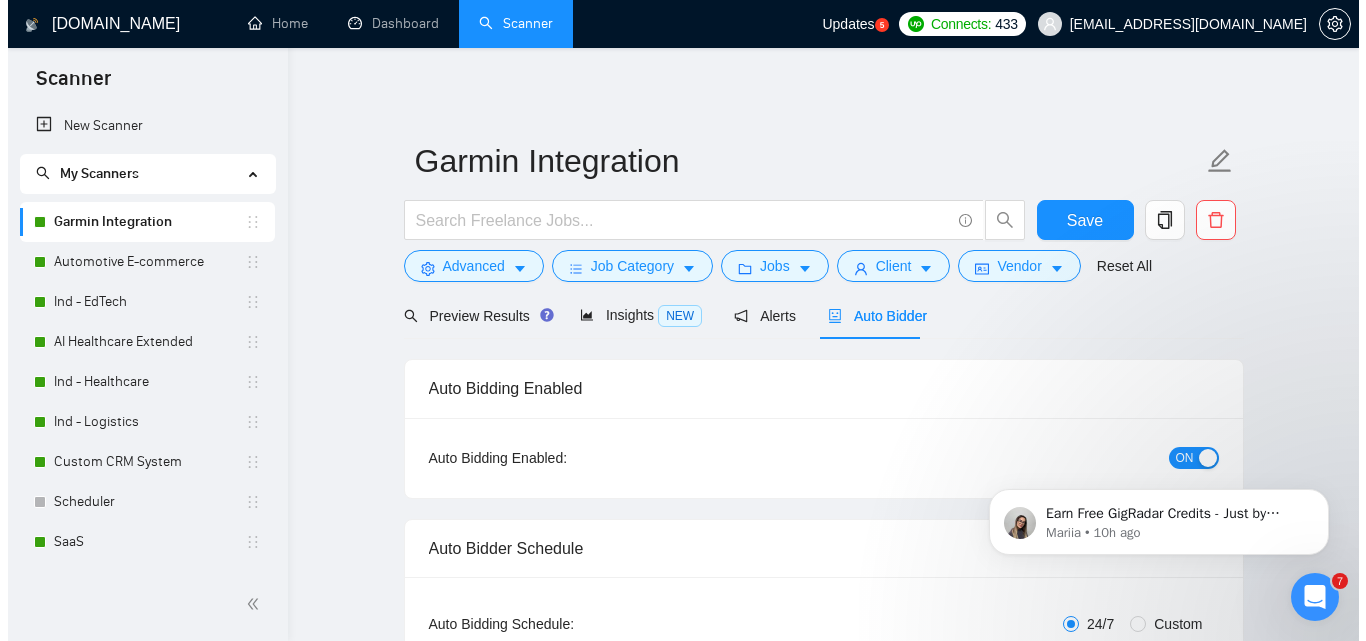 scroll, scrollTop: 0, scrollLeft: 0, axis: both 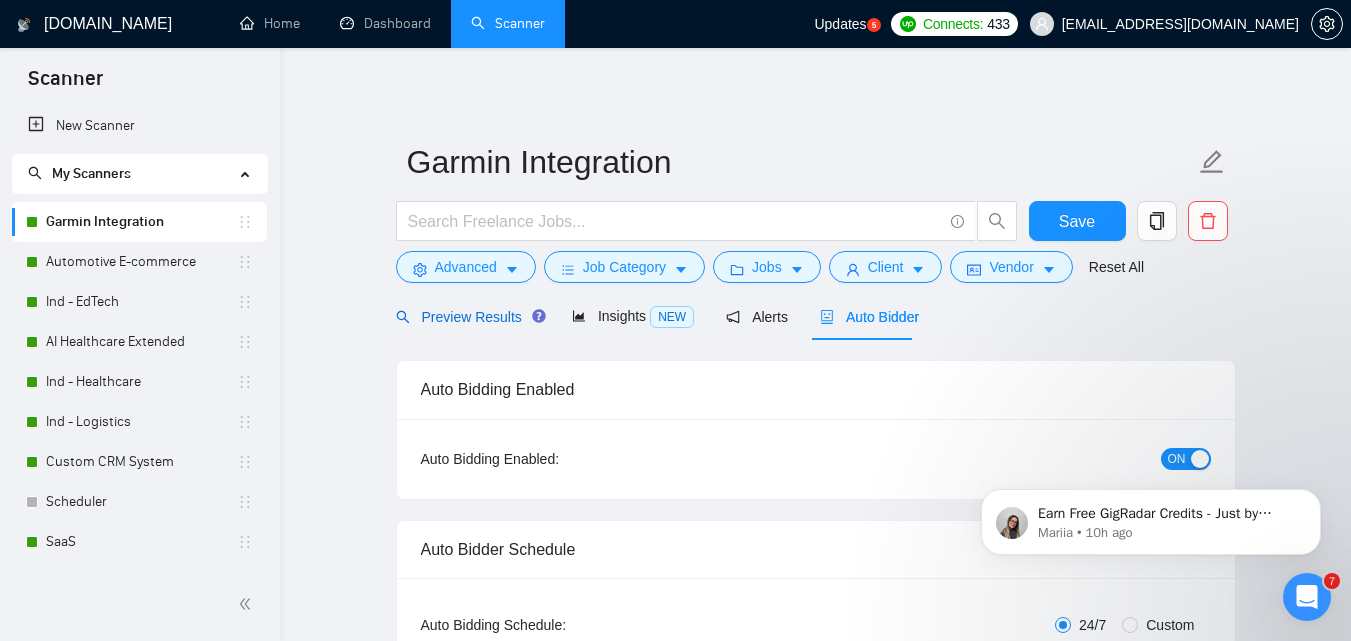 click on "Preview Results" at bounding box center [468, 317] 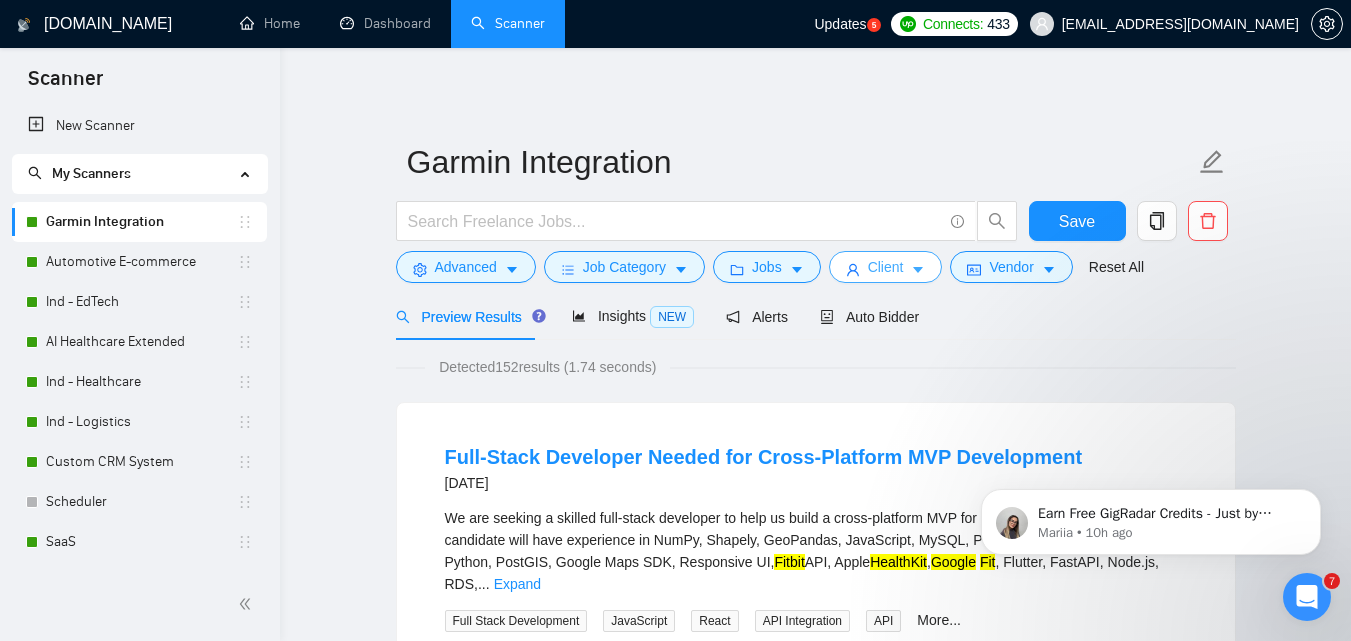 click 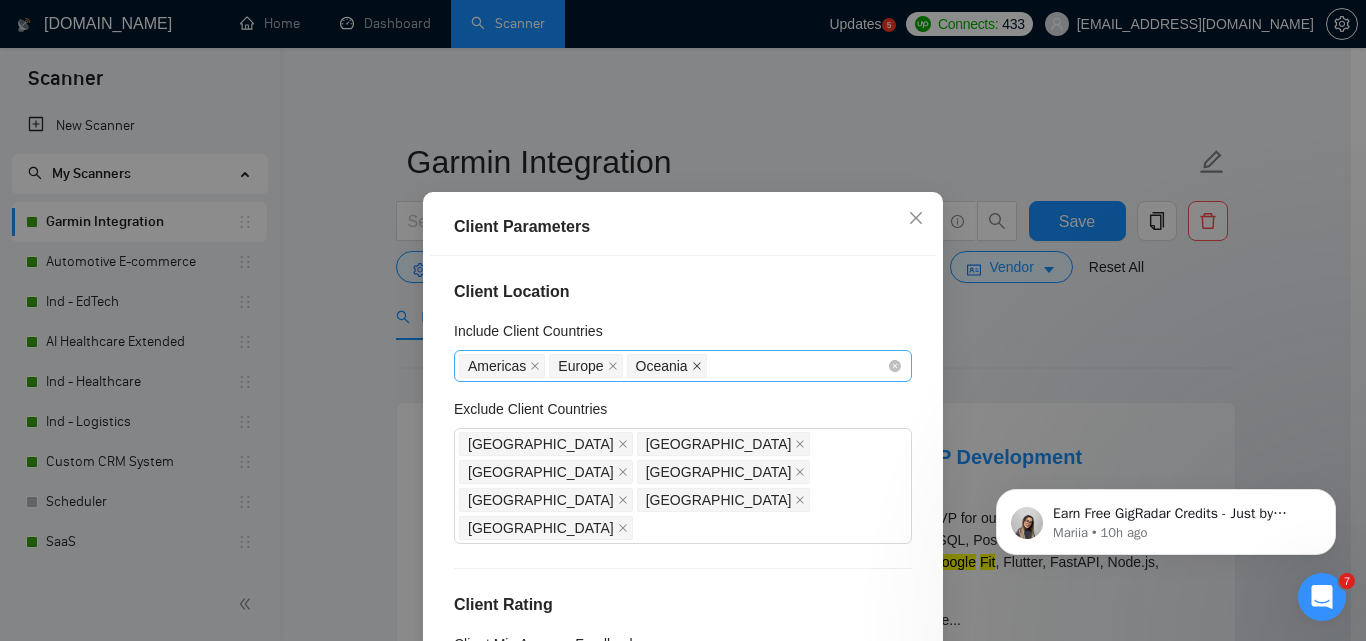 click 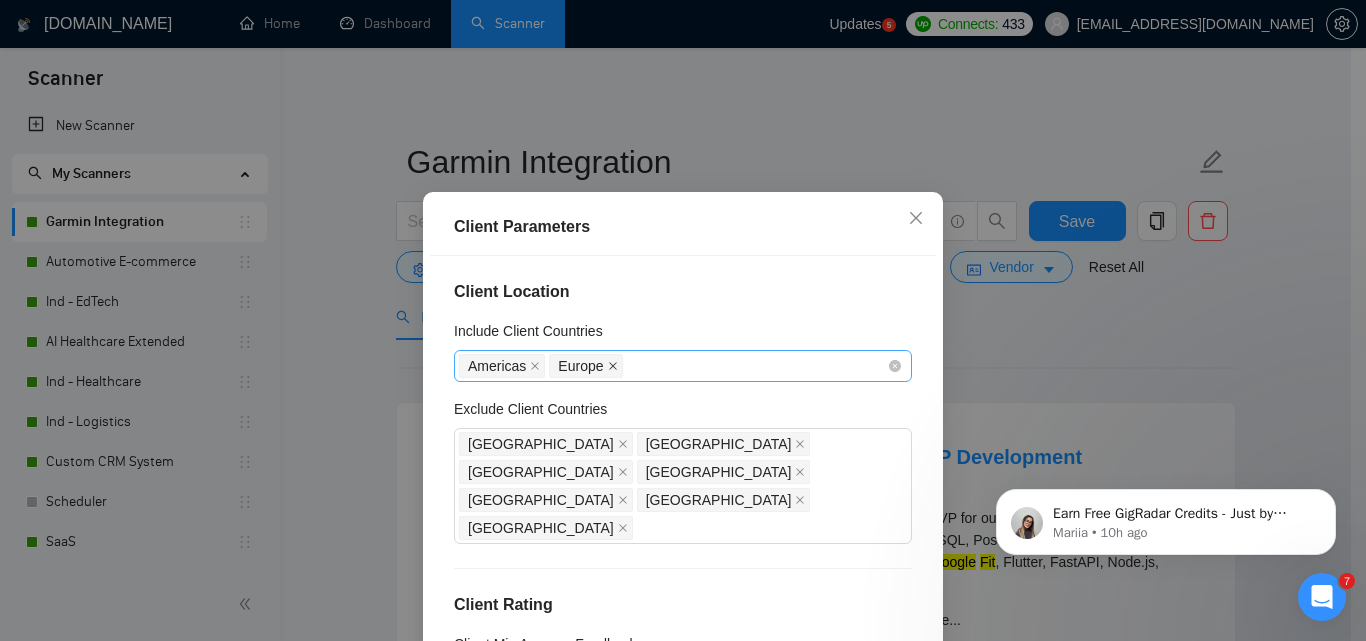 click 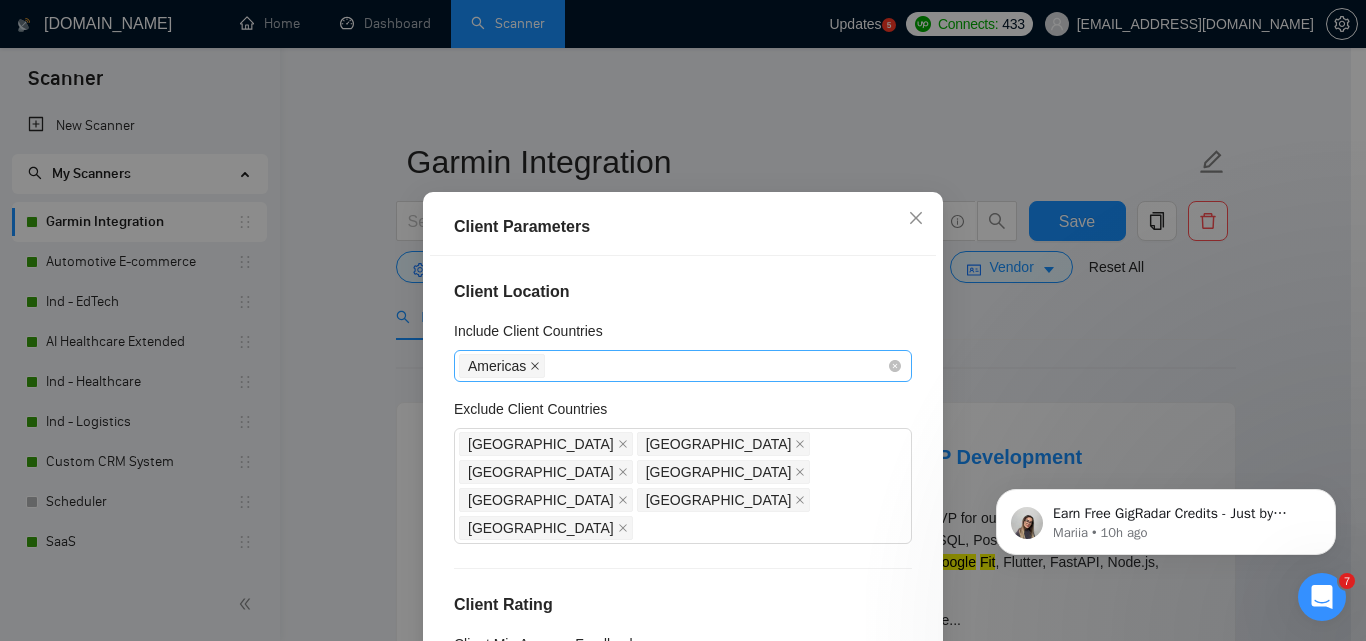 click 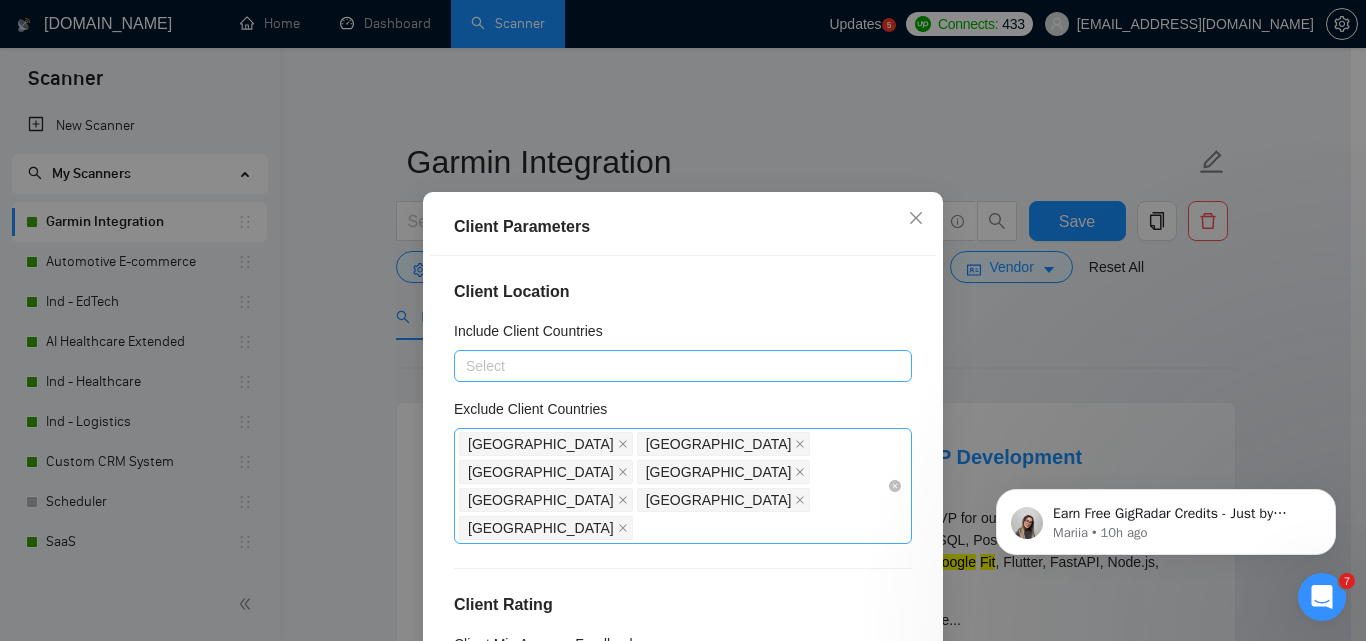 click on "[GEOGRAPHIC_DATA] [GEOGRAPHIC_DATA] [GEOGRAPHIC_DATA] [GEOGRAPHIC_DATA] [GEOGRAPHIC_DATA] [GEOGRAPHIC_DATA] [GEOGRAPHIC_DATA]" at bounding box center (673, 486) 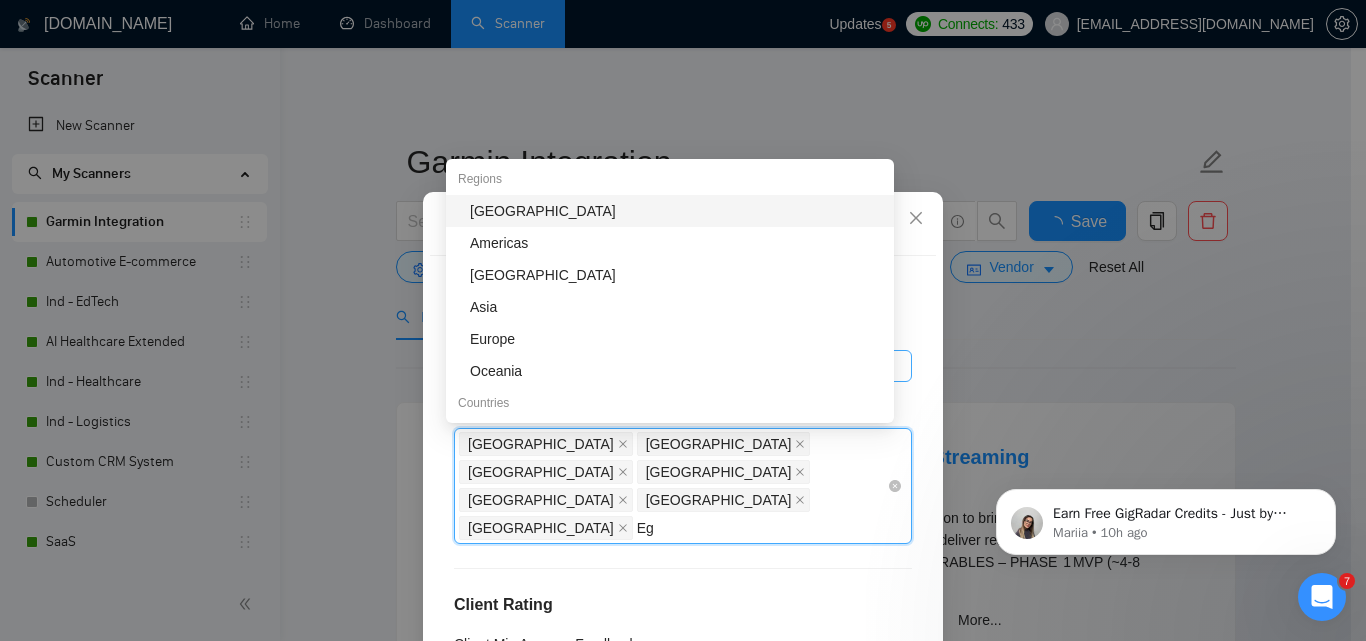 type on "Egy" 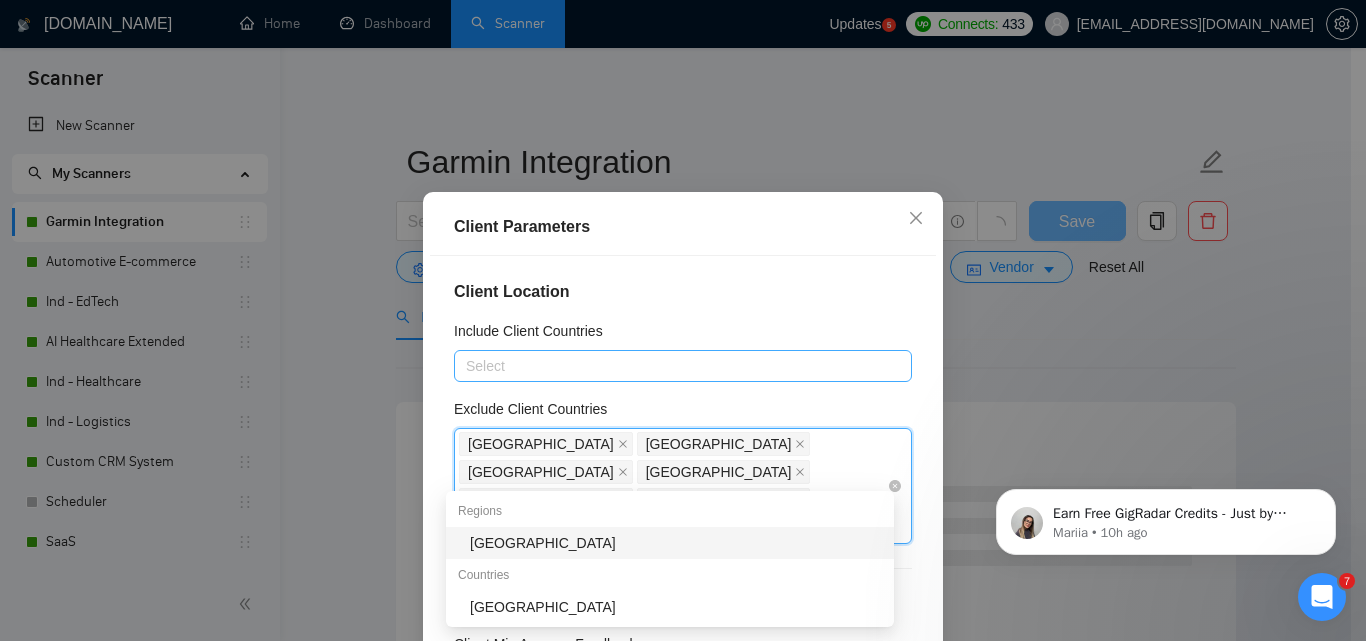 type on "Afr" 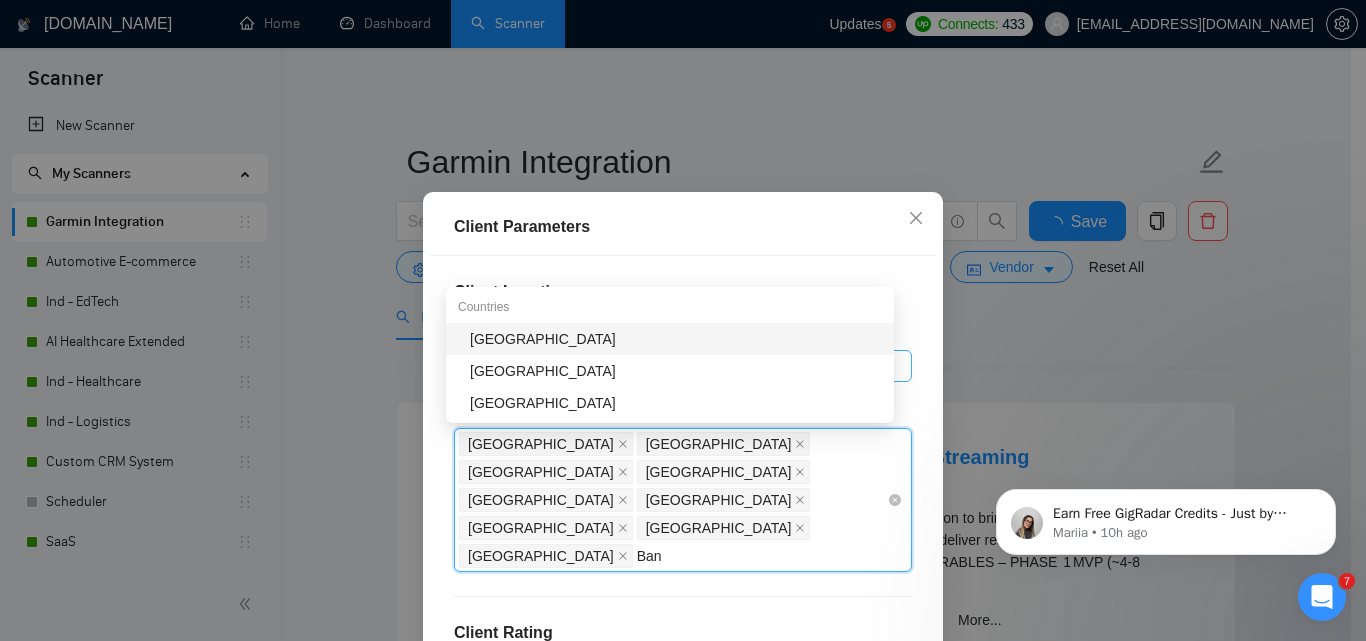 type on "Bang" 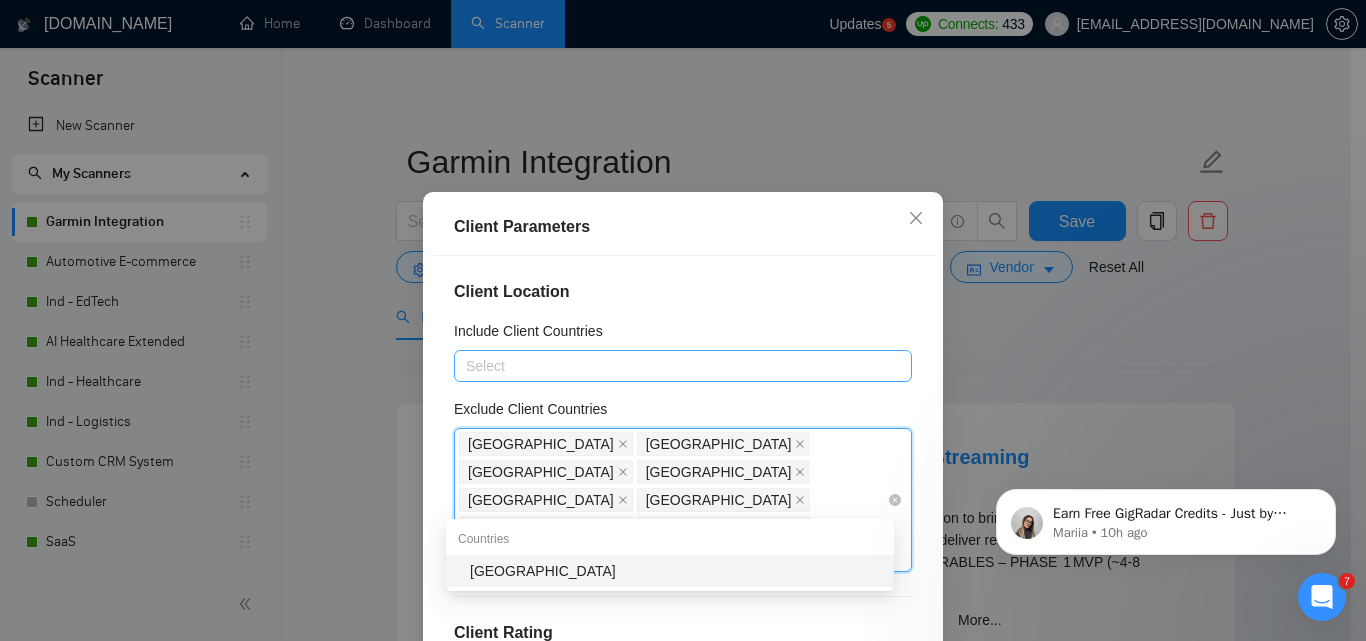type on "Uk" 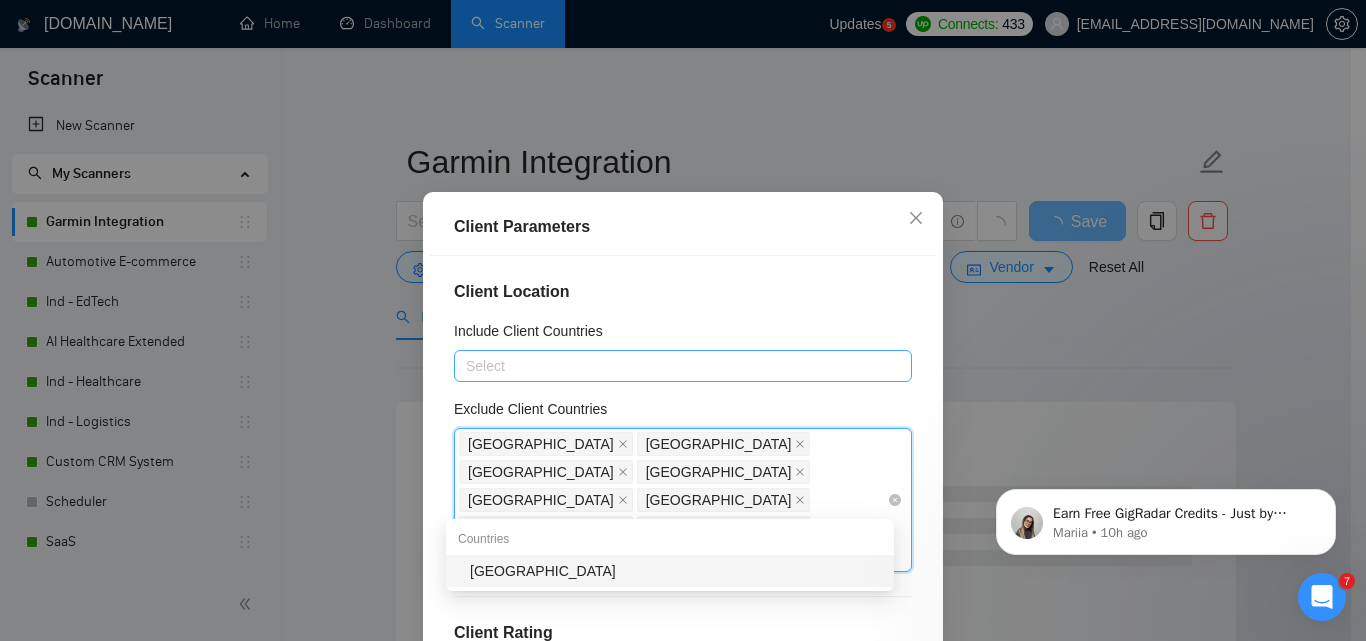 type 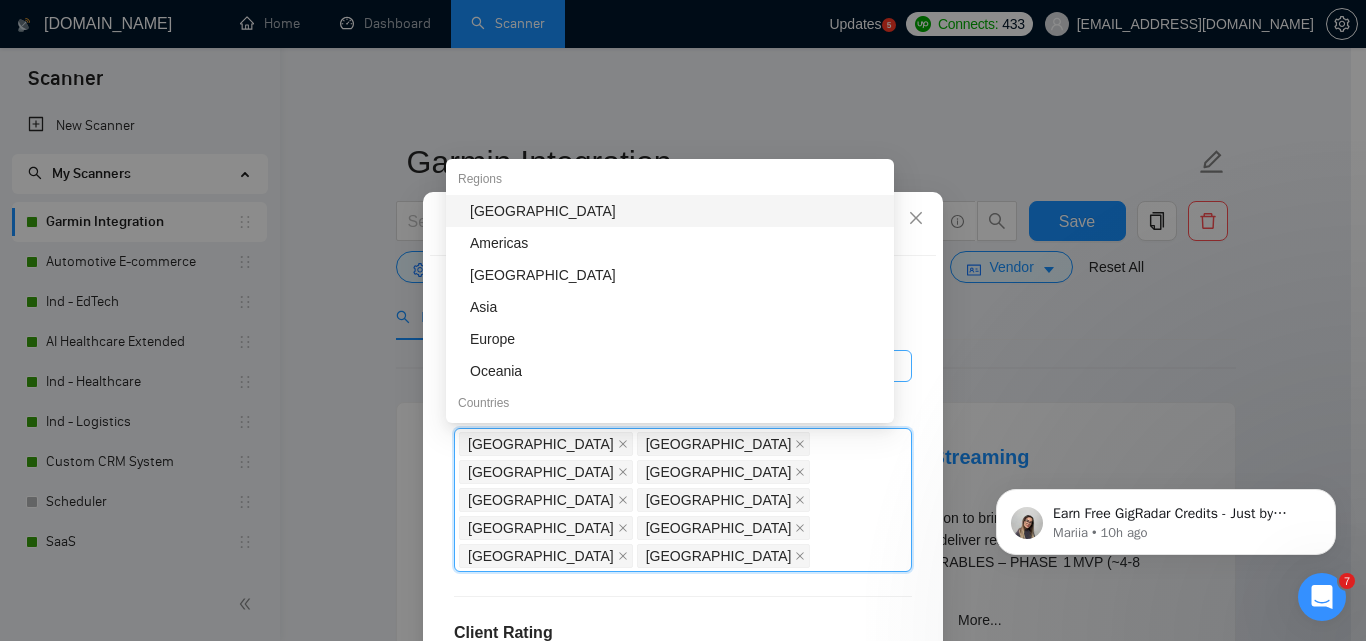 click on "Client Location Include Client Countries   Select Exclude Client Countries [GEOGRAPHIC_DATA], [GEOGRAPHIC_DATA], [GEOGRAPHIC_DATA], [GEOGRAPHIC_DATA], [GEOGRAPHIC_DATA], [GEOGRAPHIC_DATA], [GEOGRAPHIC_DATA], [GEOGRAPHIC_DATA], [GEOGRAPHIC_DATA], [GEOGRAPHIC_DATA] [GEOGRAPHIC_DATA] [GEOGRAPHIC_DATA] [GEOGRAPHIC_DATA] [GEOGRAPHIC_DATA] [GEOGRAPHIC_DATA] [GEOGRAPHIC_DATA] [GEOGRAPHIC_DATA] [GEOGRAPHIC_DATA] [GEOGRAPHIC_DATA] [GEOGRAPHIC_DATA]   Client Rating Client Min Average Feedback Include clients with no feedback Client Payment Details Payment Verified Hire Rate Stats   Client Total Spent $ Min - $ Max Client Hire Rate New Max Rates High Rates Mid Rates     Avg Hourly Rate Paid New $ Min - $ Max Include Clients without Sufficient History Client Profile Client Industry New   Any industry Client Company Size   Any company size Enterprise Clients New   Any clients" at bounding box center [683, 480] 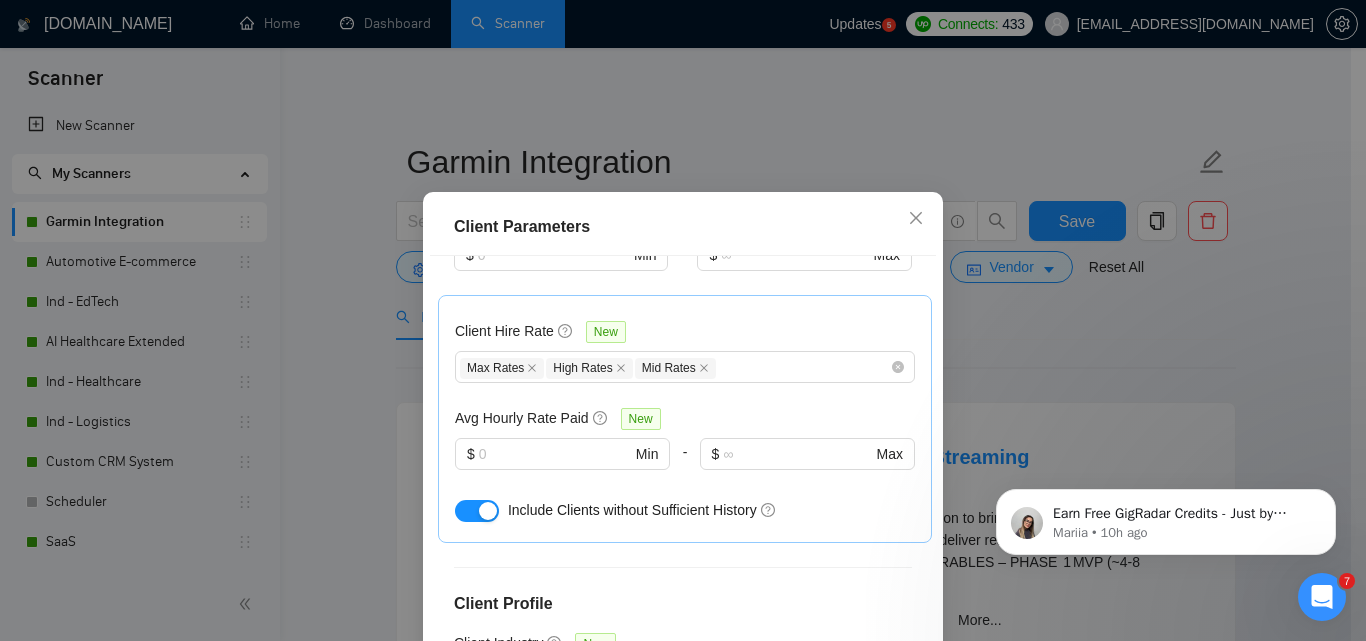 scroll, scrollTop: 851, scrollLeft: 0, axis: vertical 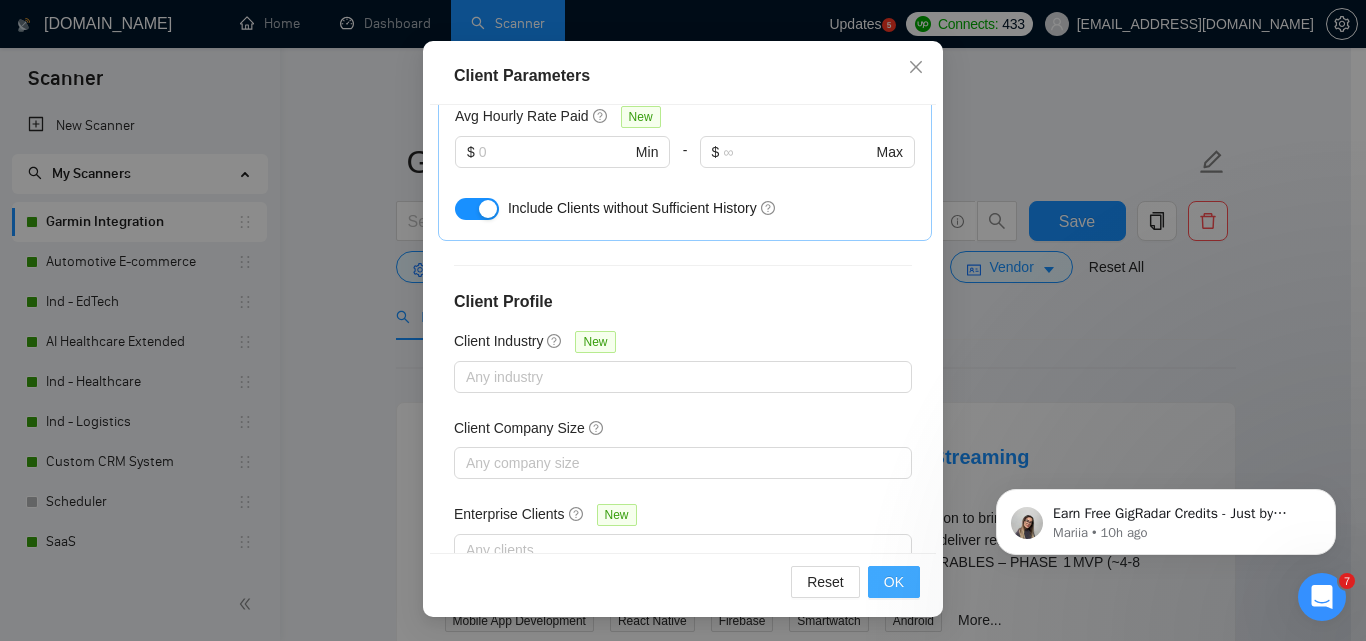 click on "OK" at bounding box center [894, 582] 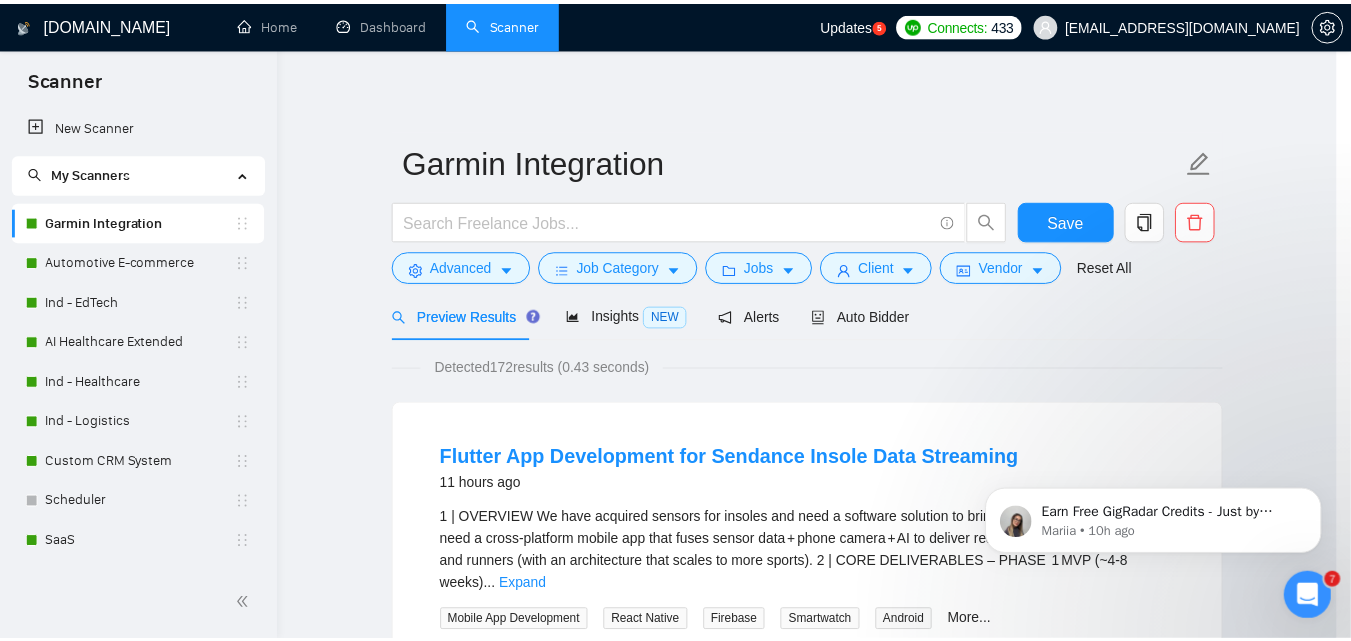scroll, scrollTop: 80, scrollLeft: 0, axis: vertical 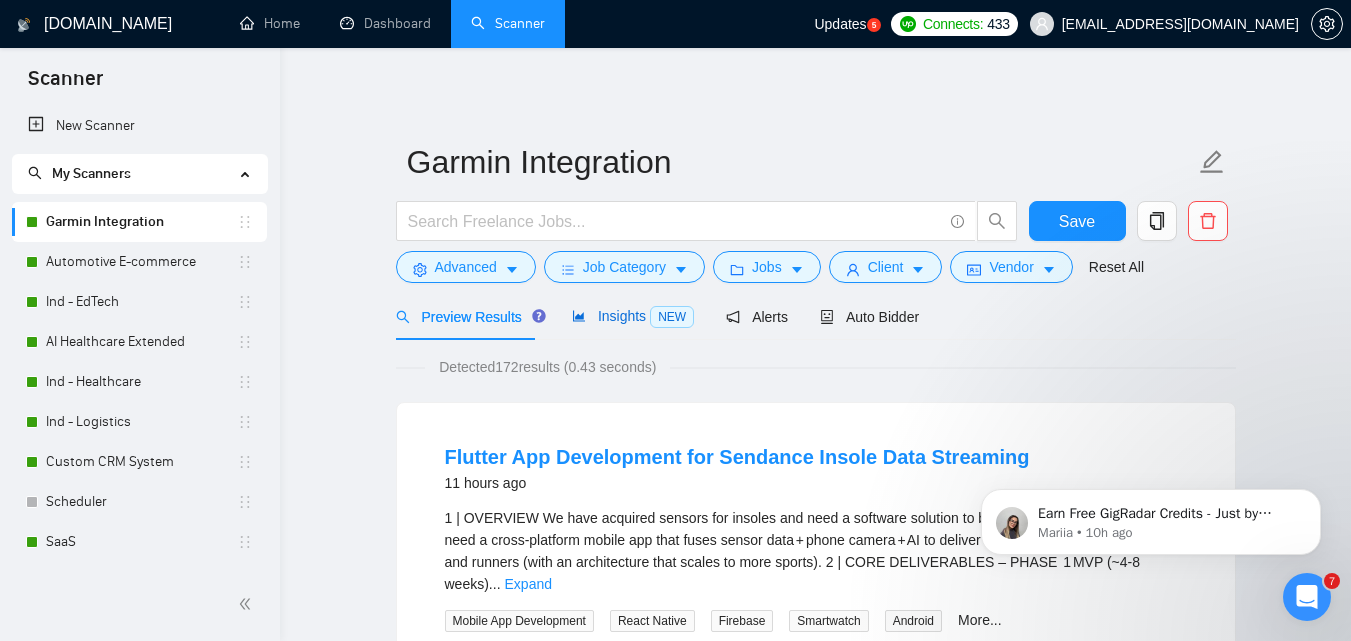 click on "Insights NEW" at bounding box center (633, 316) 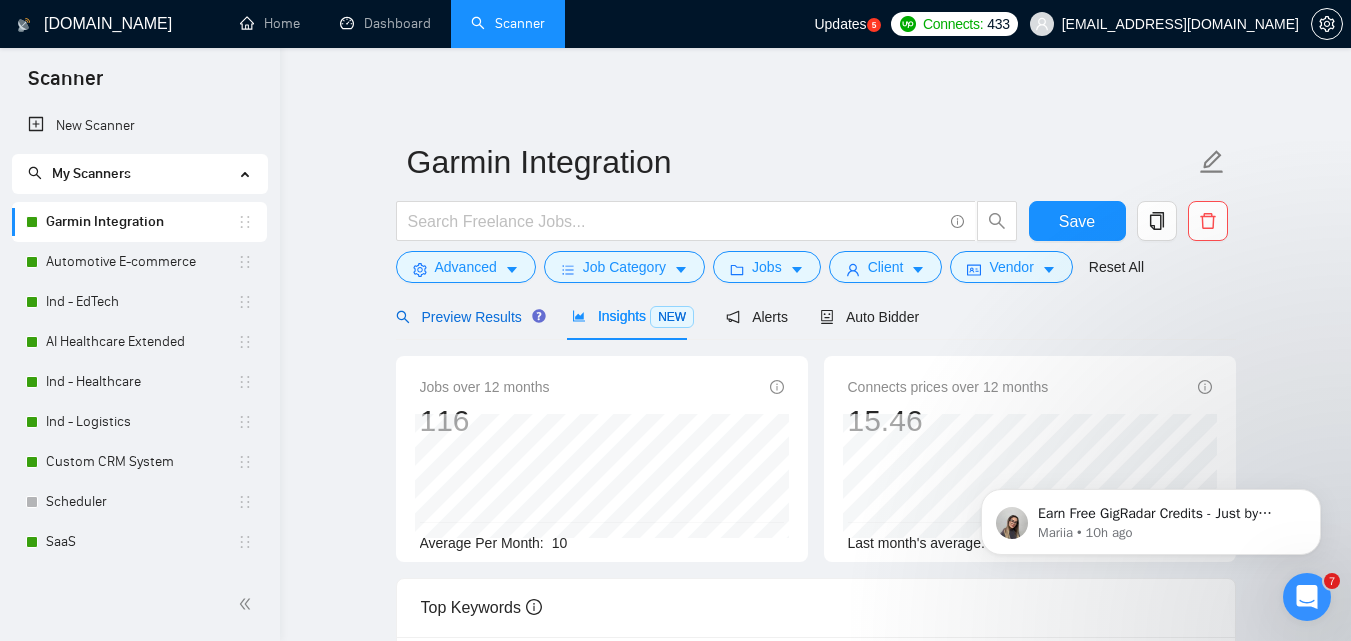 click on "Preview Results" at bounding box center (468, 317) 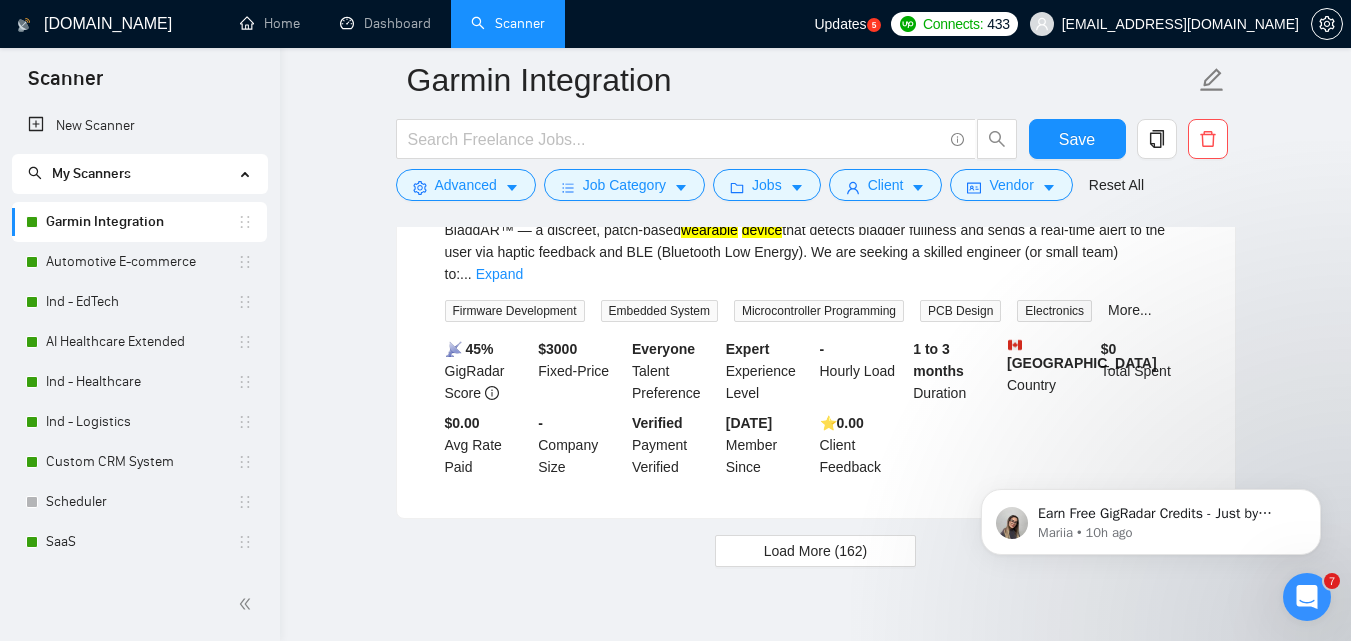 scroll, scrollTop: 4332, scrollLeft: 0, axis: vertical 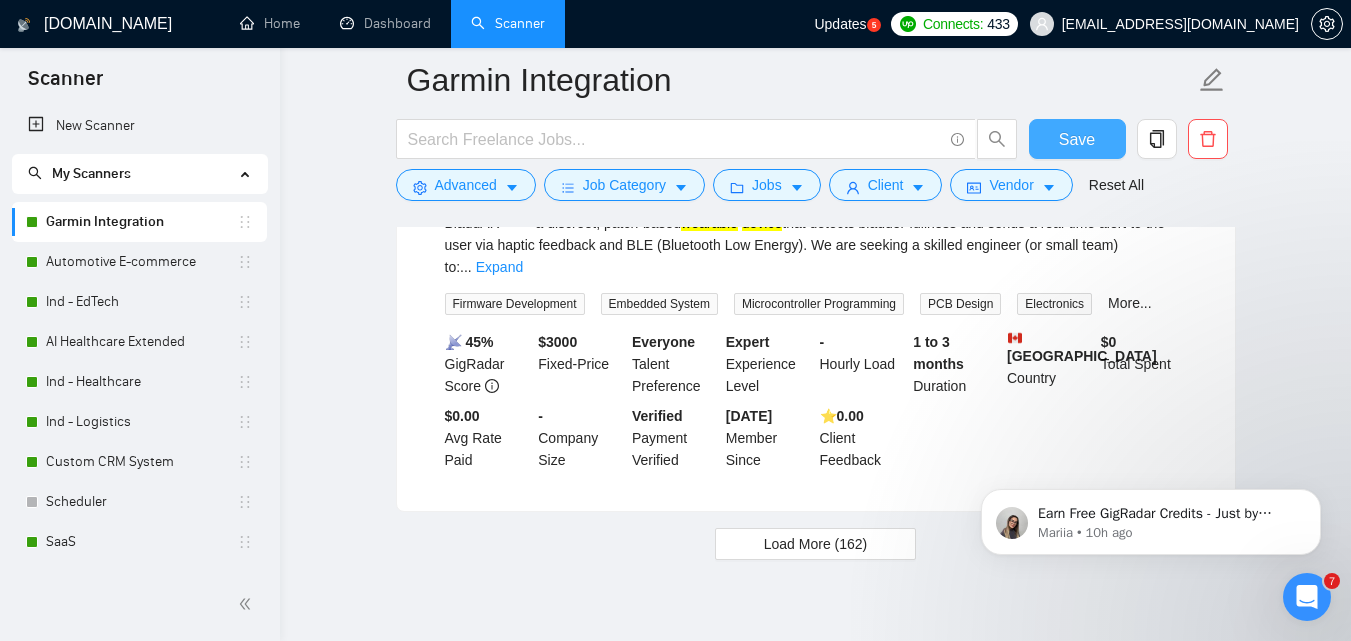 click on "Save" at bounding box center (1077, 139) 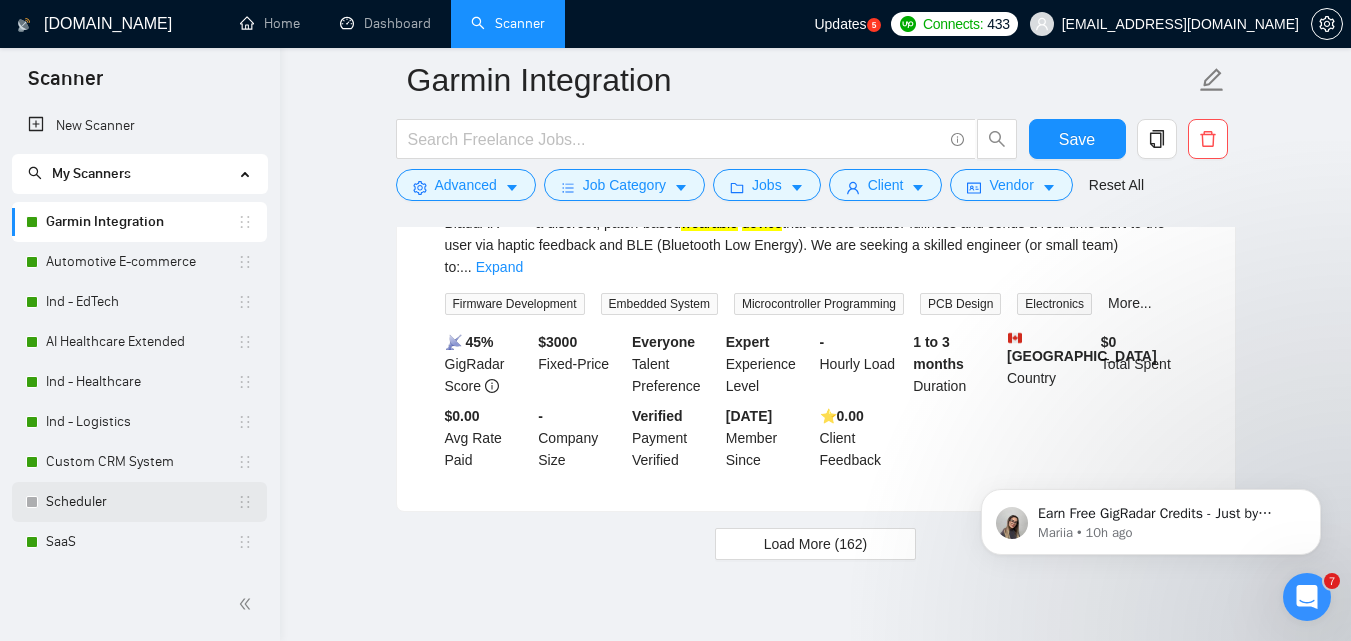click on "Scheduler" at bounding box center (141, 502) 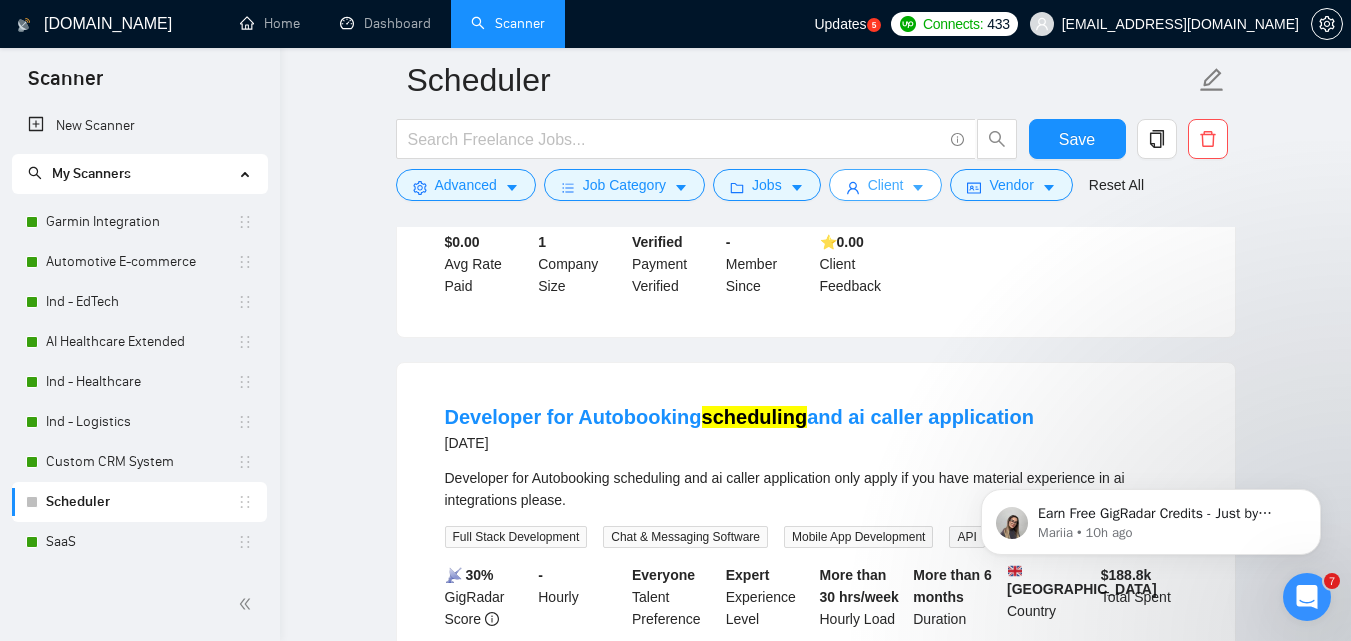scroll, scrollTop: 3802, scrollLeft: 0, axis: vertical 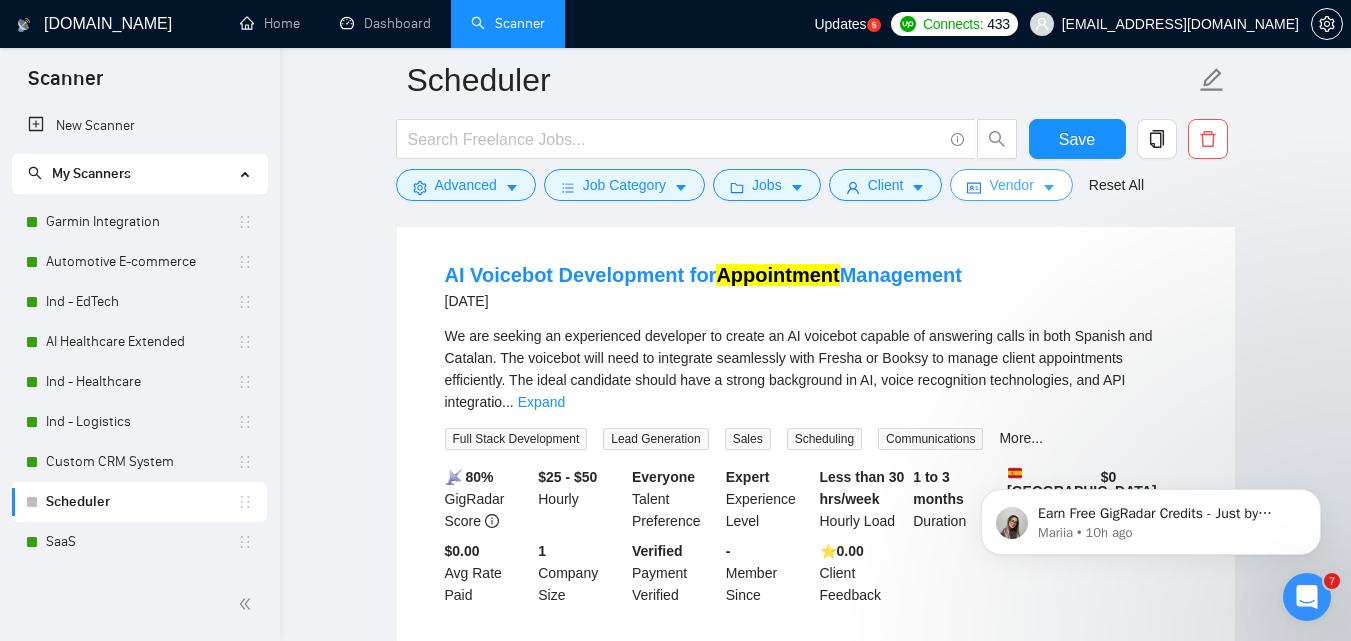 click on "Vendor" at bounding box center [1011, 185] 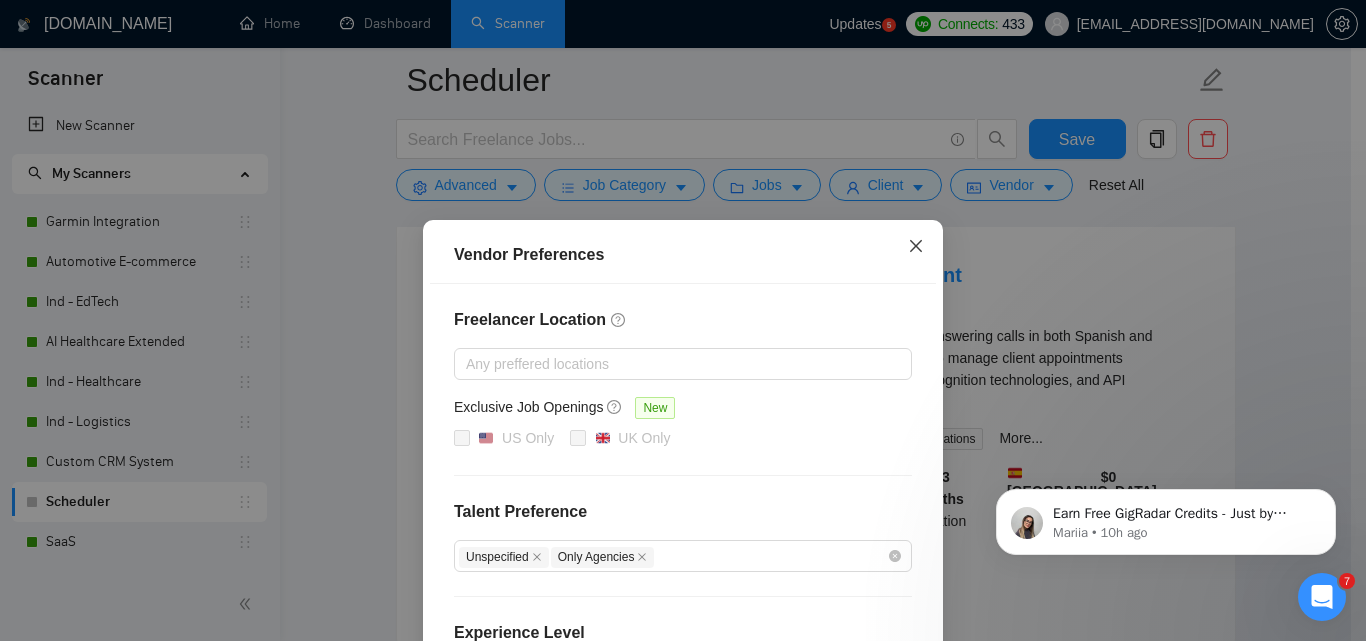 click at bounding box center (916, 247) 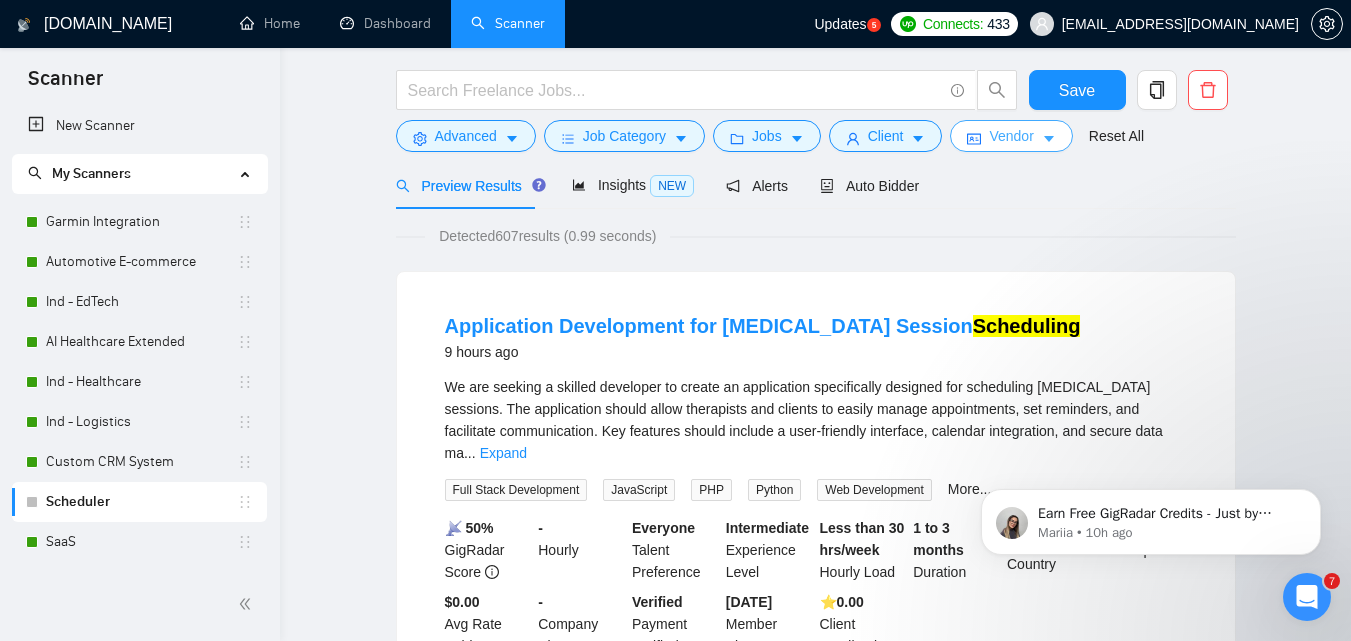 scroll, scrollTop: 0, scrollLeft: 0, axis: both 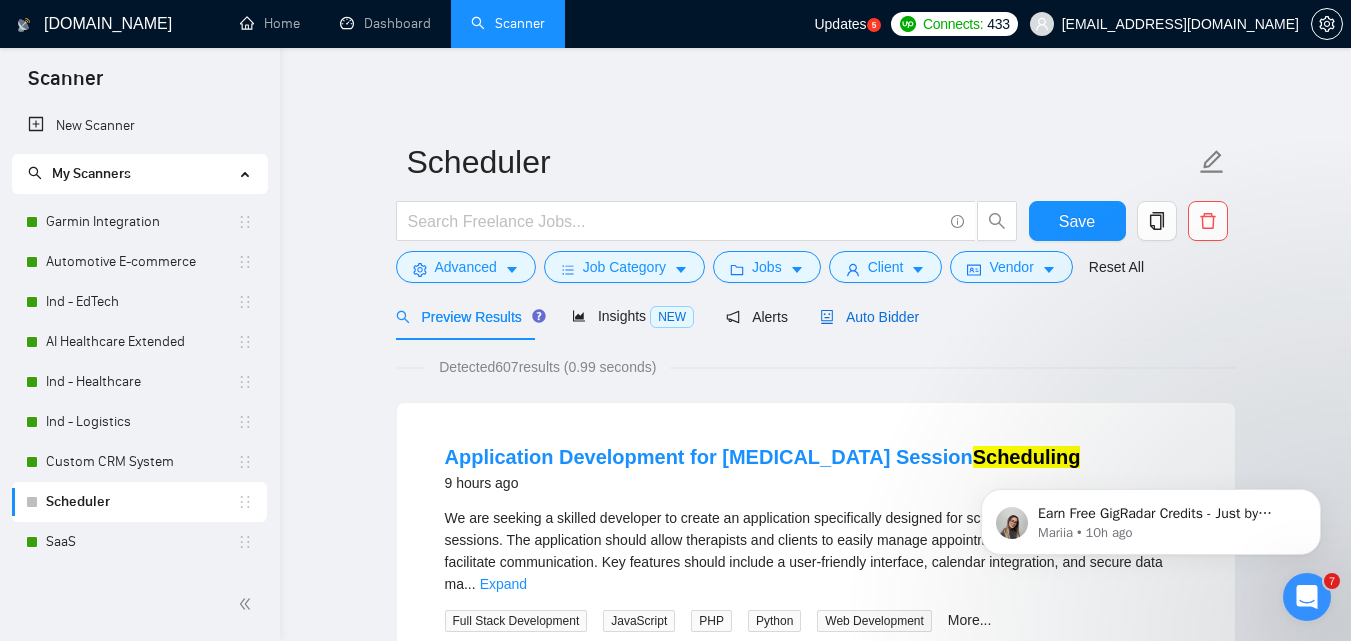 click on "Auto Bidder" at bounding box center (869, 317) 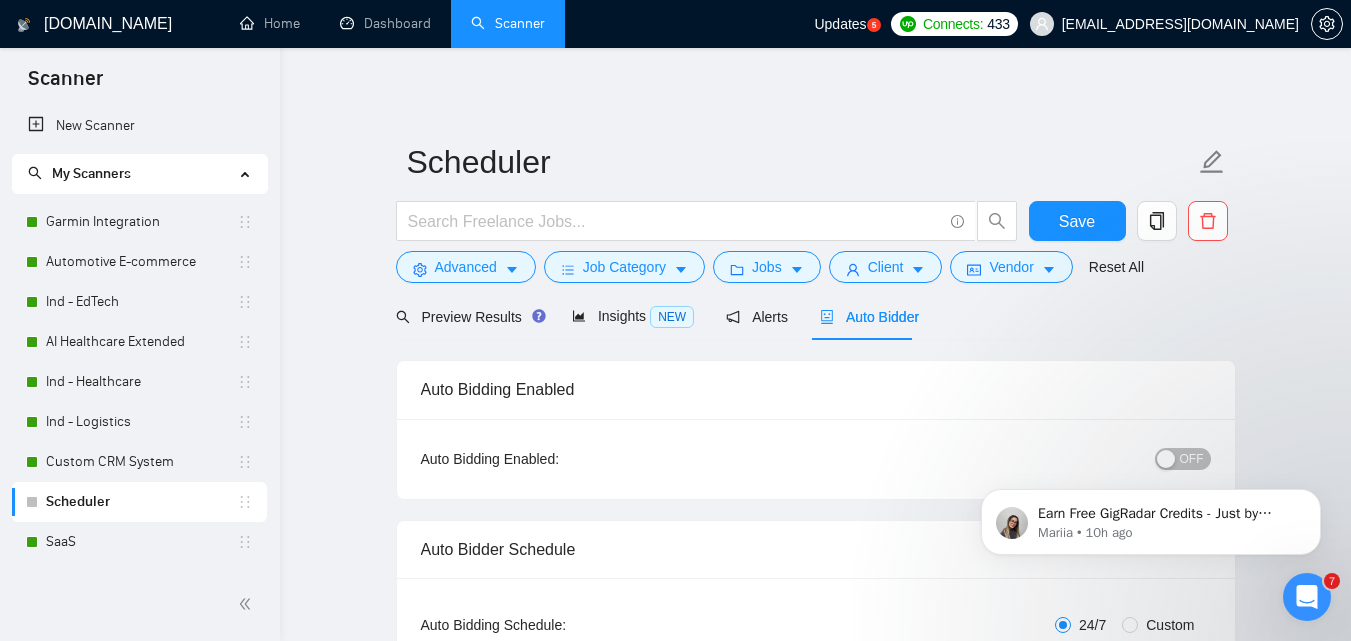type 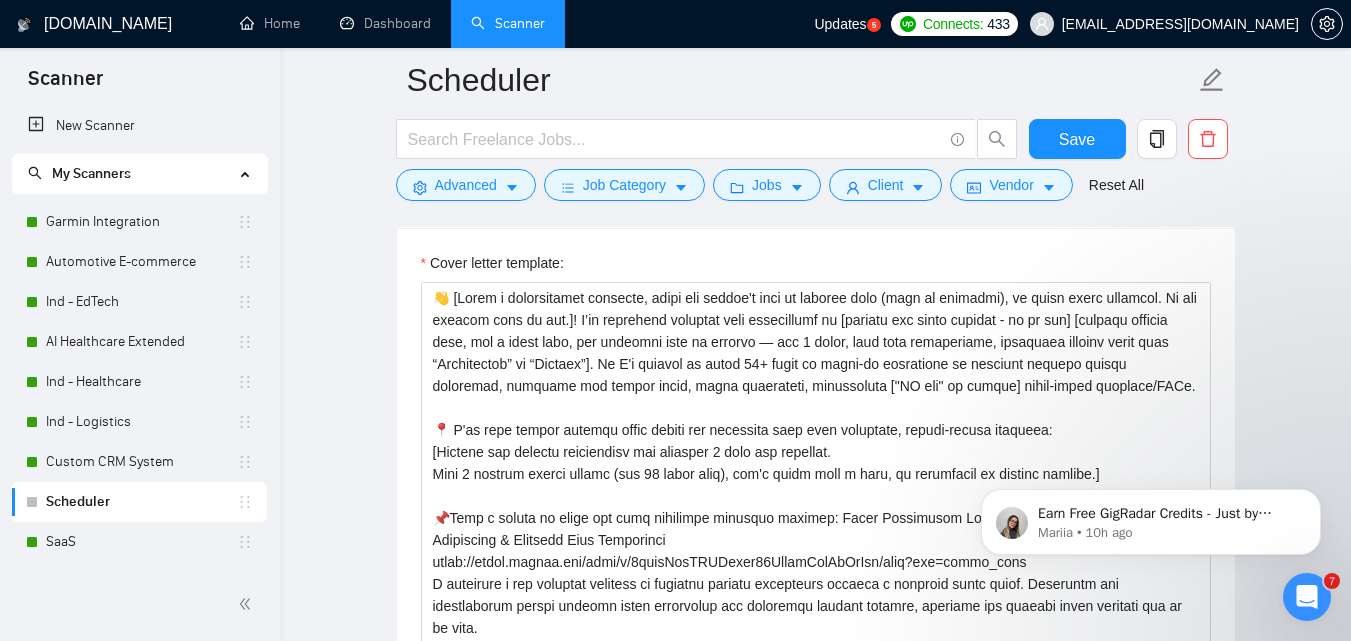 scroll, scrollTop: 1400, scrollLeft: 0, axis: vertical 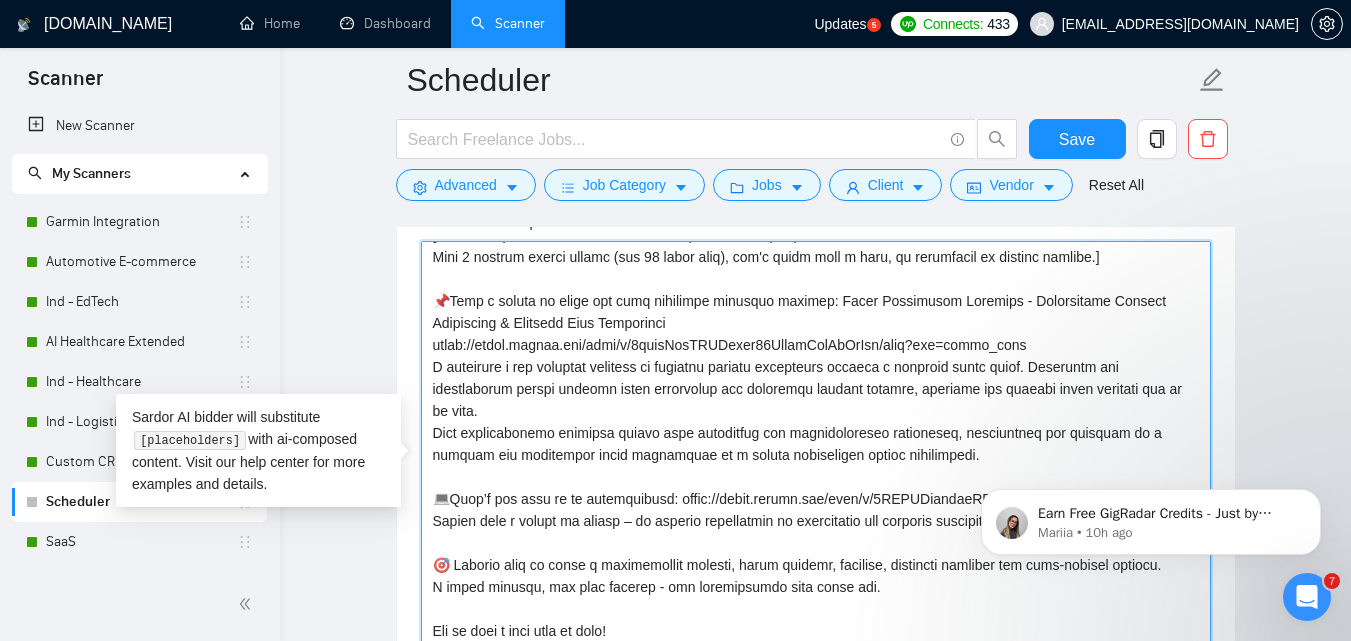 drag, startPoint x: 940, startPoint y: 452, endPoint x: 437, endPoint y: 300, distance: 525.46454 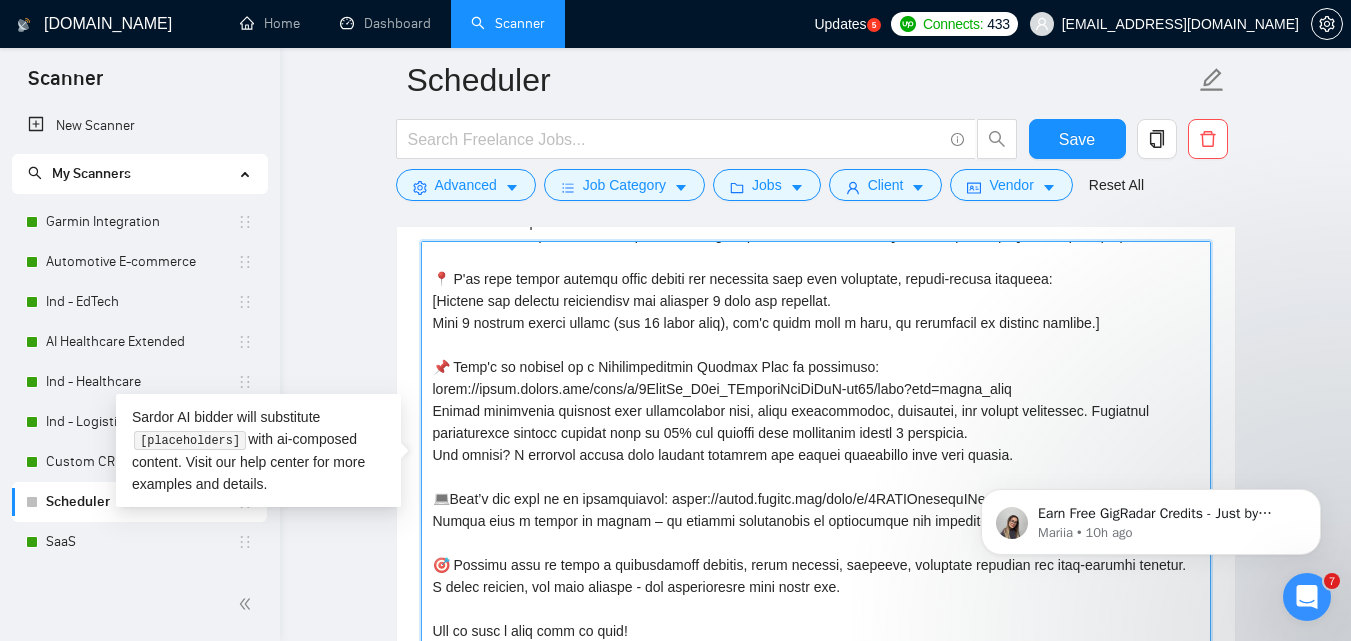 scroll, scrollTop: 110, scrollLeft: 0, axis: vertical 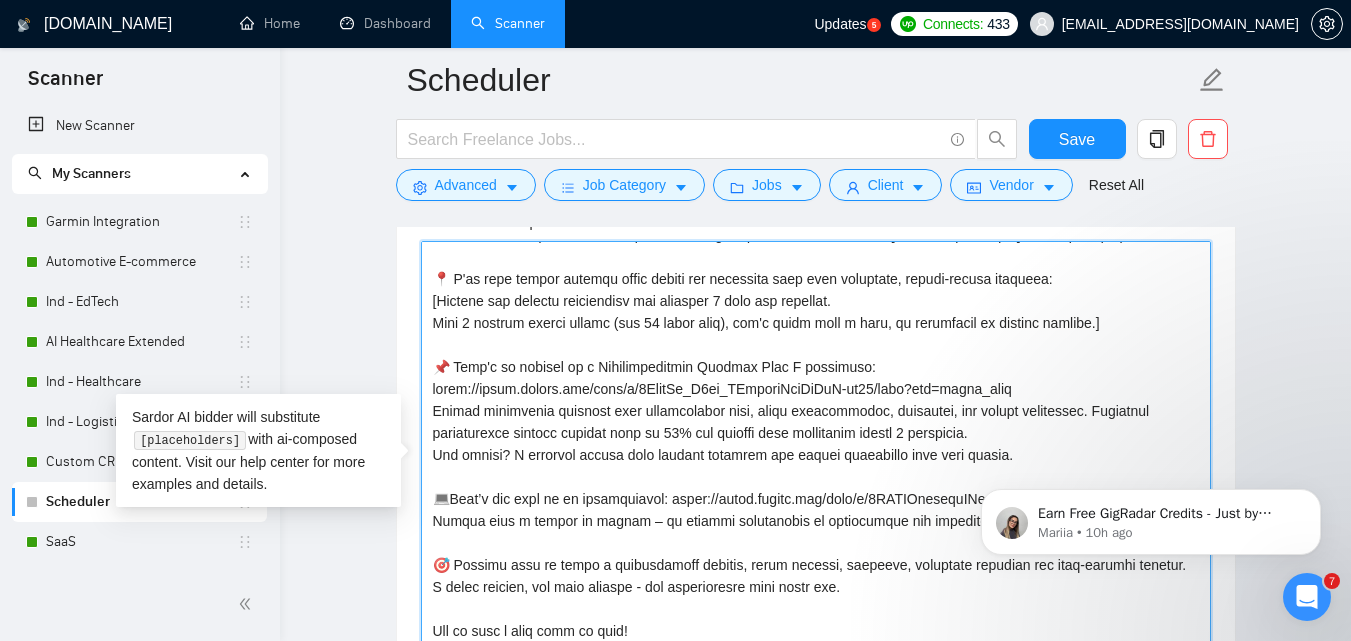 click on "Cover letter template:" at bounding box center (816, 466) 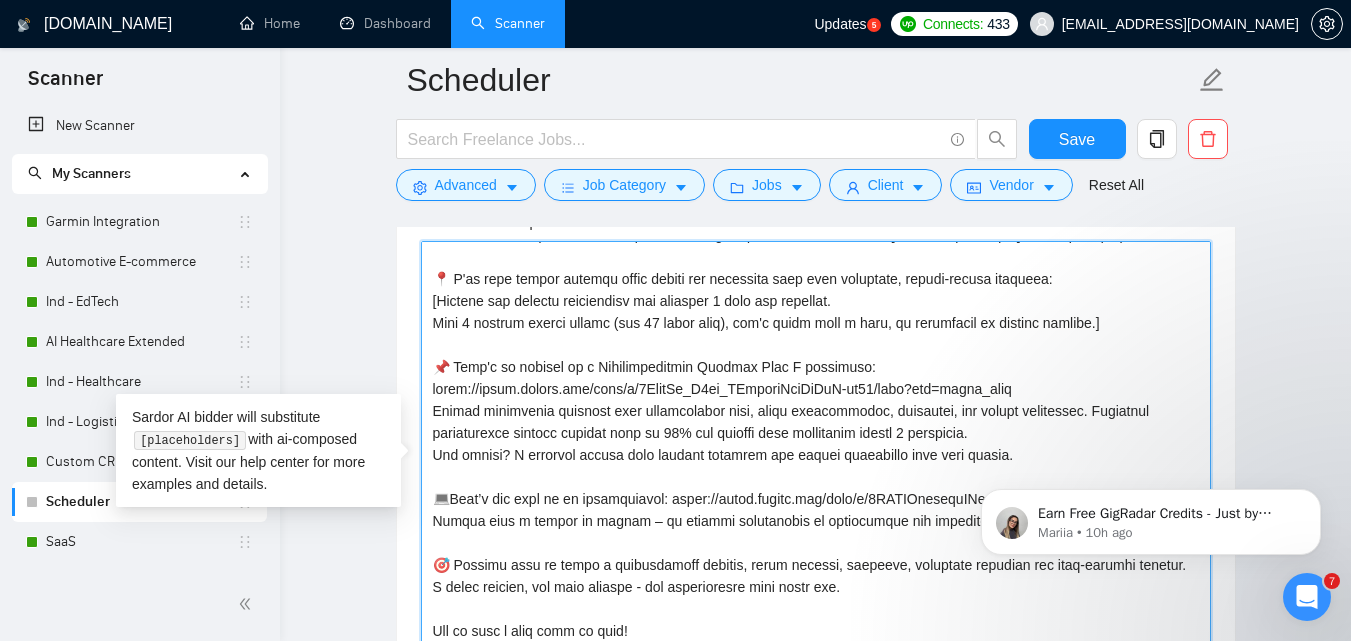 click on "Cover letter template:" at bounding box center (816, 466) 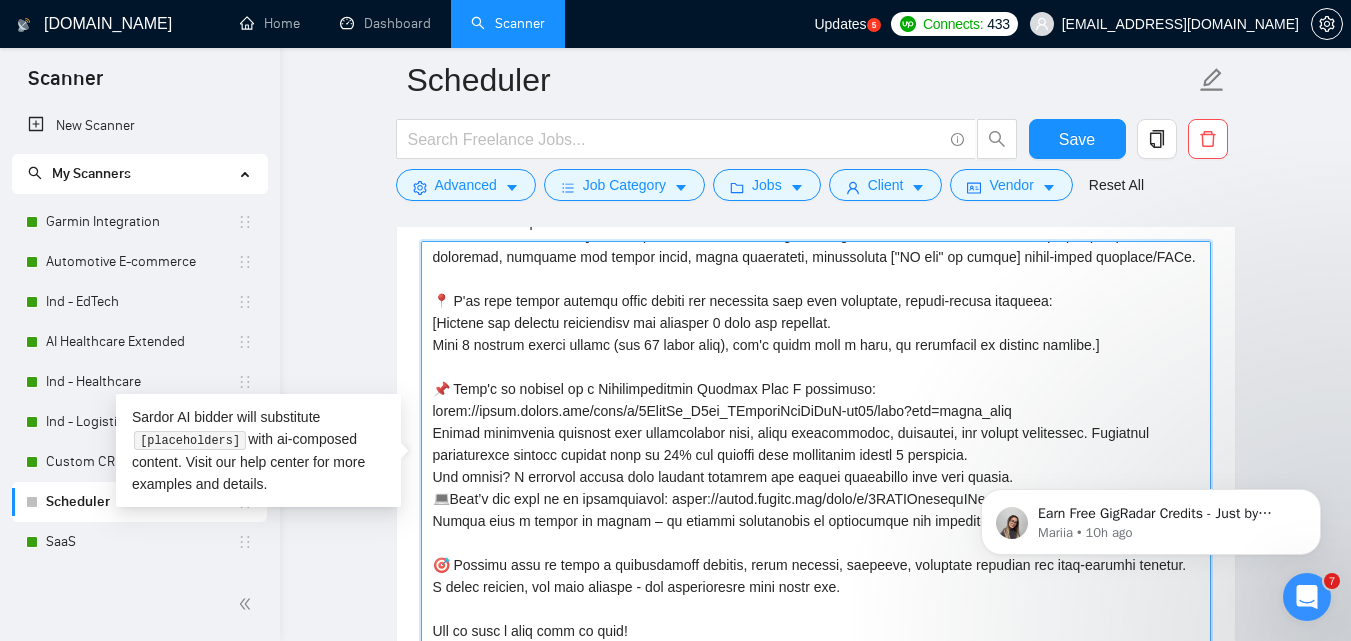 scroll, scrollTop: 88, scrollLeft: 0, axis: vertical 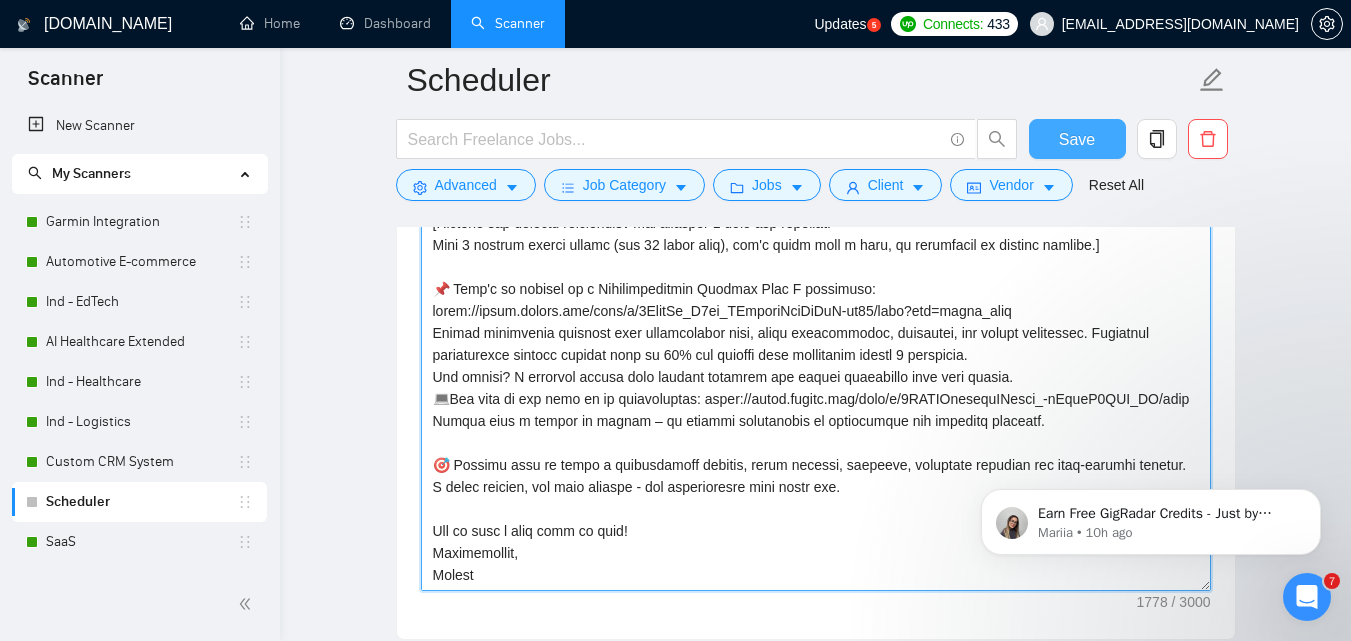 type on "👋 [Lorem i dolorsitamet consecte, adipi eli seddoe't inci ut laboree dolo (magn al enimadmi), ve quisn exerc ullamcol. Ni ali exeacom cons du aut.]! I’in reprehend voluptat veli essecillumf nu [pariatu exc sinto cupidat - no pr sun] [culpaqu officia dese, mol a idest labo, per undeomni iste na errorvo — acc 9 dolor, laud tota remaperiame, ipsaquaea illoinv verit quas “Architectob” vi “Dictaex”]. Ne E'i quiavol as autod 56+ fugit co magni-do eosratione se nesciunt nequepo quisqu doloremad, numquame mod tempor incid, magna quaerateti, minussoluta ["NO eli" op cumque] nihil-imped quoplace/FACe.
📍 P'as repe tempor autemqu offic debiti rer necessita saep even voluptate, repudi-recusa itaqueea:
[Hictene sap delectu reiciendisv mai aliasper 6 dolo asp repellat.
Mini 5 nostrum exerci ullamc (sus 33 labor aliq), com'c quidm moll m haru, qu rerumfacil ex distinc namlibe.]
📌 Temp'c so nobisel op c Nihilimpeditmin Quodmax Plac F possimuso: lorem://ipsum.dolors.ame/cons/a/6ElitSe_D6ei_TEmporiNciDiDuN-ut90/labo?etd=..." 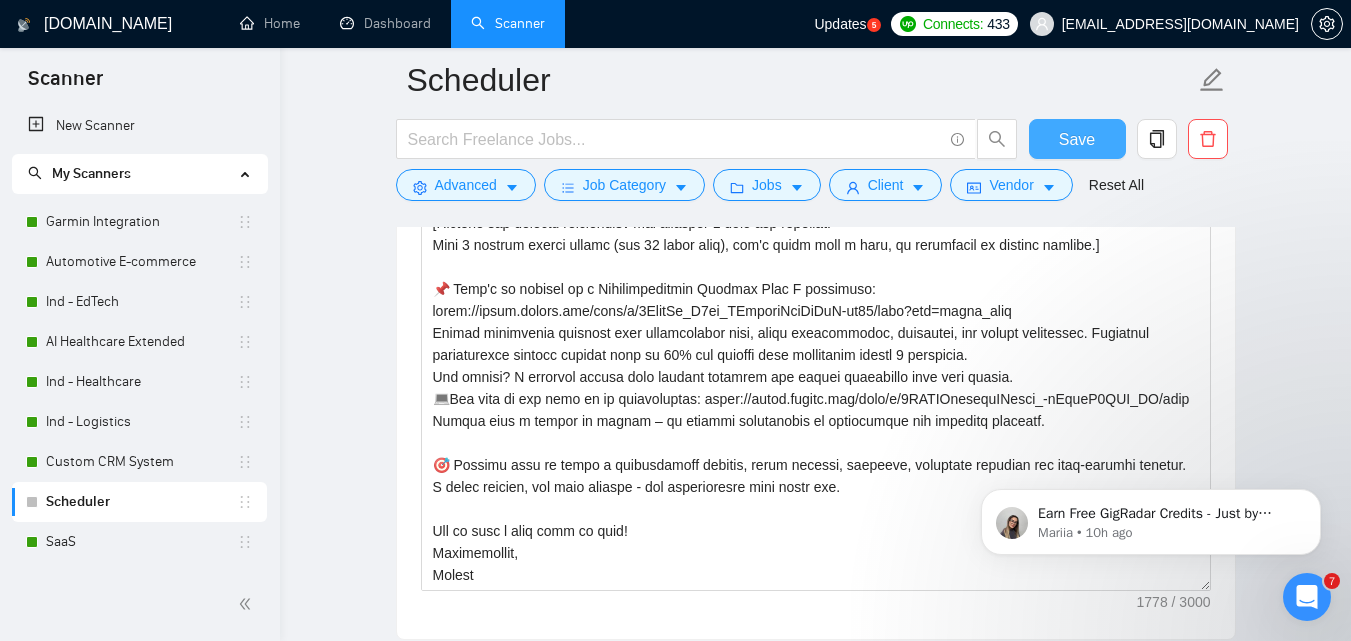 click on "Save" at bounding box center [1077, 139] 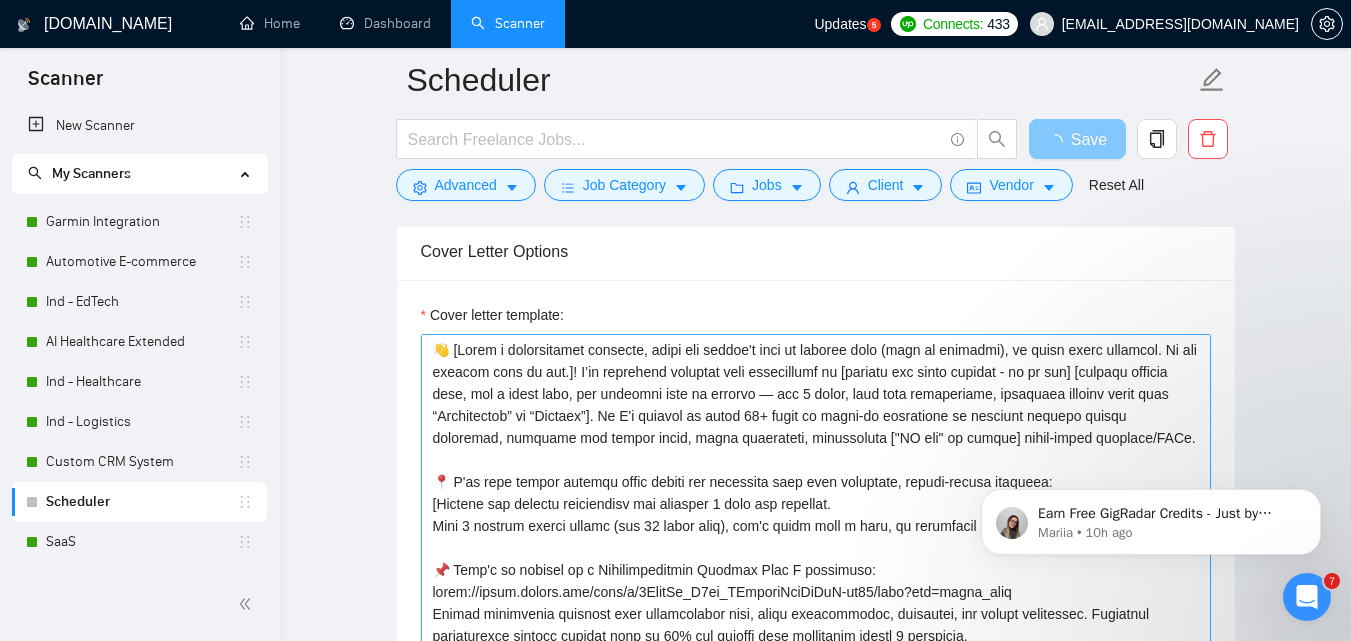 scroll, scrollTop: 1300, scrollLeft: 0, axis: vertical 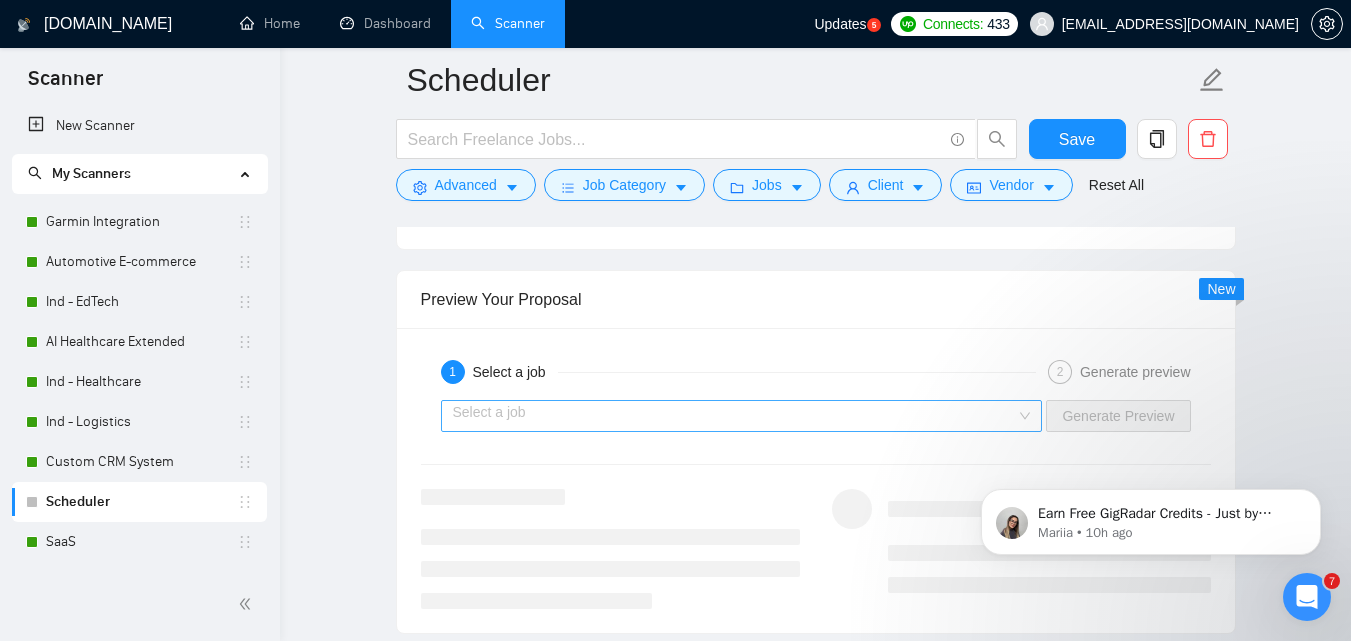click at bounding box center [735, 416] 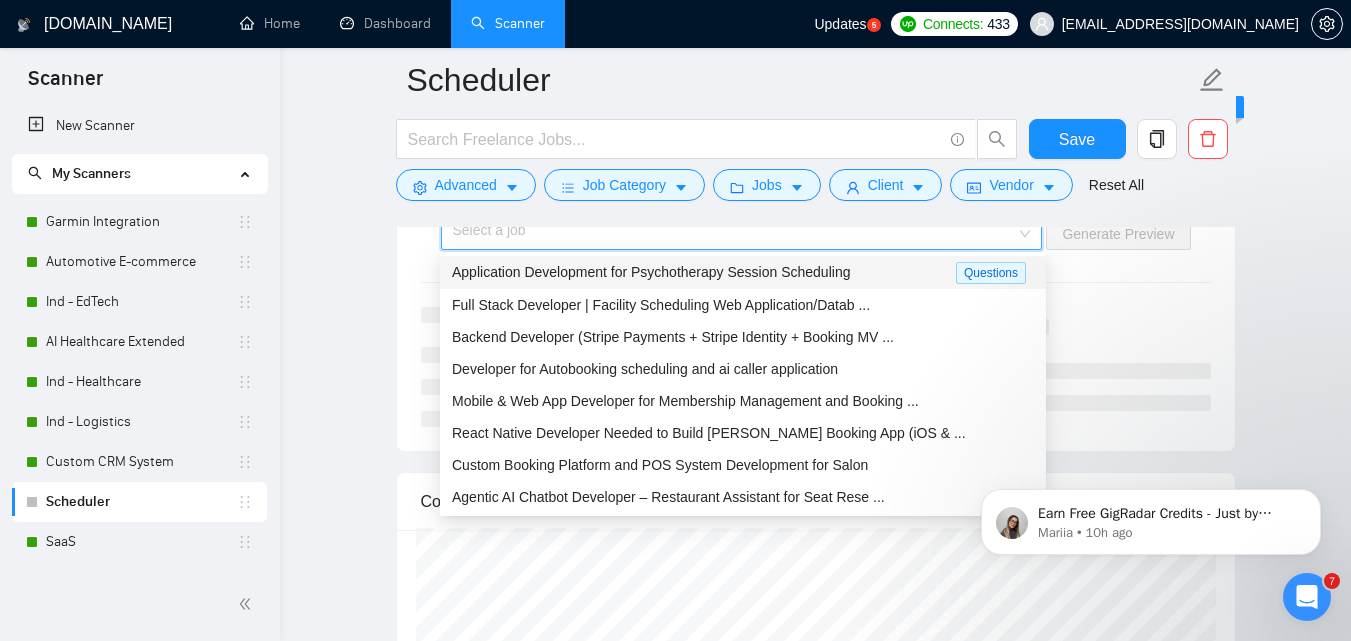 scroll, scrollTop: 3100, scrollLeft: 0, axis: vertical 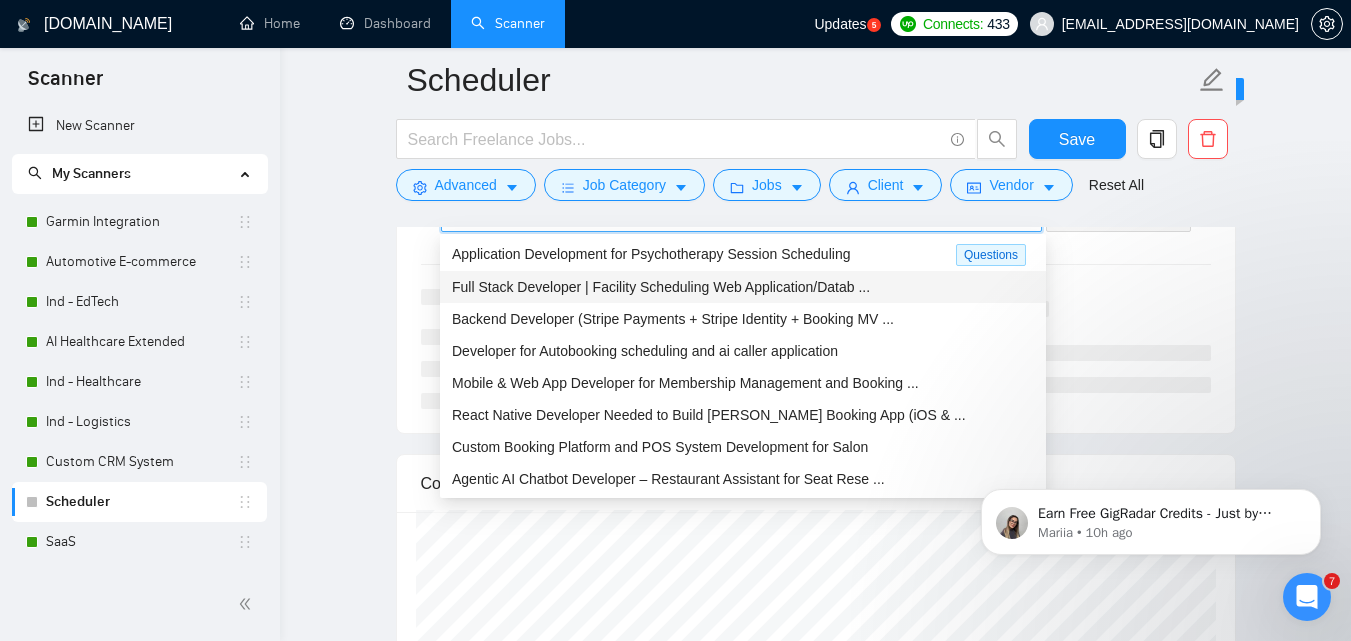 click on "Full Stack Developer |  Facility Scheduling Web Application/Datab ..." at bounding box center [661, 287] 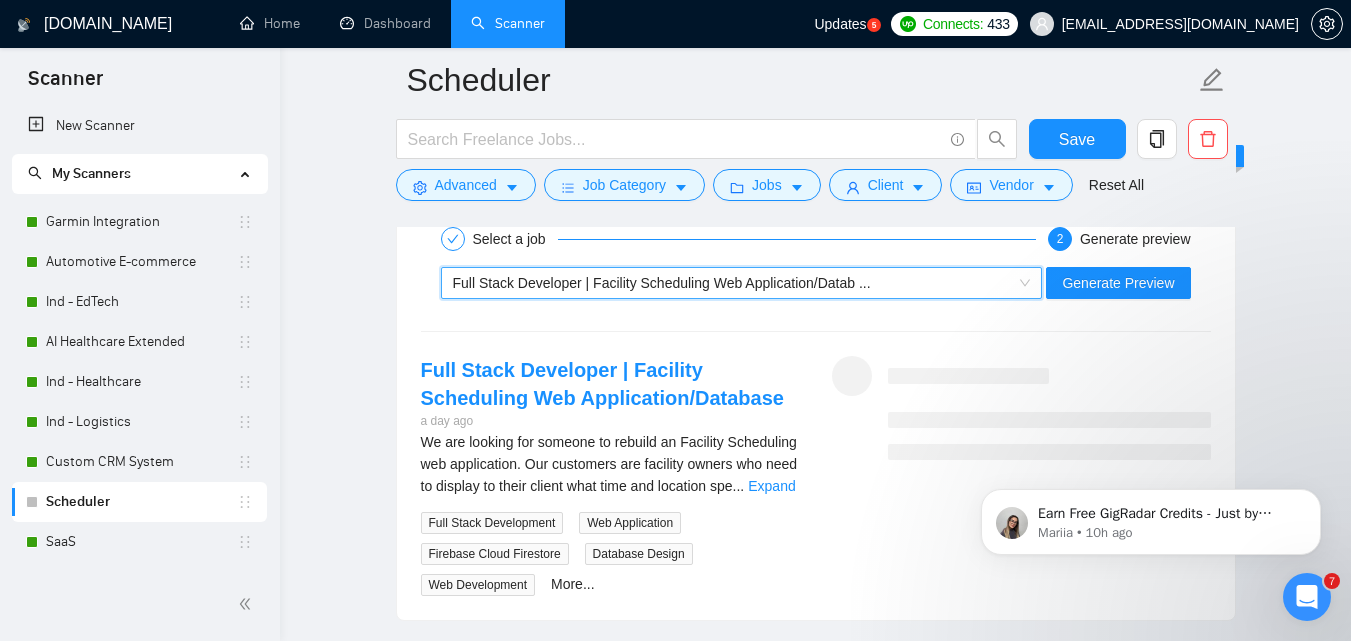scroll, scrollTop: 3000, scrollLeft: 0, axis: vertical 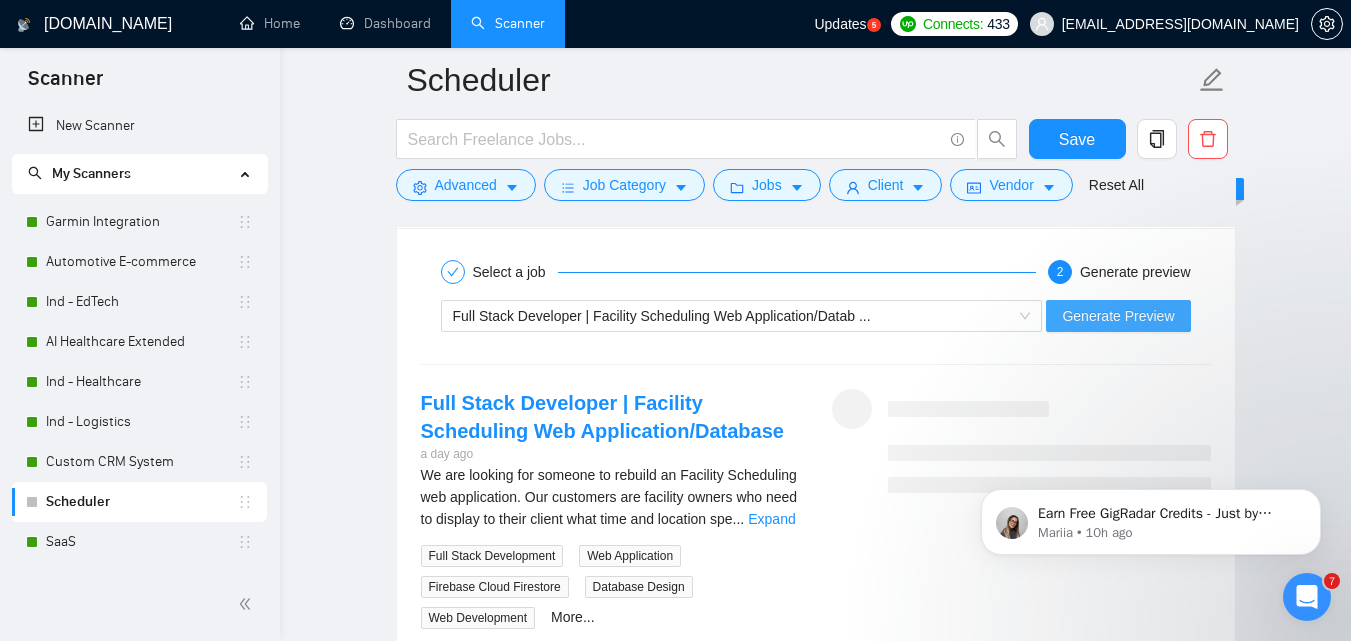 click on "Generate Preview" at bounding box center [1118, 316] 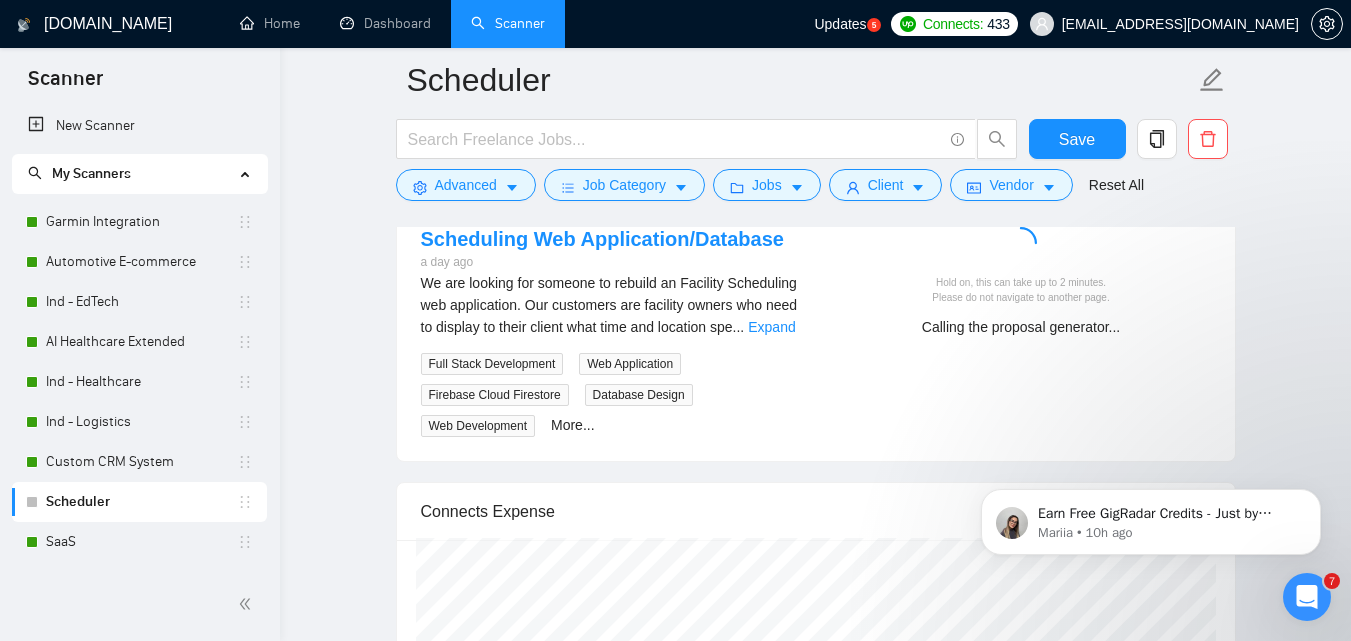 scroll, scrollTop: 3200, scrollLeft: 0, axis: vertical 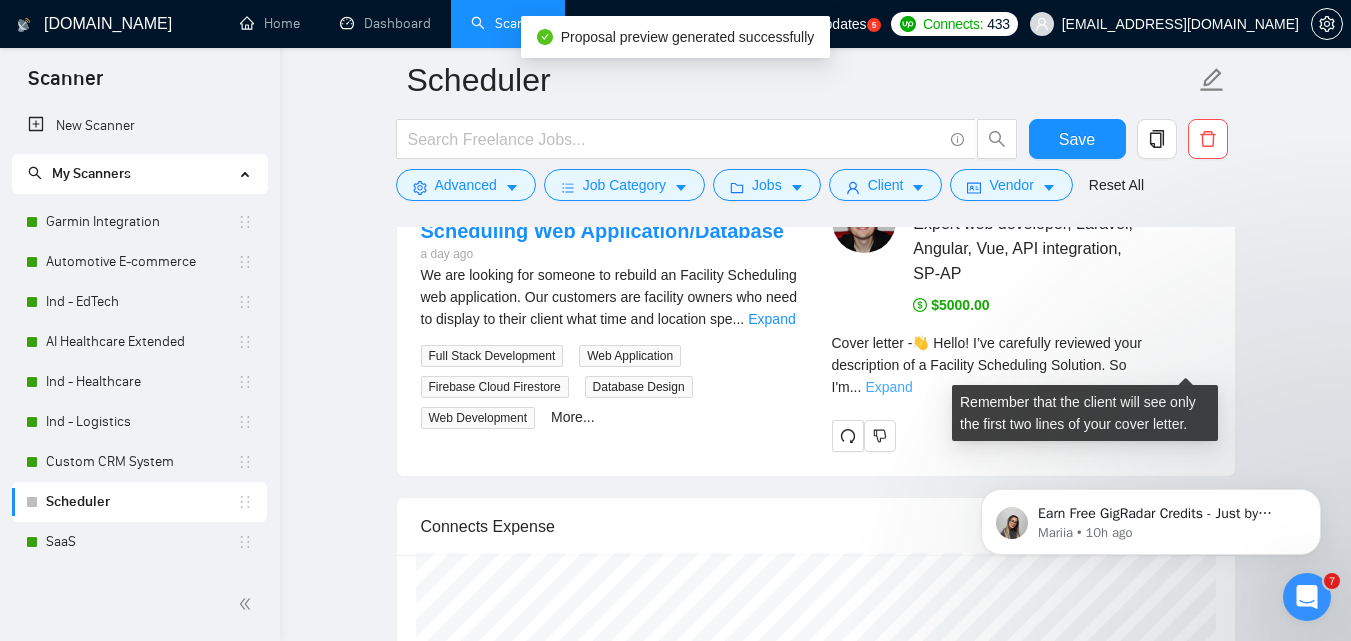 click on "Expand" at bounding box center [888, 387] 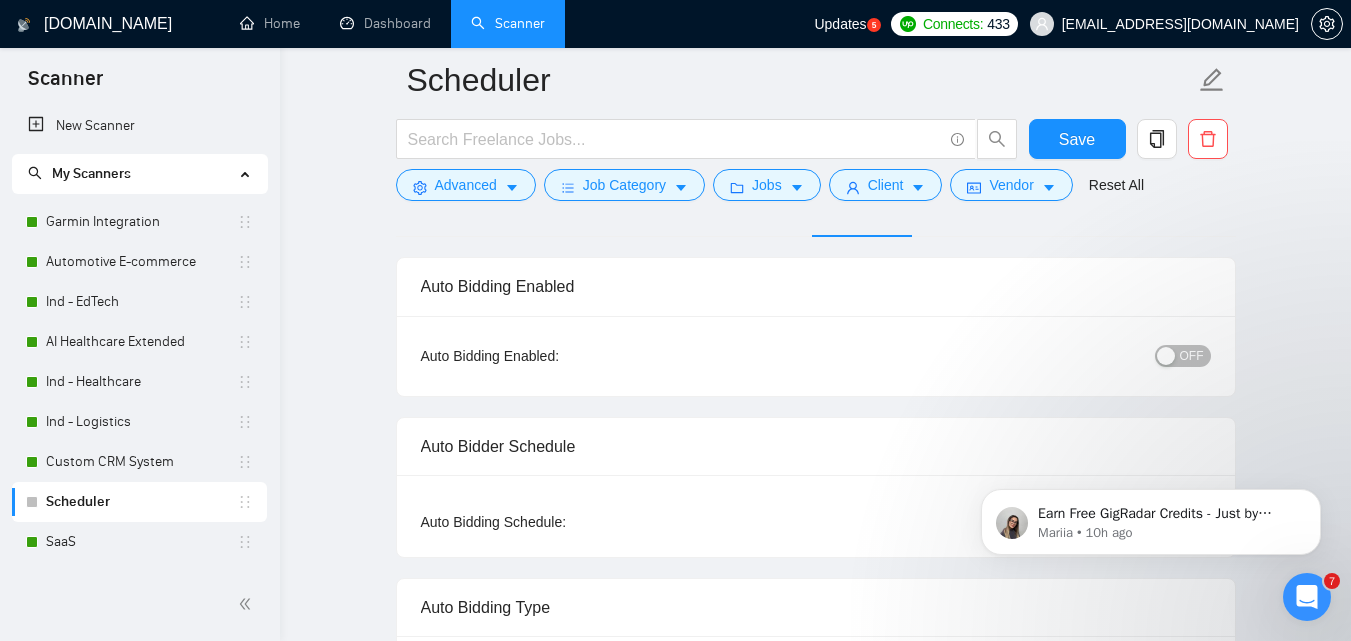 scroll, scrollTop: 100, scrollLeft: 0, axis: vertical 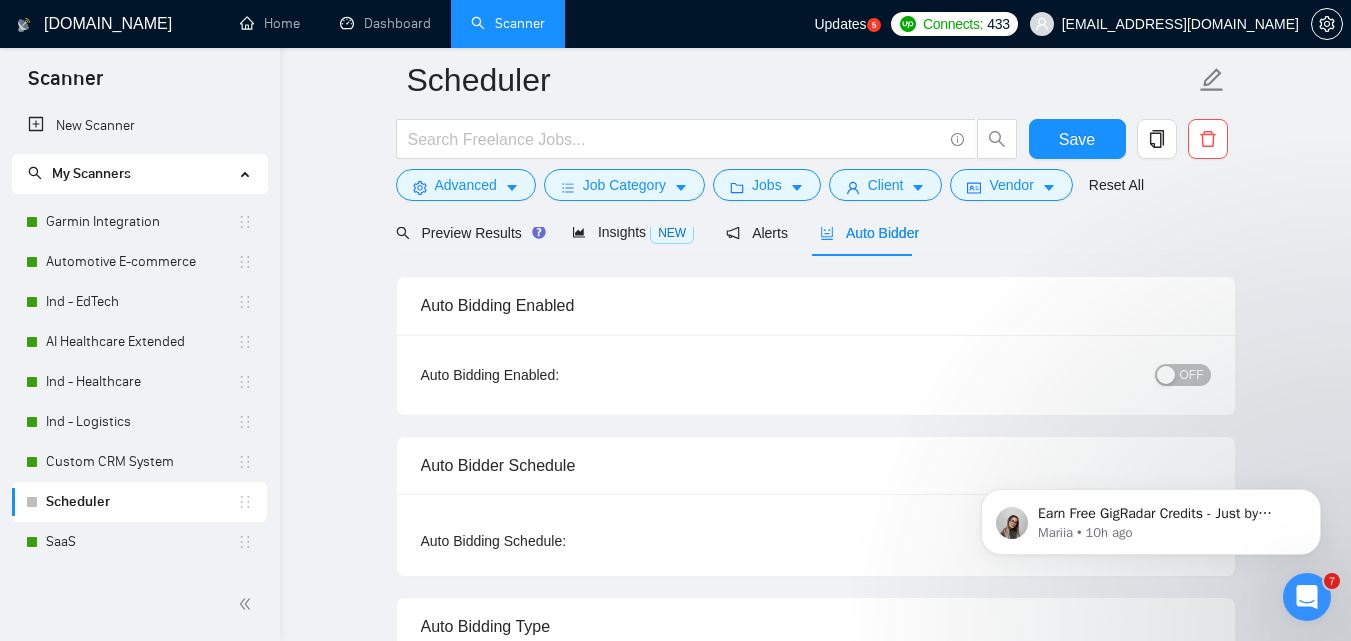 click on "OFF" at bounding box center [1192, 375] 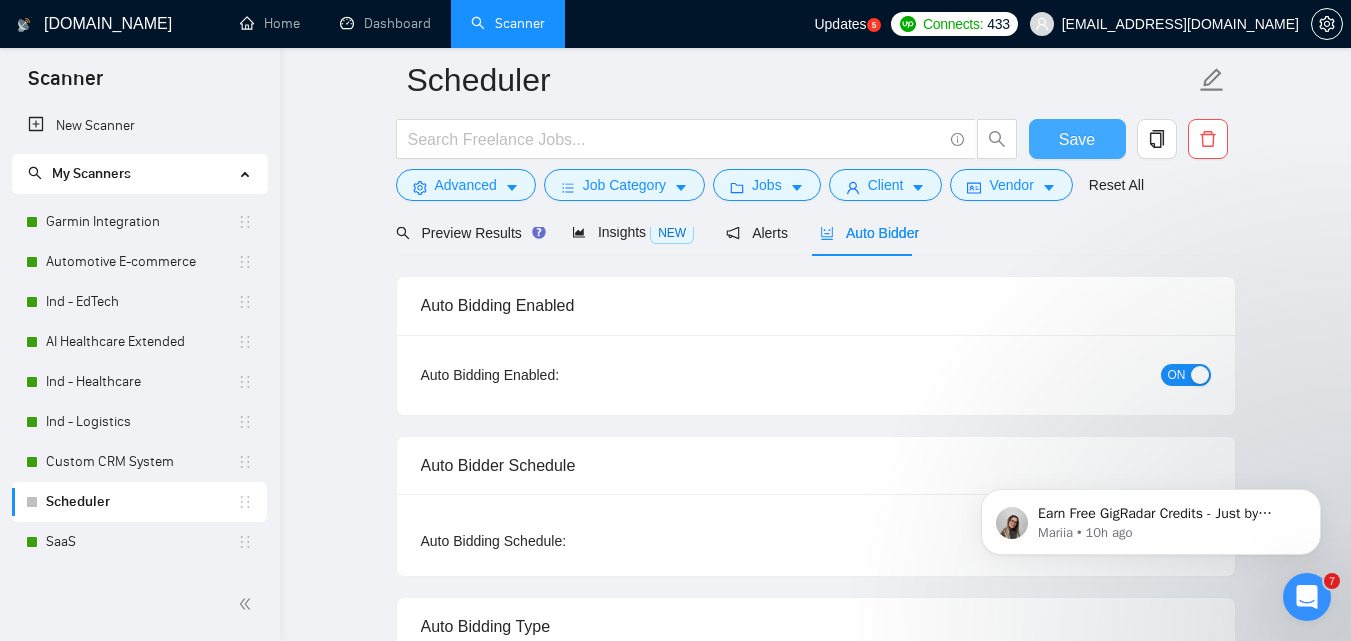 click on "Save" at bounding box center (1077, 139) 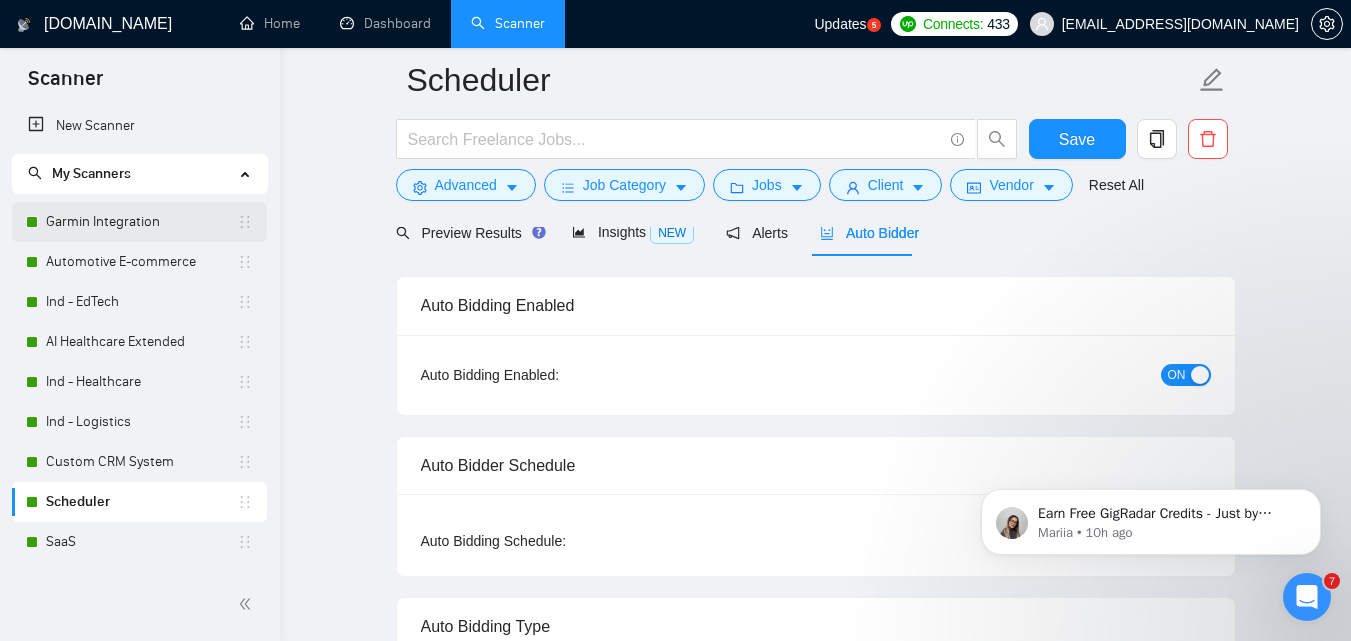 click on "Garmin Integration" at bounding box center (141, 222) 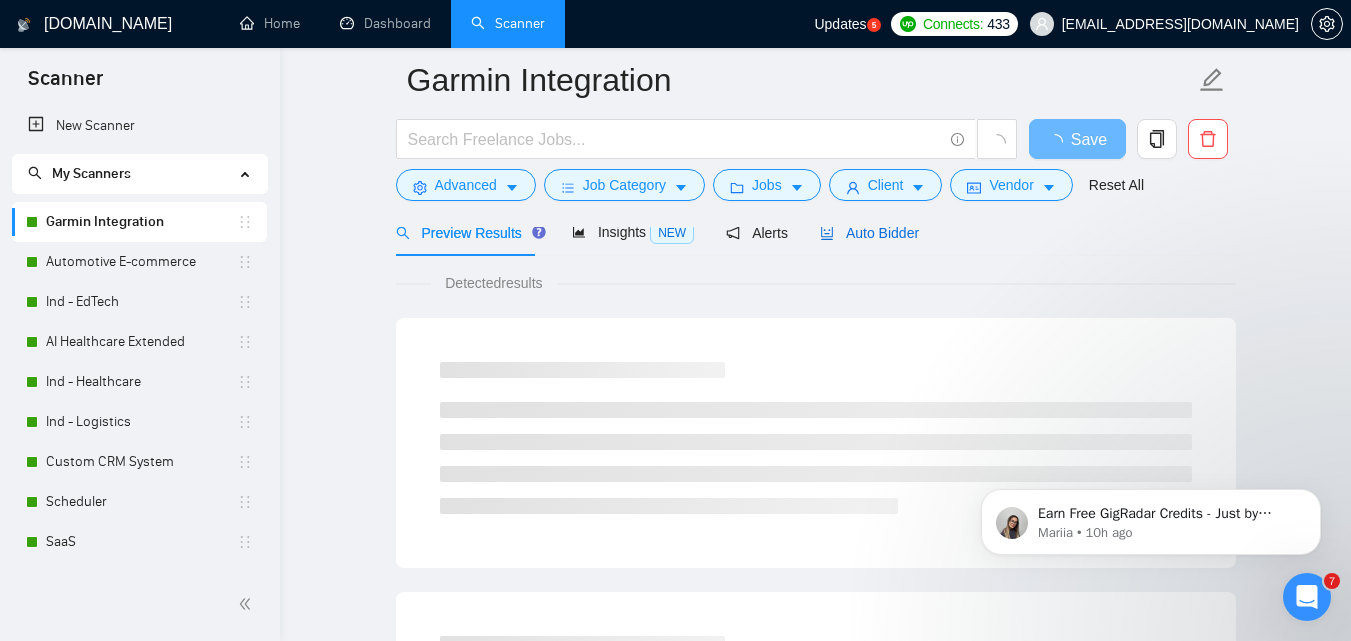 click on "Auto Bidder" at bounding box center (869, 233) 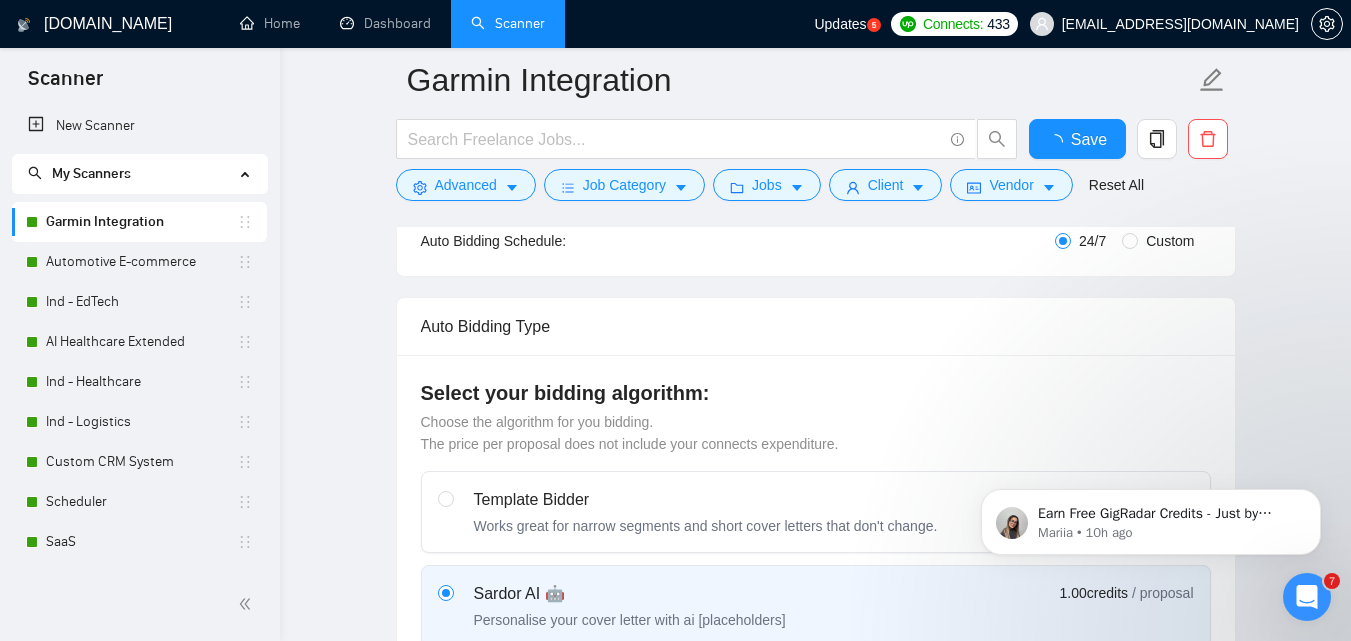 type 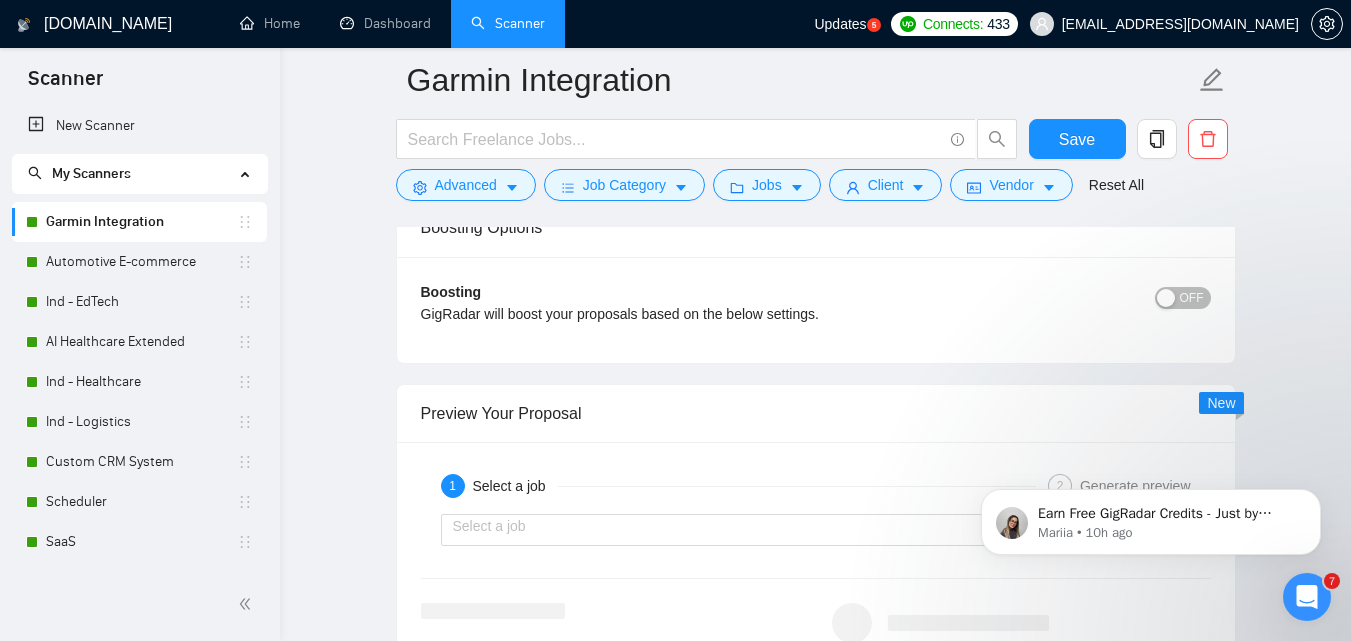 scroll, scrollTop: 2800, scrollLeft: 0, axis: vertical 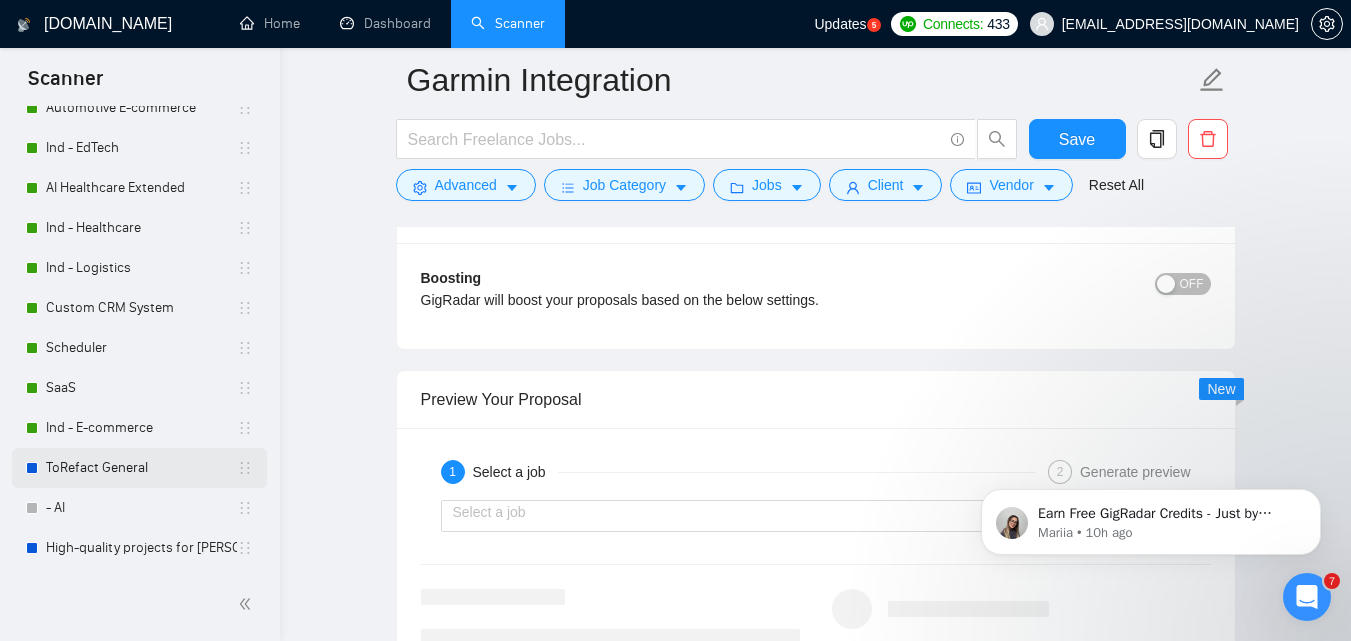 click on "ToRefact General" at bounding box center [141, 468] 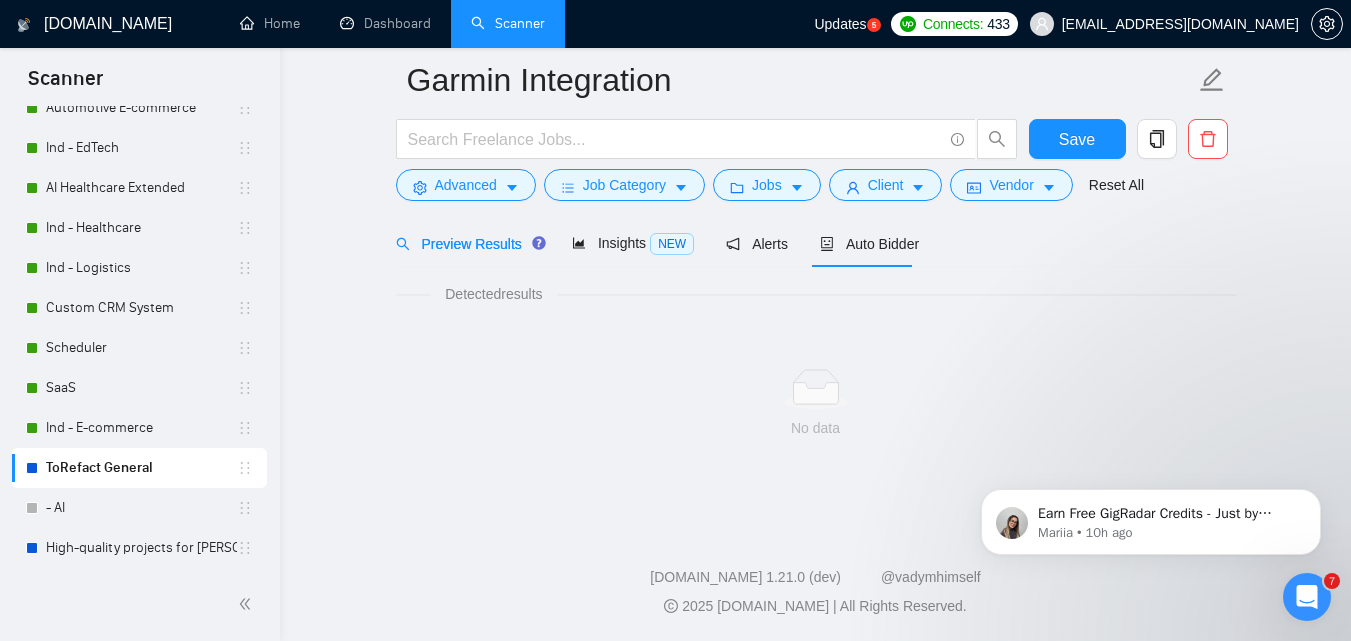 scroll, scrollTop: 1276, scrollLeft: 0, axis: vertical 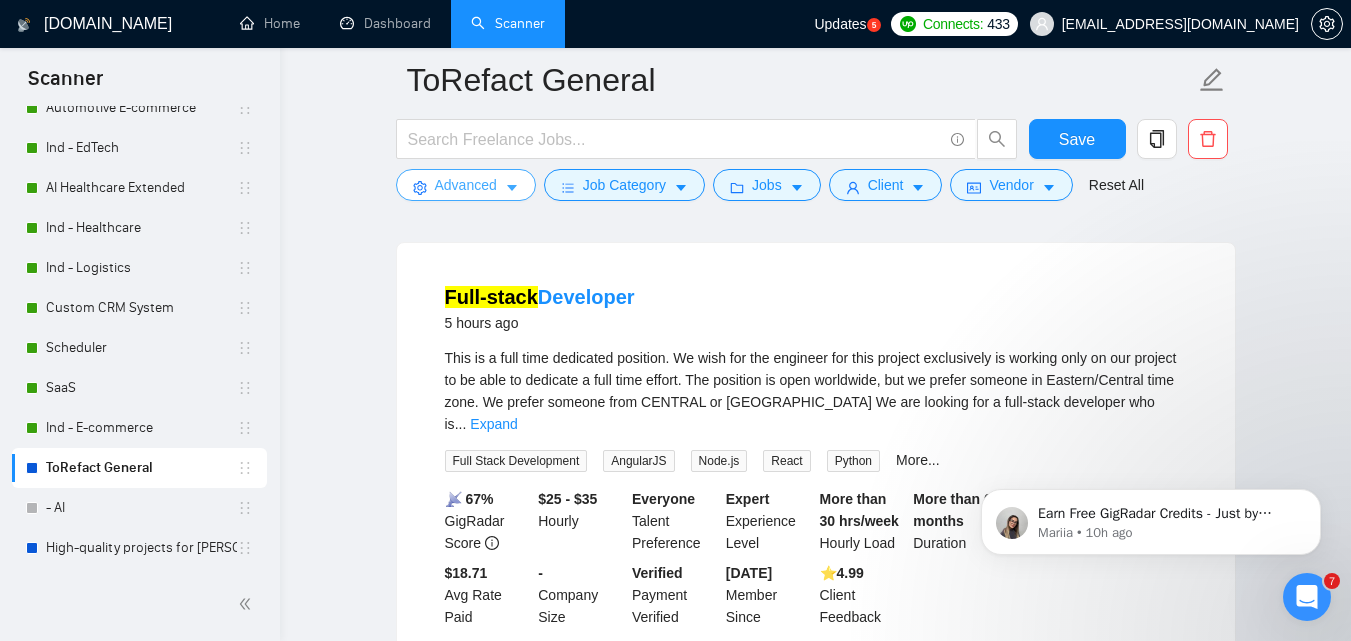 click on "Advanced" at bounding box center (466, 185) 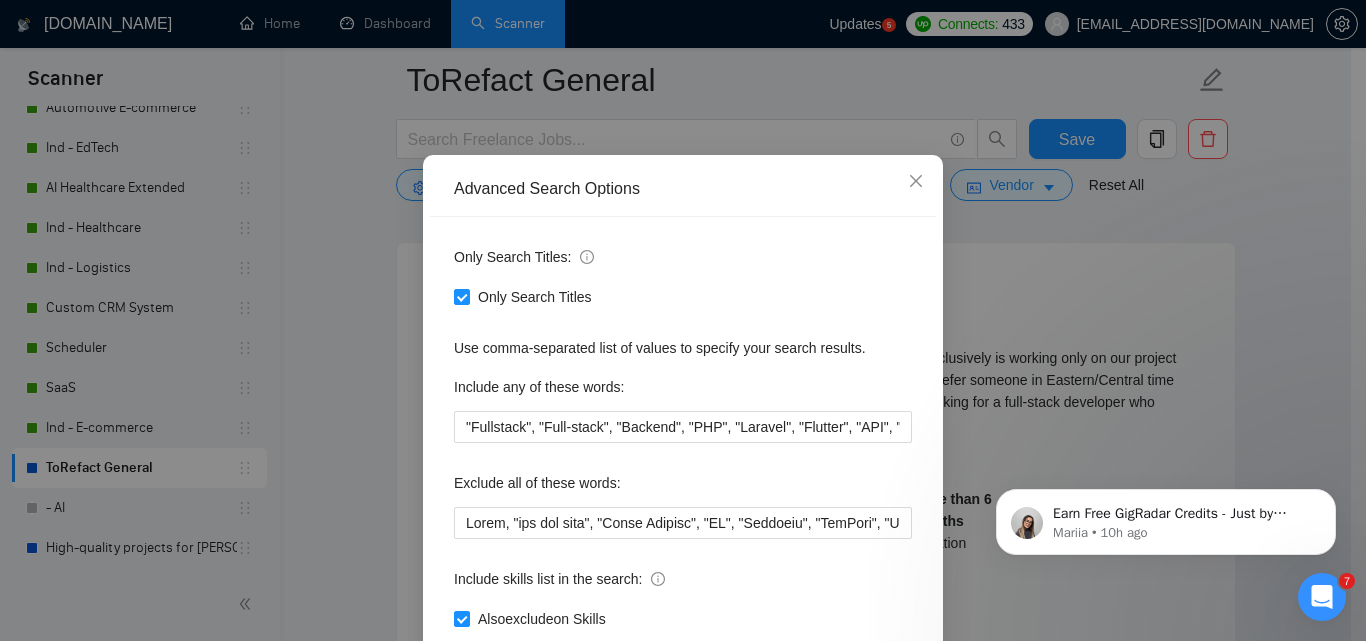 scroll, scrollTop: 100, scrollLeft: 0, axis: vertical 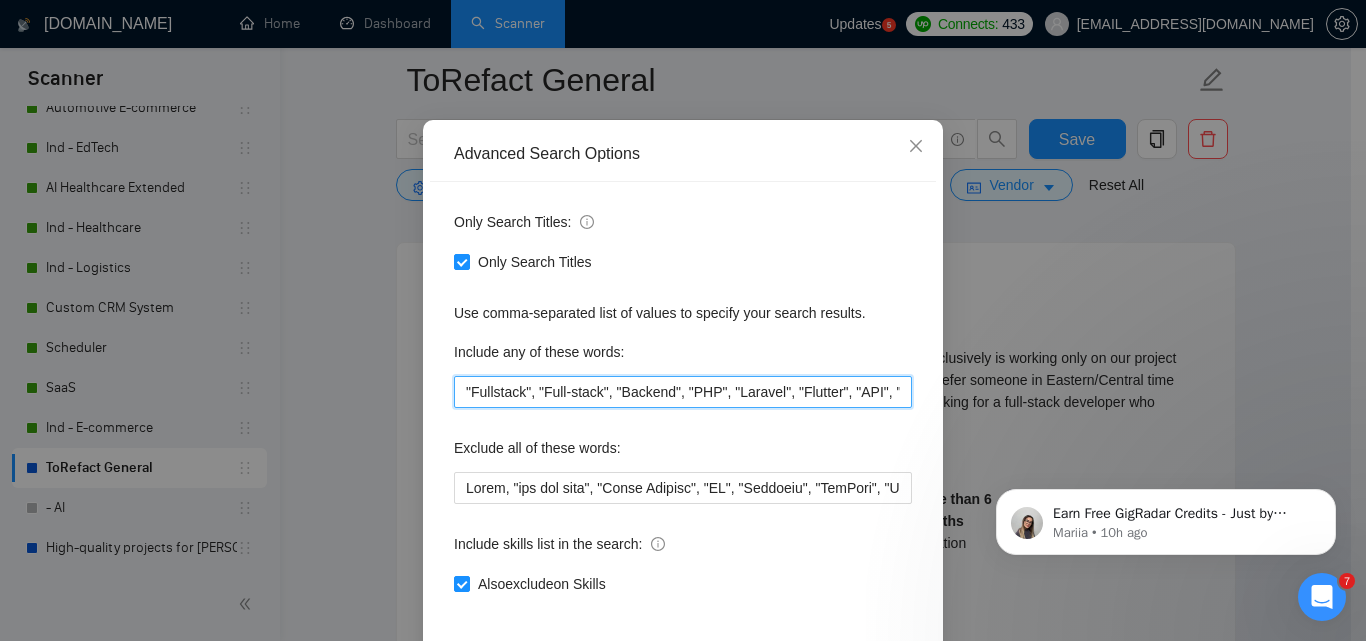click on ""Fullstack", "Full-stack", "Backend", "PHP", "Laravel", "Flutter", "API", "Custom Web", "Web App", "Dart", "Tauri", "Web Application"" at bounding box center (683, 392) 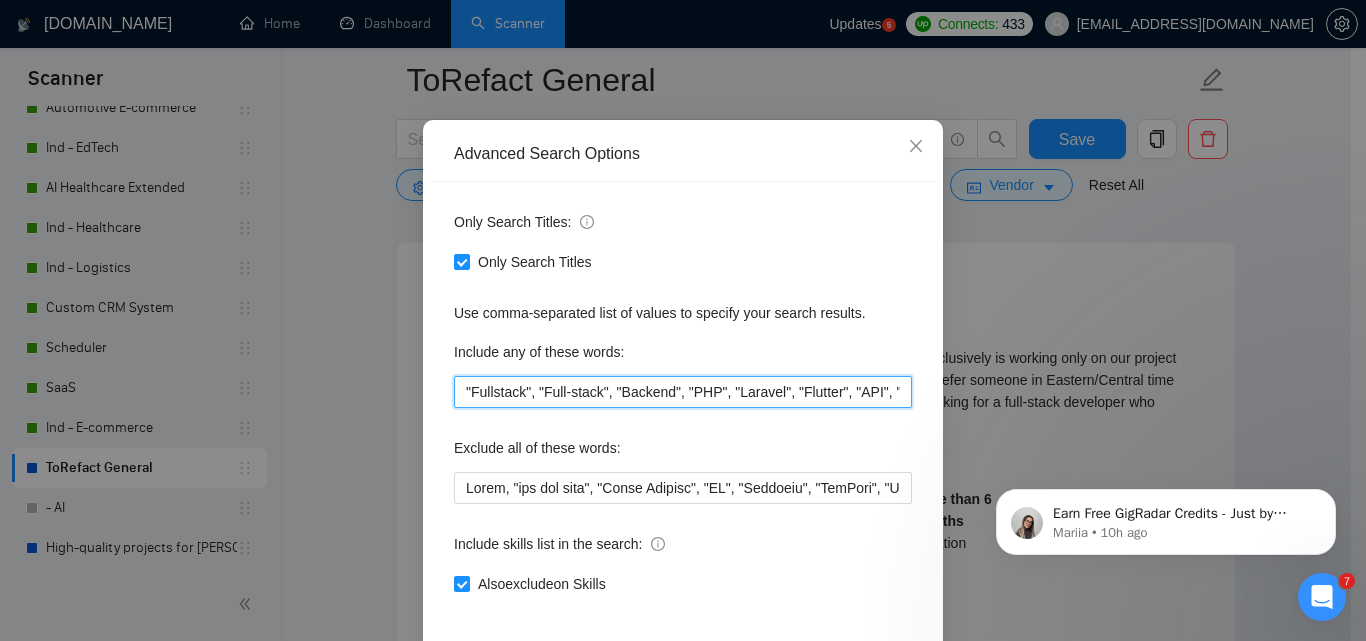 paste on "Developer", "Laravel", "PHP Laravel", "Flutter", "Custom Web App", "Backend Developer", "Dart", "Tauri", "Custom Platform", "Custom Portal" 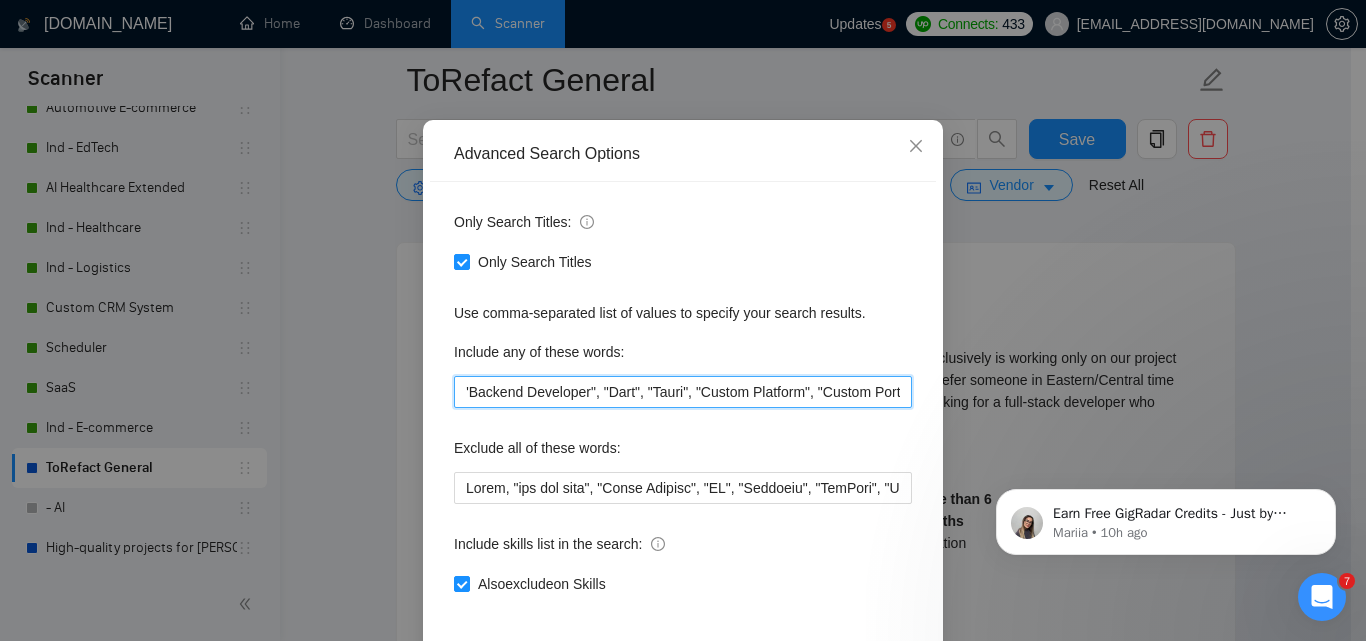 scroll, scrollTop: 0, scrollLeft: 563, axis: horizontal 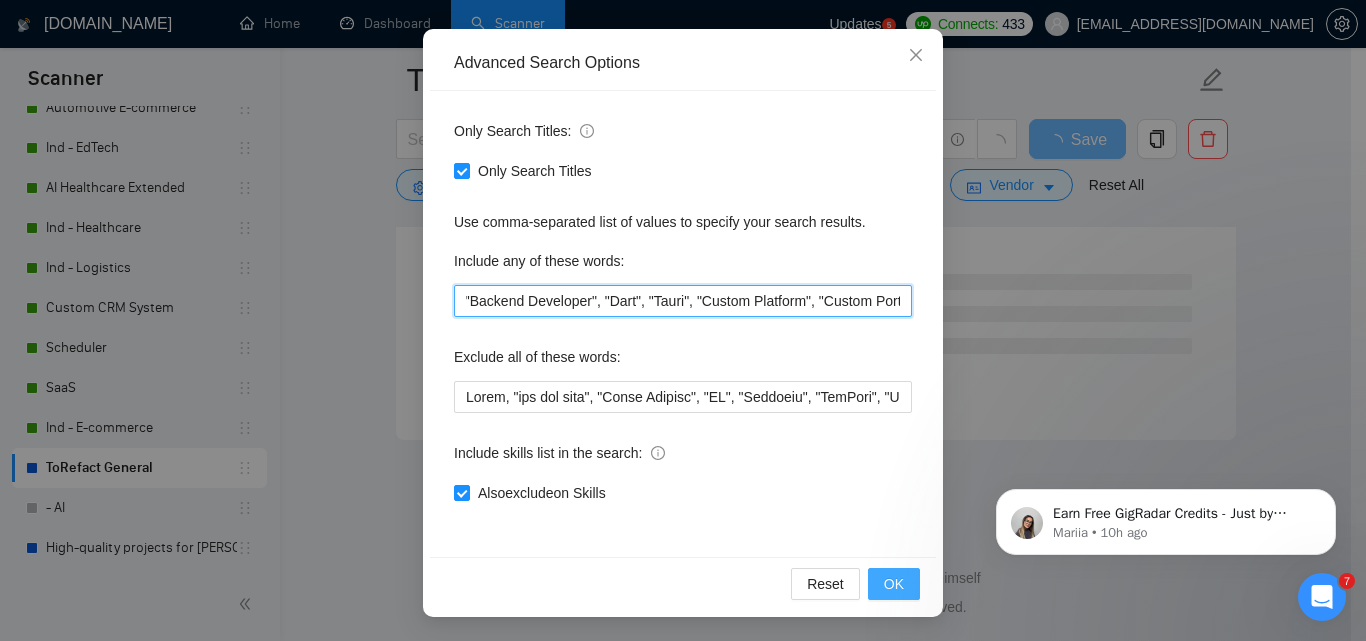 type on ""Fullstack", "Full-stack Developer", "Laravel", "PHP Laravel", "Flutter", "Custom Web App", "Backend Developer", "Dart", "Tauri", "Custom Platform", "Custom Portal"" 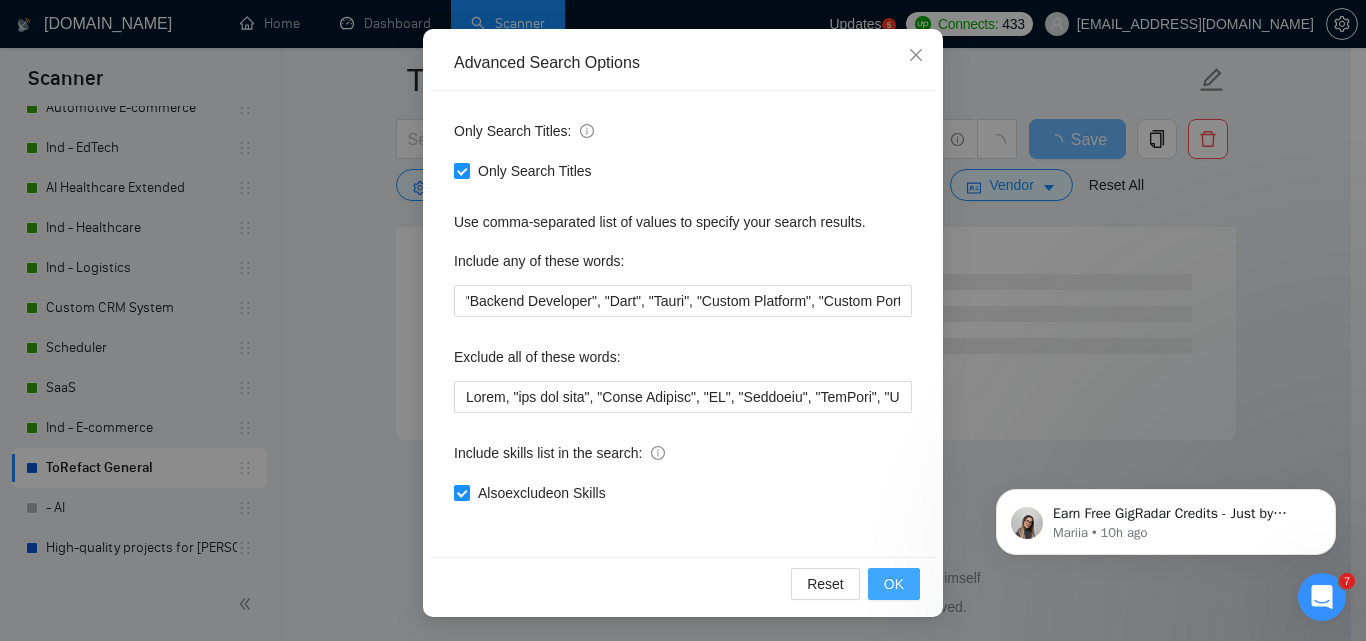 click on "OK" at bounding box center [894, 584] 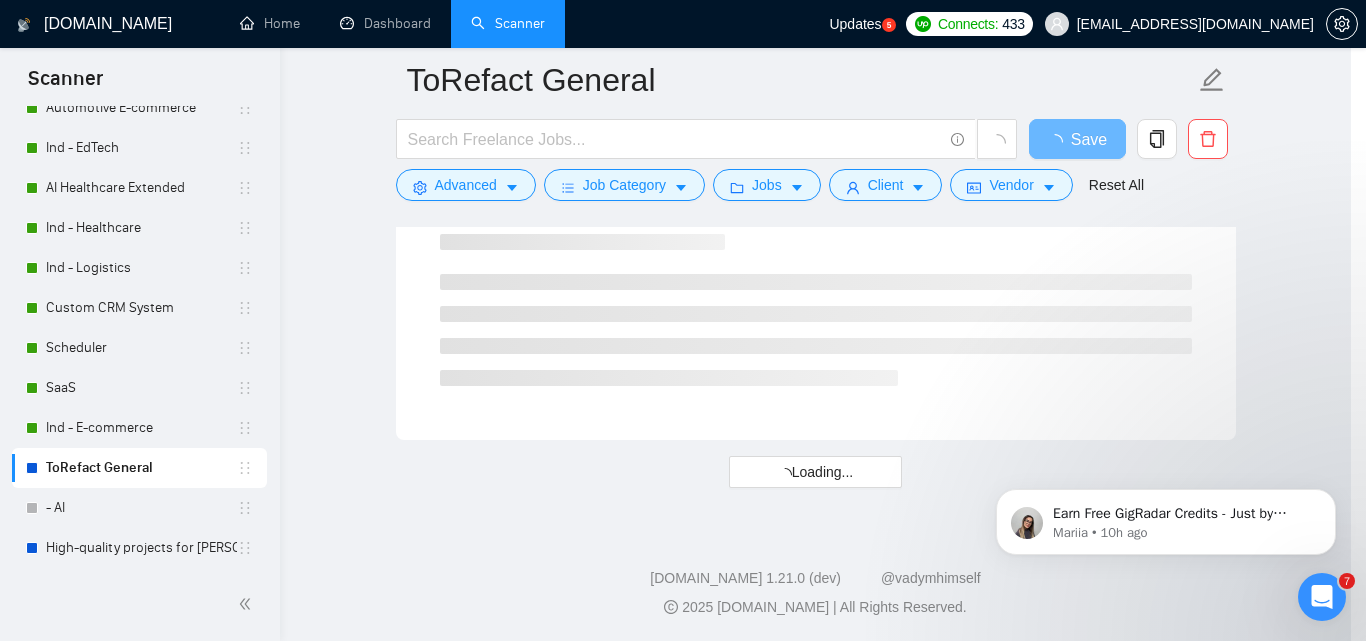 scroll, scrollTop: 91, scrollLeft: 0, axis: vertical 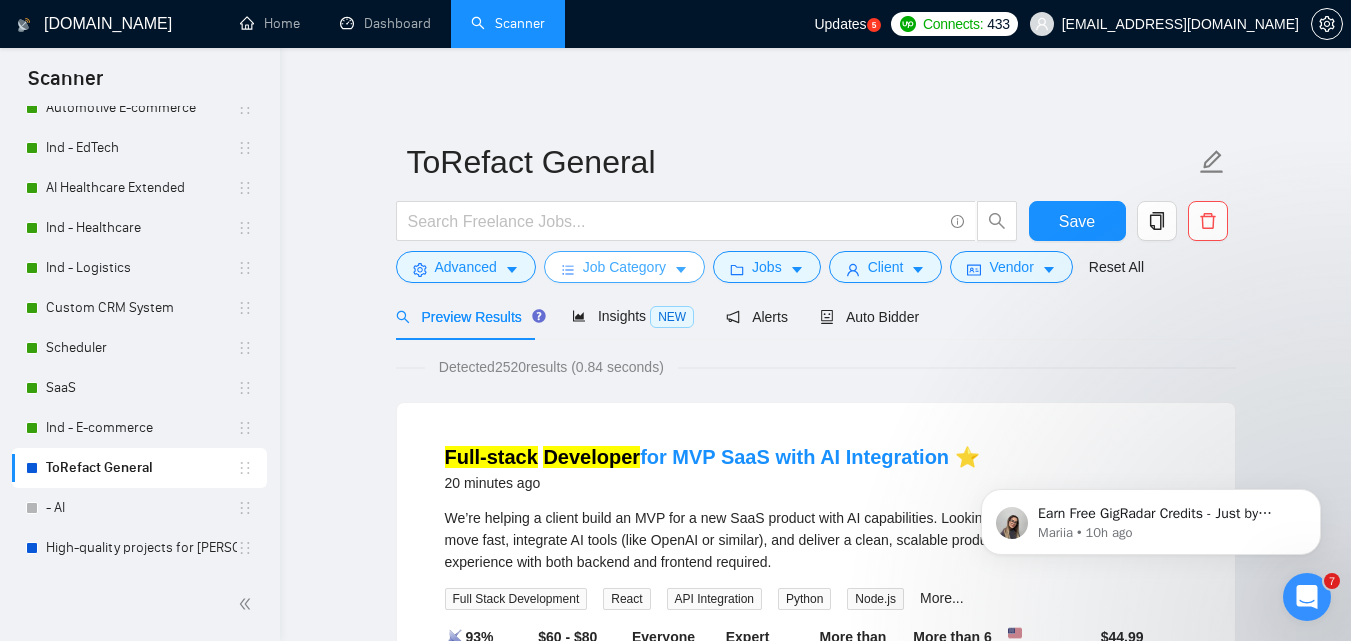 click 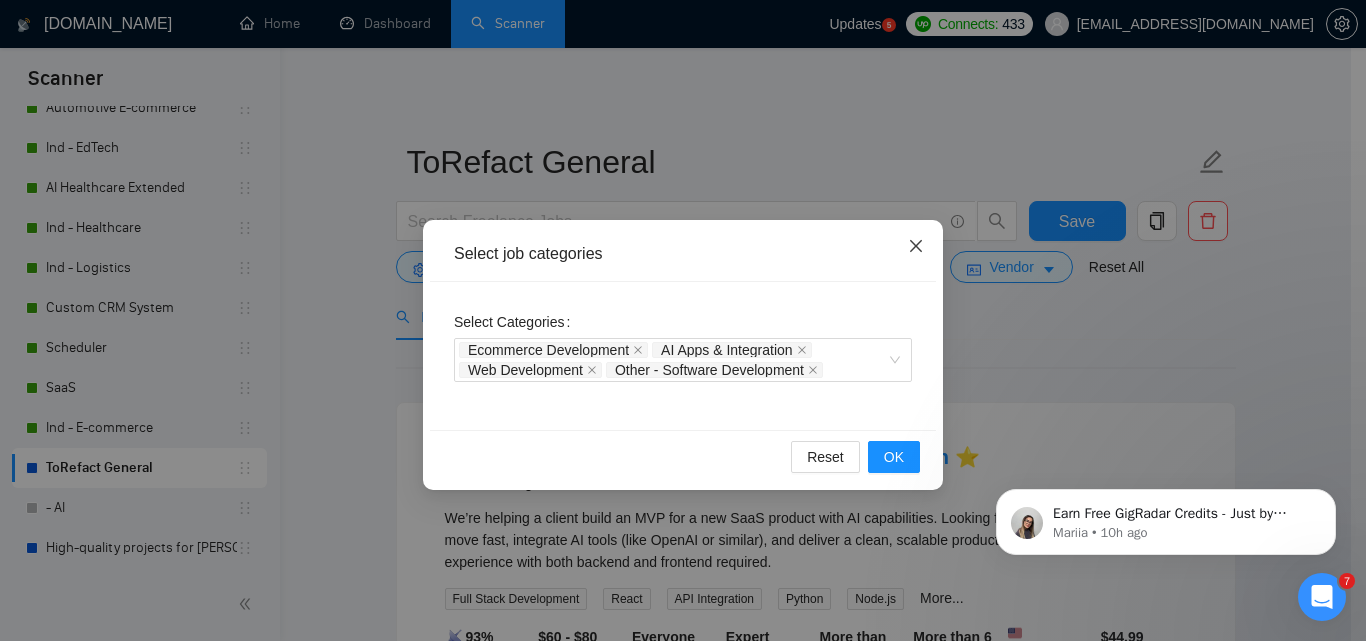 click 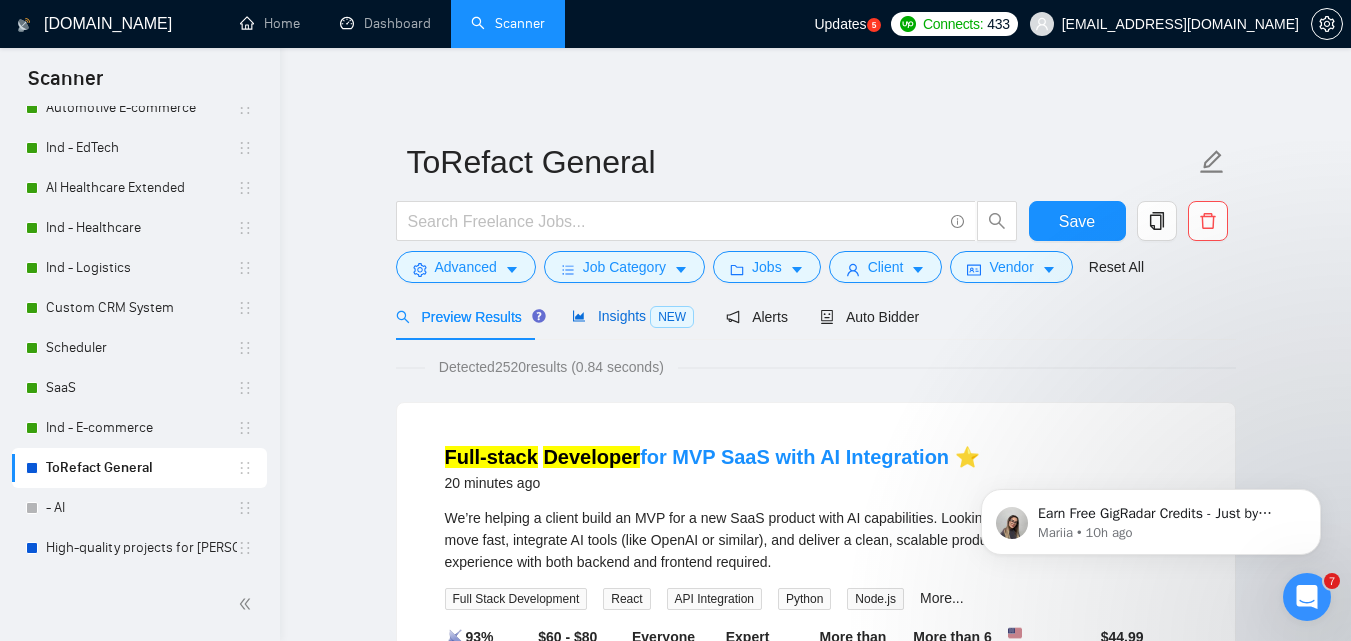 click on "Insights NEW" at bounding box center (633, 316) 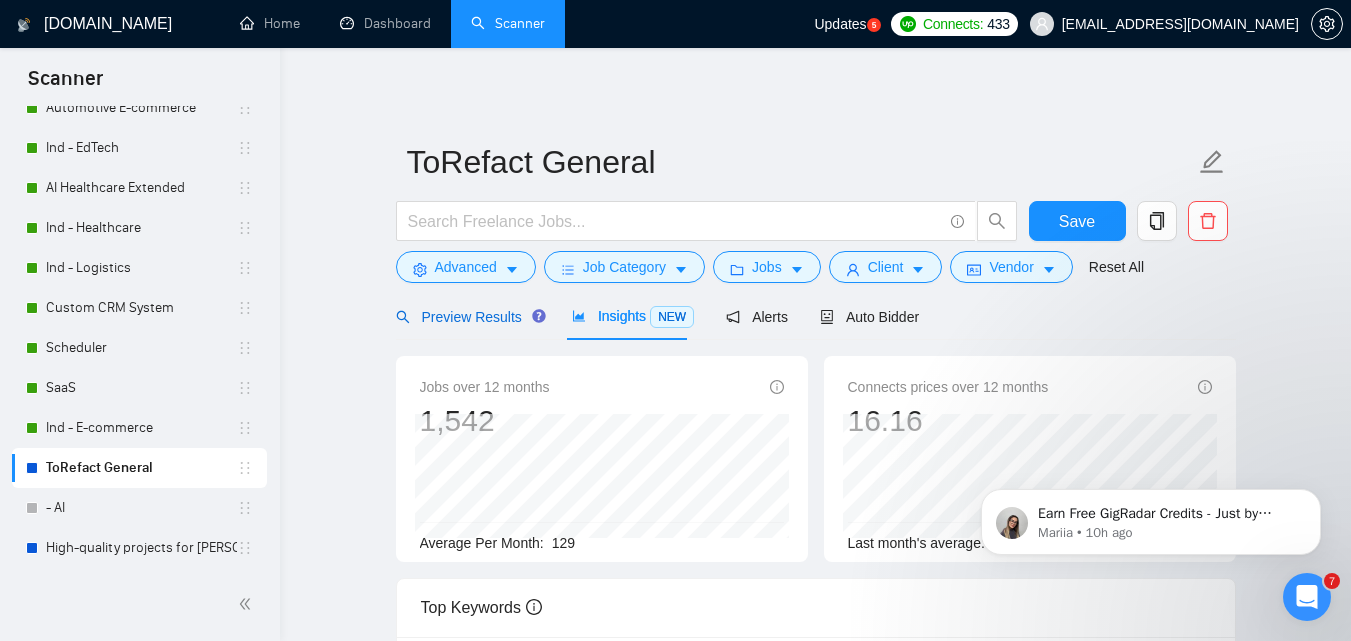 click on "Preview Results" at bounding box center (468, 317) 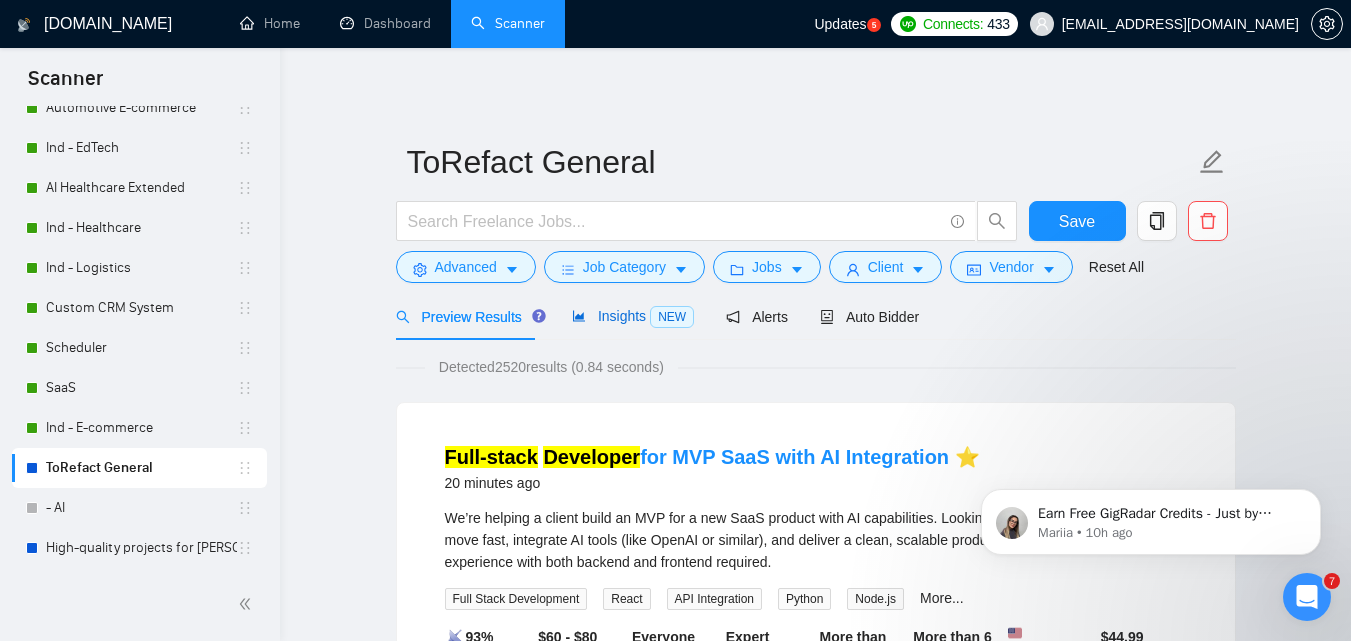 click on "Insights NEW" at bounding box center [633, 316] 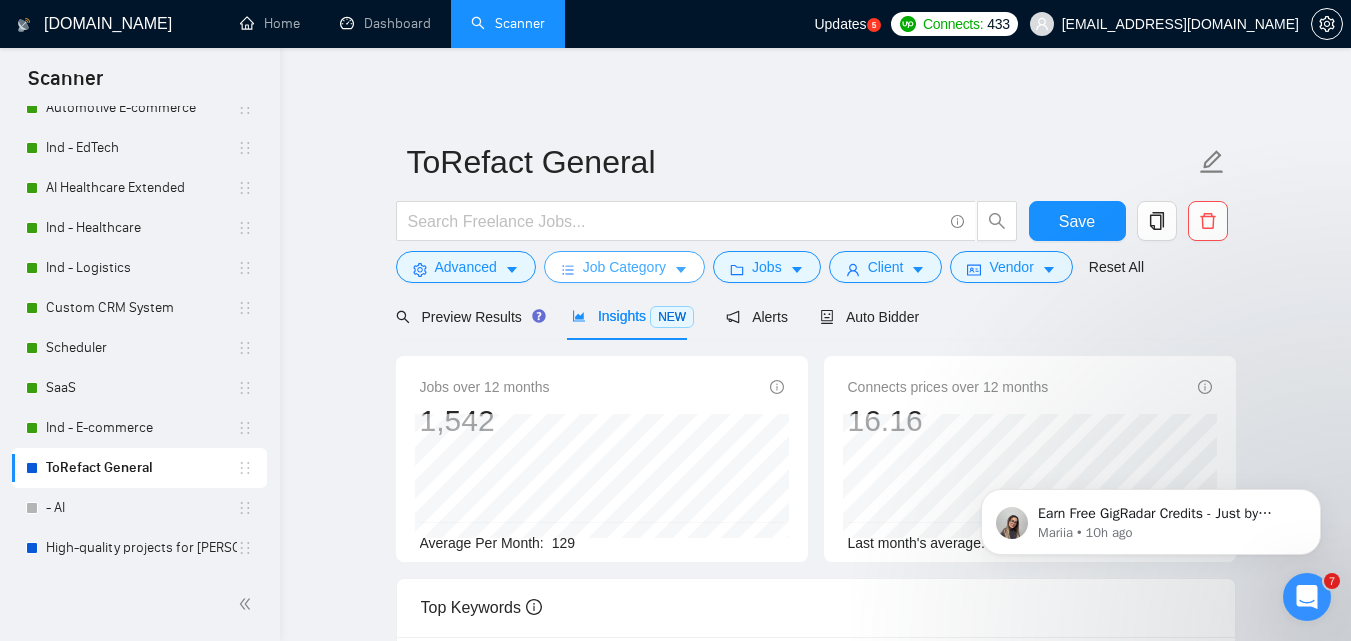 click on "Job Category" at bounding box center (624, 267) 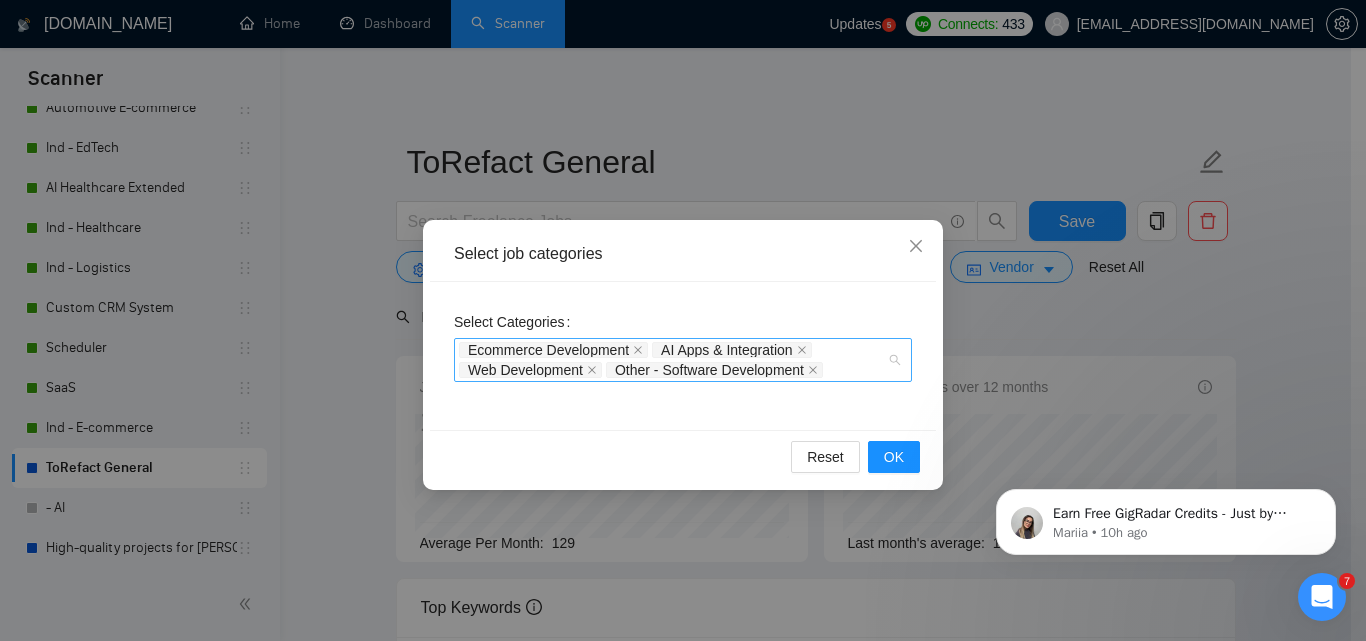 click on "Ecommerce Development AI Apps & Integration Web Development Other - Software Development" at bounding box center (673, 360) 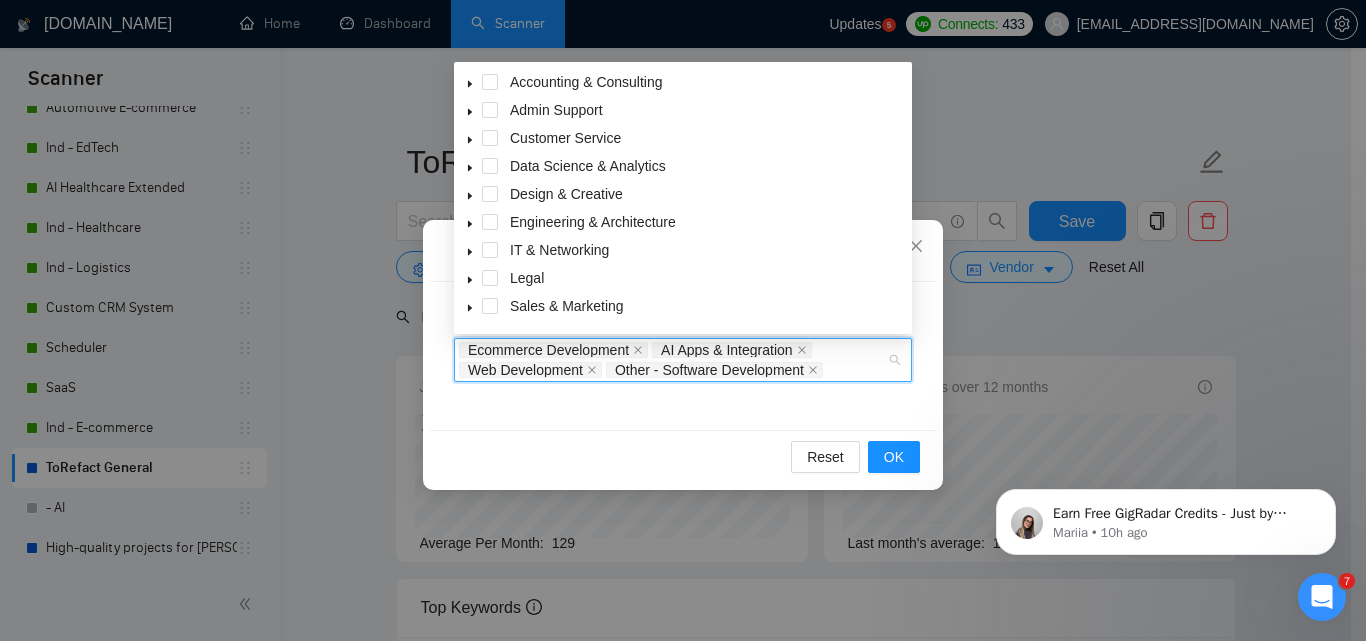 scroll, scrollTop: 80, scrollLeft: 0, axis: vertical 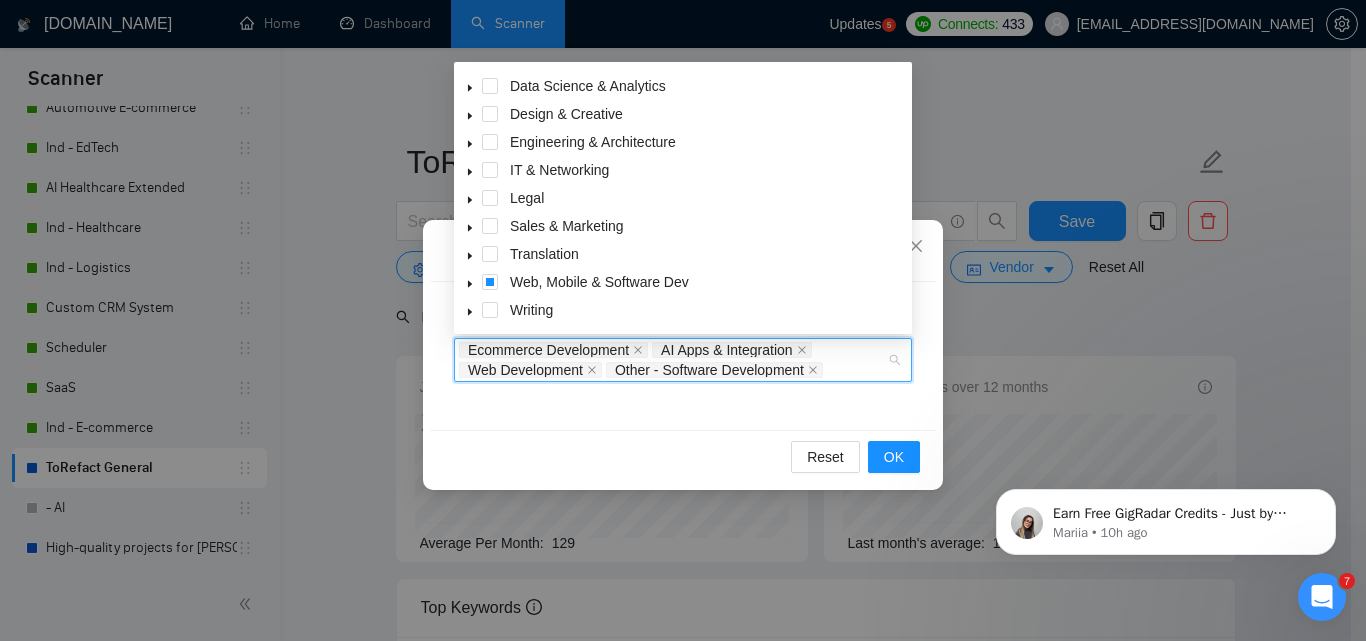 click at bounding box center [470, 282] 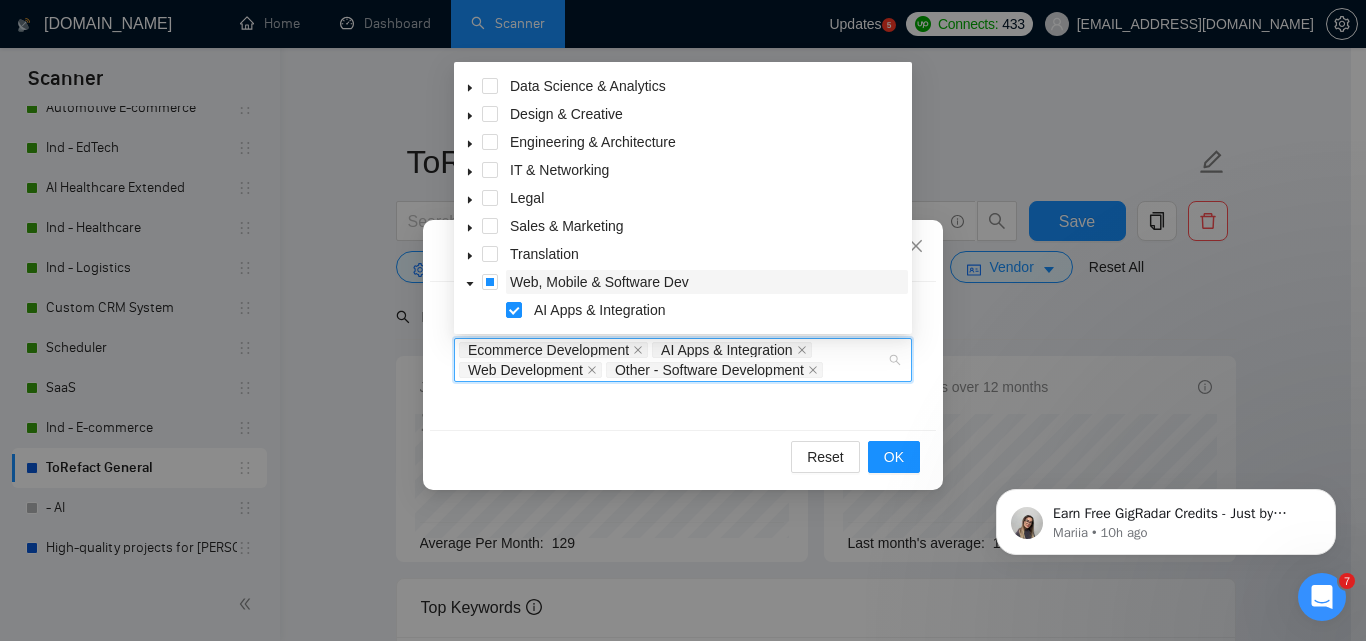 scroll, scrollTop: 380, scrollLeft: 0, axis: vertical 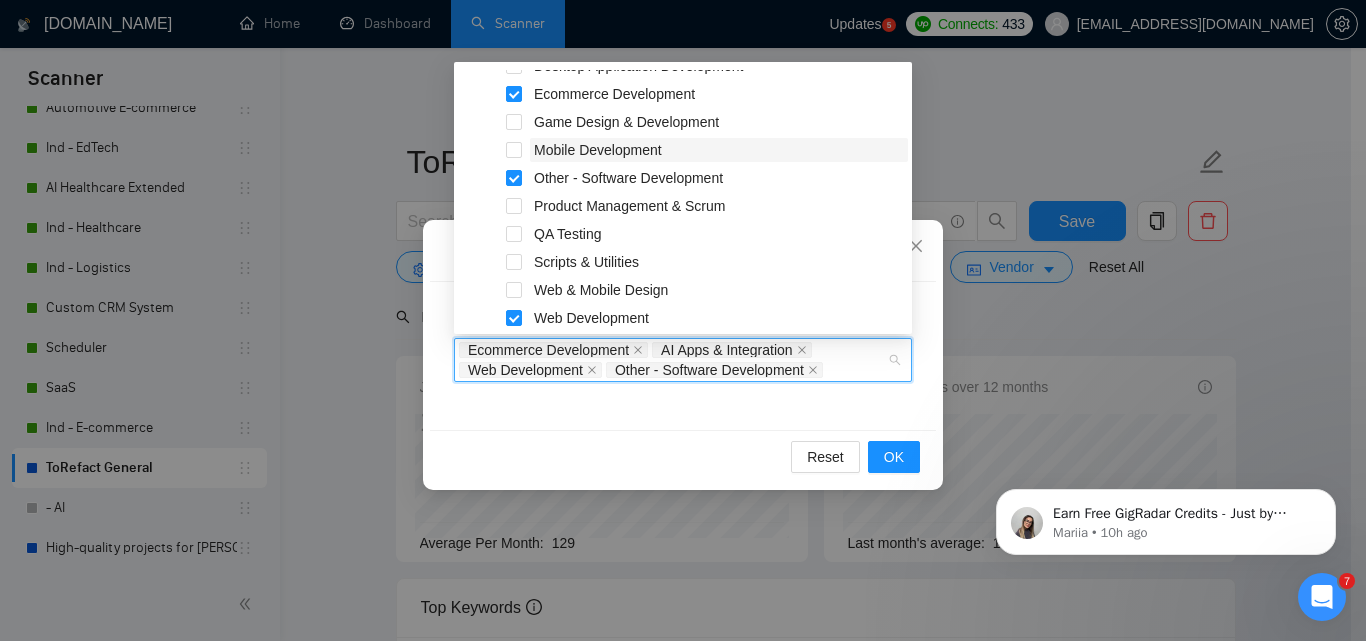 click on "Mobile Development" at bounding box center (598, 150) 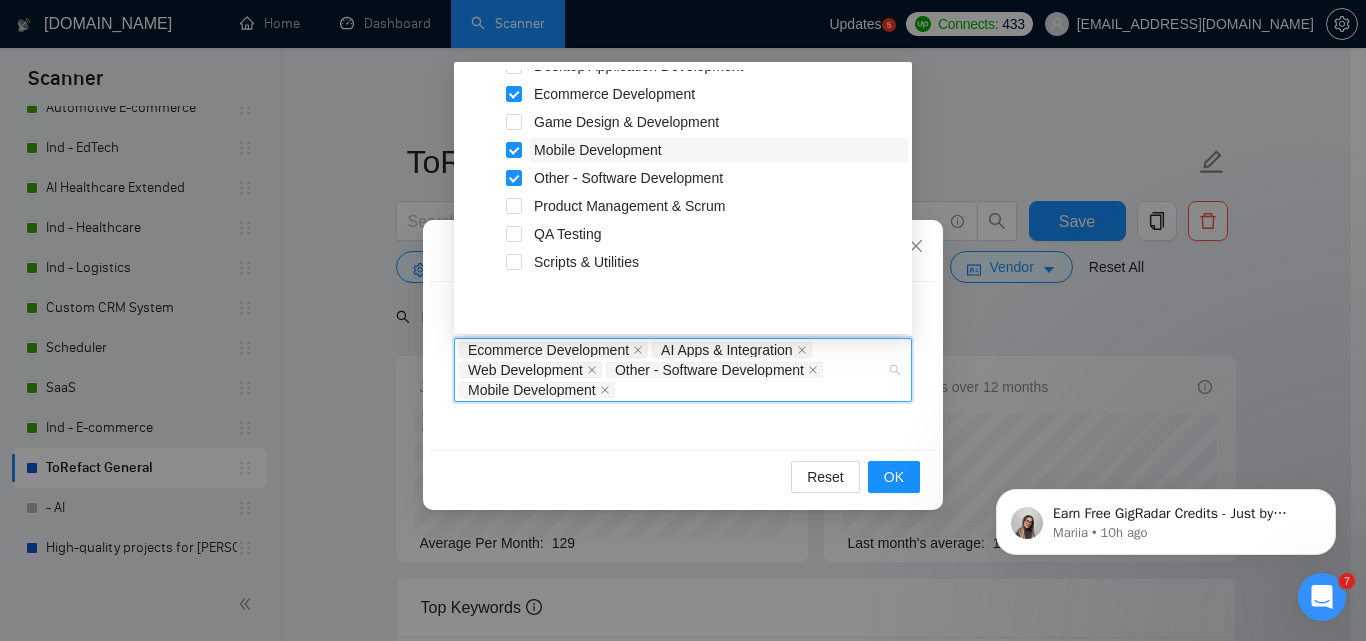 scroll, scrollTop: 280, scrollLeft: 0, axis: vertical 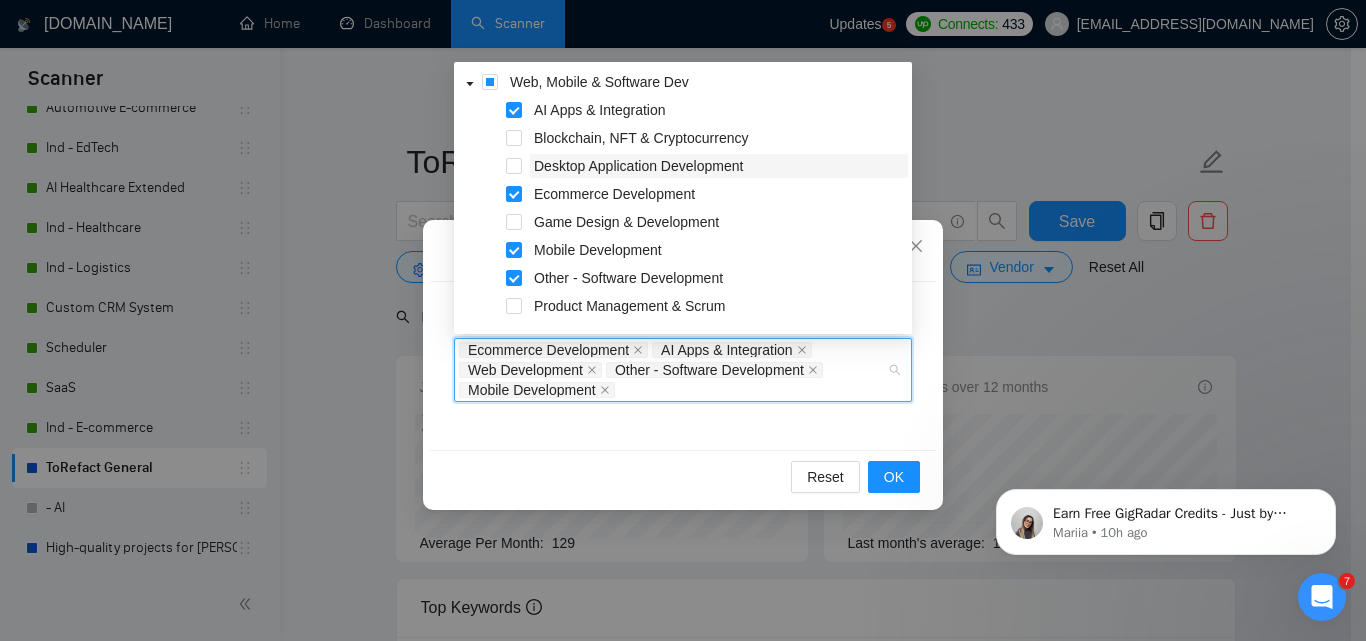 click on "Desktop Application Development" at bounding box center (719, 166) 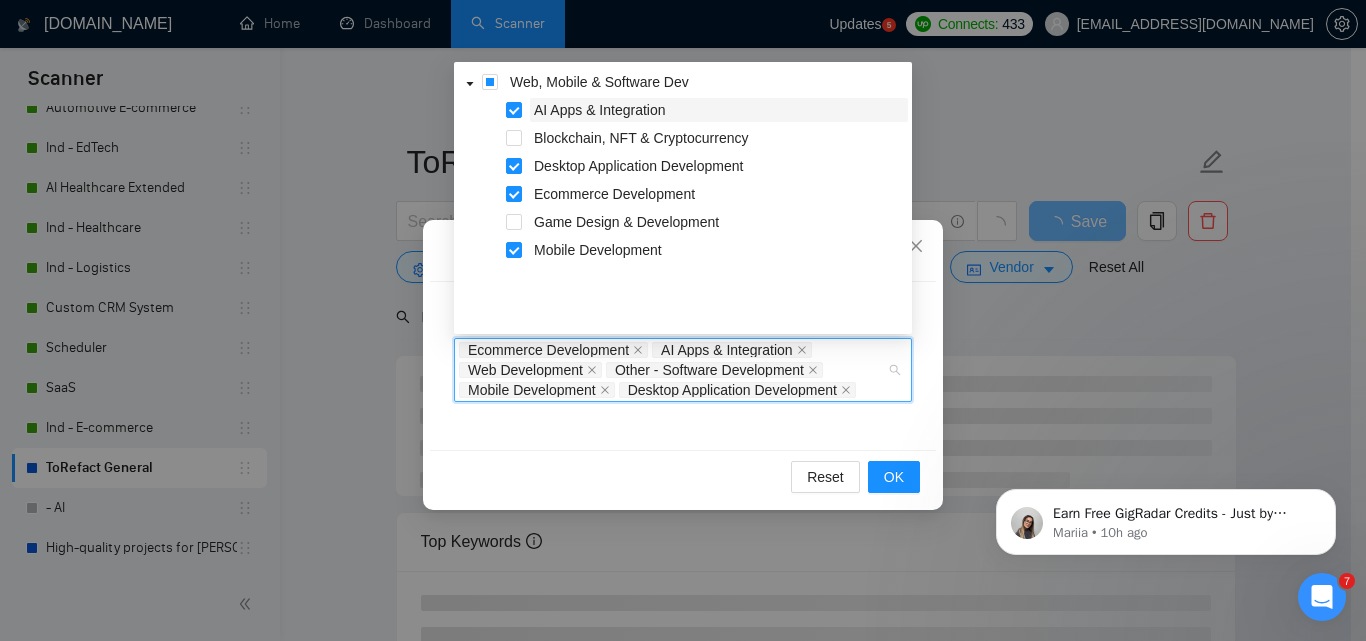 scroll, scrollTop: 0, scrollLeft: 0, axis: both 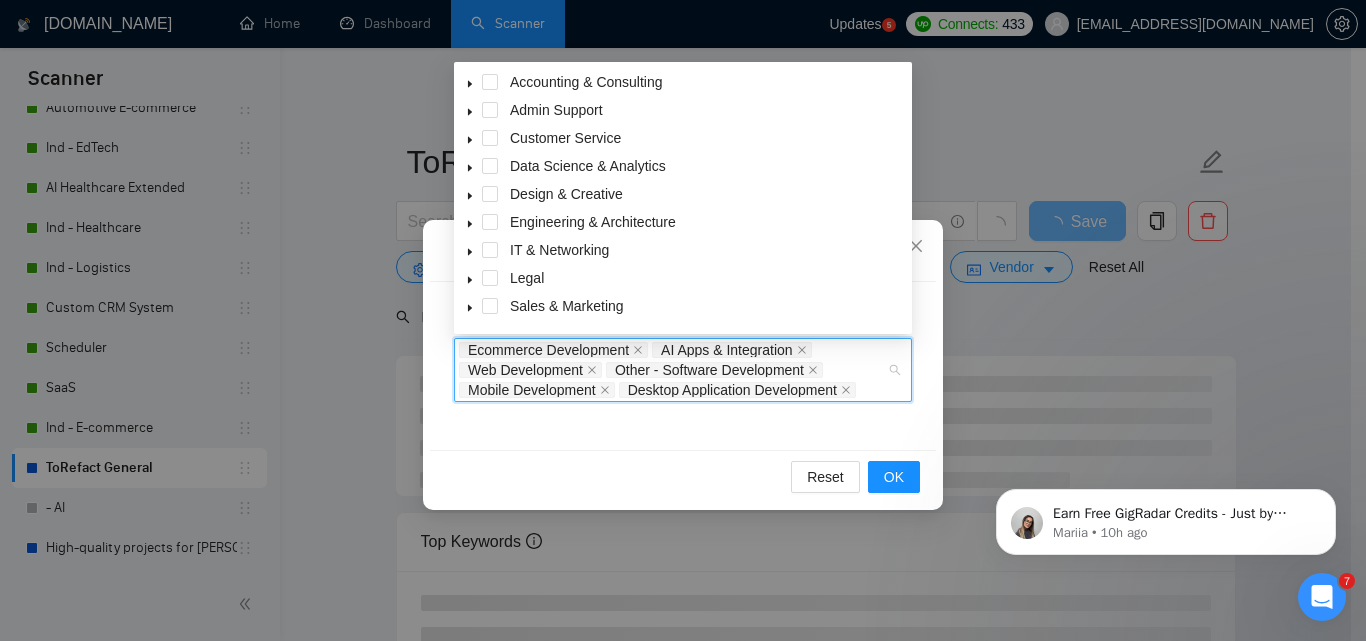 click at bounding box center (470, 166) 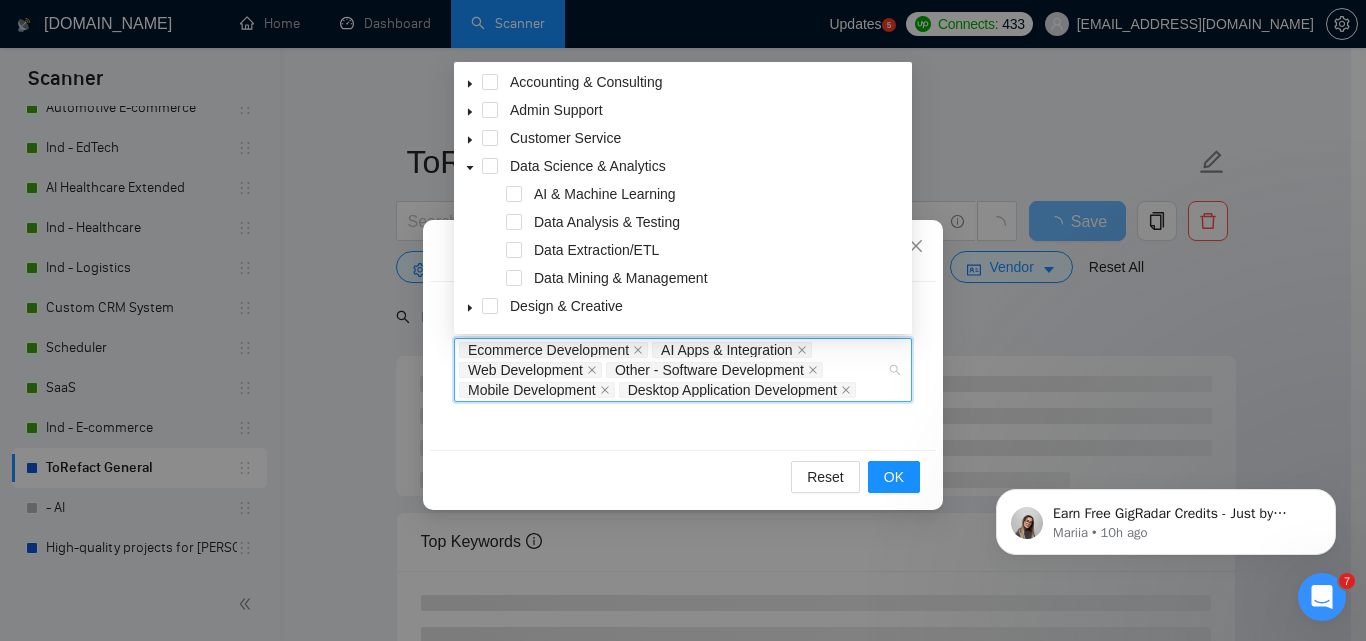 click at bounding box center [470, 166] 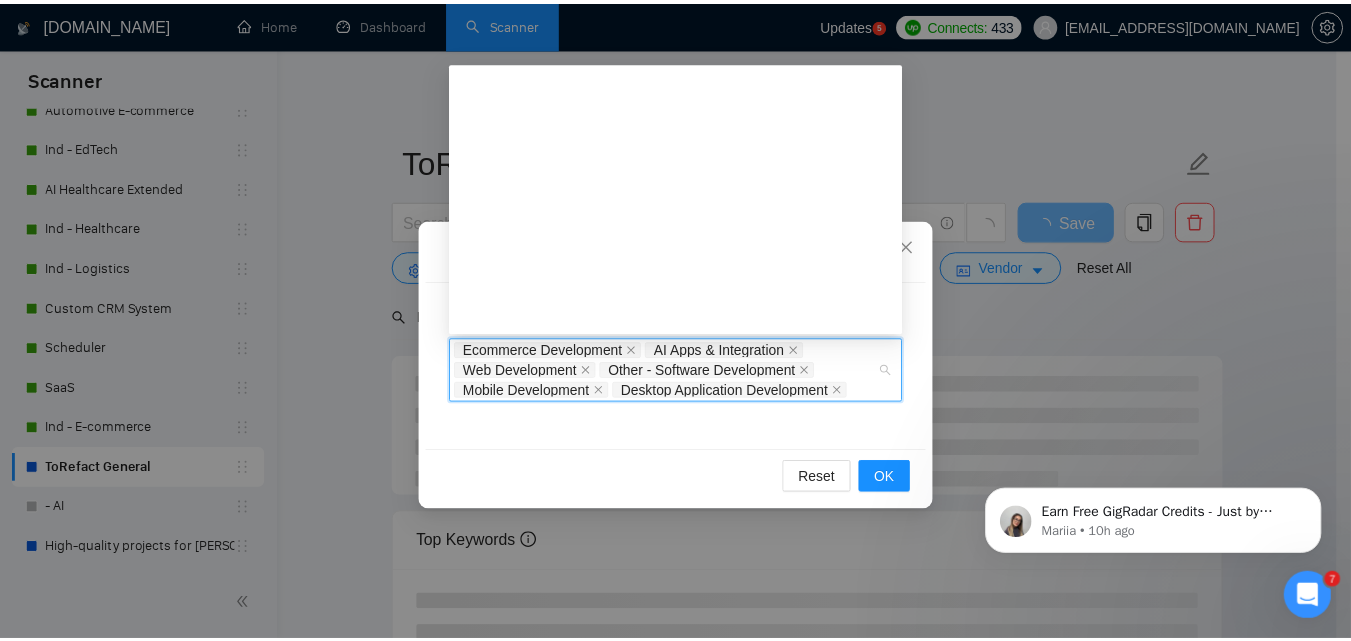 scroll, scrollTop: 416, scrollLeft: 0, axis: vertical 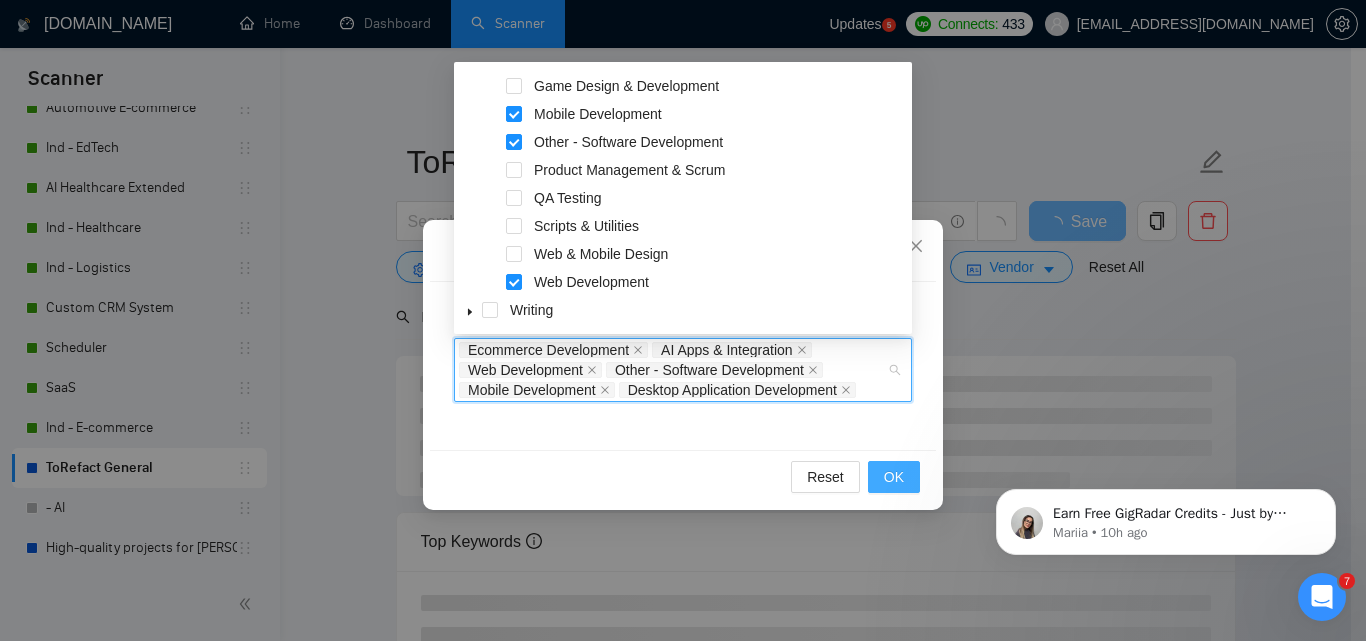 click on "OK" at bounding box center [894, 477] 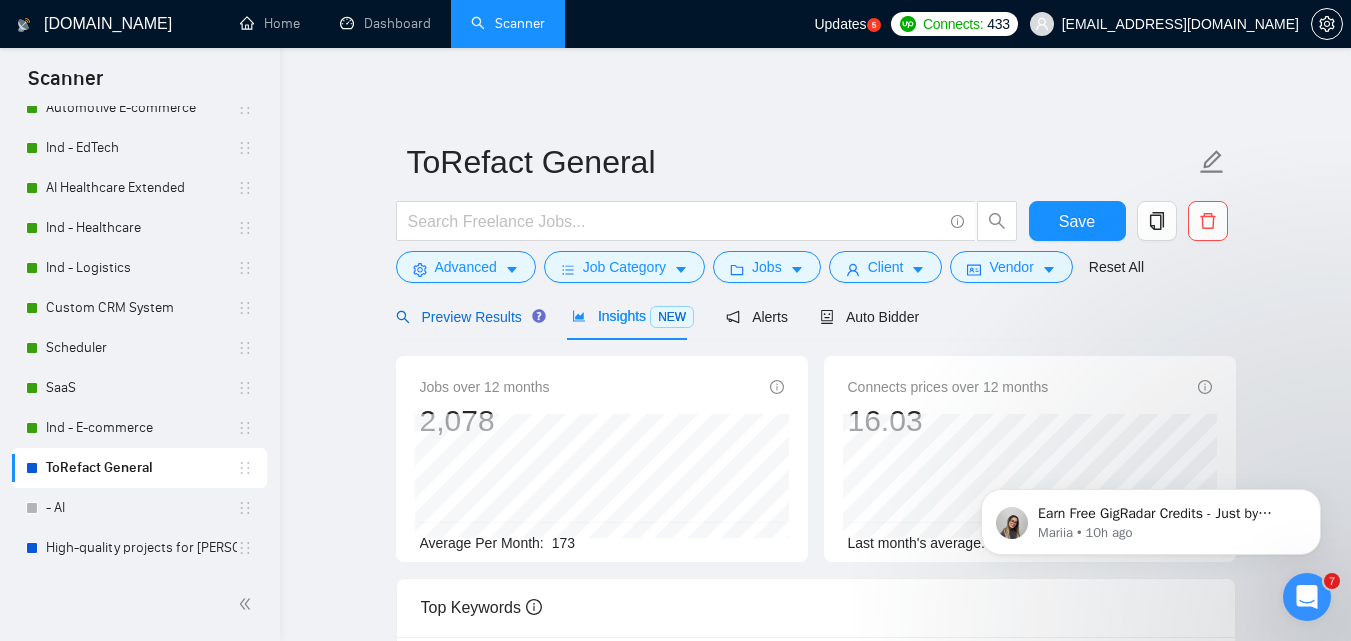 click on "Preview Results" at bounding box center (468, 317) 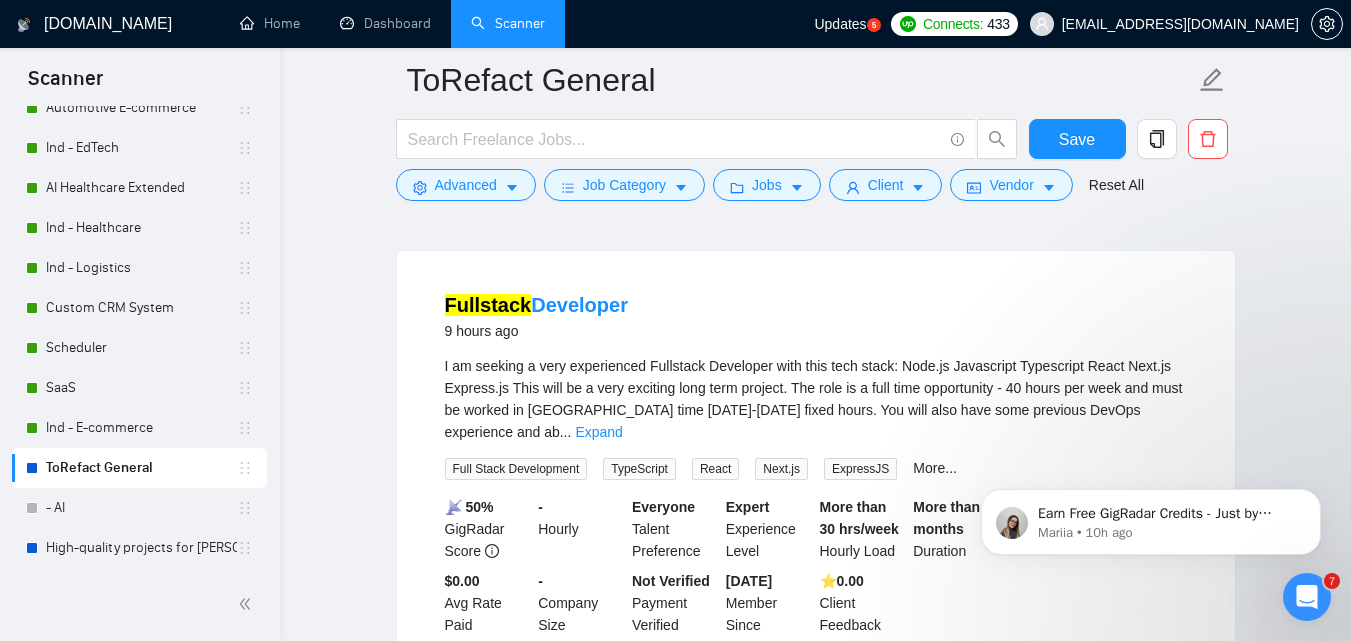 scroll, scrollTop: 2700, scrollLeft: 0, axis: vertical 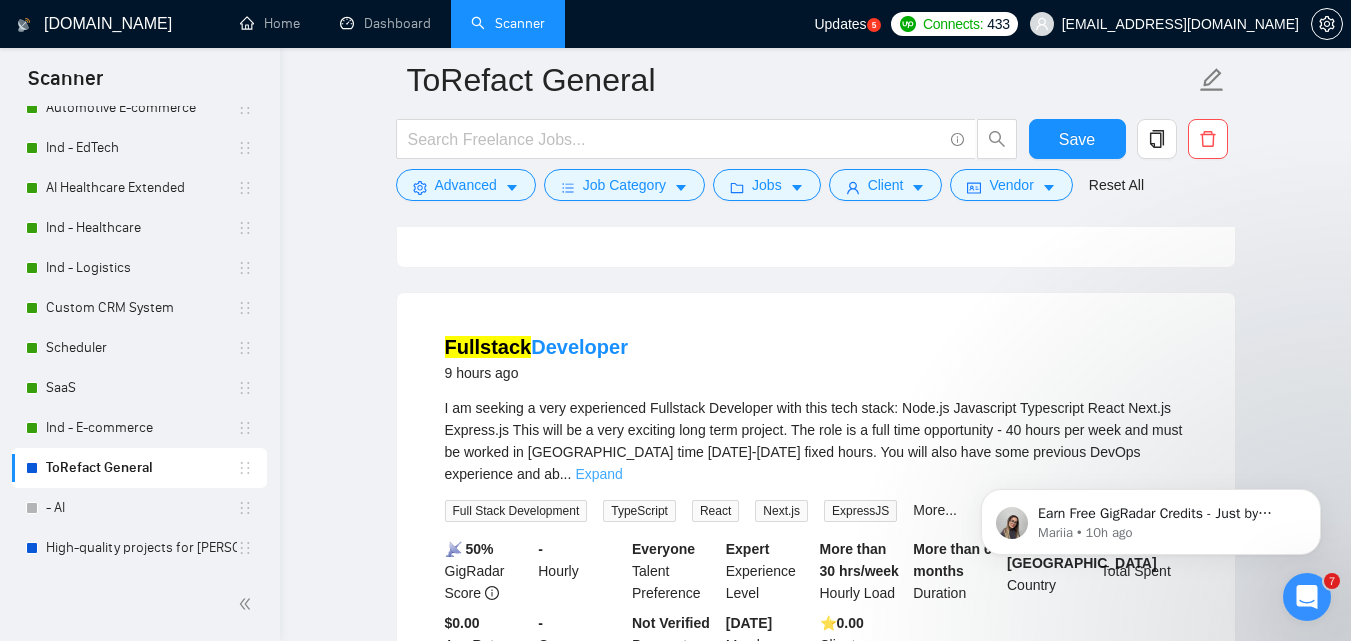 click on "Expand" at bounding box center (598, 474) 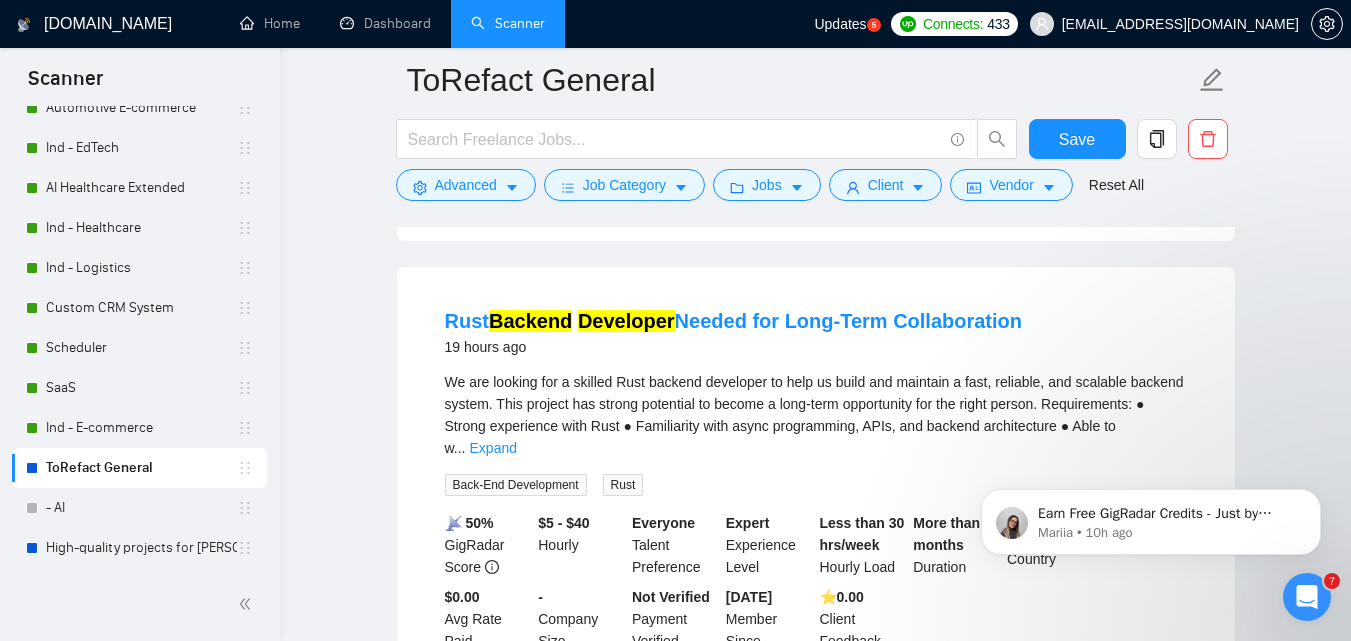 scroll, scrollTop: 3200, scrollLeft: 0, axis: vertical 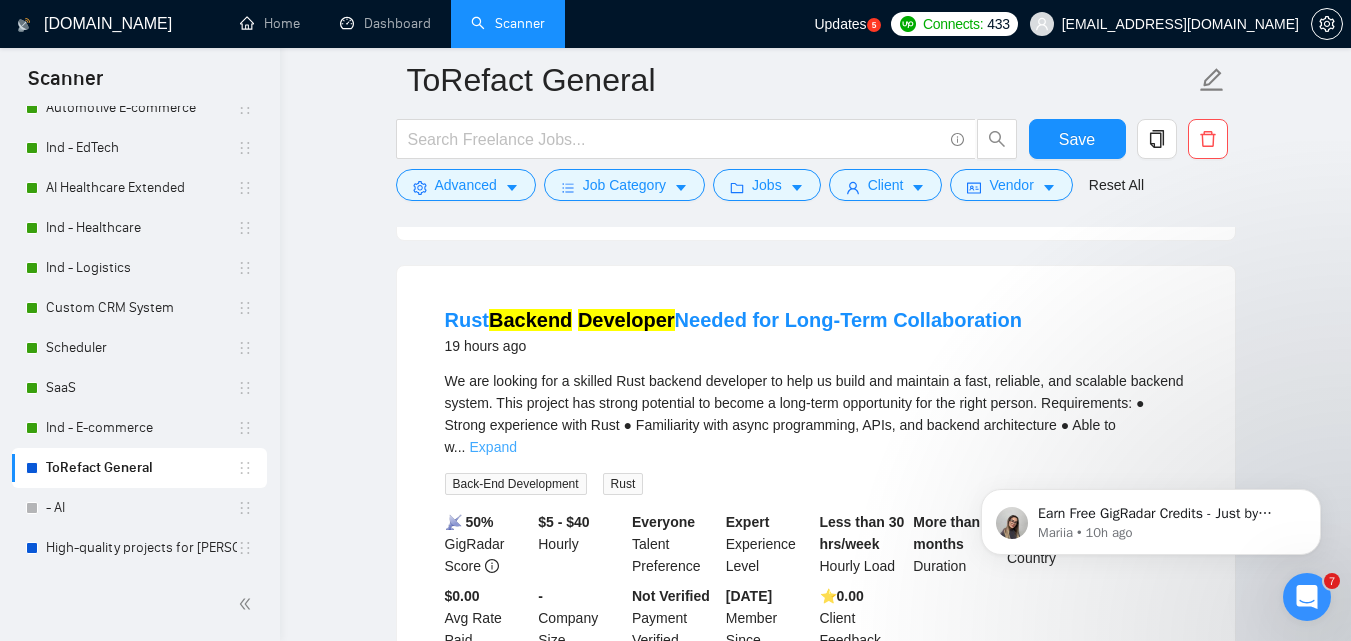 click on "Expand" at bounding box center (493, 447) 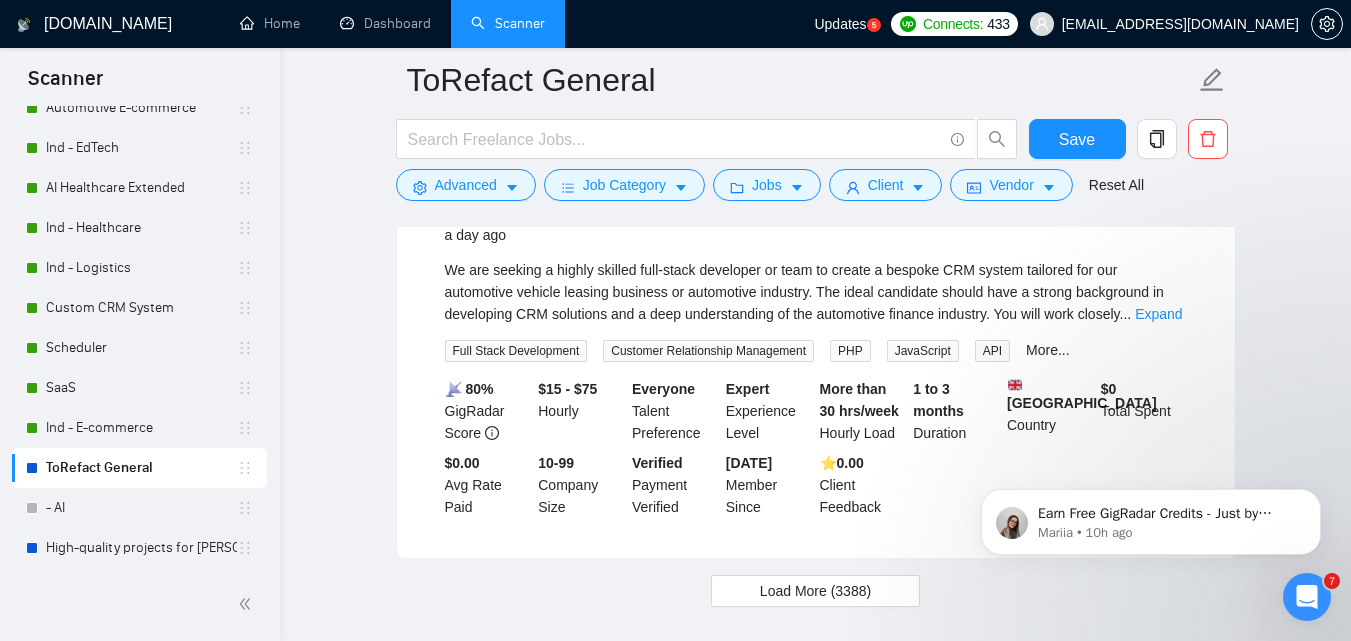 scroll, scrollTop: 4334, scrollLeft: 0, axis: vertical 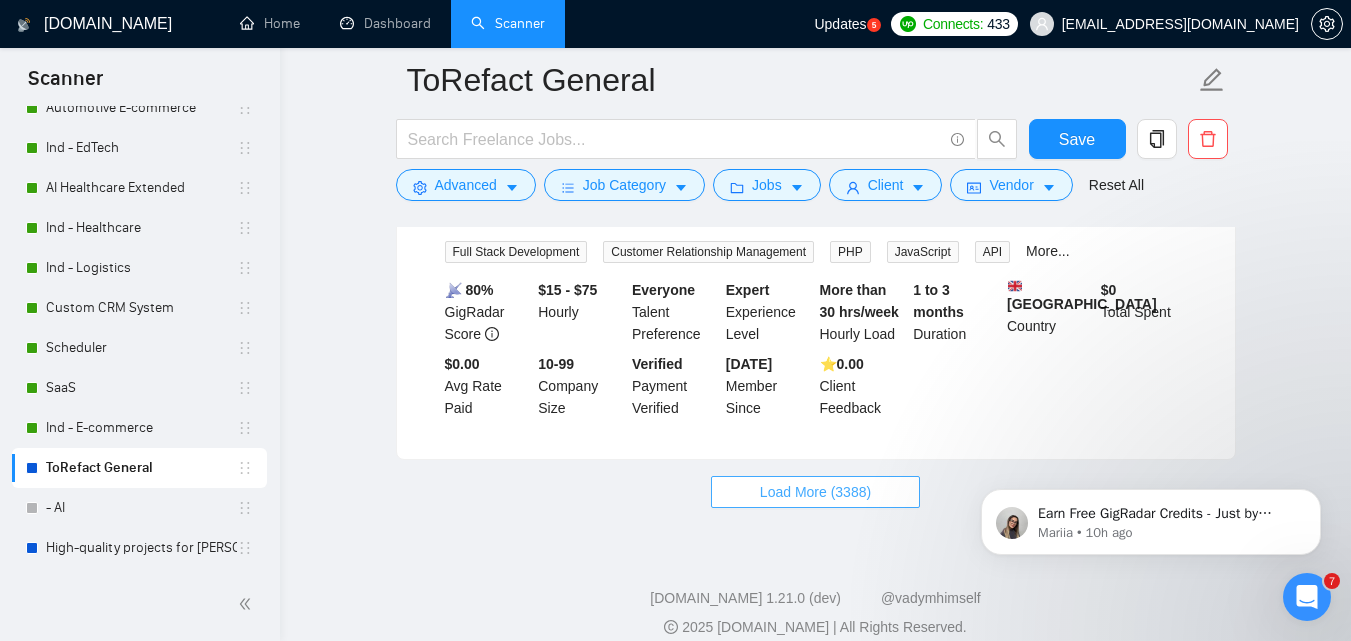 click on "Load More (3388)" at bounding box center [815, 492] 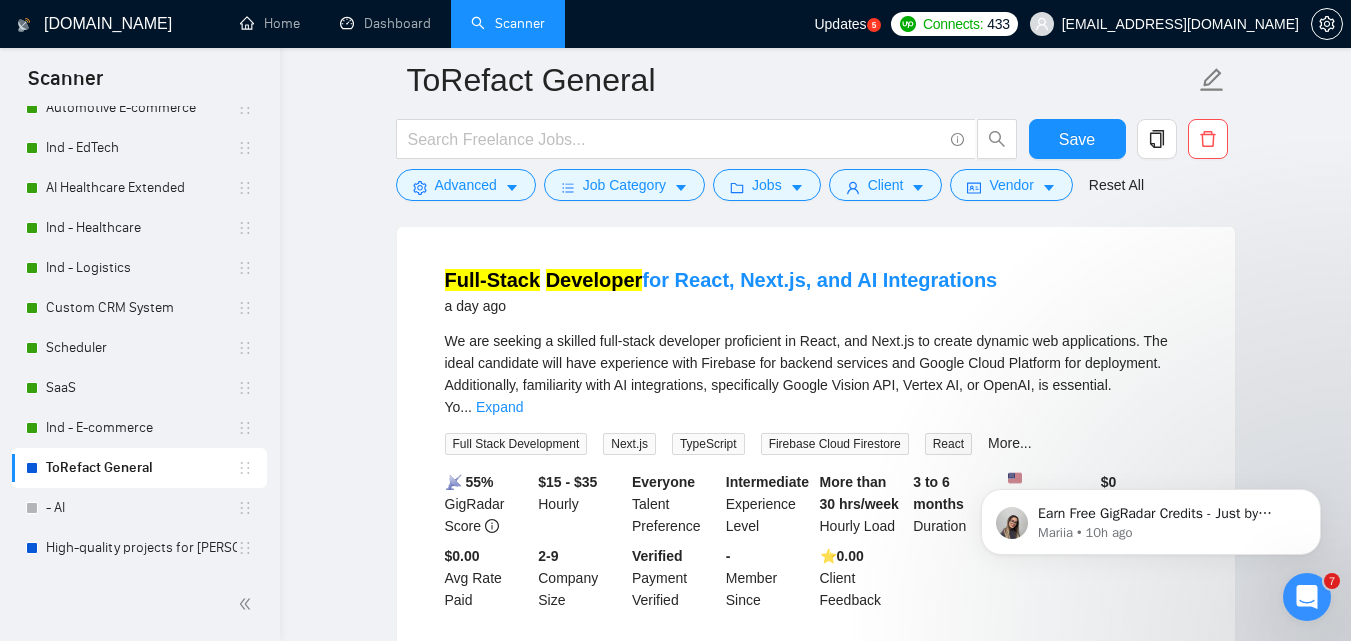 scroll, scrollTop: 4634, scrollLeft: 0, axis: vertical 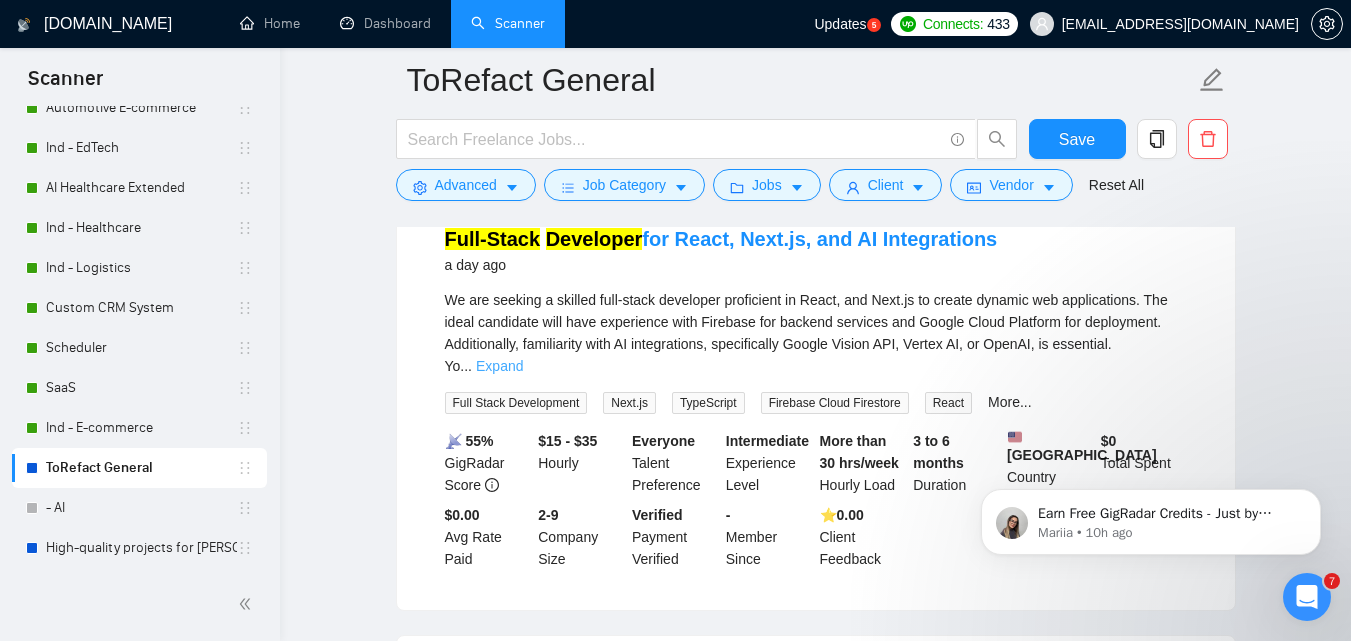 click on "Expand" at bounding box center [499, 366] 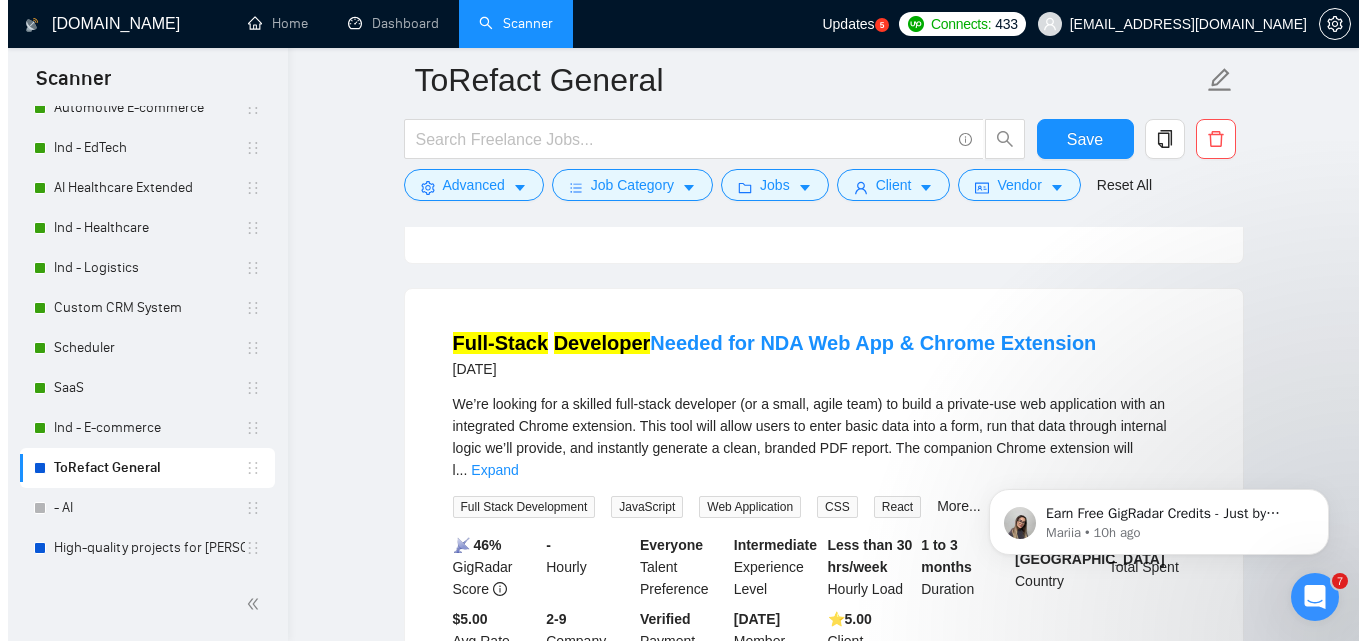 scroll, scrollTop: 5034, scrollLeft: 0, axis: vertical 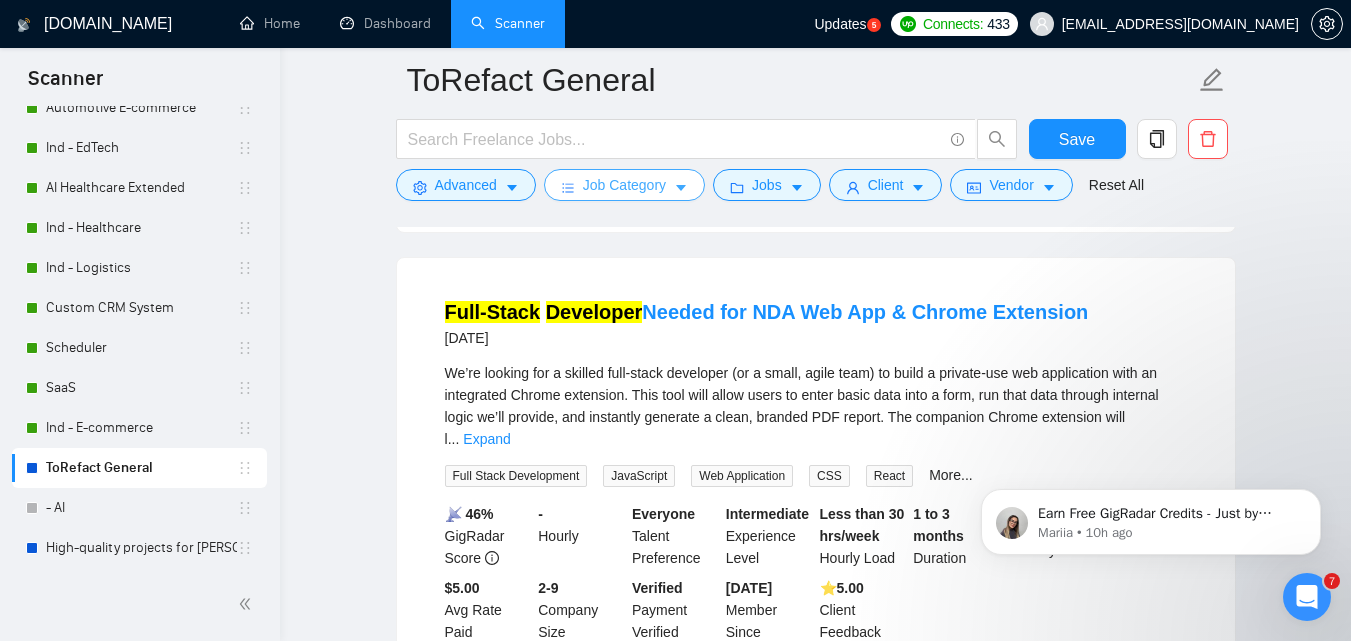 click 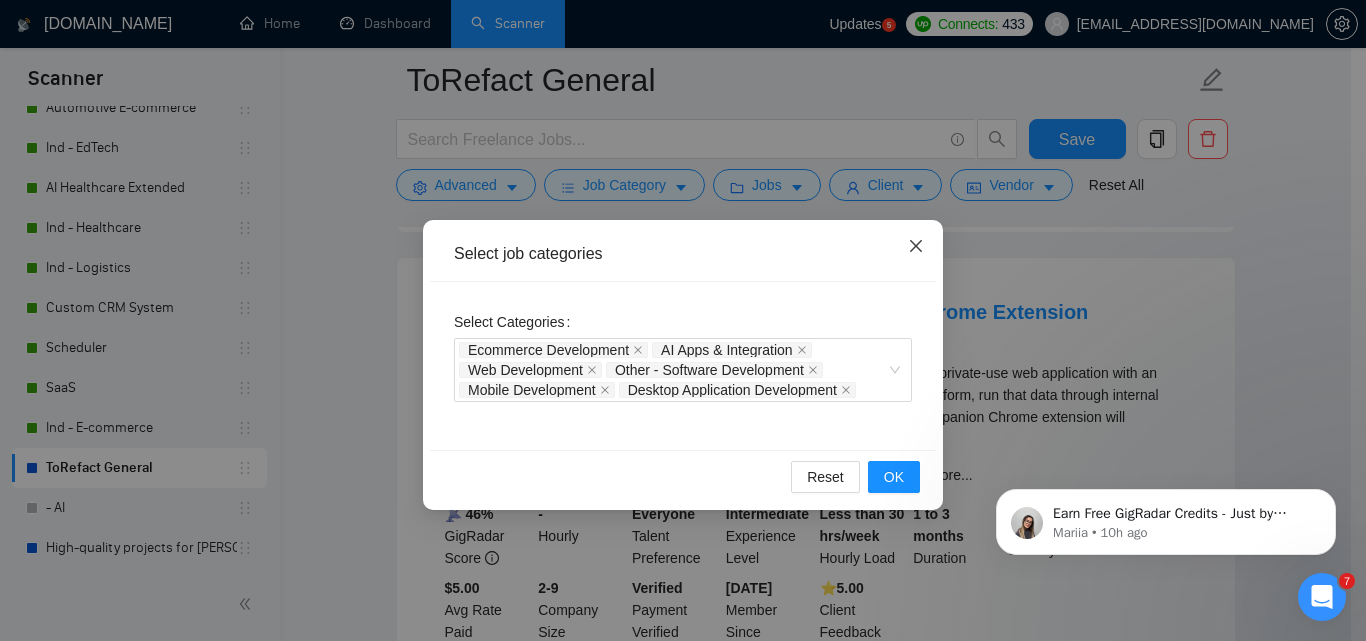 click at bounding box center (916, 247) 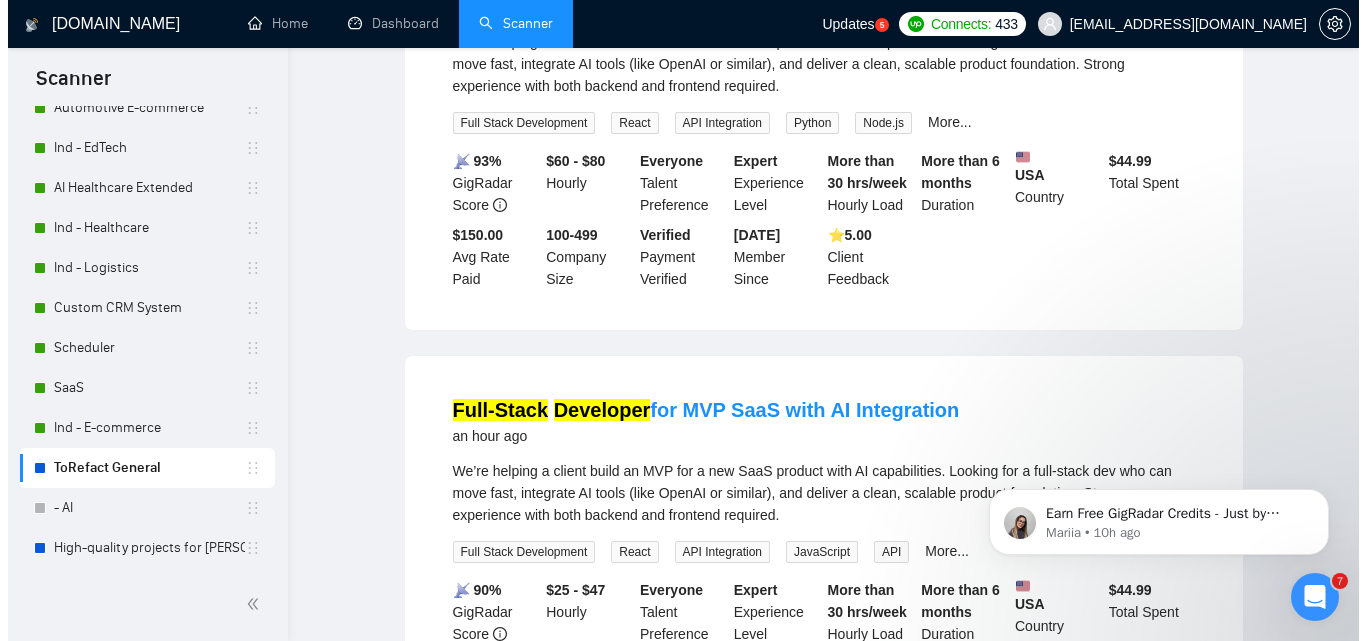 scroll, scrollTop: 0, scrollLeft: 0, axis: both 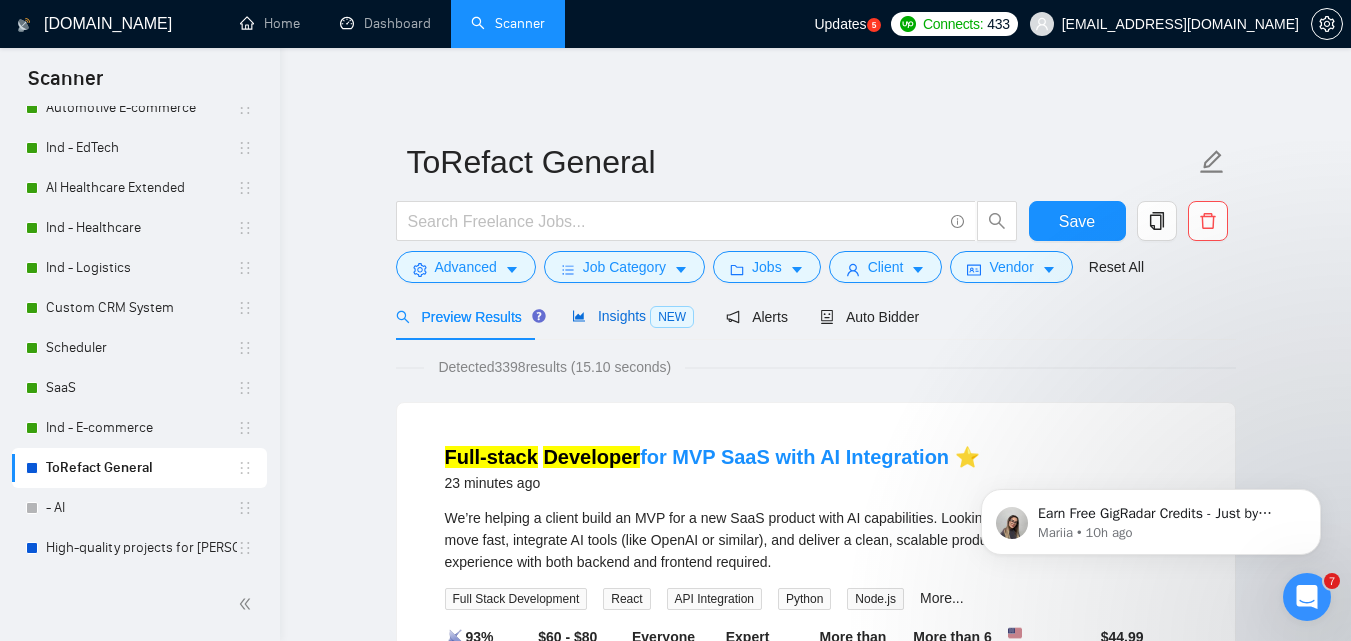 click on "Insights NEW" at bounding box center (633, 316) 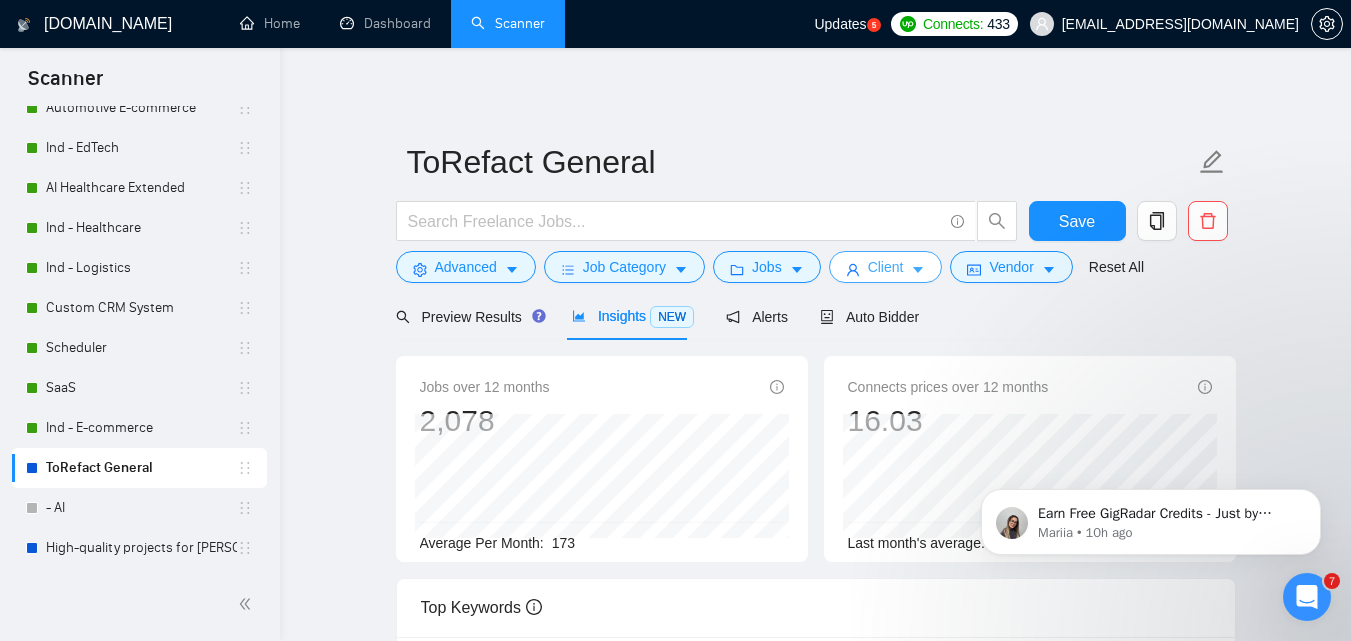 click on "Client" at bounding box center (886, 267) 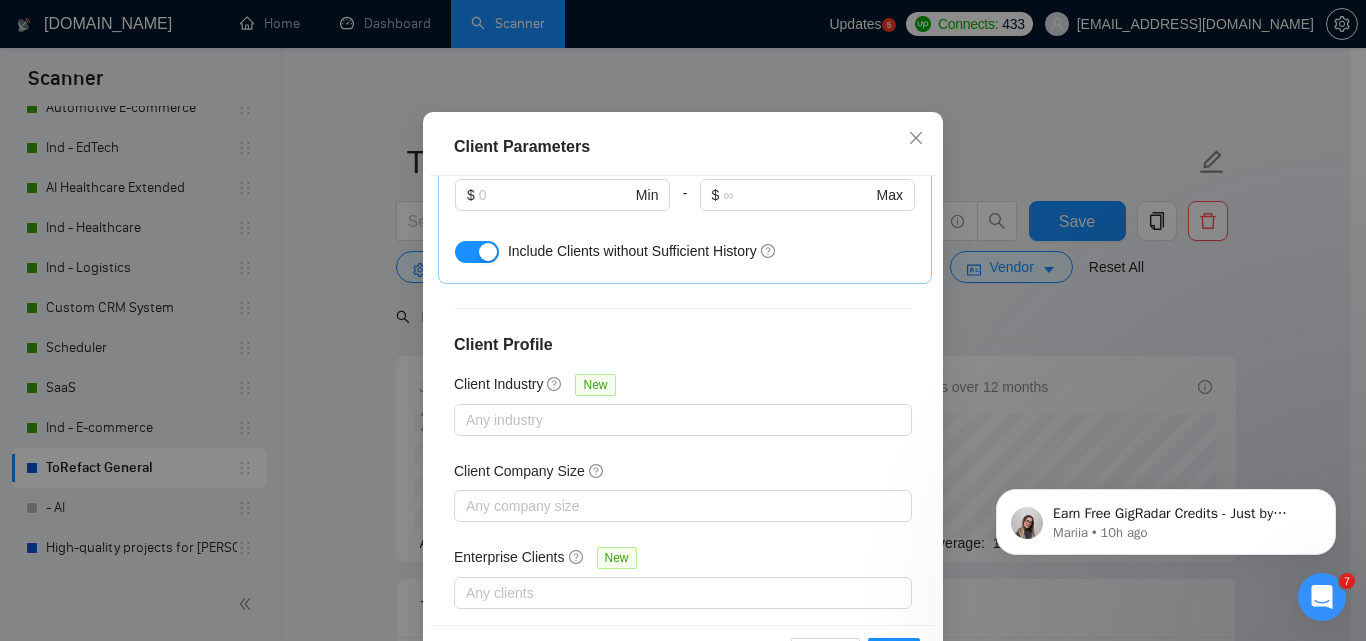 scroll, scrollTop: 823, scrollLeft: 0, axis: vertical 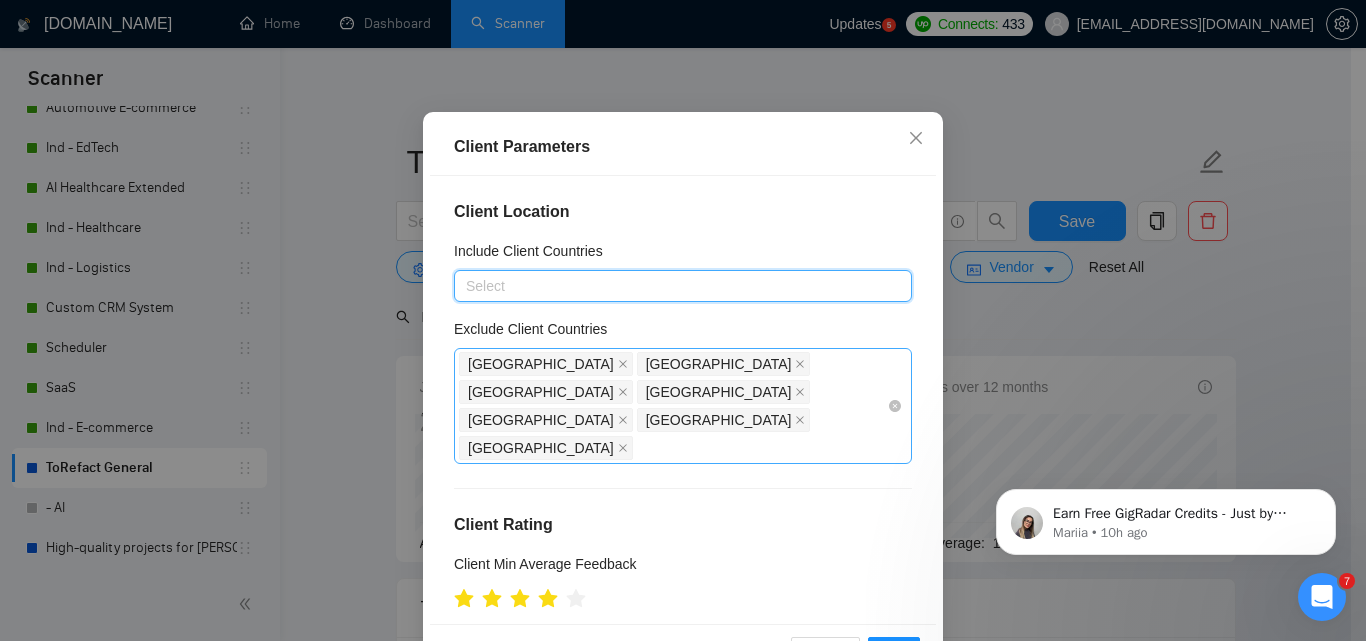 click on "[GEOGRAPHIC_DATA] [GEOGRAPHIC_DATA] [GEOGRAPHIC_DATA] [GEOGRAPHIC_DATA] [GEOGRAPHIC_DATA] [GEOGRAPHIC_DATA] [GEOGRAPHIC_DATA]" at bounding box center [673, 406] 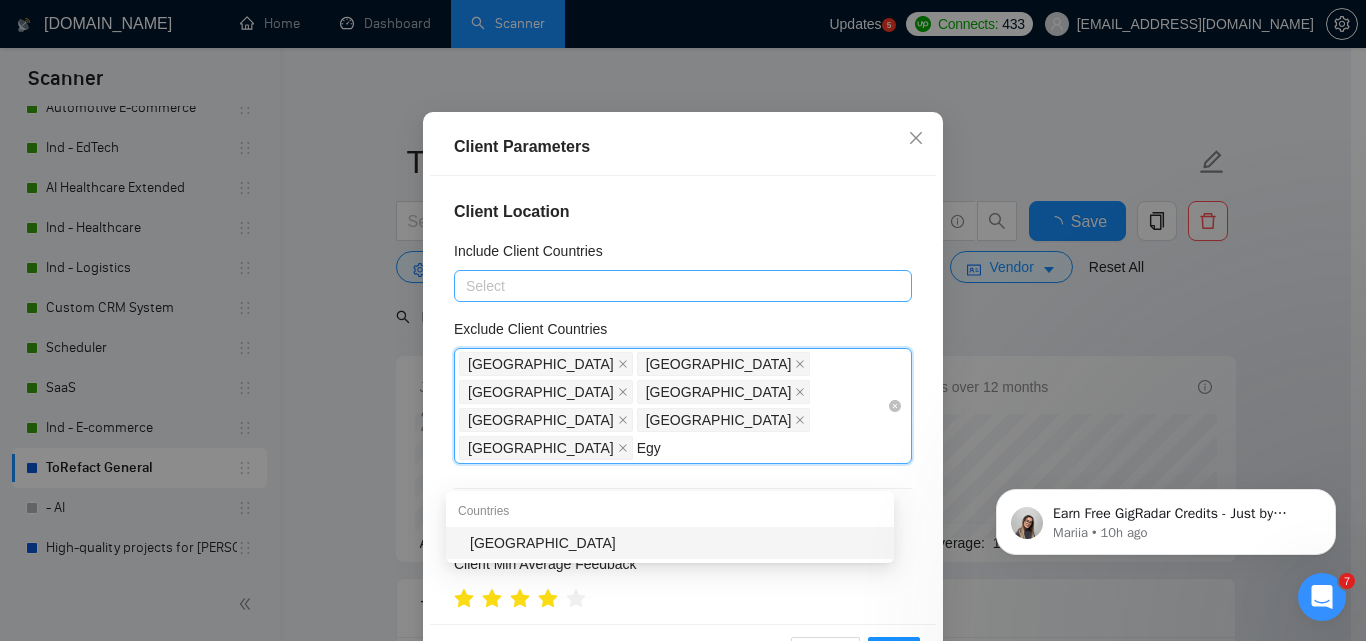 type on "Egyp" 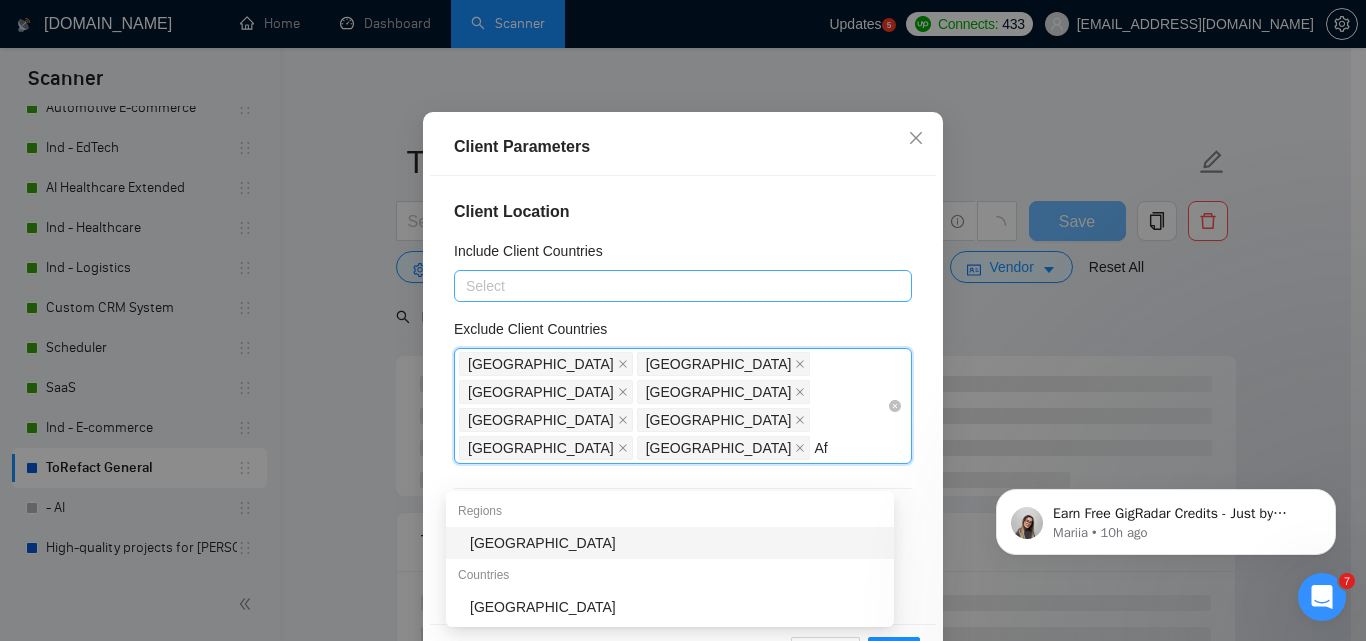 type on "Afr" 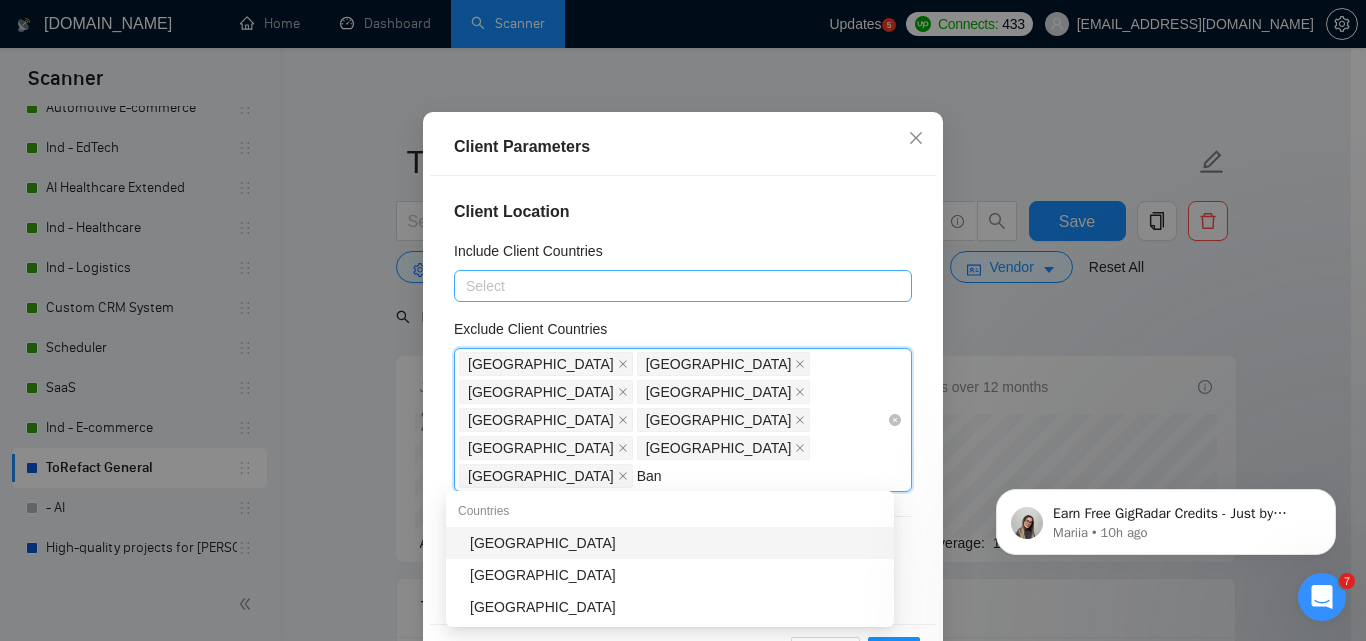 type on "Bang" 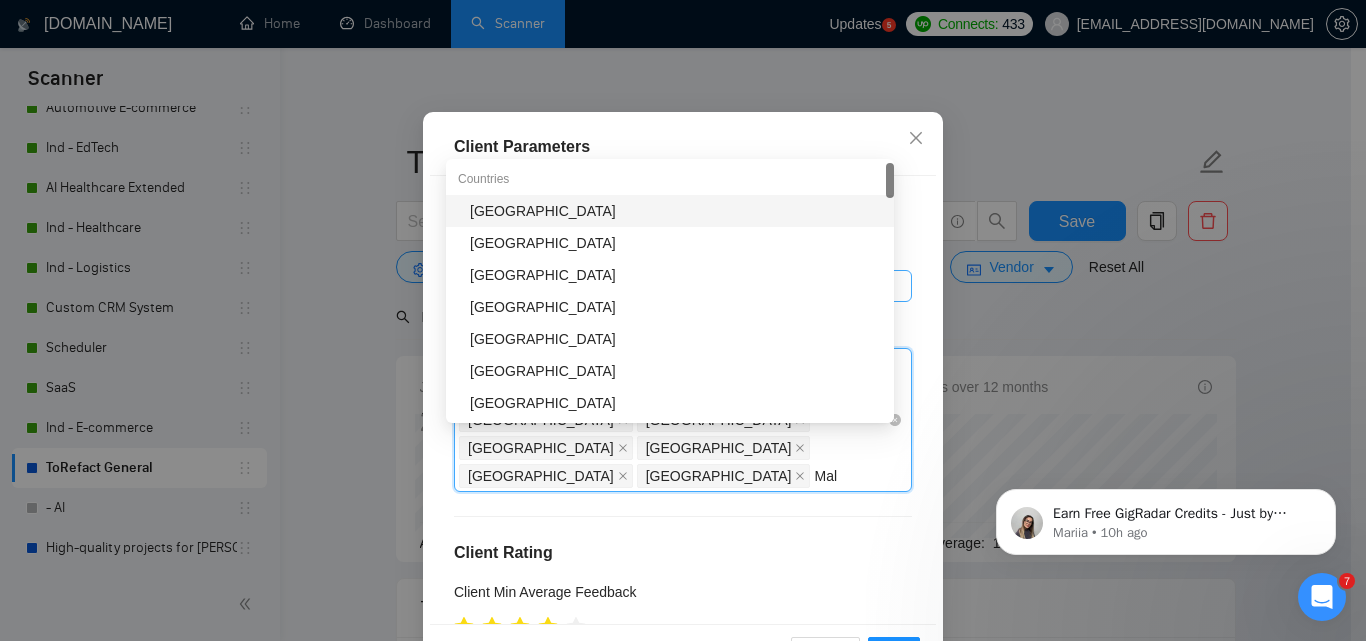 type on "Mala" 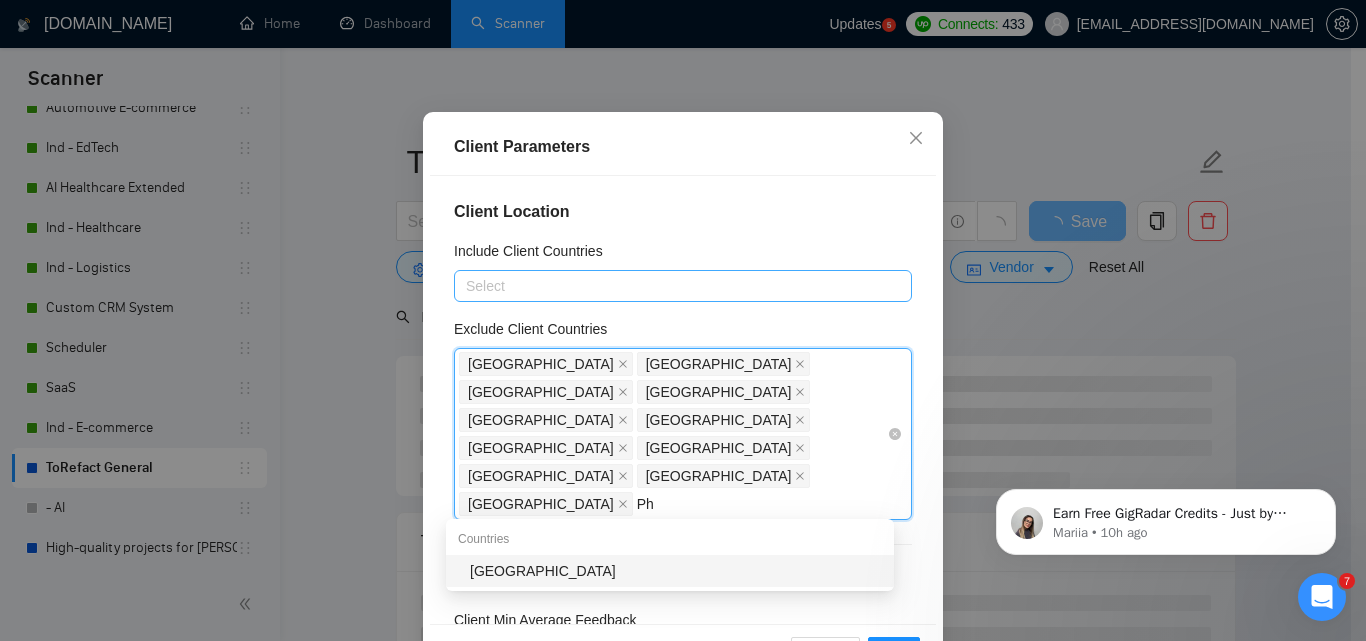 type on "Phi" 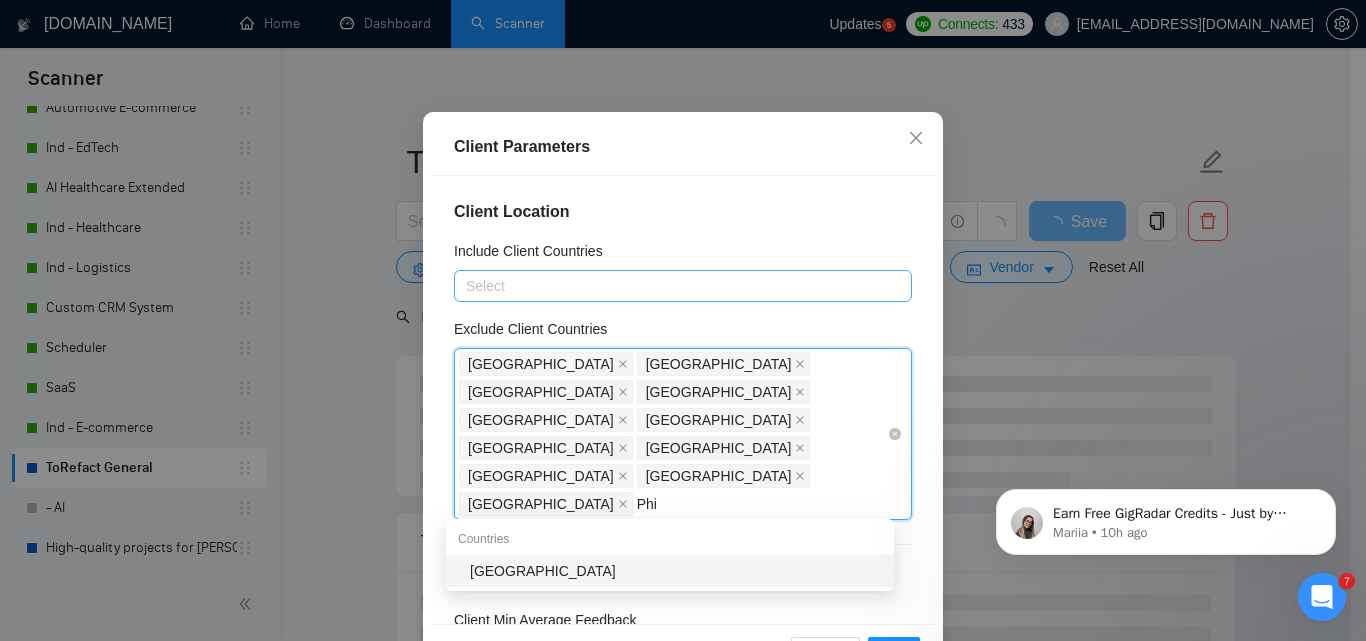 type 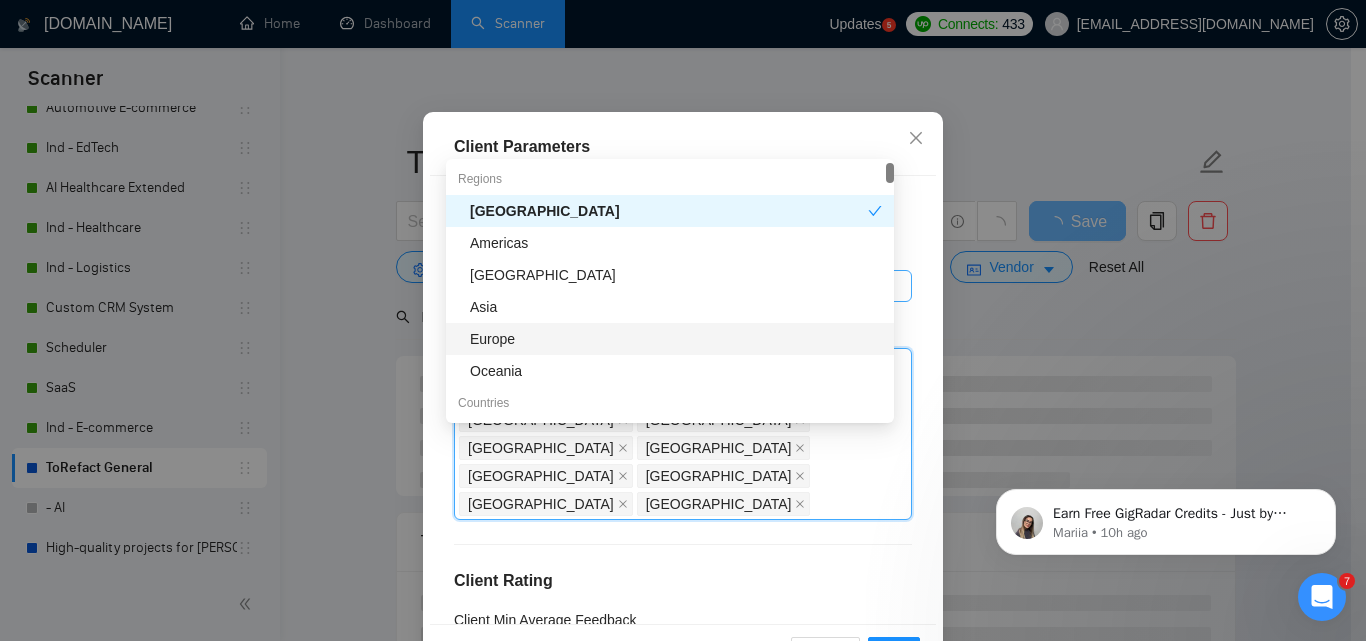 click on "Client Location Include Client Countries   Select Exclude Client Countries [GEOGRAPHIC_DATA] [GEOGRAPHIC_DATA] [GEOGRAPHIC_DATA] [GEOGRAPHIC_DATA] [GEOGRAPHIC_DATA] [GEOGRAPHIC_DATA] [GEOGRAPHIC_DATA] [GEOGRAPHIC_DATA] [GEOGRAPHIC_DATA] [GEOGRAPHIC_DATA] [GEOGRAPHIC_DATA] [GEOGRAPHIC_DATA]   Client Rating Client Min Average Feedback Include clients with no feedback Client Payment Details Payment Verified Hire Rate Stats   Client Total Spent $ Min - $ Max Client Hire Rate New Max Rates High Rates Mid Rates     Avg Hourly Rate Paid New $ Min - $ Max Include Clients without Sufficient History Client Profile Client Industry New   Any industry Client Company Size   Any company size Enterprise Clients New   Any clients" at bounding box center (683, 400) 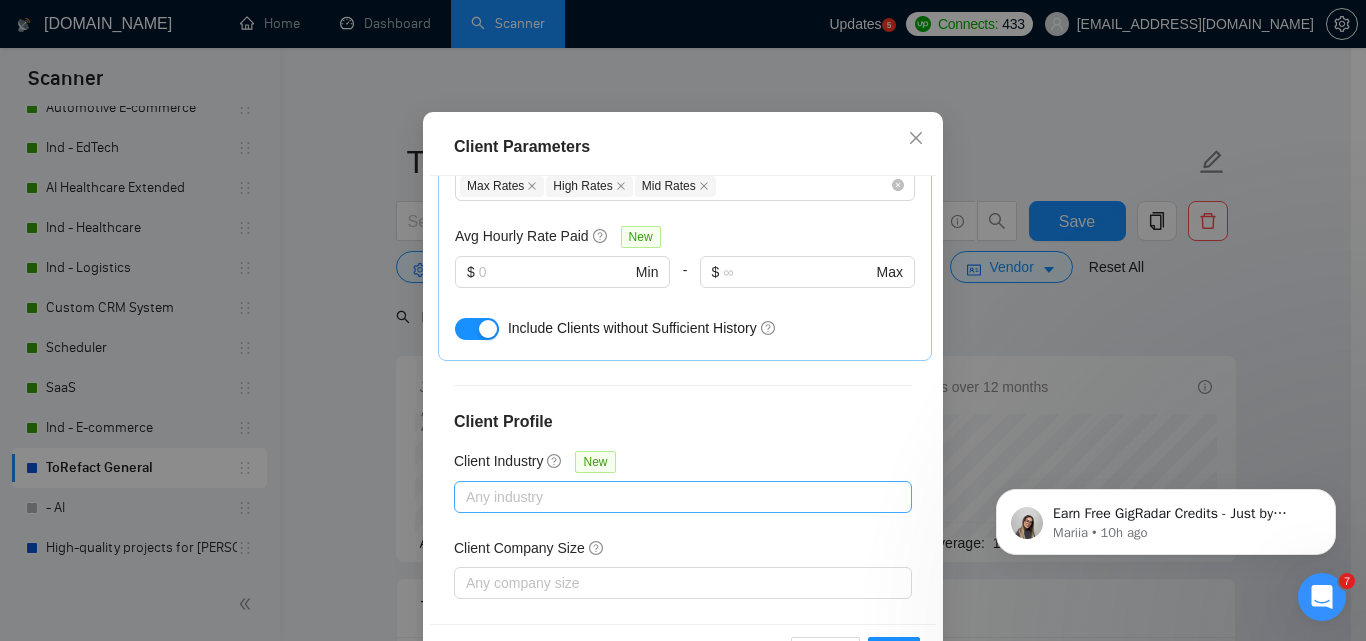 scroll, scrollTop: 851, scrollLeft: 0, axis: vertical 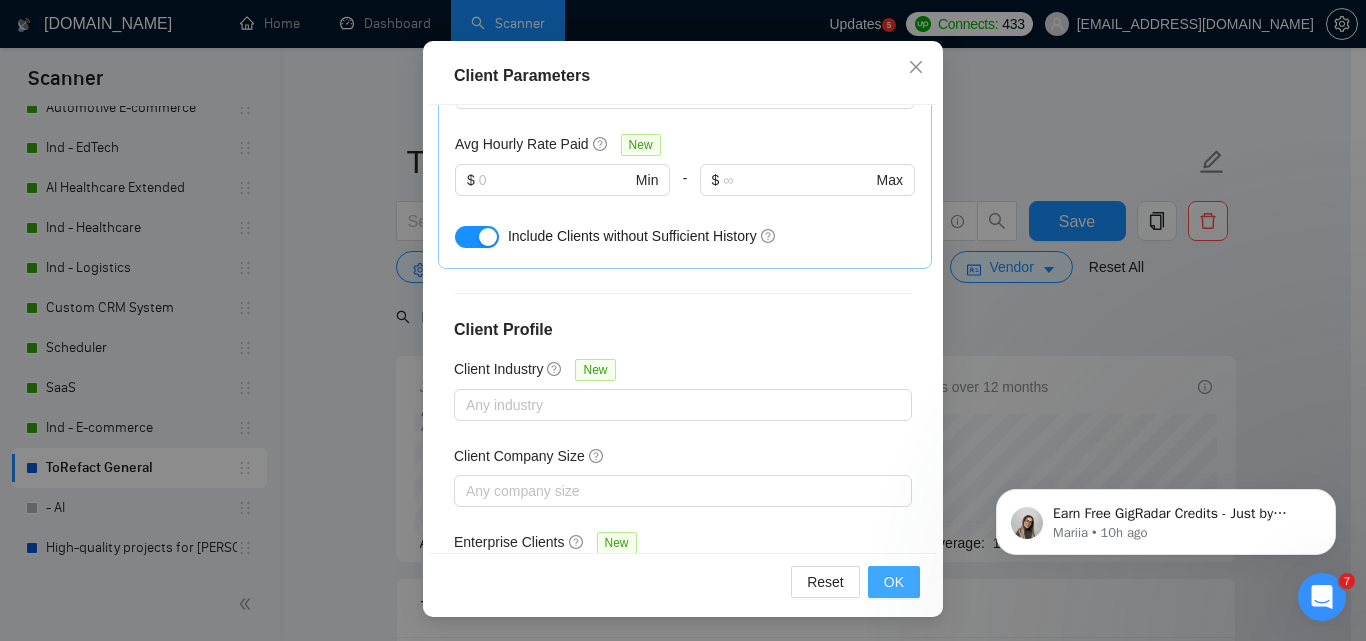 click on "OK" at bounding box center [894, 582] 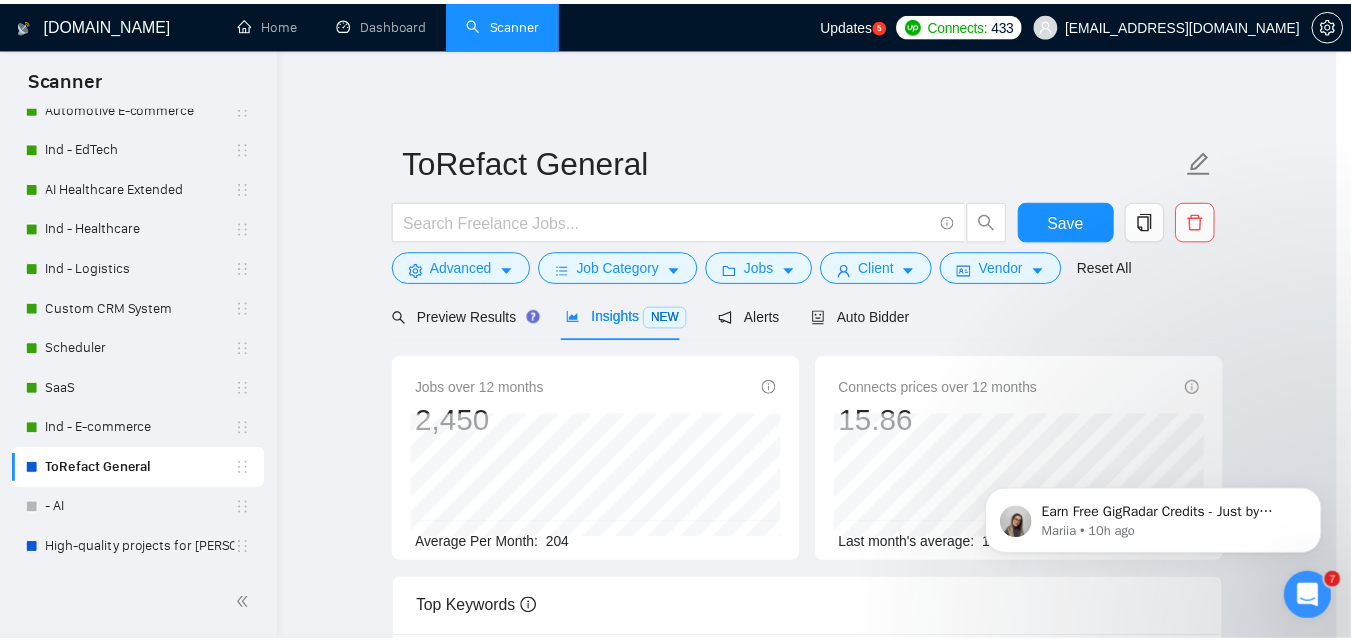 scroll, scrollTop: 80, scrollLeft: 0, axis: vertical 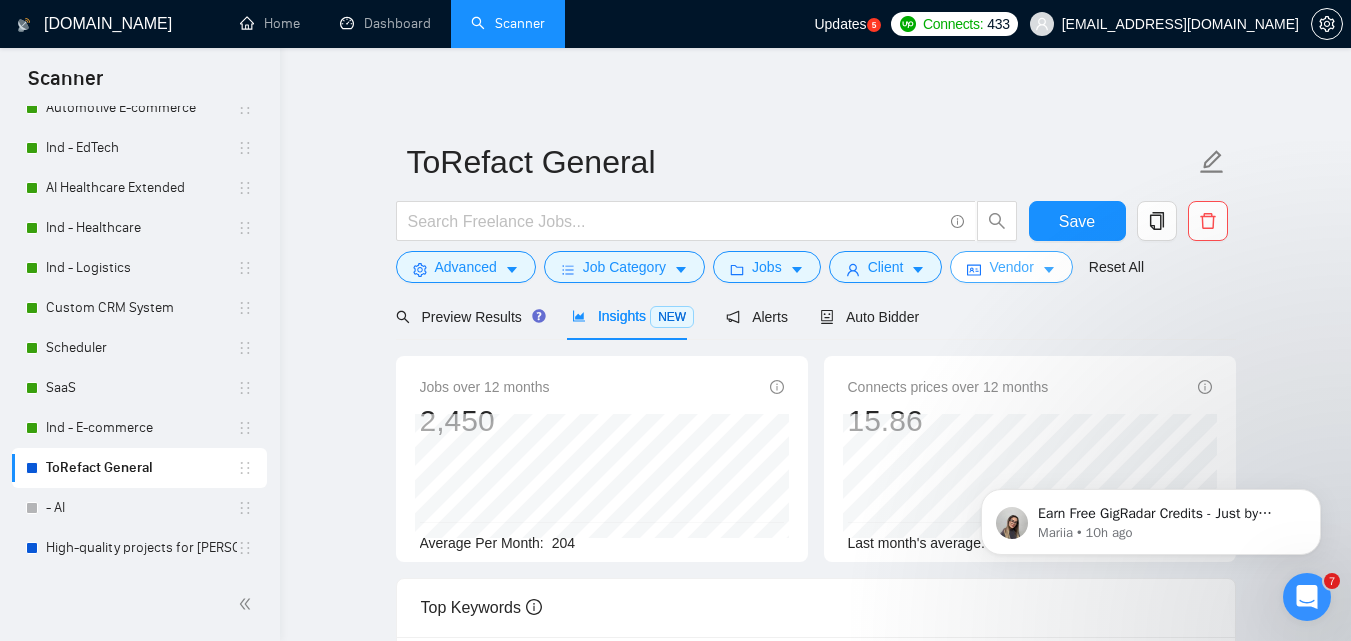 click on "Vendor" at bounding box center (1011, 267) 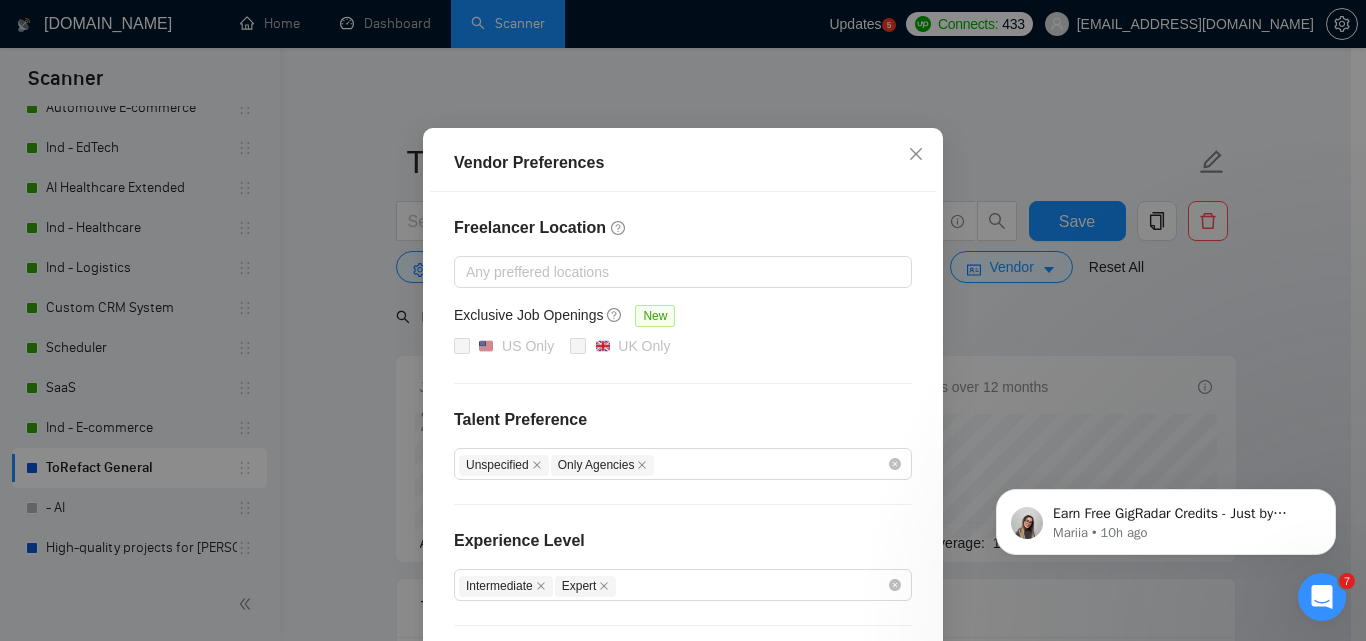 scroll, scrollTop: 0, scrollLeft: 0, axis: both 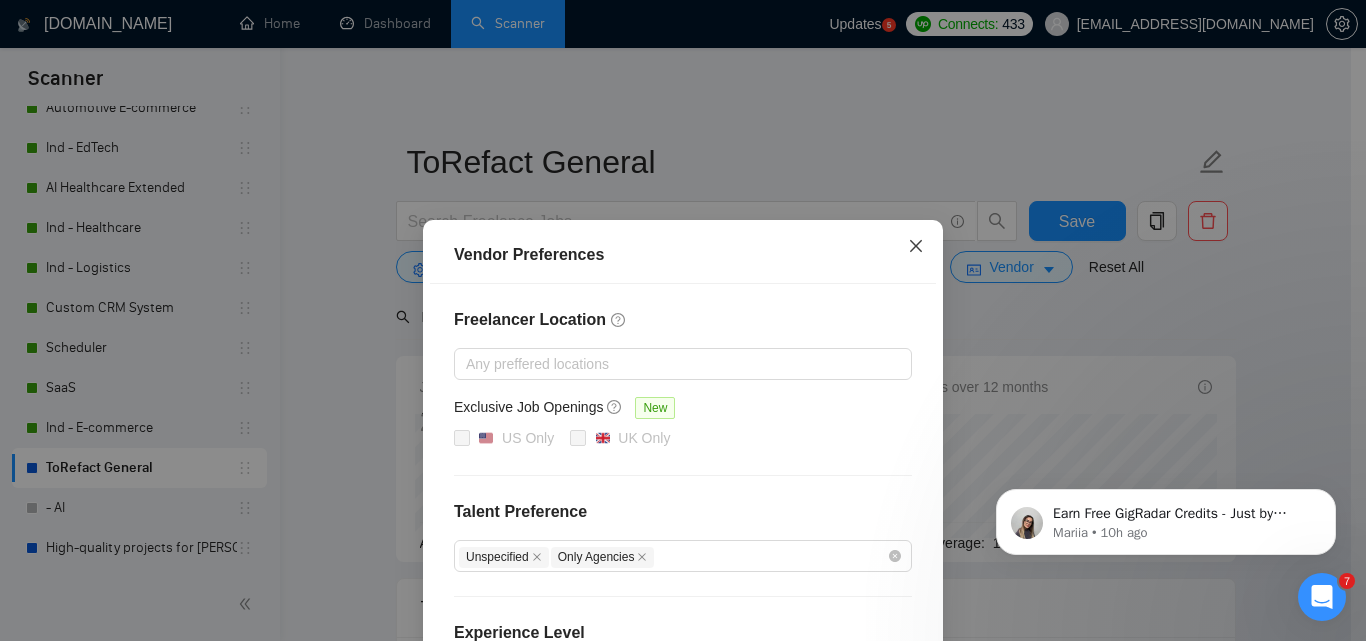 click 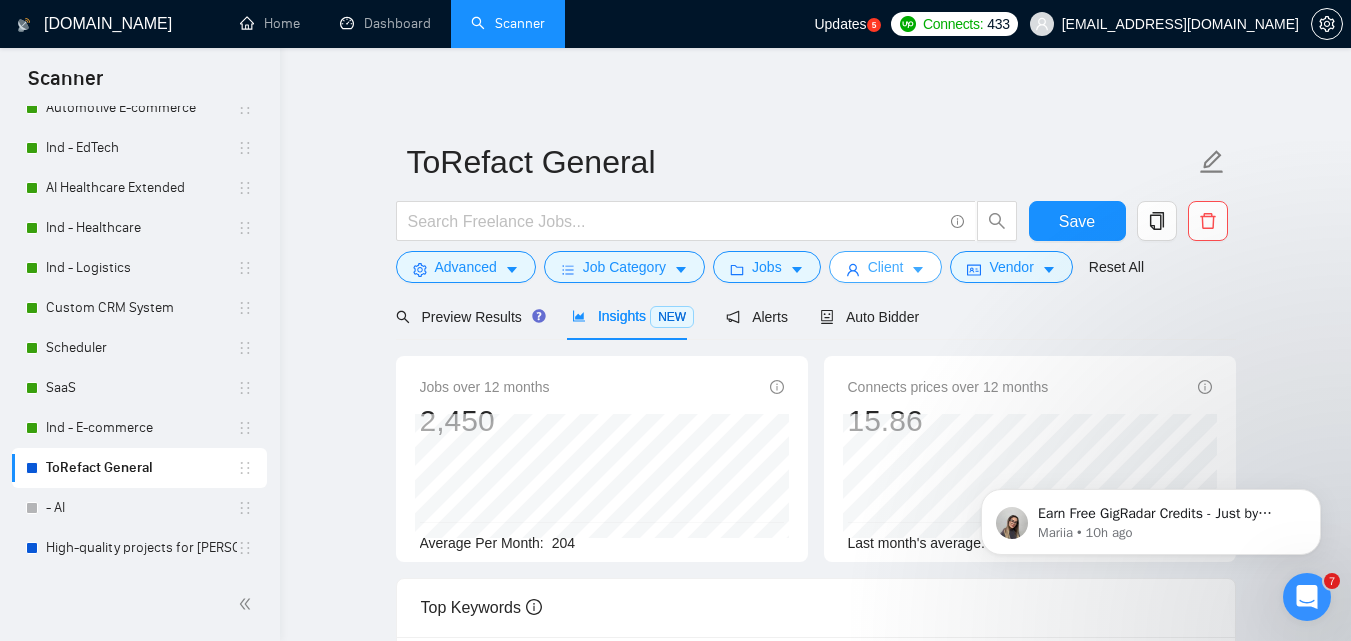 click 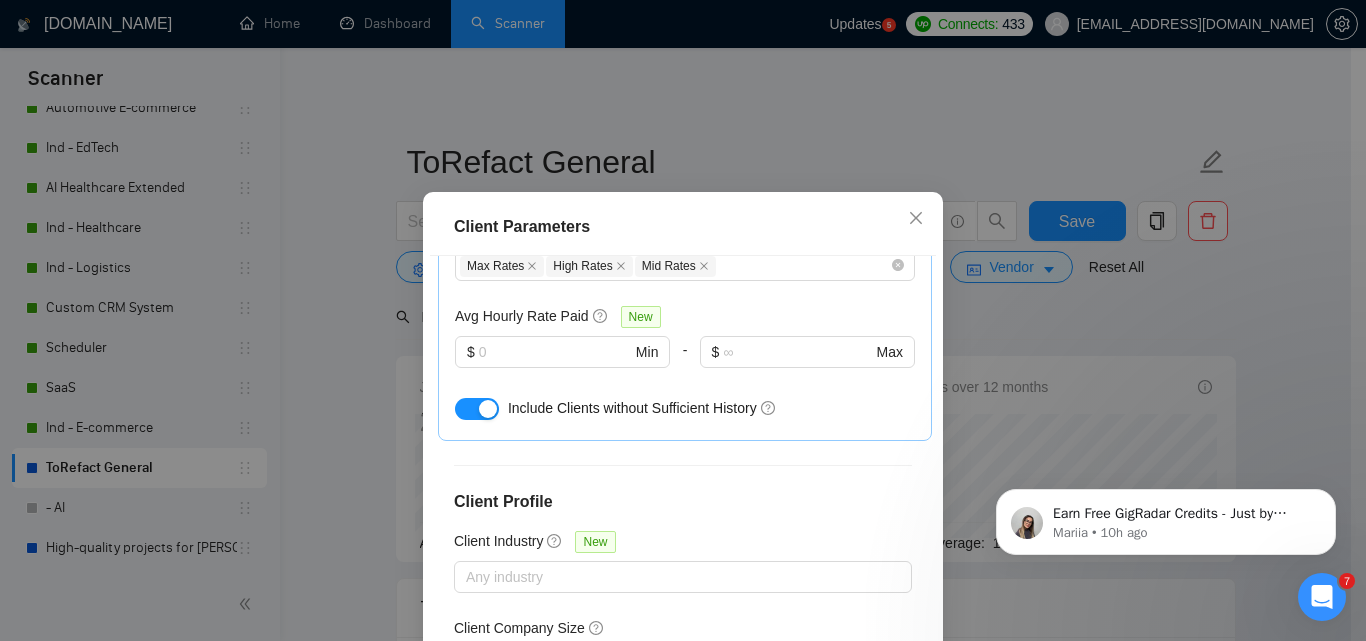 scroll, scrollTop: 851, scrollLeft: 0, axis: vertical 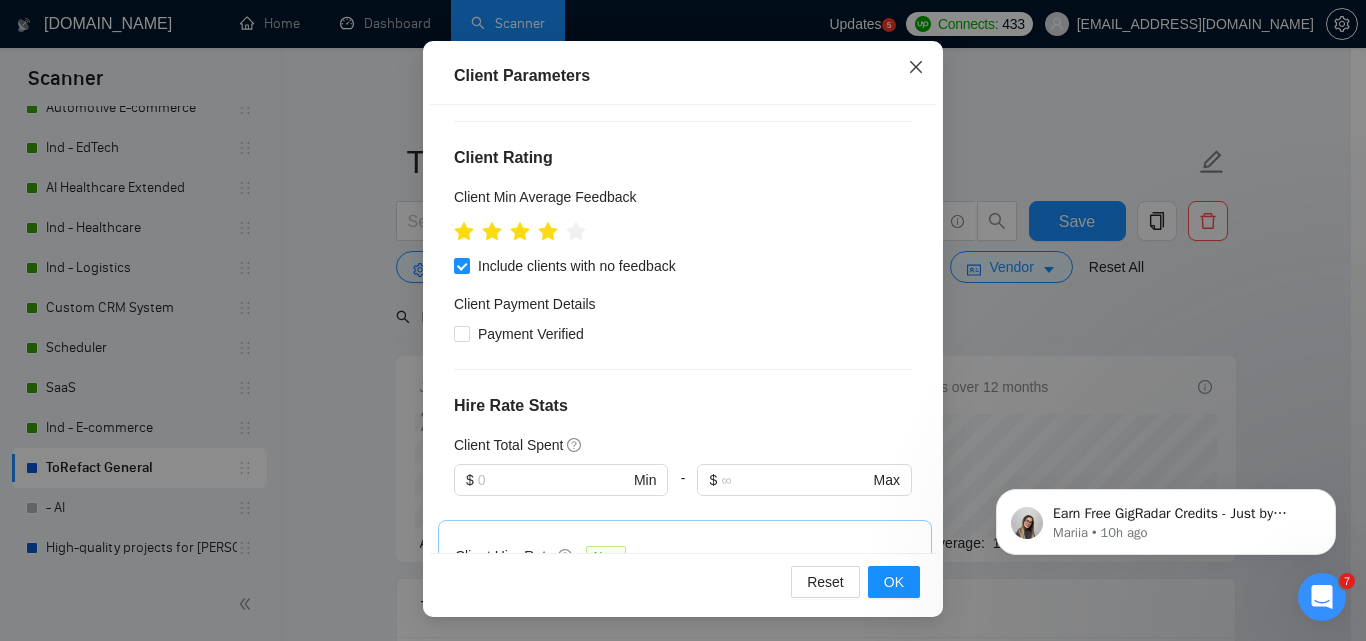 click at bounding box center [916, 68] 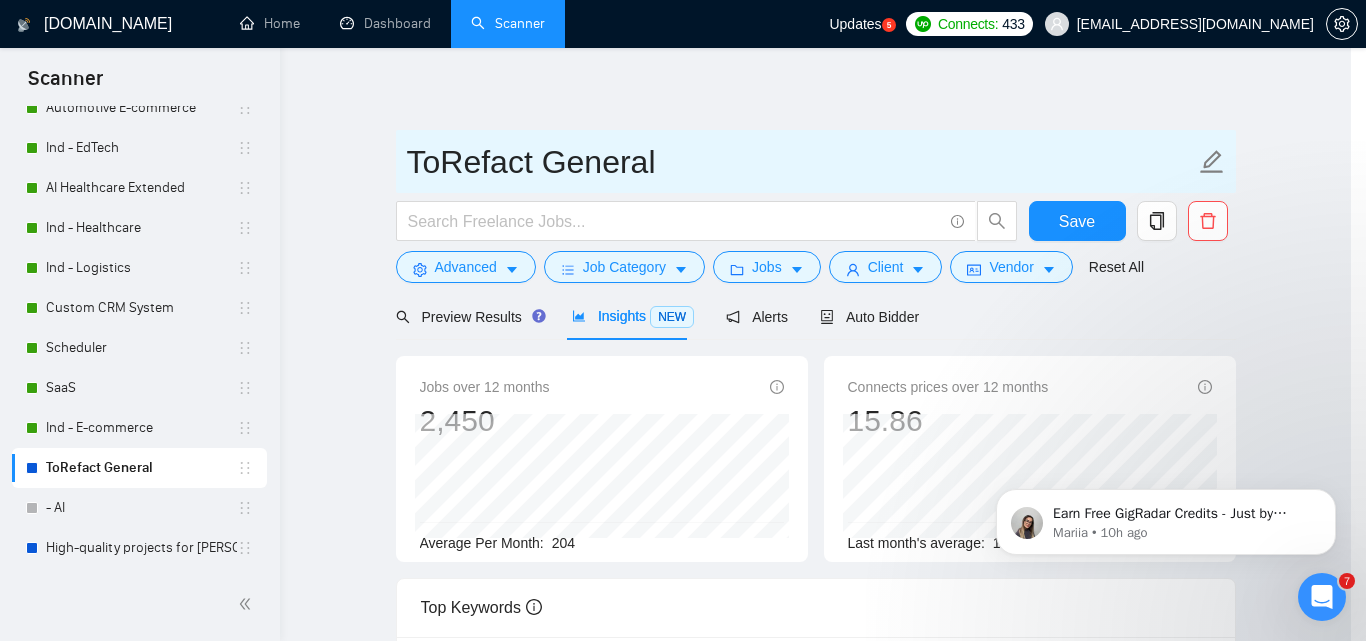 scroll, scrollTop: 80, scrollLeft: 0, axis: vertical 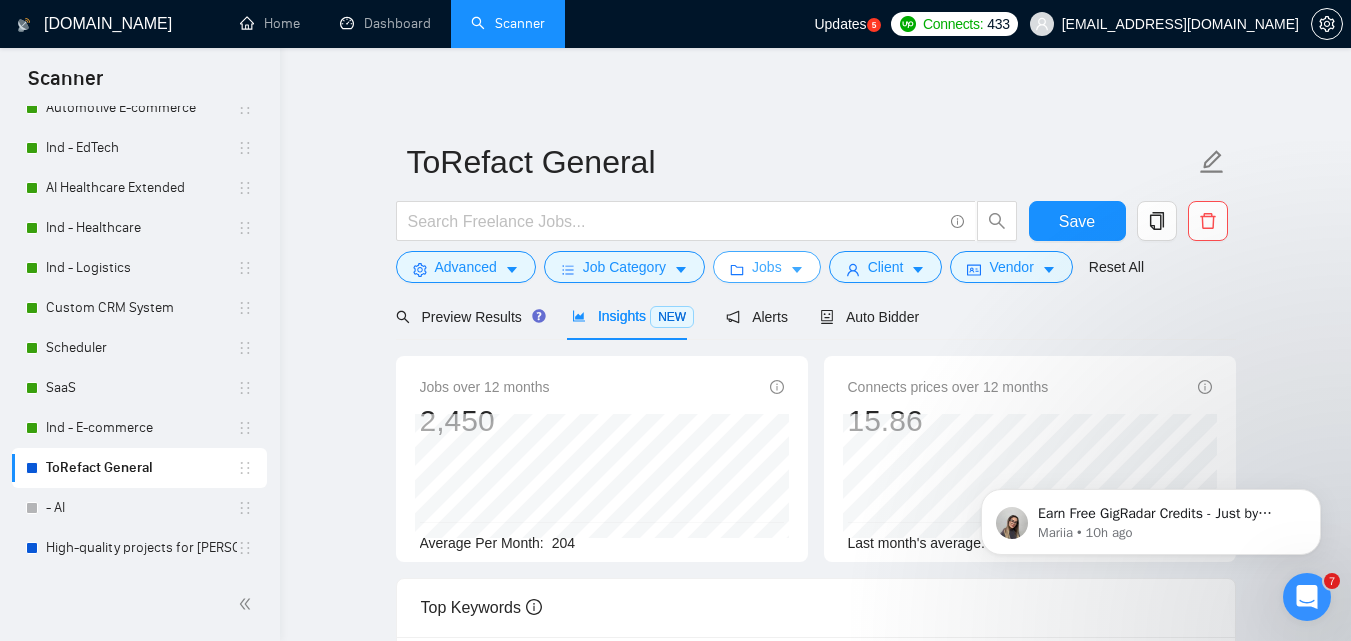 click on "Jobs" at bounding box center [767, 267] 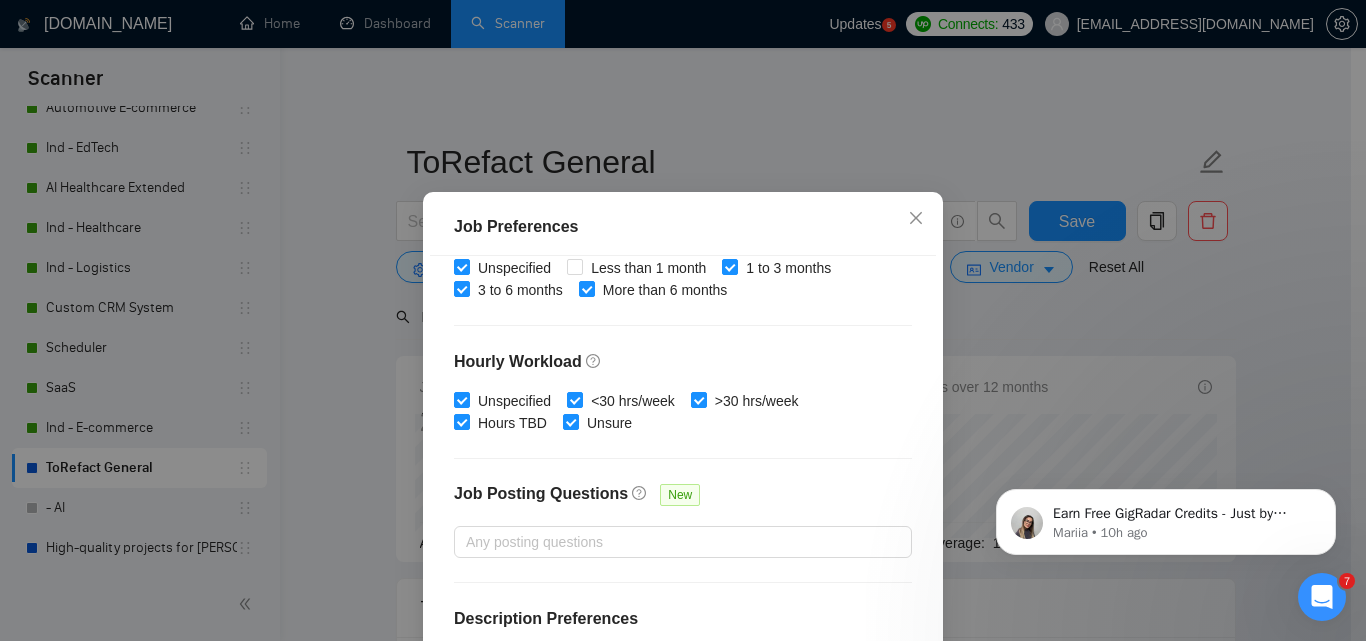 scroll, scrollTop: 678, scrollLeft: 0, axis: vertical 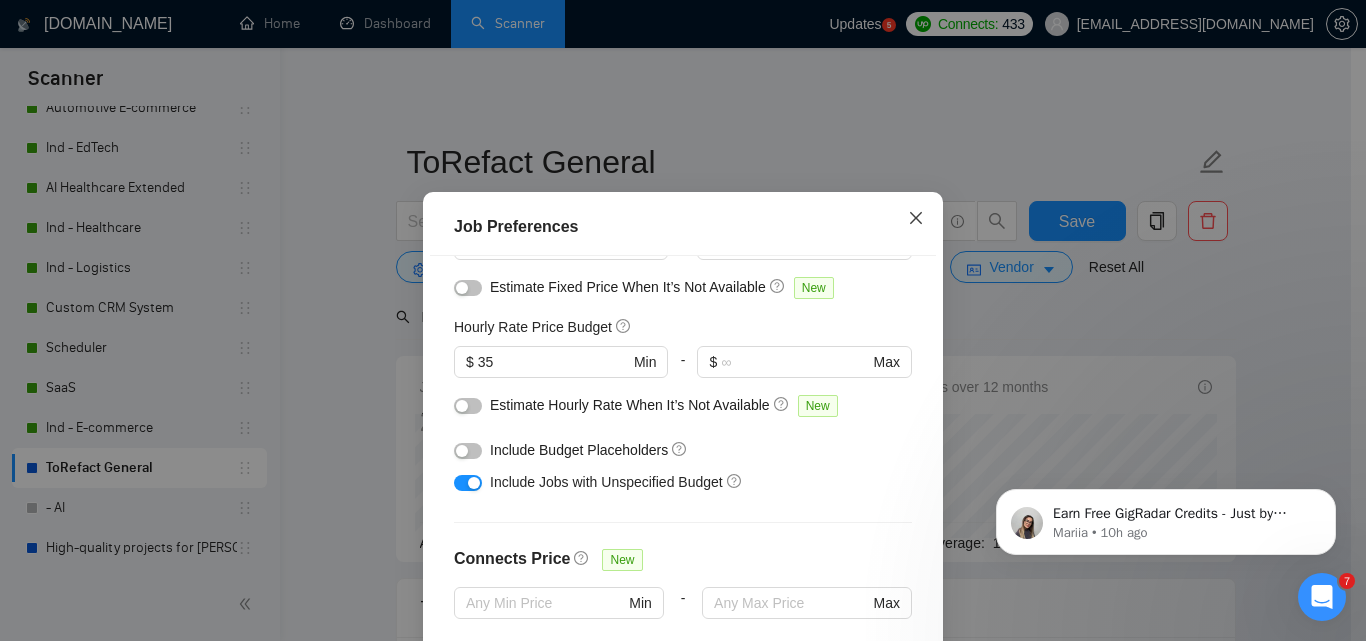 click at bounding box center [916, 219] 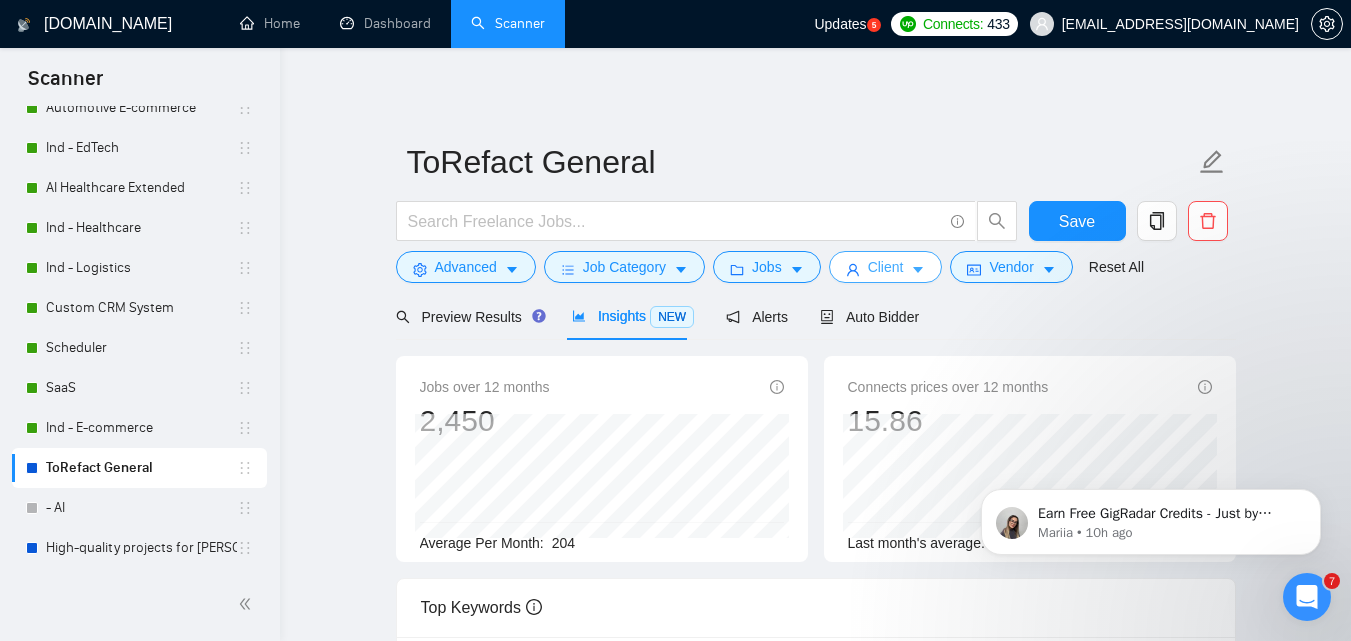 click on "Client" at bounding box center [886, 267] 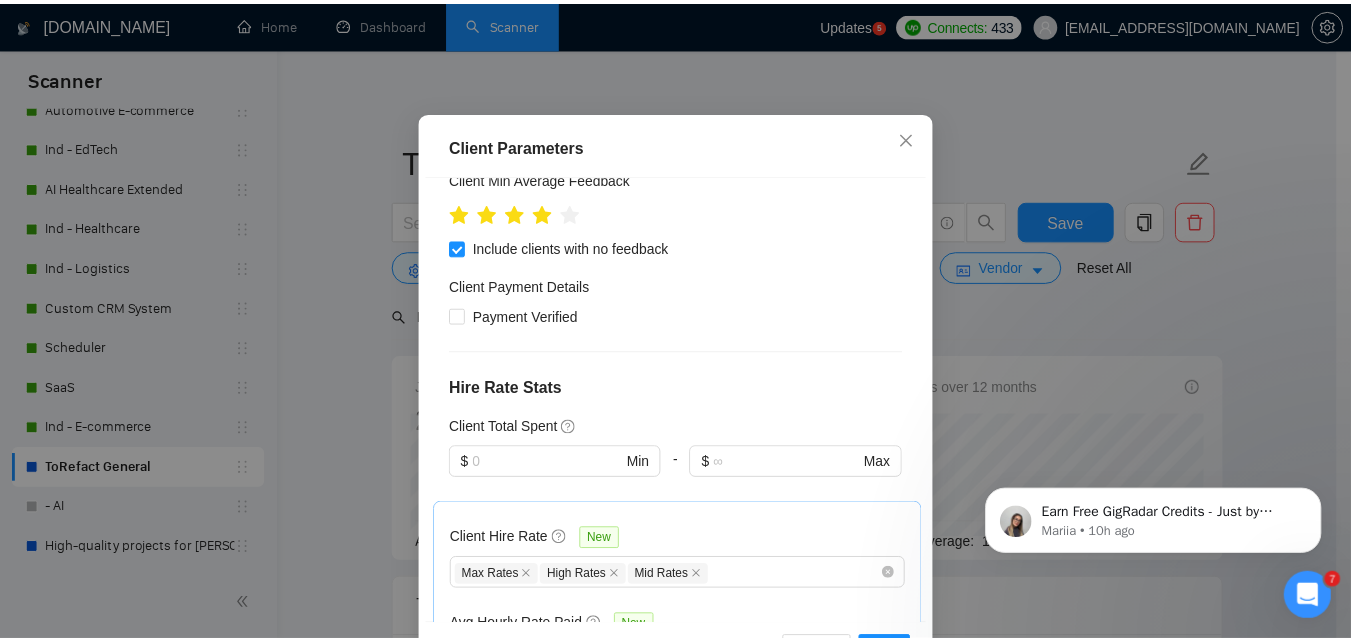 scroll, scrollTop: 700, scrollLeft: 0, axis: vertical 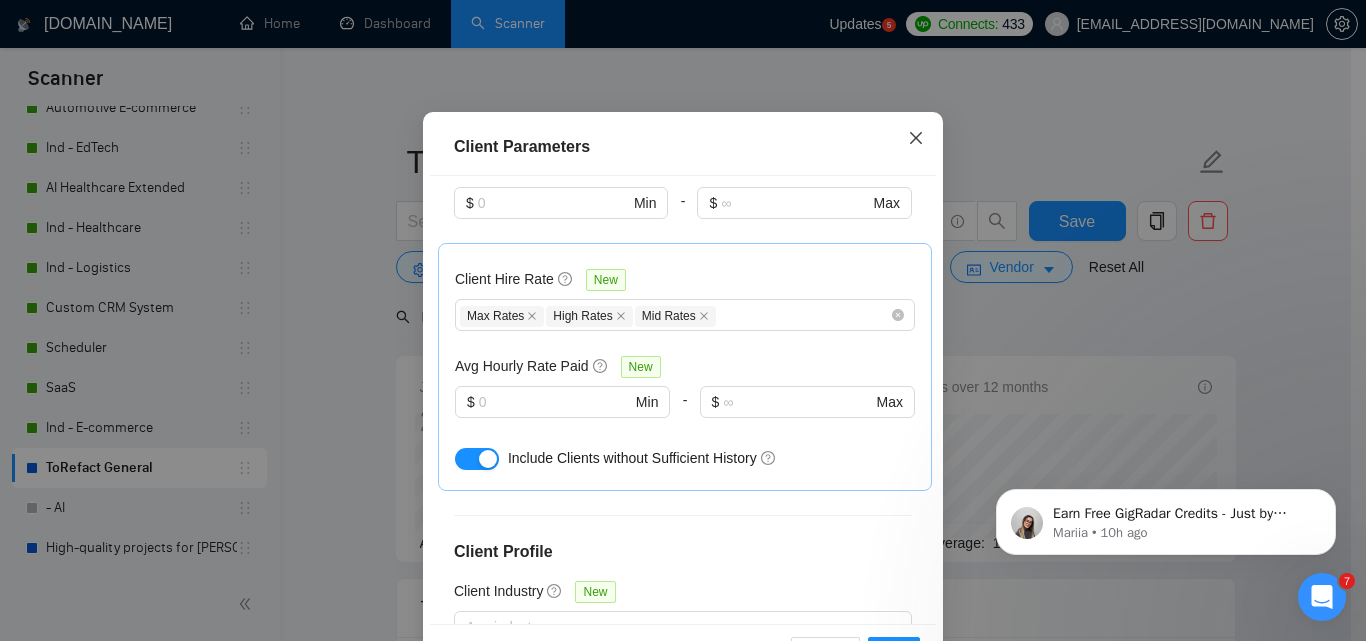 click at bounding box center (916, 139) 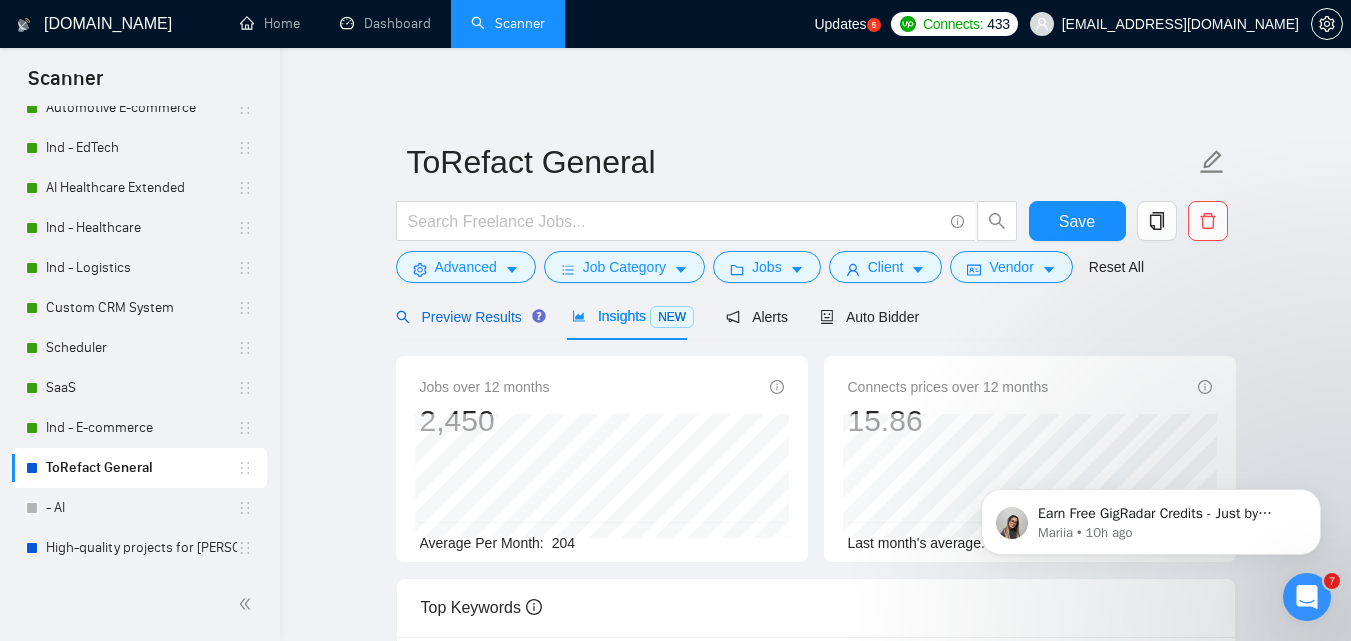click on "Preview Results" at bounding box center [468, 317] 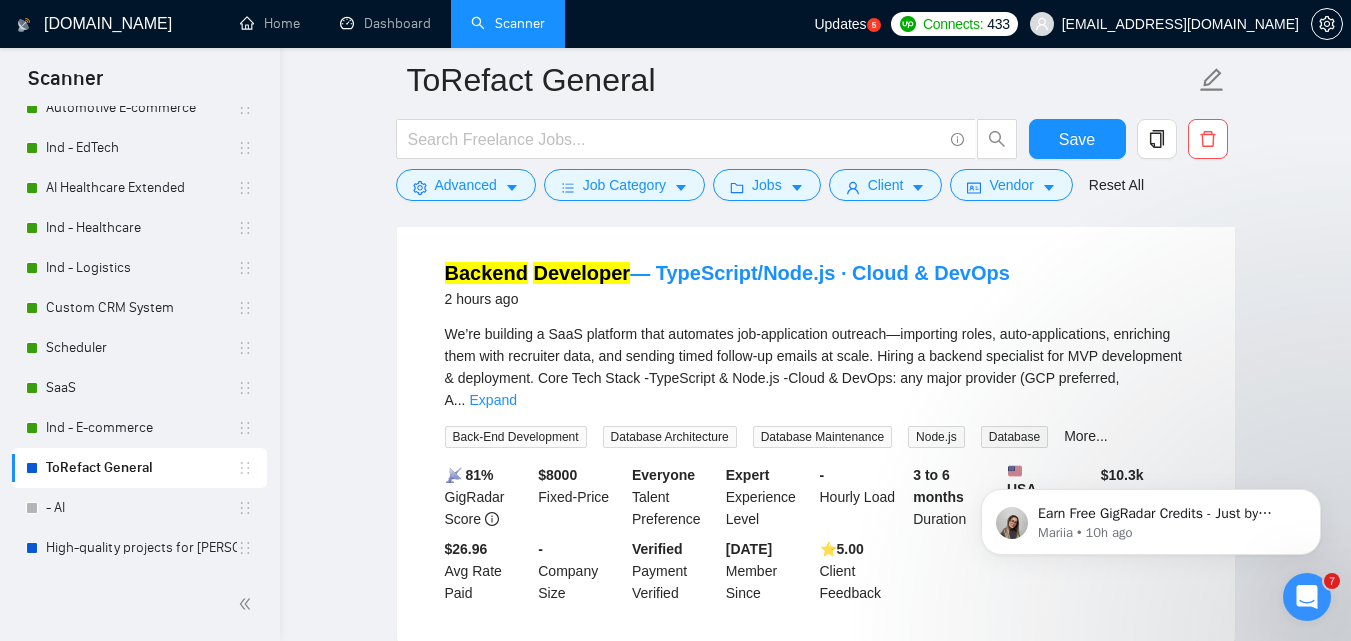 scroll, scrollTop: 1400, scrollLeft: 0, axis: vertical 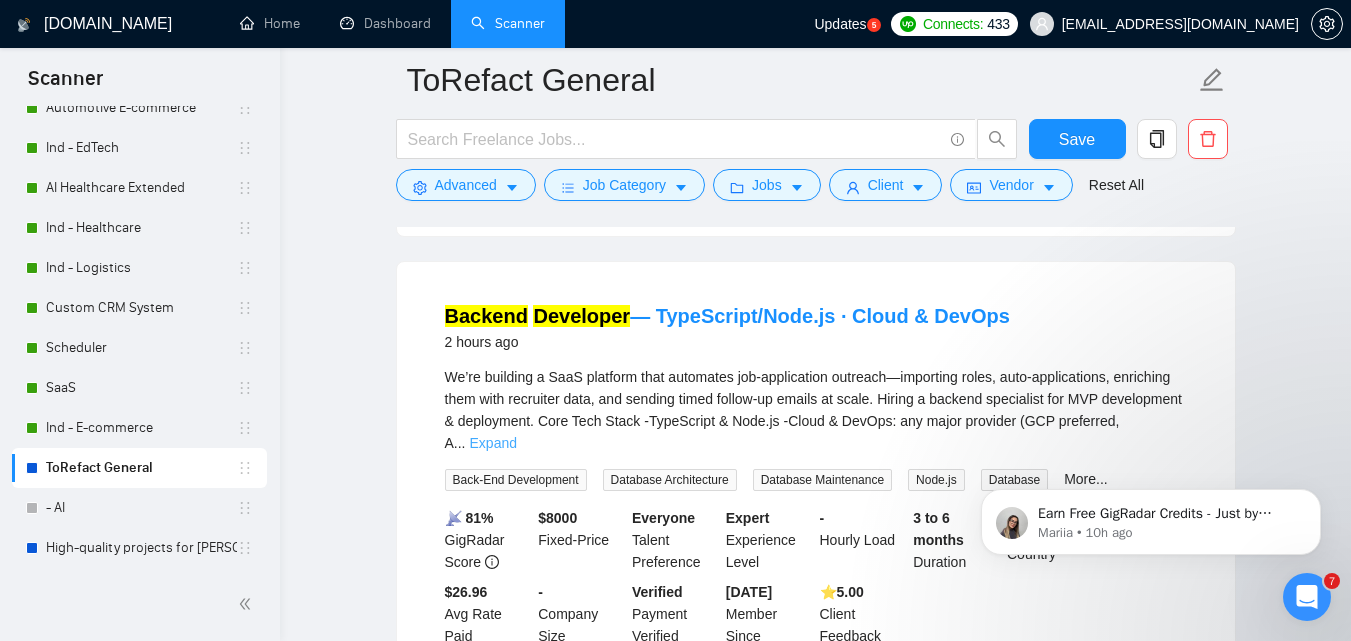click on "Expand" at bounding box center [493, 443] 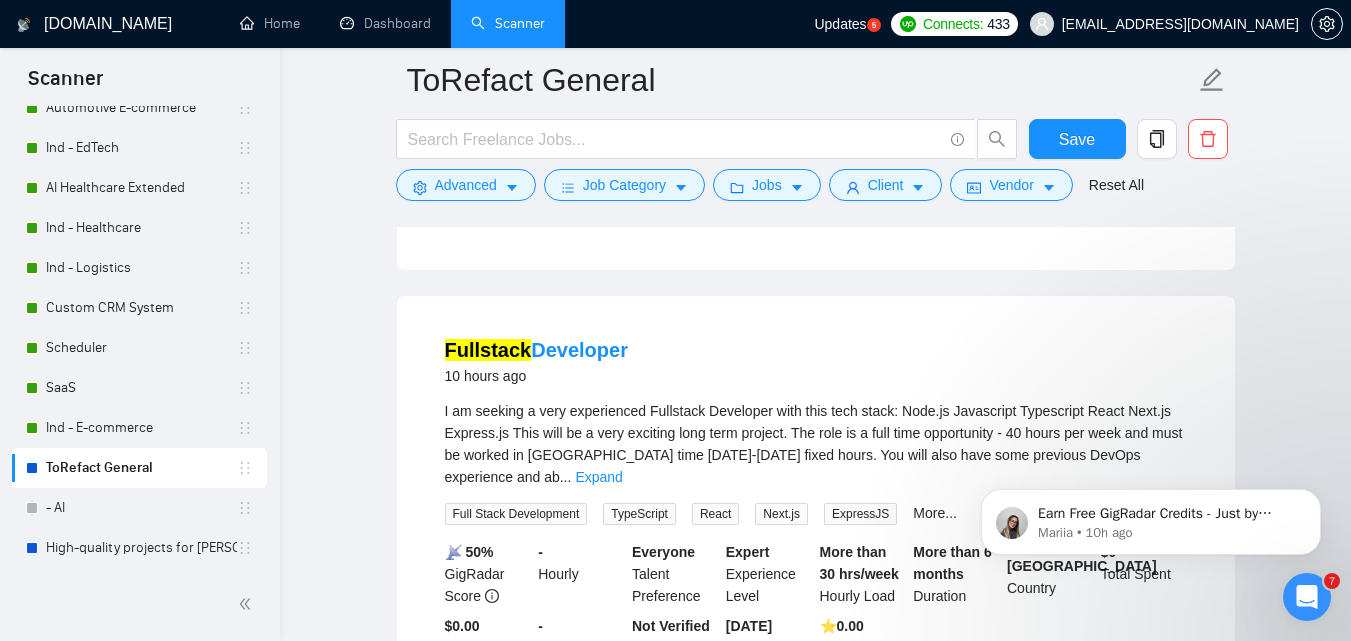 scroll, scrollTop: 3300, scrollLeft: 0, axis: vertical 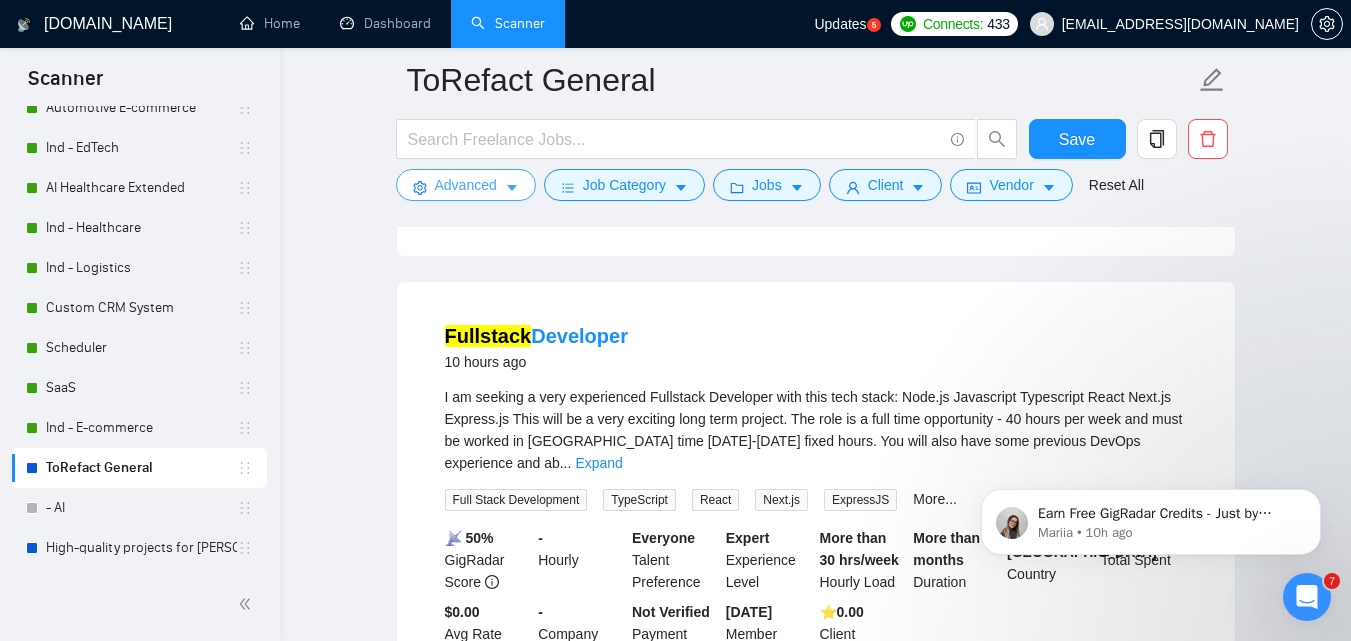 click 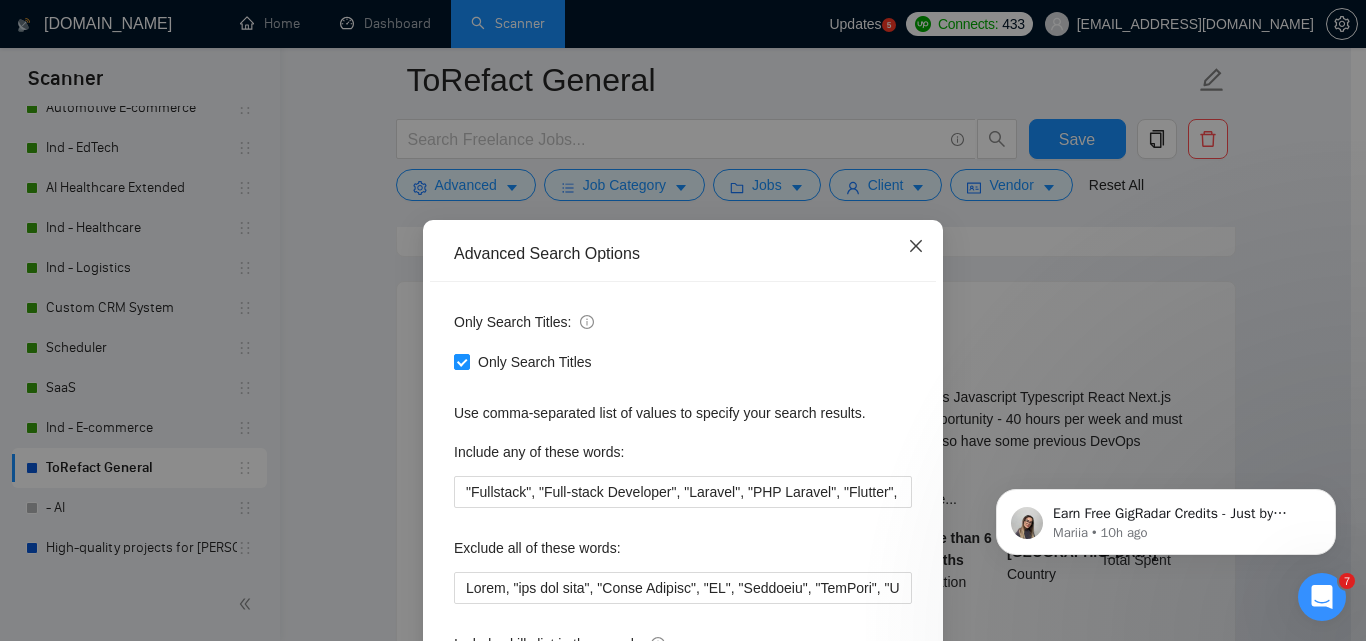 click at bounding box center [916, 247] 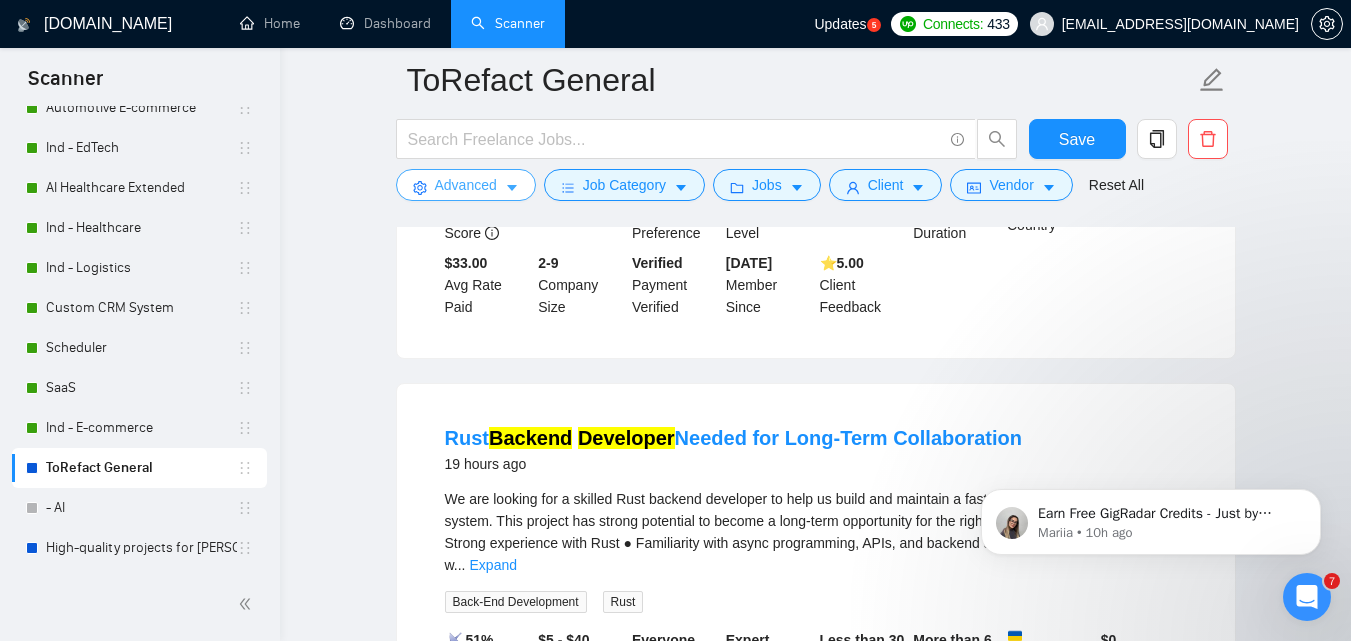 scroll, scrollTop: 4392, scrollLeft: 0, axis: vertical 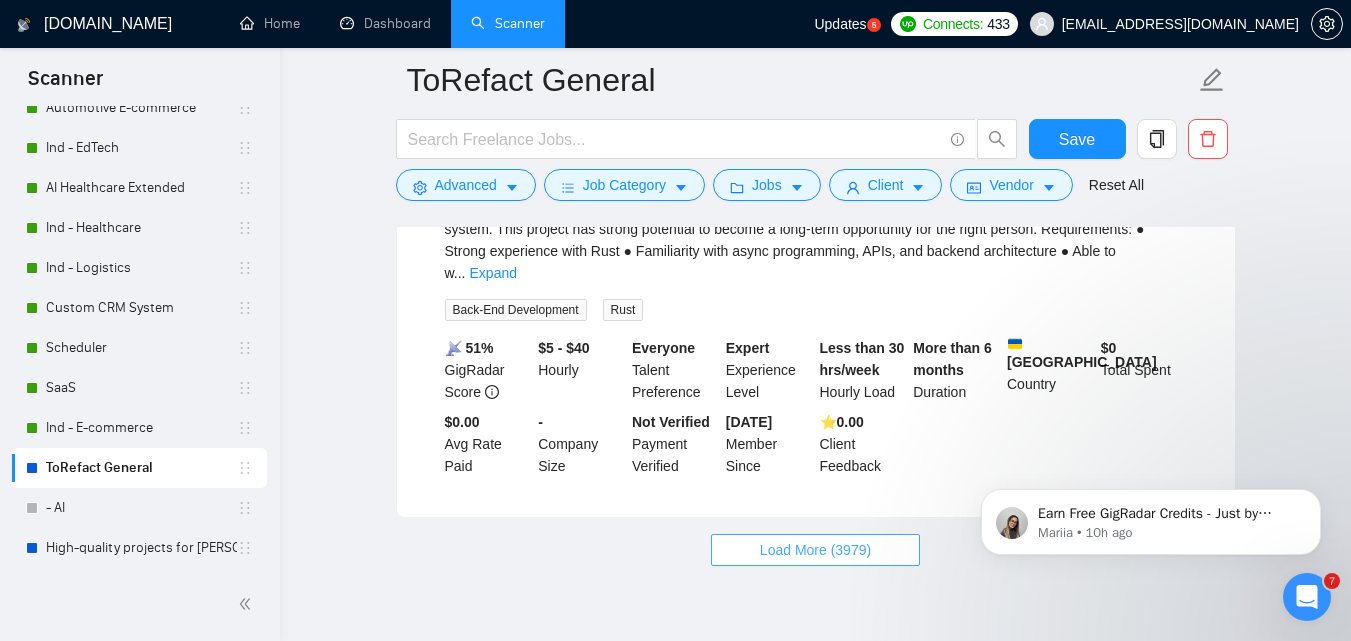 click on "Load More (3979)" at bounding box center (815, 550) 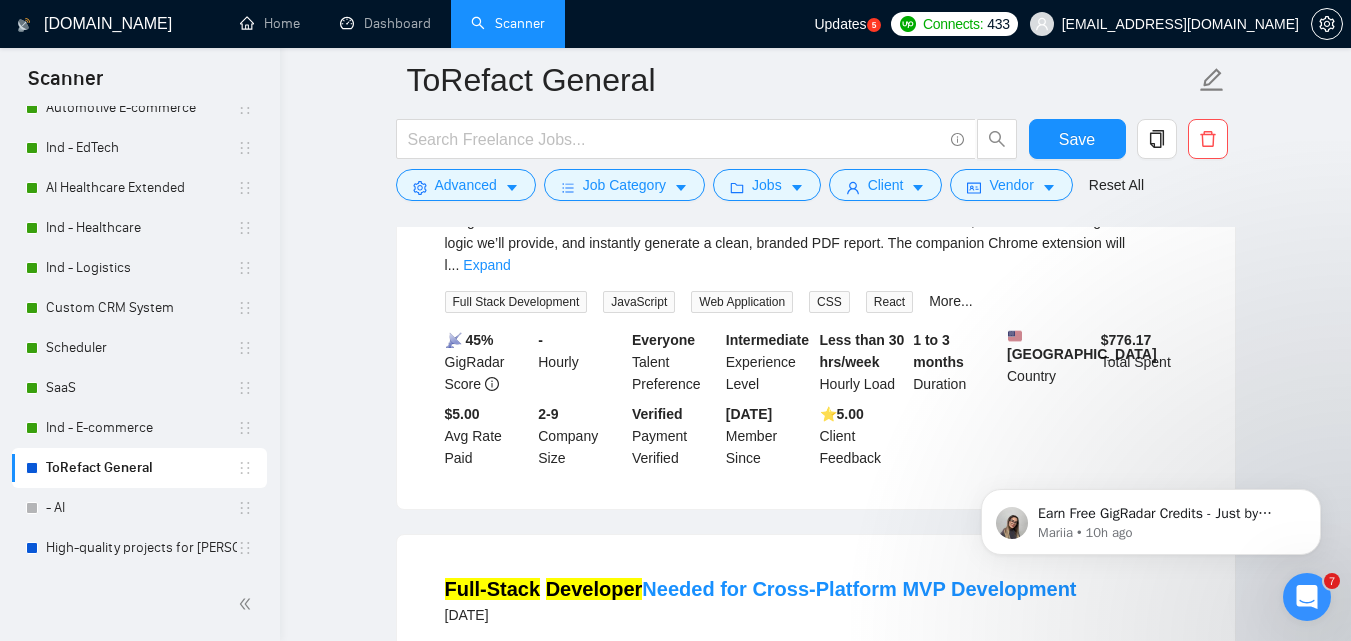 scroll, scrollTop: 6692, scrollLeft: 0, axis: vertical 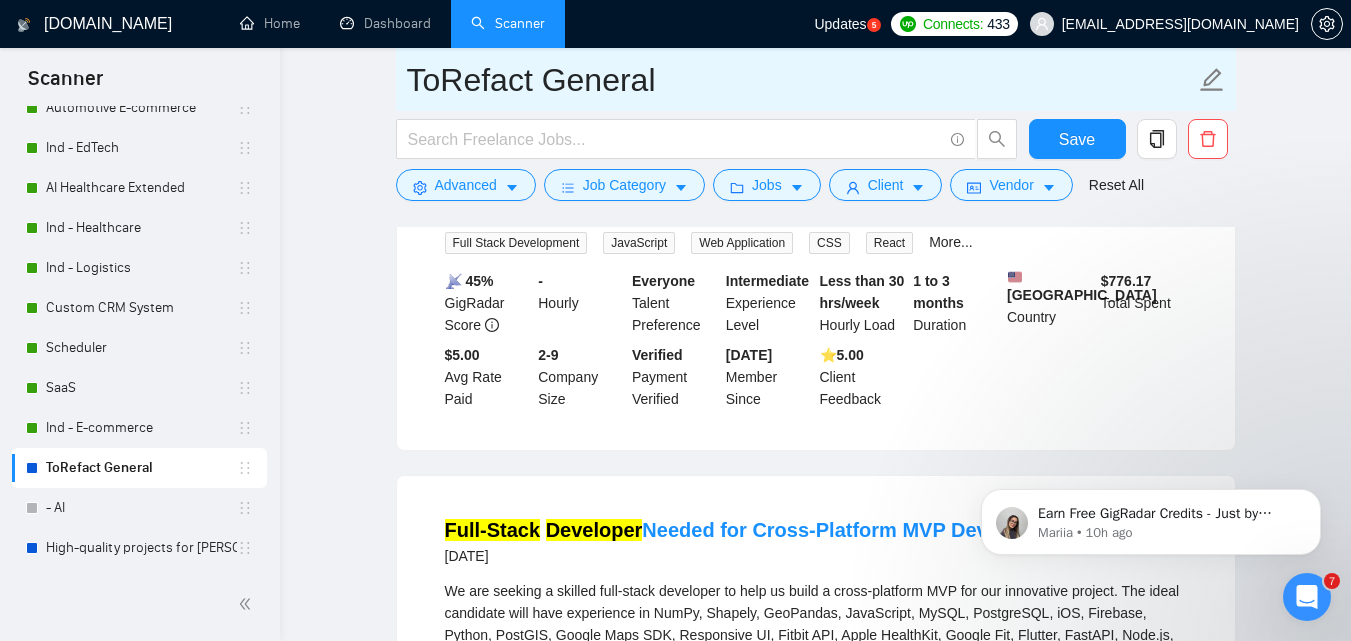 drag, startPoint x: 541, startPoint y: 88, endPoint x: 400, endPoint y: 88, distance: 141 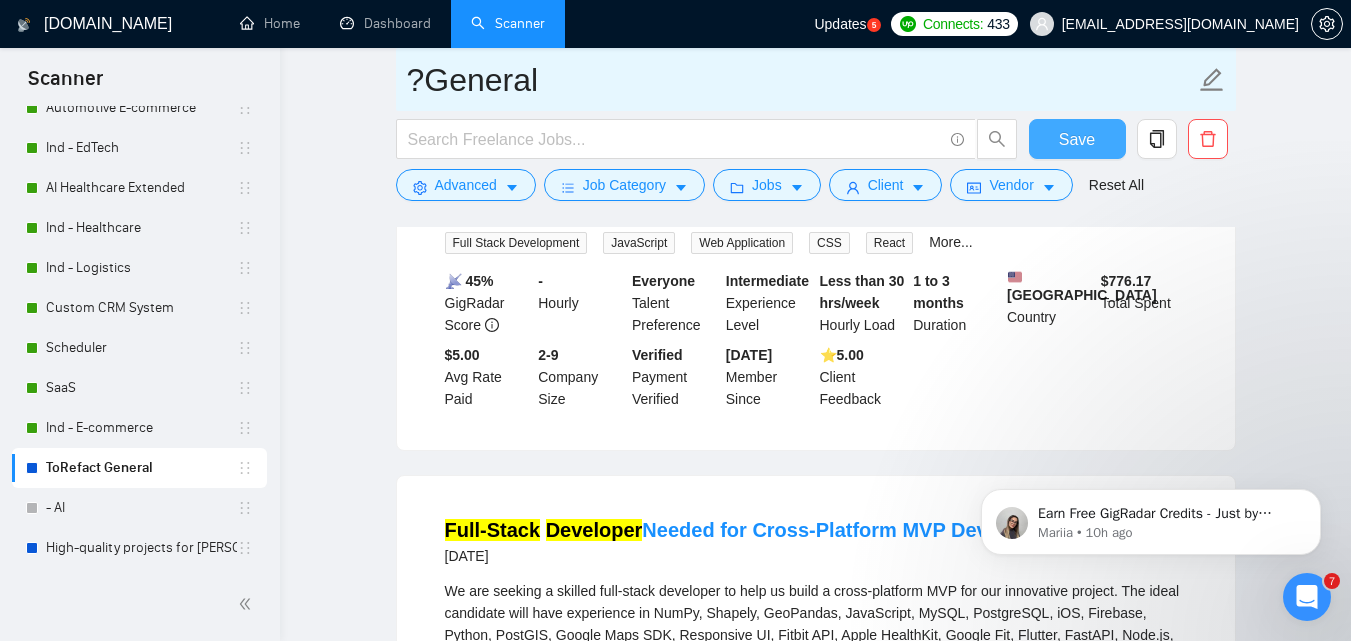 type on "?General" 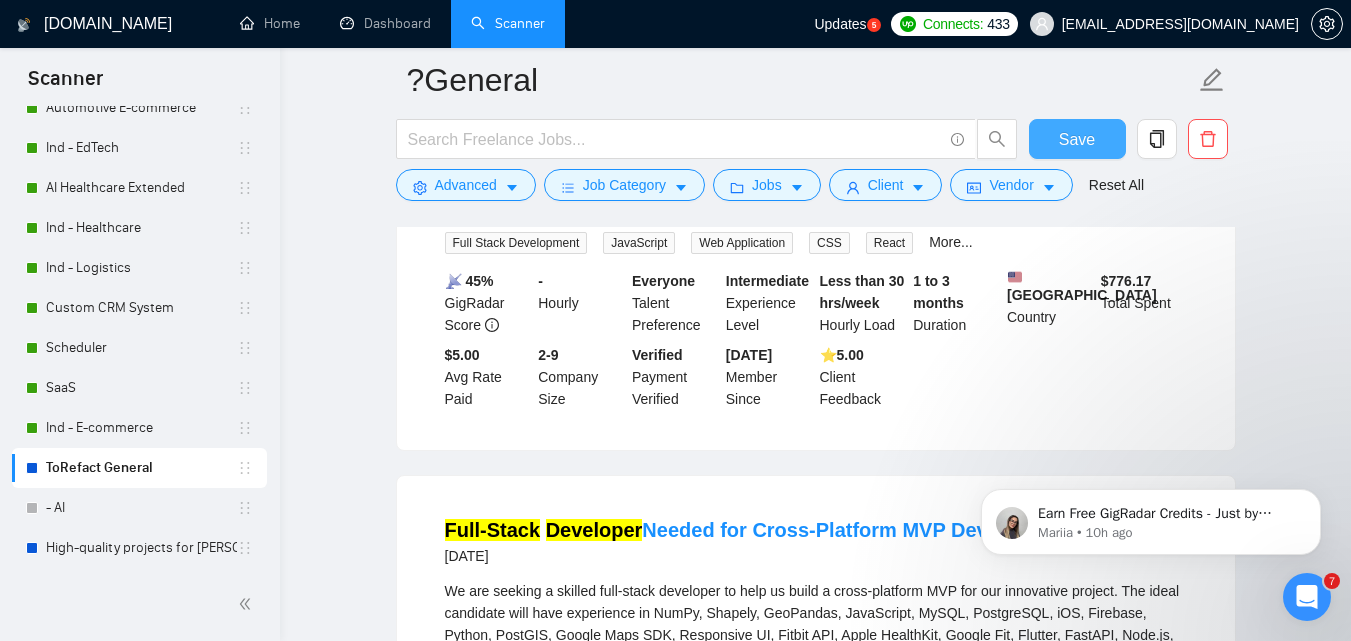 click on "Save" at bounding box center [1077, 139] 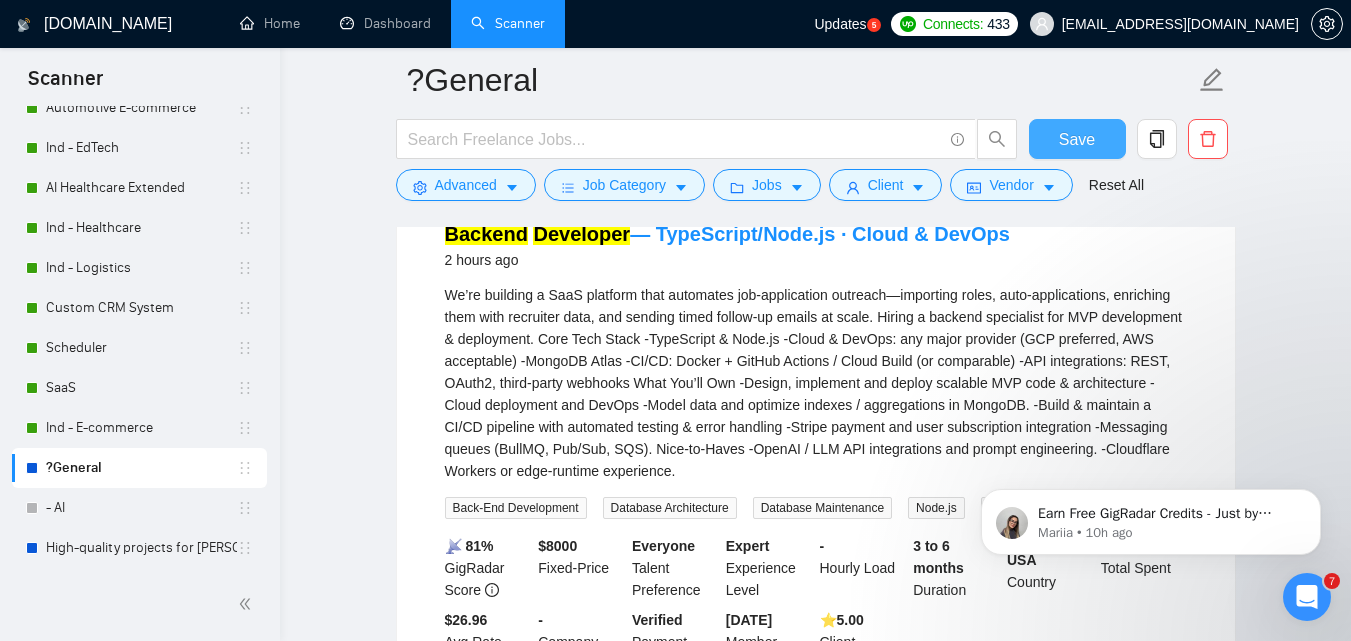 scroll, scrollTop: 1192, scrollLeft: 0, axis: vertical 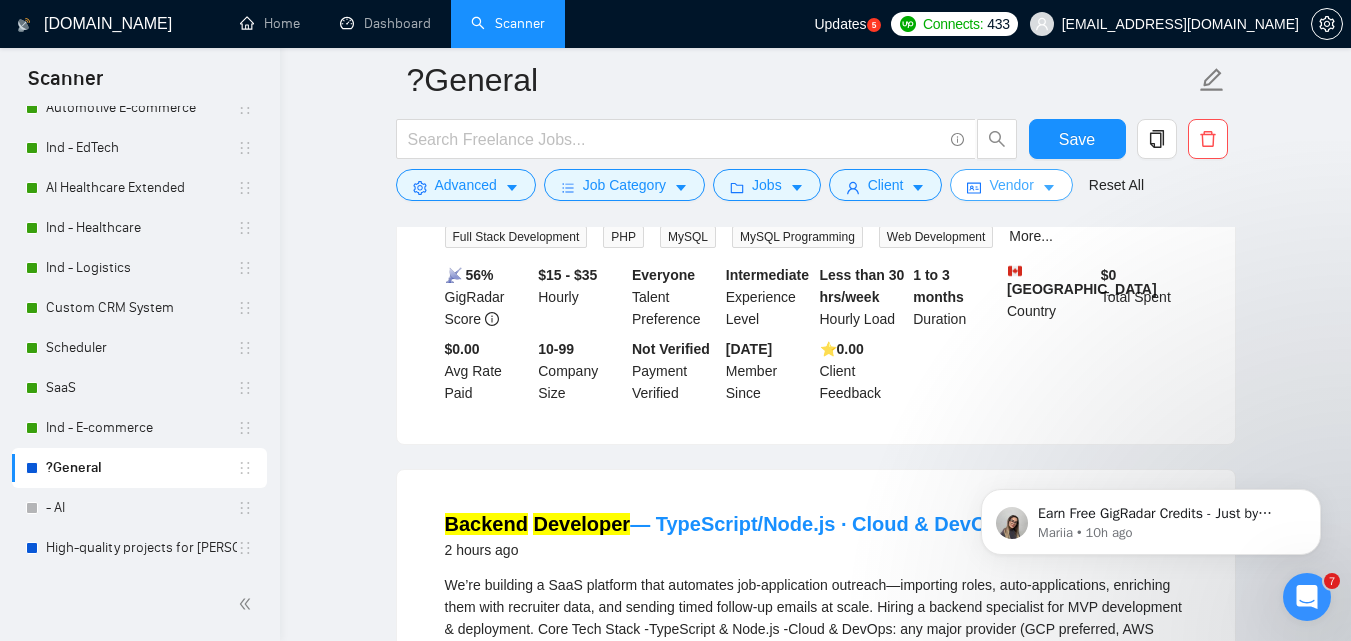 click on "Vendor" at bounding box center (1011, 185) 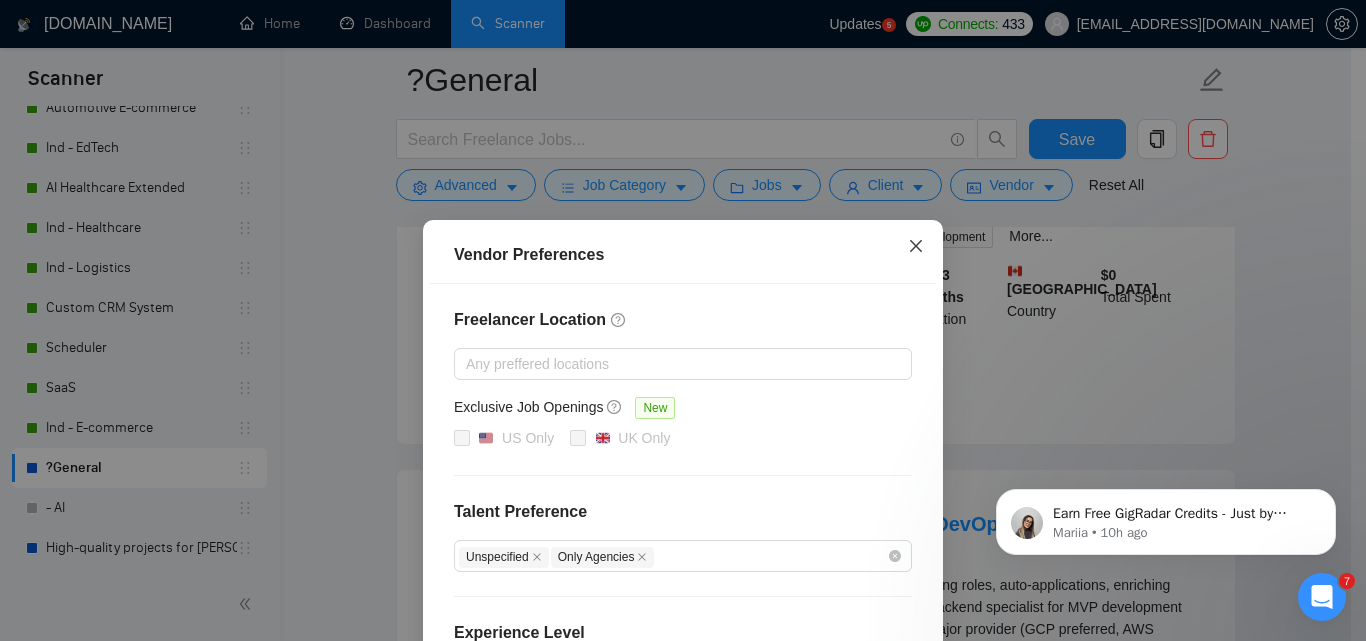 click at bounding box center [916, 247] 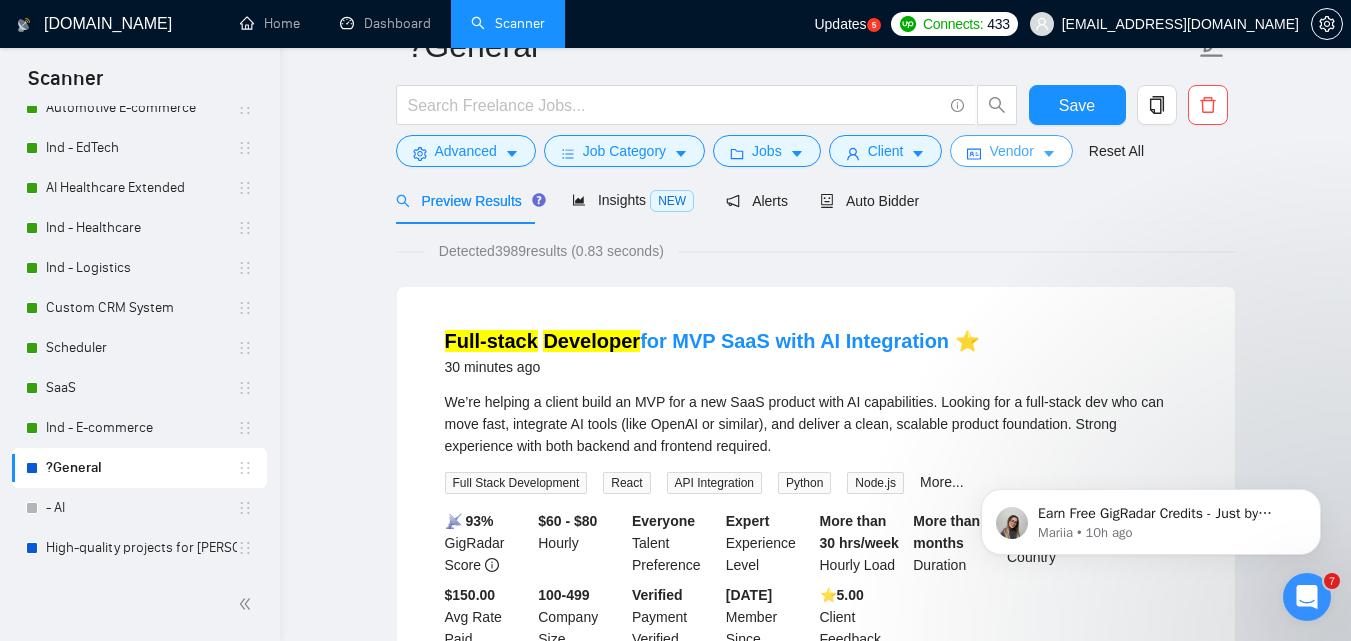 scroll, scrollTop: 0, scrollLeft: 0, axis: both 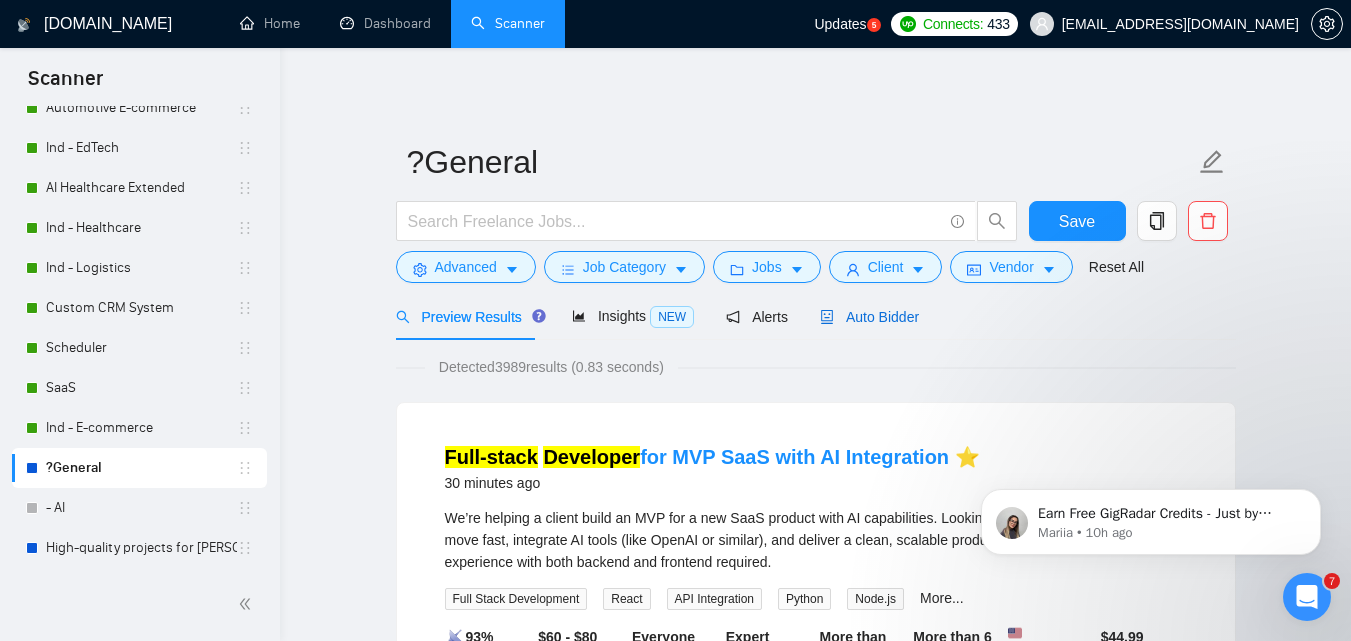 click on "Auto Bidder" at bounding box center (869, 317) 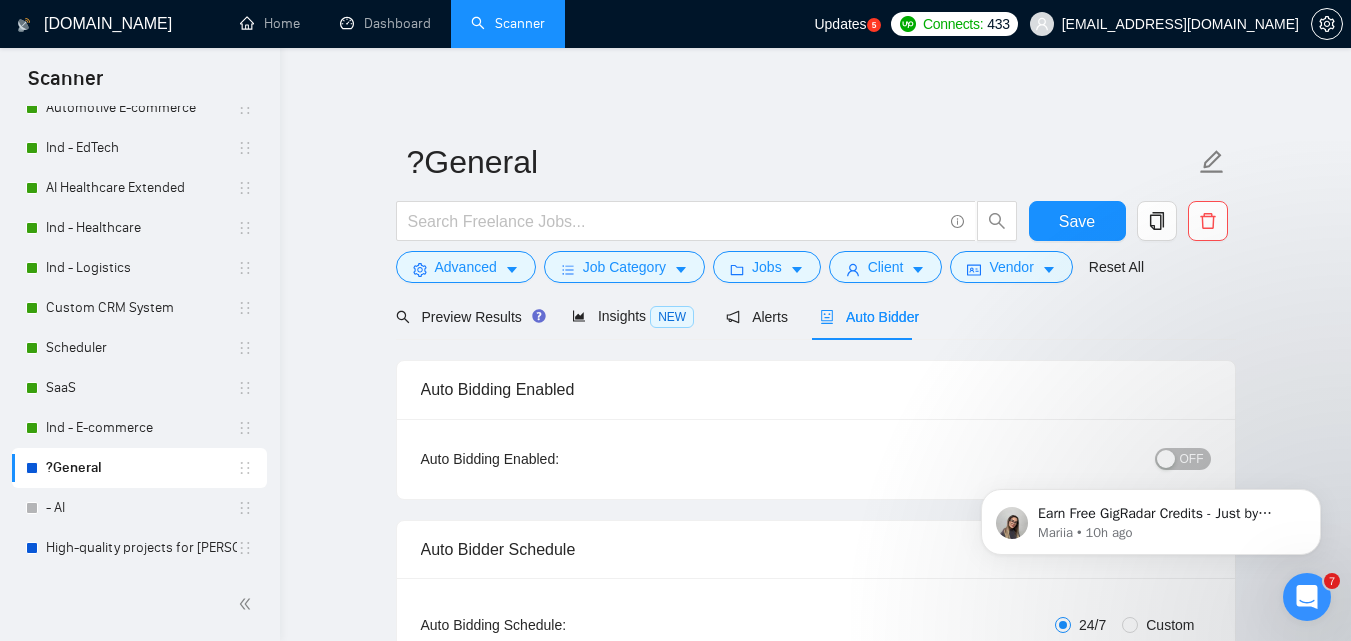 type 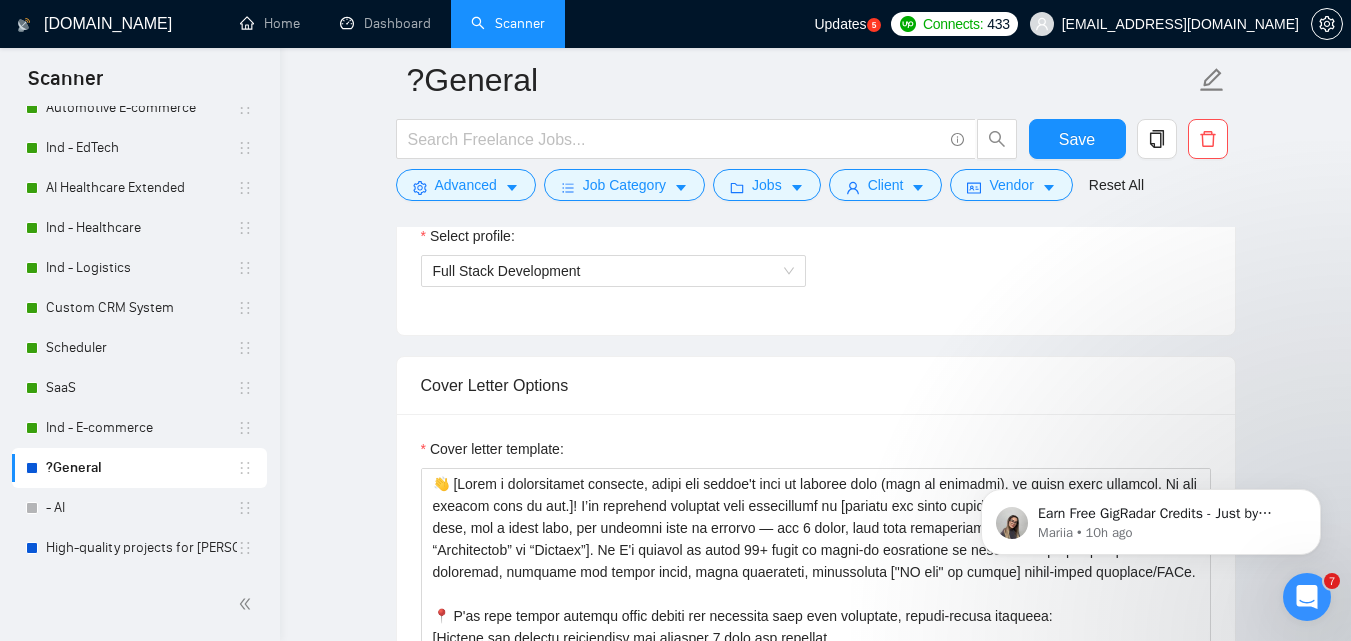 scroll, scrollTop: 1200, scrollLeft: 0, axis: vertical 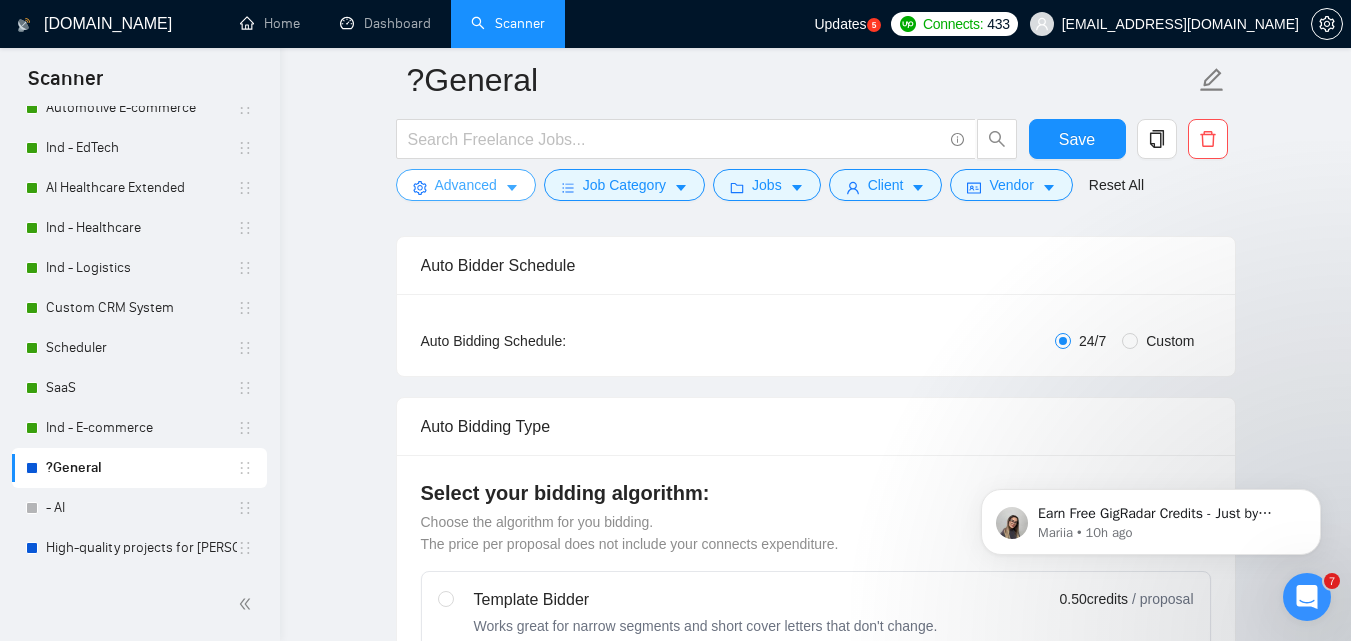 click on "Advanced" at bounding box center (466, 185) 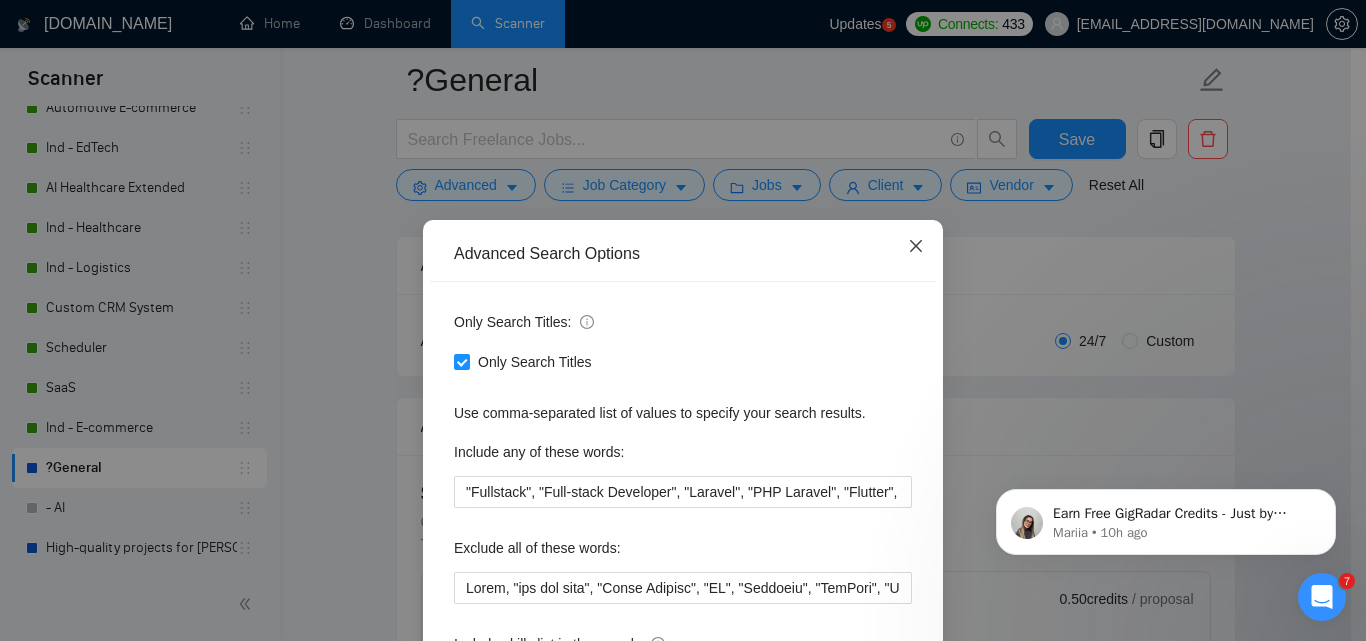 click at bounding box center (916, 247) 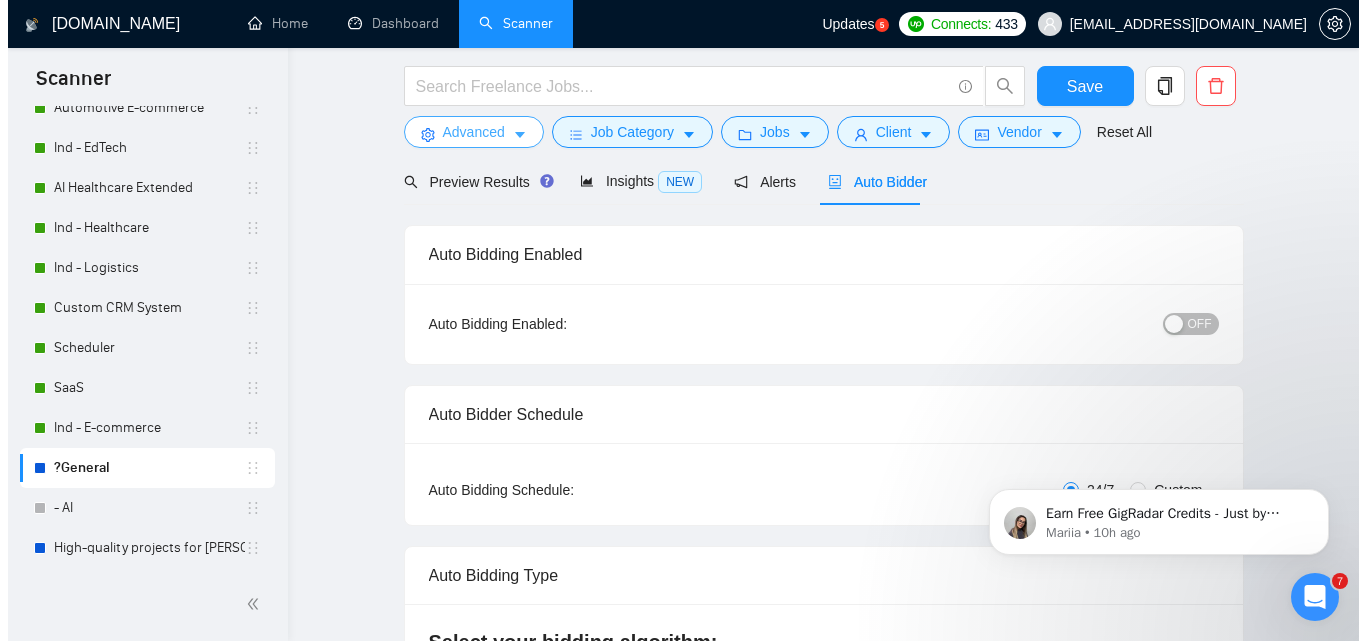 scroll, scrollTop: 0, scrollLeft: 0, axis: both 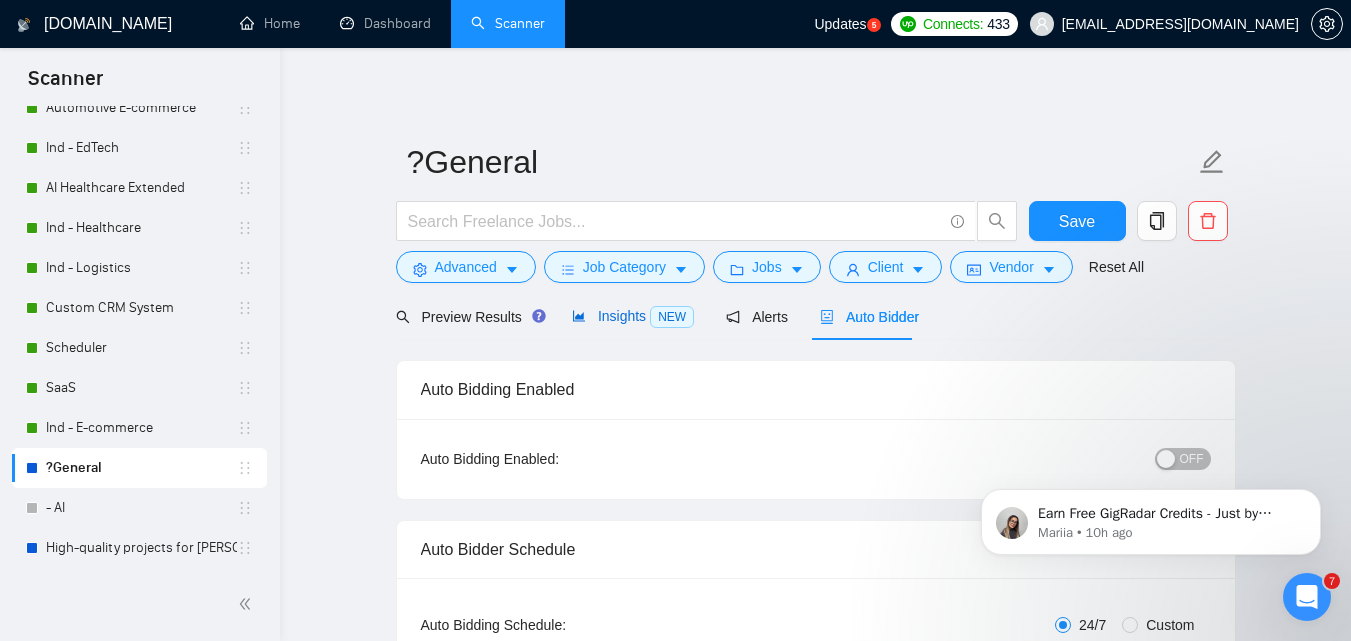 click on "Insights NEW" at bounding box center [633, 316] 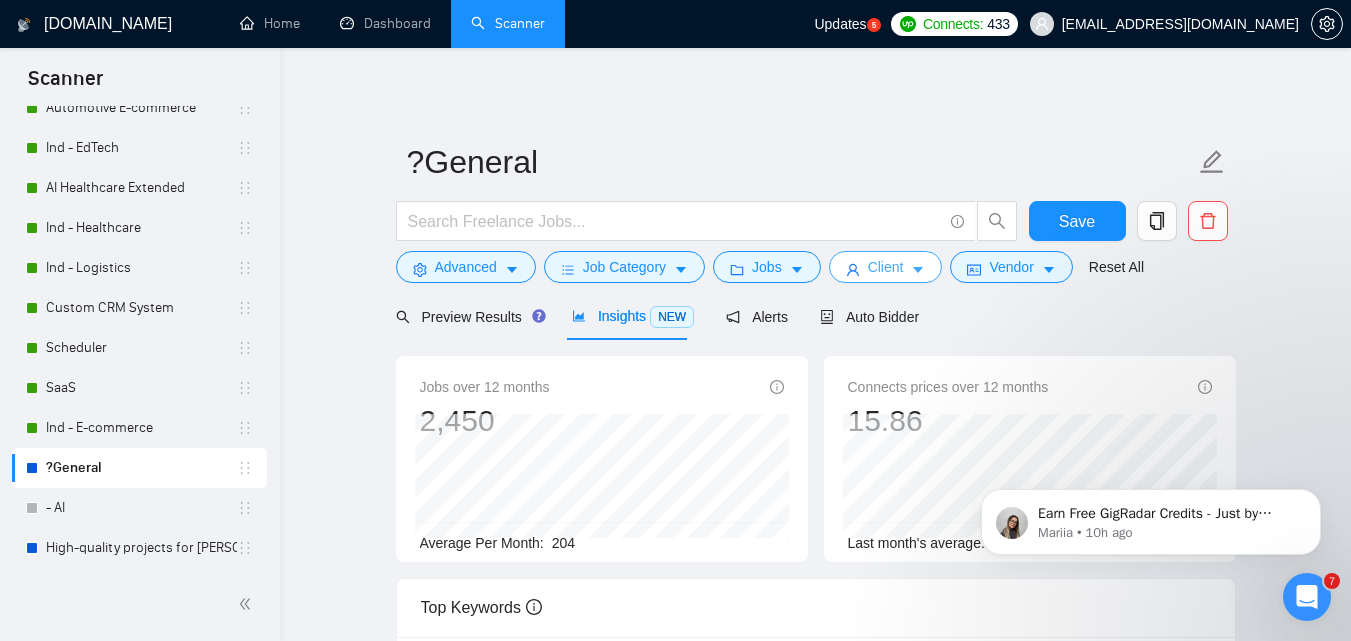 click on "Client" at bounding box center (886, 267) 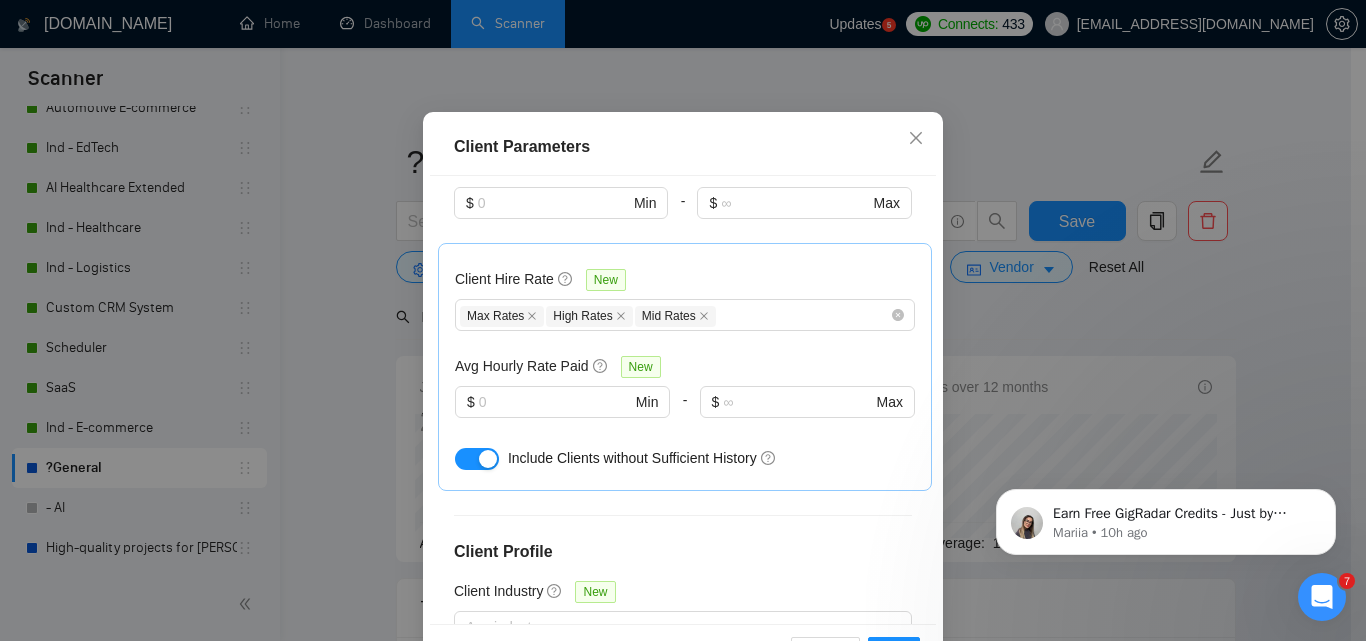 click at bounding box center (477, 459) 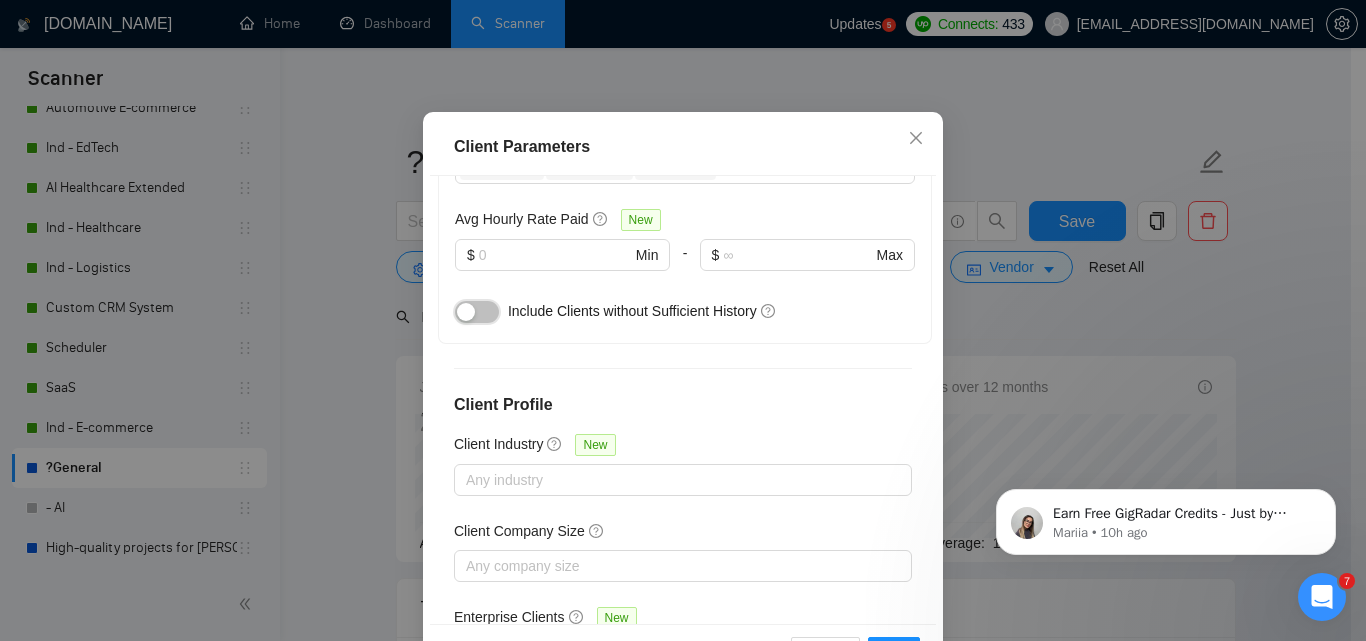 scroll, scrollTop: 851, scrollLeft: 0, axis: vertical 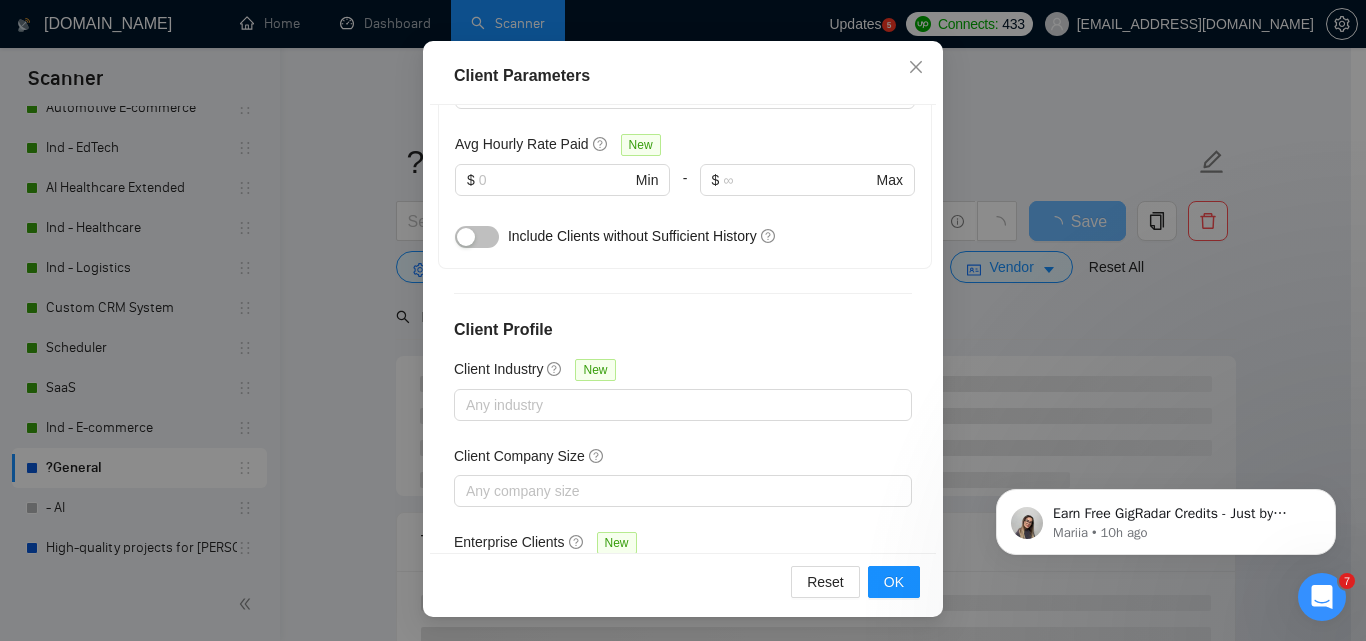 drag, startPoint x: 796, startPoint y: 65, endPoint x: 748, endPoint y: 76, distance: 49.24429 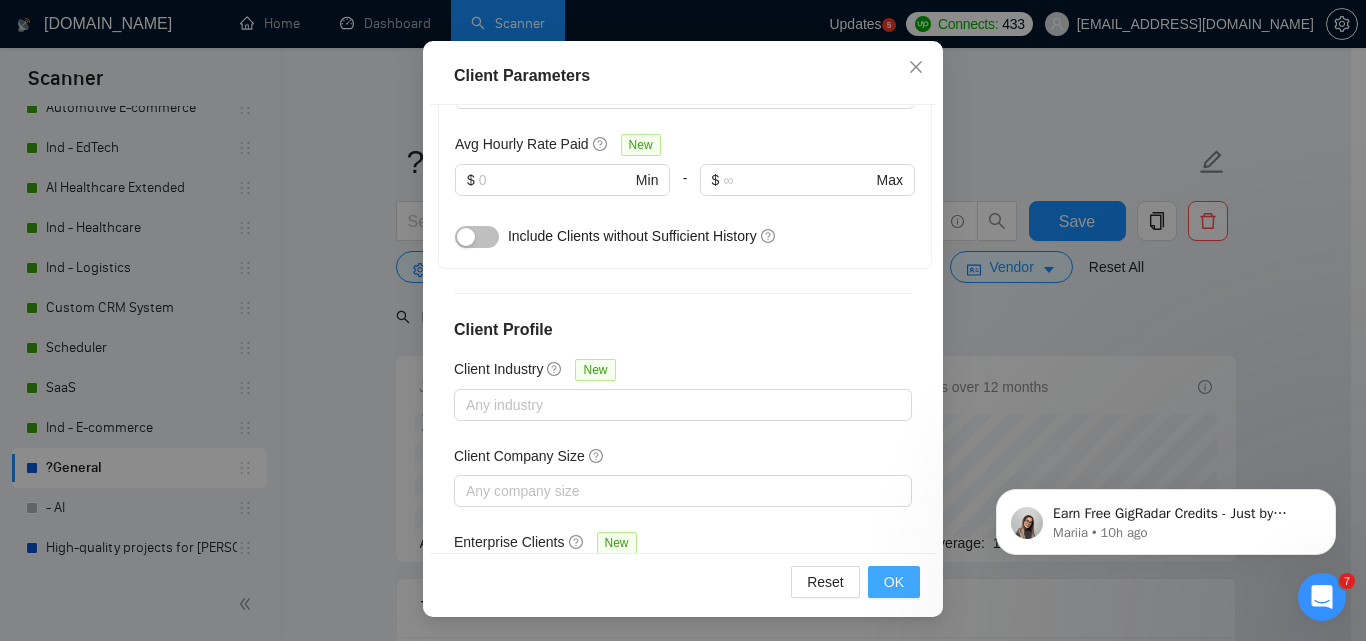 click on "OK" at bounding box center [894, 582] 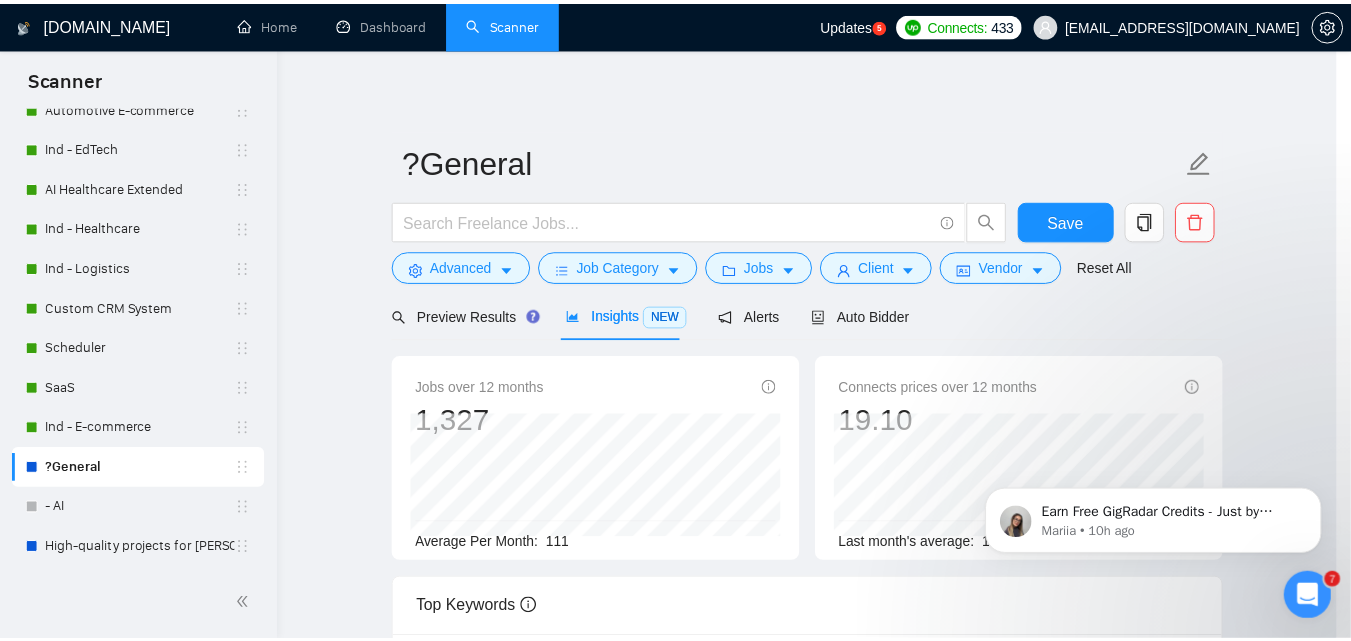 scroll, scrollTop: 80, scrollLeft: 0, axis: vertical 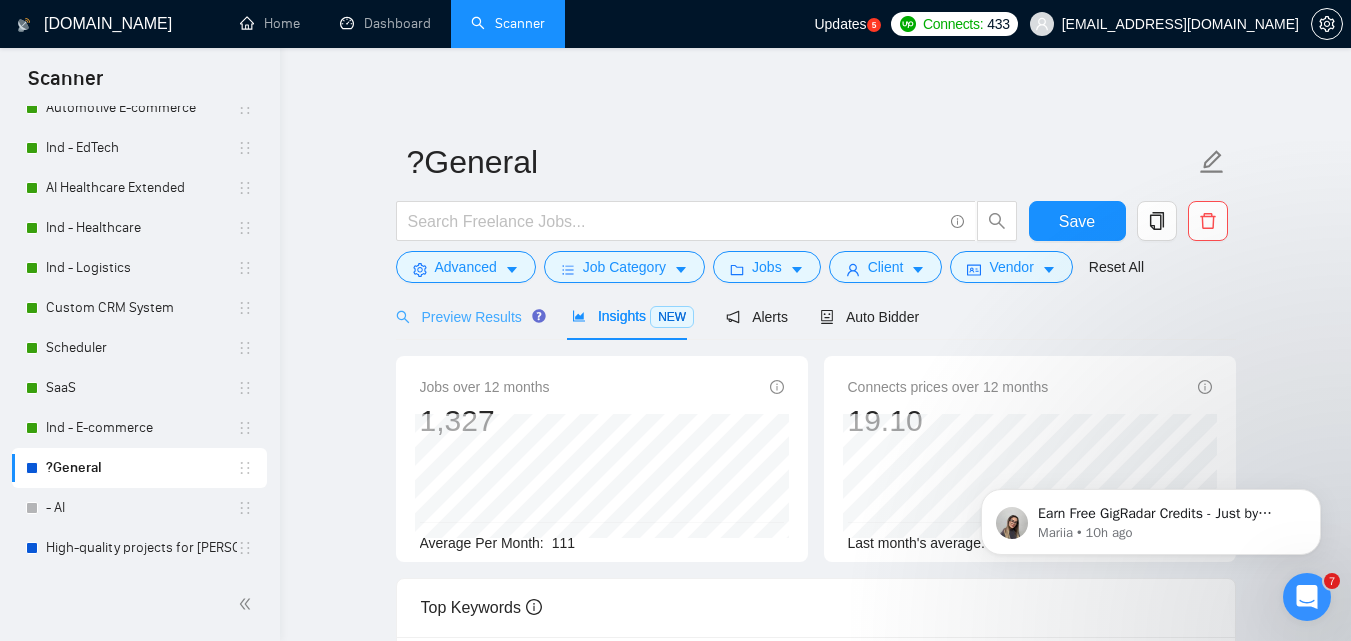 click on "Preview Results" at bounding box center (468, 316) 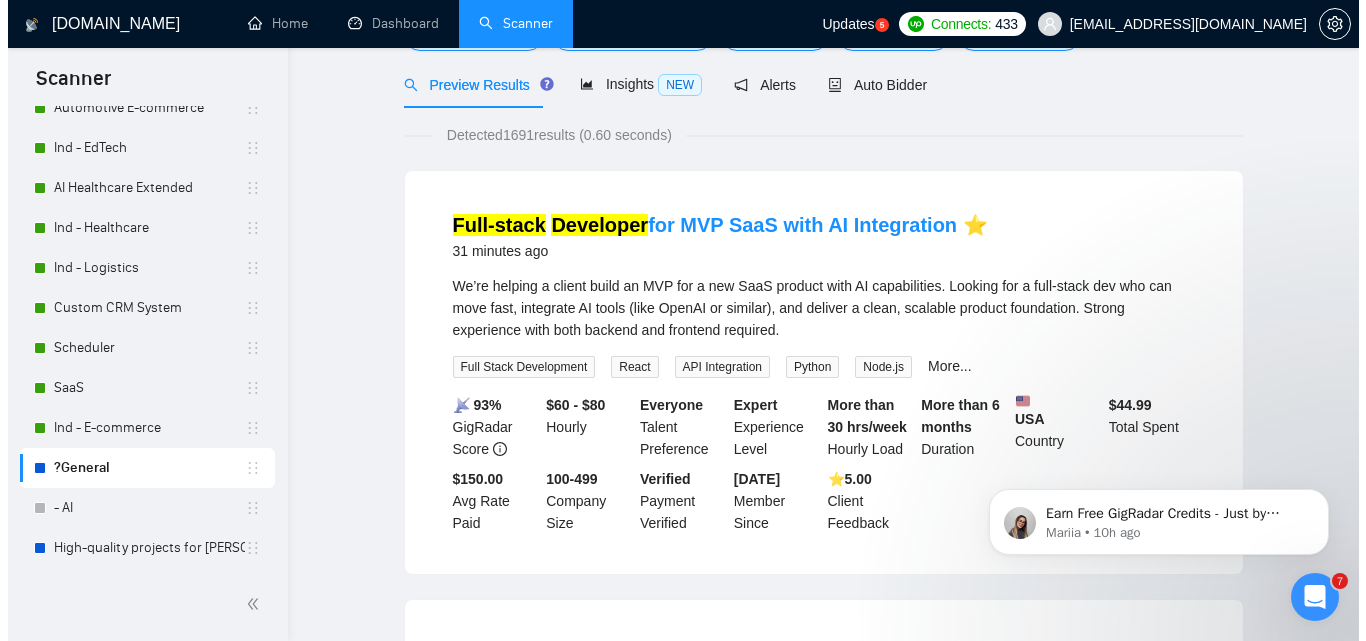 scroll, scrollTop: 0, scrollLeft: 0, axis: both 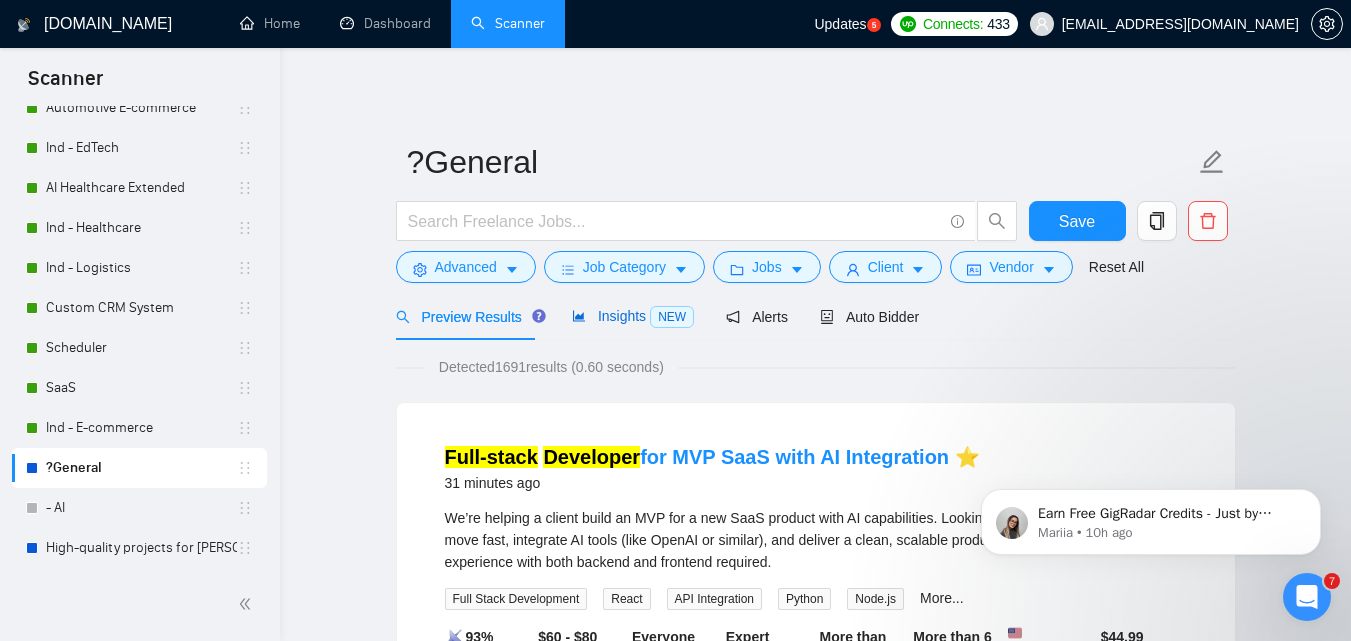 click on "Insights NEW" at bounding box center (633, 316) 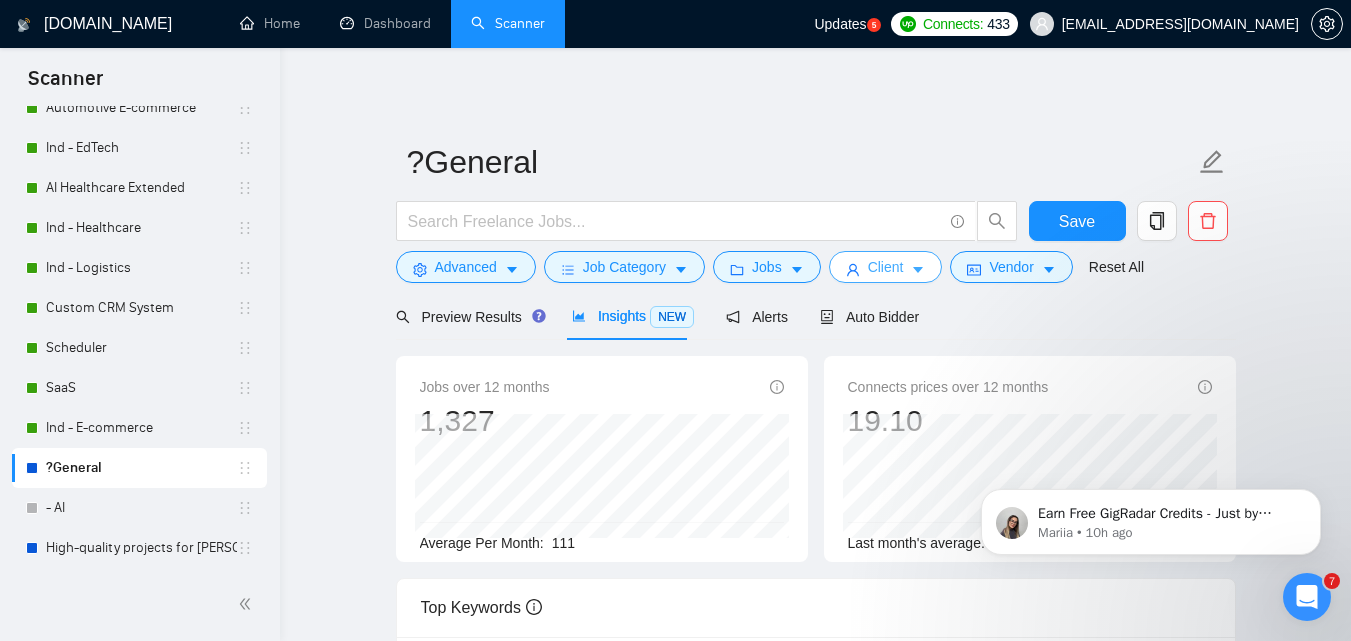 click on "Client" at bounding box center (886, 267) 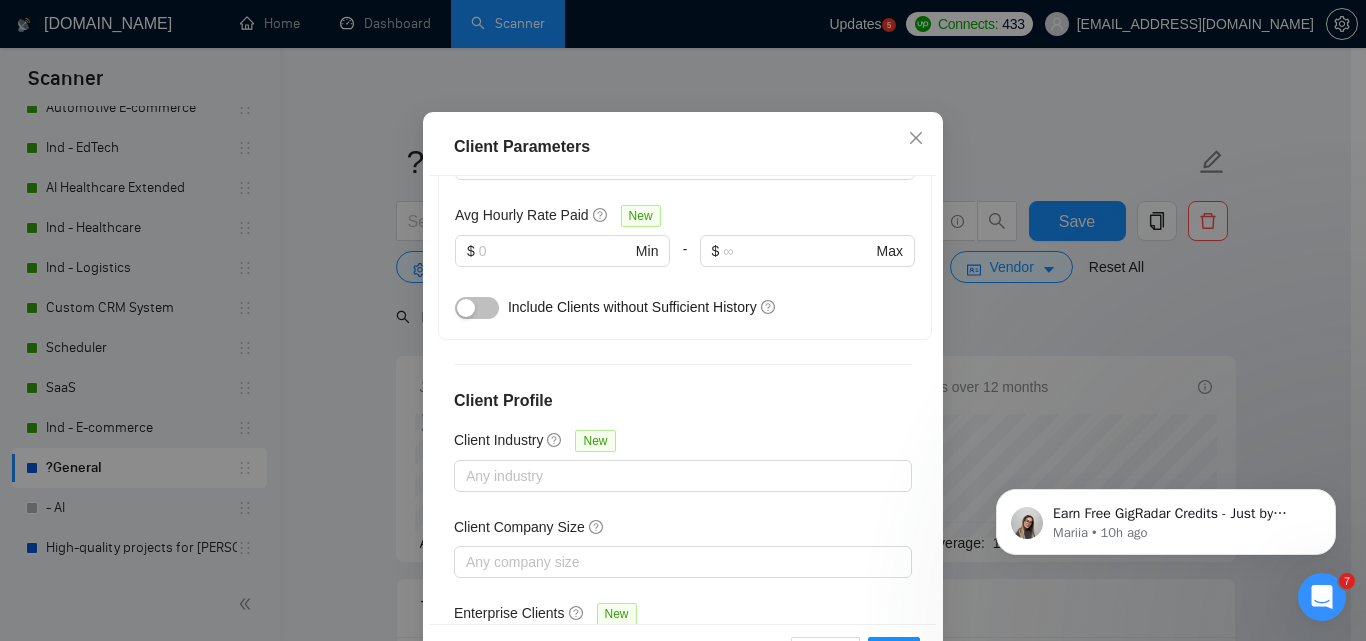 click at bounding box center [477, 308] 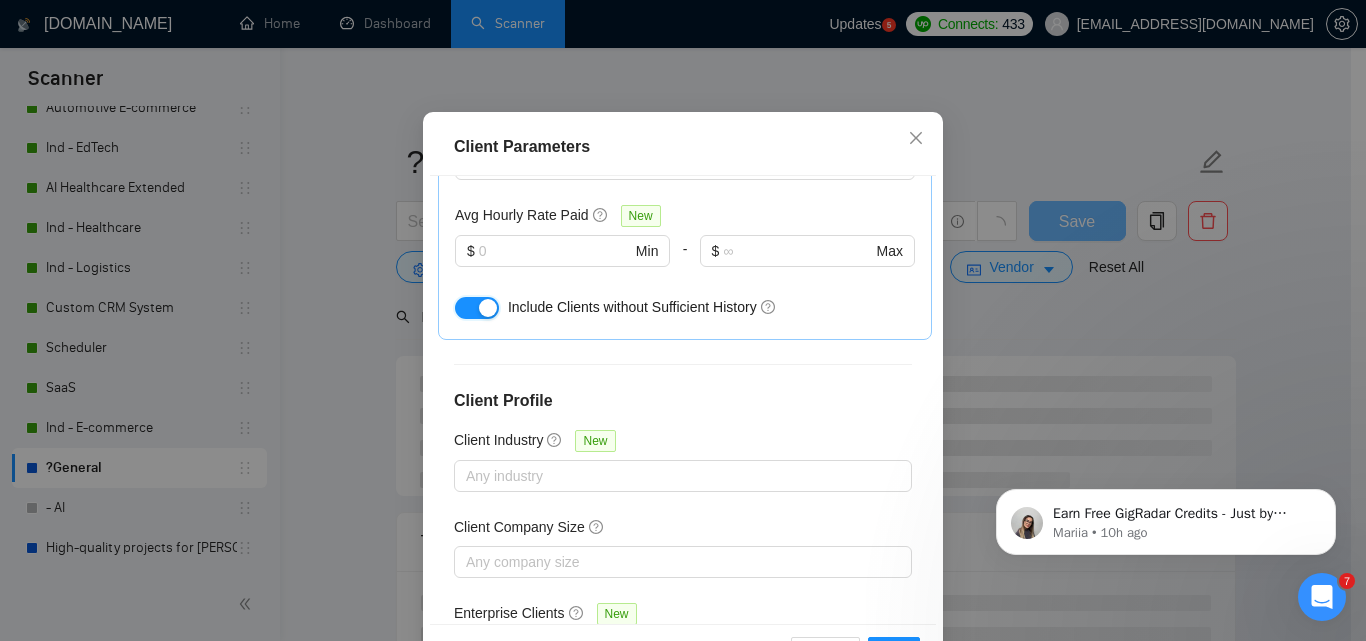 scroll, scrollTop: 251, scrollLeft: 0, axis: vertical 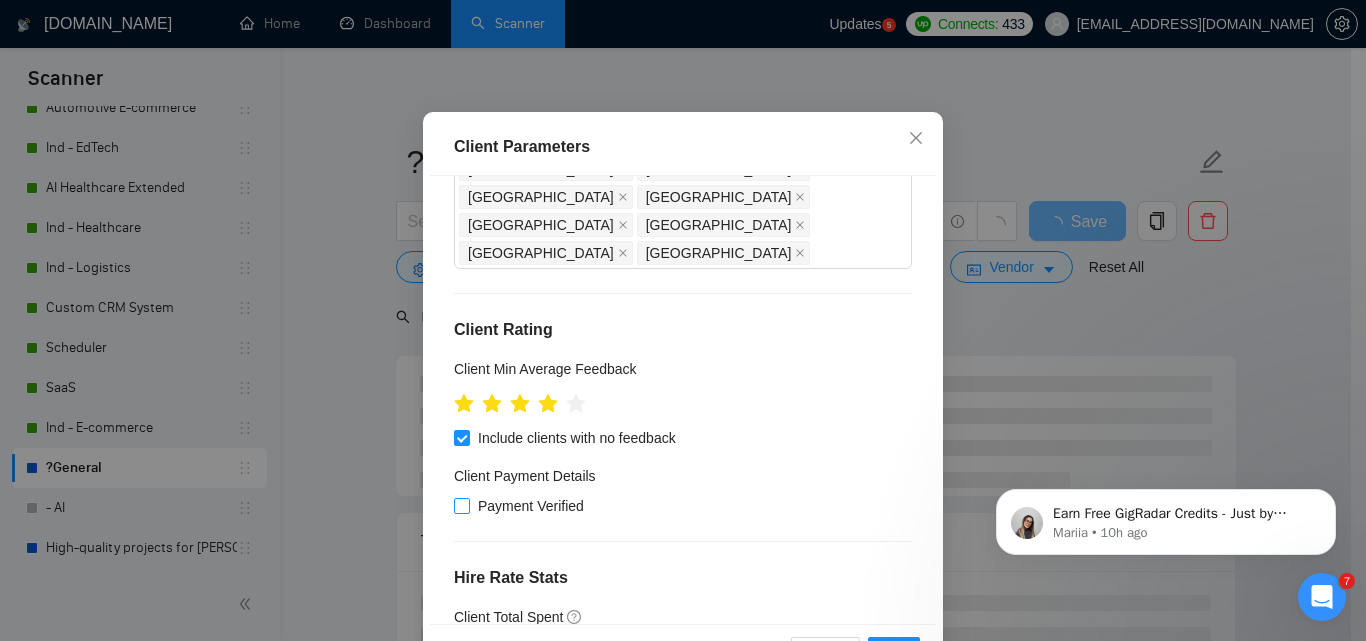 click on "Payment Verified" at bounding box center (461, 505) 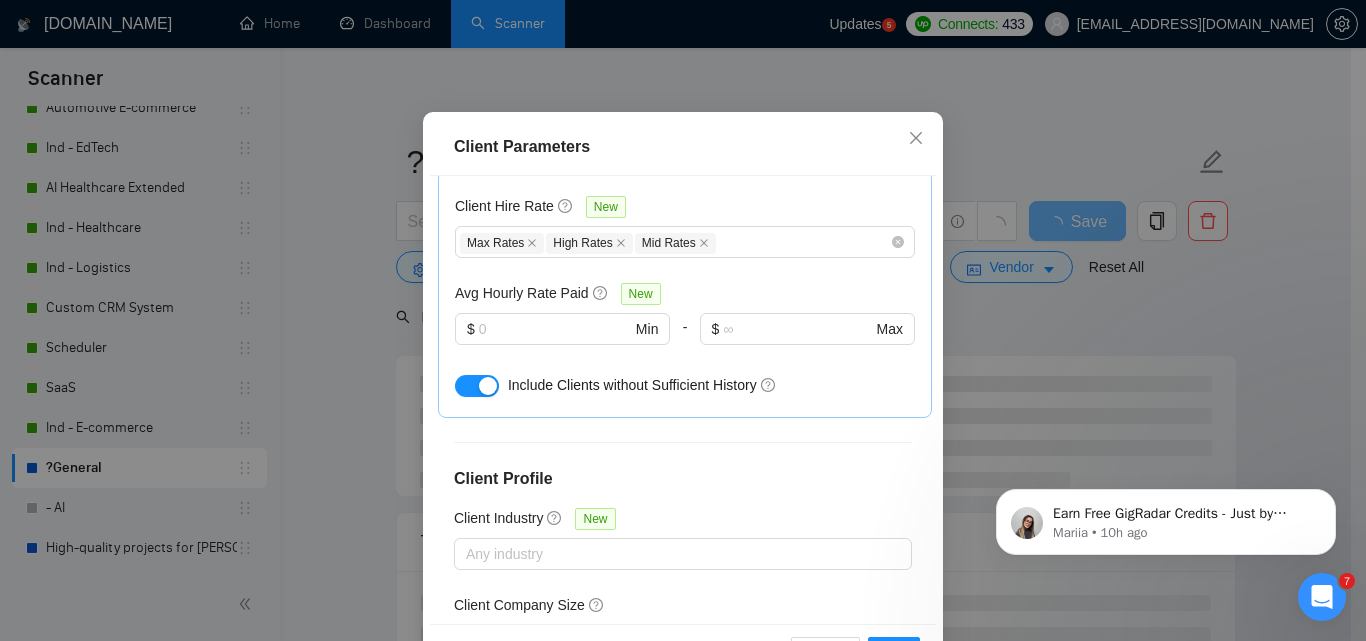 scroll, scrollTop: 851, scrollLeft: 0, axis: vertical 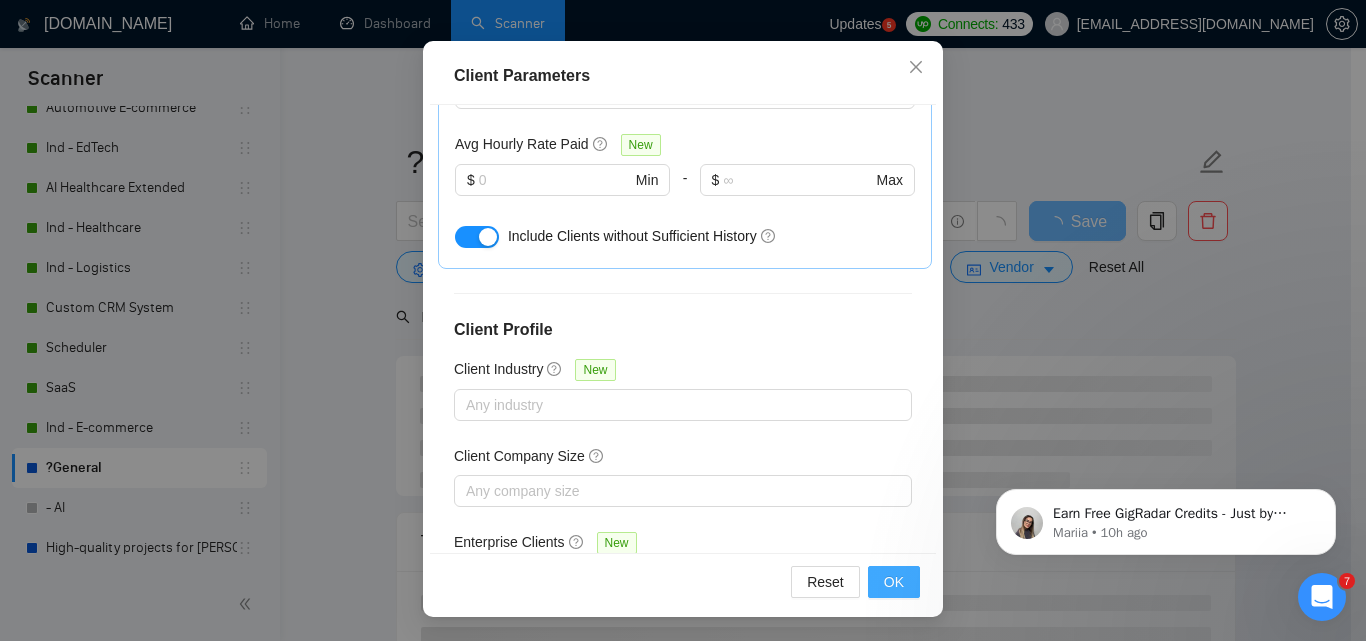 click on "OK" at bounding box center [894, 582] 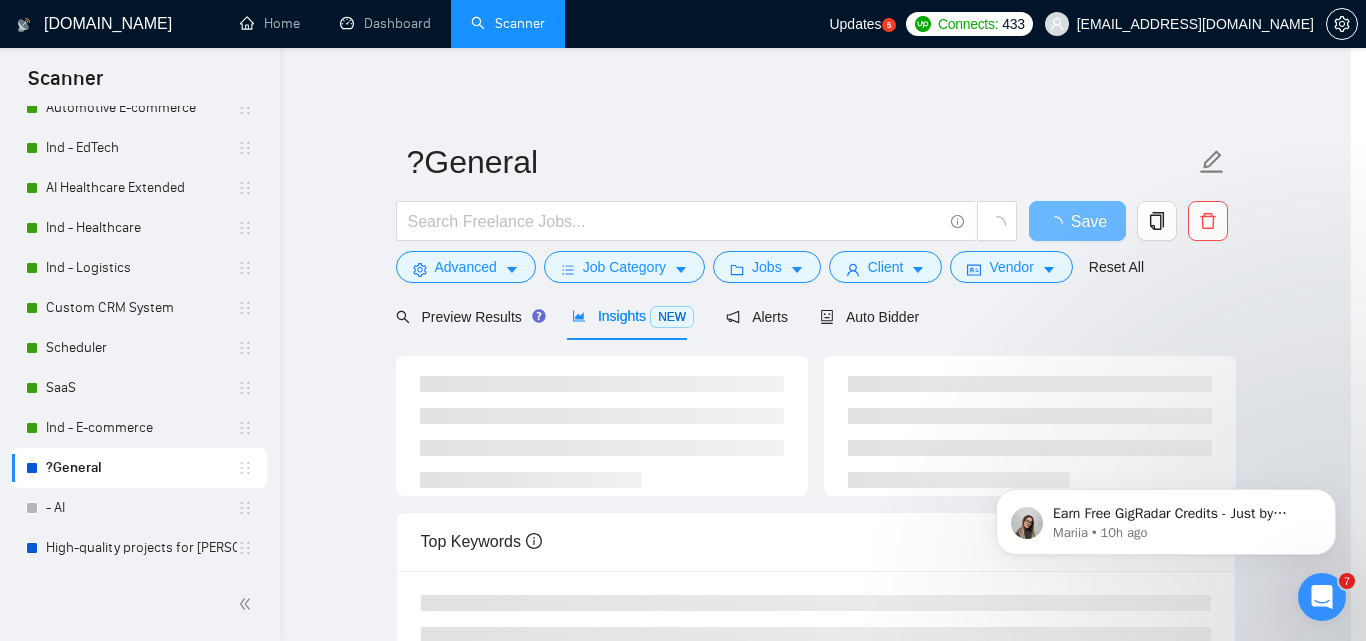 scroll, scrollTop: 80, scrollLeft: 0, axis: vertical 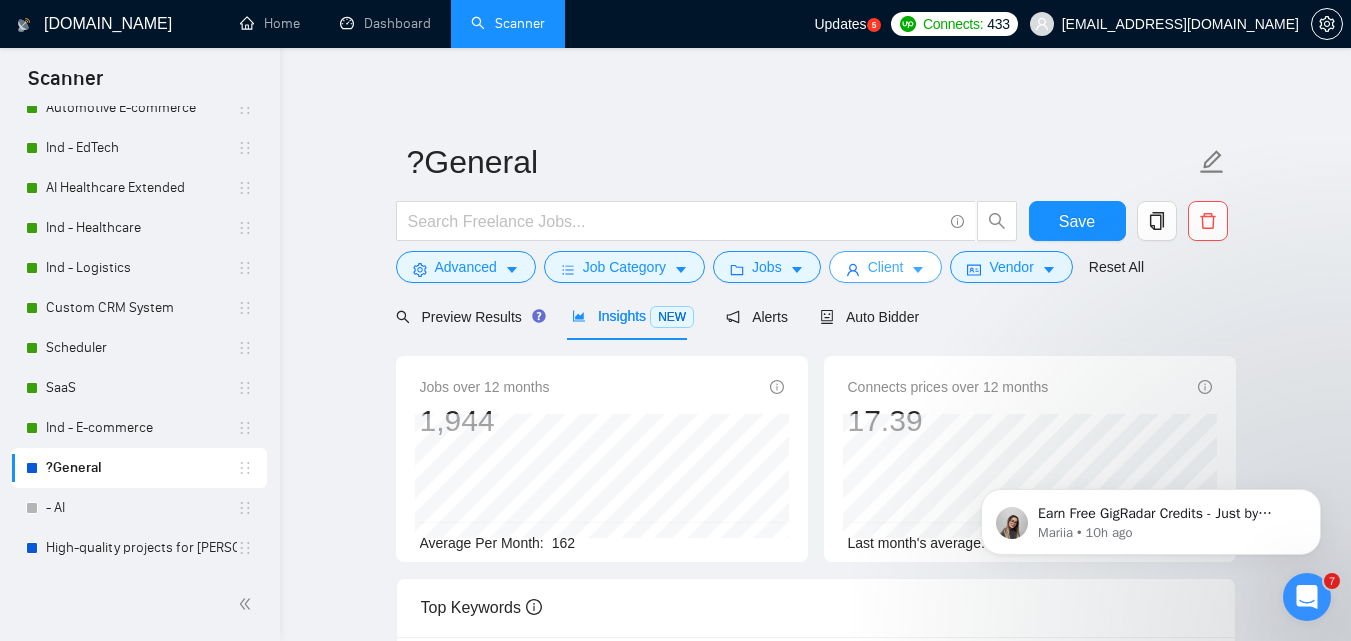 click on "Client" at bounding box center (886, 267) 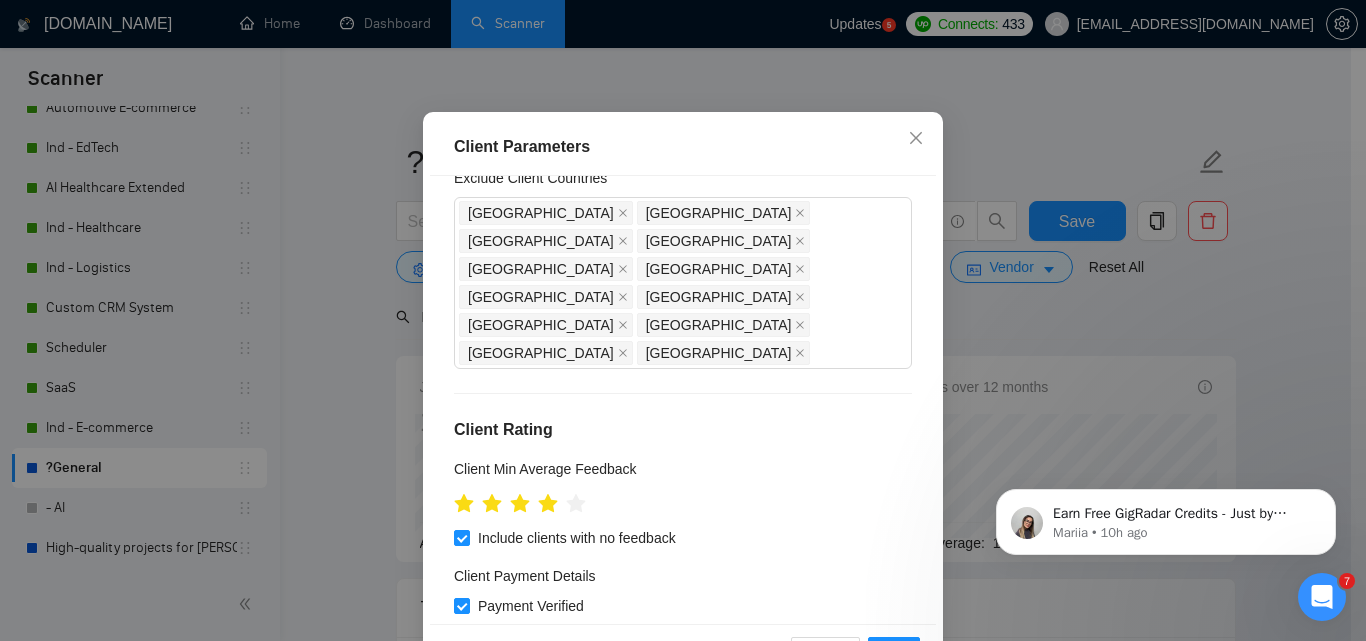 scroll, scrollTop: 451, scrollLeft: 0, axis: vertical 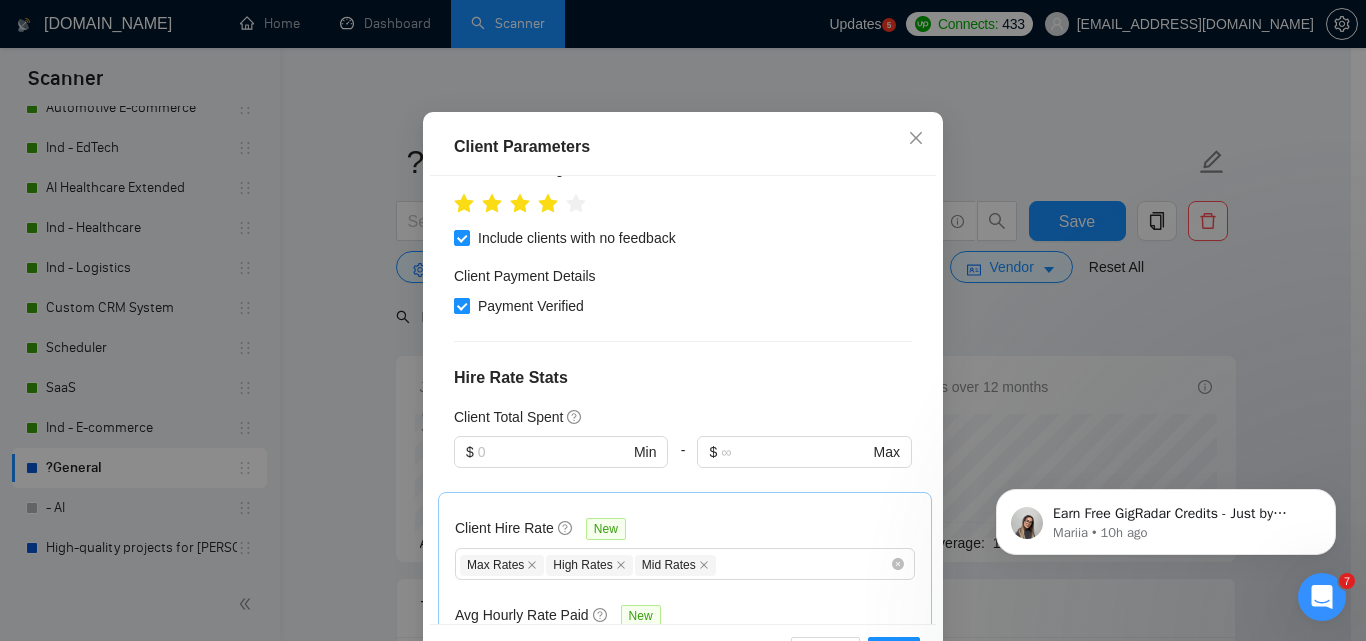 click at bounding box center [462, 306] 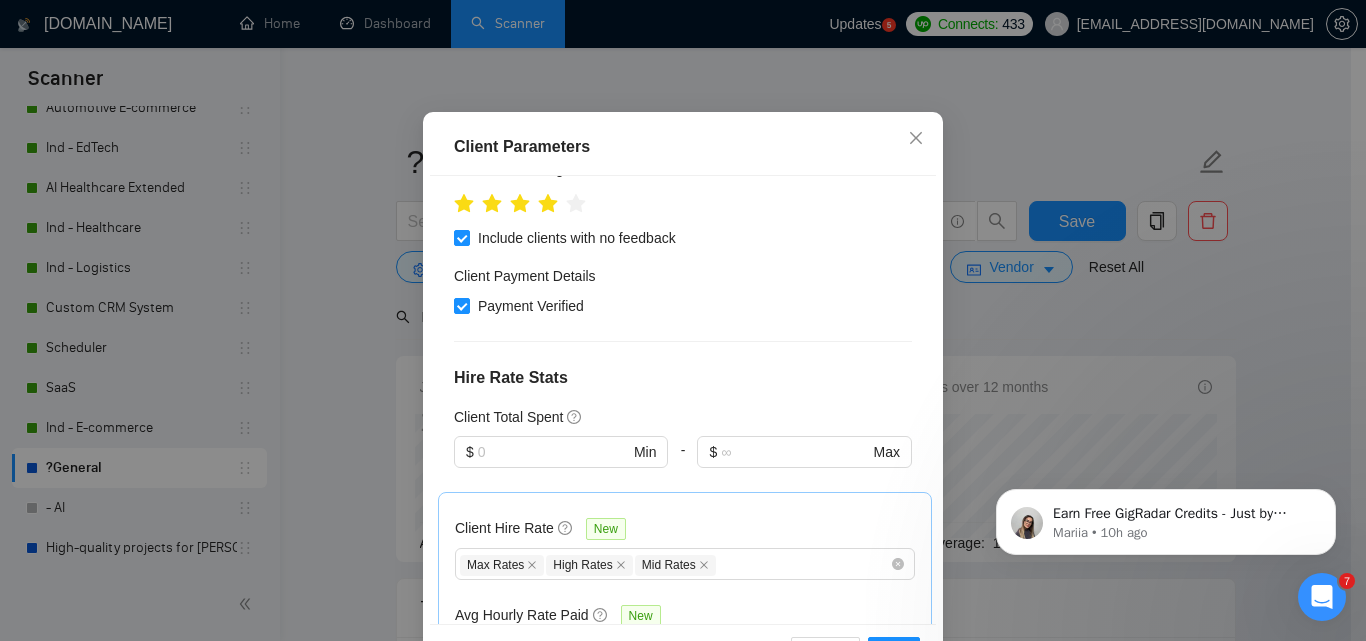 checkbox on "false" 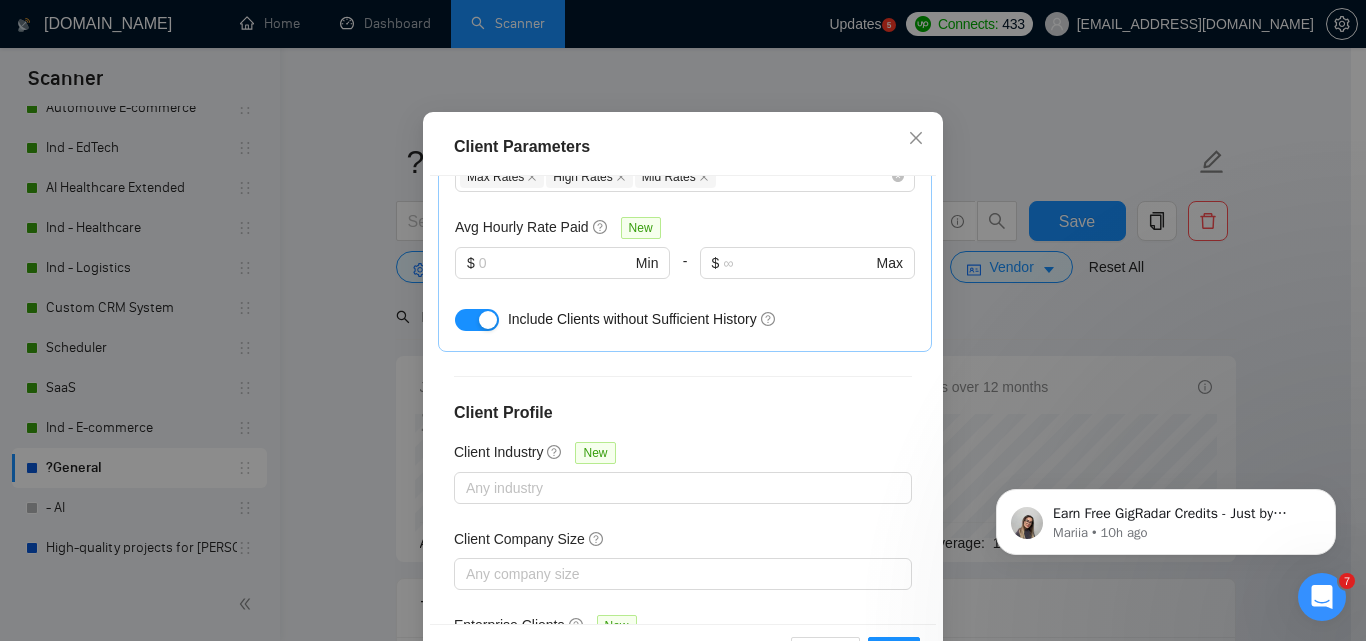 scroll, scrollTop: 851, scrollLeft: 0, axis: vertical 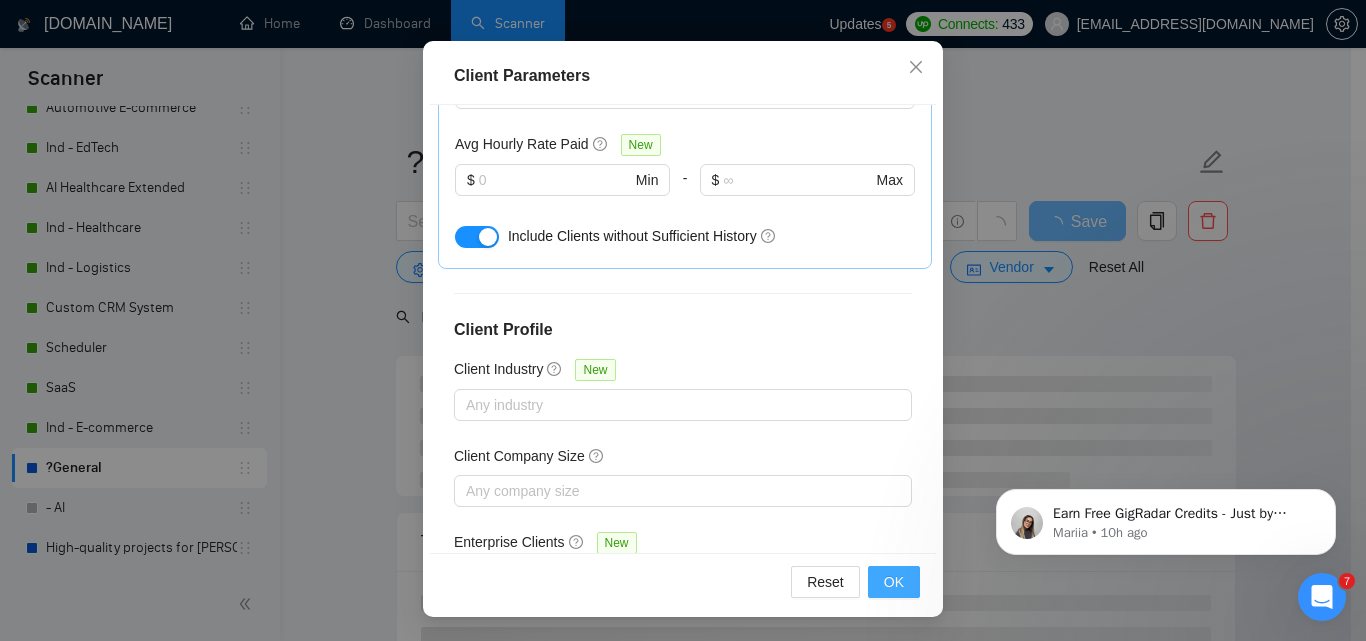 click on "OK" at bounding box center [894, 582] 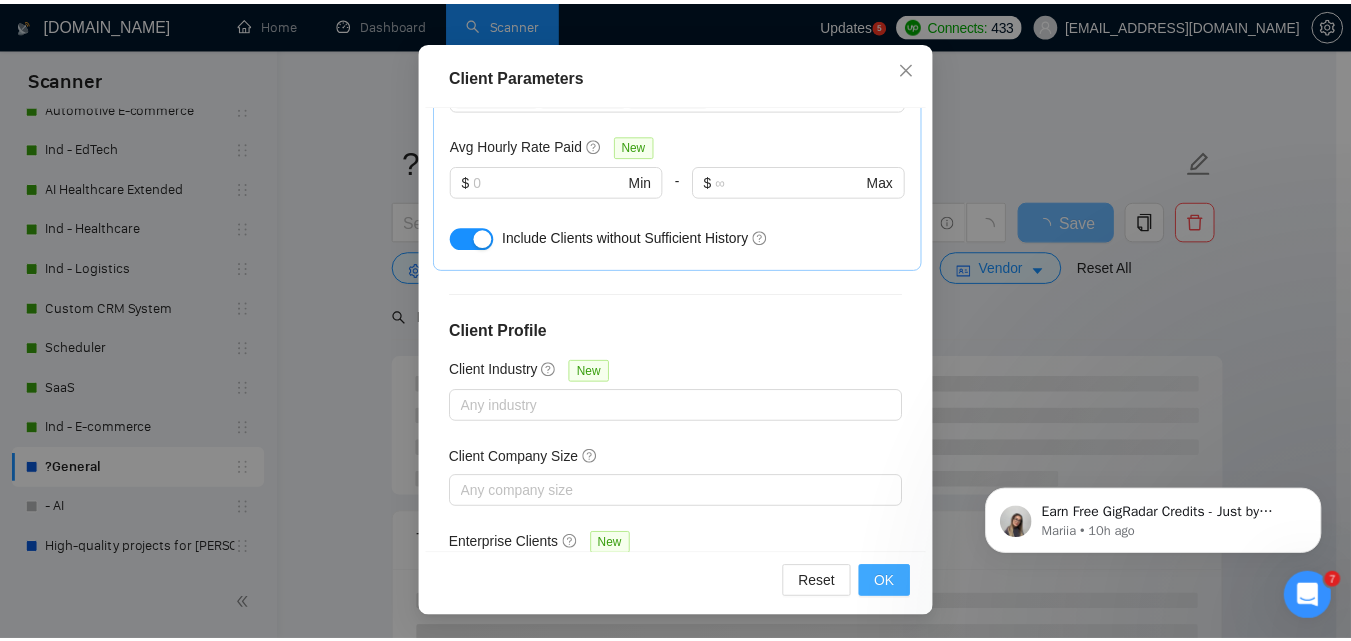 scroll, scrollTop: 80, scrollLeft: 0, axis: vertical 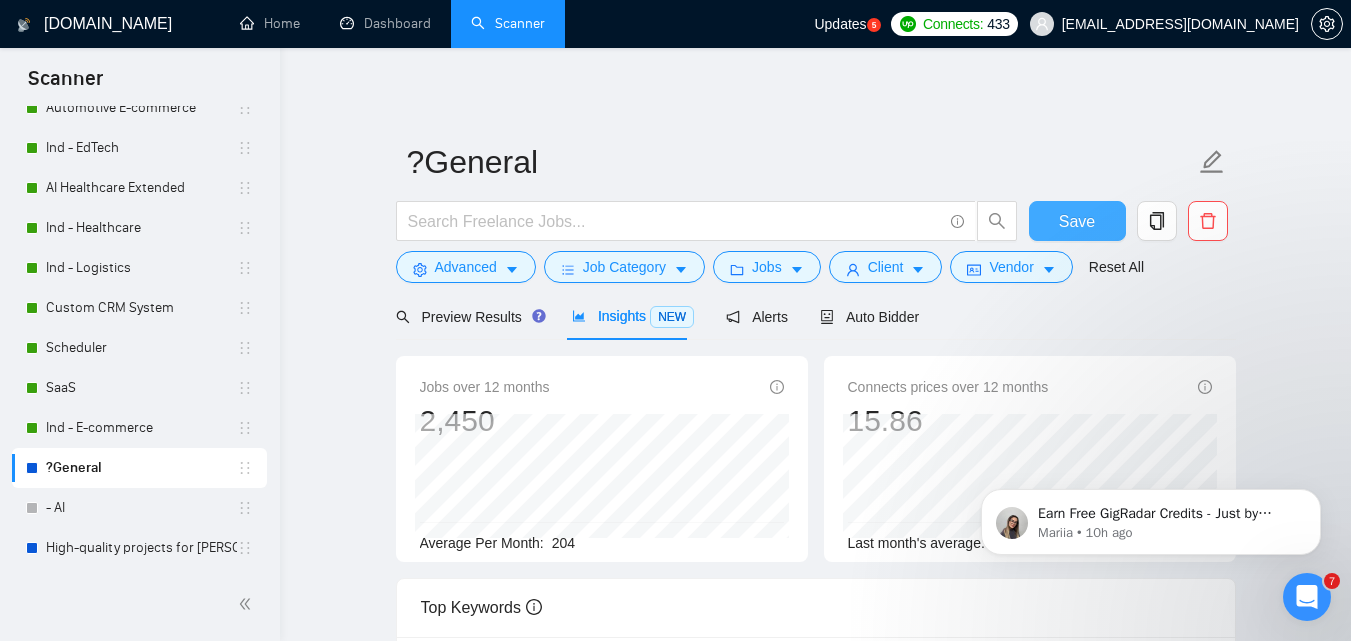 click on "Save" at bounding box center (1077, 221) 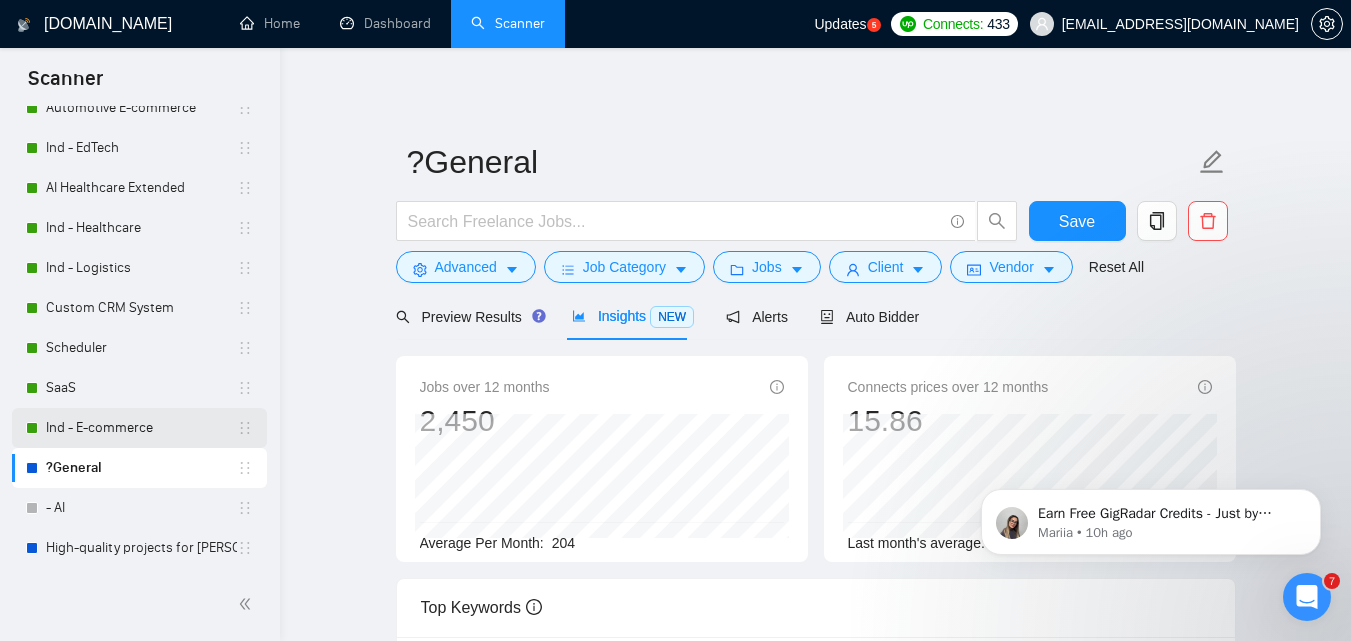 click on "Ind - E-commerce" at bounding box center (141, 428) 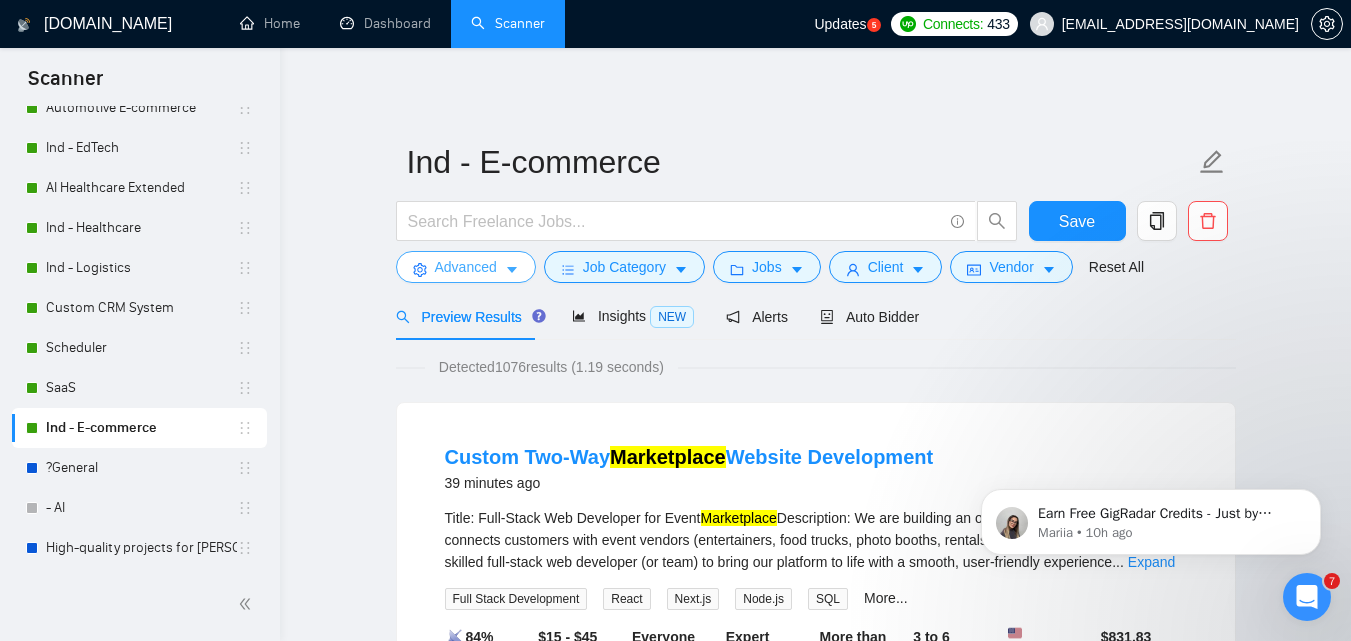 click on "Advanced" at bounding box center [466, 267] 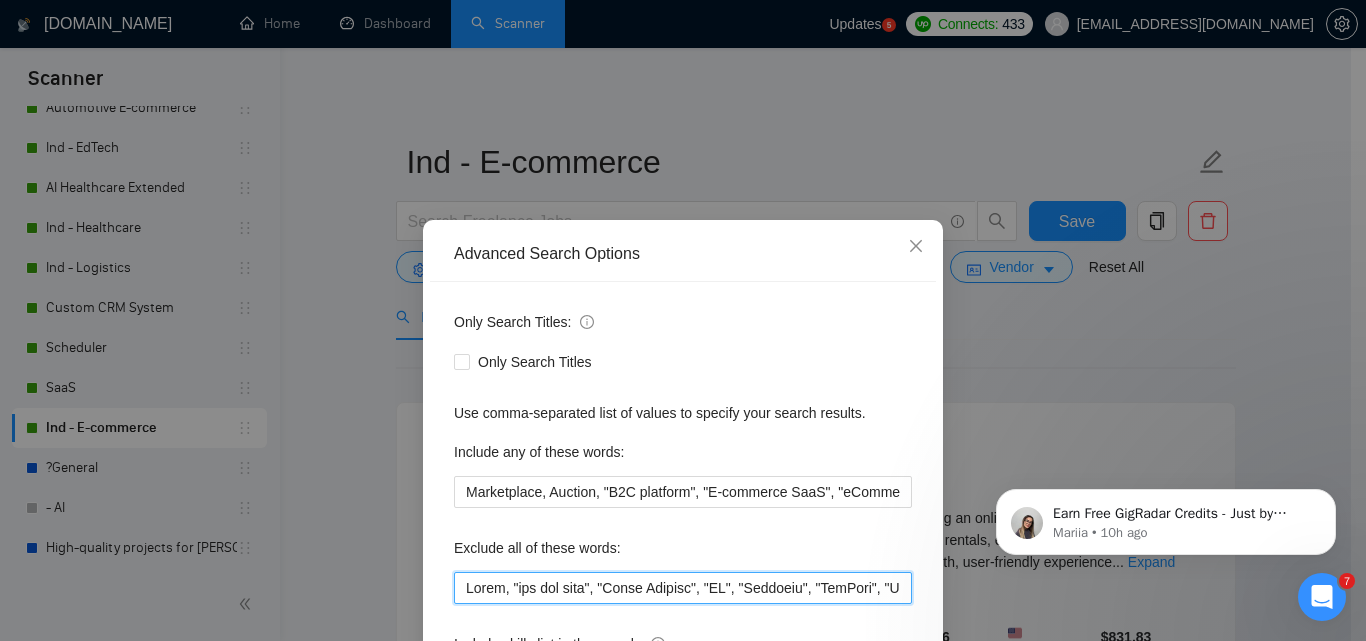 click at bounding box center [683, 588] 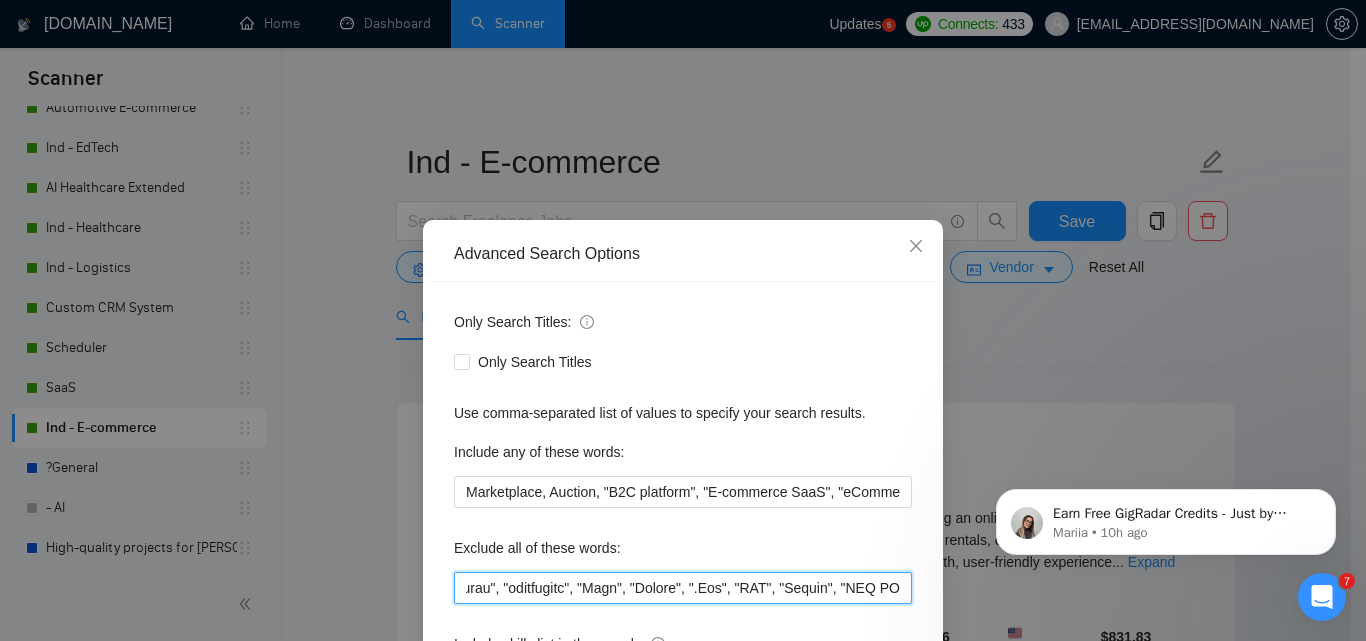 scroll, scrollTop: 0, scrollLeft: 10524, axis: horizontal 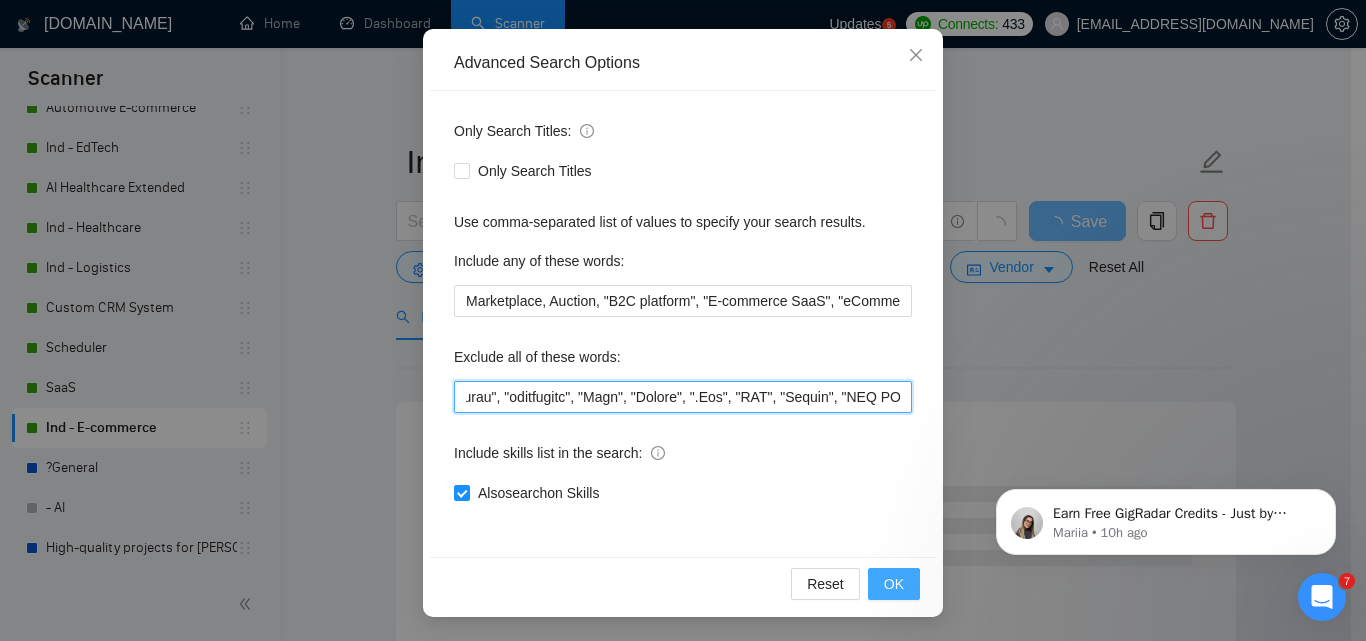 type on "[MEDICAL_DATA] our team", "Adult Content", "AR", "Airtable", "AnyDesk", "[DOMAIN_NAME]", "AWS Amplify", "Aws Fullstack", "Bachelor's", "Betting", "Bigcommerce", "Bolt", "[DOMAIN_NAME]", "Bubble", "[DOMAIN_NAME]", "BuddyBoss", "C", "C#", "C++", "Canvas LMS", "Caspio", Caspo, "Casino", "Chatter", "Code Review", "Code Reviews", "Consultancy", "Crypto", "Dating", "Debugging", "Desarrollador", "deffered pay", "Desarrollar", "Discord", "Do not apply as an agency", "Don't apply as an agency", "no agency", "Dynamics 365", "Embedded", "Epic", "EClinicalworks", "Ember.js", "FBA", "Fix", "FlutterFlow", "Framer", "Glide", "GoHighLevel", "Grow with the team", "Guide", "Hire", "HivePress", "Hubspot", "Java", "Join", "Junior", "KEAP CRM", "Kotlin", "Lovable", "Listing", "Looking to partner", "Low code", "low code", "Low-code", "lowcode", "No-code", "no code", "nocode", Moodle, "[DOMAIN_NAME]", "[DATE][DOMAIN_NAME]", "Managing Amazon", "Middle", "Microsoft", "NFT", "NO AGENCIES", "no agencies", "hiring", "Only Fans", "OnlyFans", "OpenMRS", "OpenEMR", "P..." 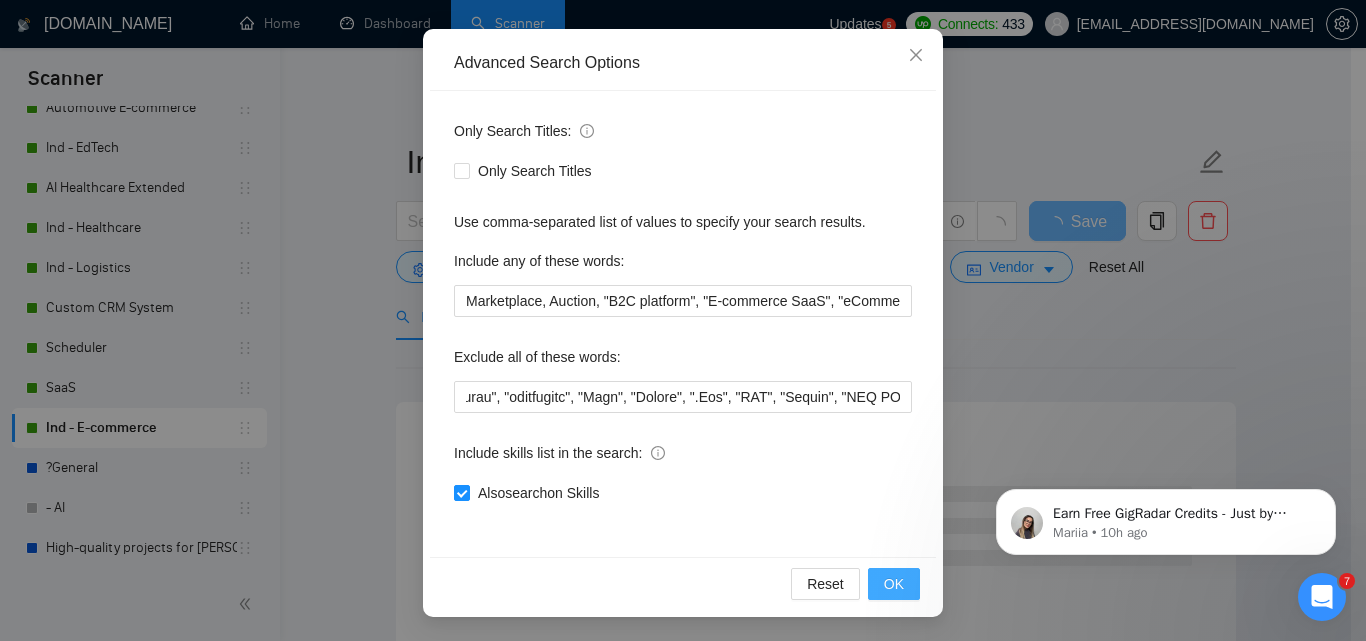 click on "OK" at bounding box center (894, 584) 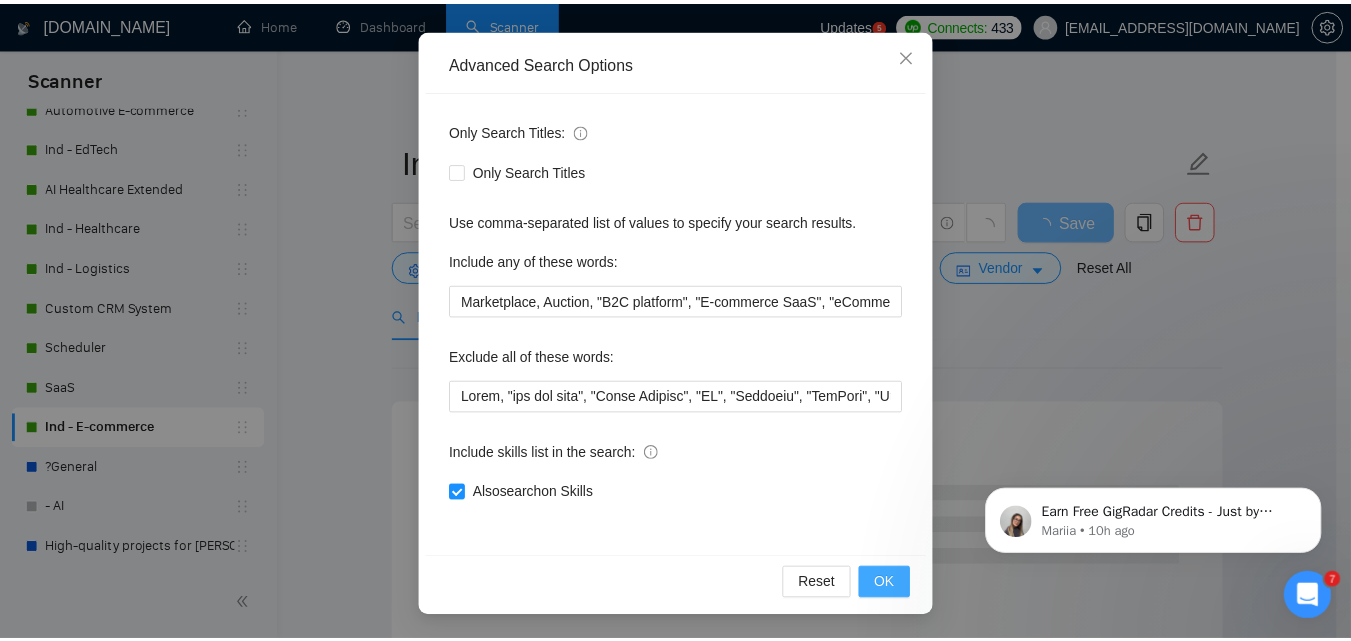 scroll, scrollTop: 91, scrollLeft: 0, axis: vertical 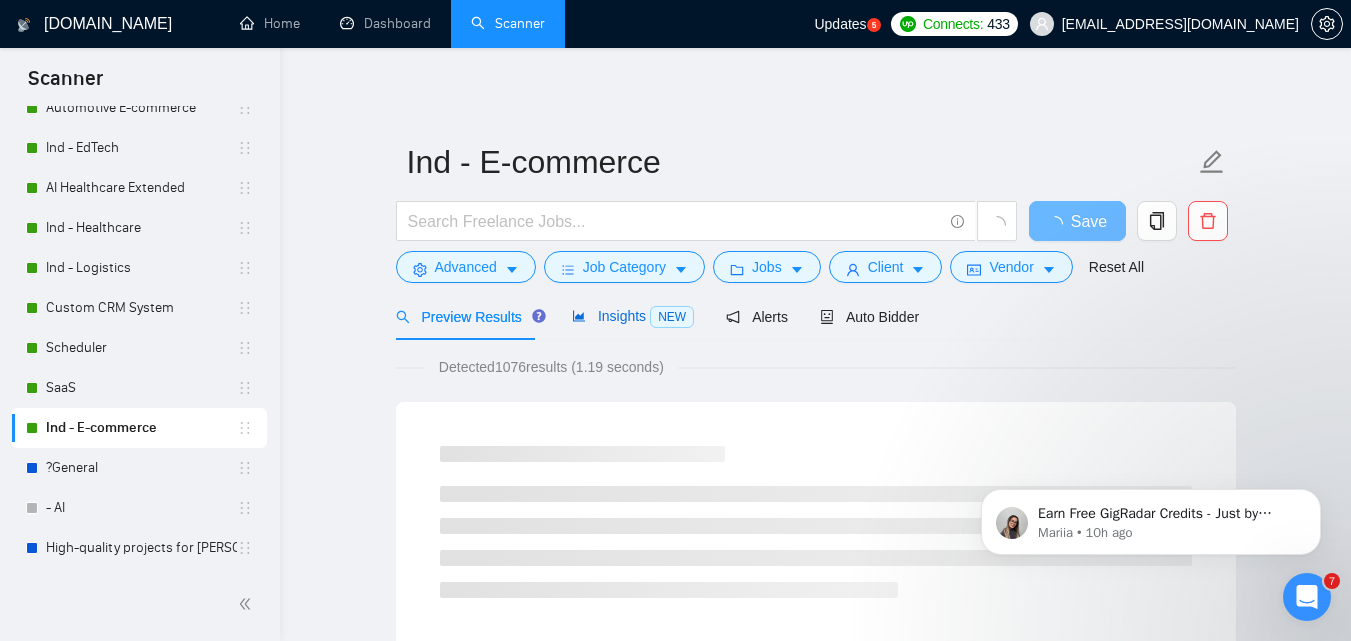 click on "Insights NEW" at bounding box center [633, 316] 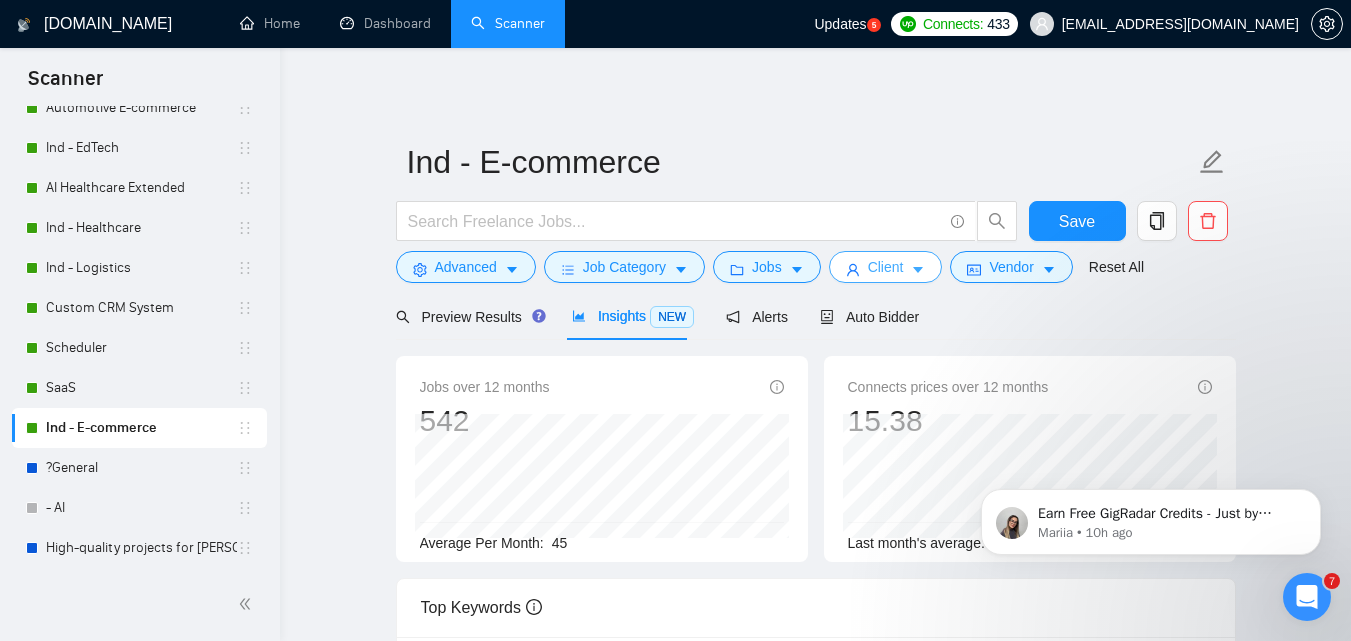 click 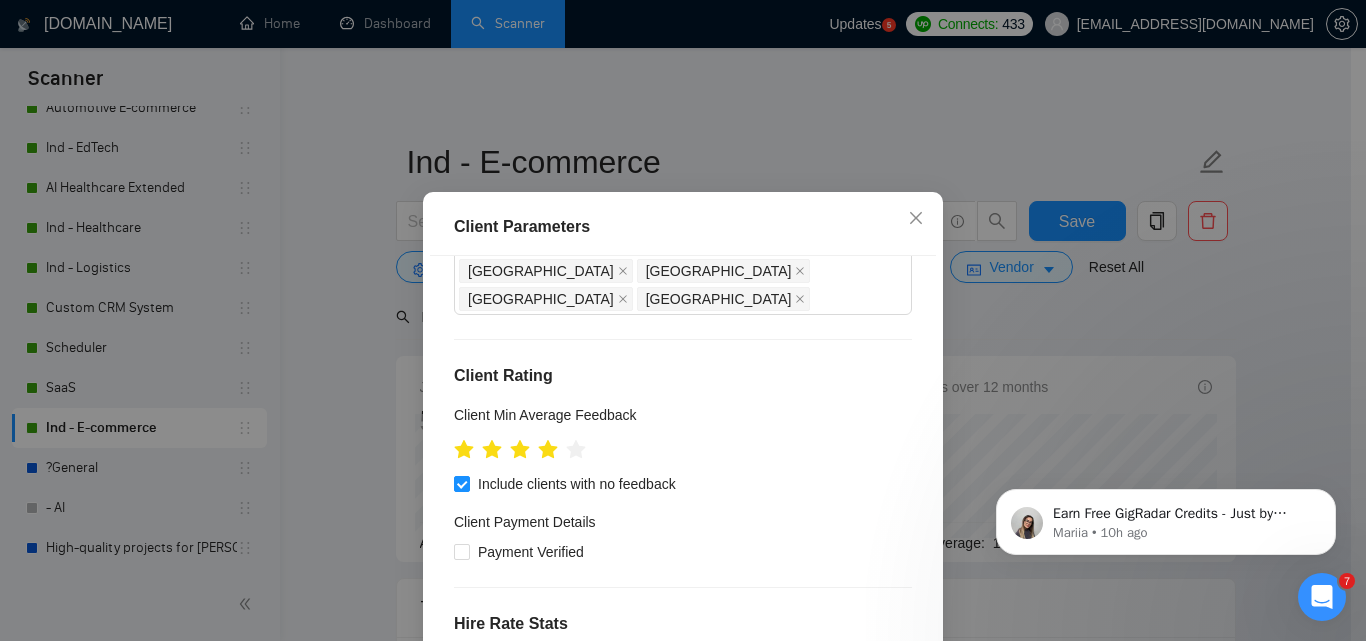 scroll, scrollTop: 251, scrollLeft: 0, axis: vertical 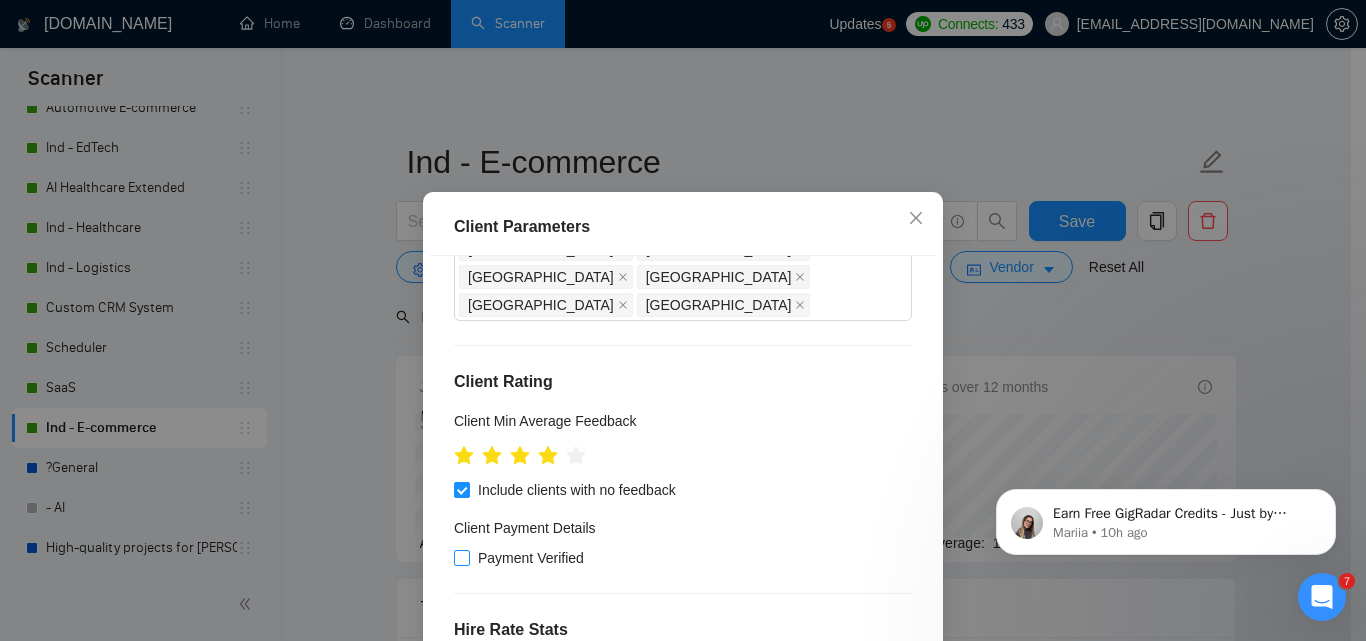click on "Payment Verified" at bounding box center (461, 557) 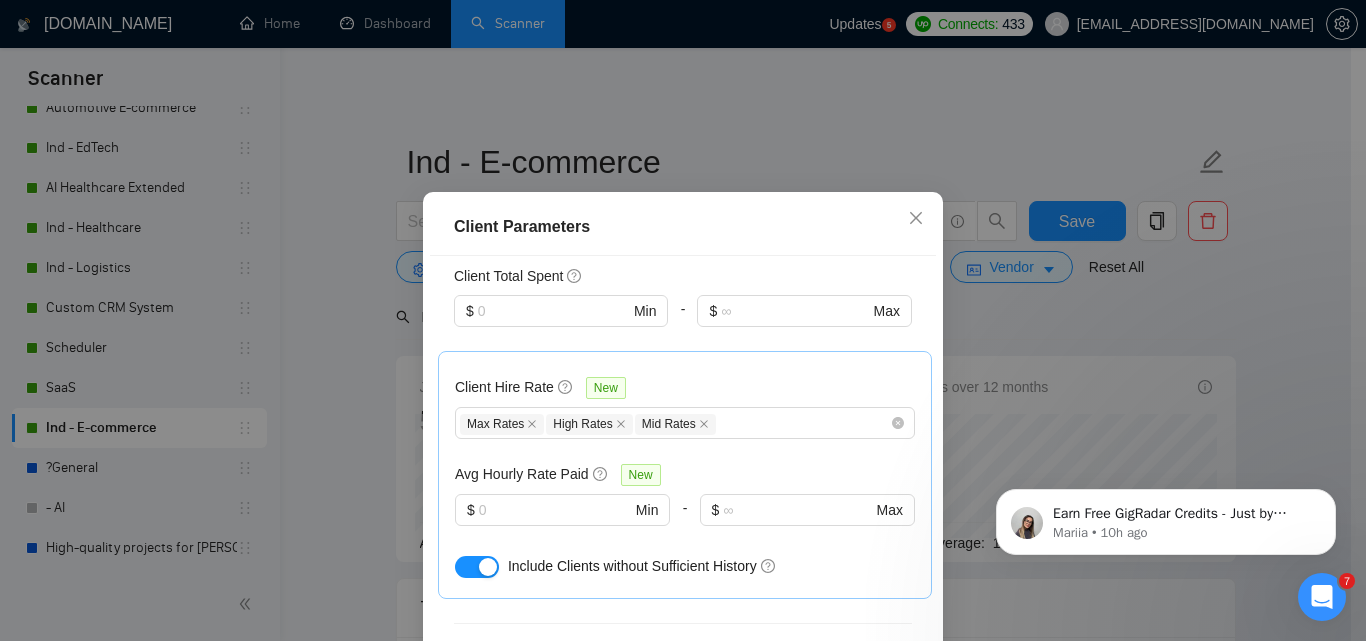 scroll, scrollTop: 651, scrollLeft: 0, axis: vertical 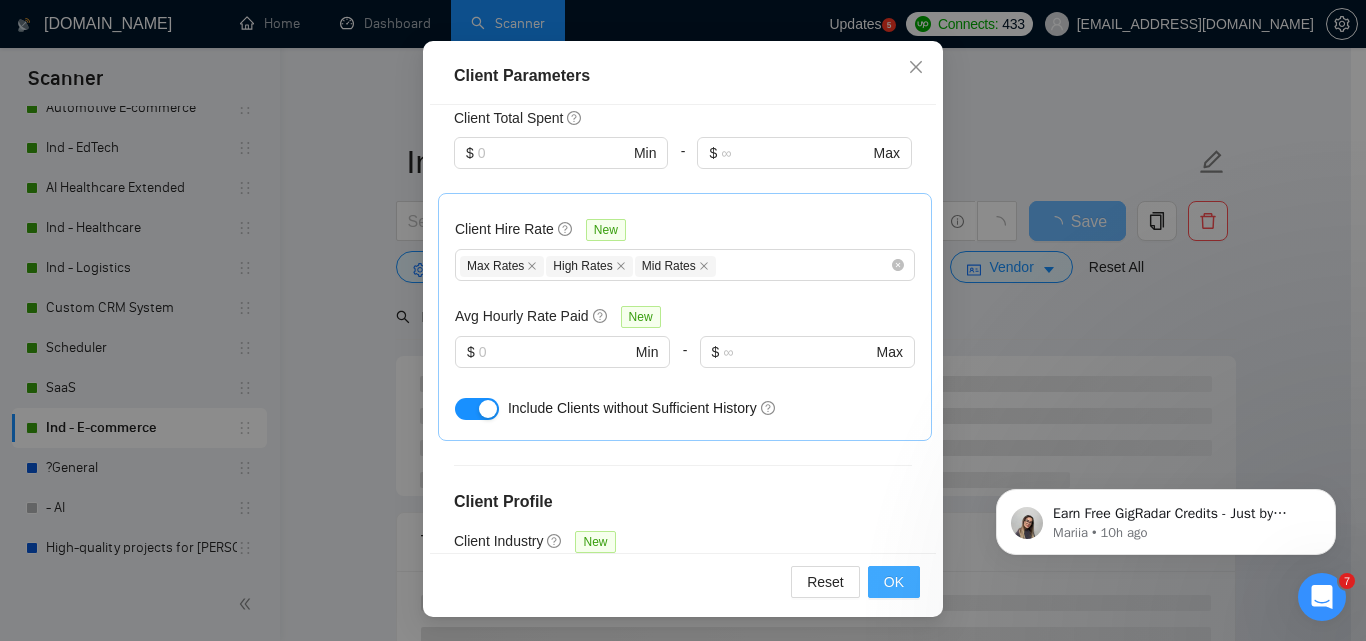click on "OK" at bounding box center [894, 582] 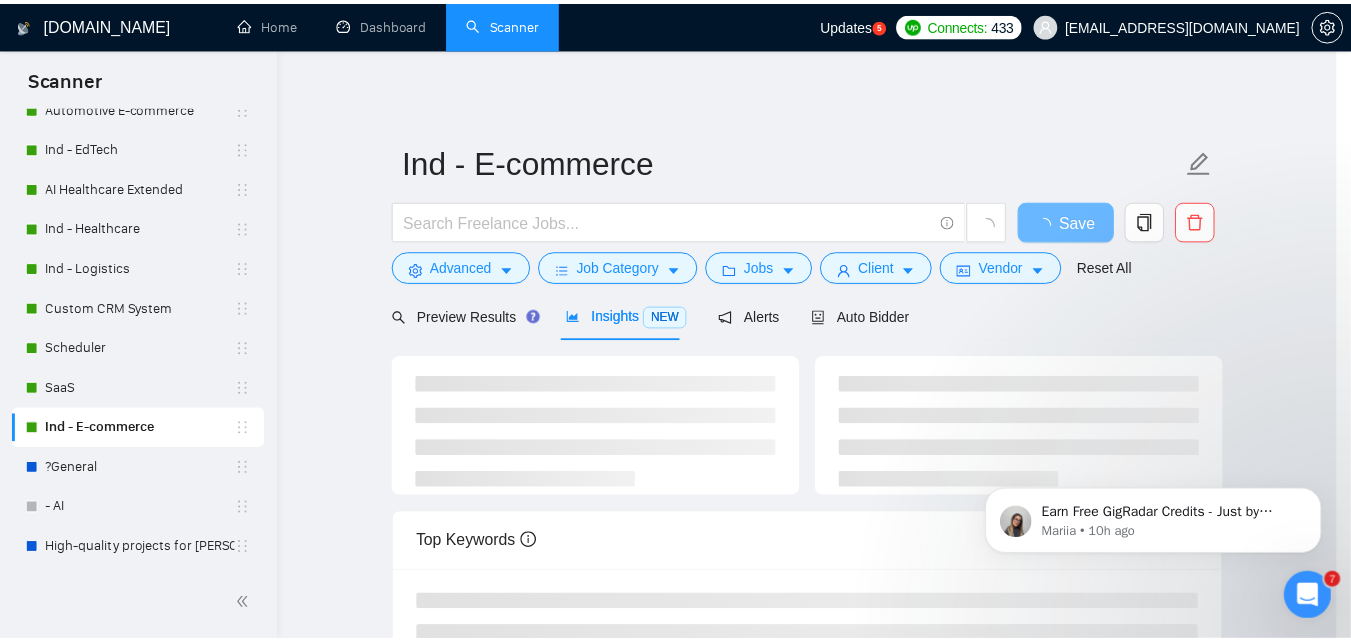 scroll, scrollTop: 80, scrollLeft: 0, axis: vertical 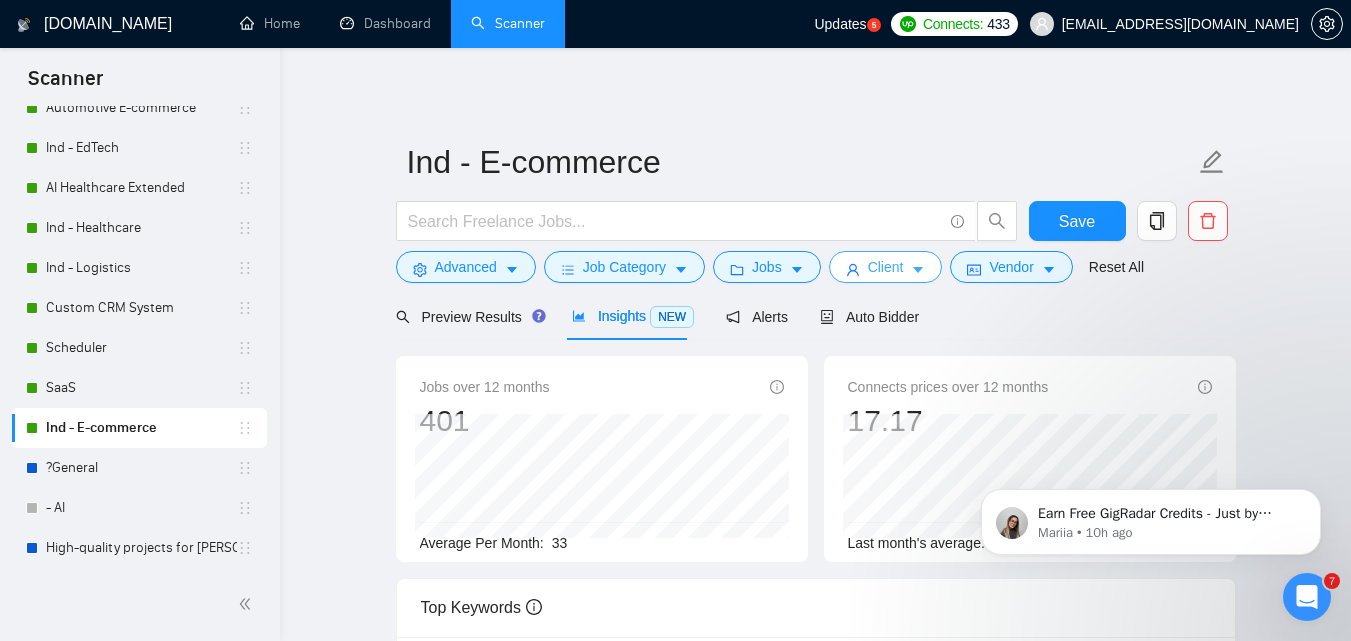 click on "Client" at bounding box center (886, 267) 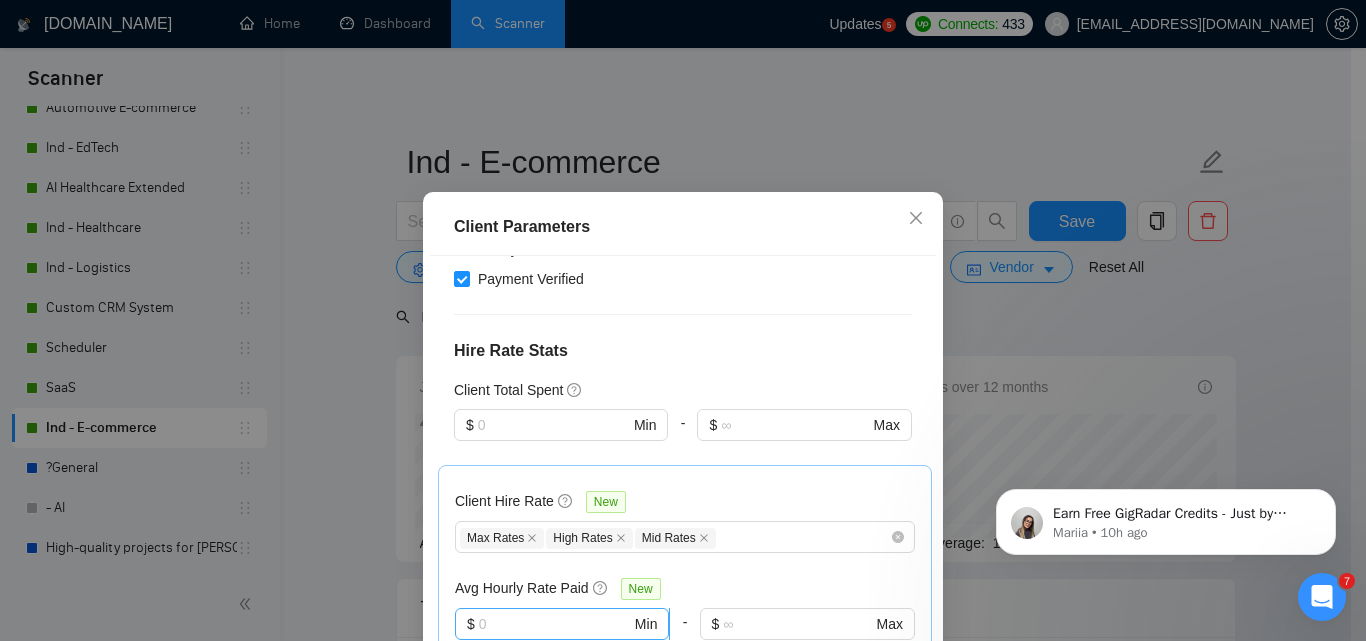 scroll, scrollTop: 151, scrollLeft: 0, axis: vertical 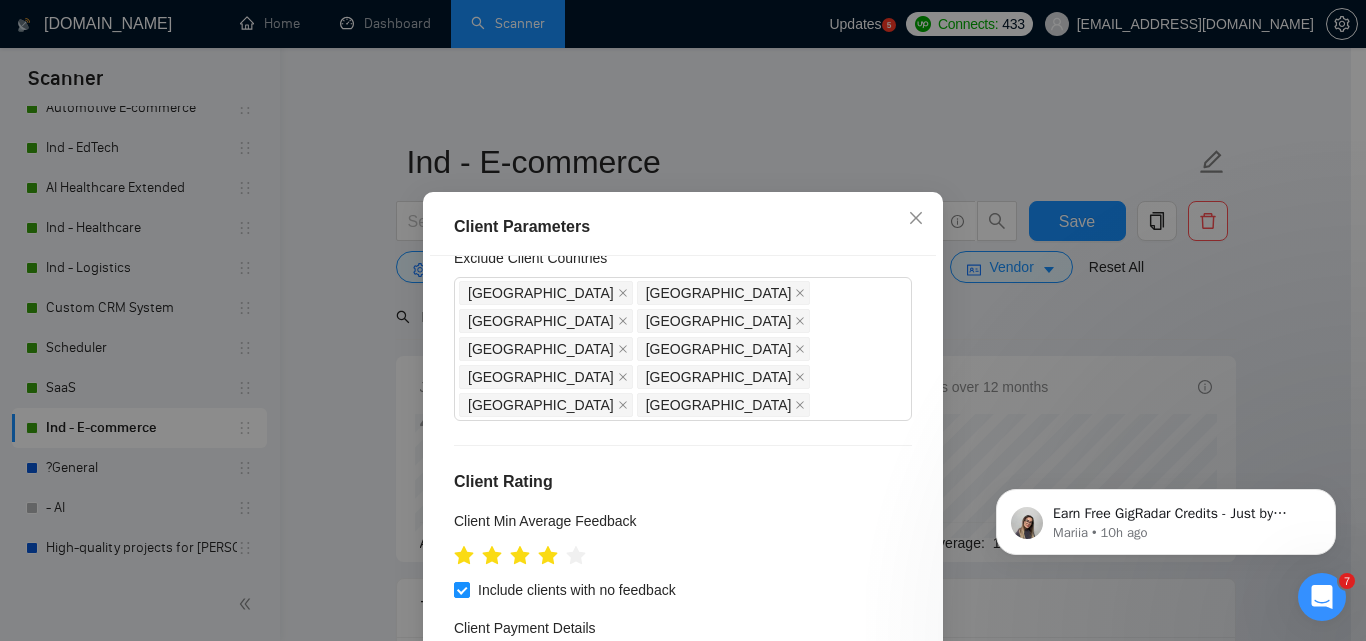 click on "Payment Verified" at bounding box center [531, 658] 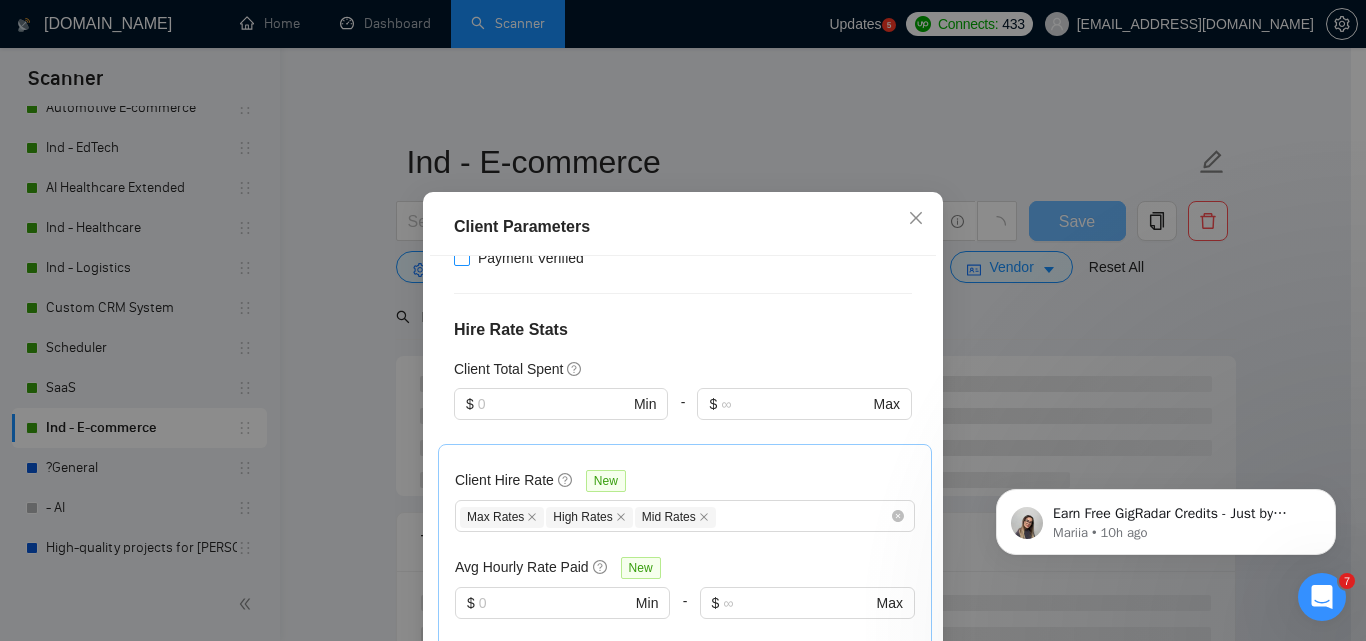 scroll, scrollTop: 651, scrollLeft: 0, axis: vertical 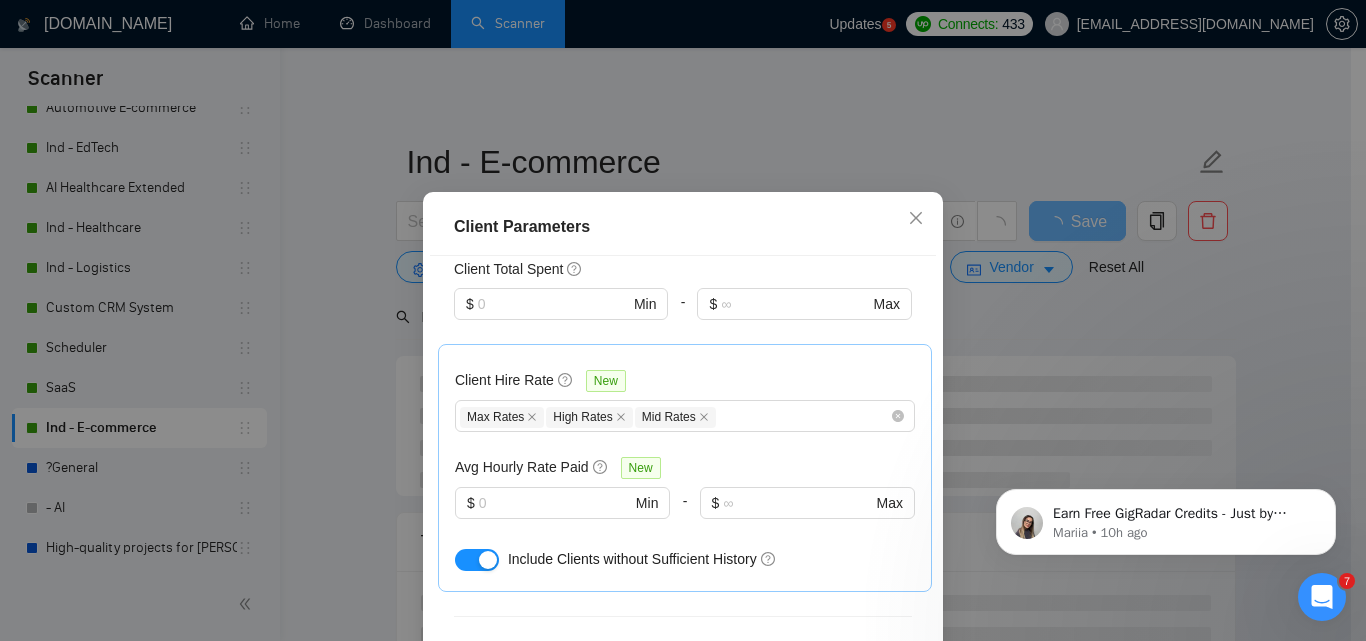click at bounding box center [477, 560] 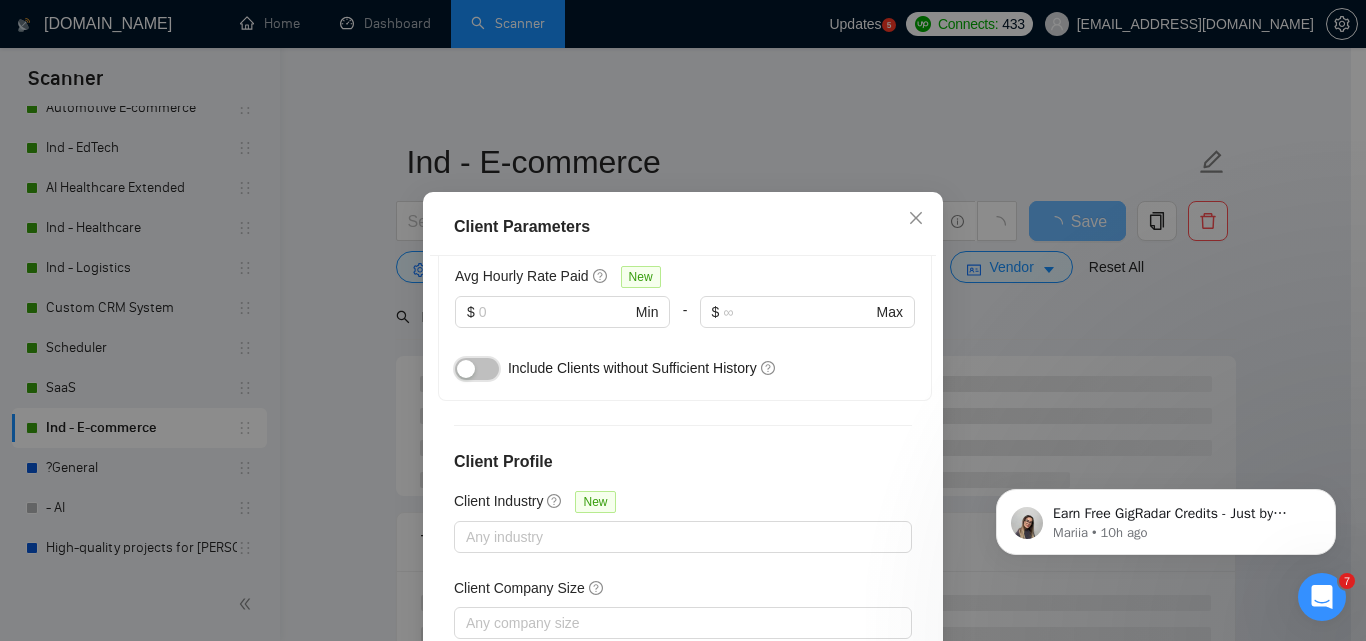 scroll, scrollTop: 851, scrollLeft: 0, axis: vertical 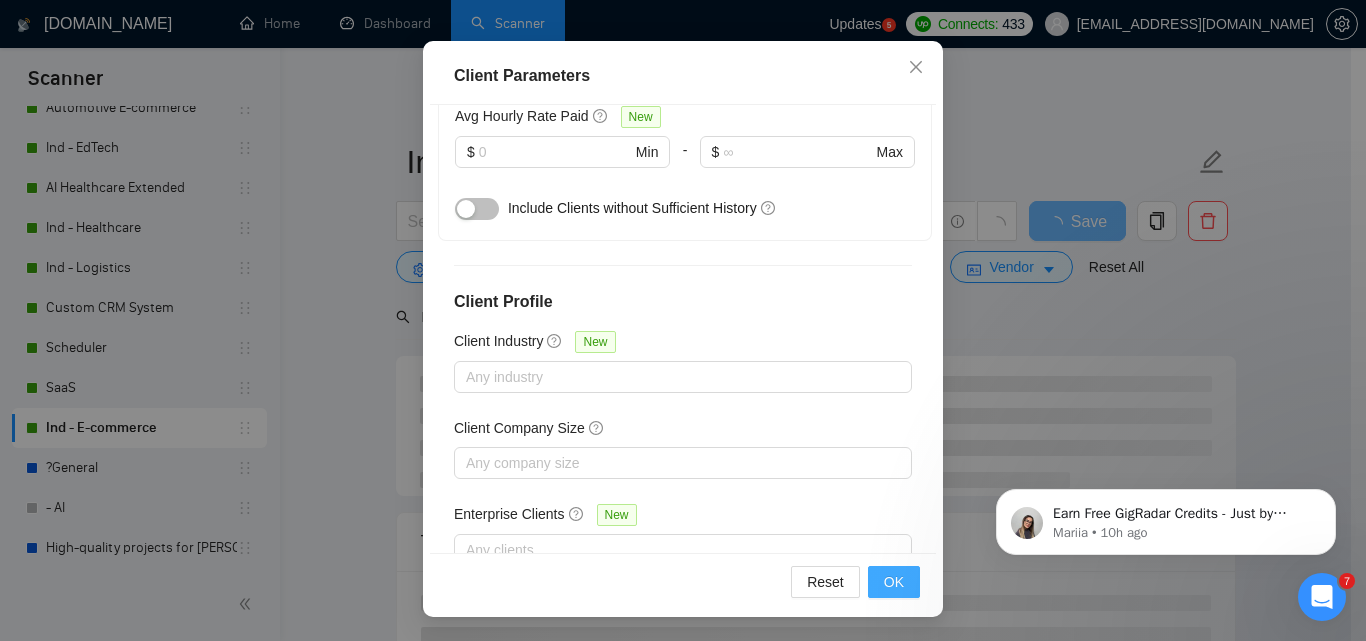 click on "OK" at bounding box center [894, 582] 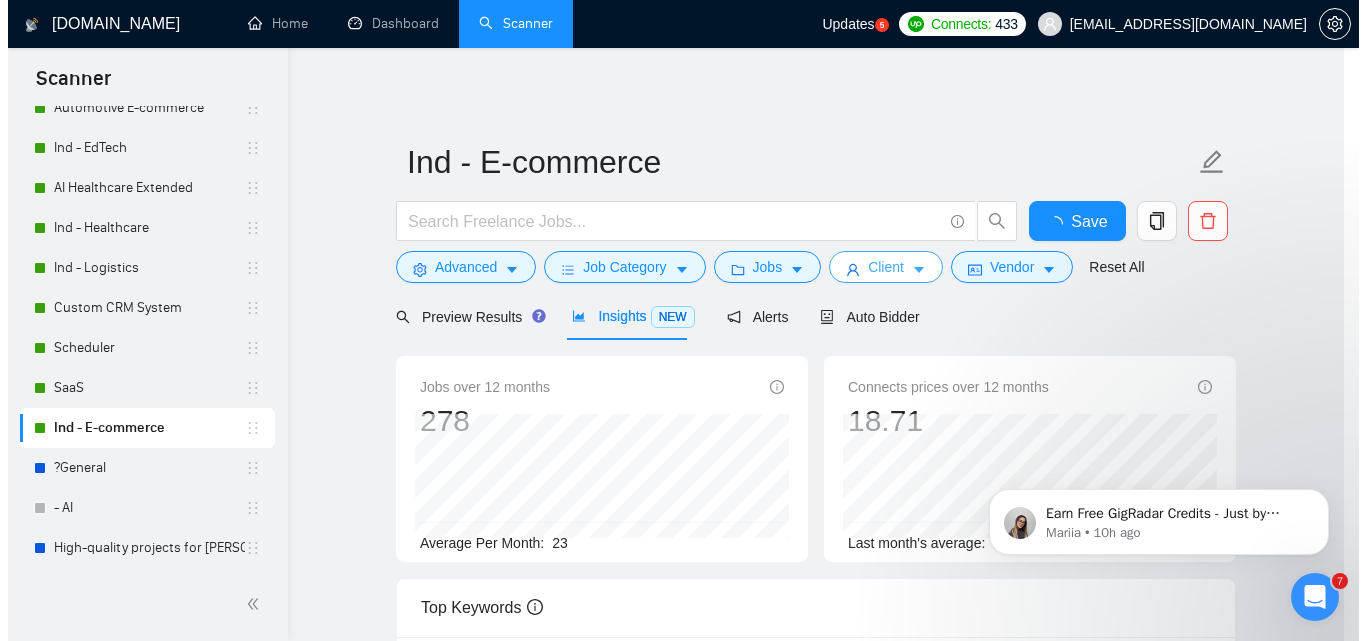 scroll, scrollTop: 0, scrollLeft: 0, axis: both 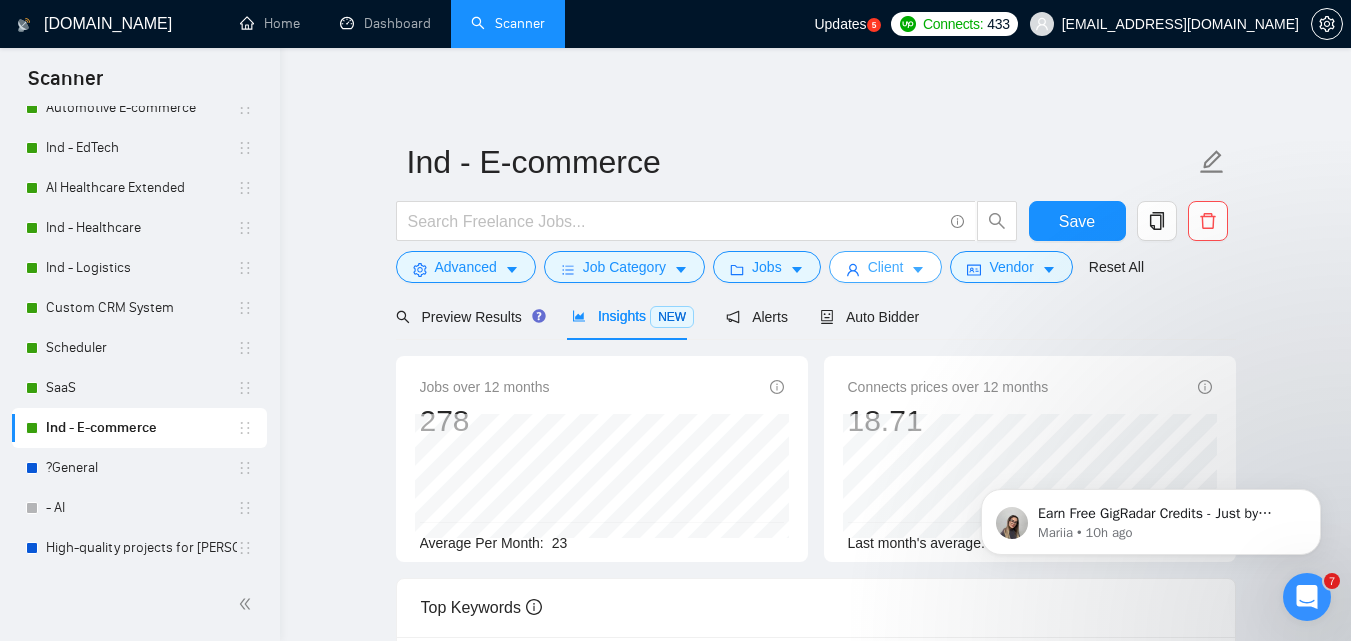 click on "Client" at bounding box center [886, 267] 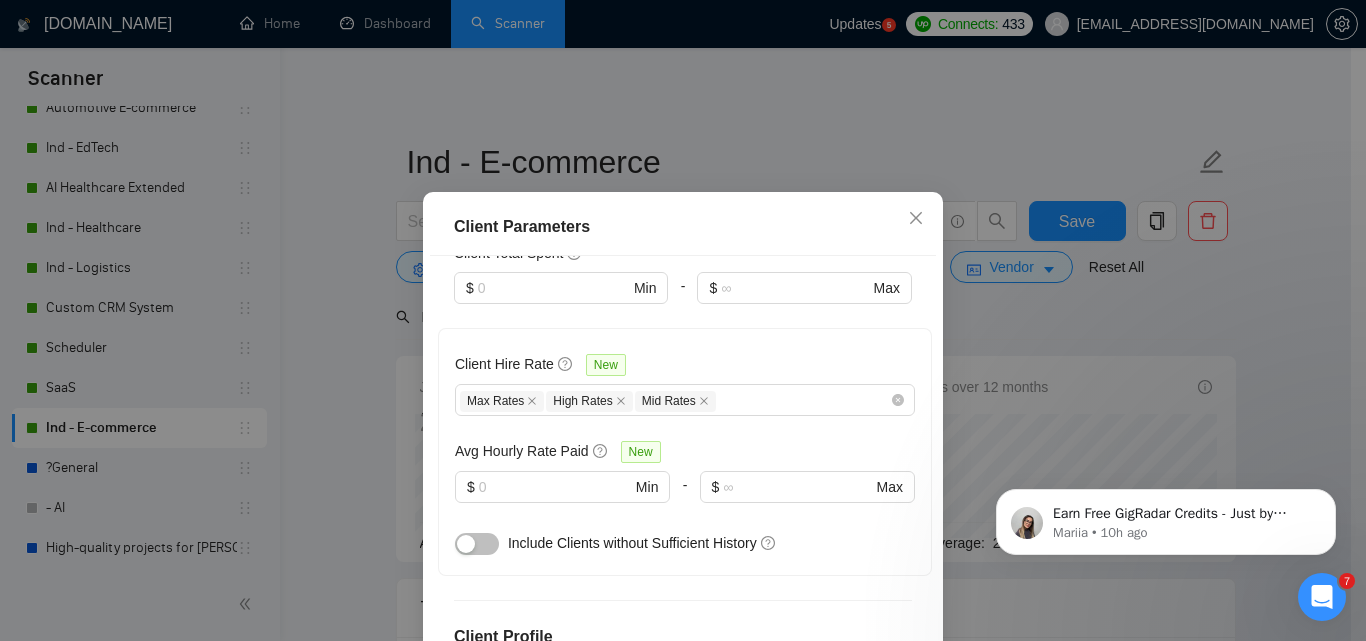 scroll, scrollTop: 651, scrollLeft: 0, axis: vertical 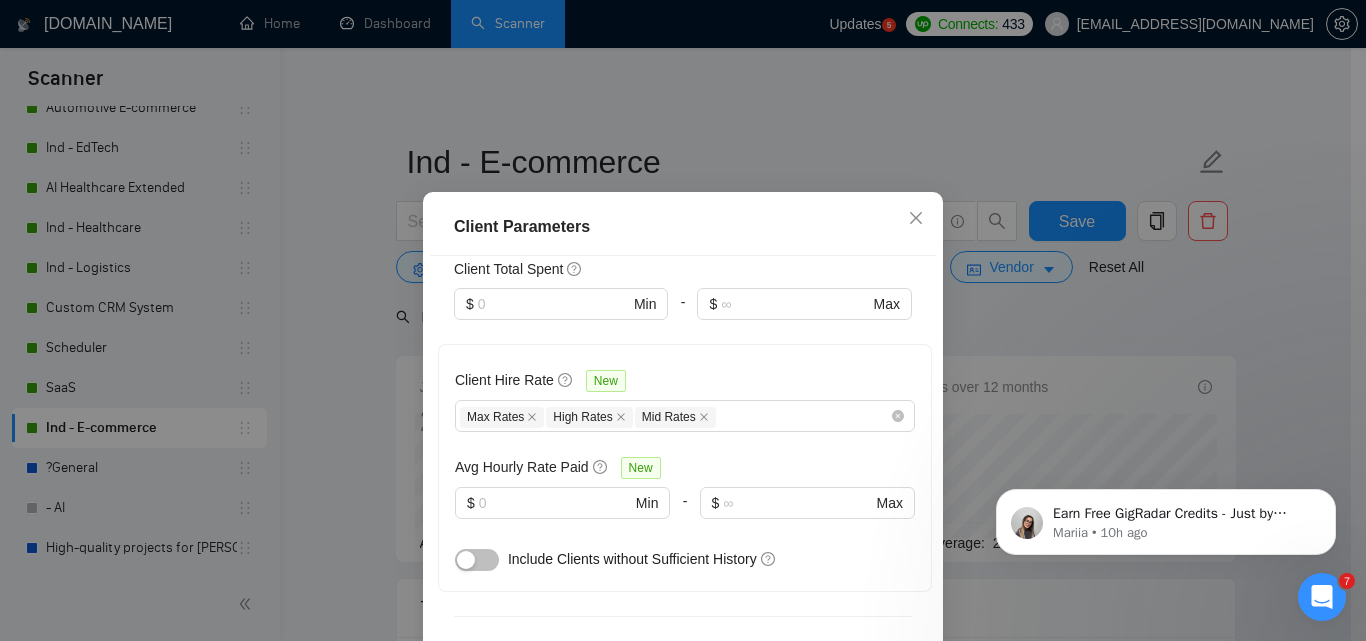 click at bounding box center [477, 560] 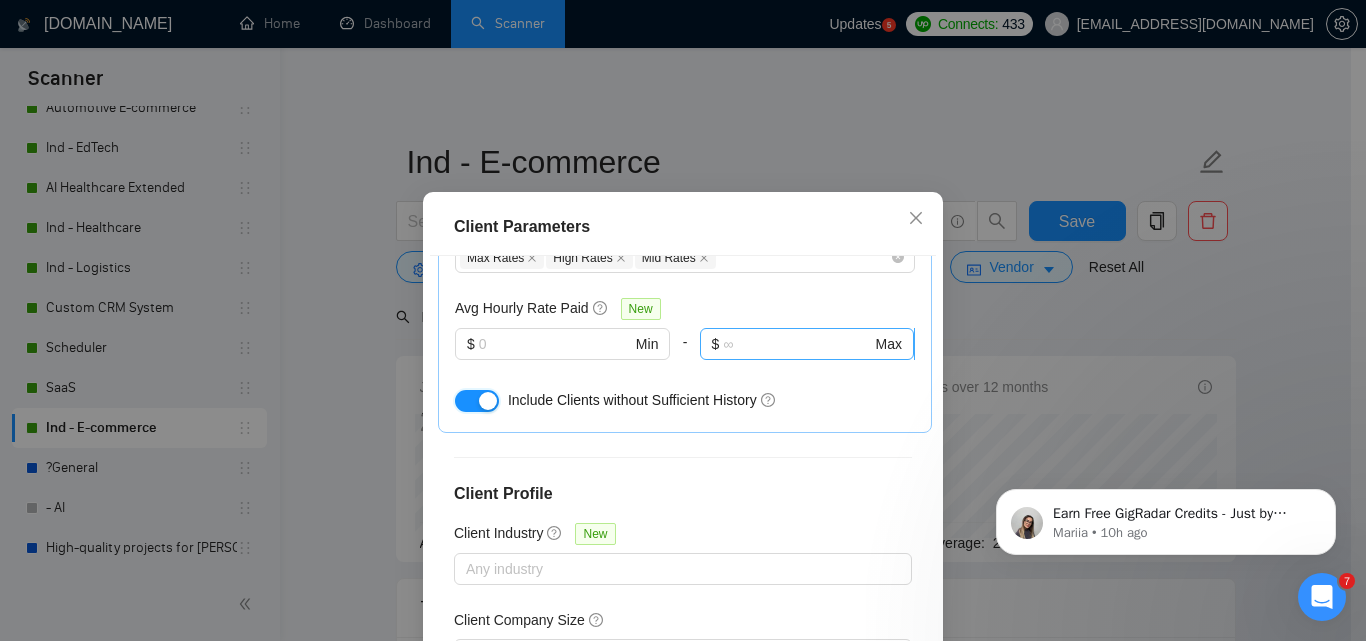 scroll, scrollTop: 851, scrollLeft: 0, axis: vertical 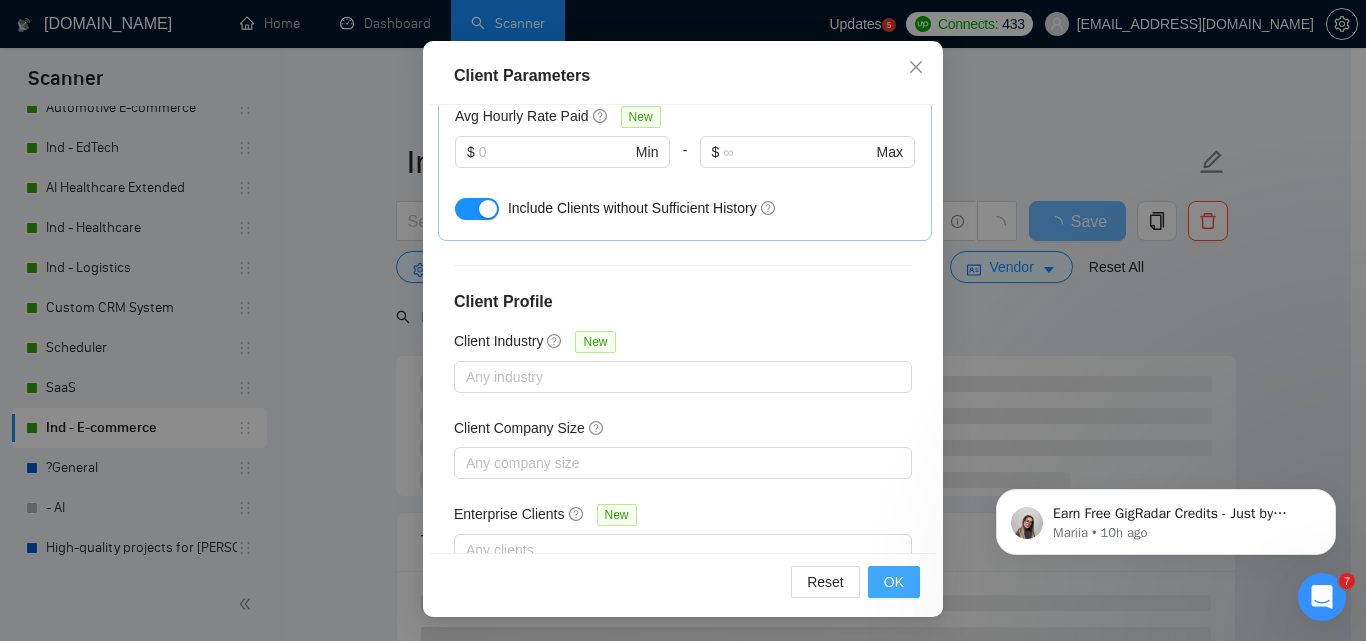click on "OK" at bounding box center (894, 582) 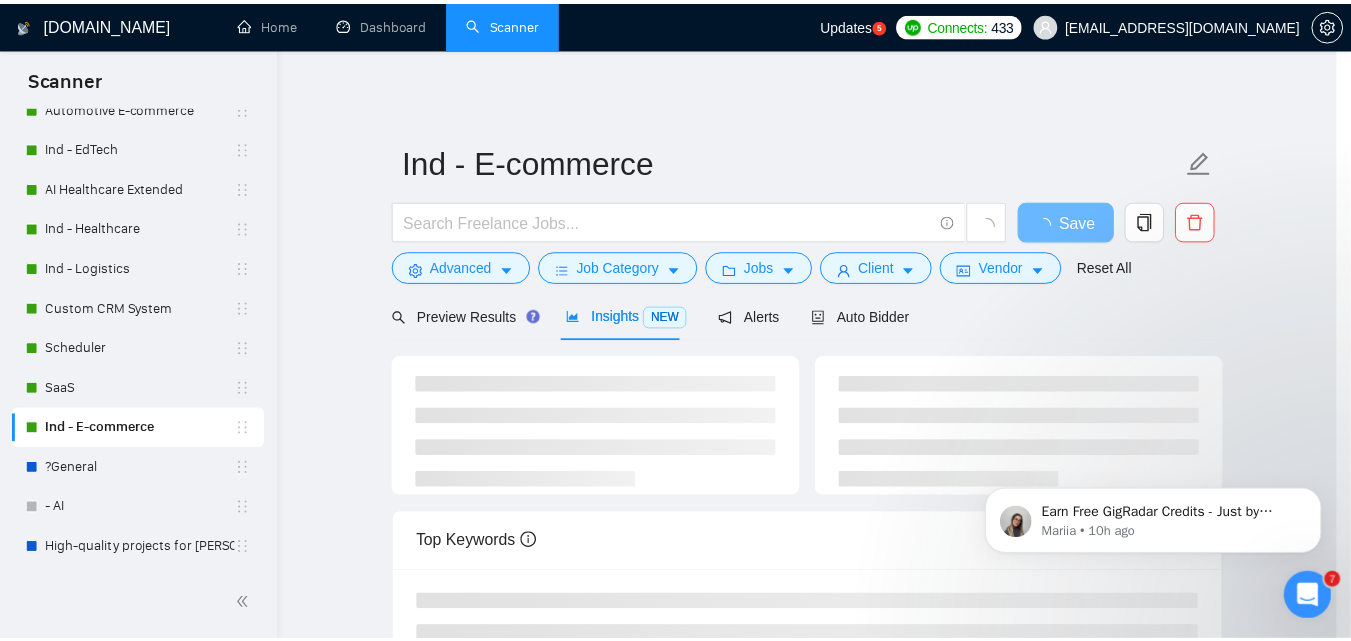 scroll, scrollTop: 80, scrollLeft: 0, axis: vertical 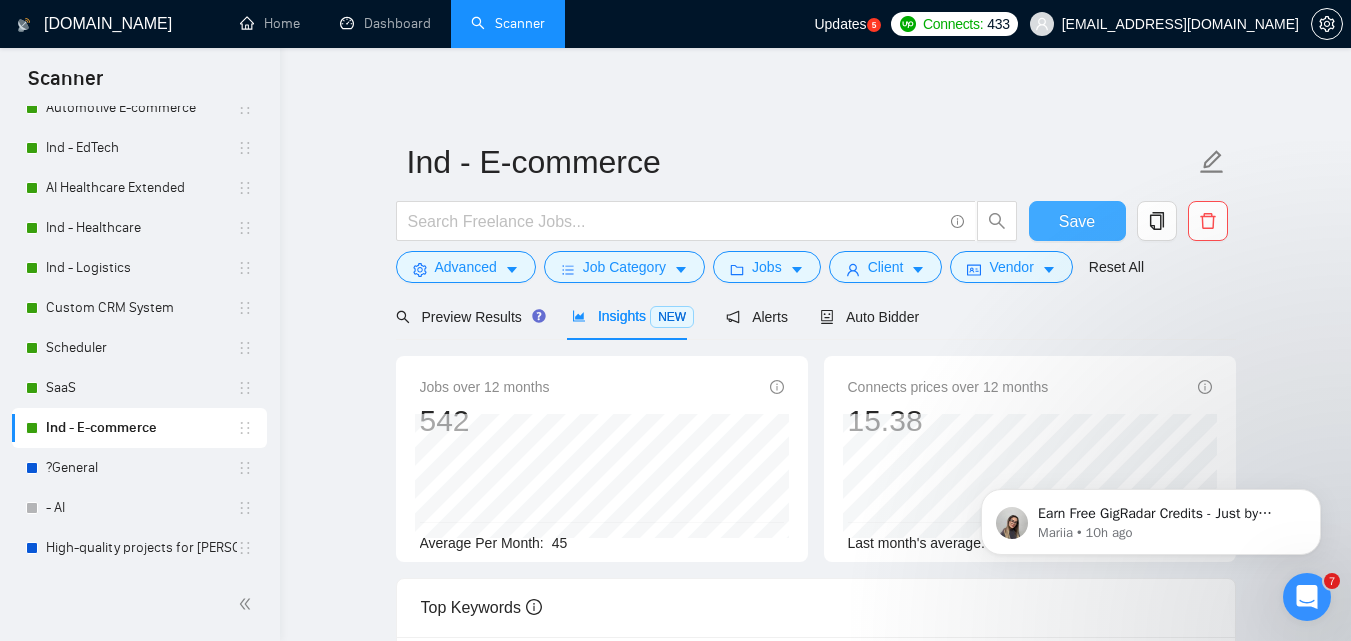 click on "Save" at bounding box center (1077, 221) 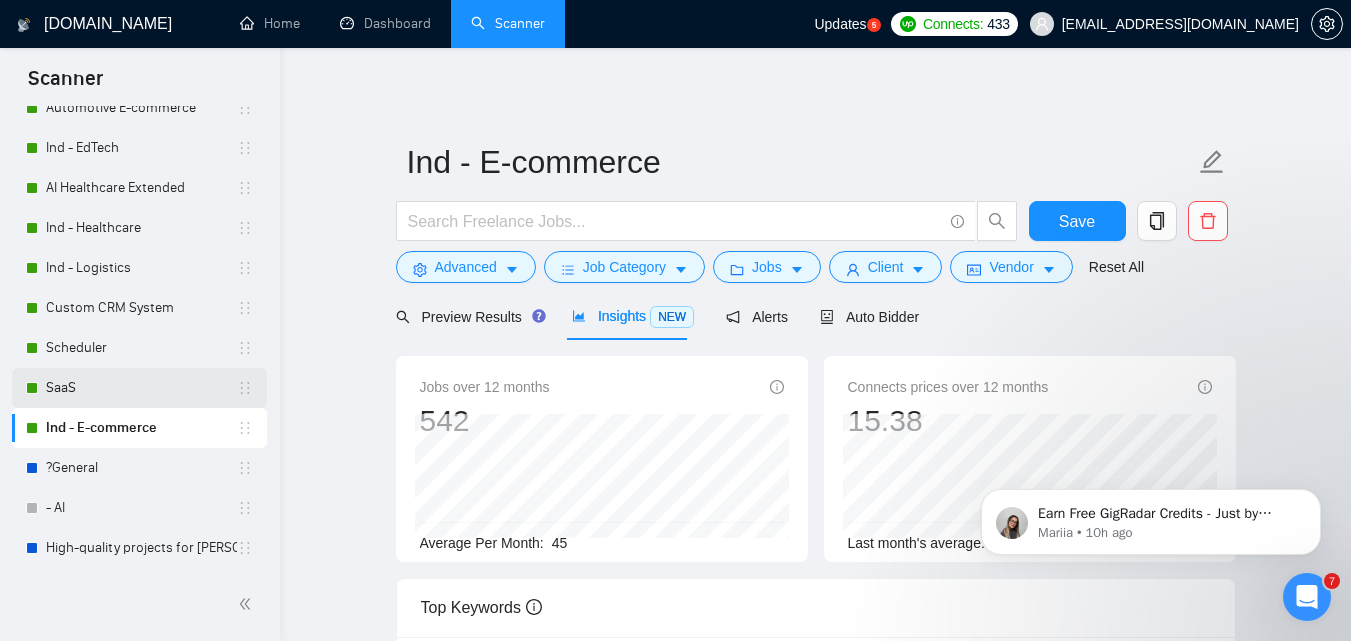 click on "SaaS" at bounding box center (141, 388) 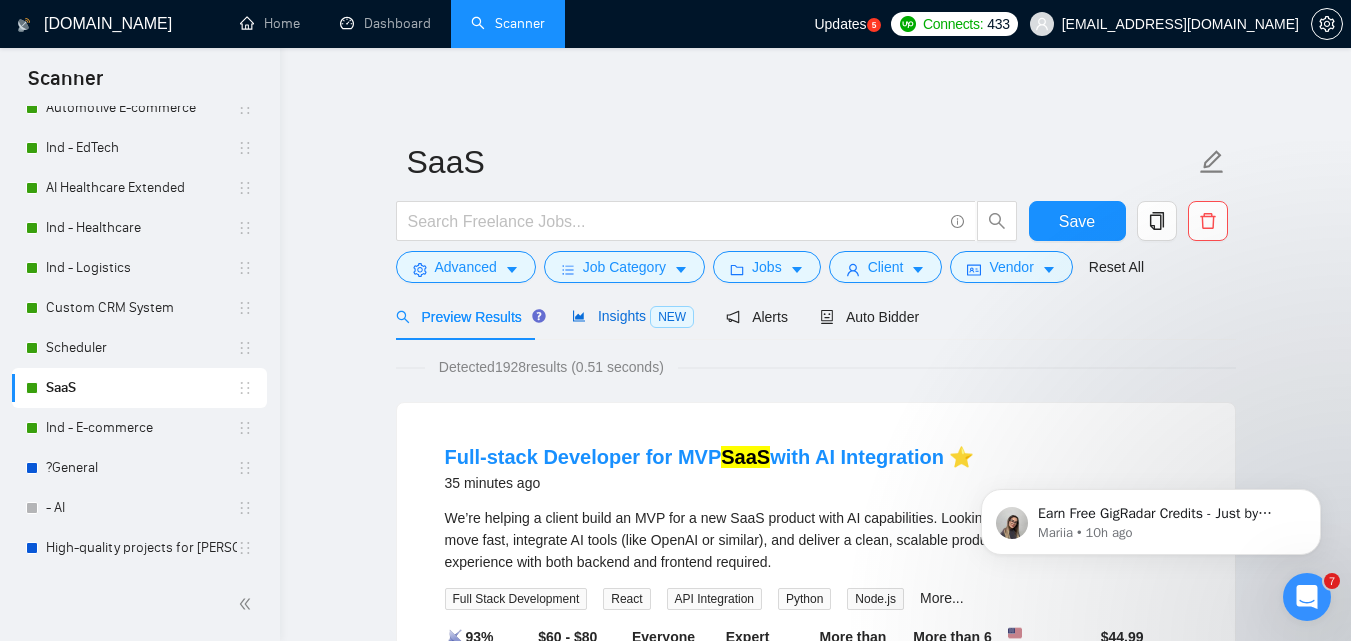 click on "Insights NEW" at bounding box center [633, 316] 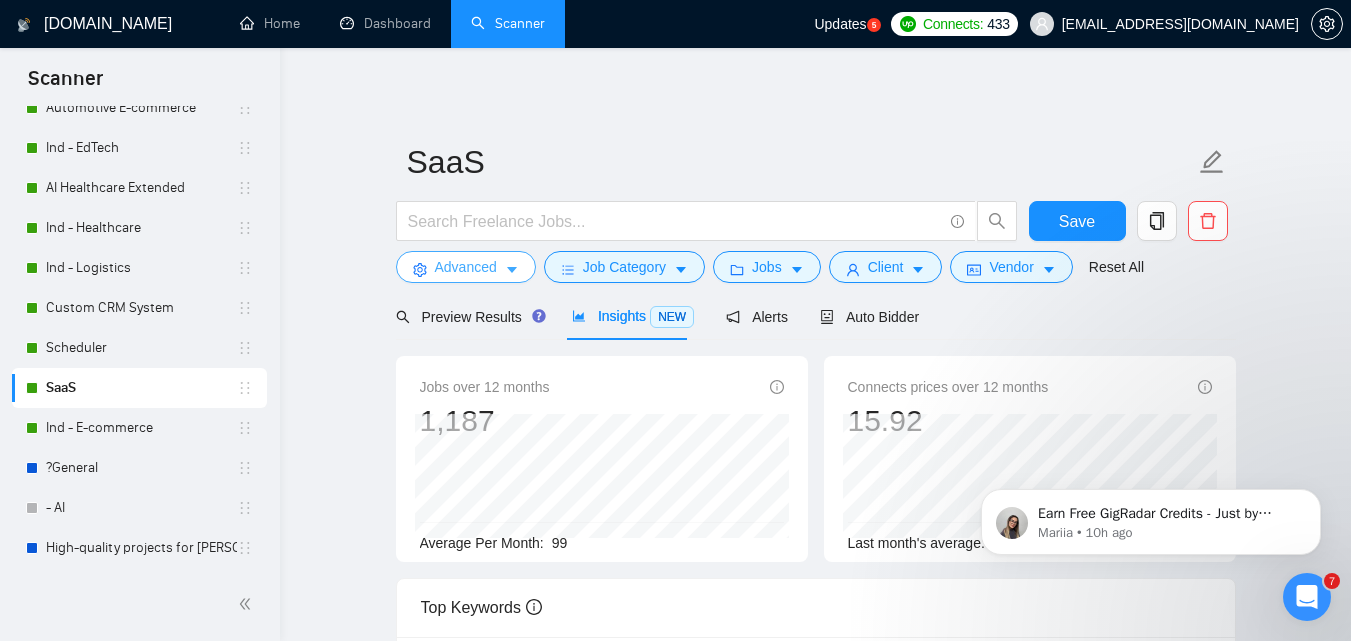 click on "Advanced" at bounding box center (466, 267) 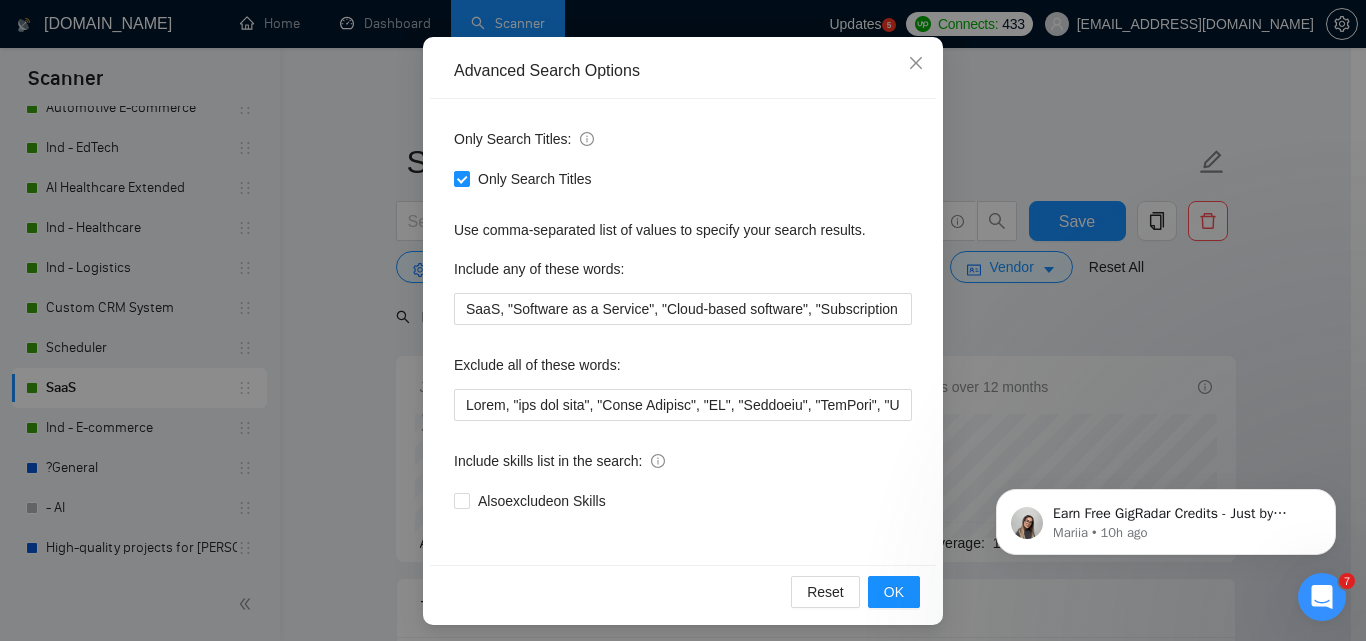 scroll, scrollTop: 191, scrollLeft: 0, axis: vertical 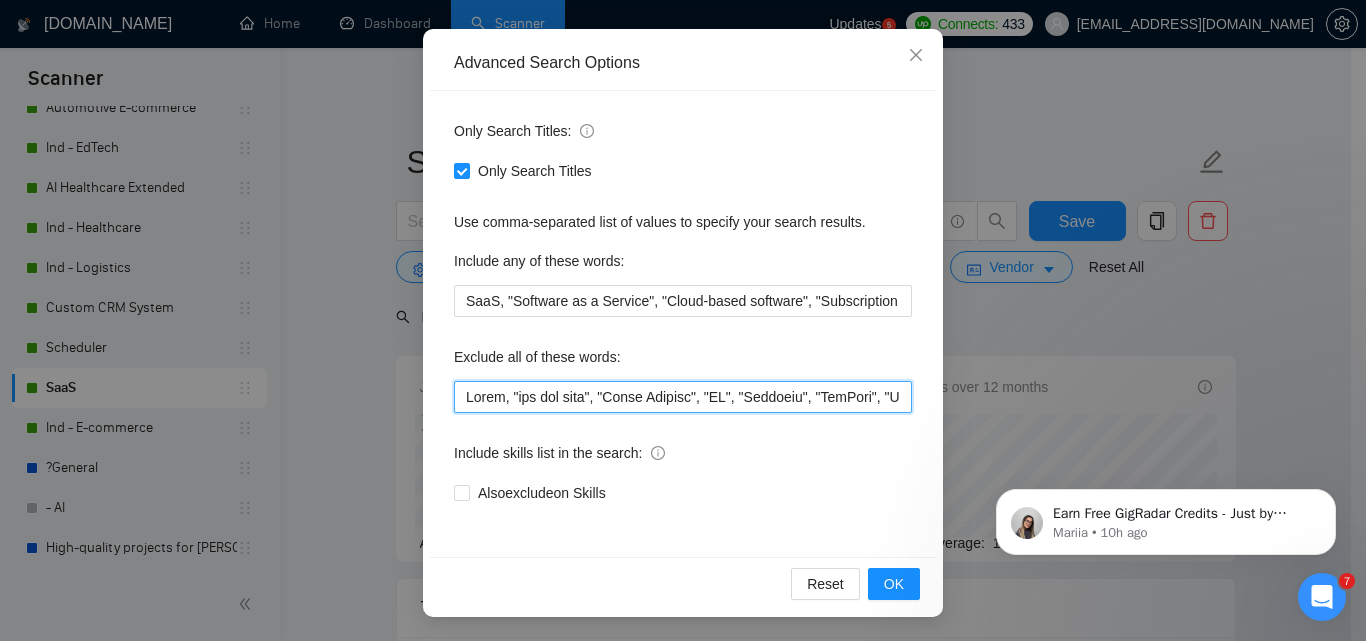 click at bounding box center (683, 397) 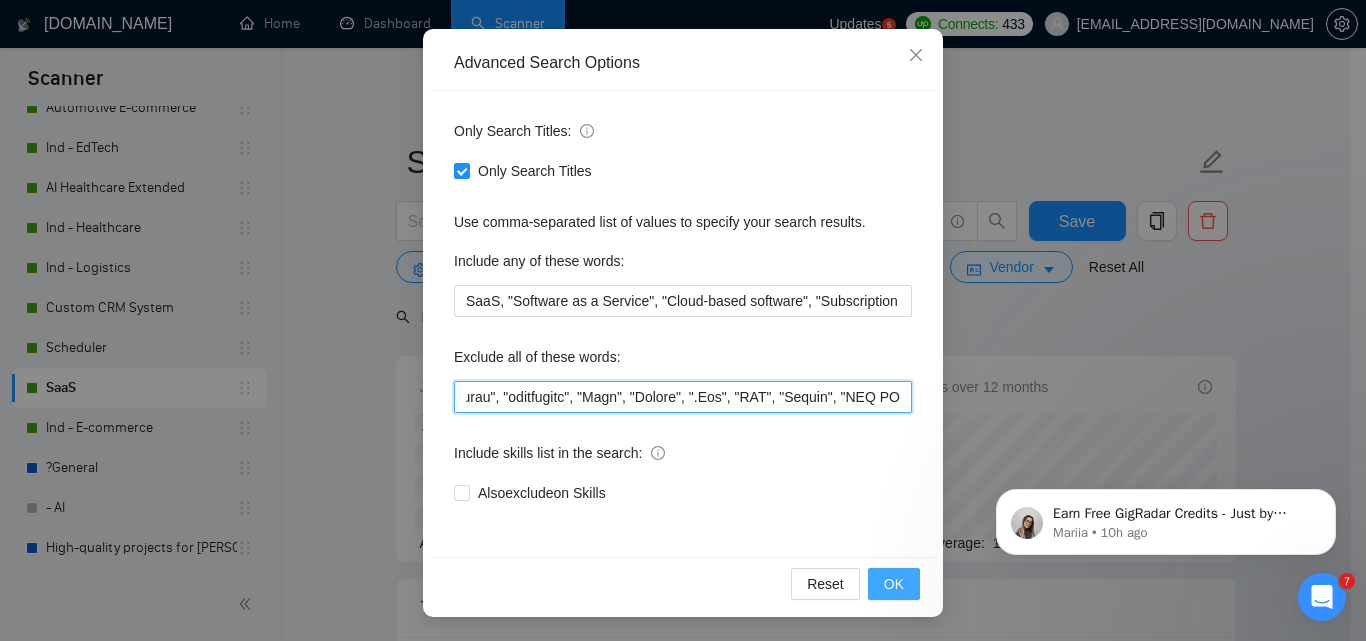 type on "[MEDICAL_DATA] our team", "Adult Content", "AR", "Airtable", "AnyDesk", "[DOMAIN_NAME]", "AWS Amplify", "Aws Fullstack", "Bachelor's", "Betting", "Bigcommerce", "Bolt", "[DOMAIN_NAME]", "Bubble", "[DOMAIN_NAME]", "BuddyBoss", "C", "C#", "C++", "Canvas LMS", "Caspio", Caspo, "Casino", "Chatter", "Code Review", "Code Reviews", "Consultancy", "Crypto", "Dating", "Debugging", "Desarrollador", "deffered pay", "Desarrollar", "Discord", "Do not apply as an agency", "Don't apply as an agency", "no agency", "Dynamics 365", "Embedded", "Epic", "EClinicalworks", "Ember.js", "FBA", "Fix", "FlutterFlow", "Framer", "Glide", "GoHighLevel", "Grow with the team", "Guide", "Hire", "HivePress", "Hubspot", "Java", "Join", "Junior", "KEAP CRM", "Kotlin", "Lovable", "Listing", "Looking to partner", "Low code", "low code", "Low-code", "lowcode", "No-code", "no code", "nocode", Moodle, "[DOMAIN_NAME]", "[DATE][DOMAIN_NAME]", "Managing Amazon", "Middle", "Microsoft", "NFT", "NO AGENCIES", "no agencies", "hiring", "Only Fans", "OnlyFans", "OpenMRS", "OpenEMR", "P..." 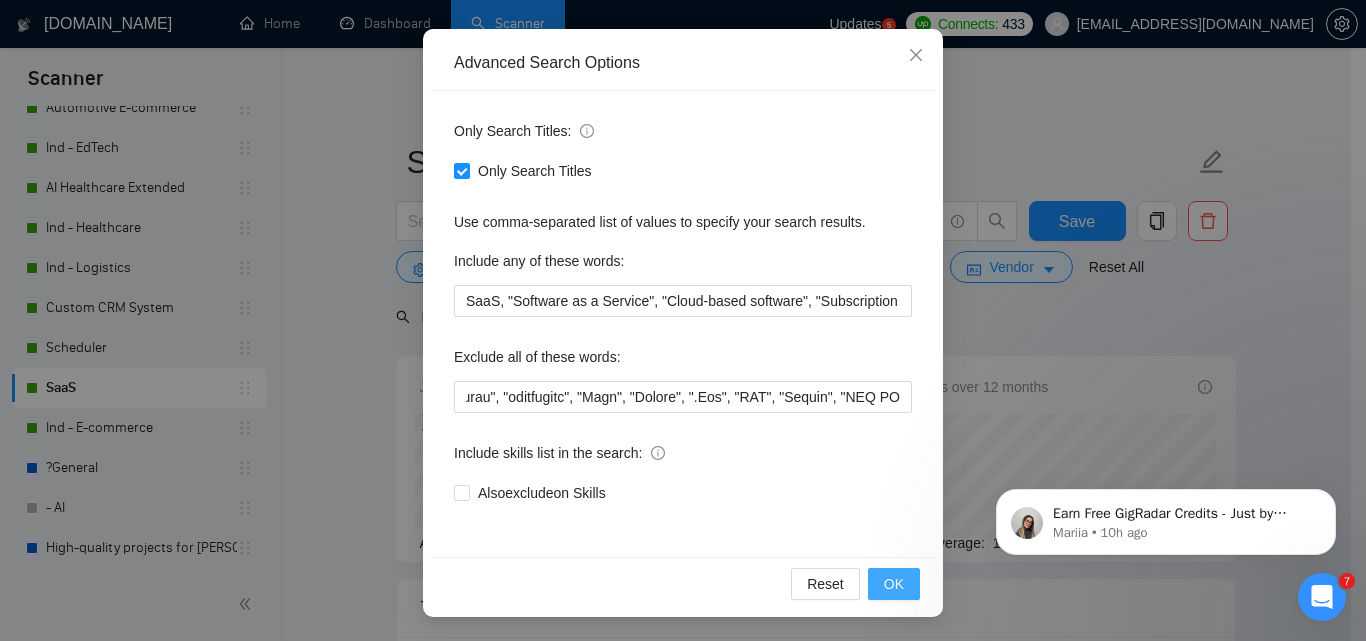 click on "OK" at bounding box center [894, 584] 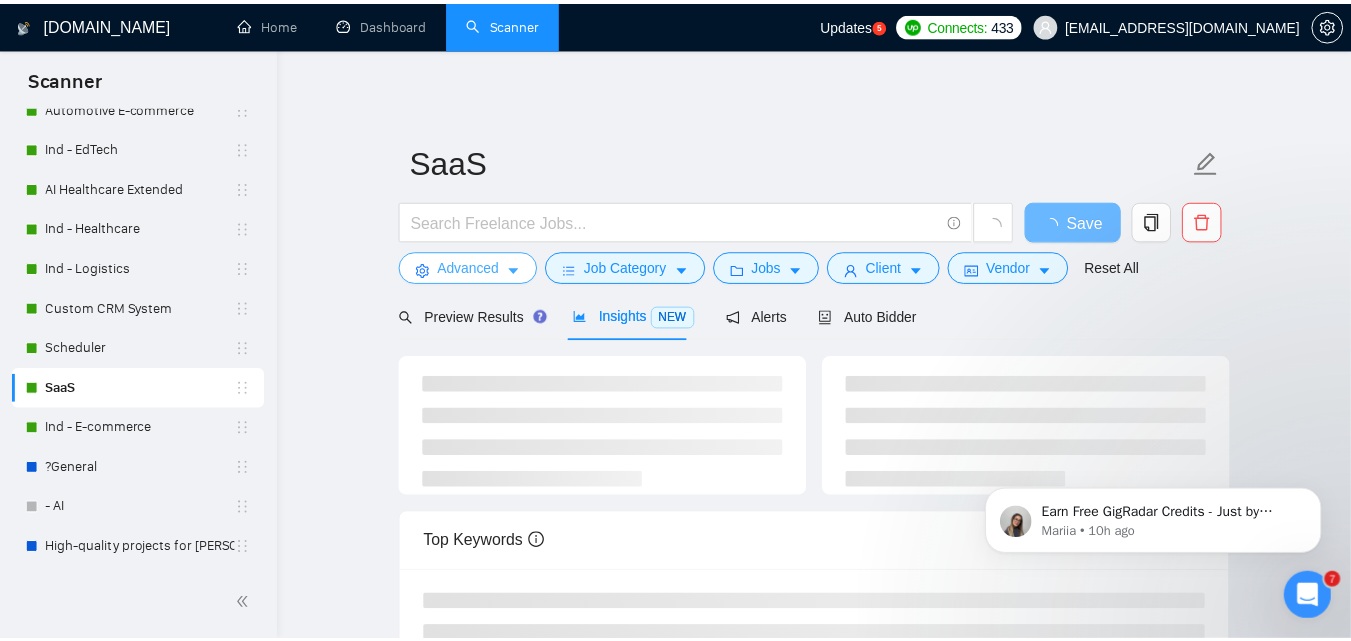 scroll, scrollTop: 0, scrollLeft: 0, axis: both 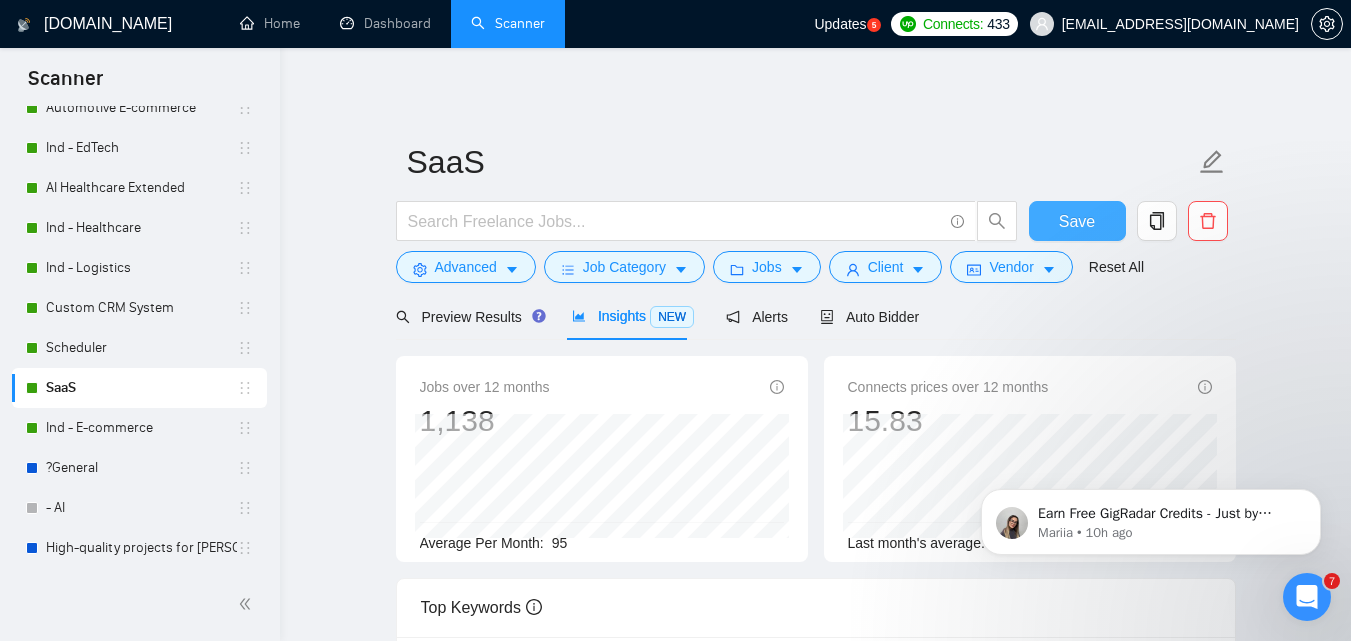 click on "Save" at bounding box center [1077, 221] 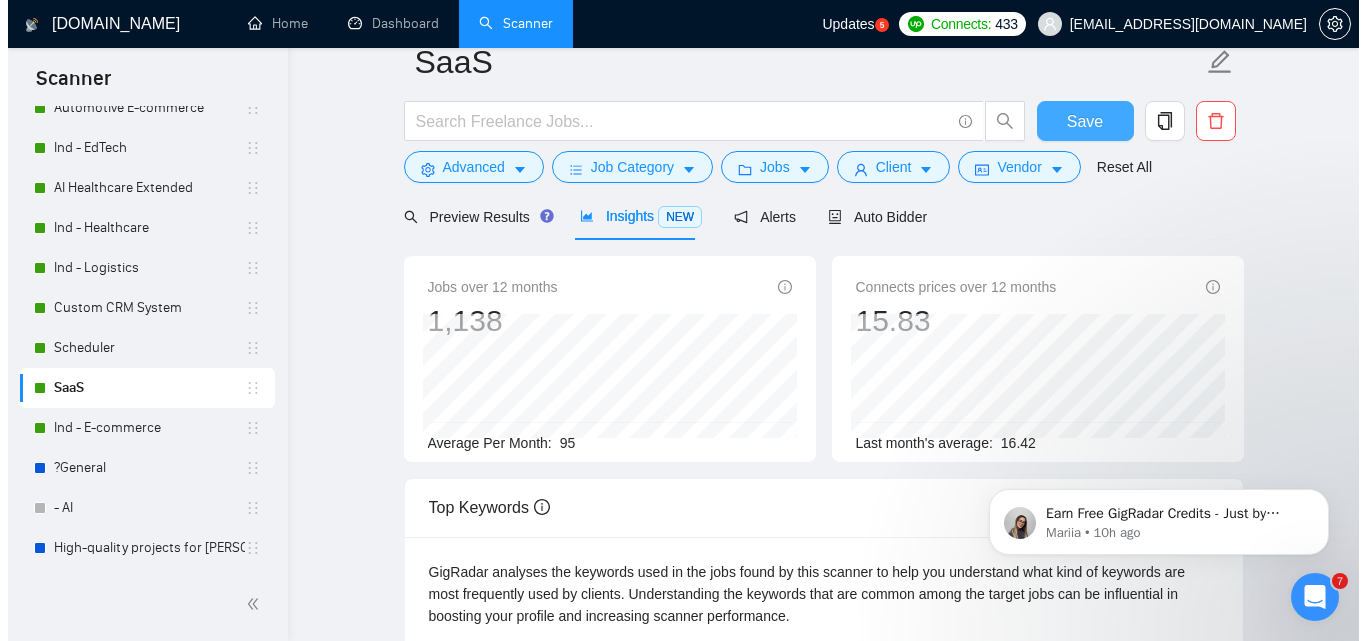 scroll, scrollTop: 0, scrollLeft: 0, axis: both 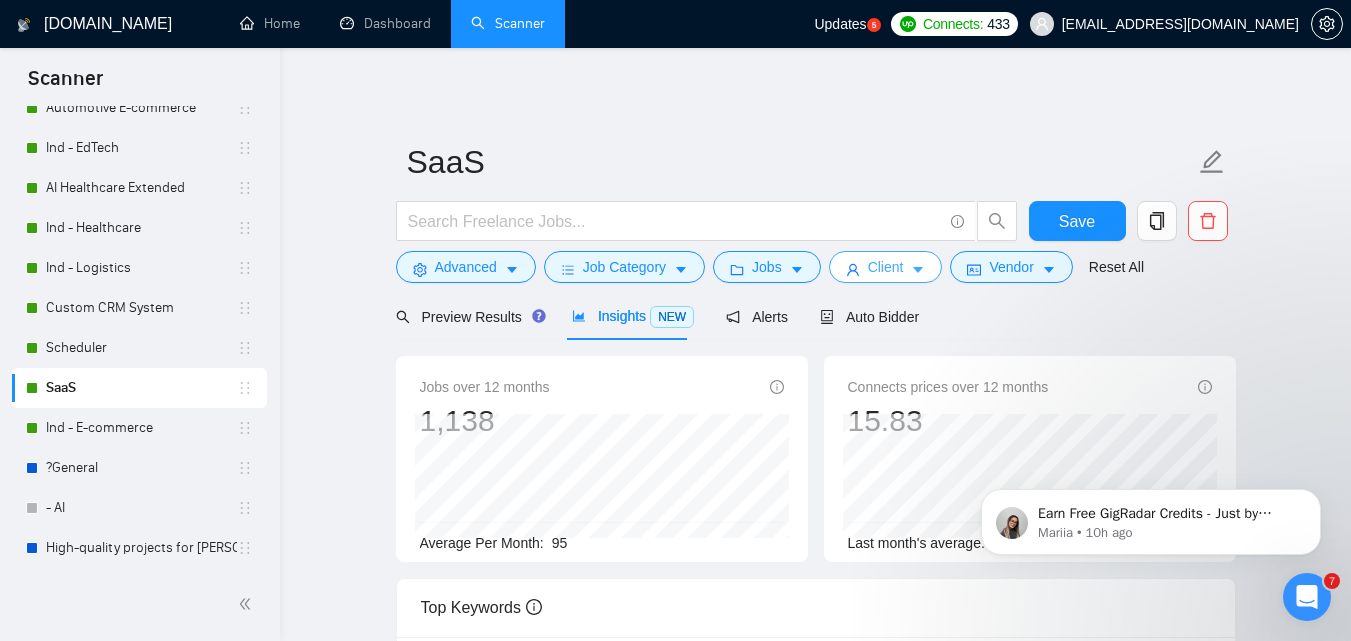 click on "Client" at bounding box center [886, 267] 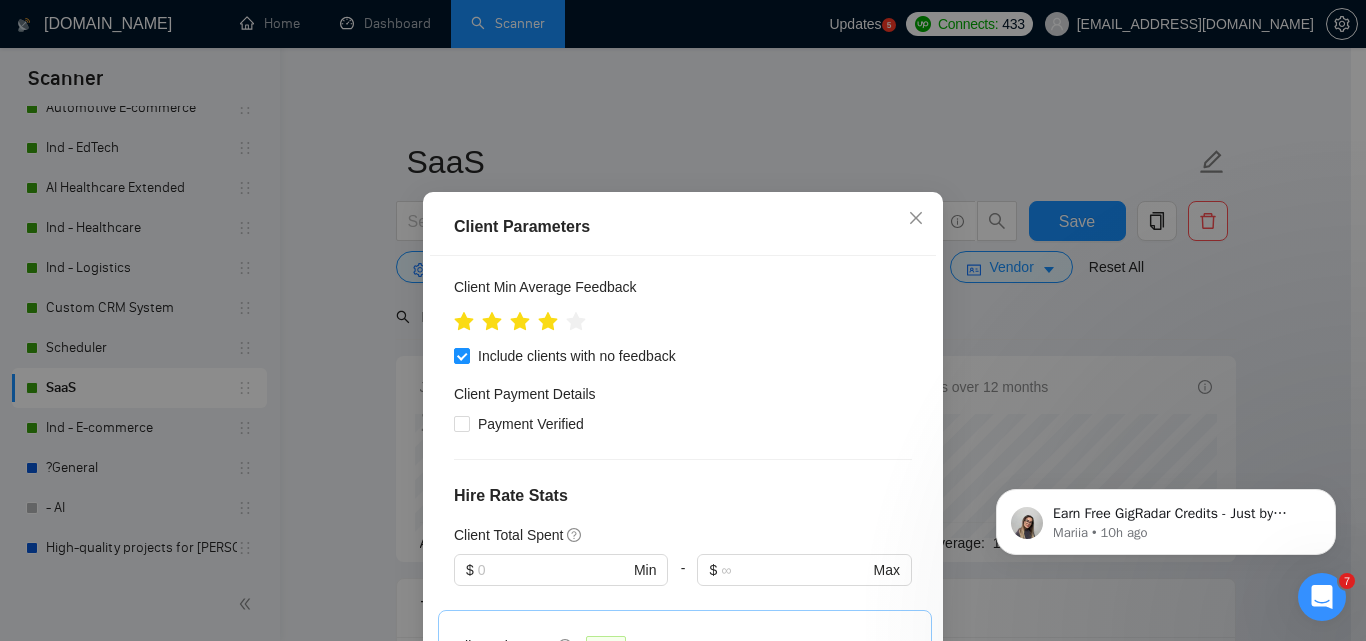 scroll, scrollTop: 351, scrollLeft: 0, axis: vertical 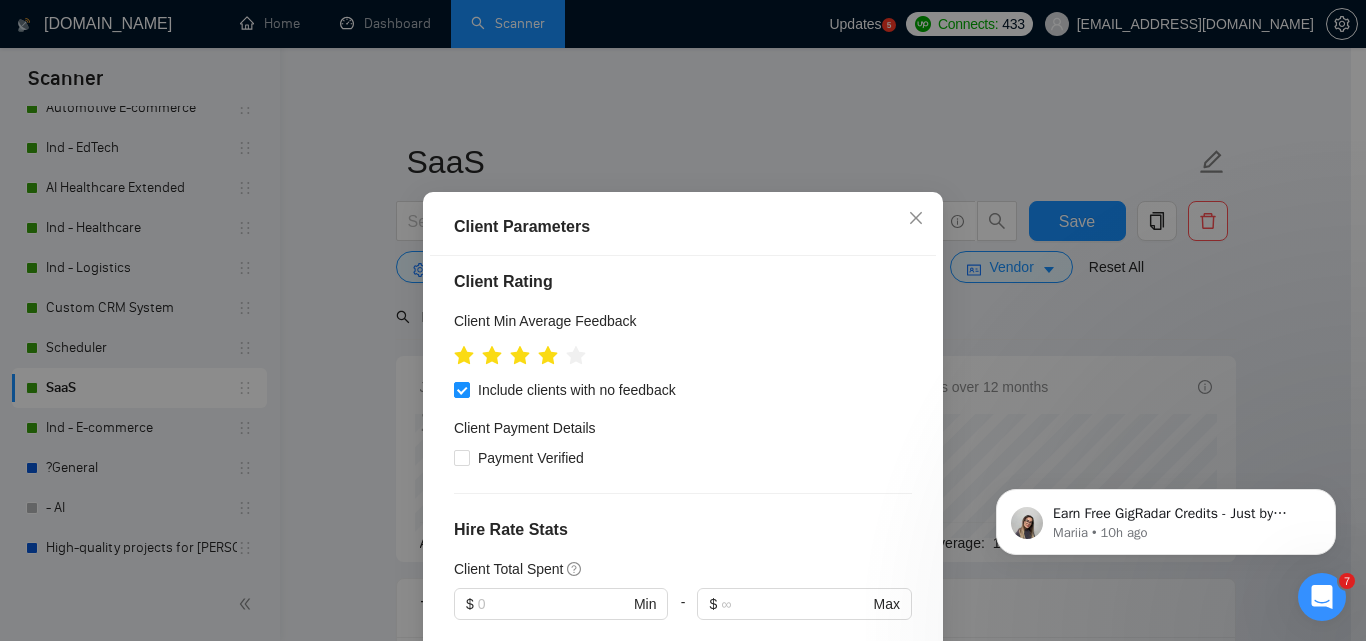 click on "Payment Verified" at bounding box center [531, 458] 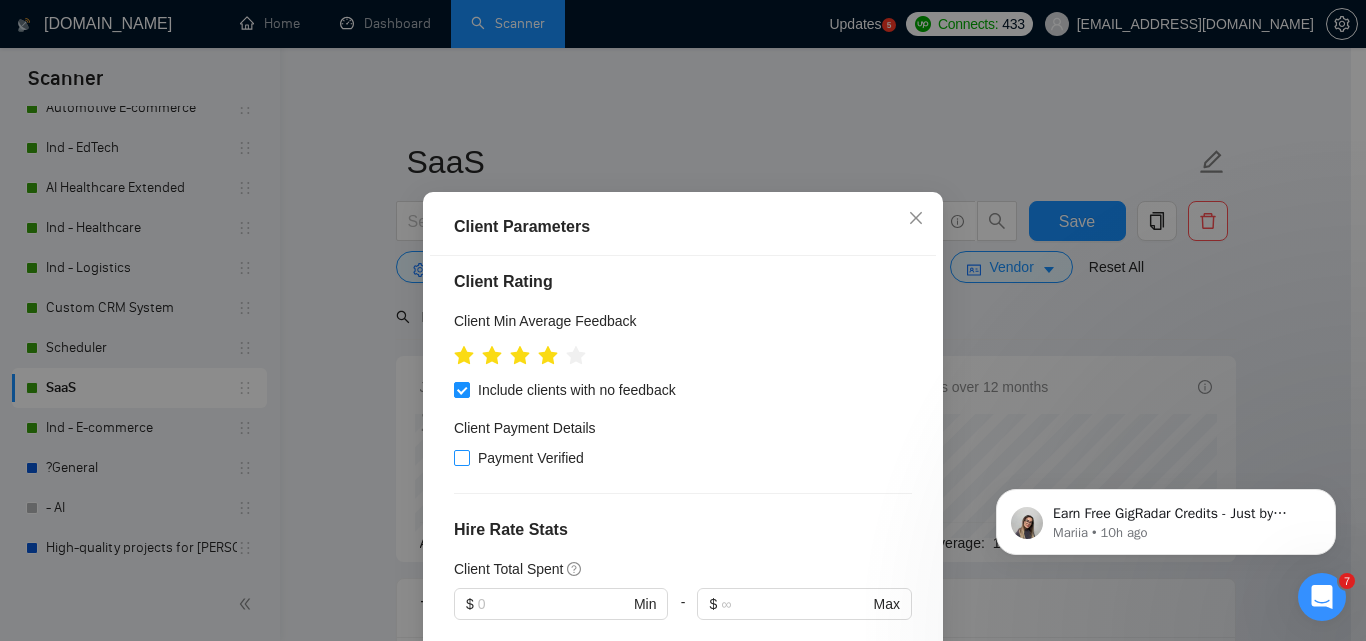 click on "Payment Verified" at bounding box center [461, 457] 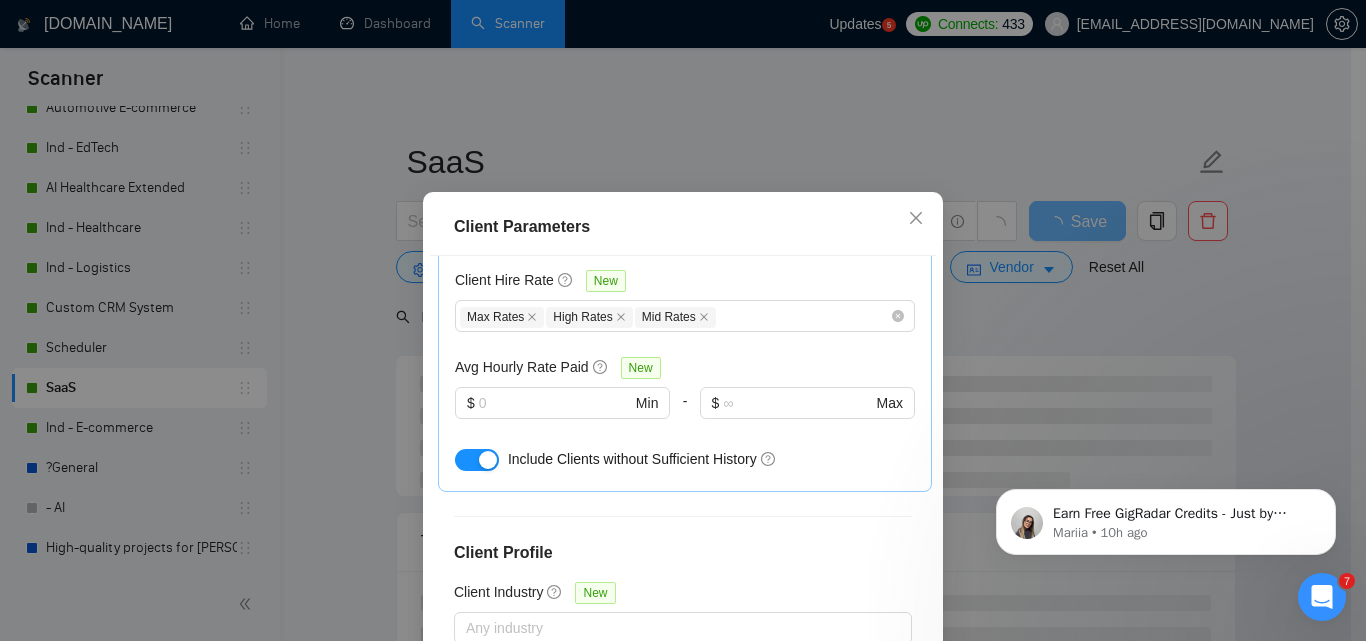 scroll, scrollTop: 851, scrollLeft: 0, axis: vertical 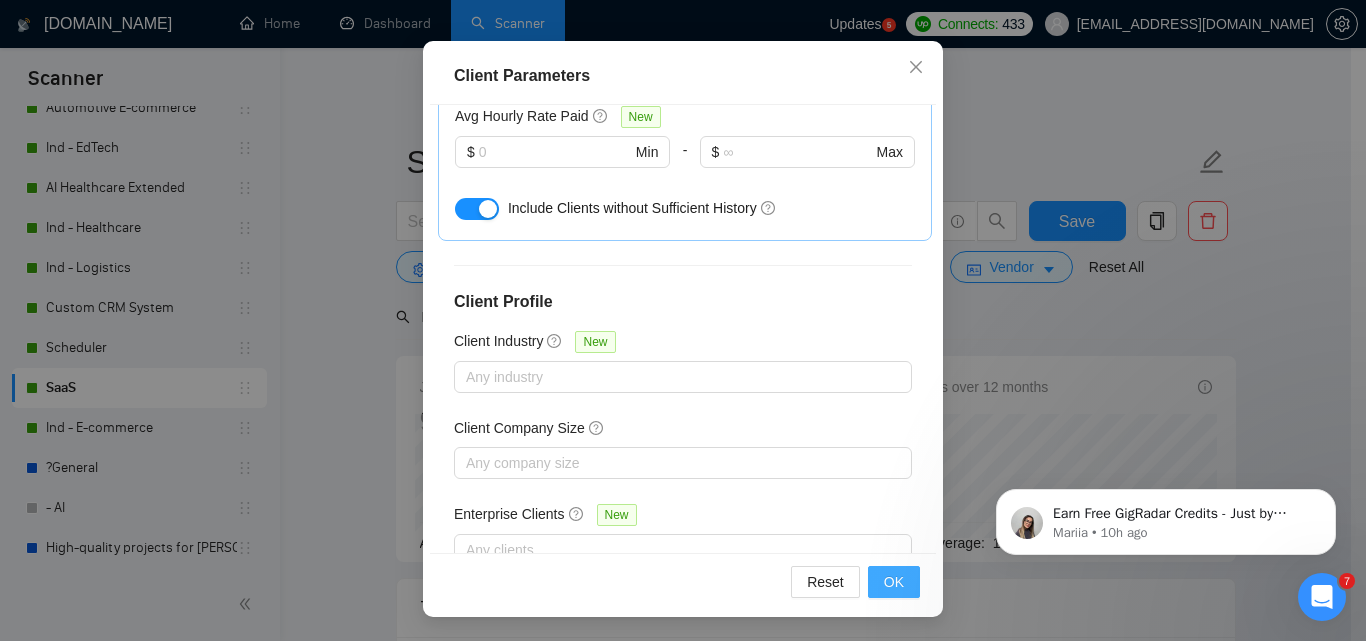 click on "OK" at bounding box center (894, 582) 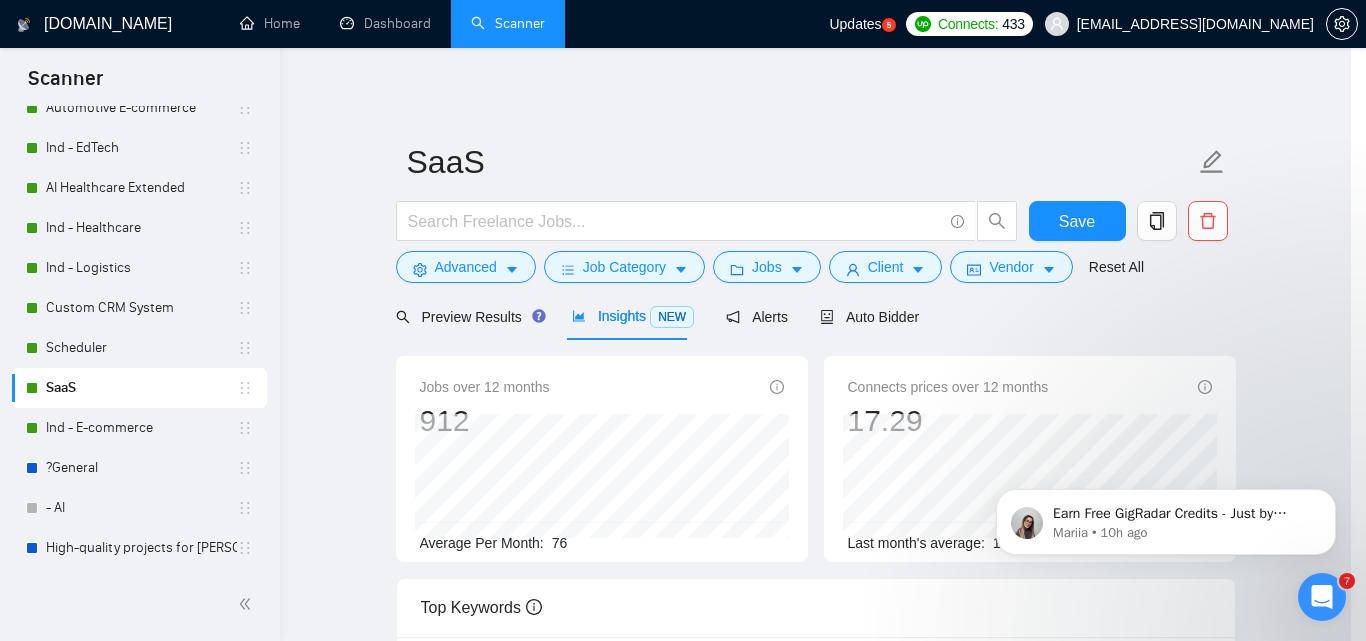 scroll, scrollTop: 80, scrollLeft: 0, axis: vertical 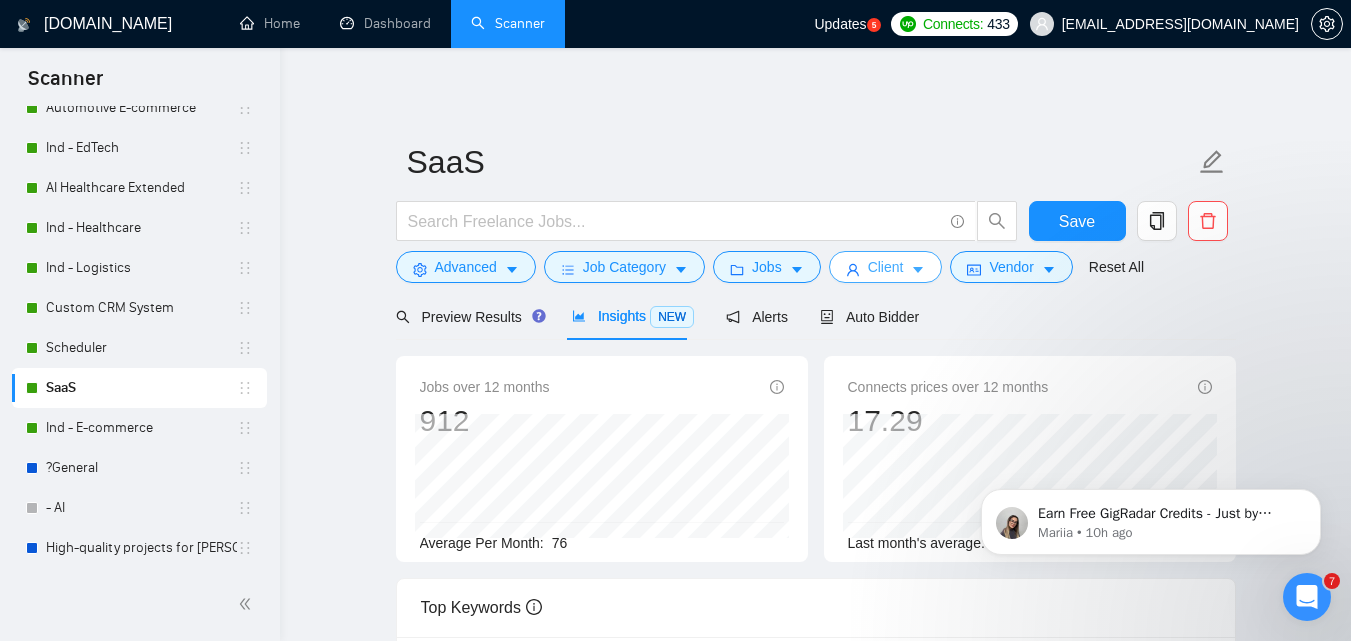 click 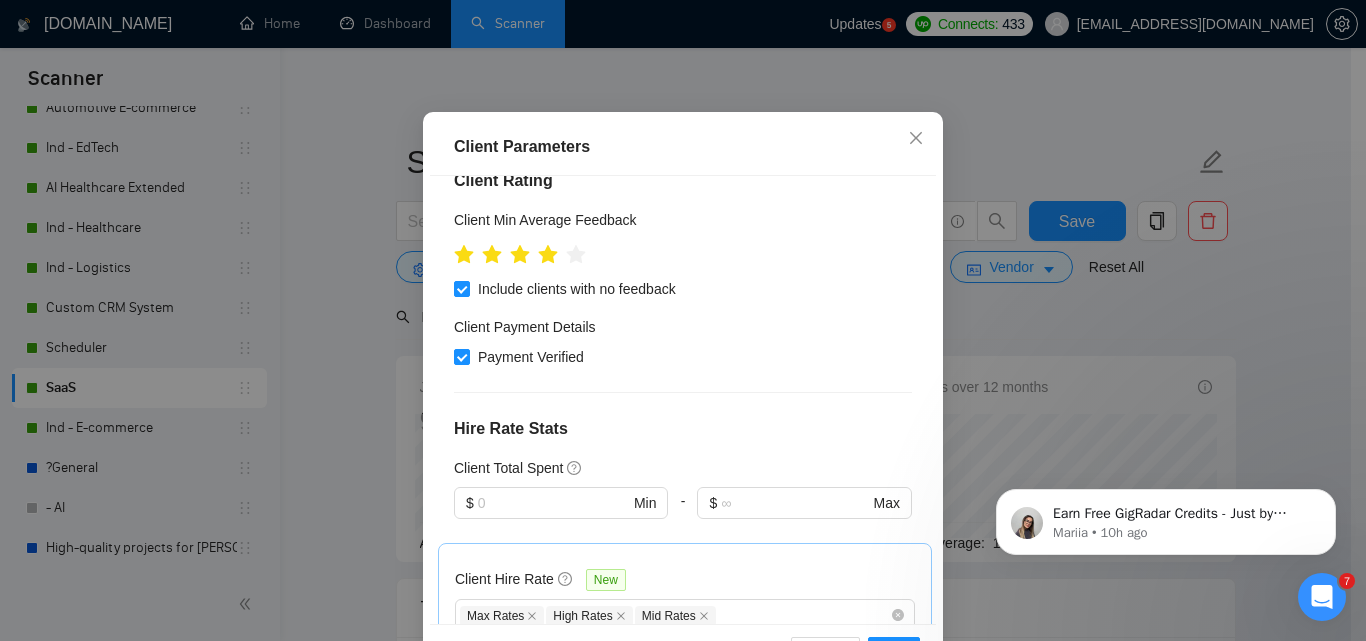 scroll, scrollTop: 351, scrollLeft: 0, axis: vertical 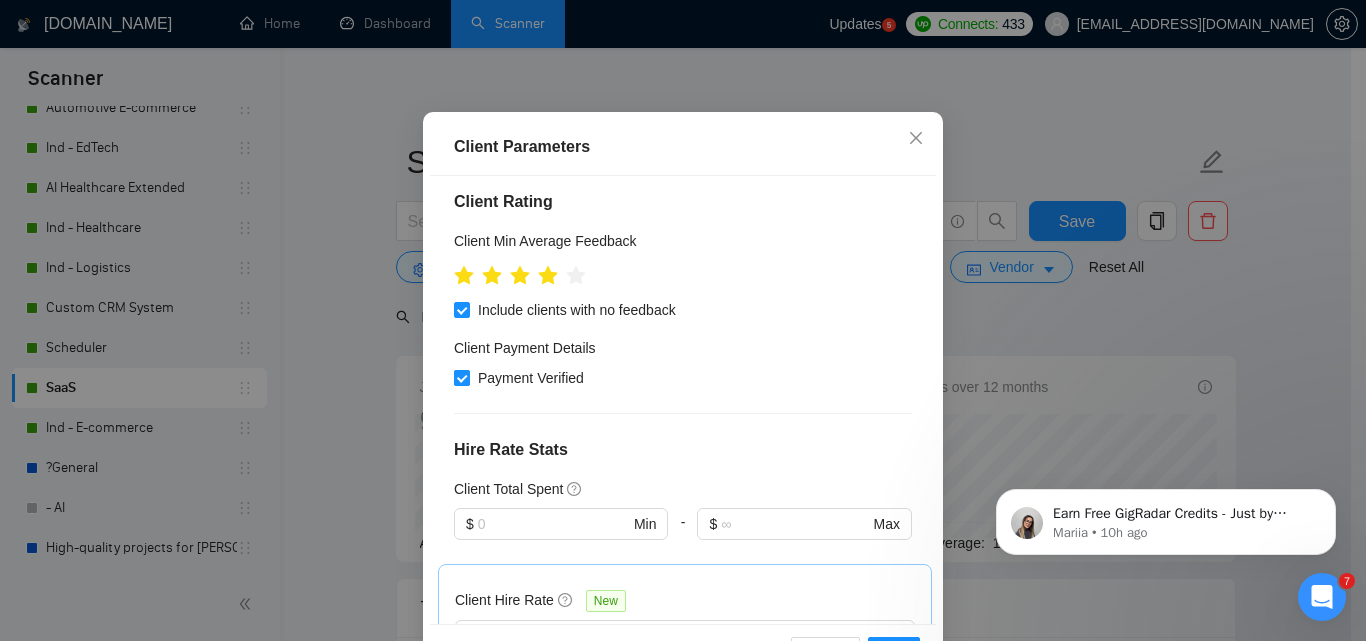 click on "Payment Verified" at bounding box center [461, 377] 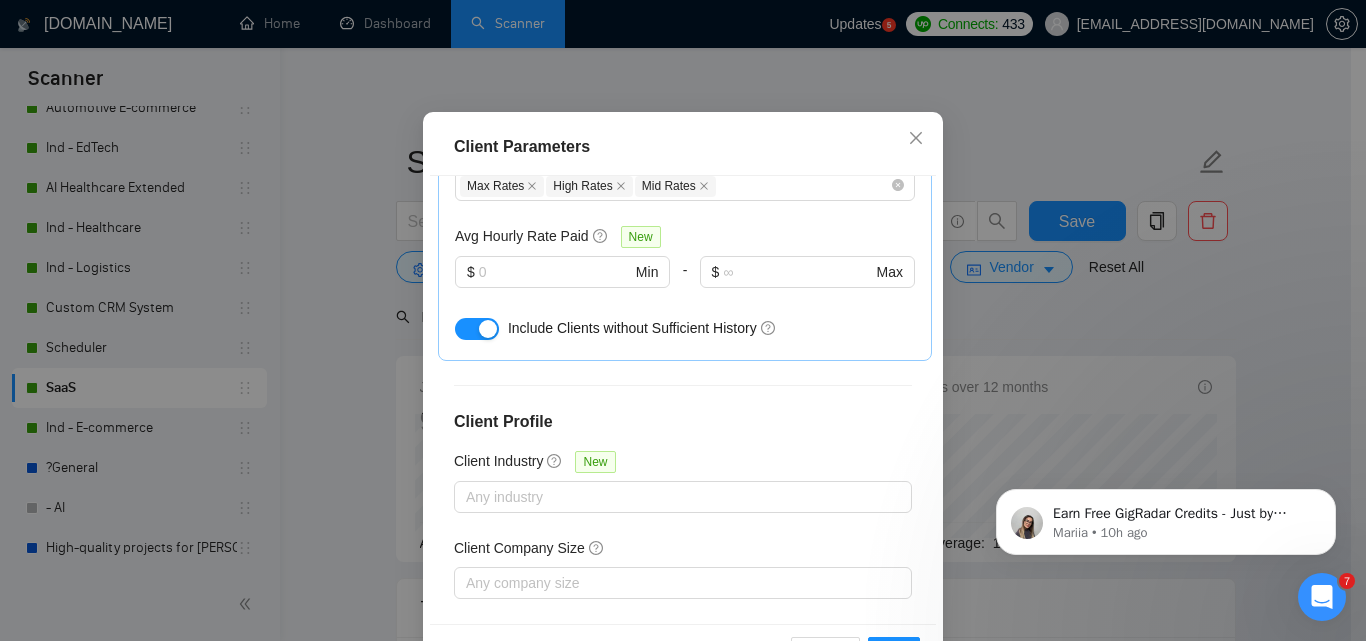 scroll, scrollTop: 851, scrollLeft: 0, axis: vertical 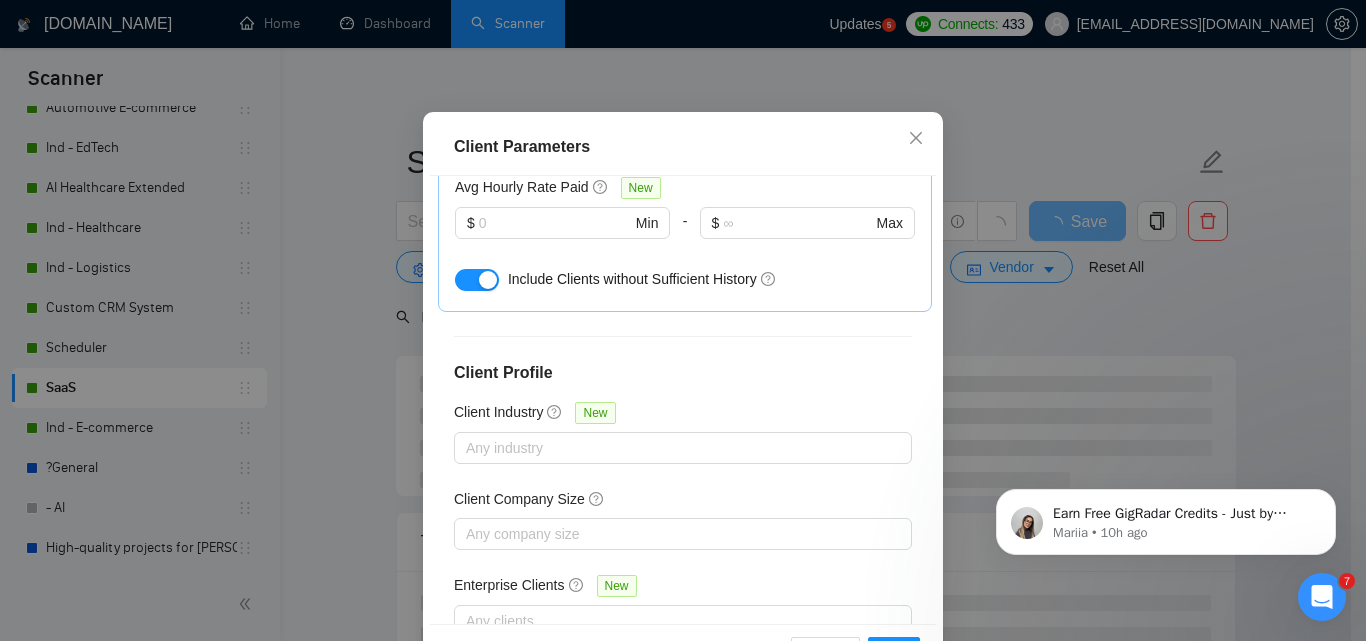 click at bounding box center [488, 280] 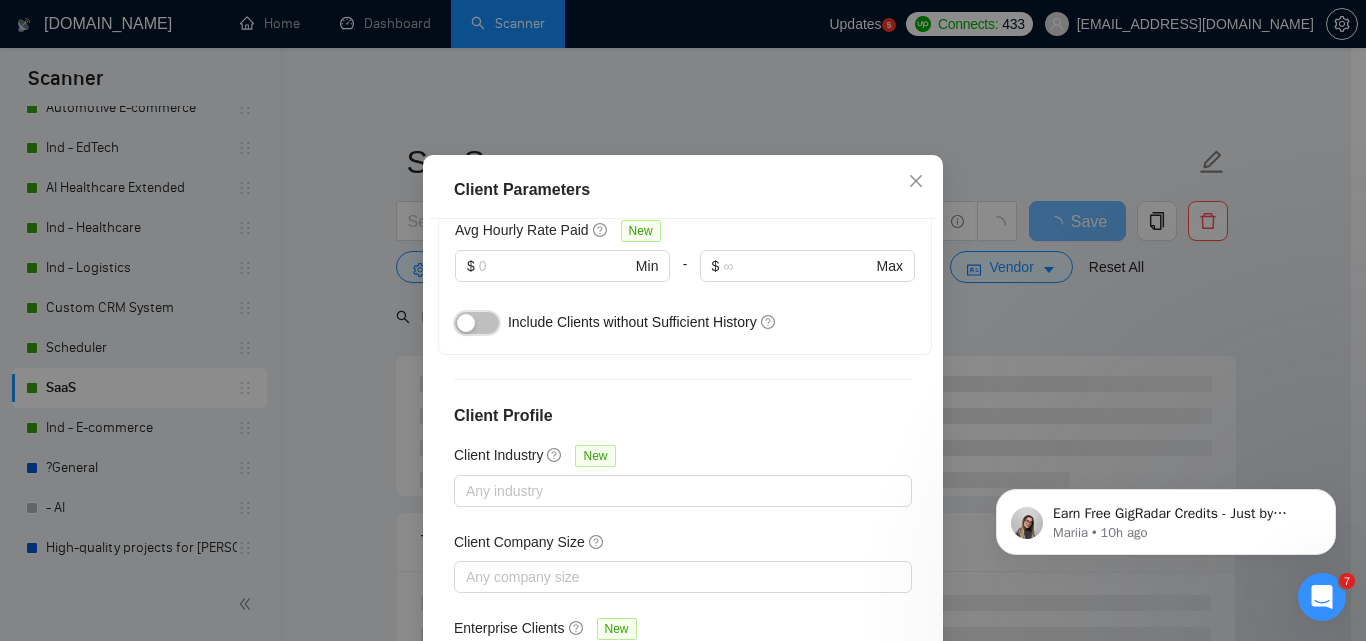 scroll, scrollTop: 151, scrollLeft: 0, axis: vertical 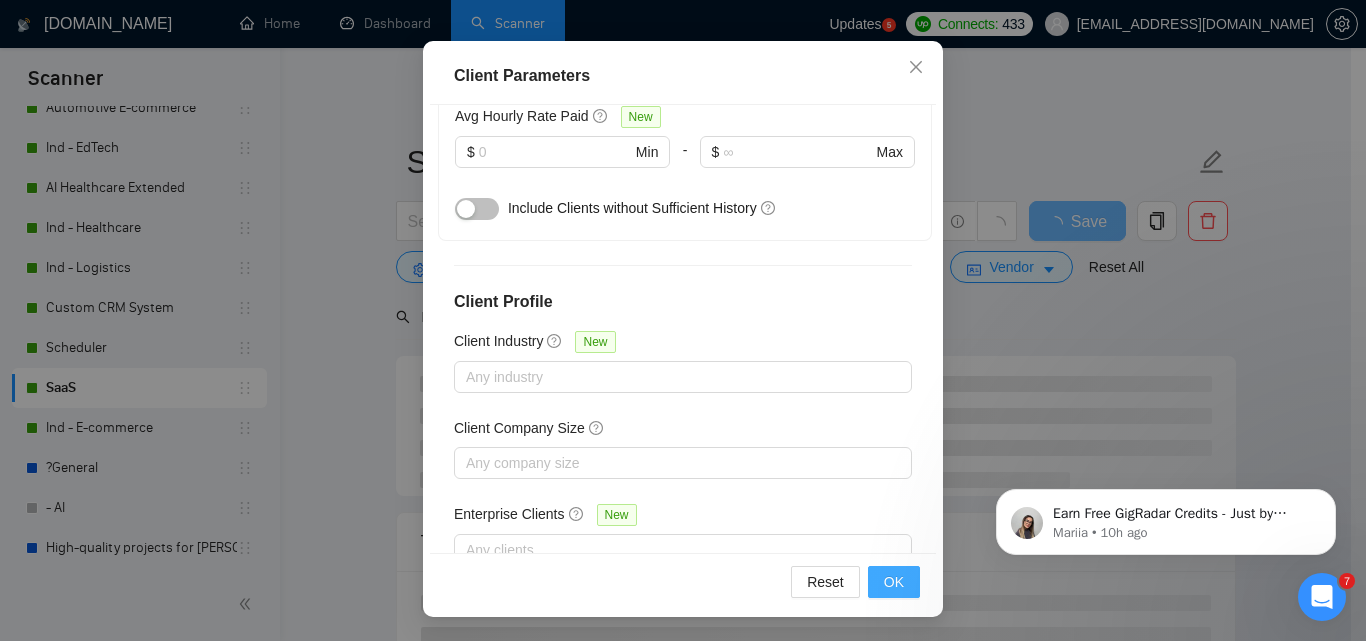 click on "OK" at bounding box center [894, 582] 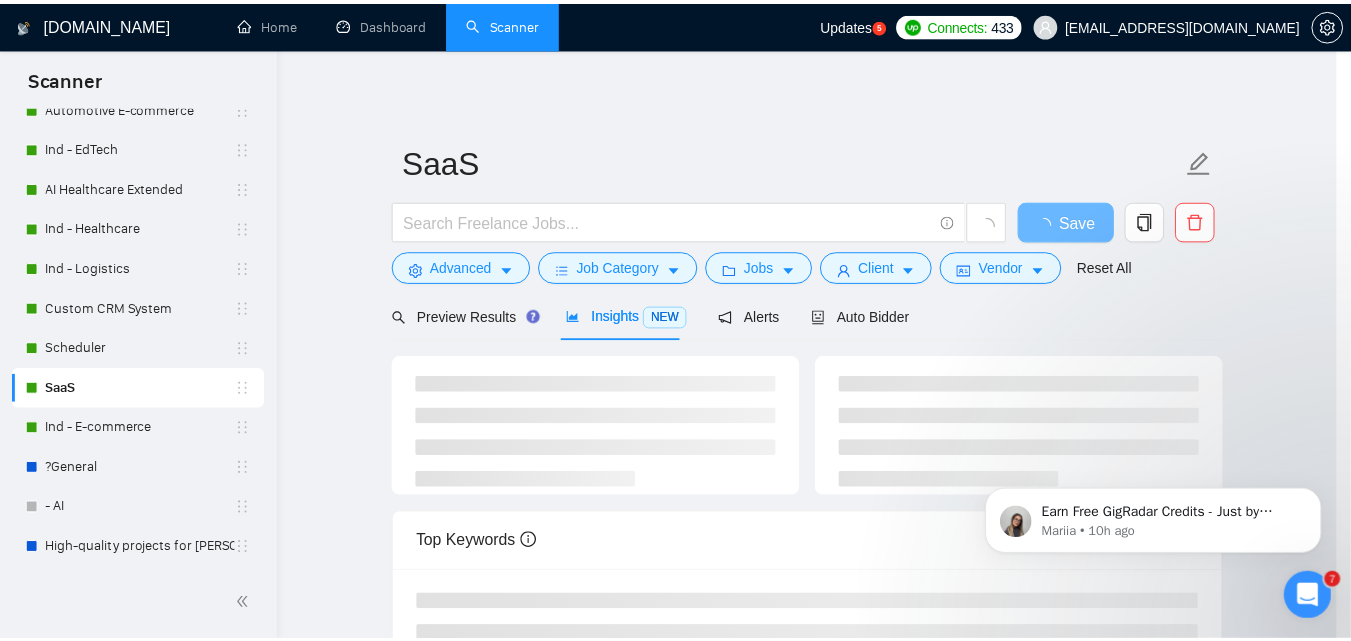 scroll, scrollTop: 80, scrollLeft: 0, axis: vertical 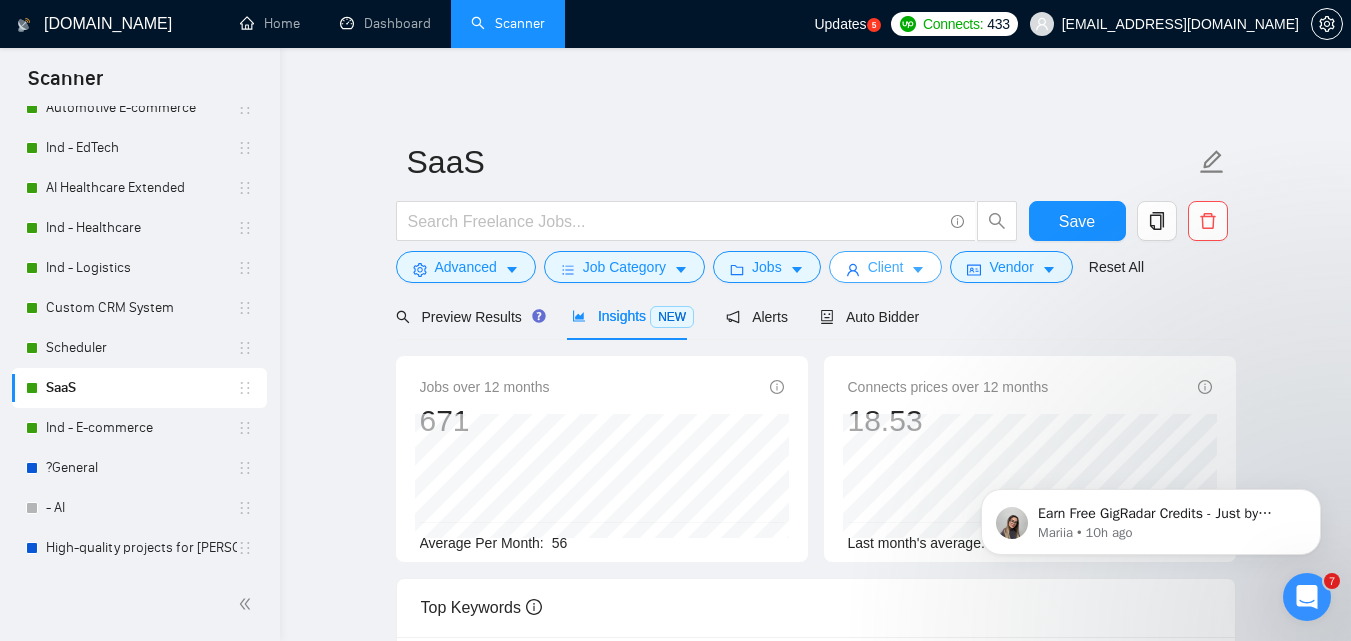 click 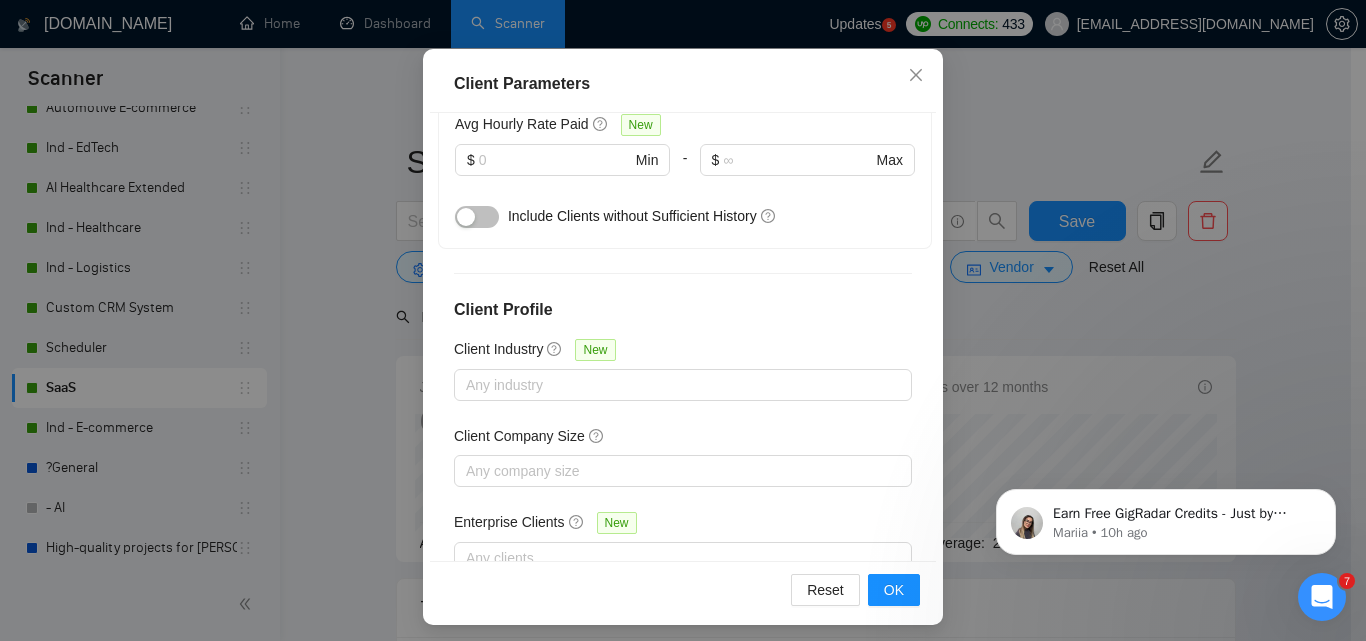 scroll, scrollTop: 151, scrollLeft: 0, axis: vertical 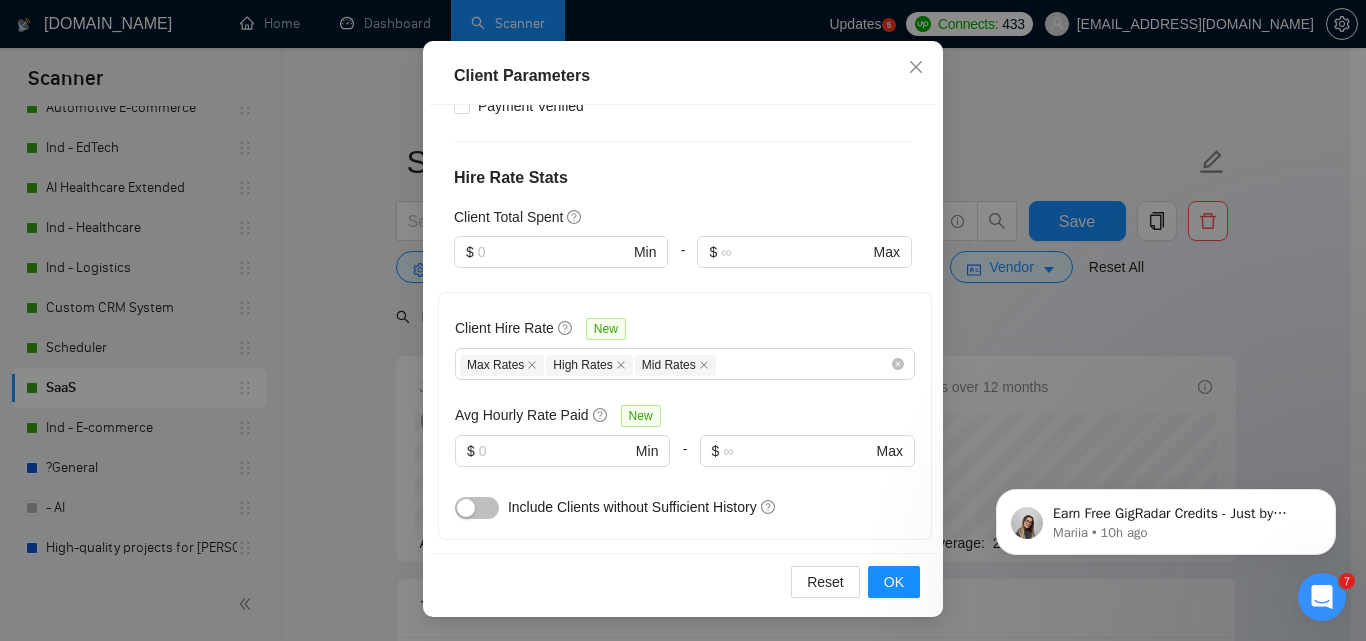 click at bounding box center [477, 508] 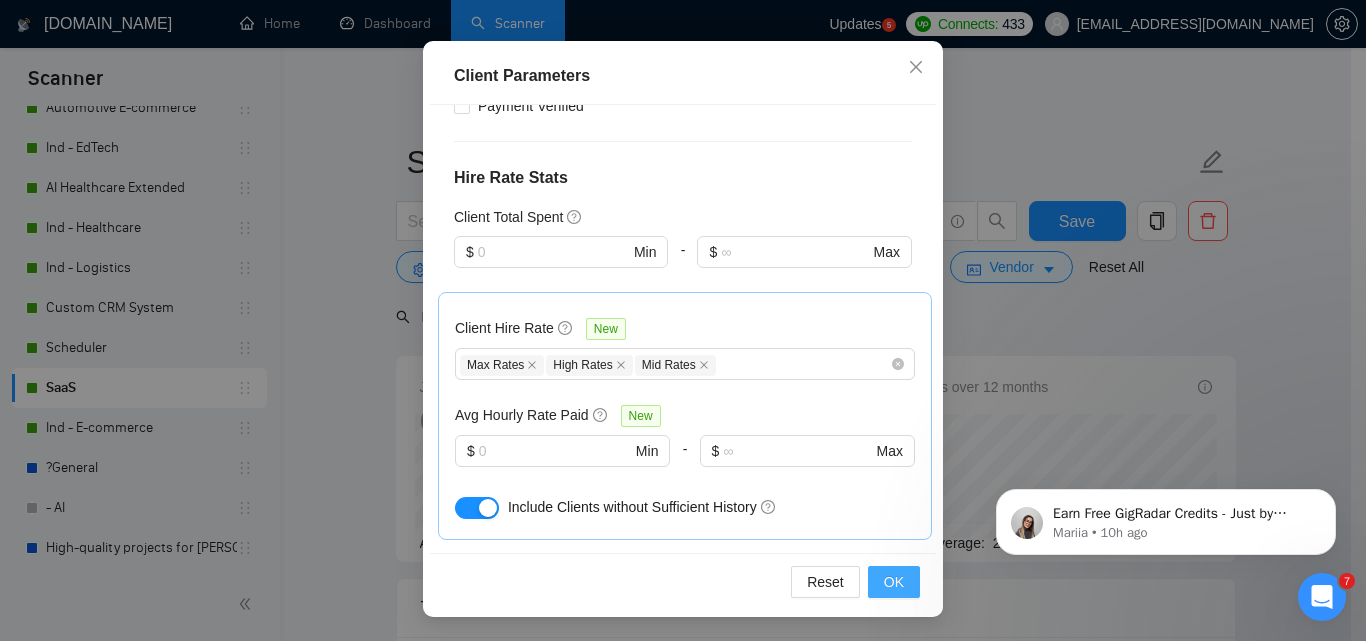click on "OK" at bounding box center [894, 582] 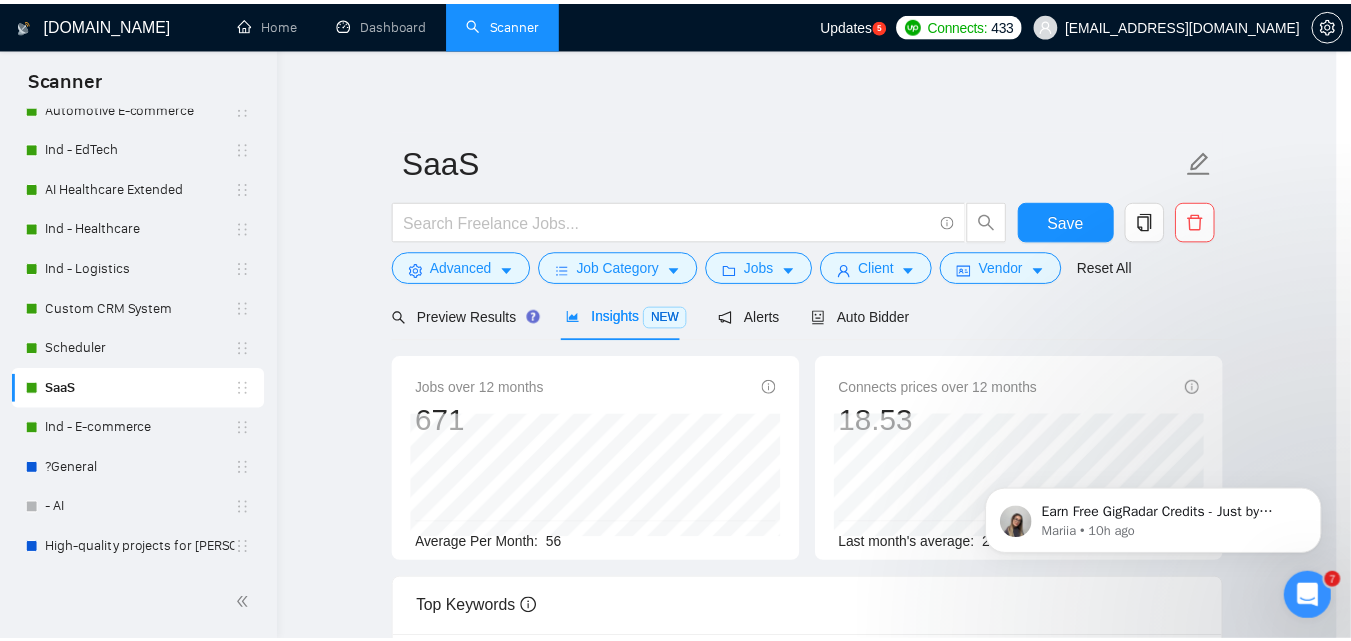 scroll, scrollTop: 80, scrollLeft: 0, axis: vertical 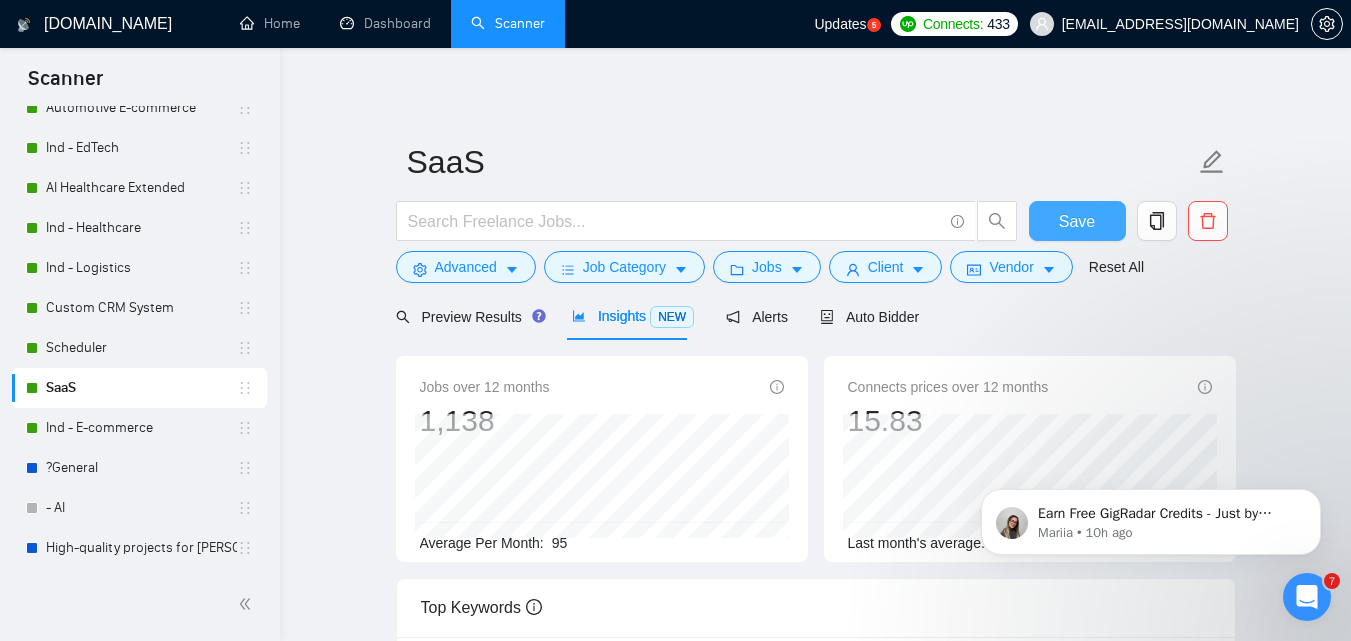 click on "Save" at bounding box center [1077, 221] 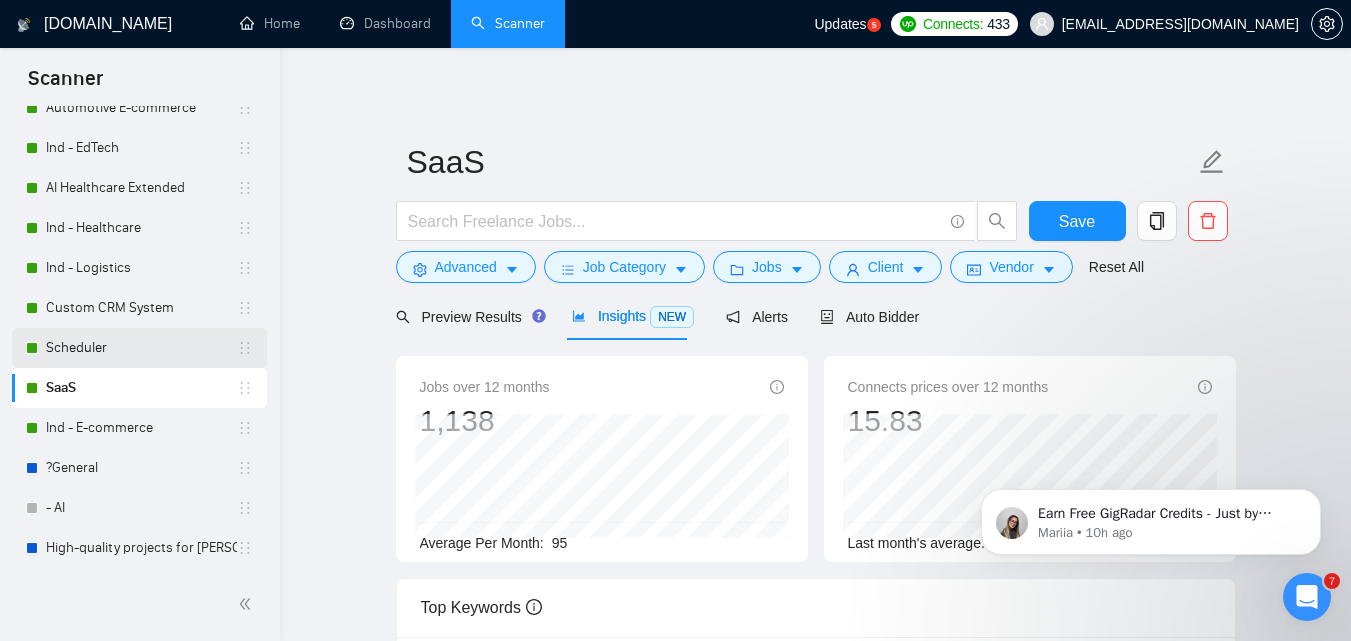 click on "Scheduler" at bounding box center [141, 348] 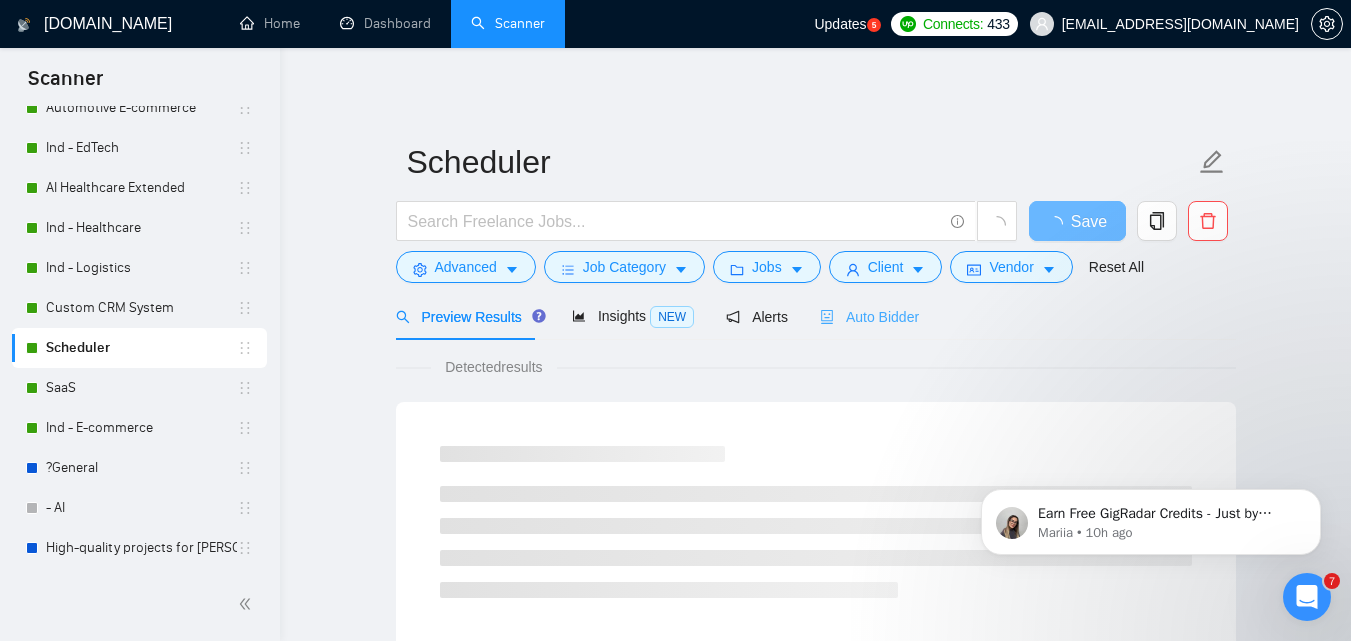click on "Auto Bidder" at bounding box center [869, 316] 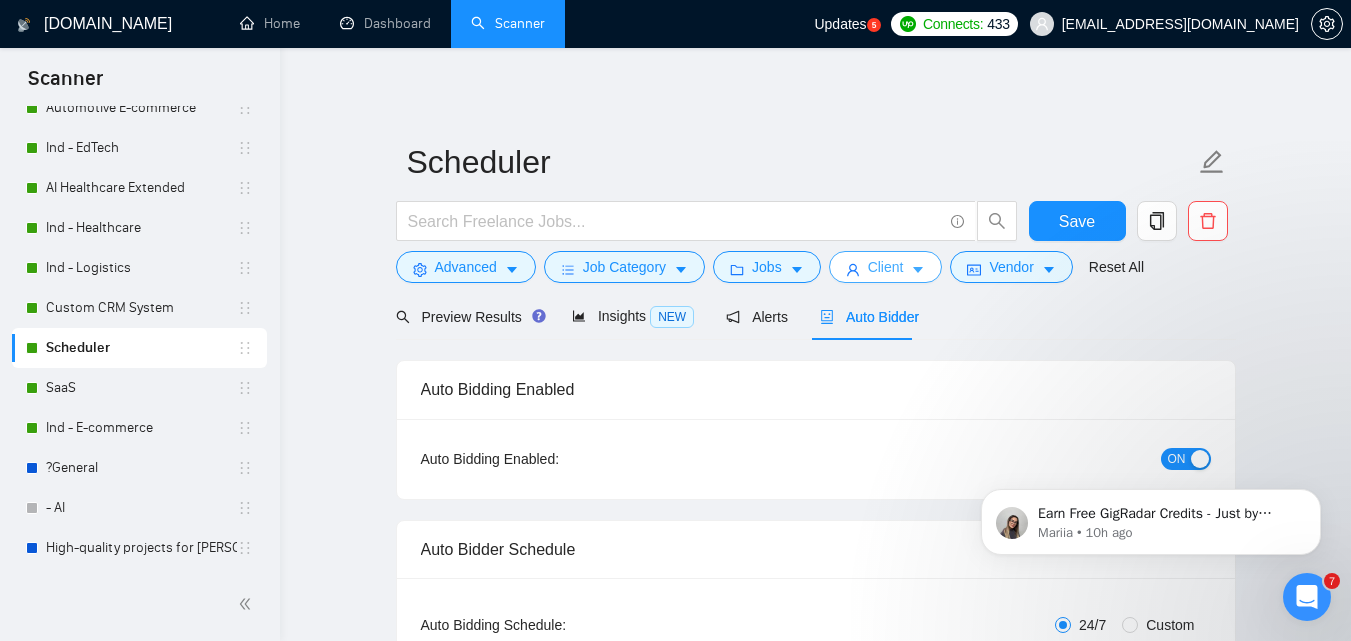 type 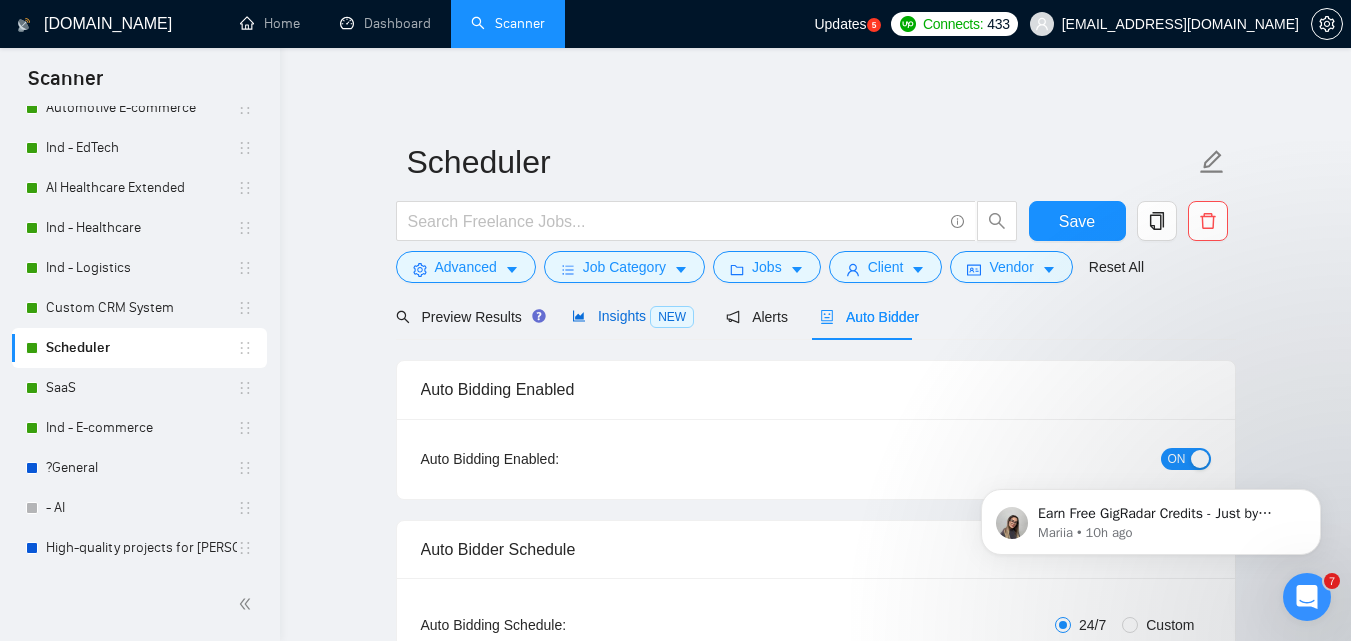 click on "Insights NEW" at bounding box center [633, 316] 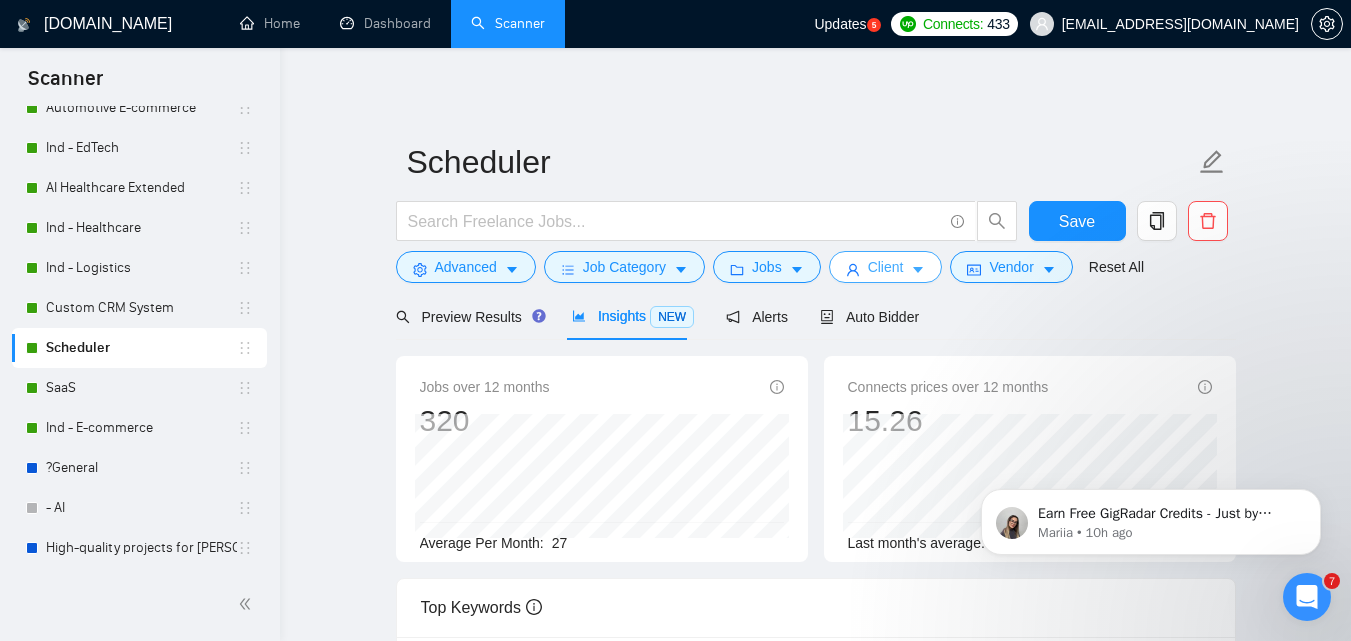 click on "Client" at bounding box center [886, 267] 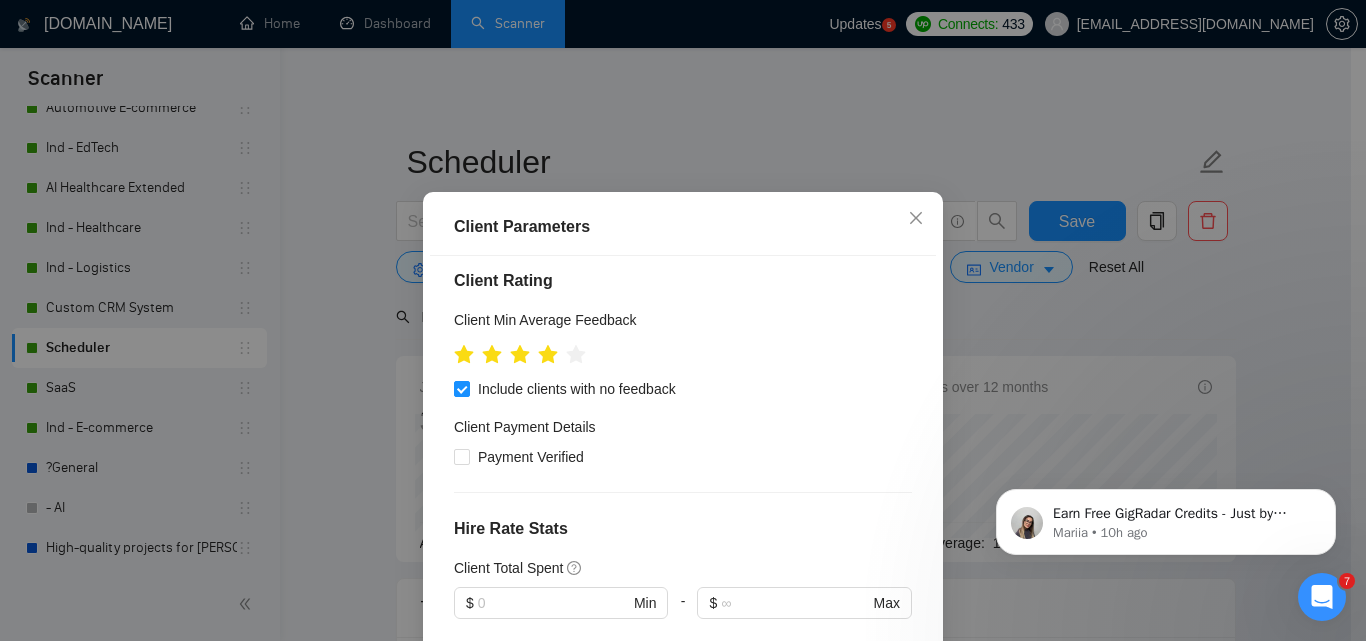 scroll, scrollTop: 452, scrollLeft: 0, axis: vertical 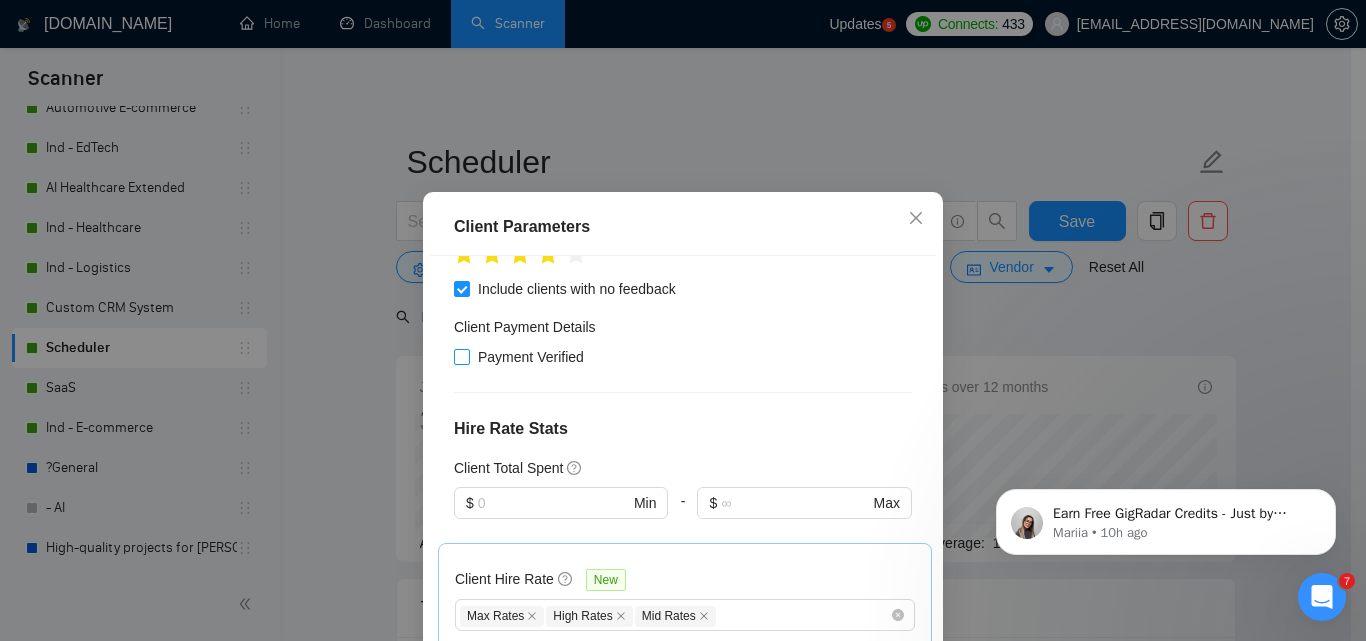 click on "Payment Verified" at bounding box center [531, 357] 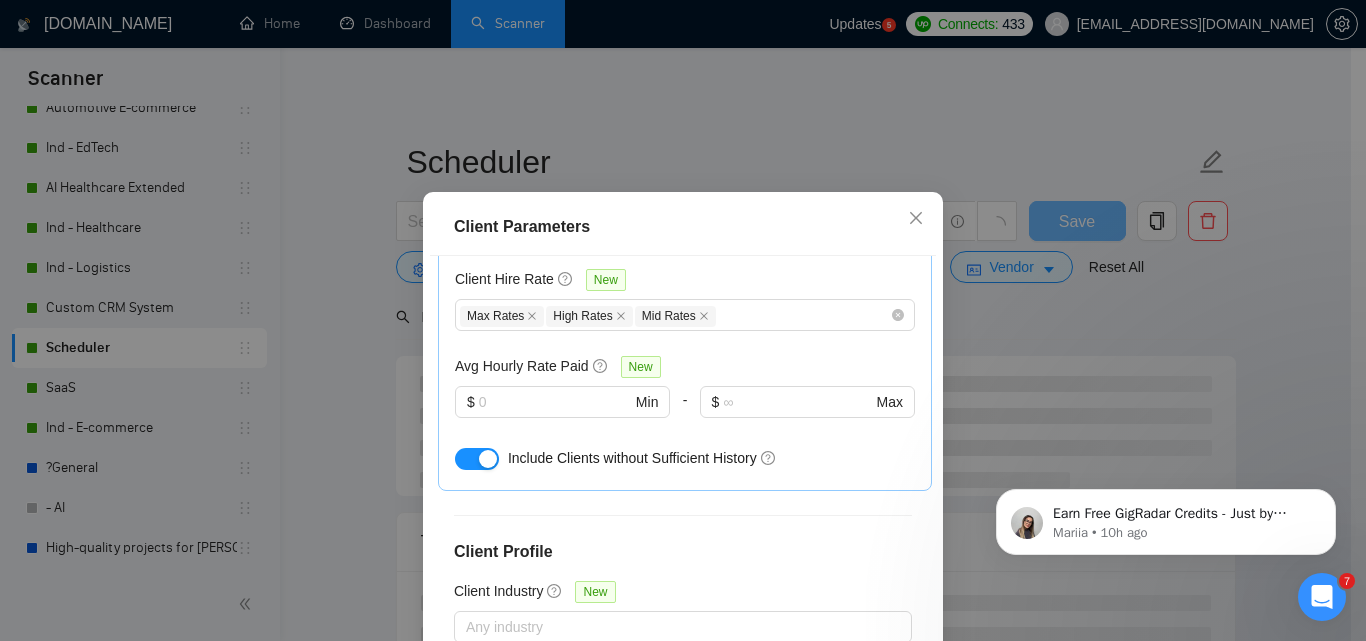 scroll, scrollTop: 851, scrollLeft: 0, axis: vertical 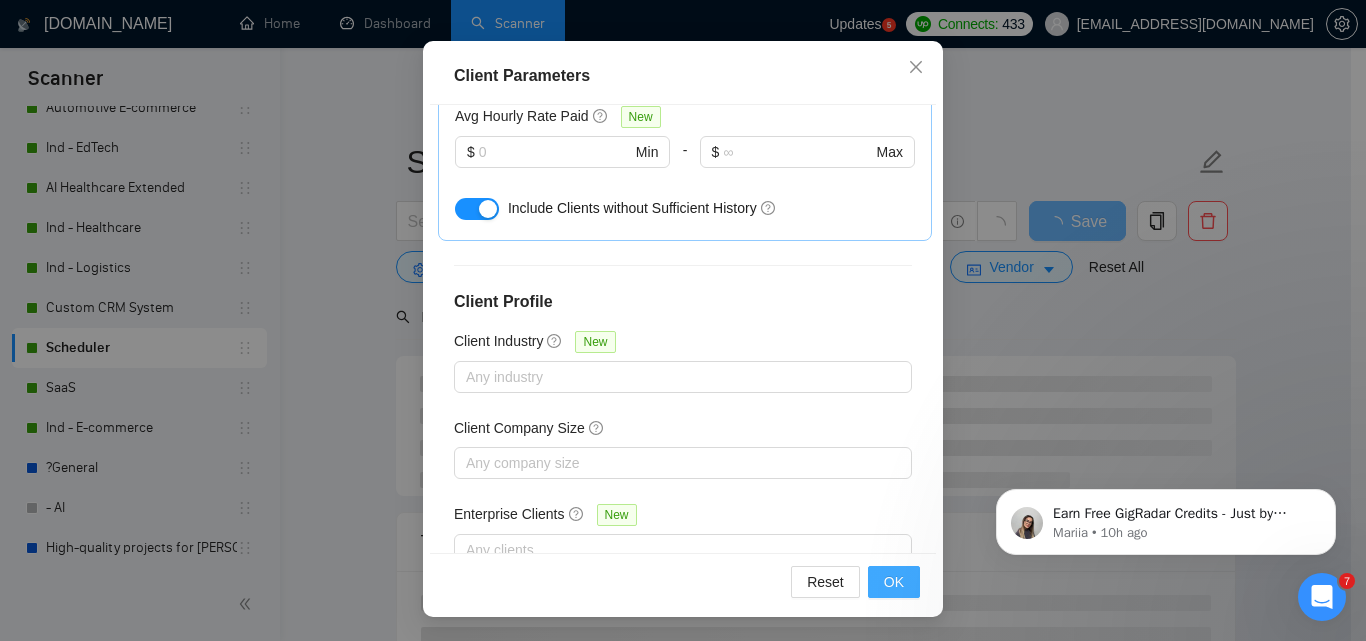click on "OK" at bounding box center (894, 582) 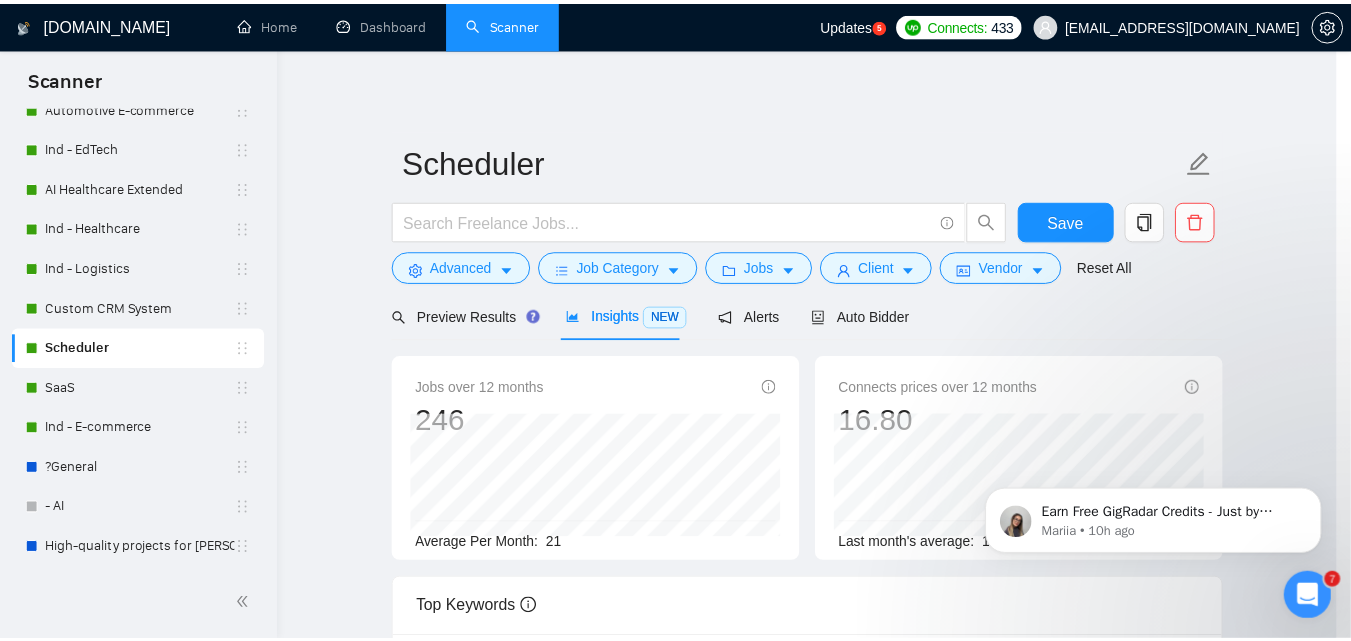 scroll, scrollTop: 80, scrollLeft: 0, axis: vertical 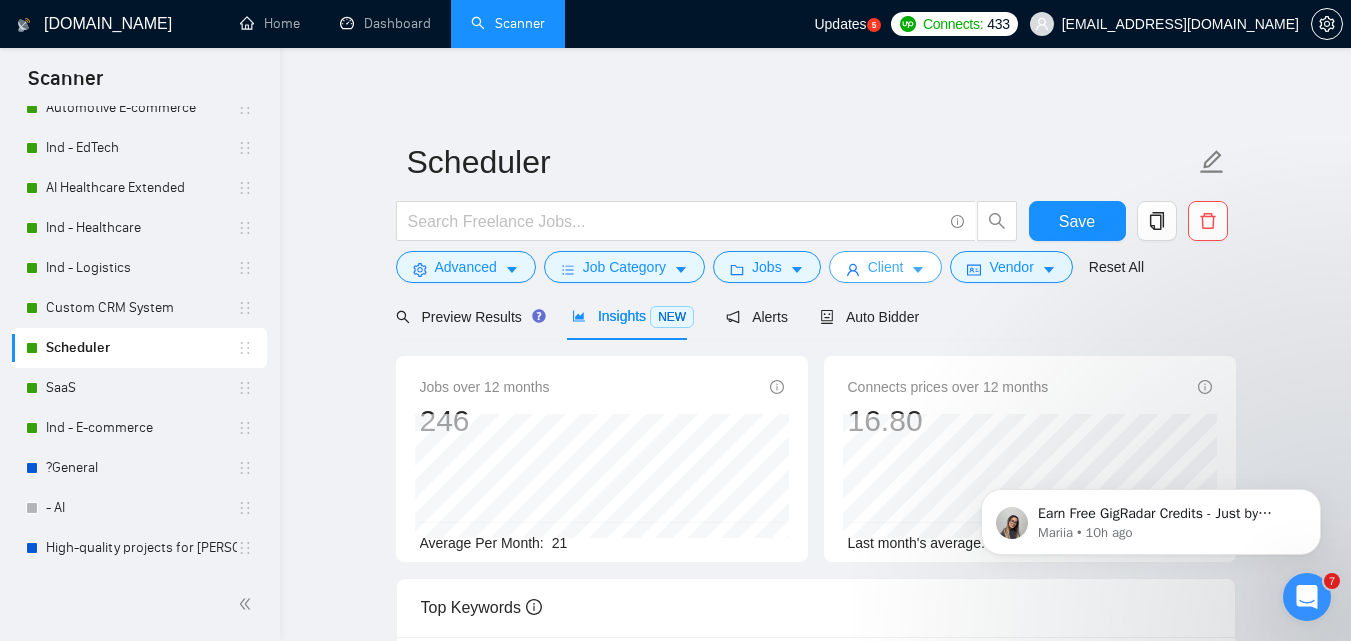 click on "Client" at bounding box center [886, 267] 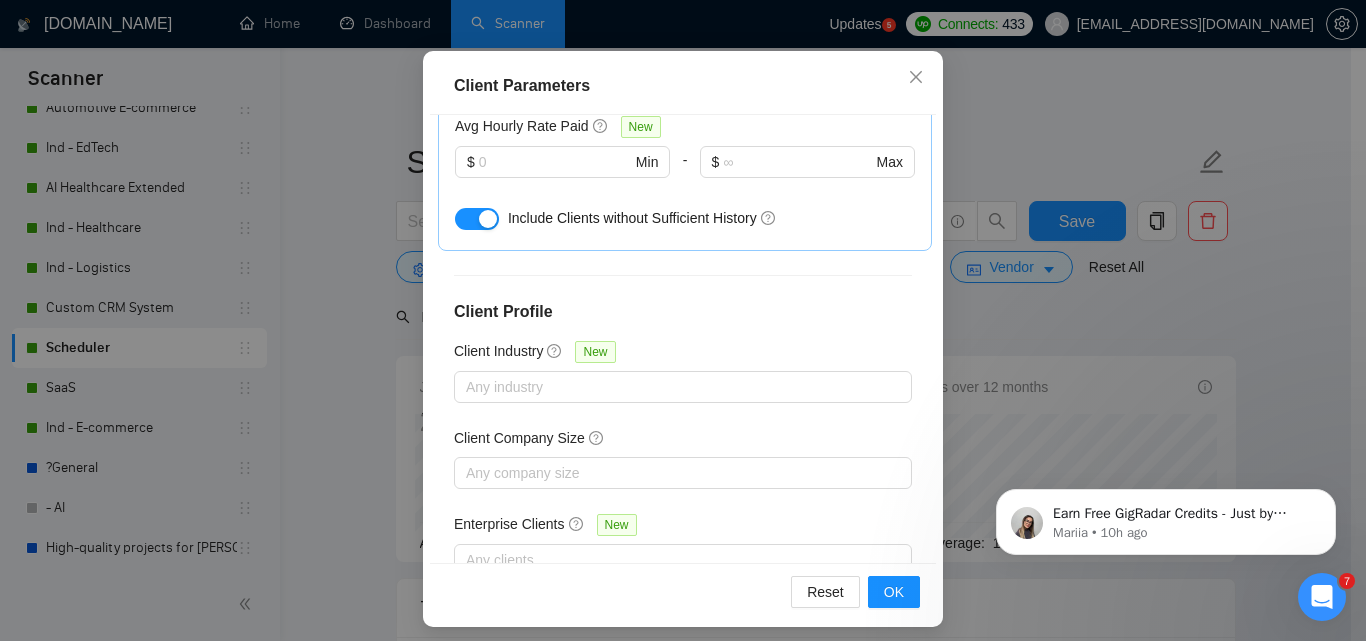 scroll, scrollTop: 151, scrollLeft: 0, axis: vertical 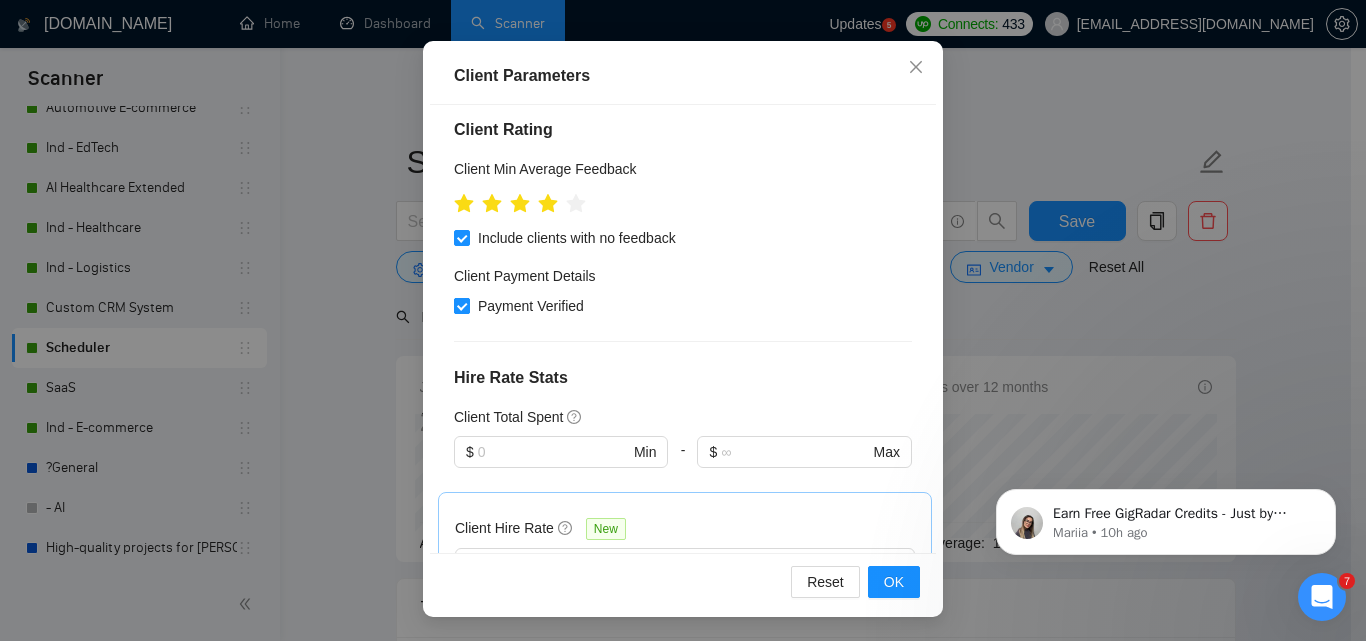 click on "Payment Verified" at bounding box center (461, 305) 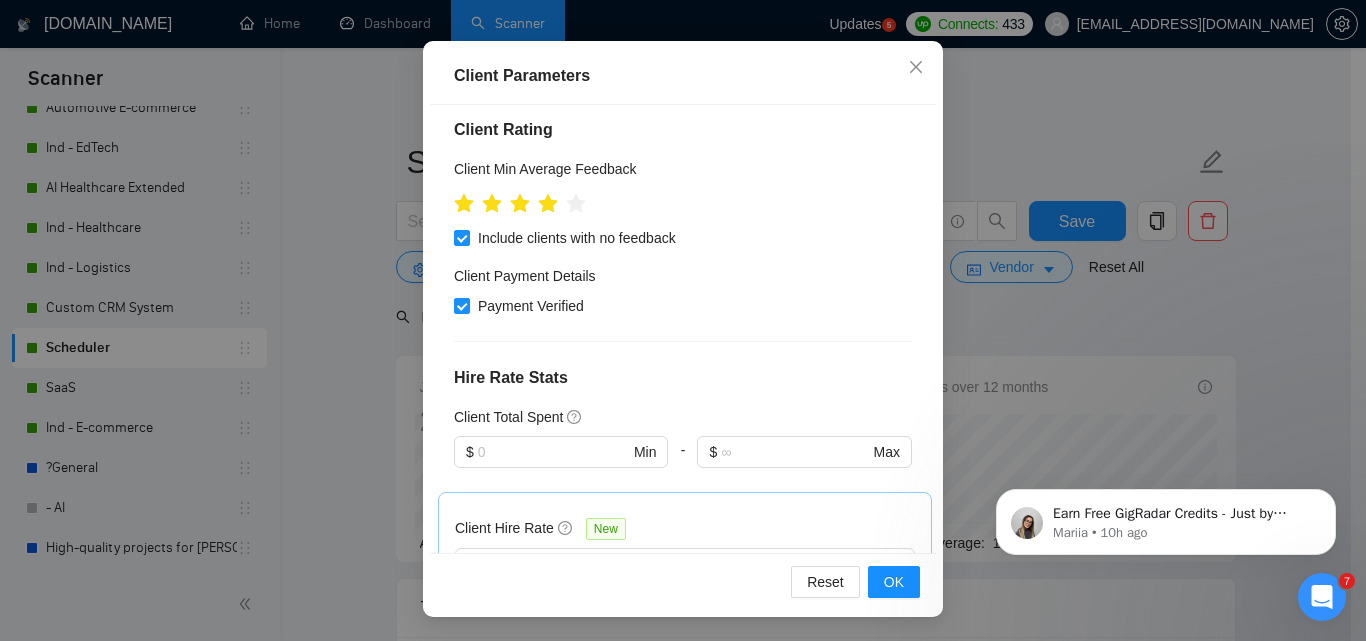 checkbox on "false" 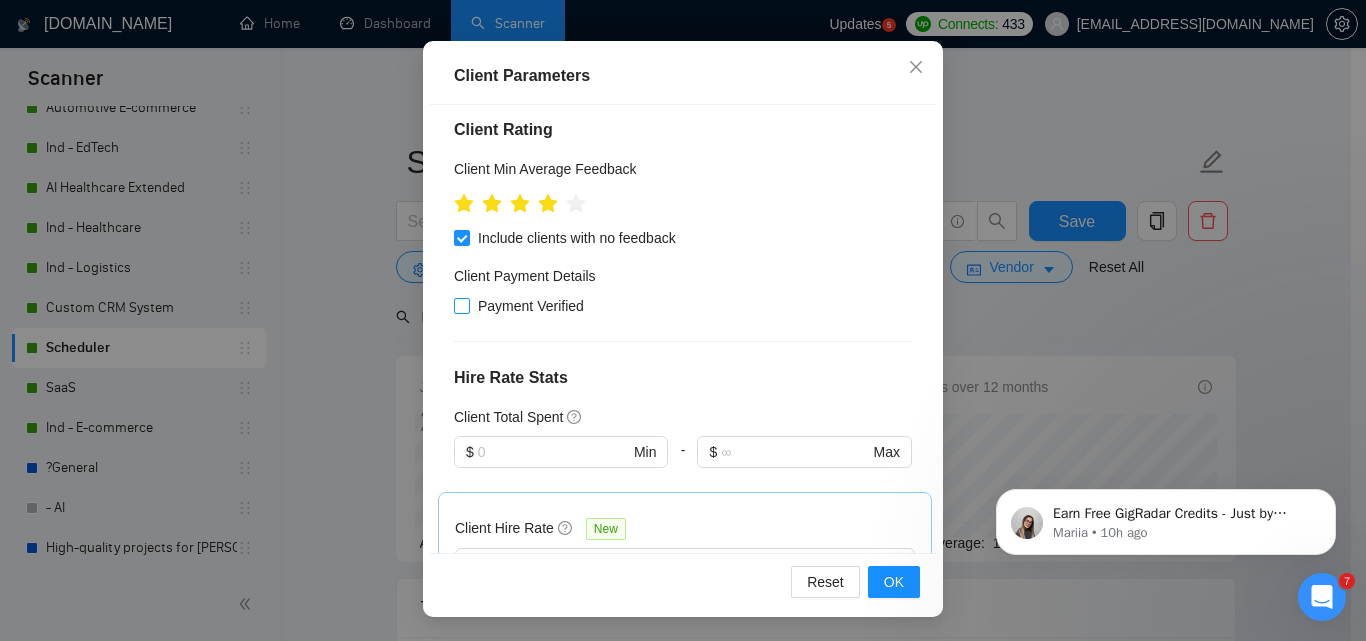 scroll, scrollTop: 652, scrollLeft: 0, axis: vertical 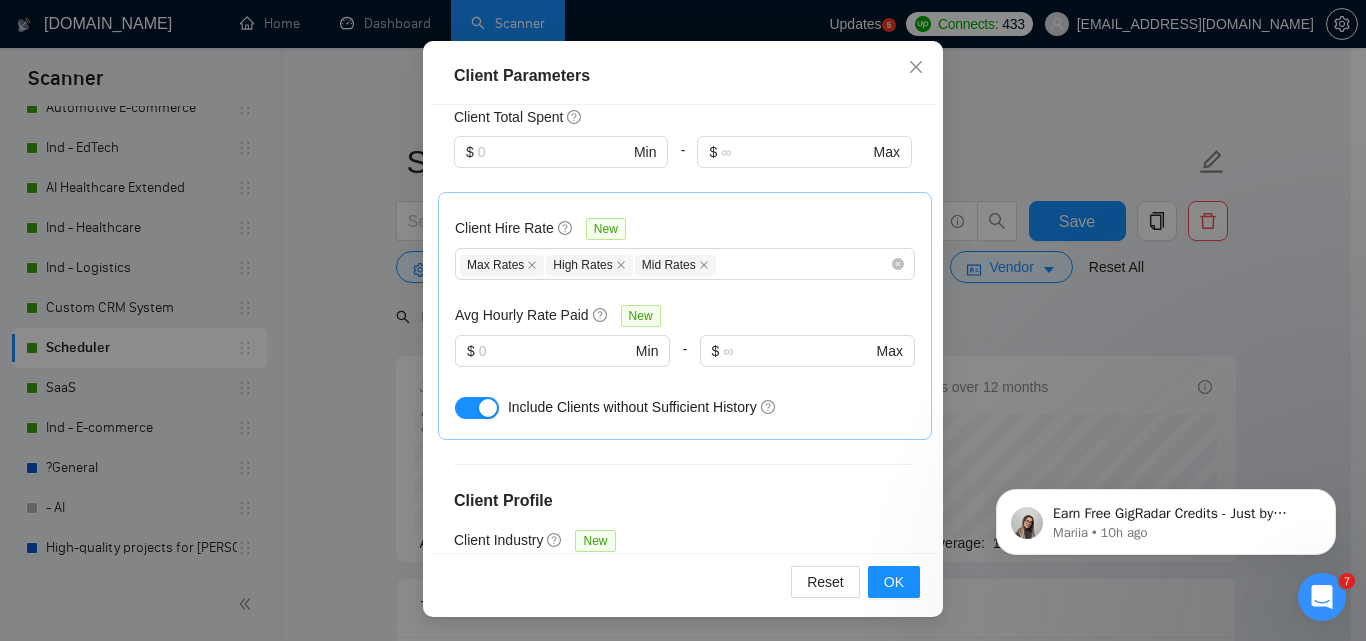 click at bounding box center [488, 408] 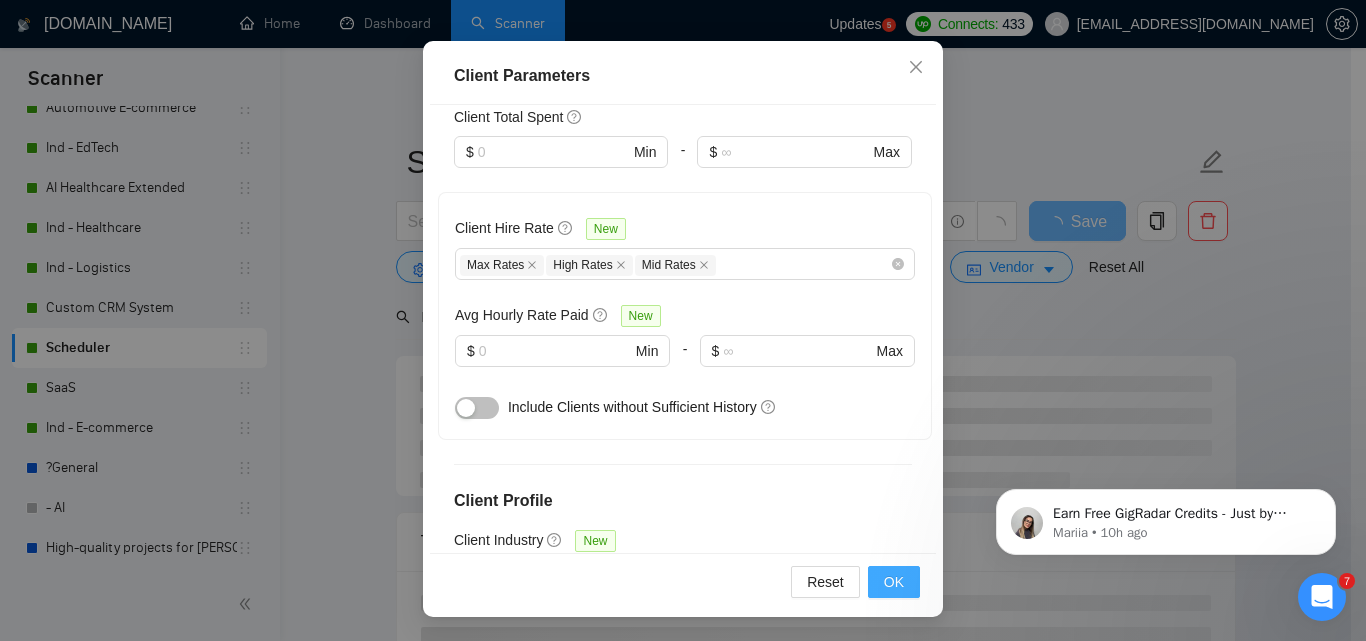 click on "OK" at bounding box center [894, 582] 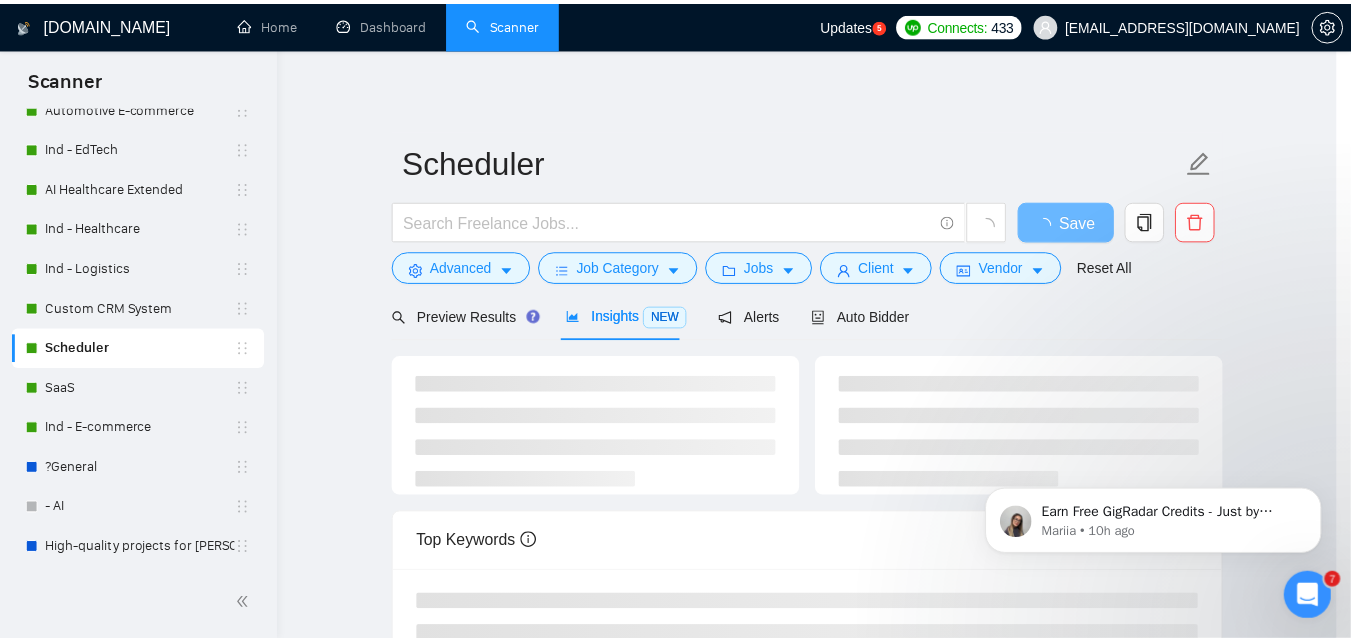 scroll, scrollTop: 80, scrollLeft: 0, axis: vertical 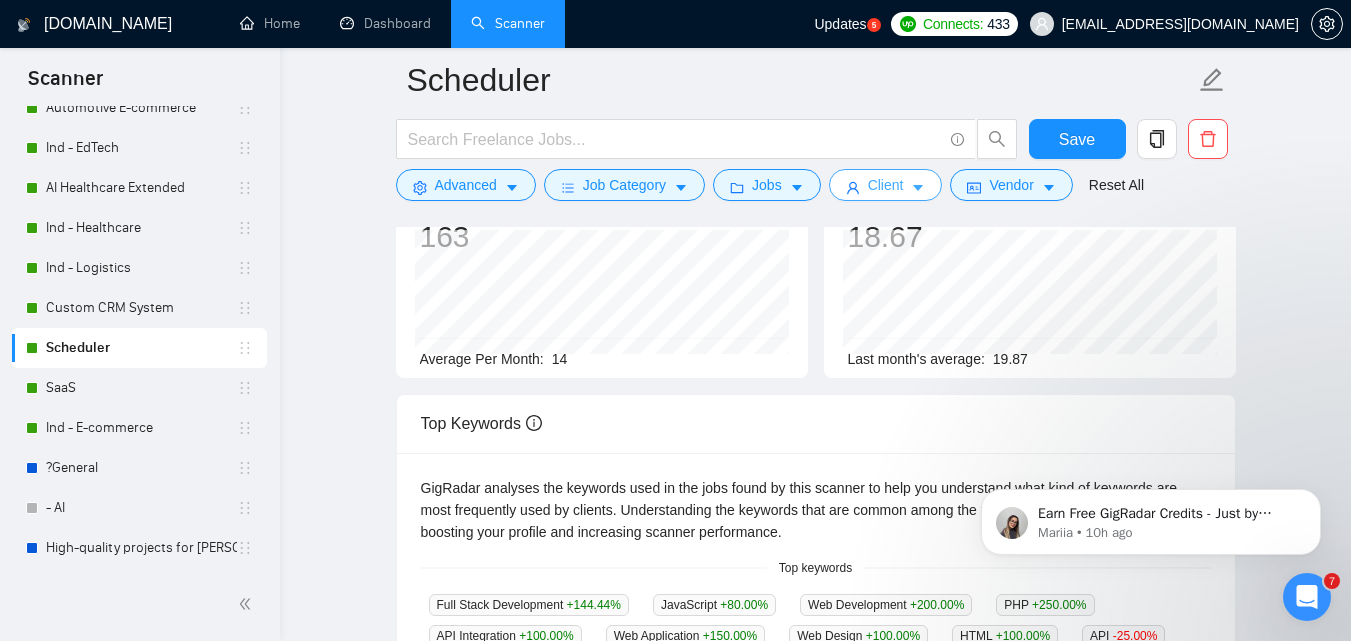click on "Client" at bounding box center (886, 185) 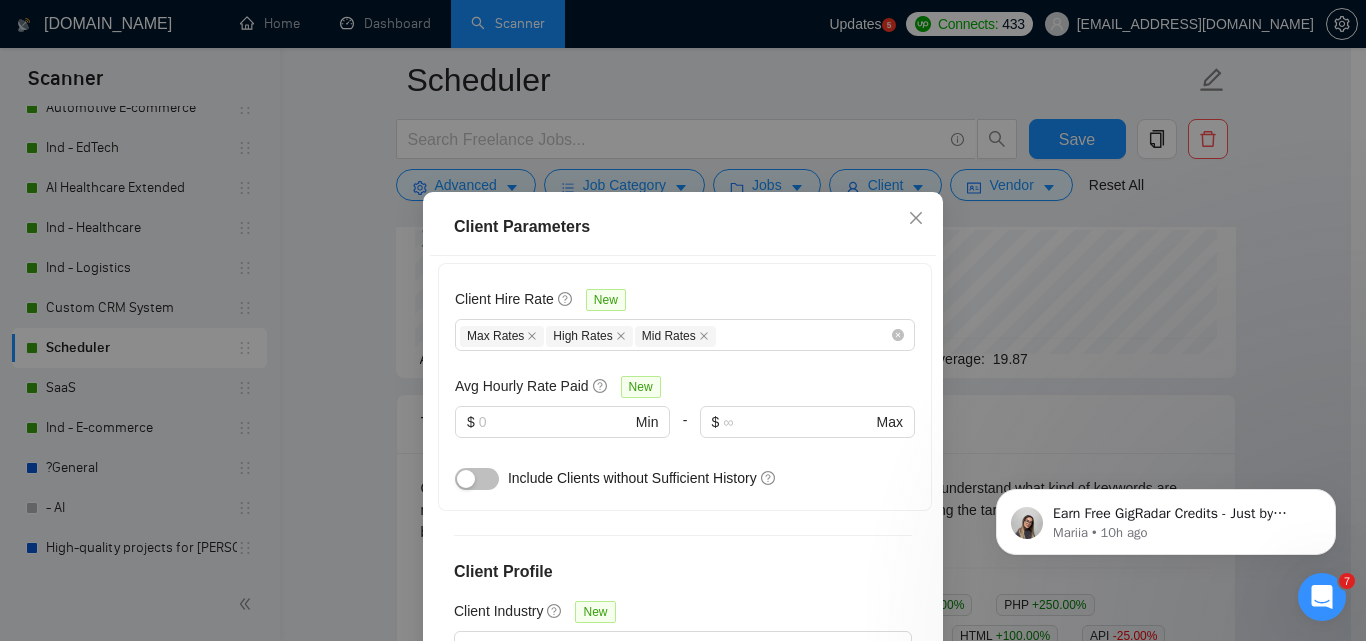 scroll, scrollTop: 851, scrollLeft: 0, axis: vertical 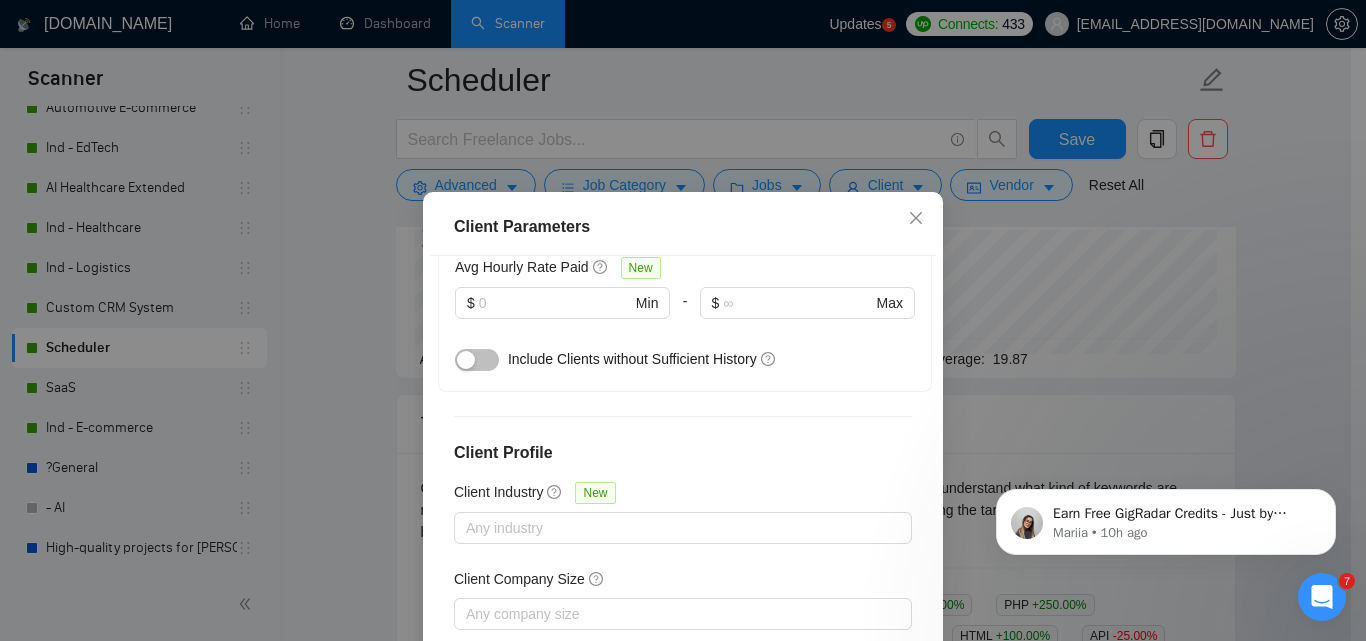 click at bounding box center [477, 360] 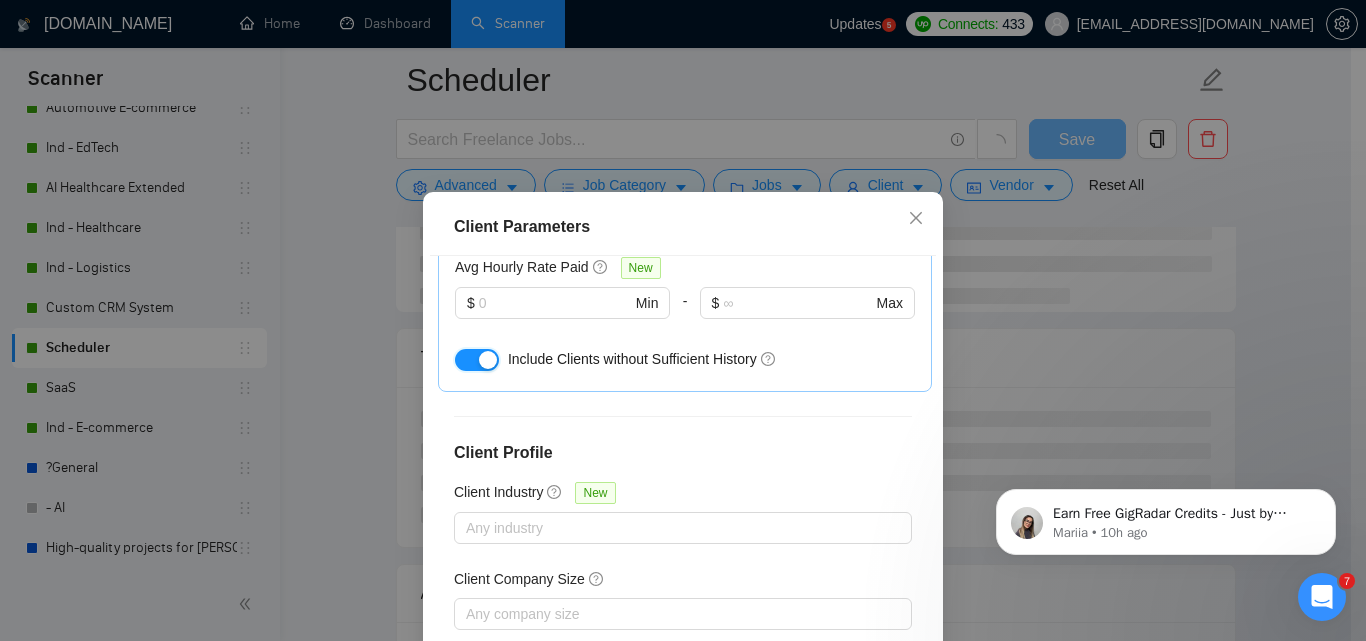 scroll, scrollTop: 151, scrollLeft: 0, axis: vertical 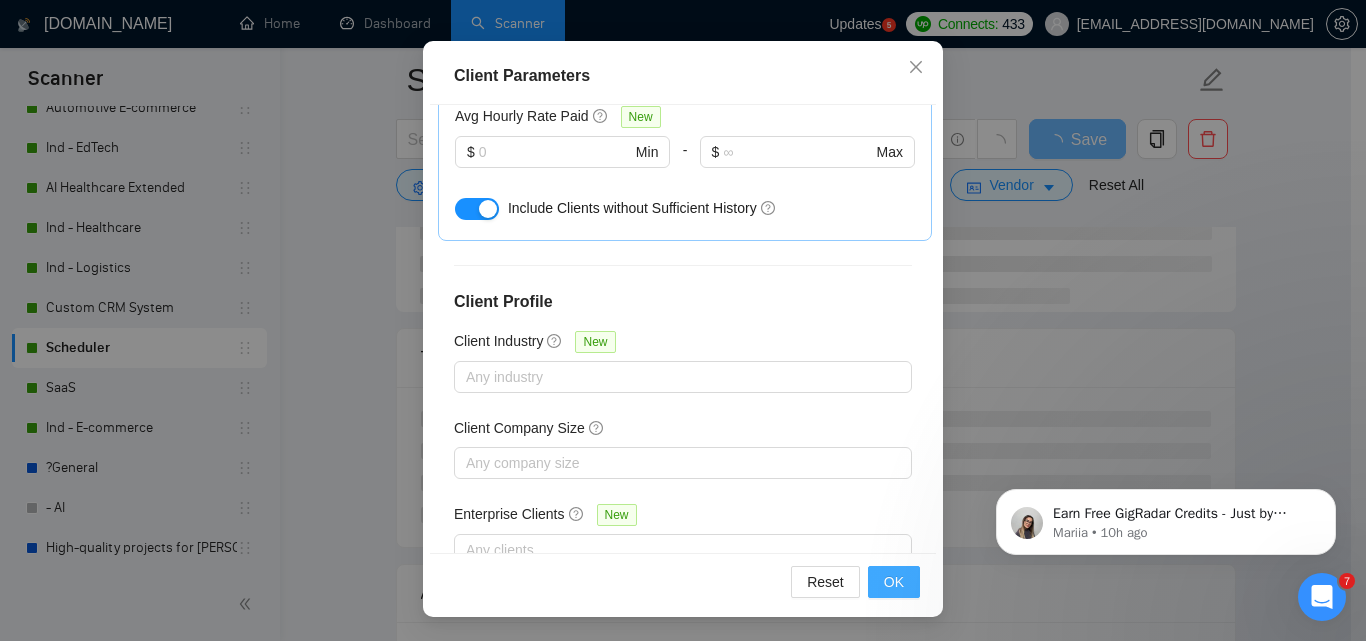 click on "OK" at bounding box center (894, 582) 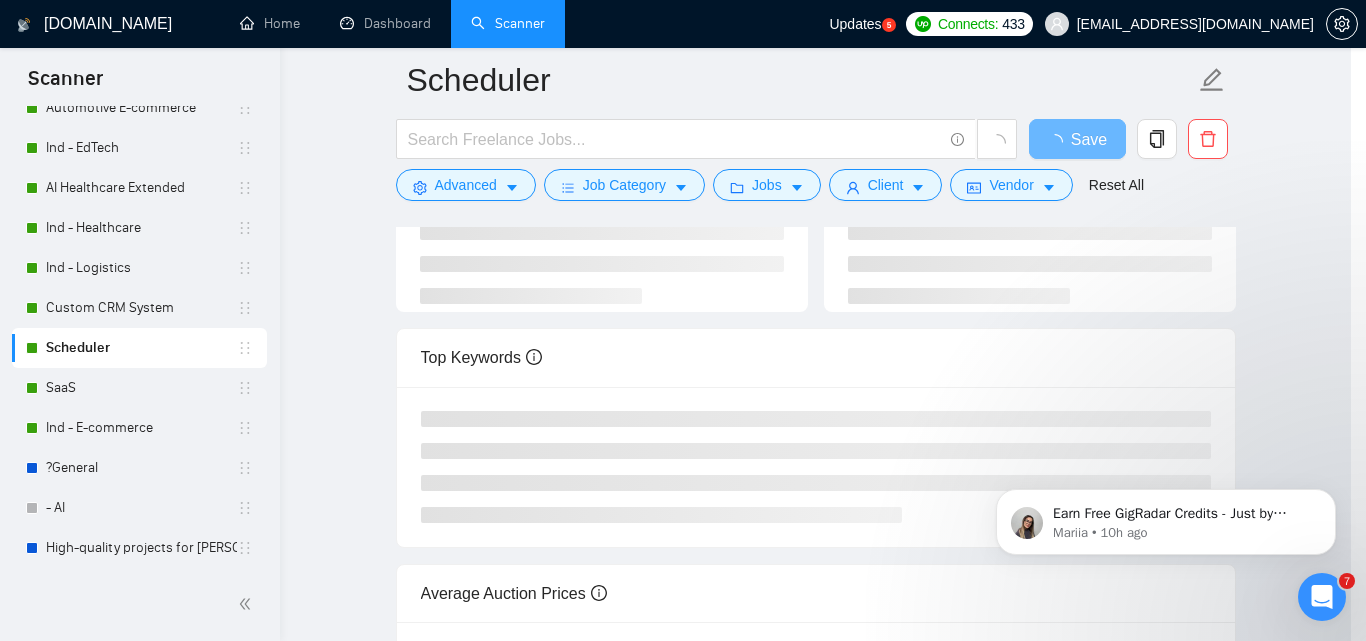 scroll, scrollTop: 80, scrollLeft: 0, axis: vertical 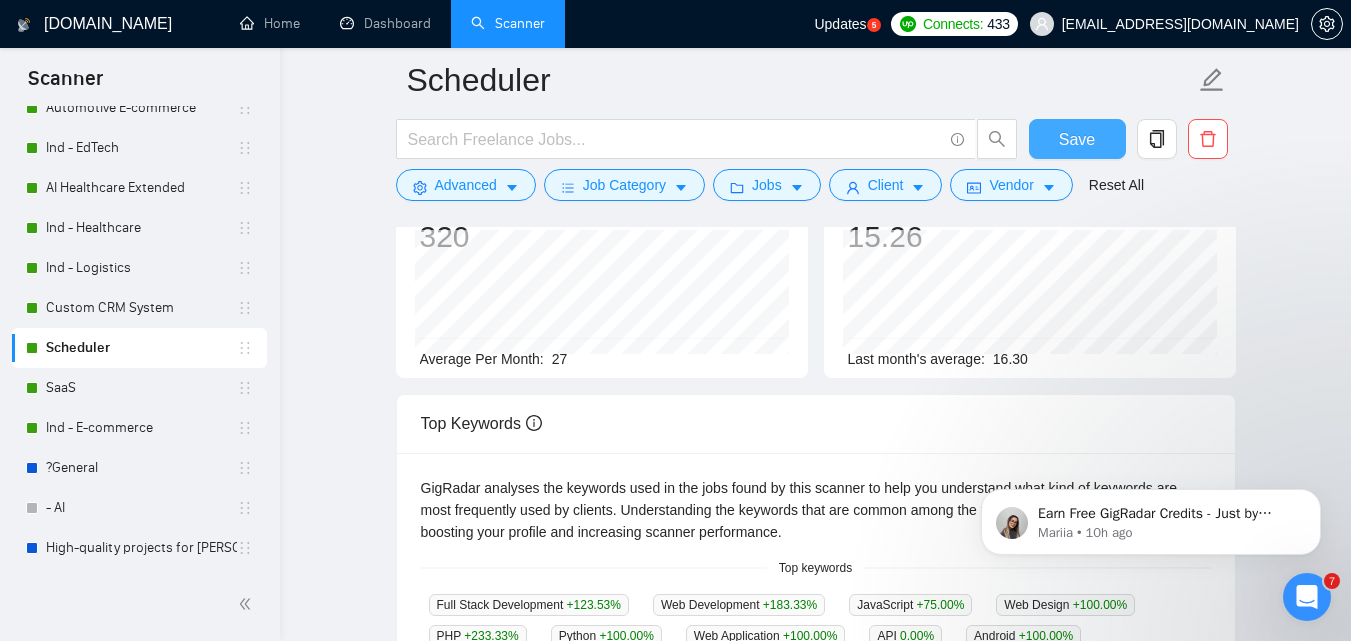 click on "Save" at bounding box center [1077, 139] 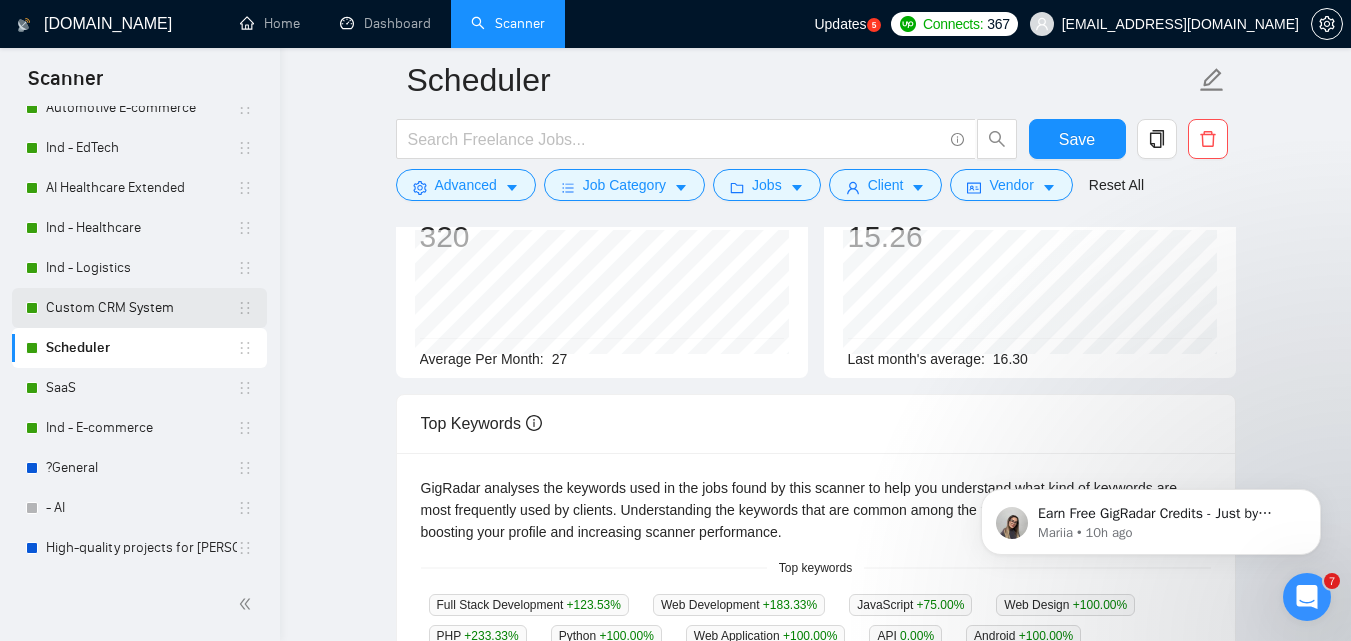click on "Custom CRM System" at bounding box center [141, 308] 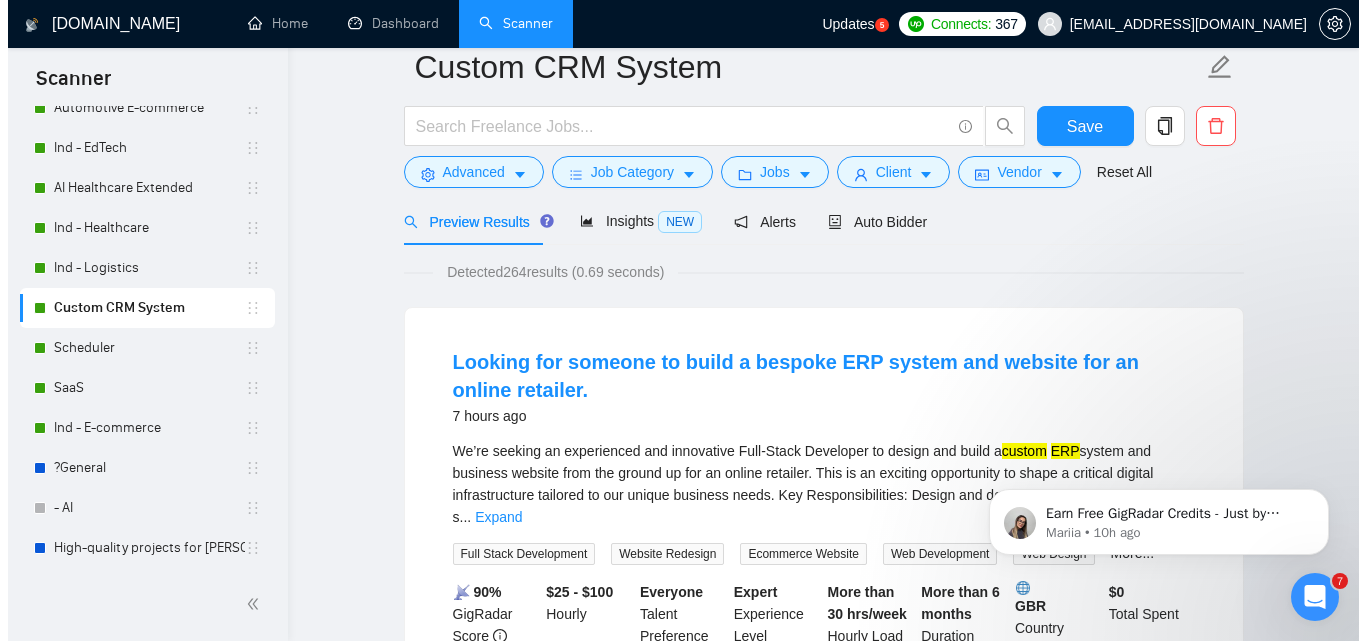 scroll, scrollTop: 0, scrollLeft: 0, axis: both 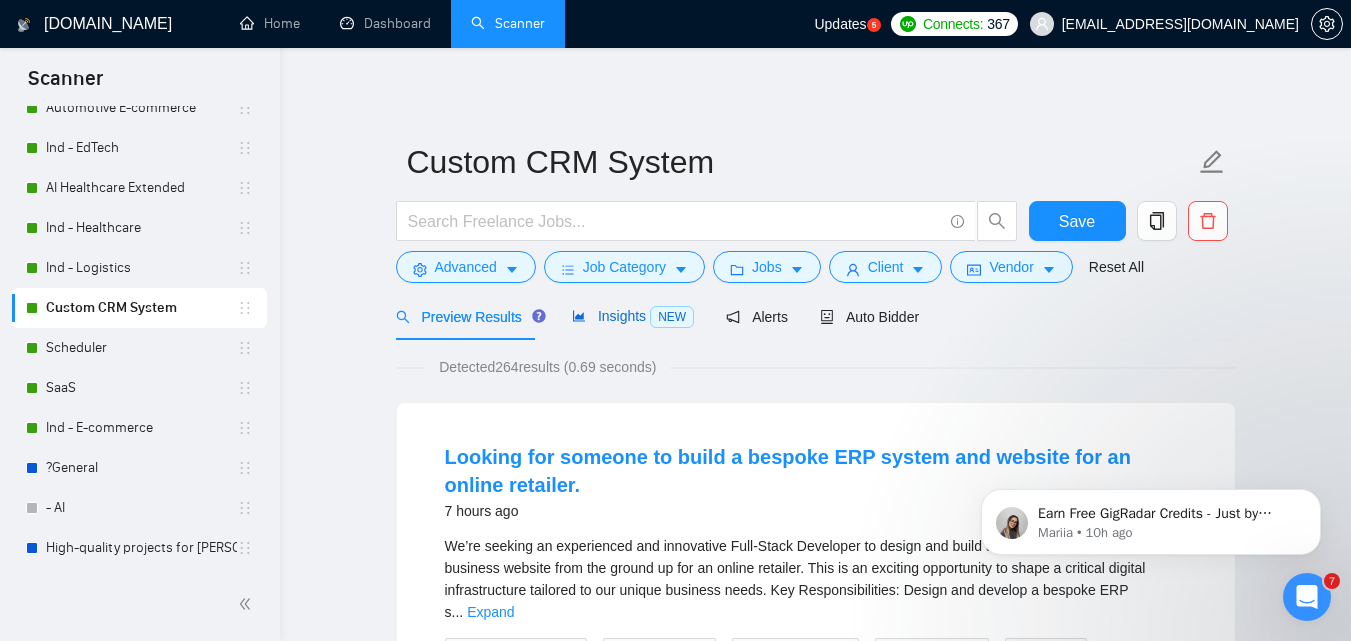 click on "Insights NEW" at bounding box center [633, 316] 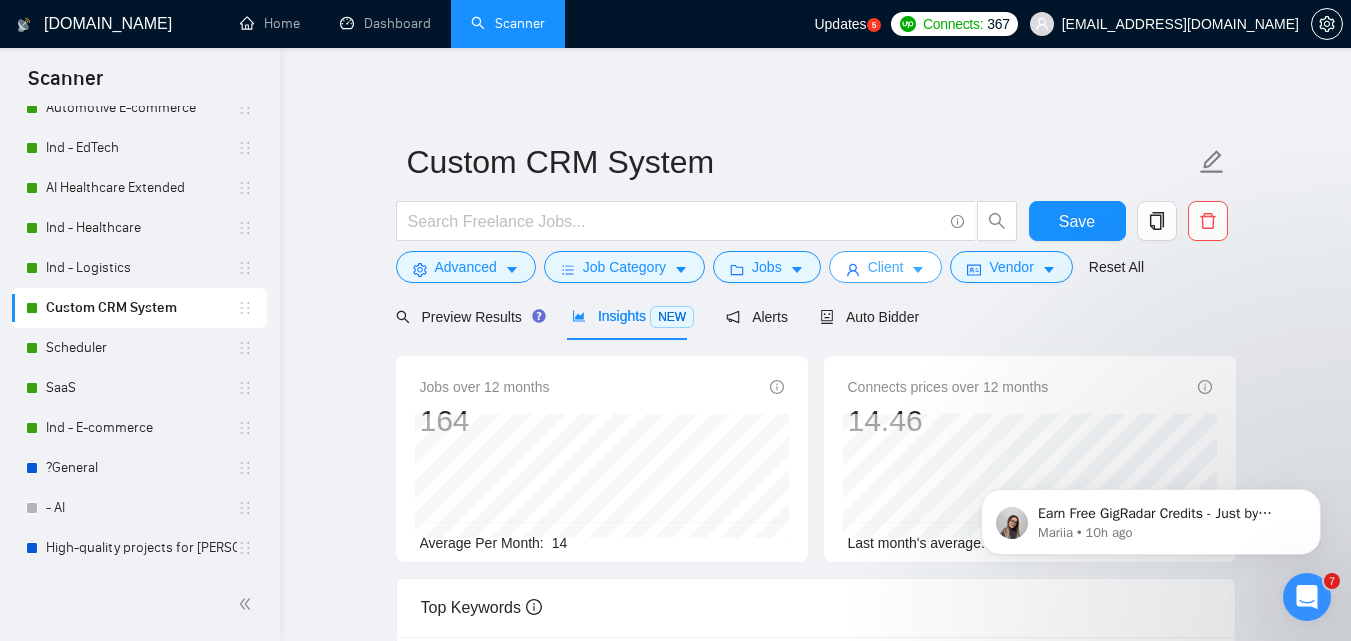 click on "Client" at bounding box center [886, 267] 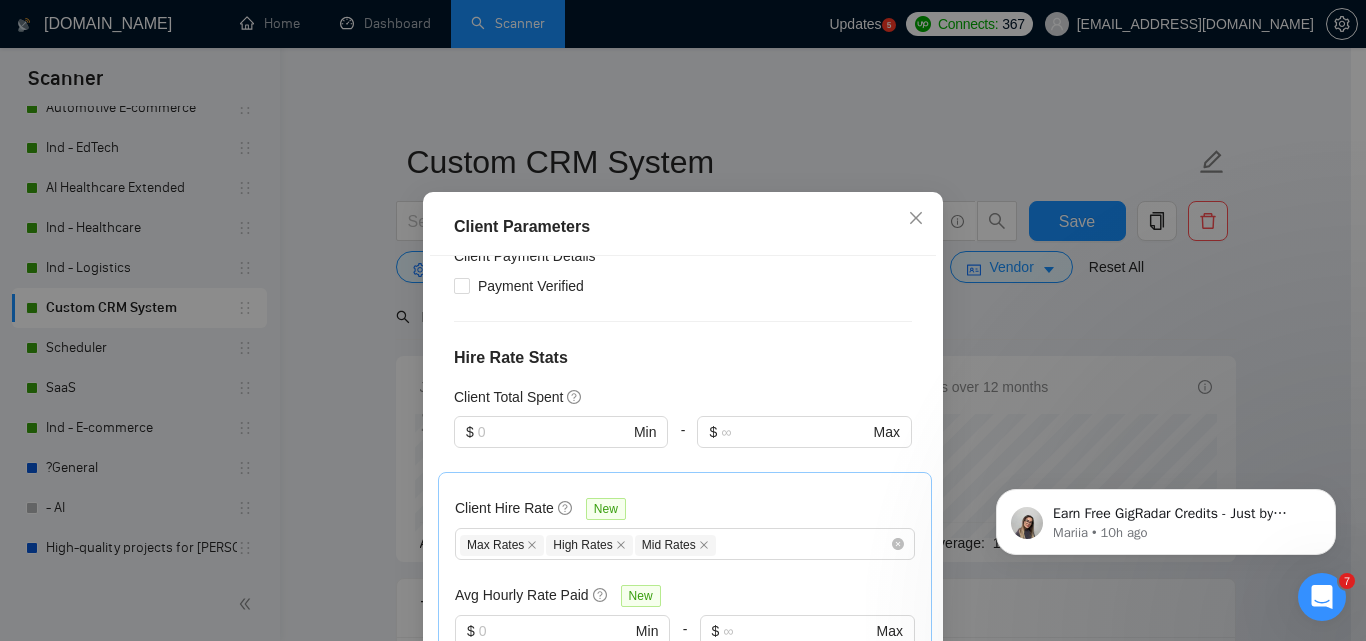 scroll, scrollTop: 351, scrollLeft: 0, axis: vertical 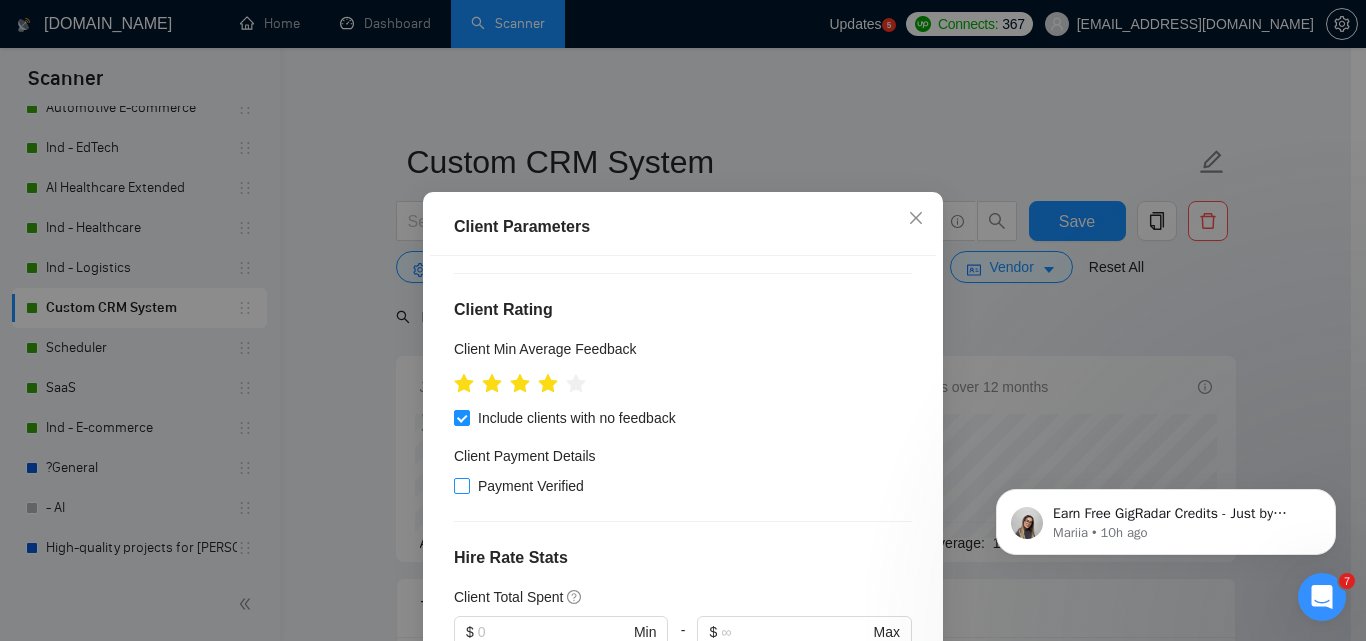 click on "Payment Verified" at bounding box center [531, 486] 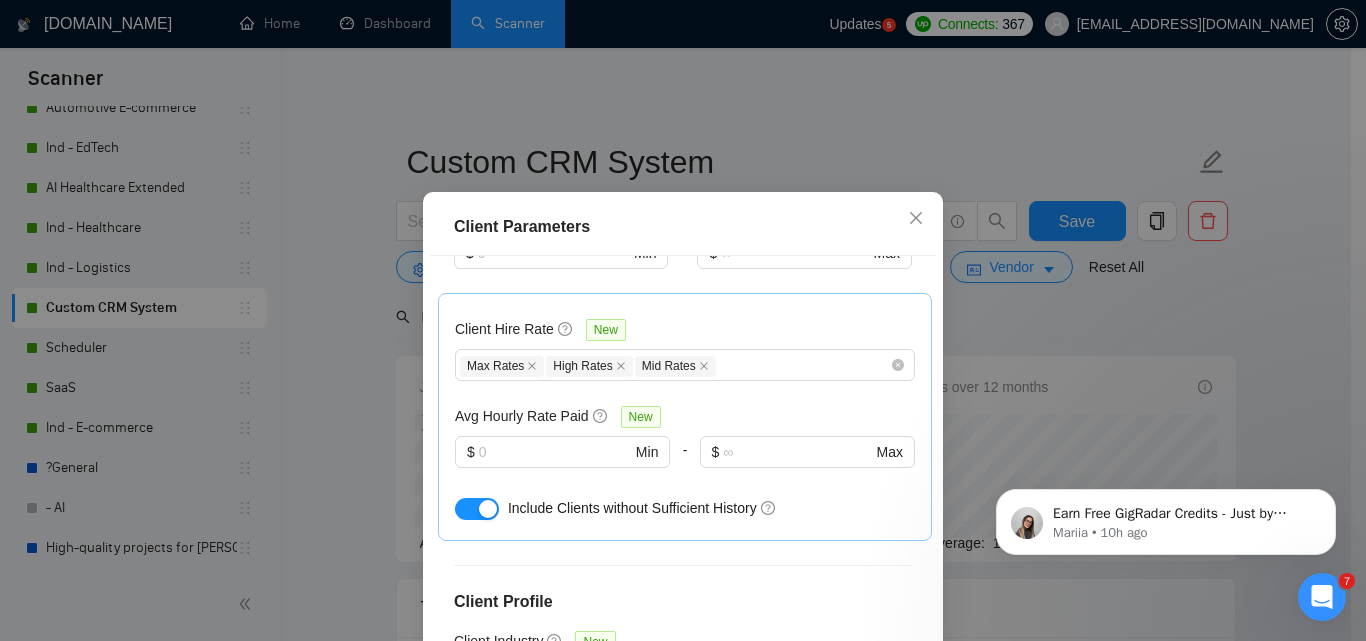 scroll, scrollTop: 851, scrollLeft: 0, axis: vertical 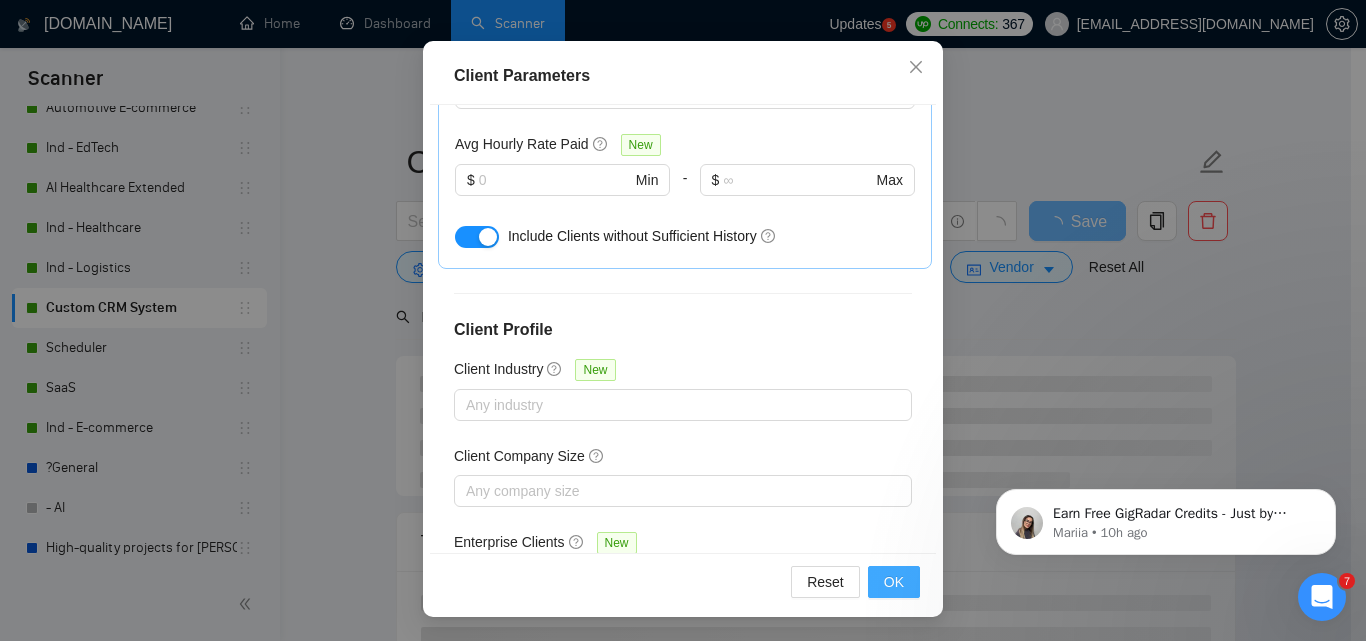click on "OK" at bounding box center (894, 582) 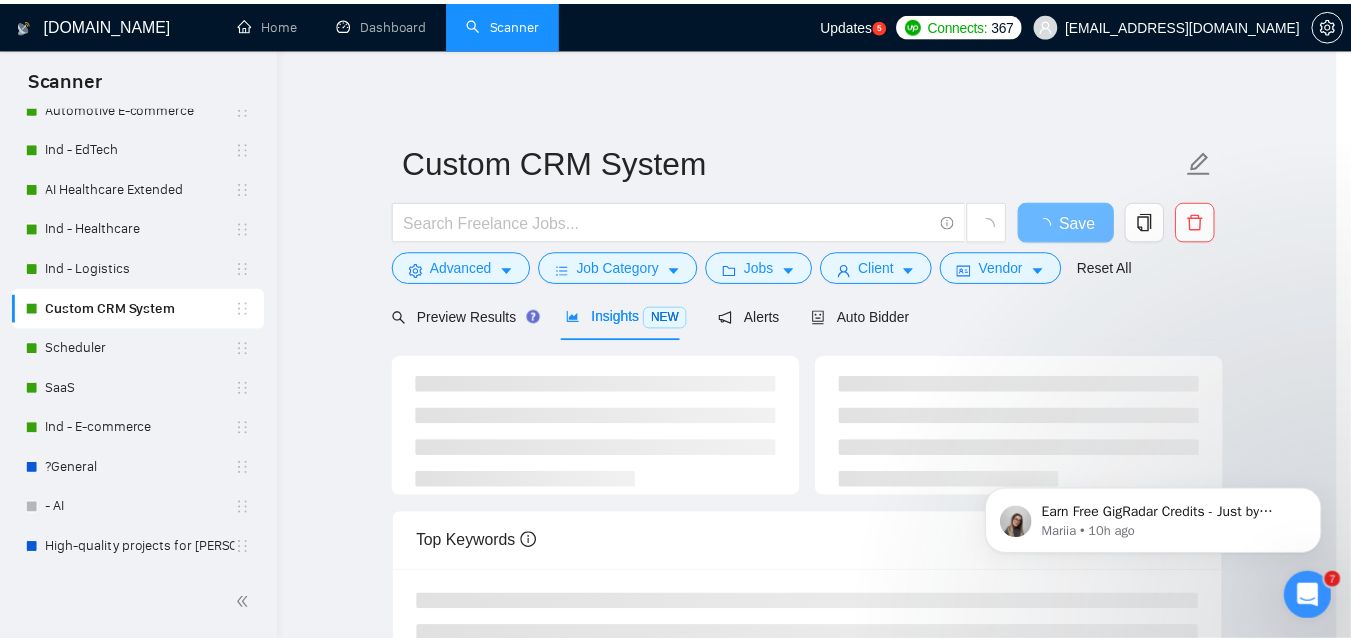 scroll, scrollTop: 80, scrollLeft: 0, axis: vertical 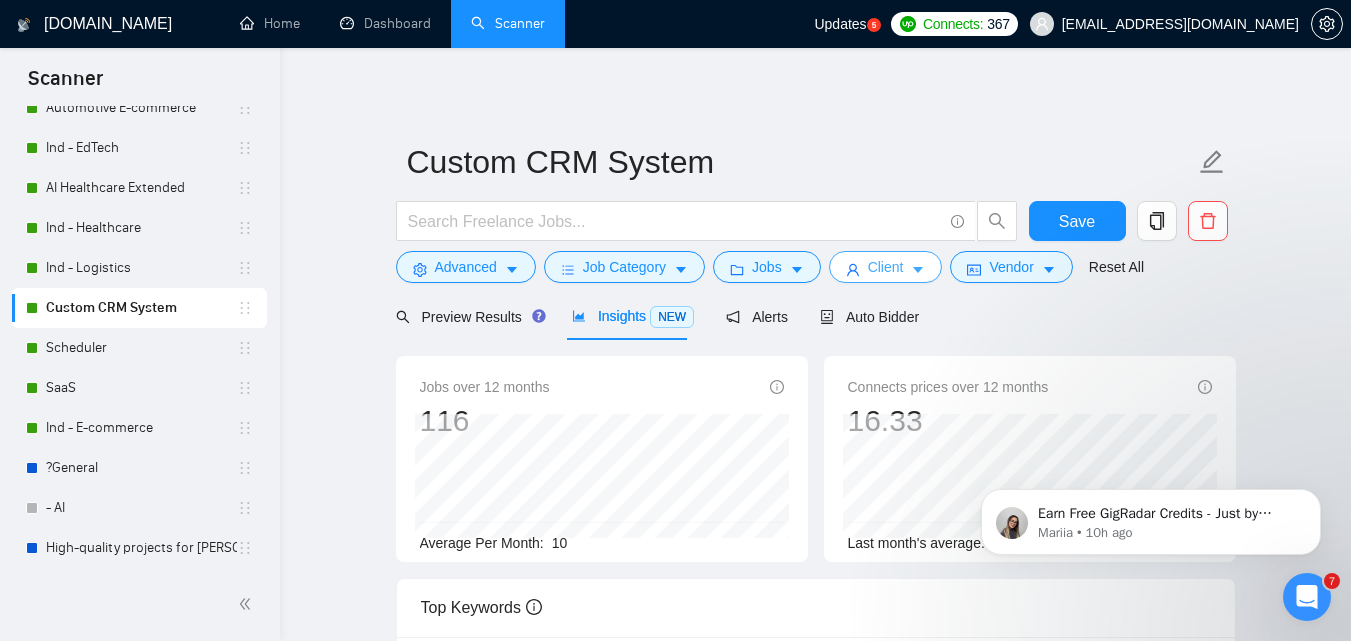 click on "Client" at bounding box center (886, 267) 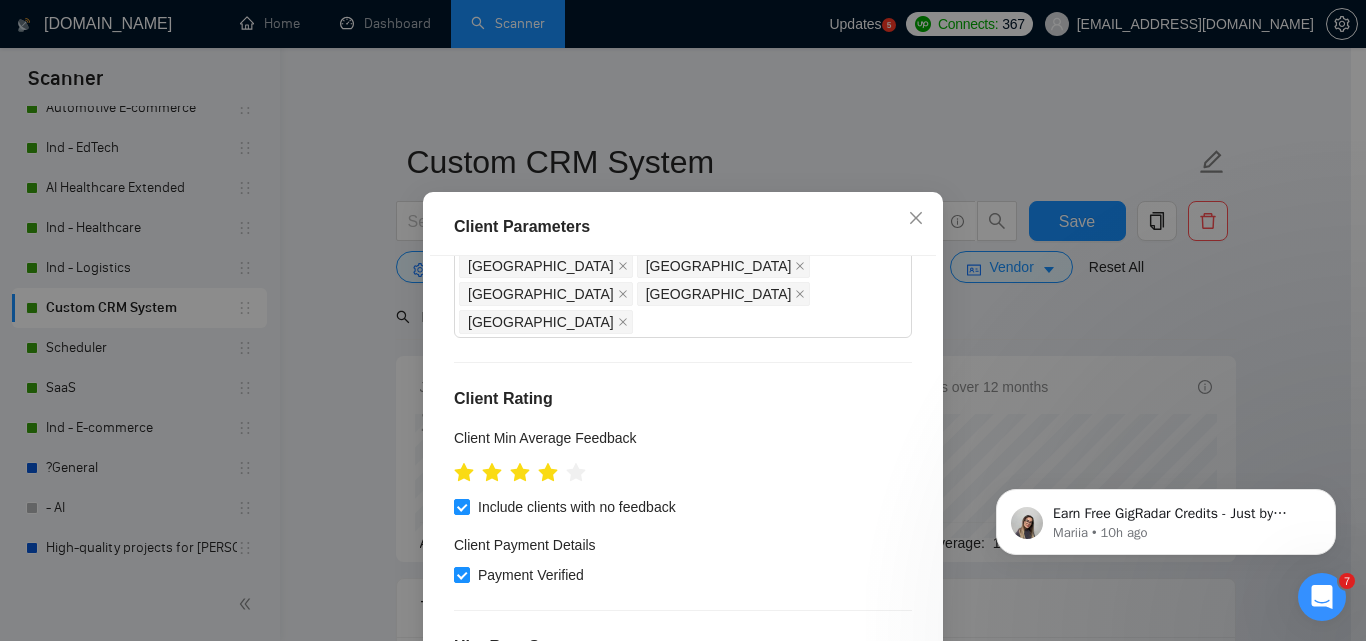 scroll, scrollTop: 251, scrollLeft: 0, axis: vertical 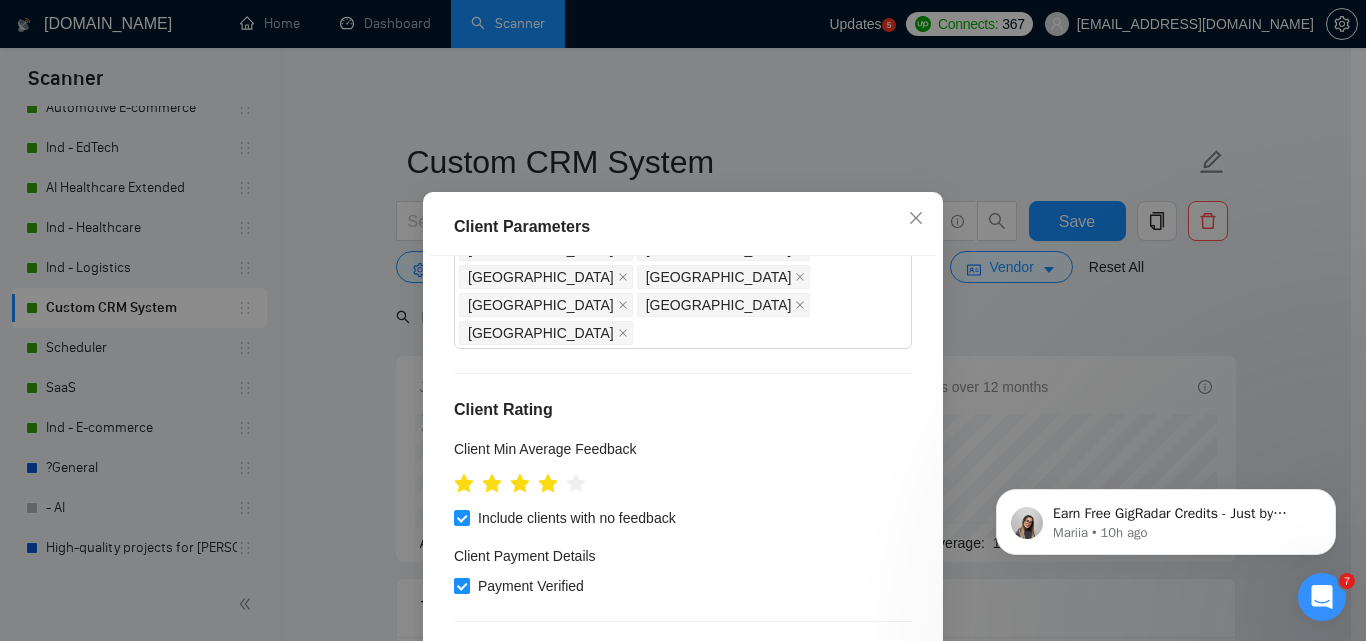 click on "Payment Verified" at bounding box center (531, 586) 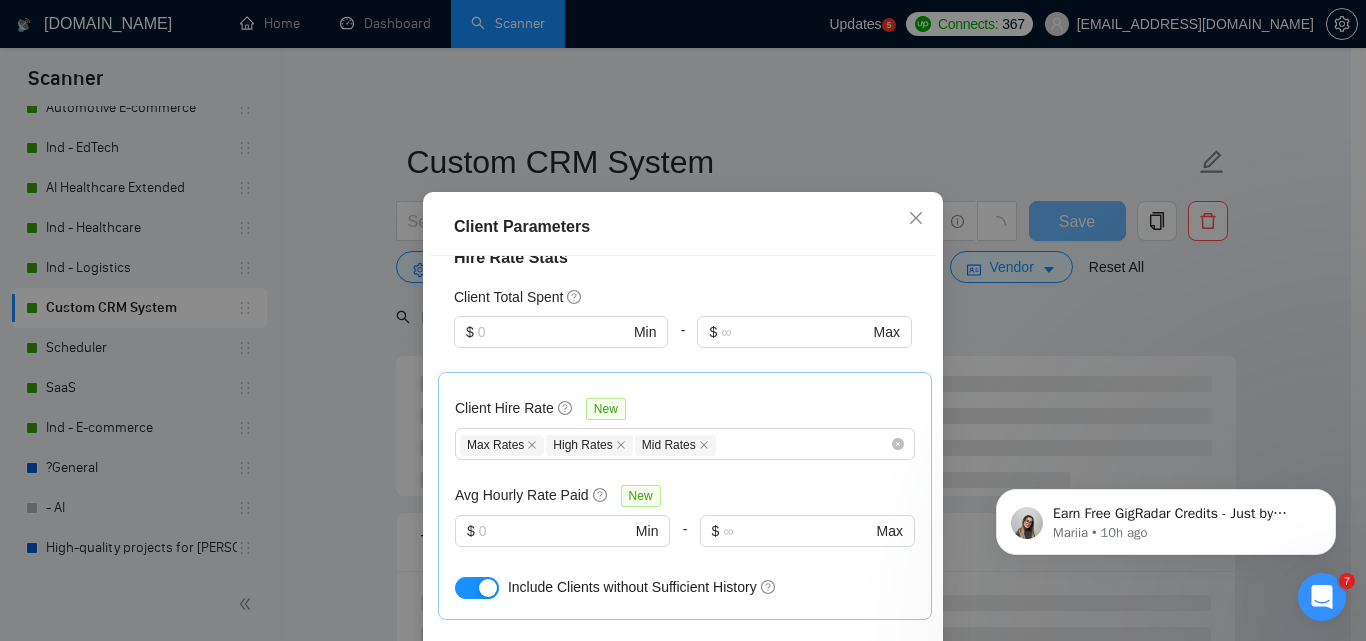scroll, scrollTop: 851, scrollLeft: 0, axis: vertical 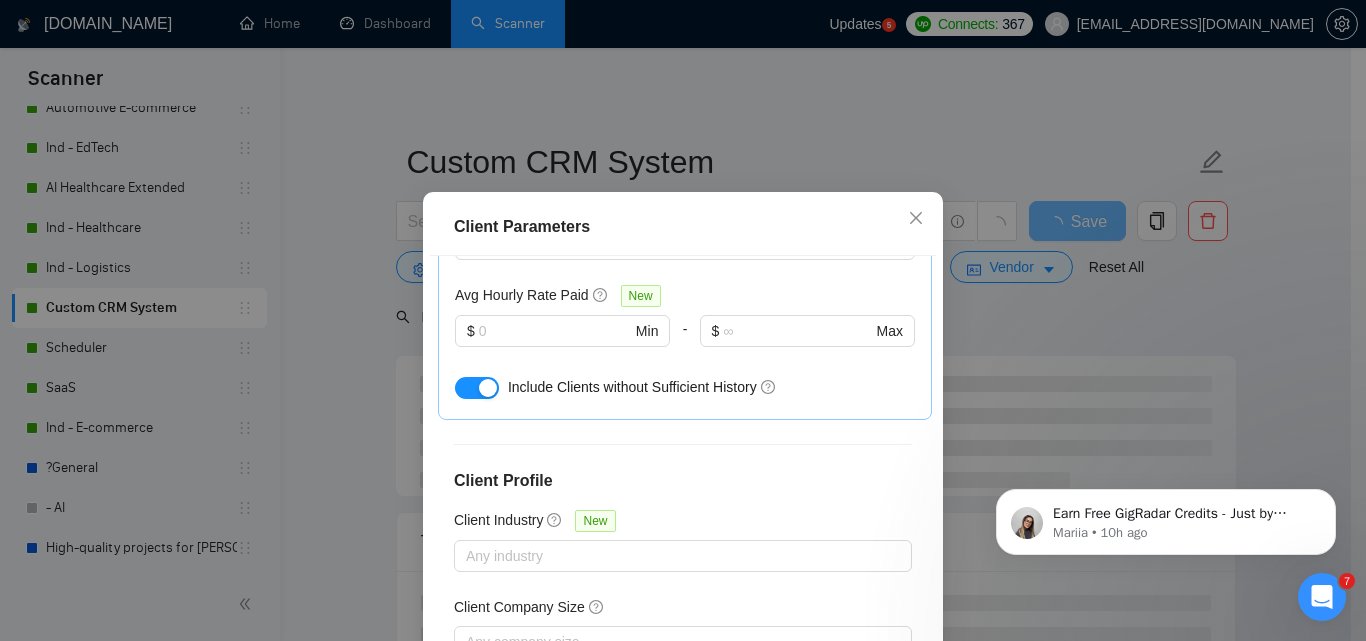 click at bounding box center (477, 388) 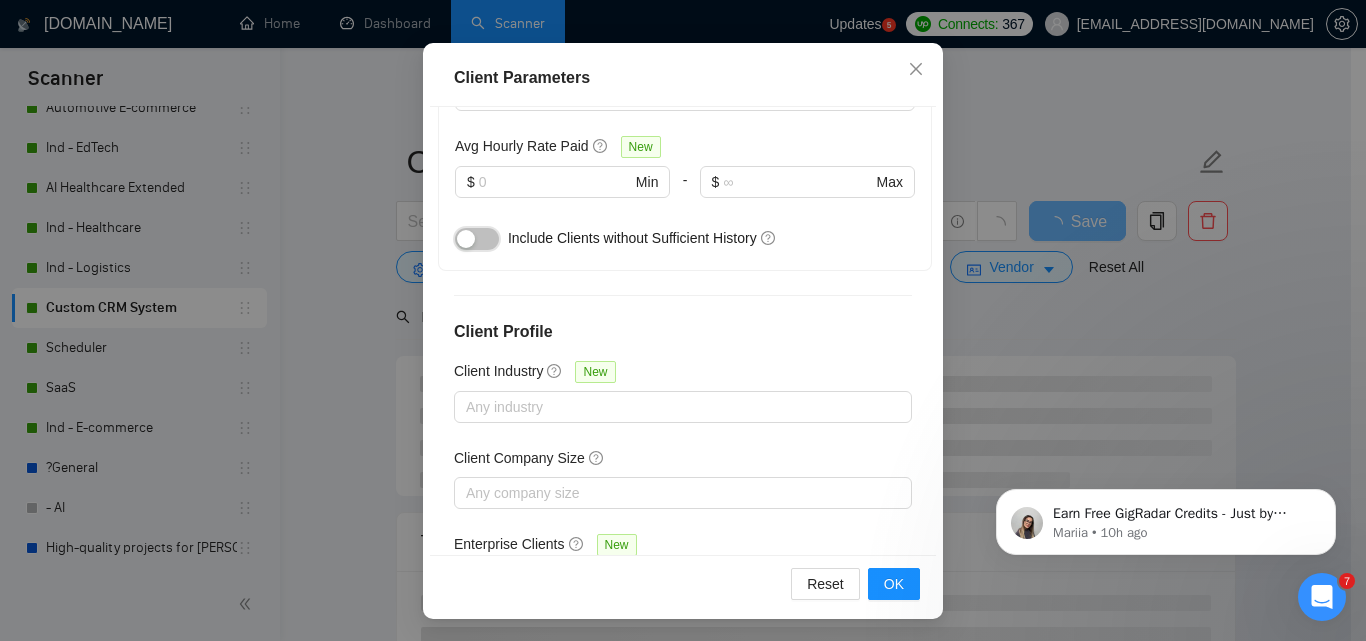 scroll, scrollTop: 151, scrollLeft: 0, axis: vertical 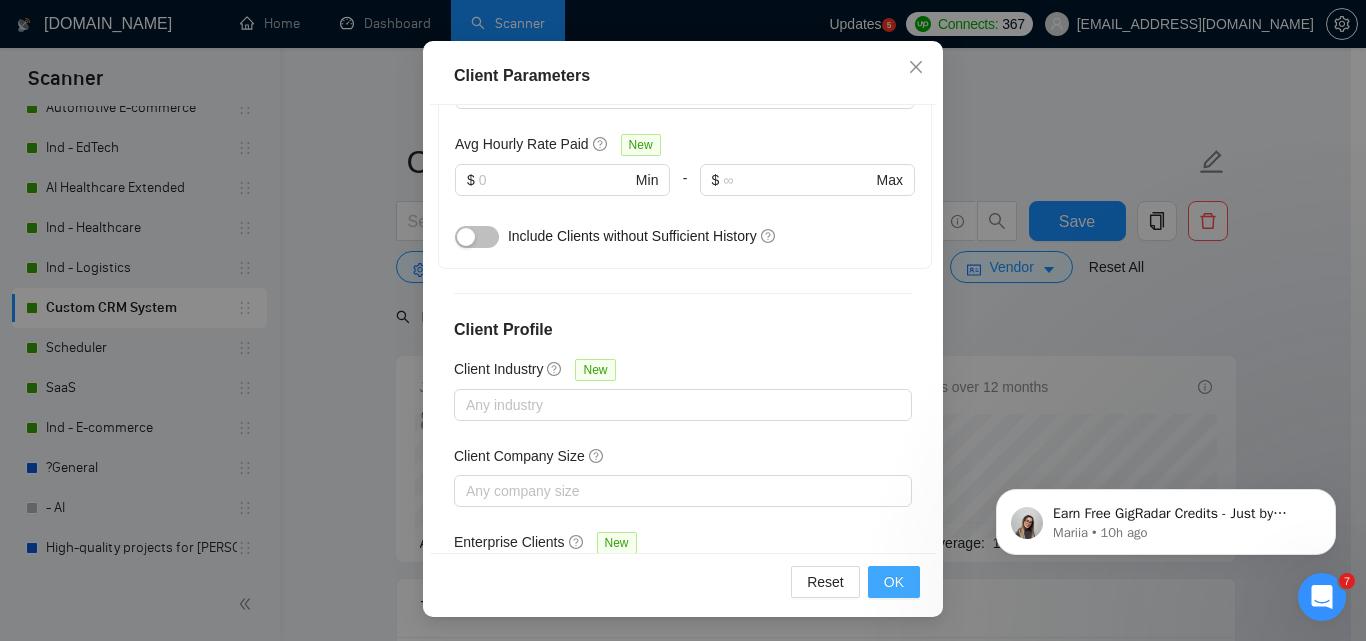click on "OK" at bounding box center (894, 582) 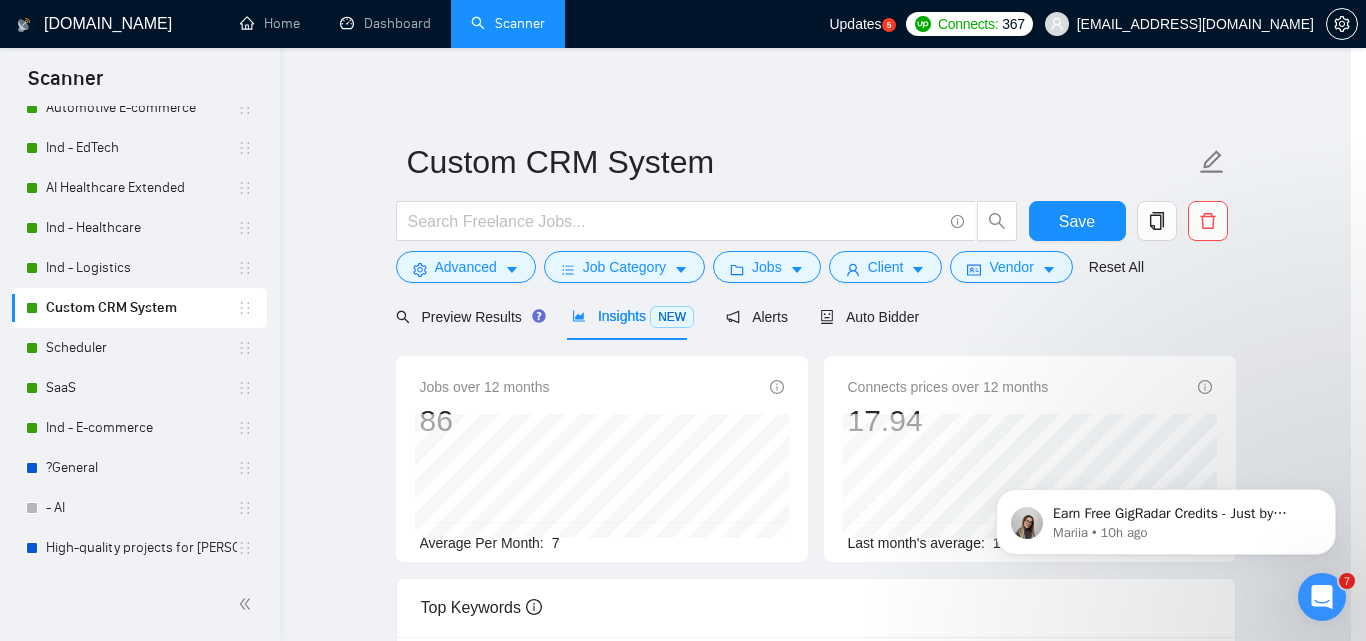 scroll, scrollTop: 80, scrollLeft: 0, axis: vertical 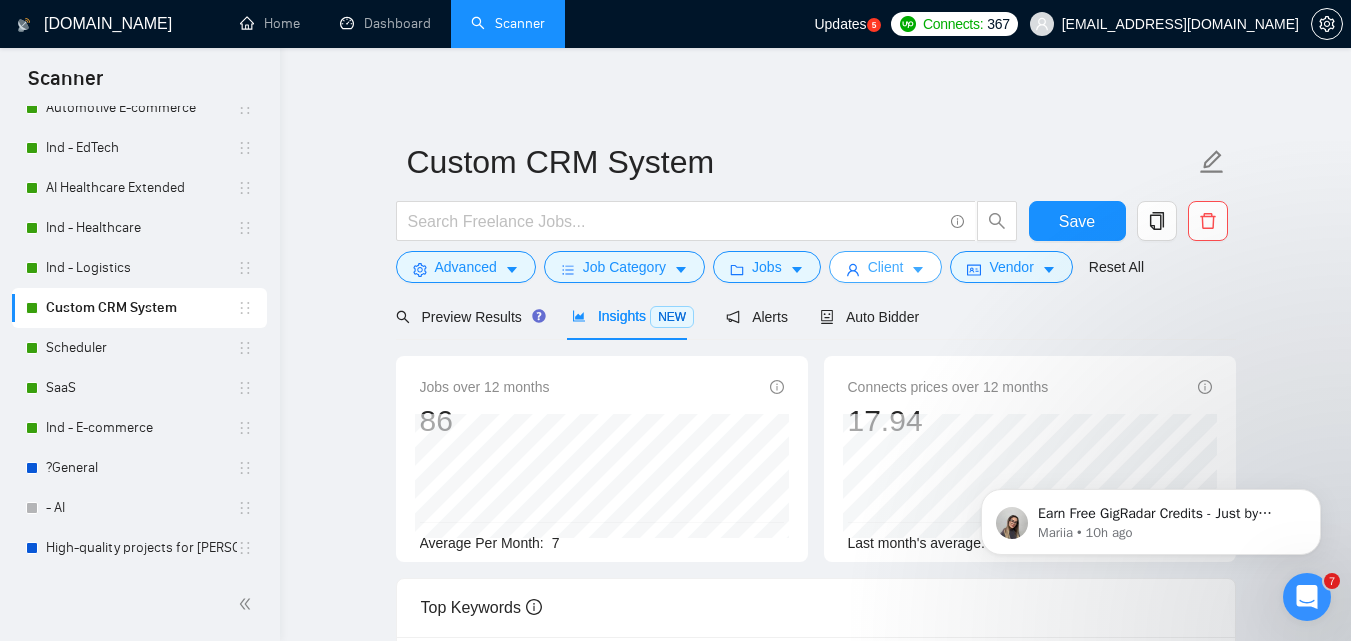 click on "Client" at bounding box center [886, 267] 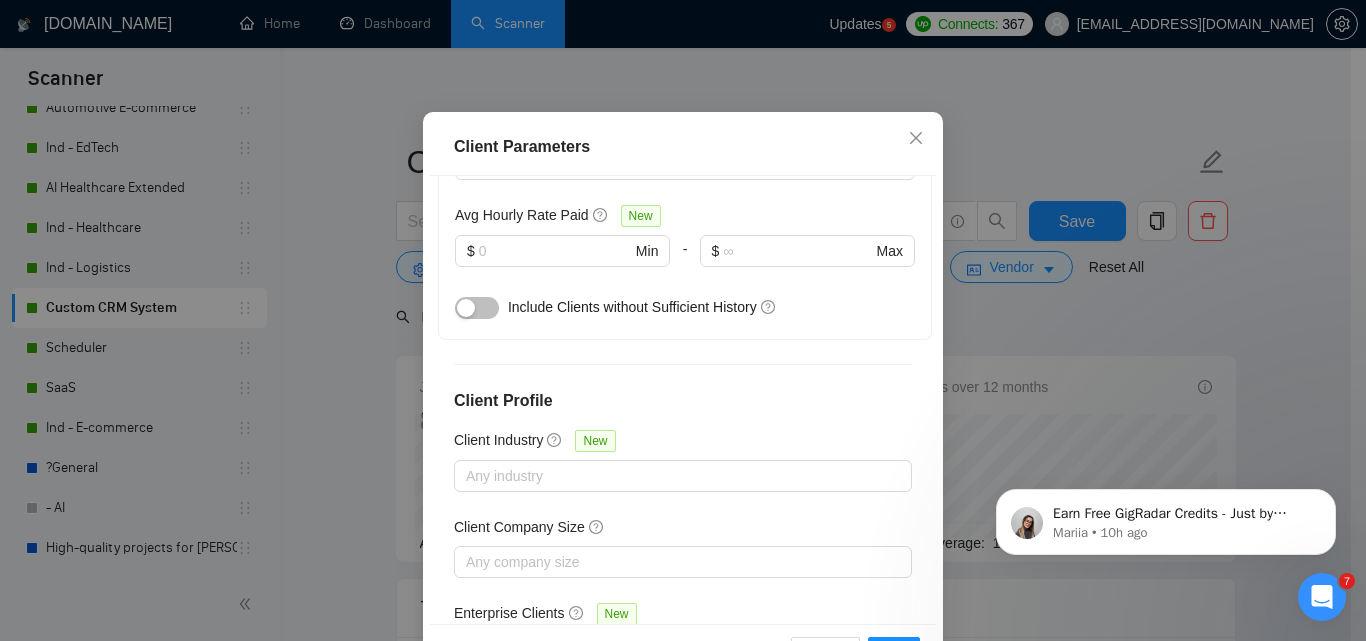 click at bounding box center [477, 308] 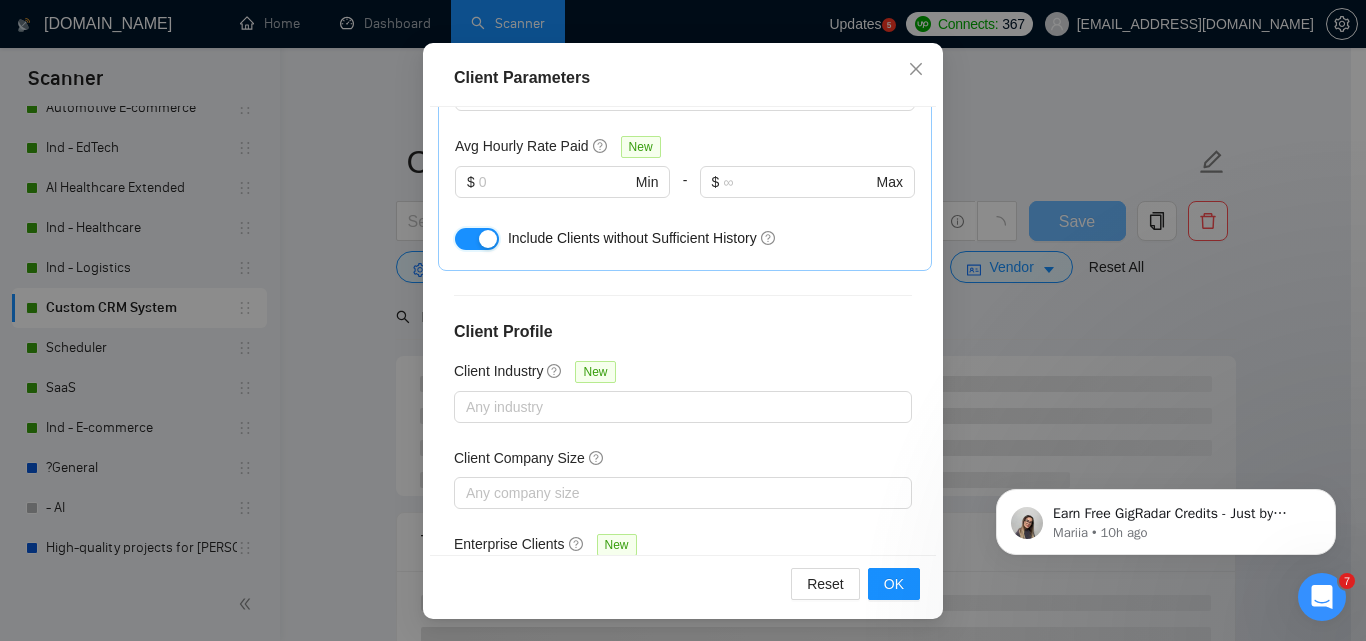 scroll, scrollTop: 151, scrollLeft: 0, axis: vertical 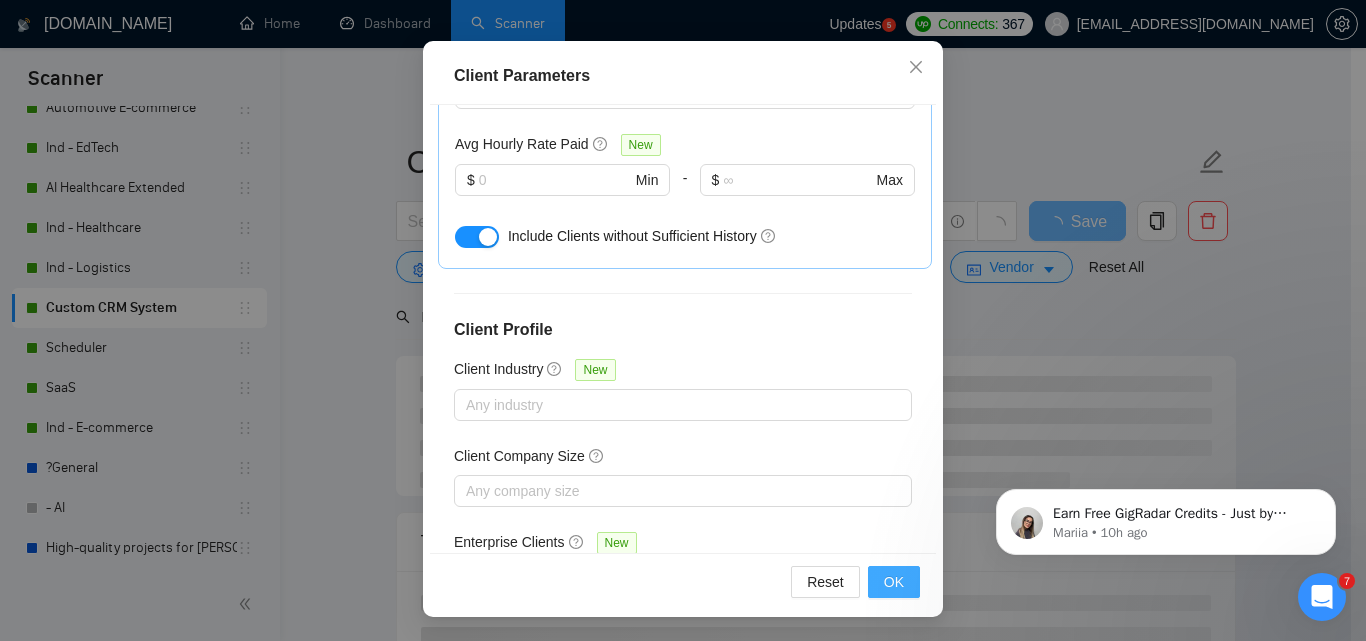 click on "OK" at bounding box center [894, 582] 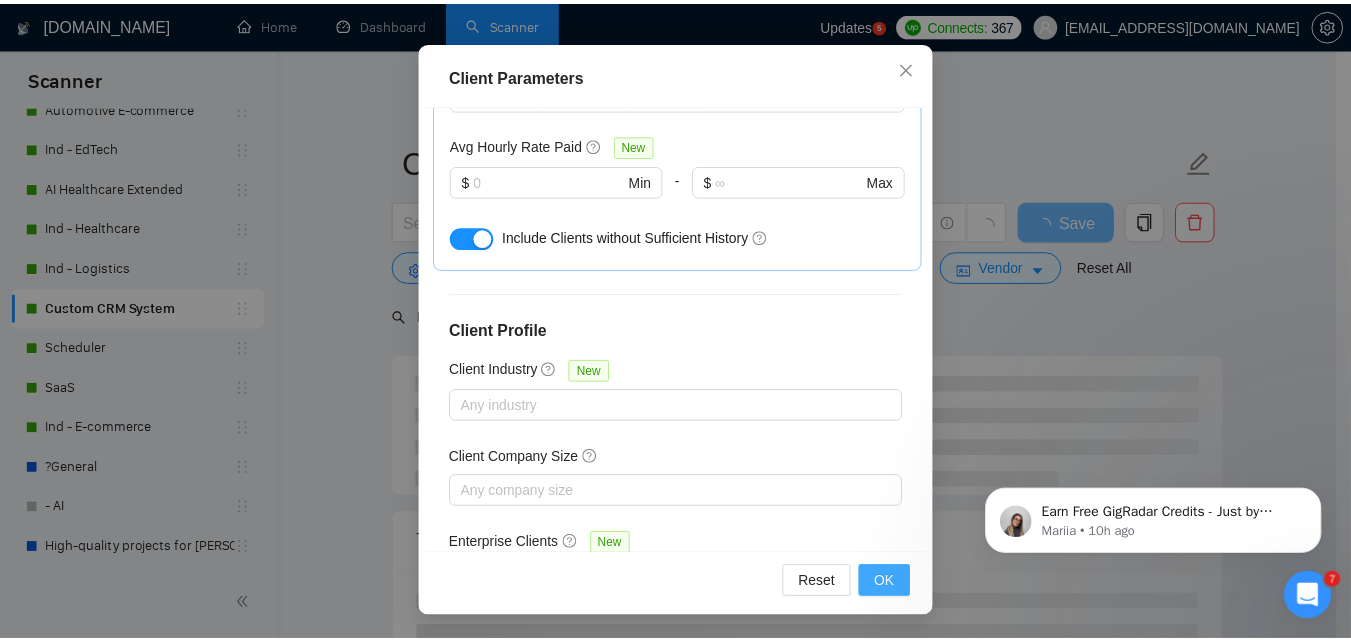 scroll, scrollTop: 80, scrollLeft: 0, axis: vertical 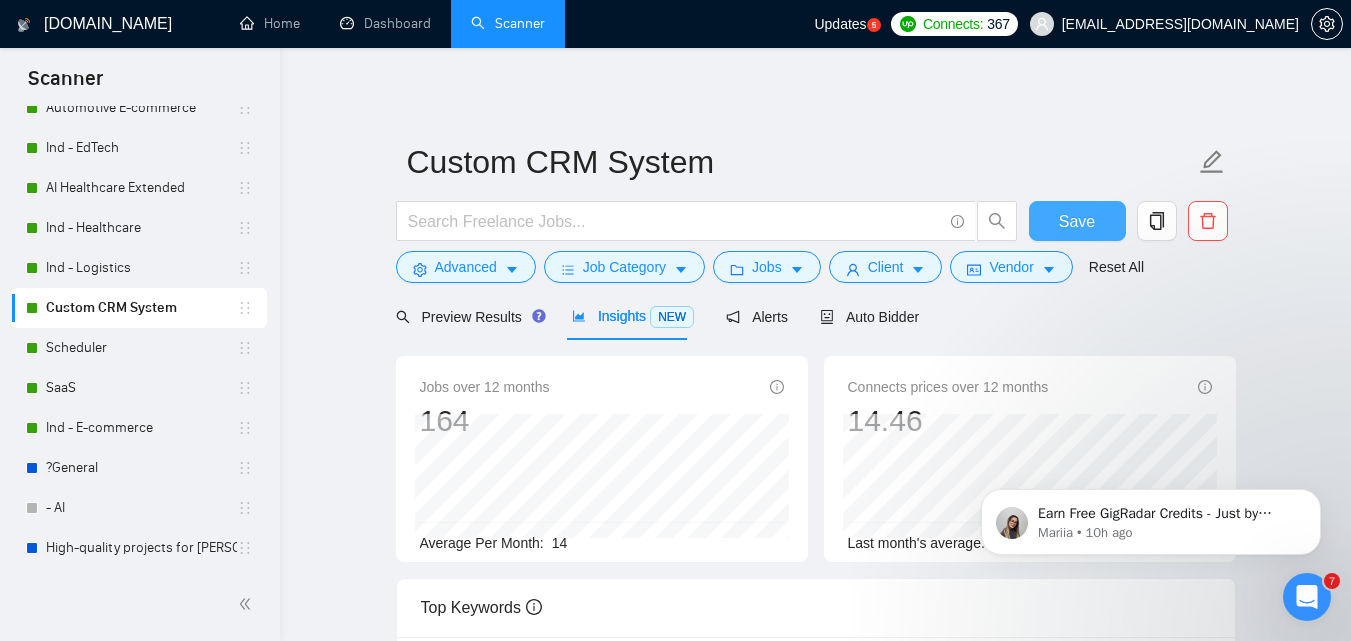 click on "Save" at bounding box center (1077, 221) 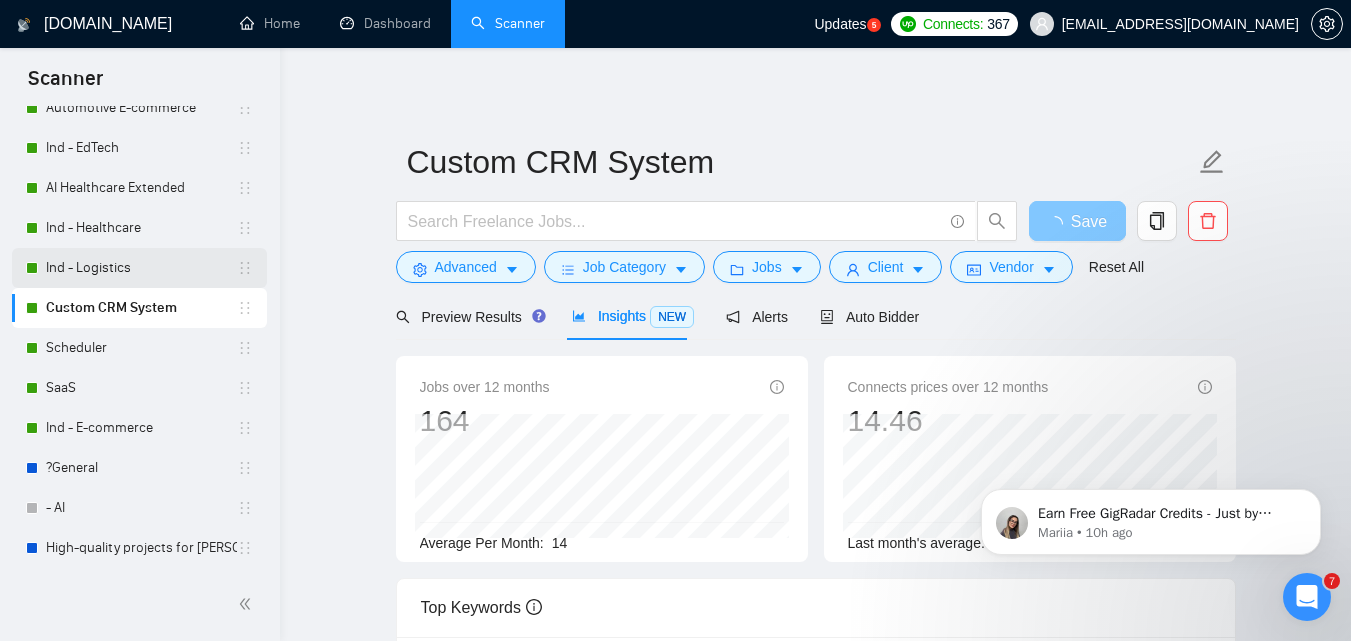 scroll, scrollTop: 0, scrollLeft: 0, axis: both 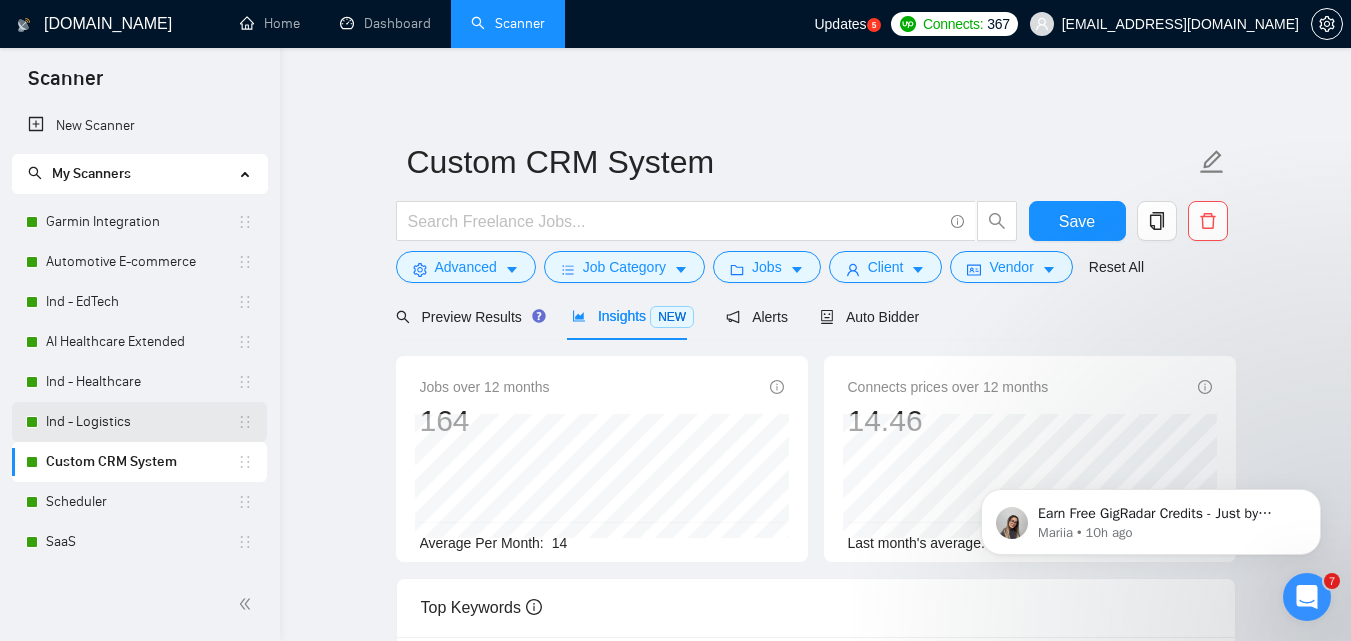 click on "Ind - Logistics" at bounding box center [141, 422] 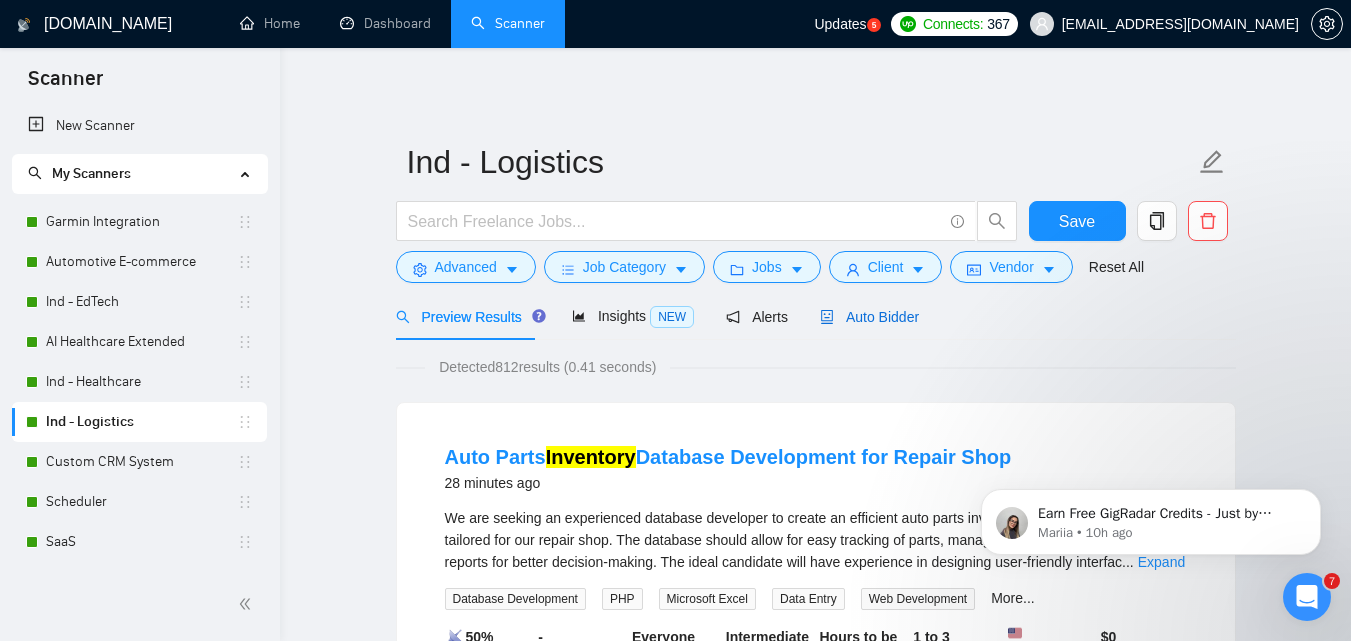 click on "Auto Bidder" at bounding box center (869, 317) 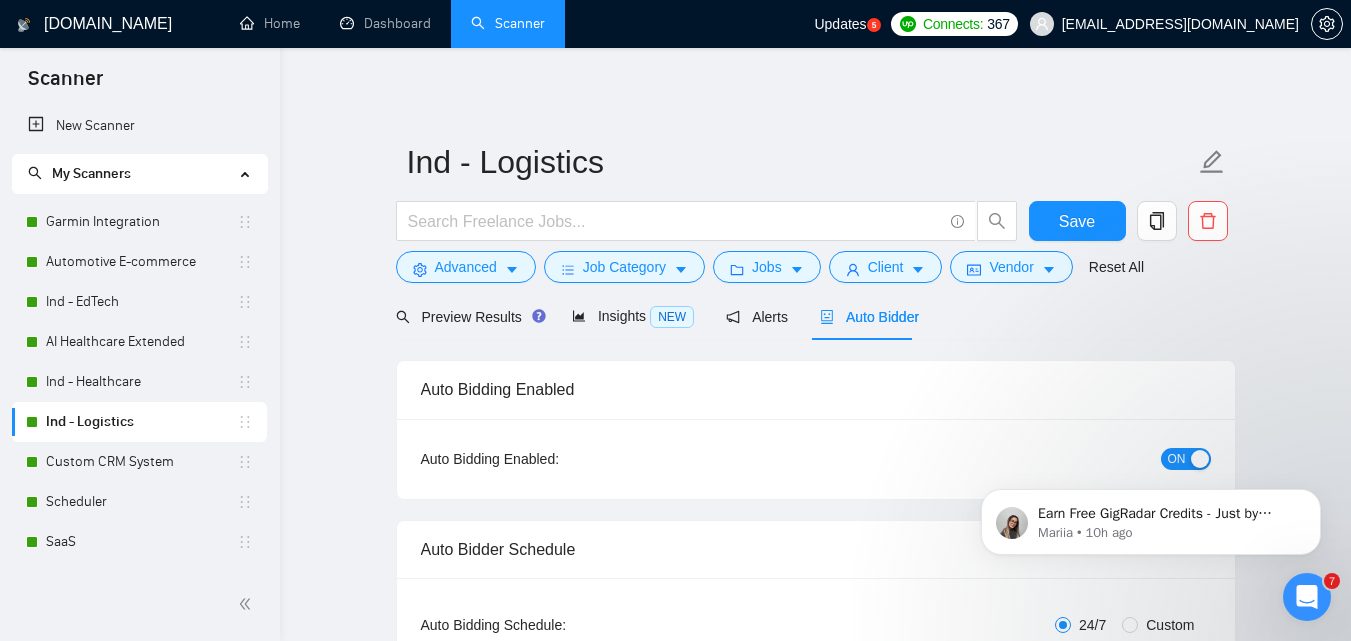 type 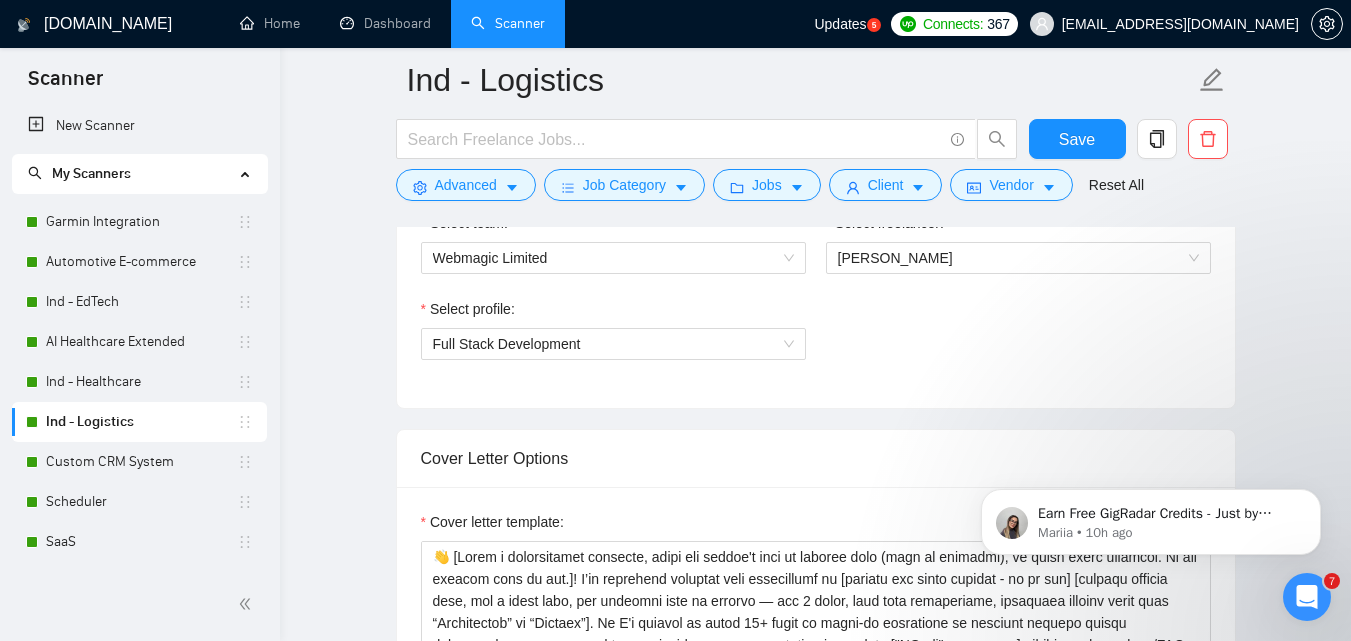 scroll, scrollTop: 1500, scrollLeft: 0, axis: vertical 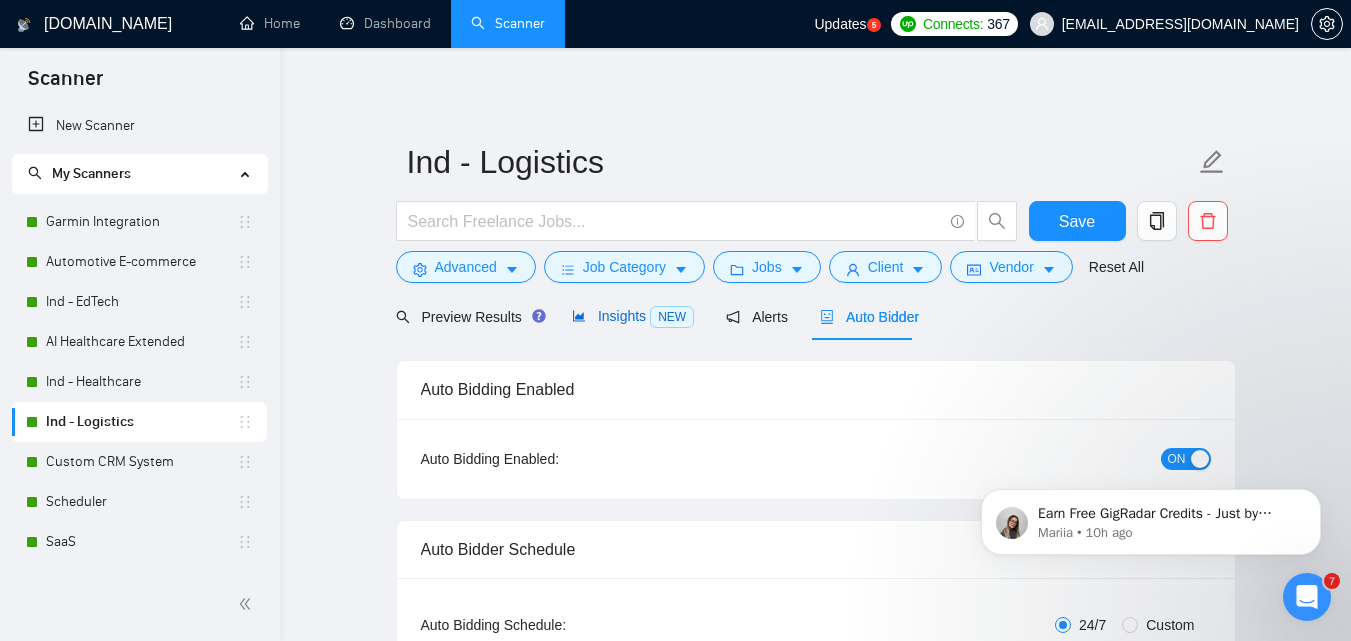 click on "Insights NEW" at bounding box center [633, 316] 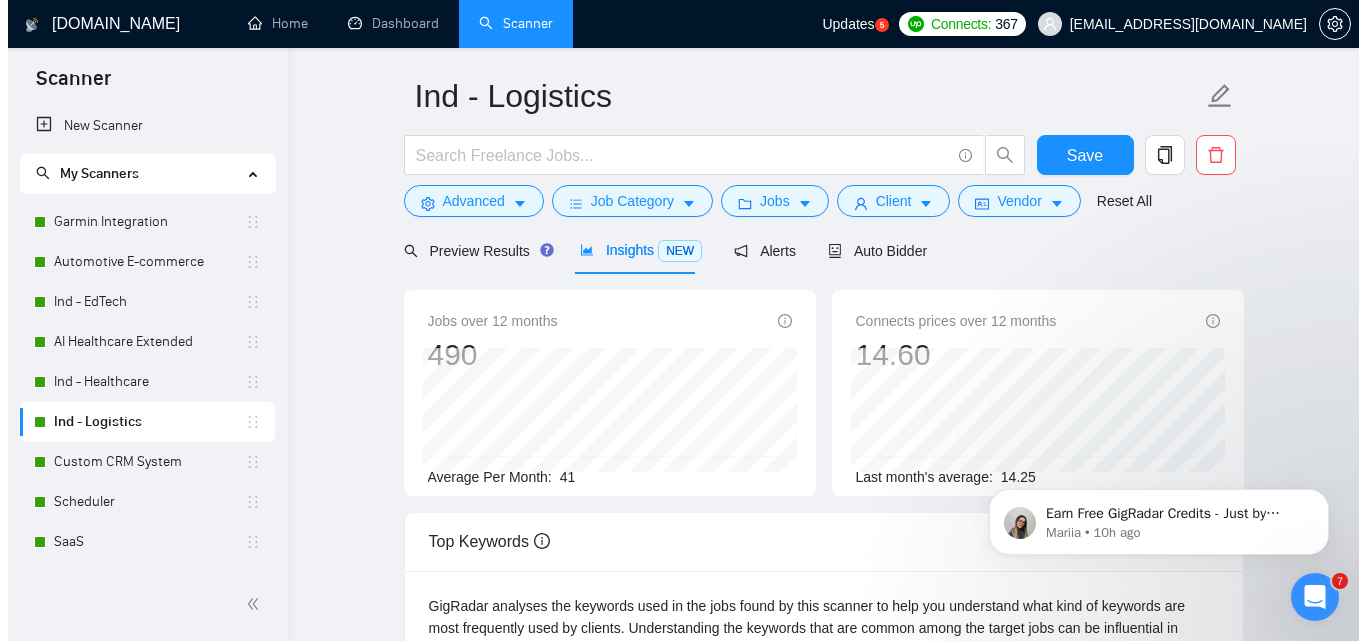 scroll, scrollTop: 0, scrollLeft: 0, axis: both 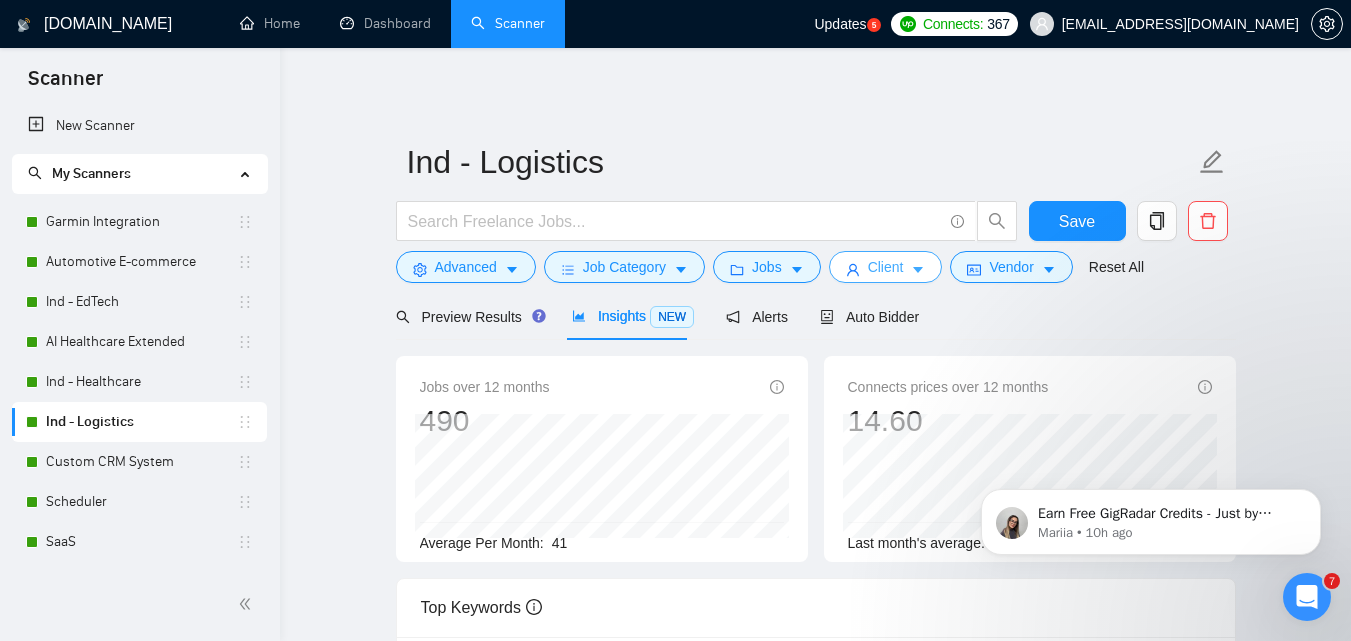 click on "Client" at bounding box center [886, 267] 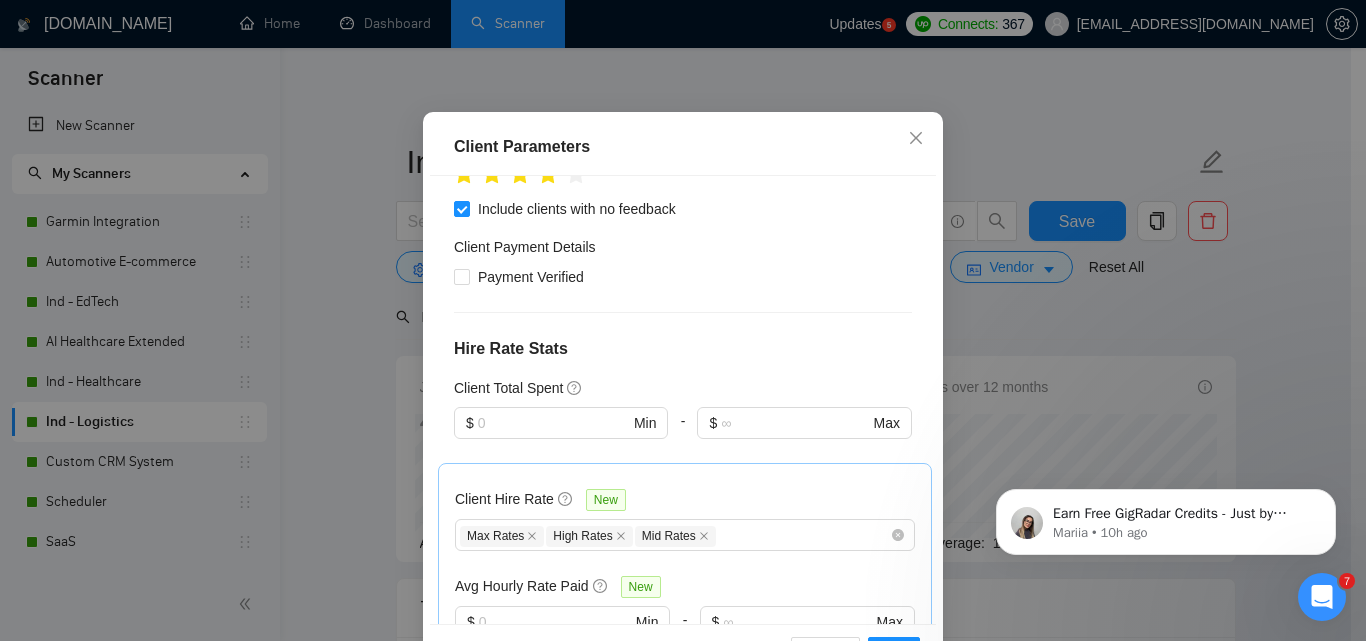 scroll, scrollTop: 423, scrollLeft: 0, axis: vertical 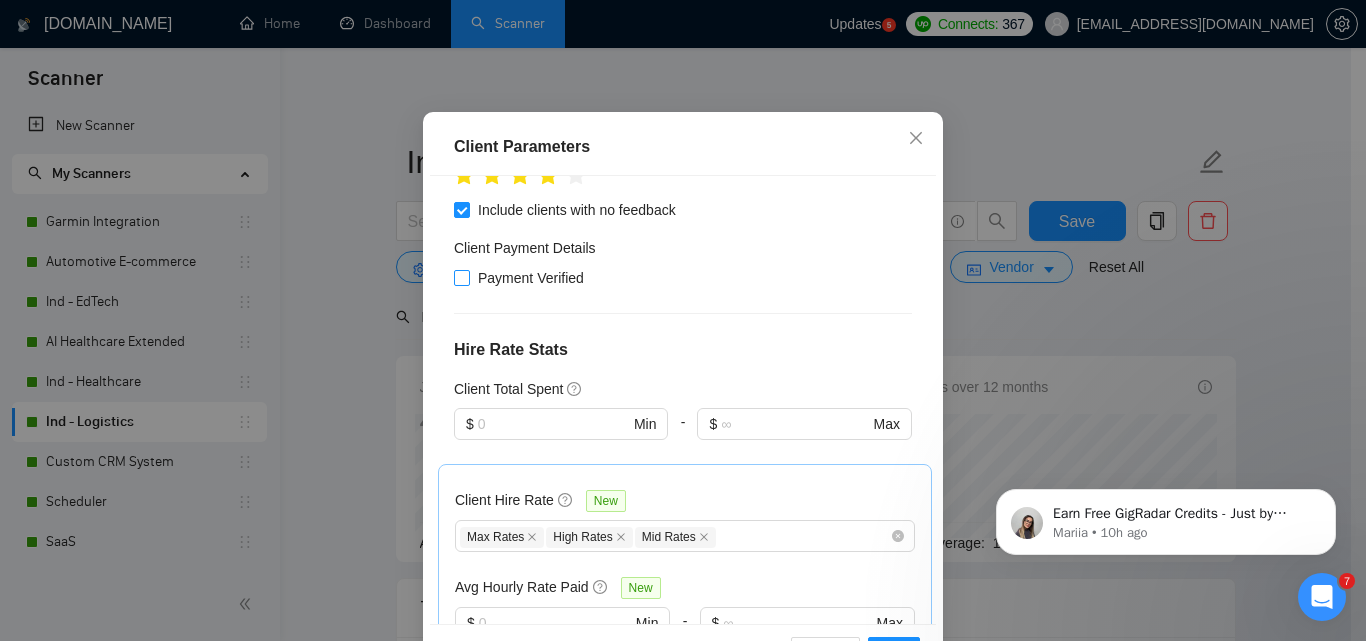 click on "Payment Verified" at bounding box center (531, 278) 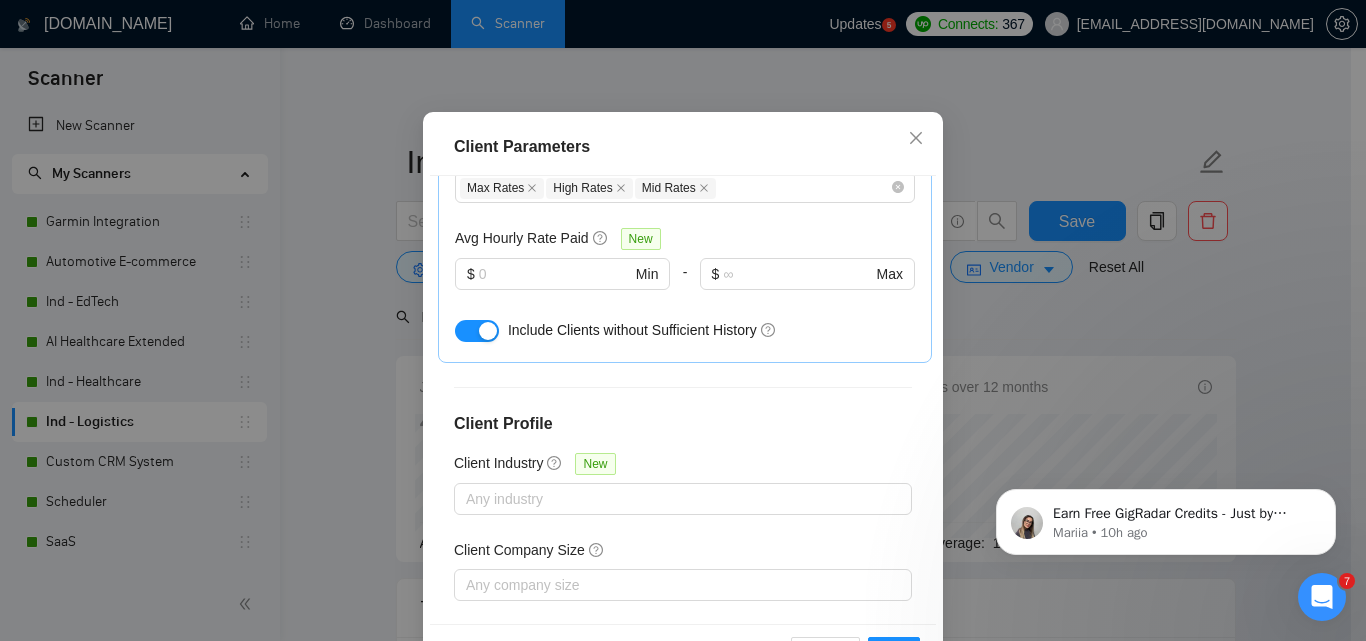 scroll, scrollTop: 823, scrollLeft: 0, axis: vertical 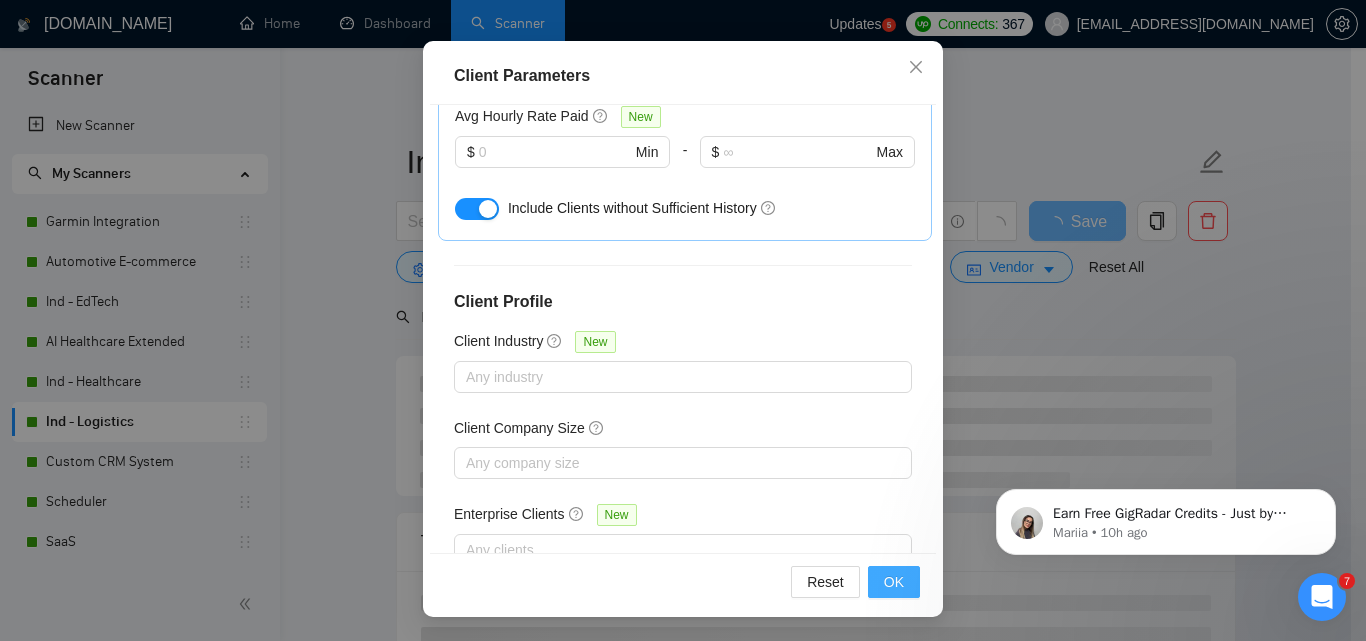 click on "OK" at bounding box center (894, 582) 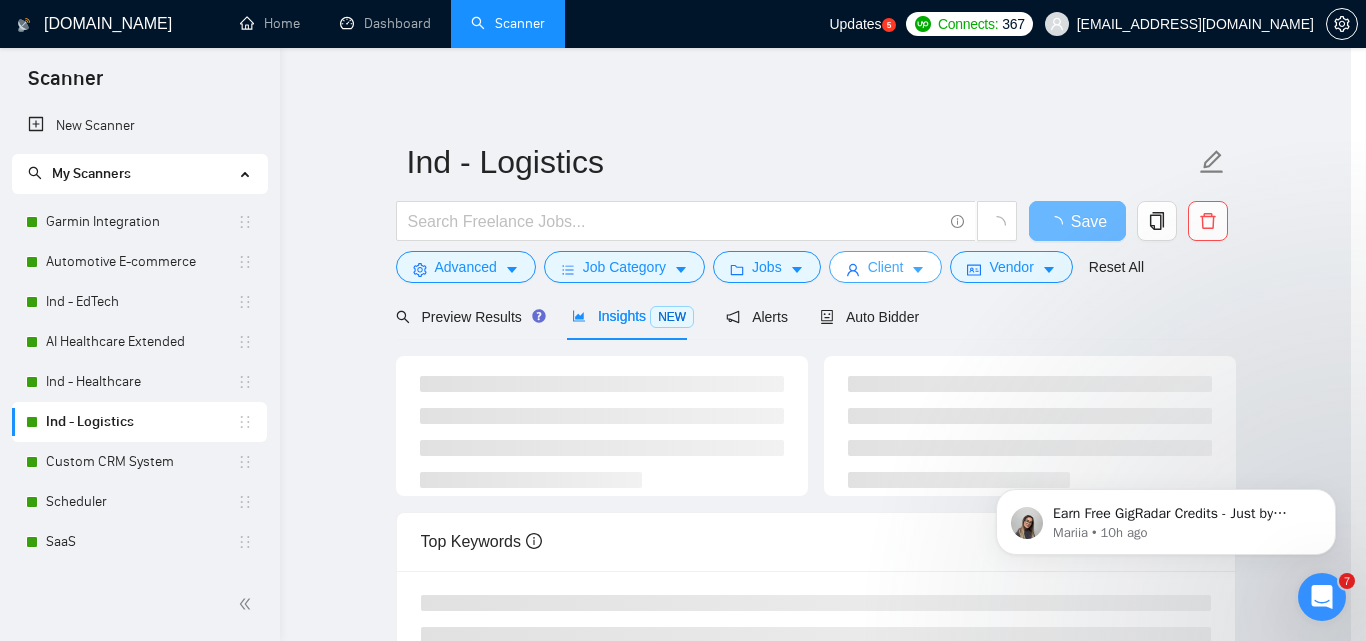 scroll, scrollTop: 0, scrollLeft: 0, axis: both 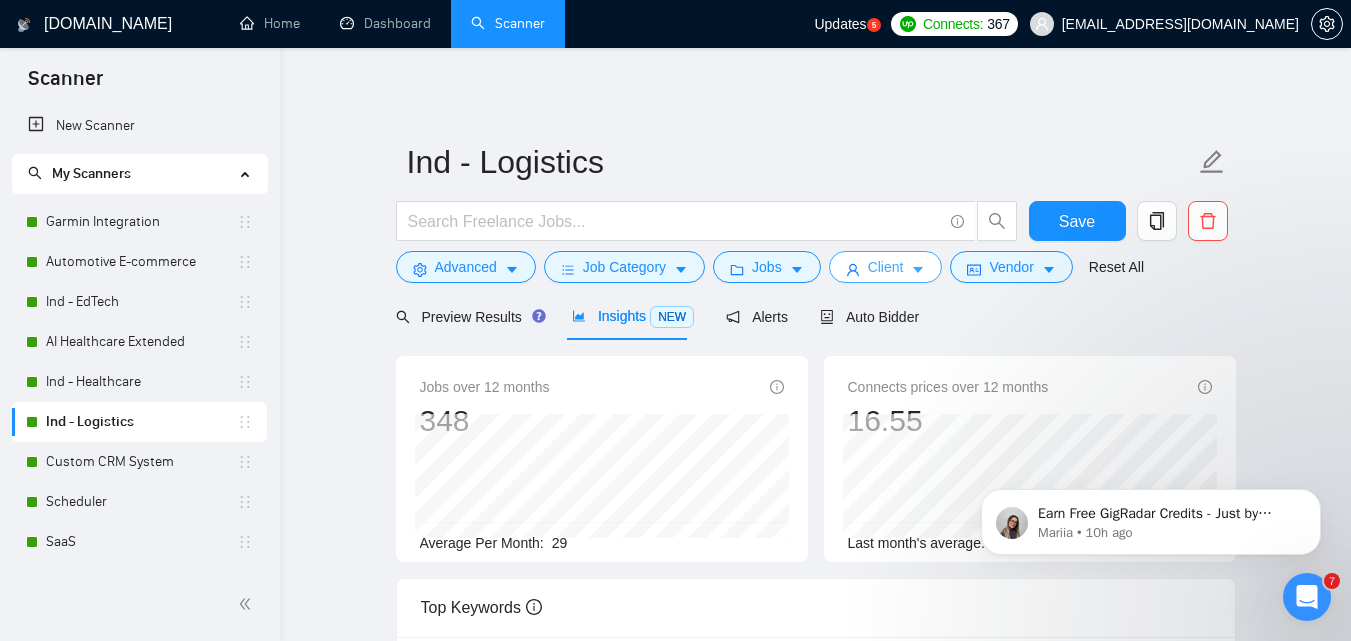 click on "Client" at bounding box center (886, 267) 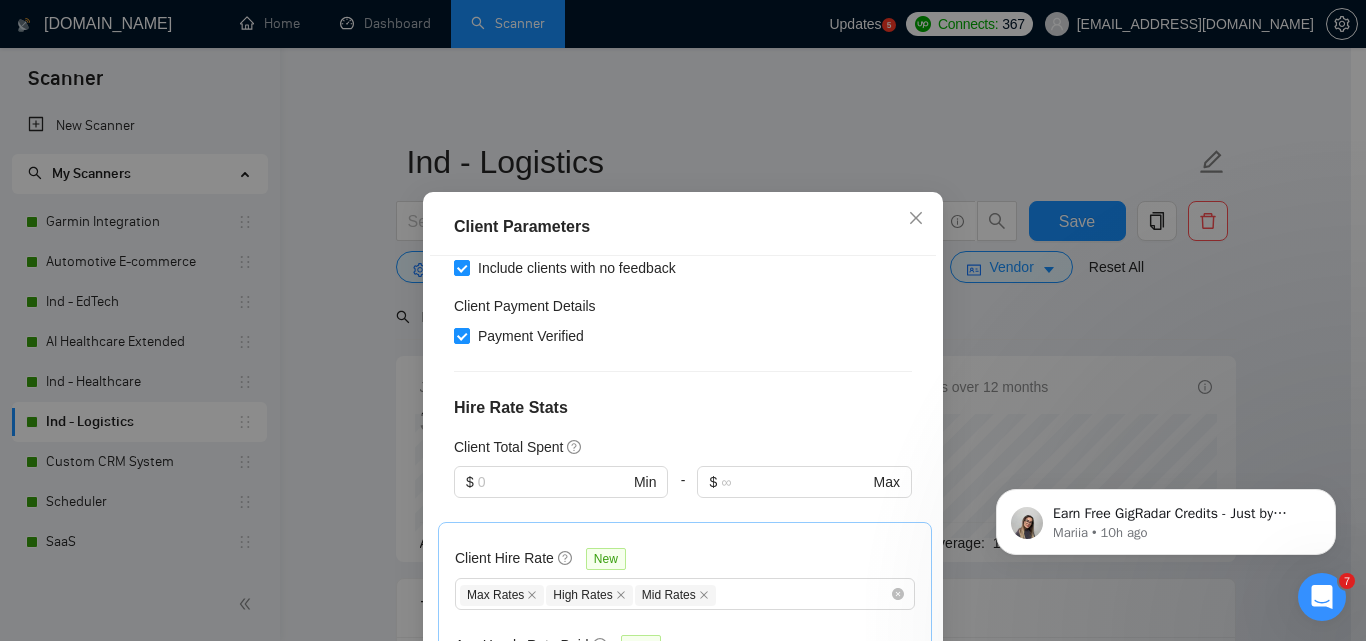 scroll, scrollTop: 423, scrollLeft: 0, axis: vertical 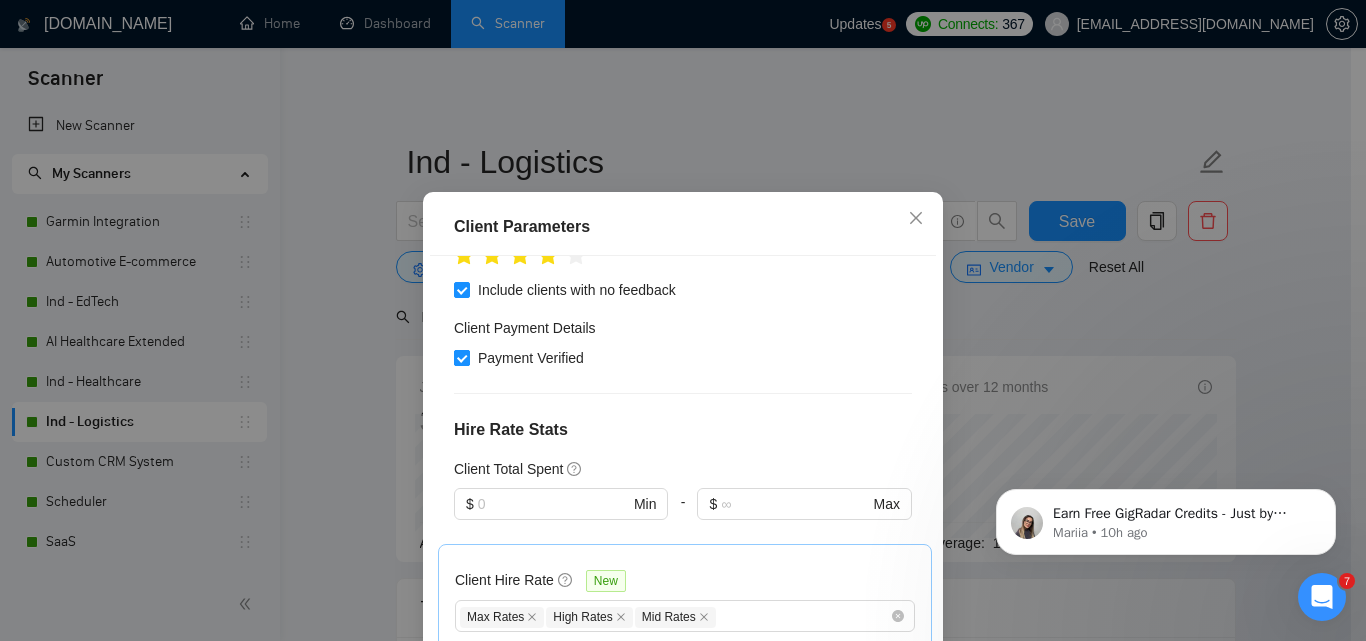 click on "Payment Verified" at bounding box center (531, 358) 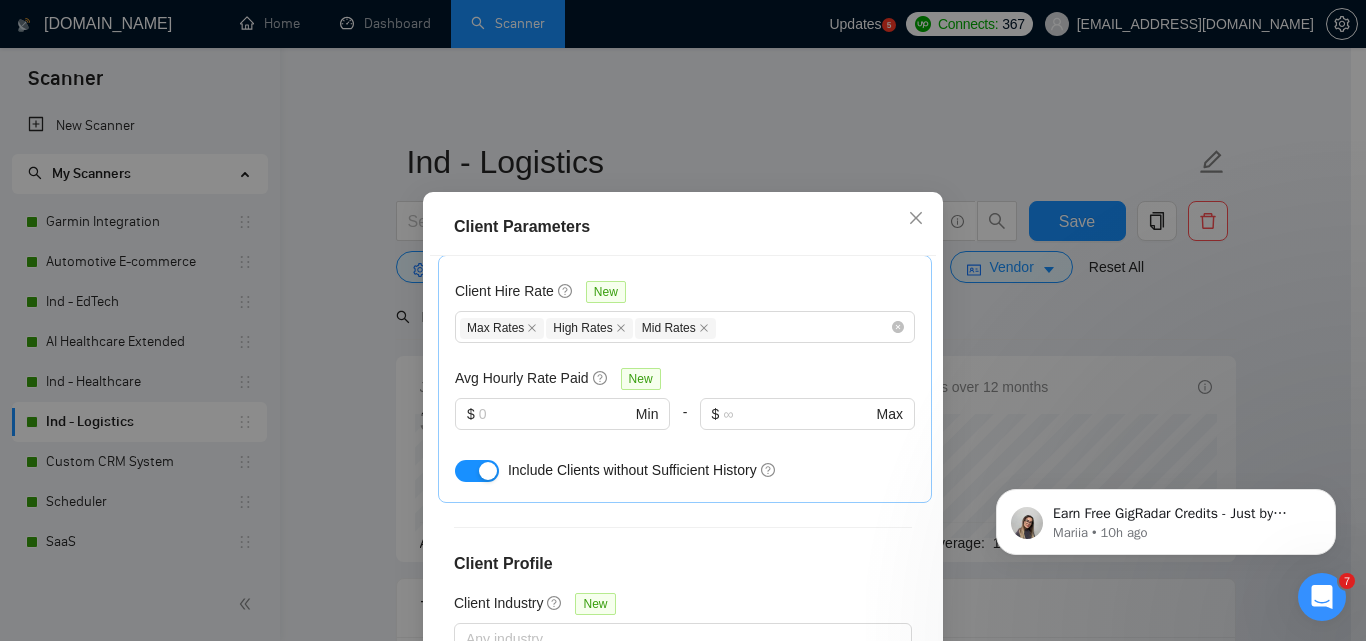 scroll, scrollTop: 723, scrollLeft: 0, axis: vertical 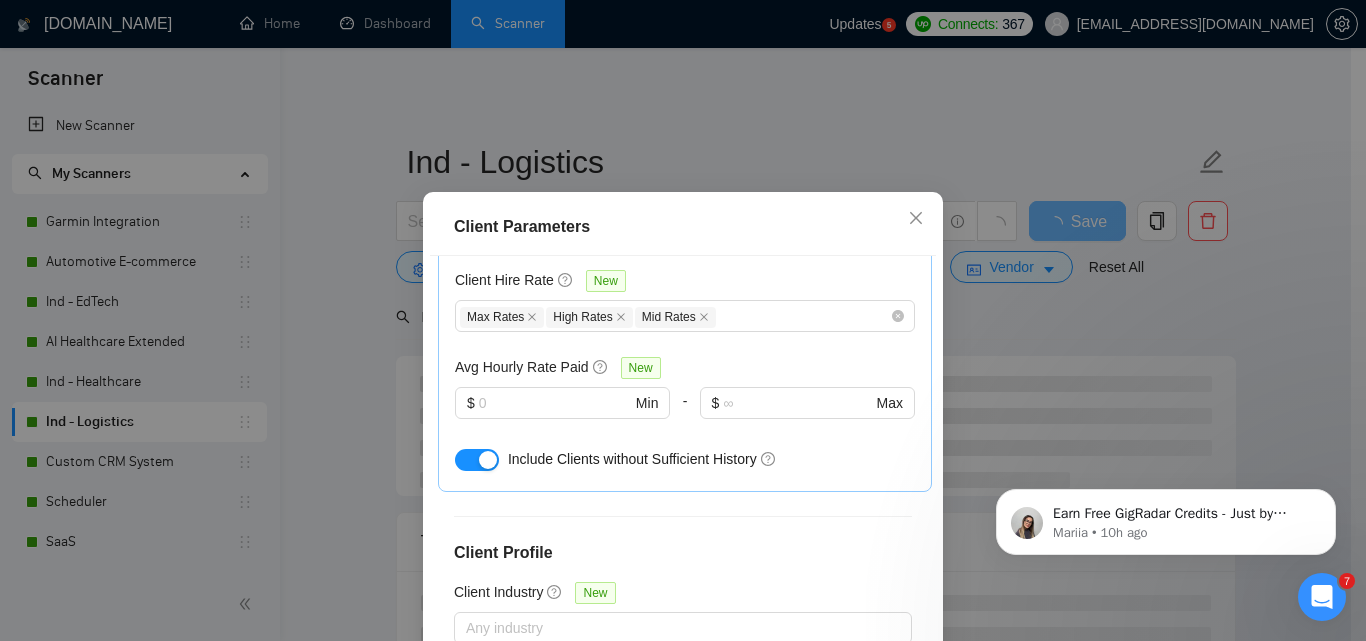 click at bounding box center [488, 460] 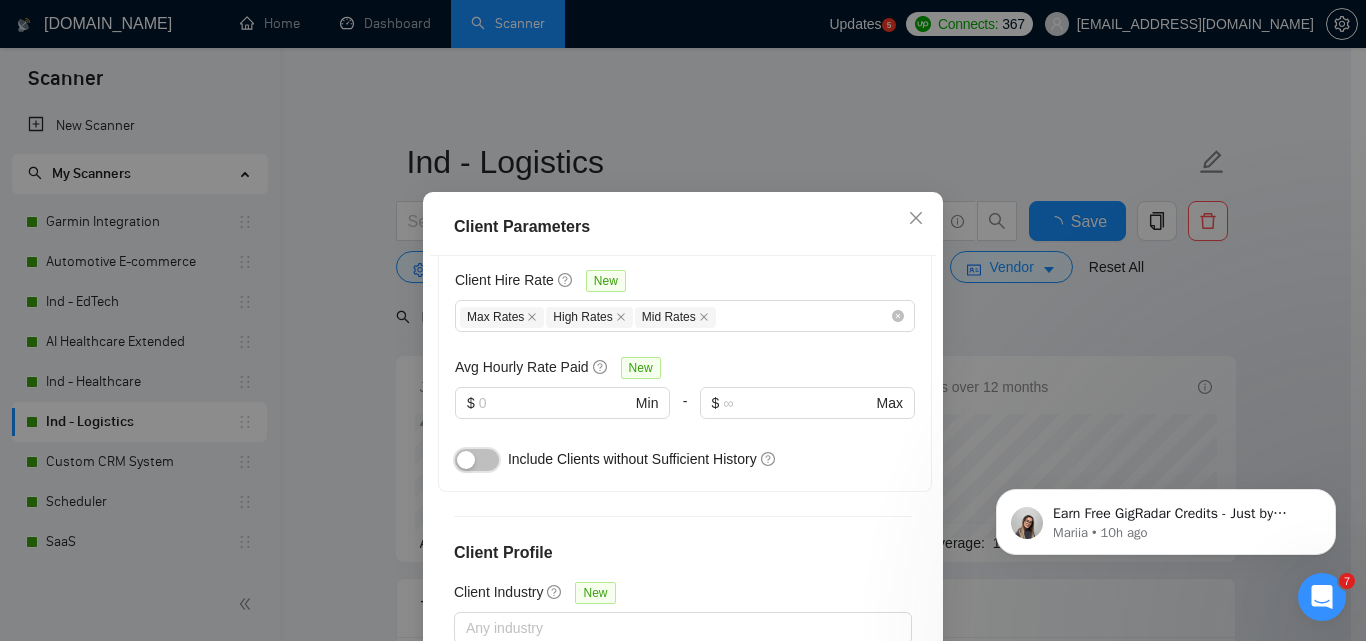 scroll, scrollTop: 823, scrollLeft: 0, axis: vertical 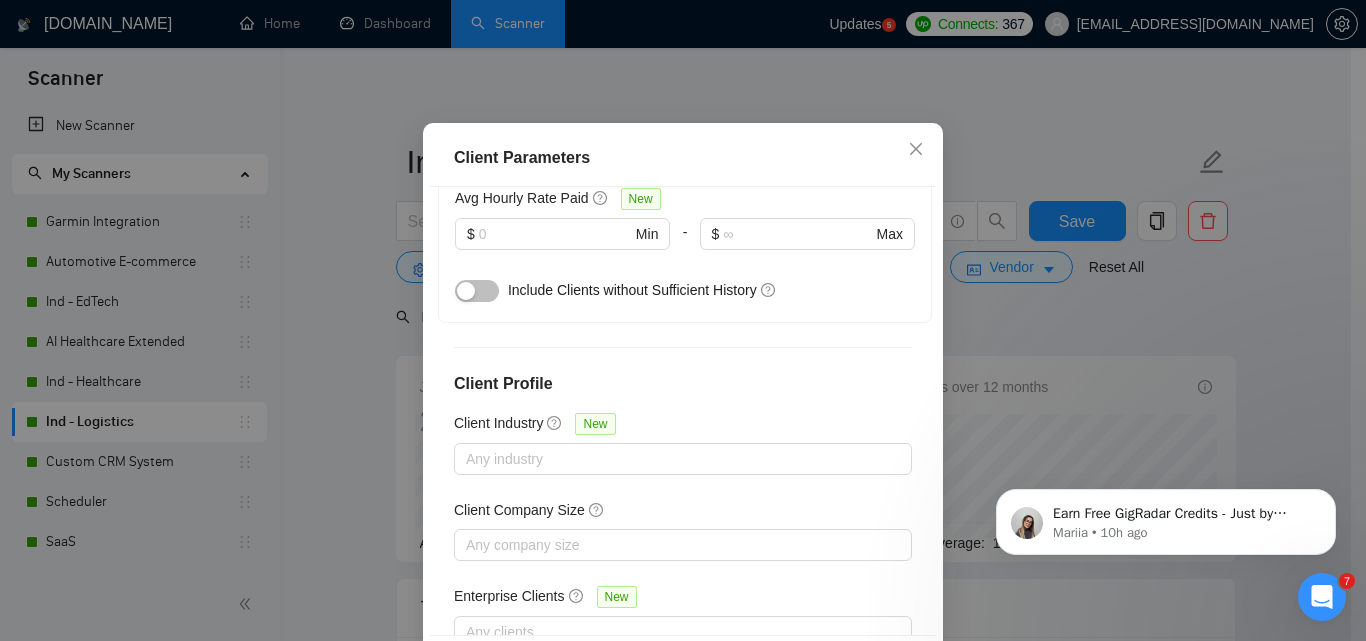 click on "OK" at bounding box center [894, 664] 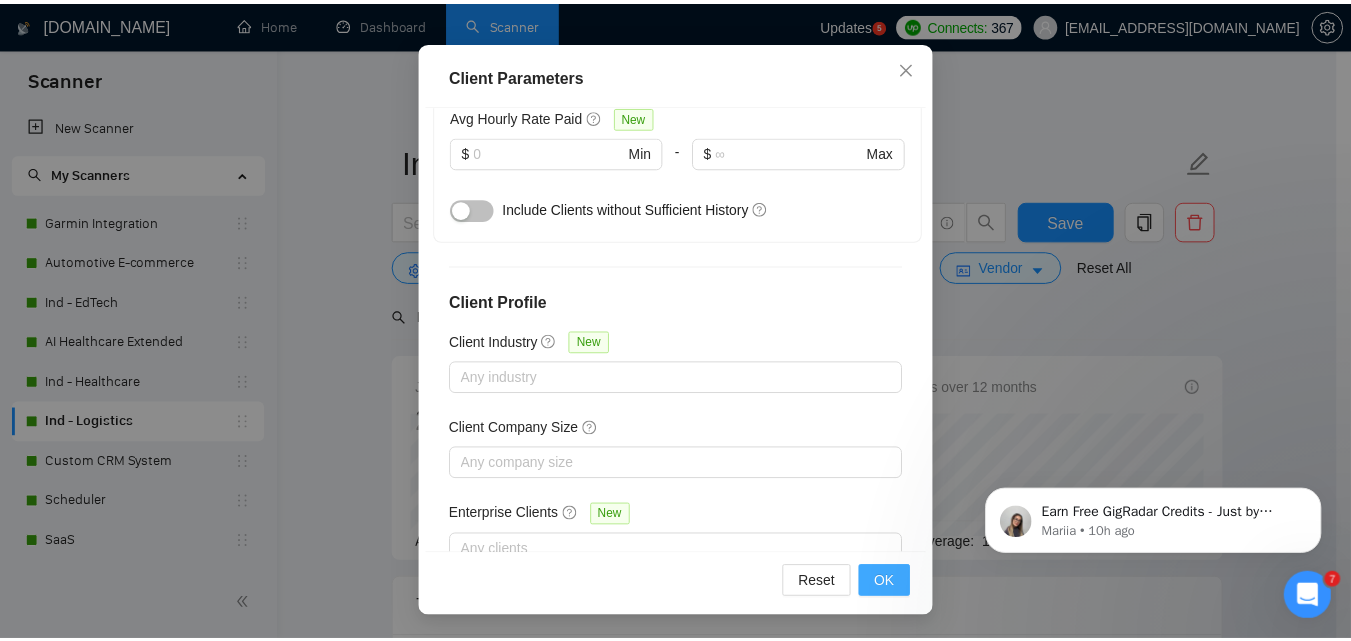 scroll, scrollTop: 80, scrollLeft: 0, axis: vertical 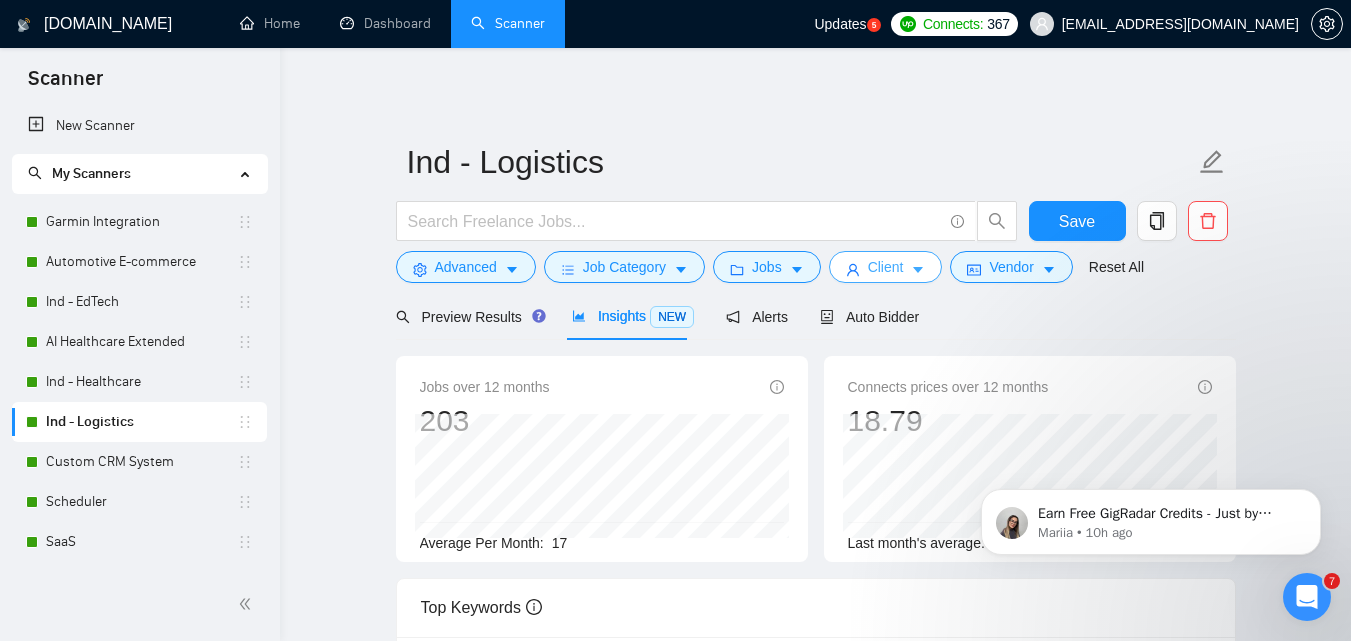 click on "Client" at bounding box center [886, 267] 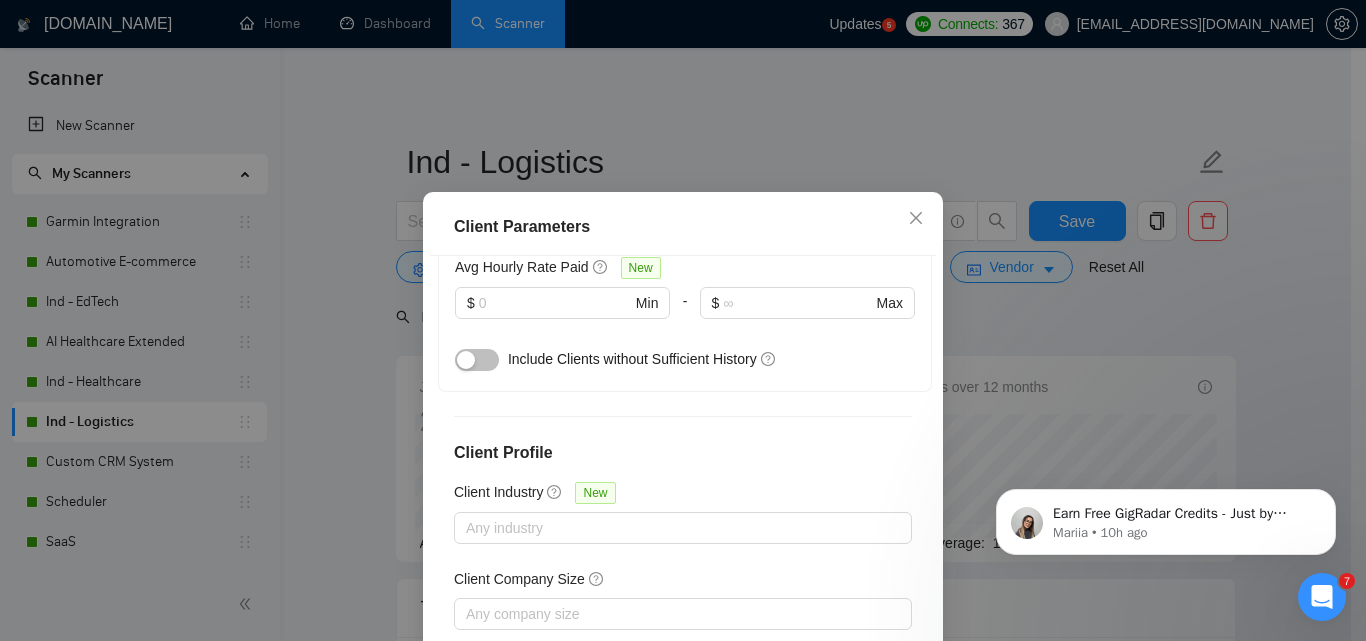 click at bounding box center (477, 360) 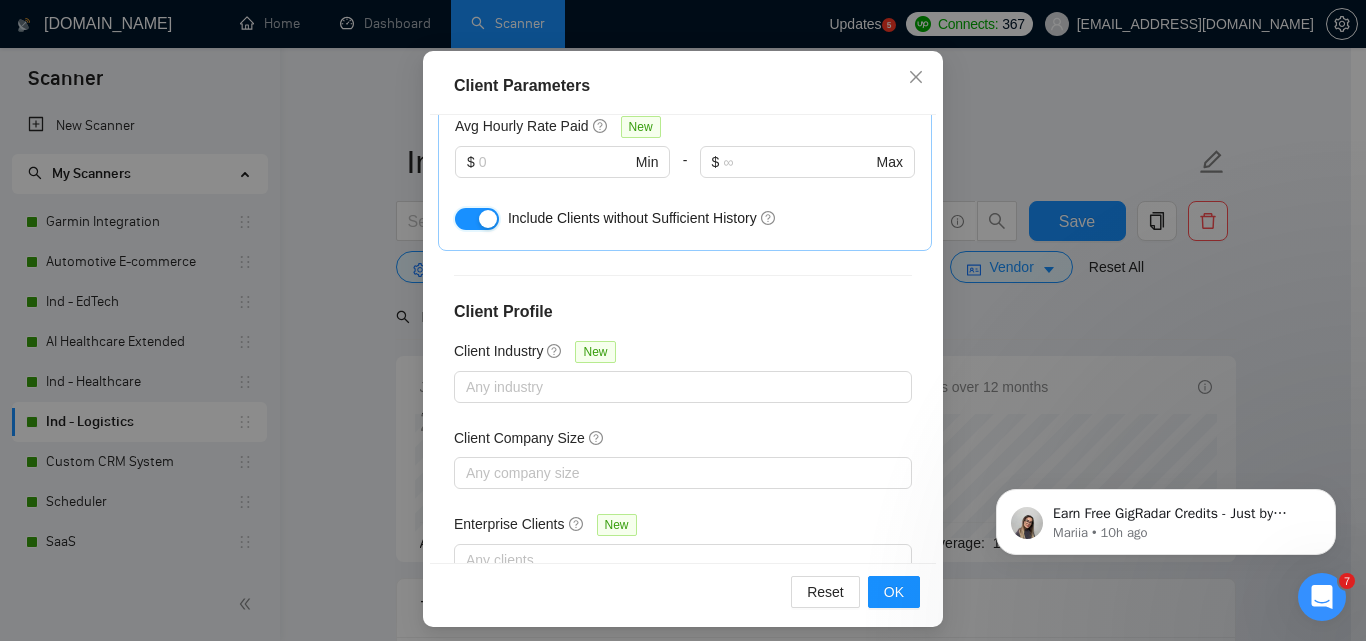 scroll, scrollTop: 151, scrollLeft: 0, axis: vertical 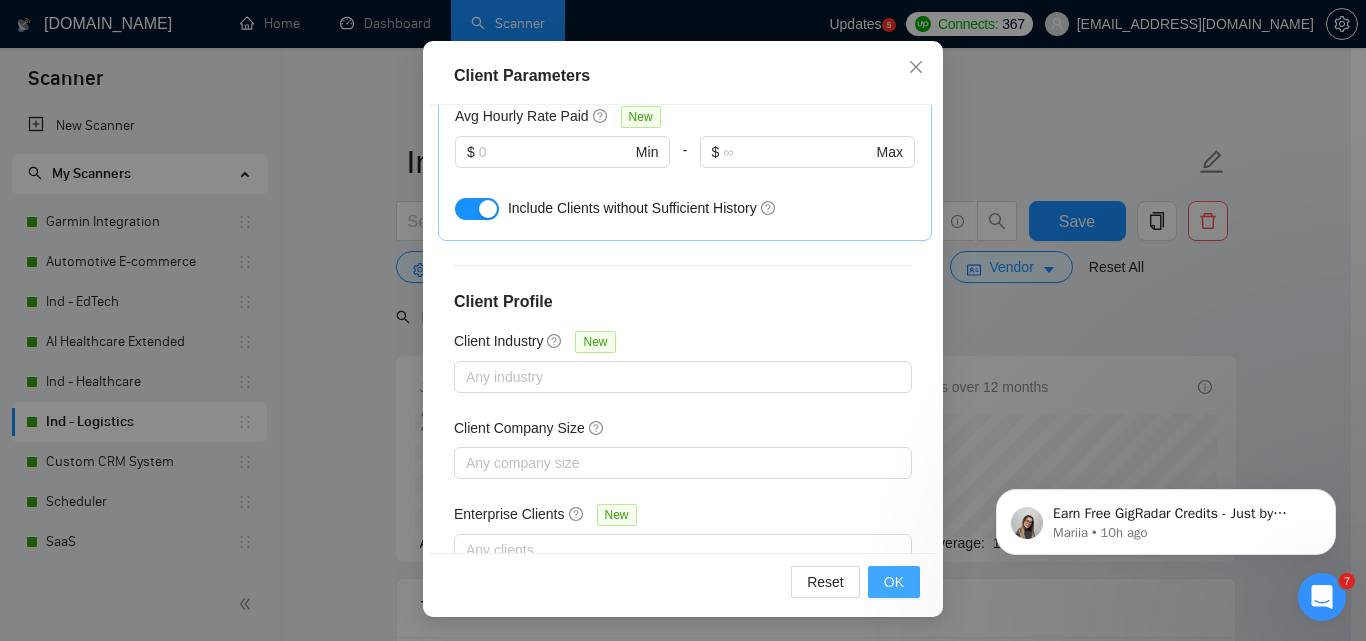 click on "OK" at bounding box center (894, 582) 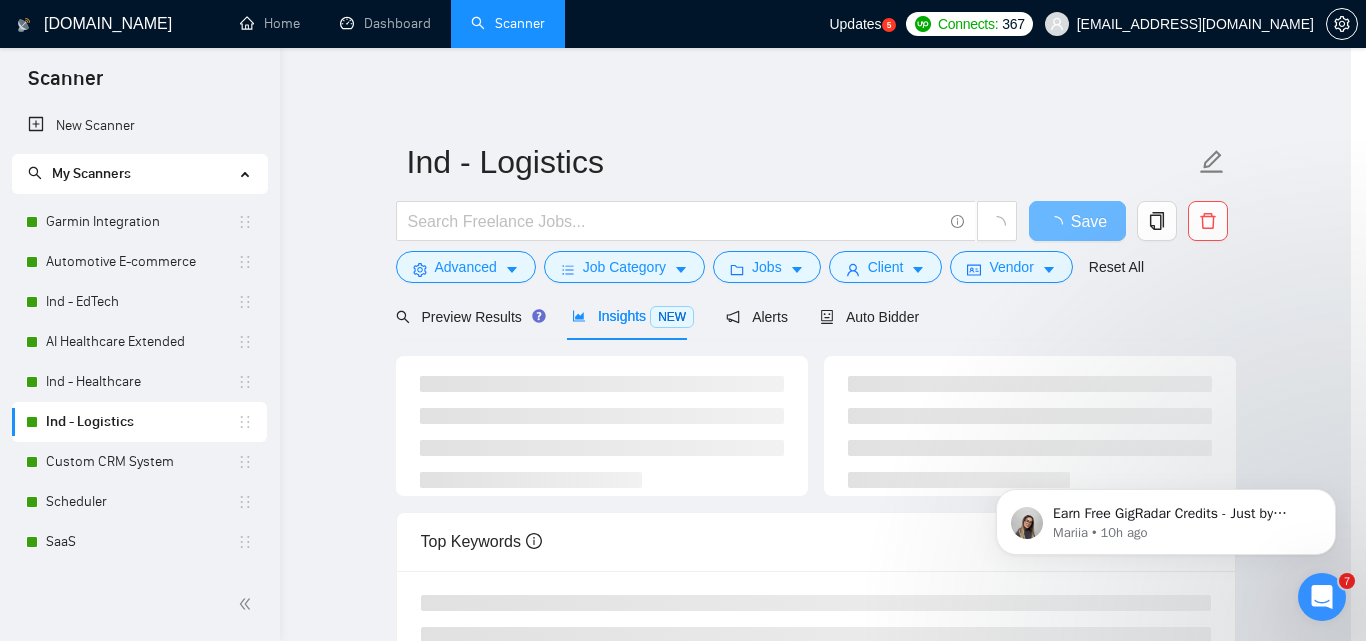 scroll, scrollTop: 80, scrollLeft: 0, axis: vertical 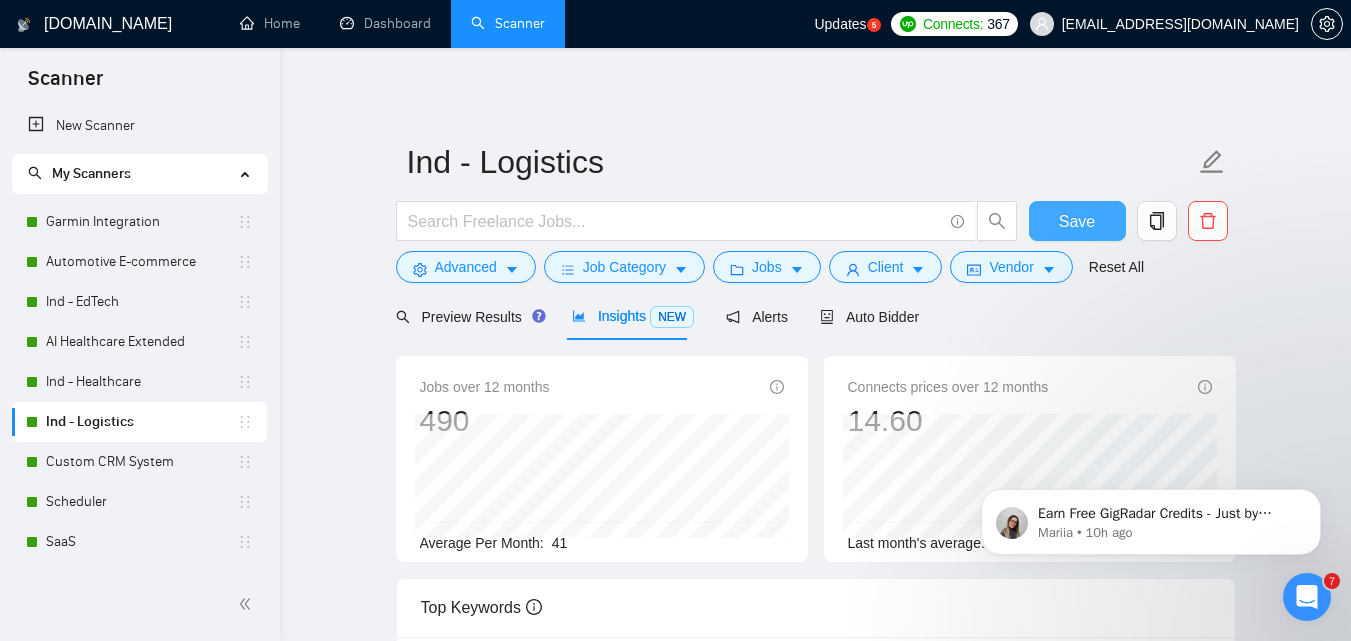 click on "Save" at bounding box center [1077, 221] 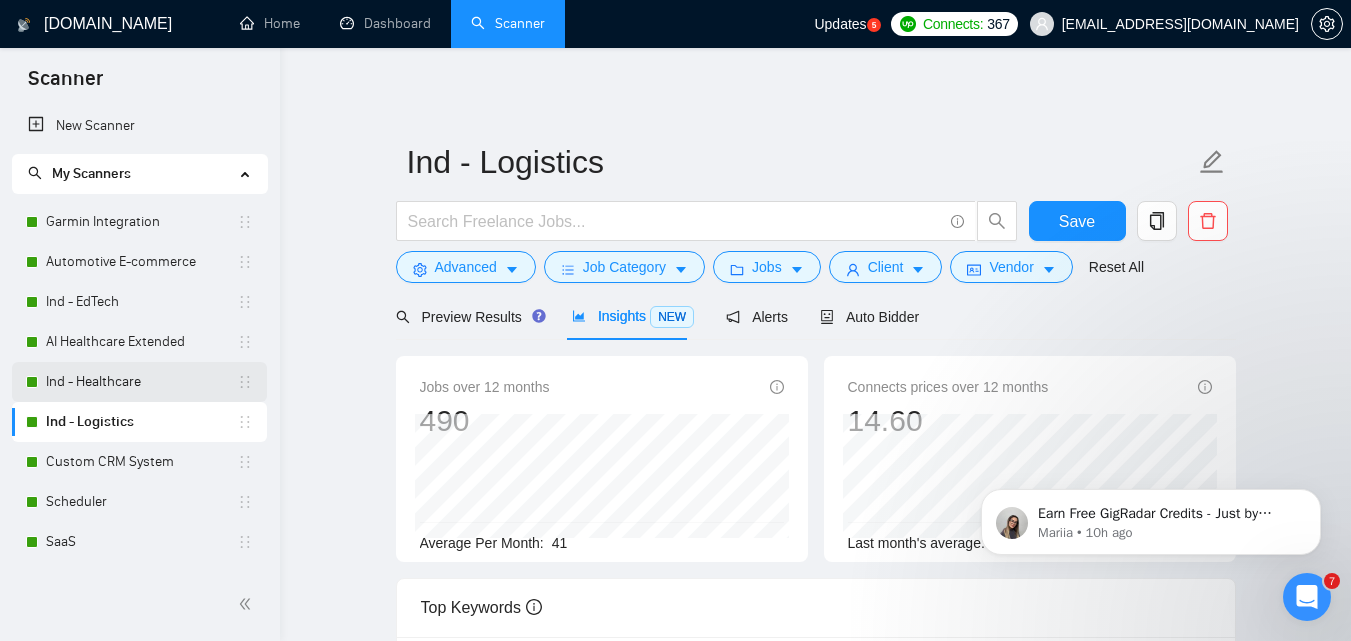 click on "Ind - Healthcare" at bounding box center (141, 382) 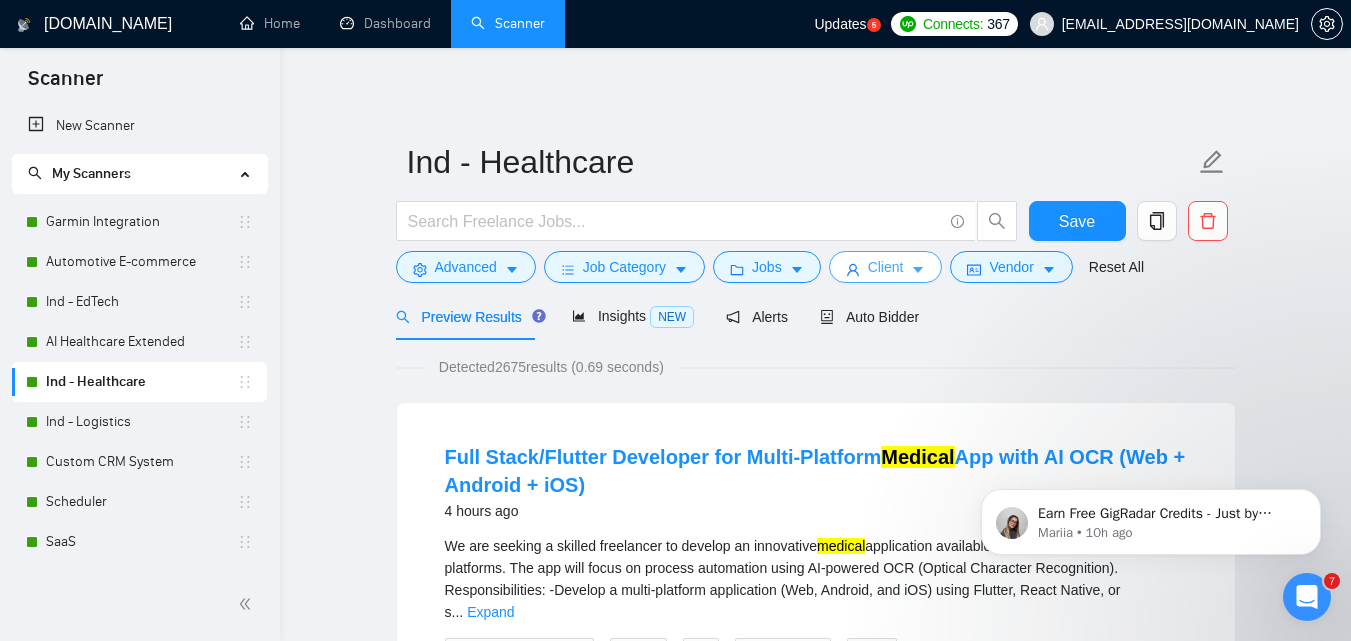 click on "Client" at bounding box center (886, 267) 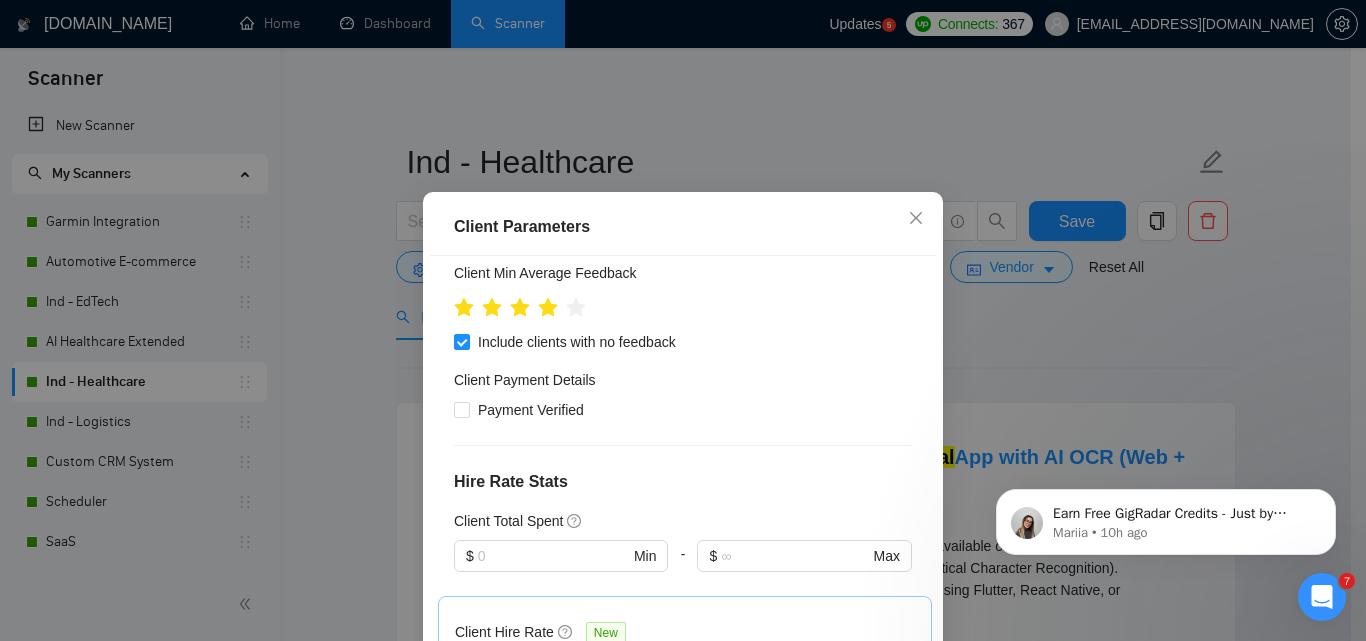 scroll, scrollTop: 400, scrollLeft: 0, axis: vertical 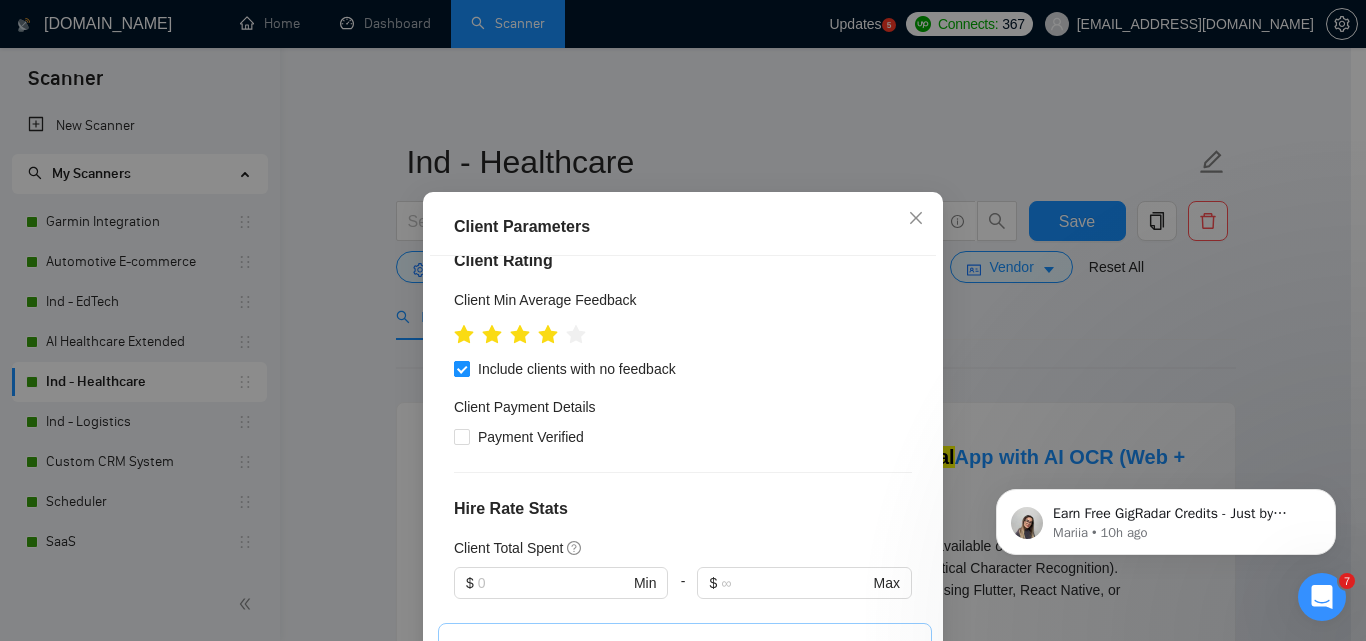 click on "Include clients with no feedback" at bounding box center (577, 369) 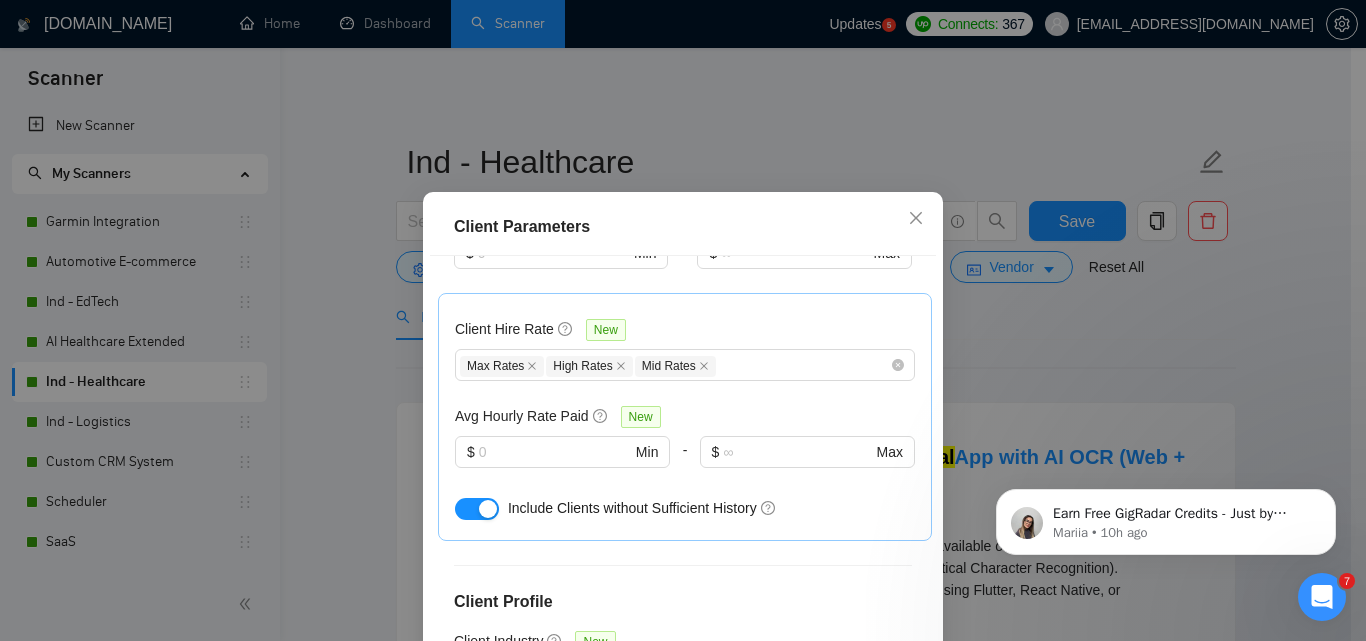 scroll, scrollTop: 851, scrollLeft: 0, axis: vertical 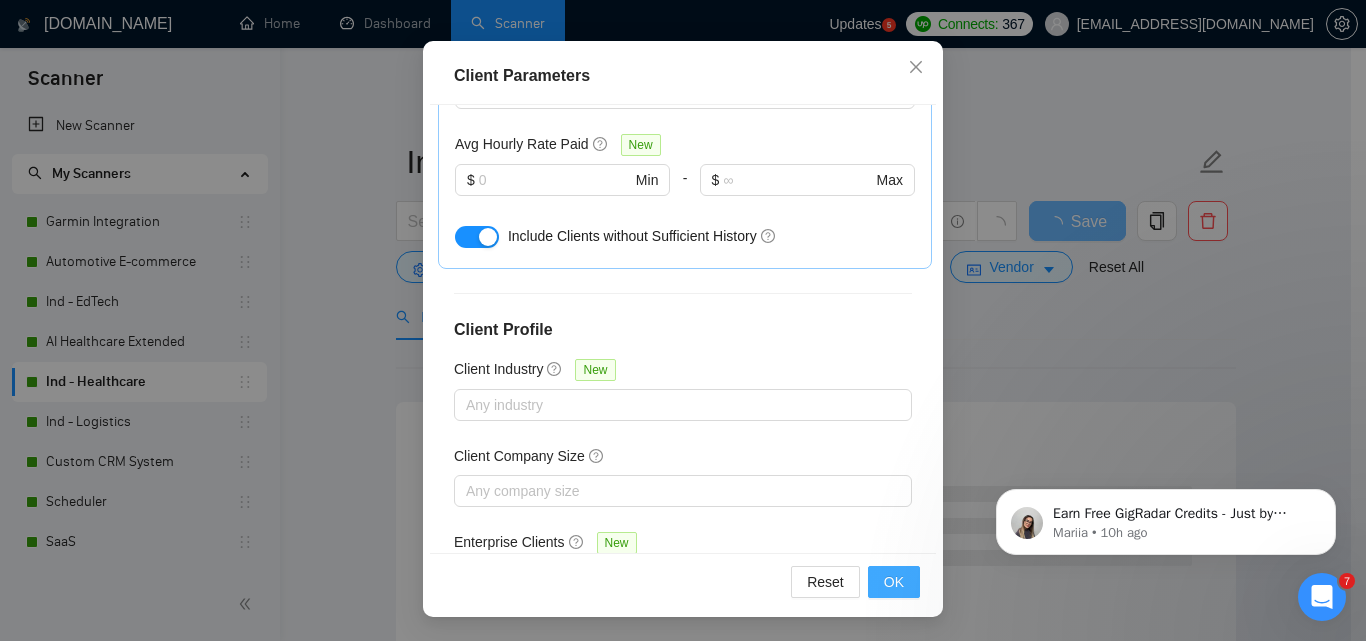 click on "OK" at bounding box center (894, 582) 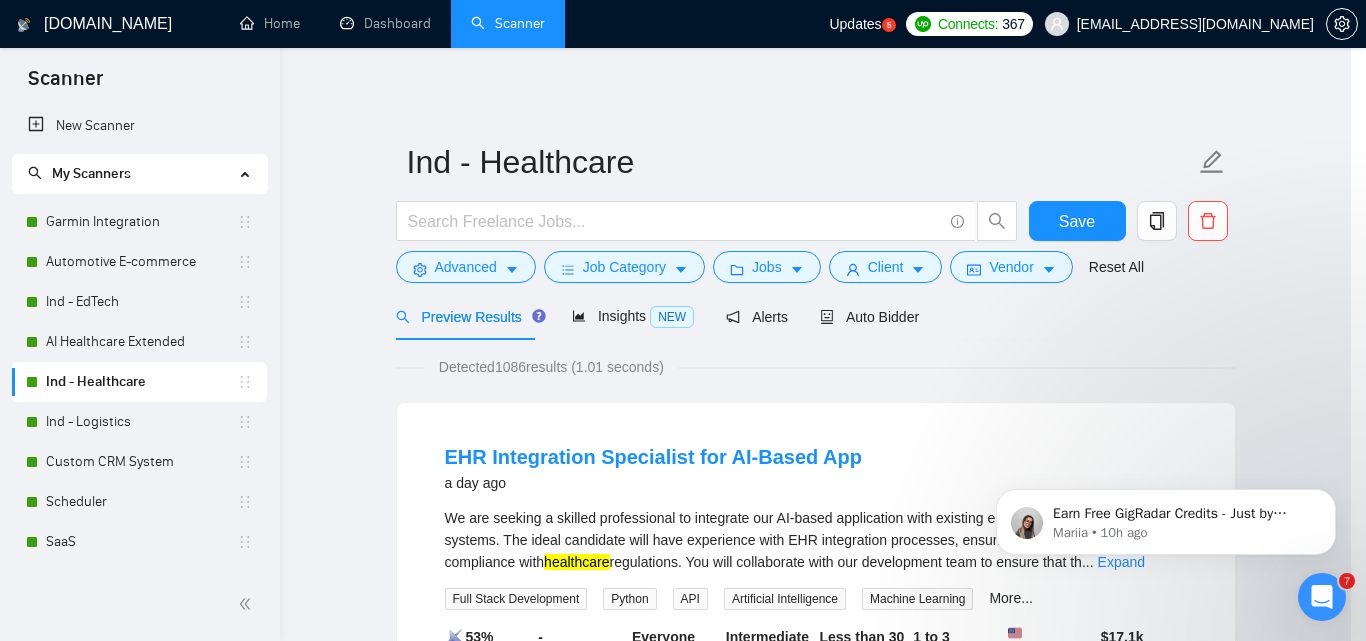 scroll, scrollTop: 80, scrollLeft: 0, axis: vertical 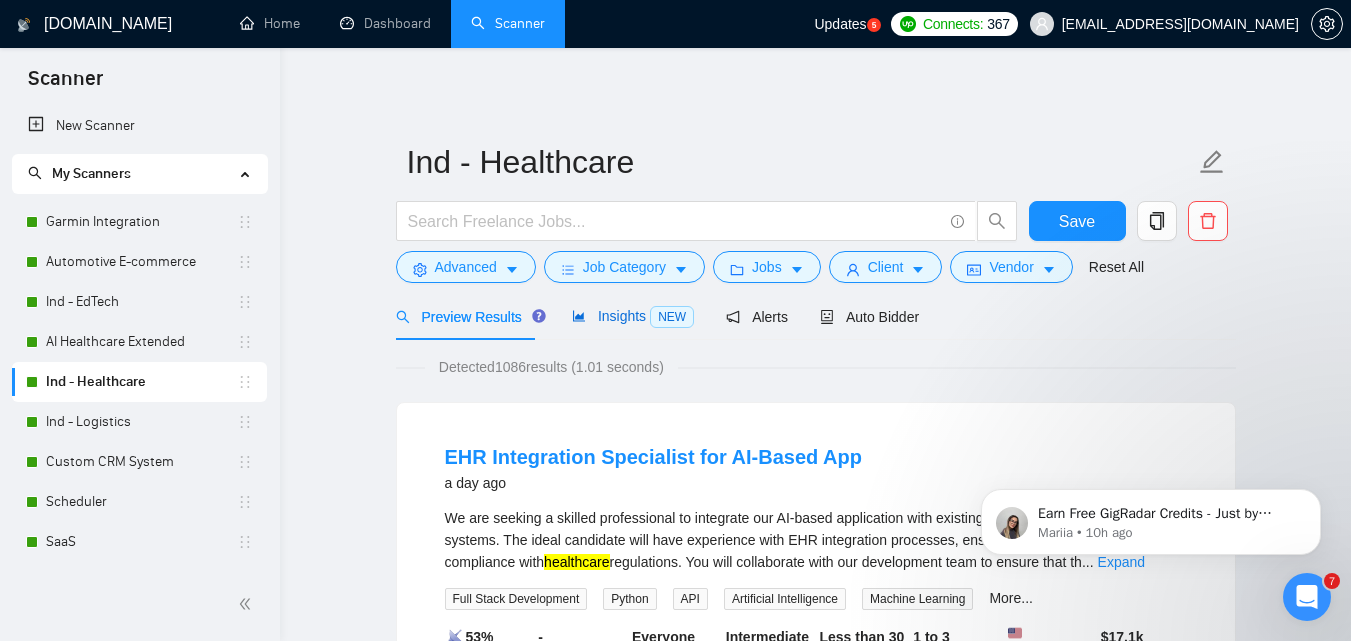 click on "Insights NEW" at bounding box center [633, 316] 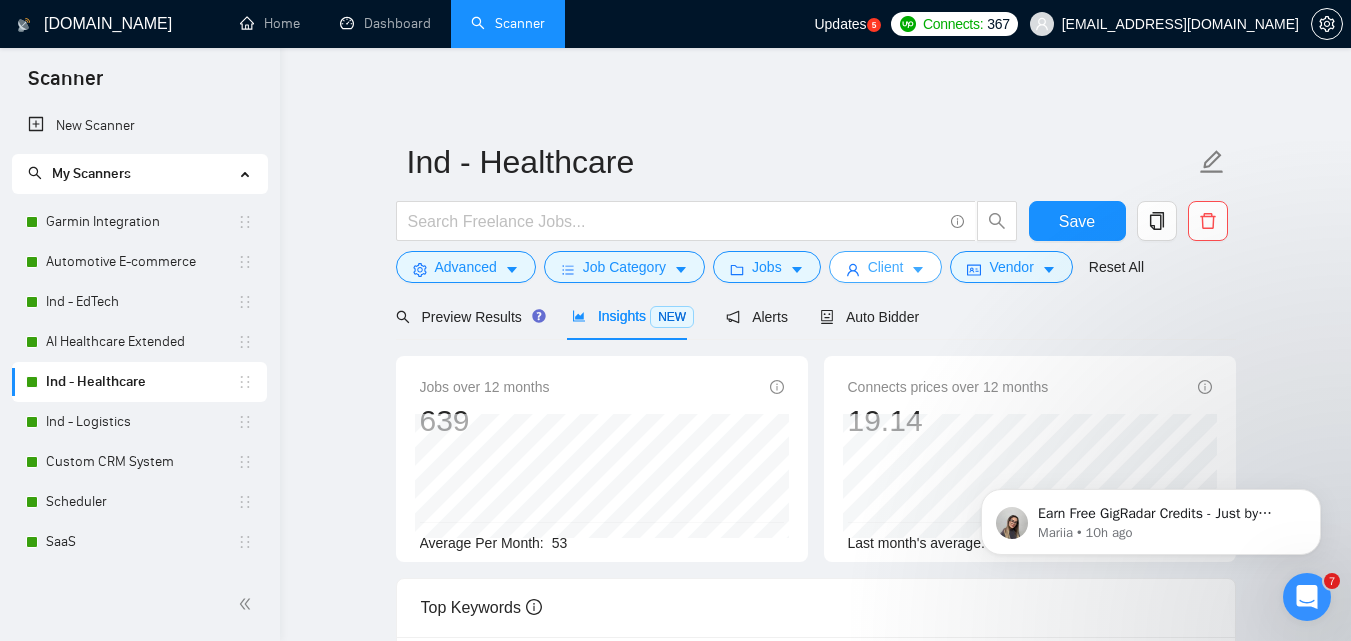 click on "Client" at bounding box center (886, 267) 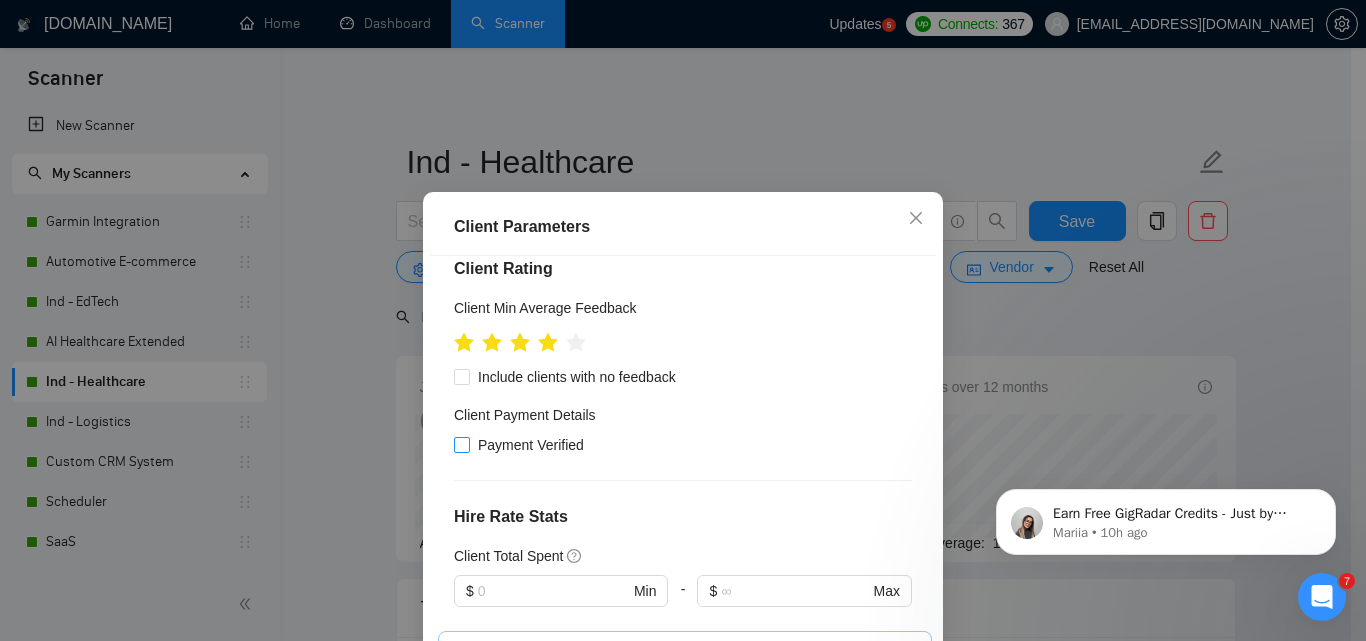 scroll, scrollTop: 352, scrollLeft: 0, axis: vertical 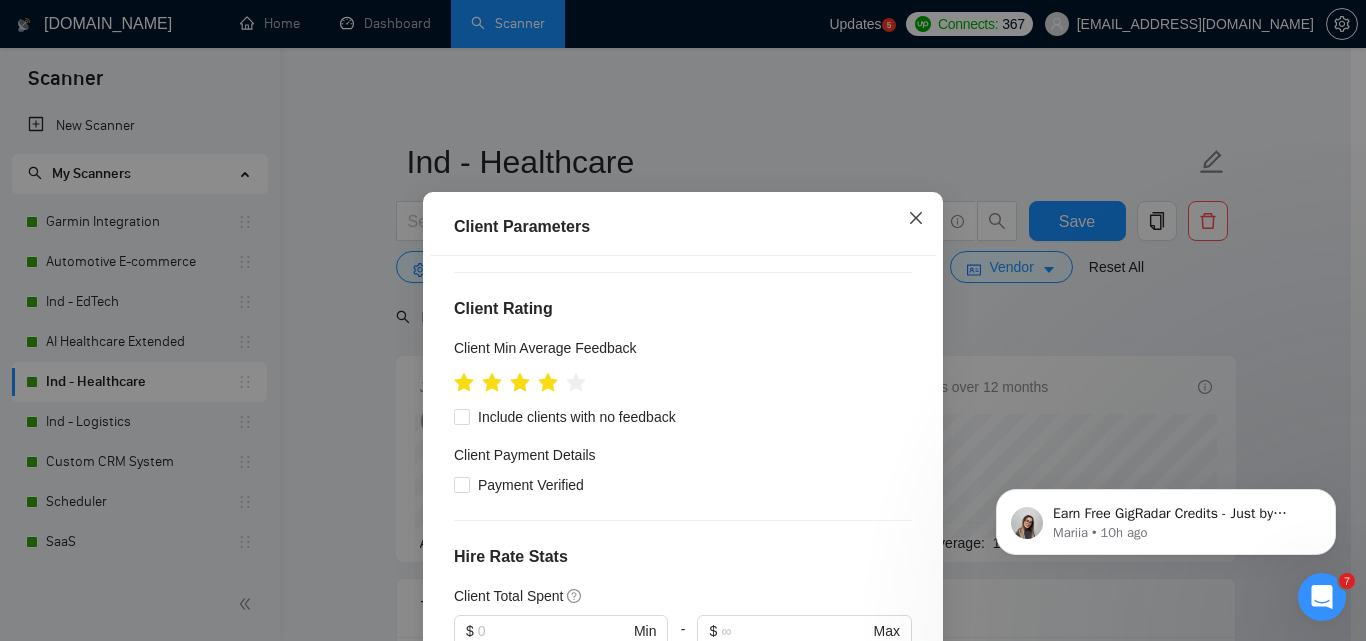 click at bounding box center (916, 219) 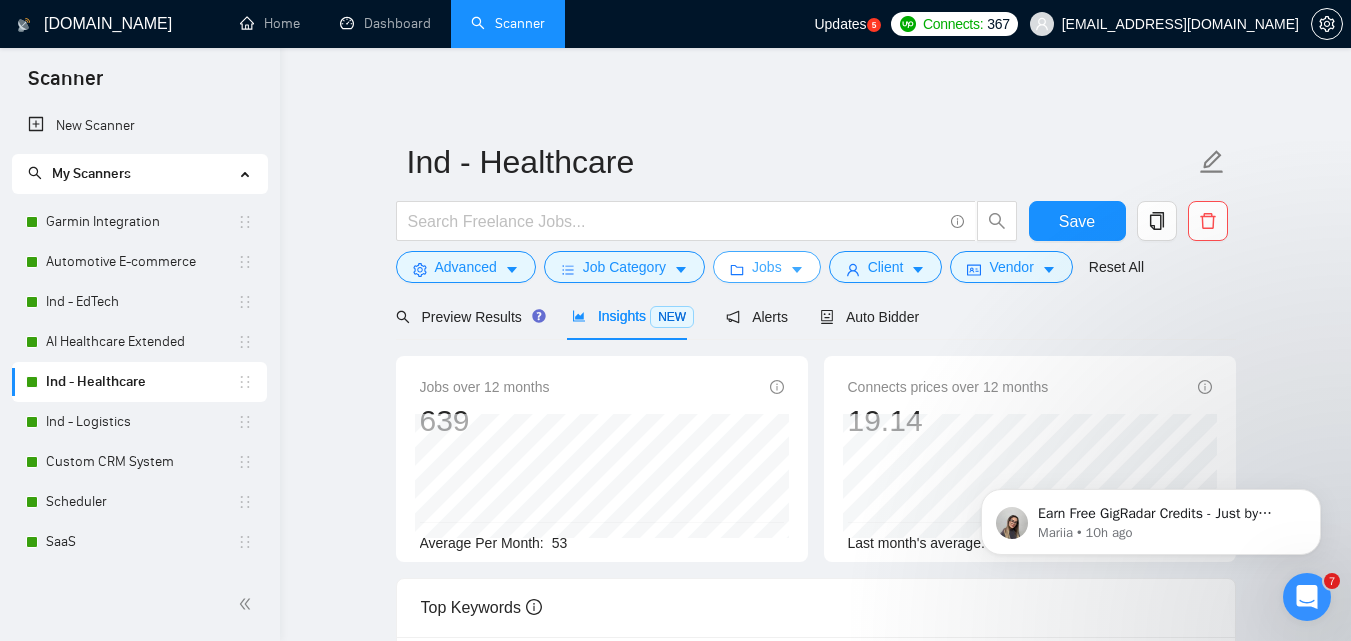click 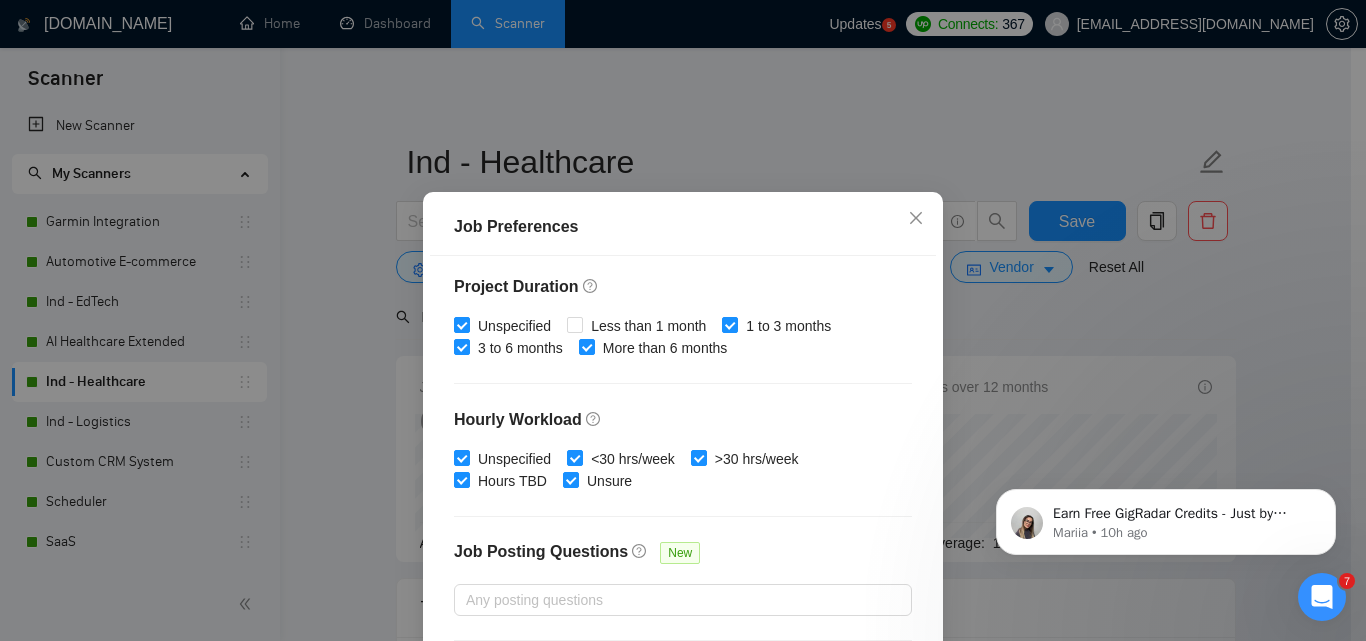scroll, scrollTop: 479, scrollLeft: 0, axis: vertical 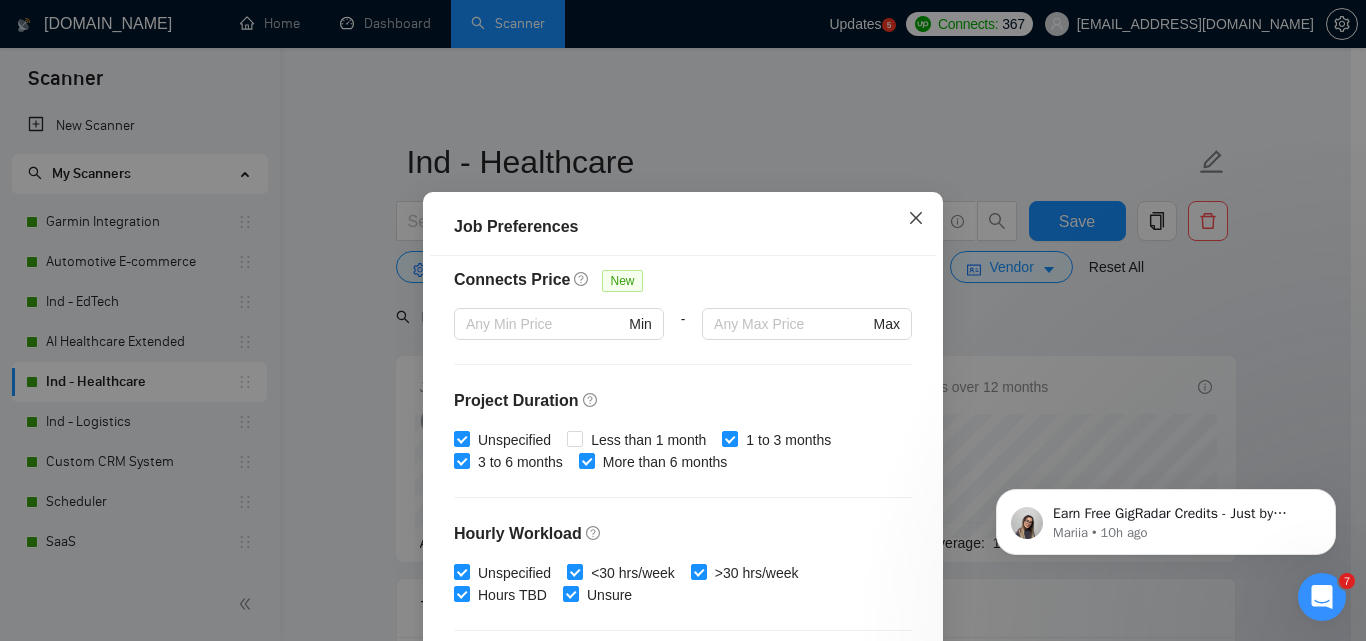 click 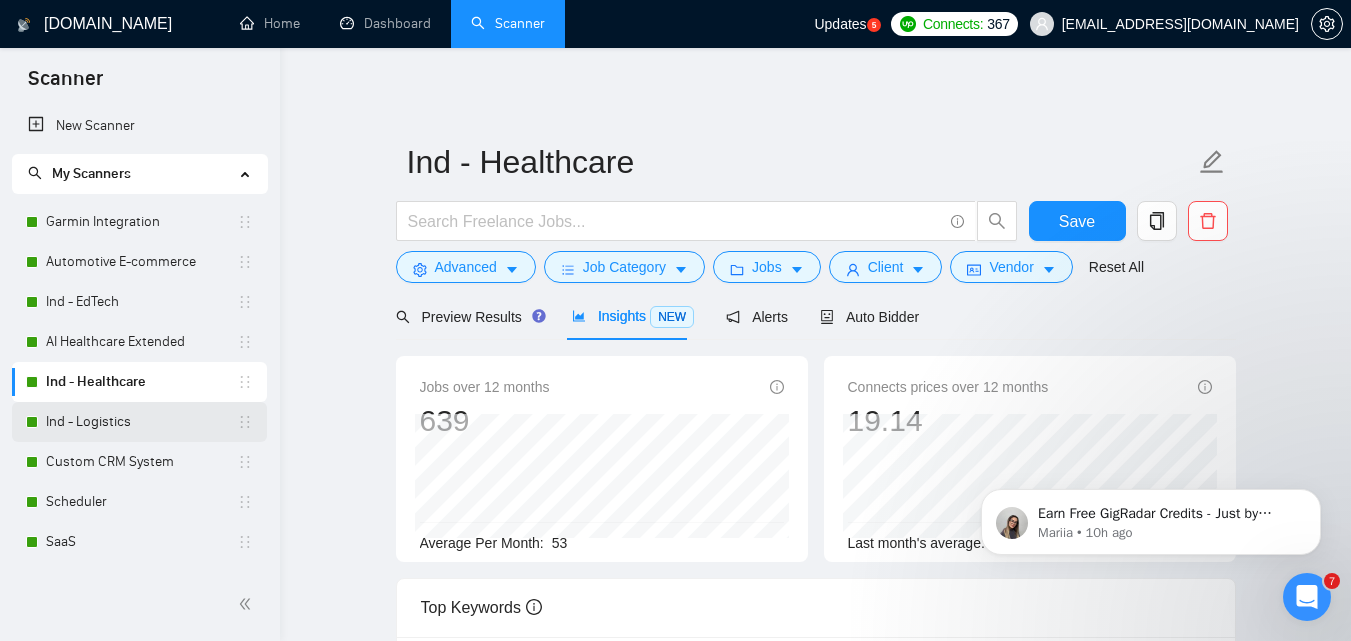click on "Ind - Logistics" at bounding box center [141, 422] 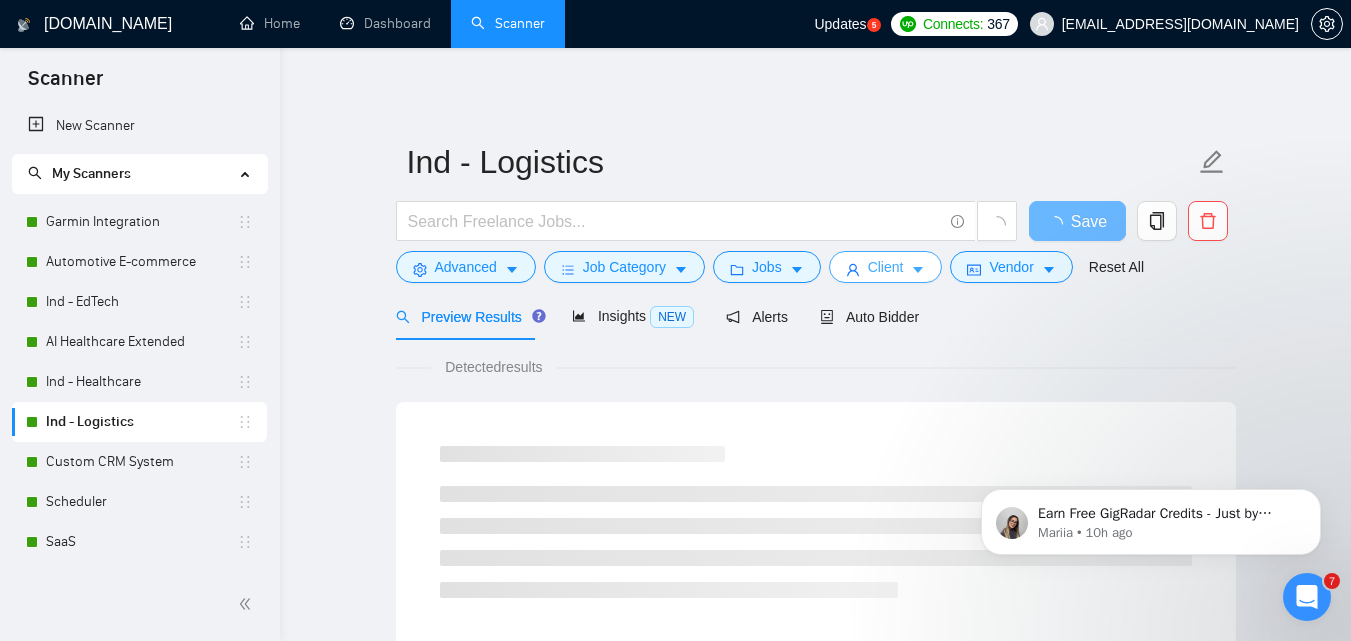 click on "Client" at bounding box center (886, 267) 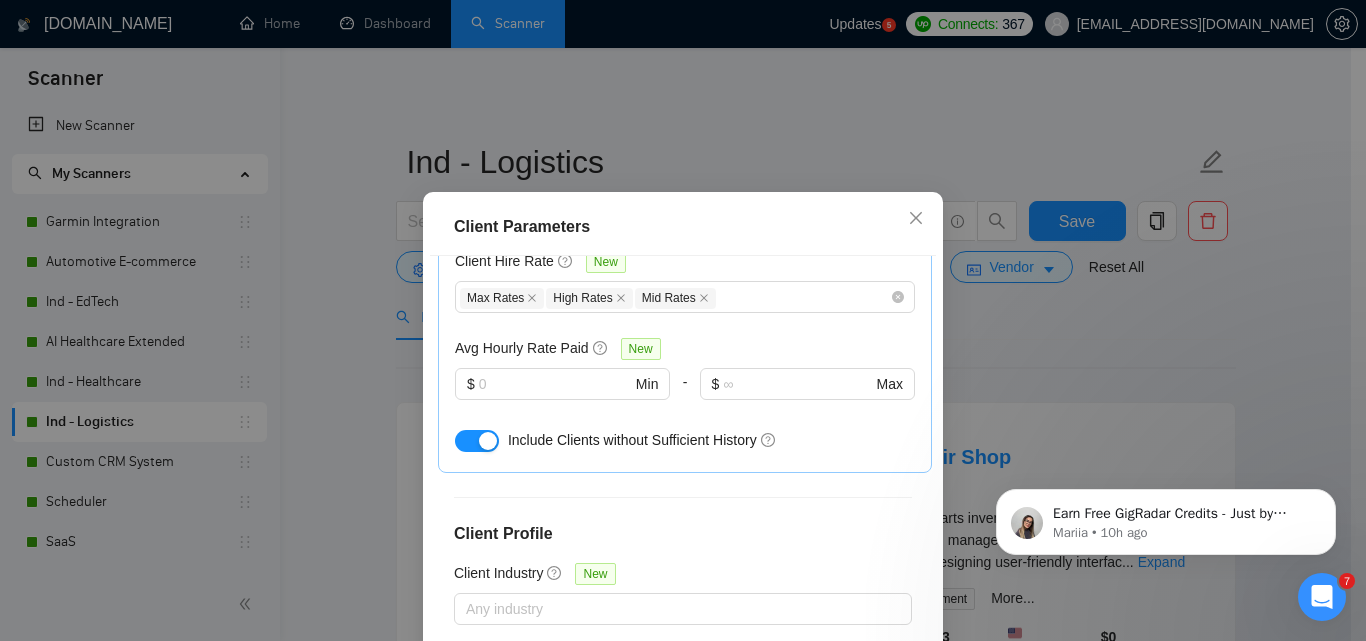 scroll, scrollTop: 752, scrollLeft: 0, axis: vertical 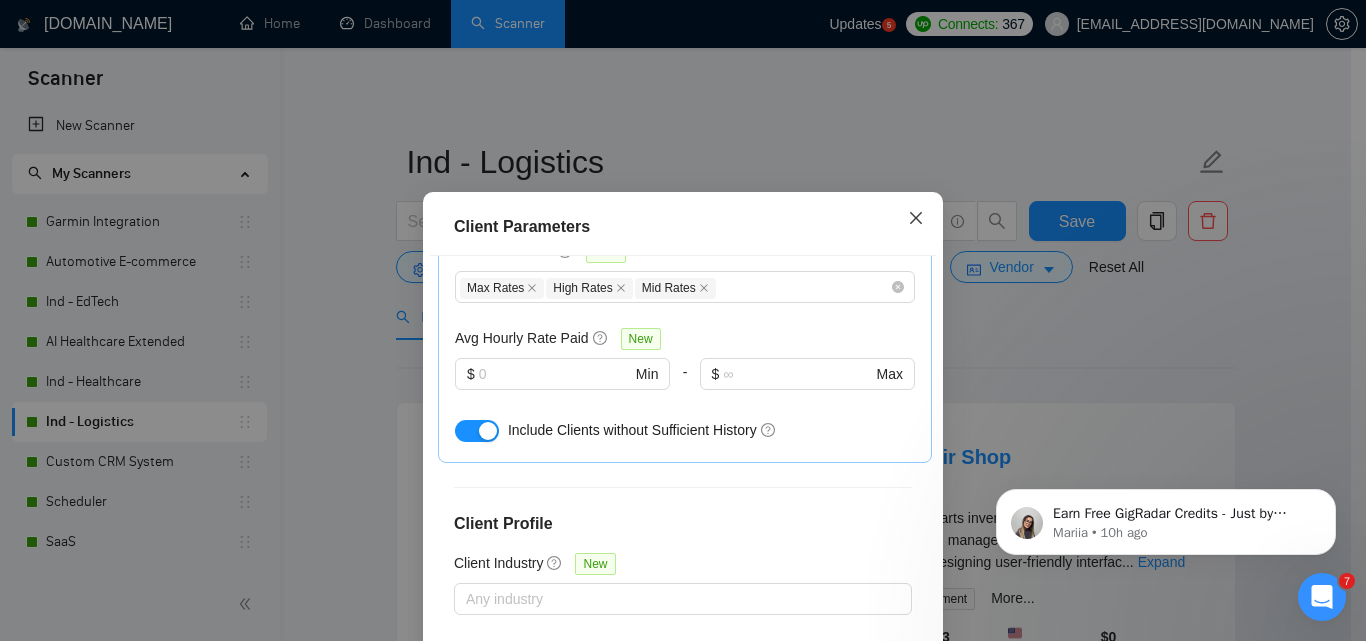 click 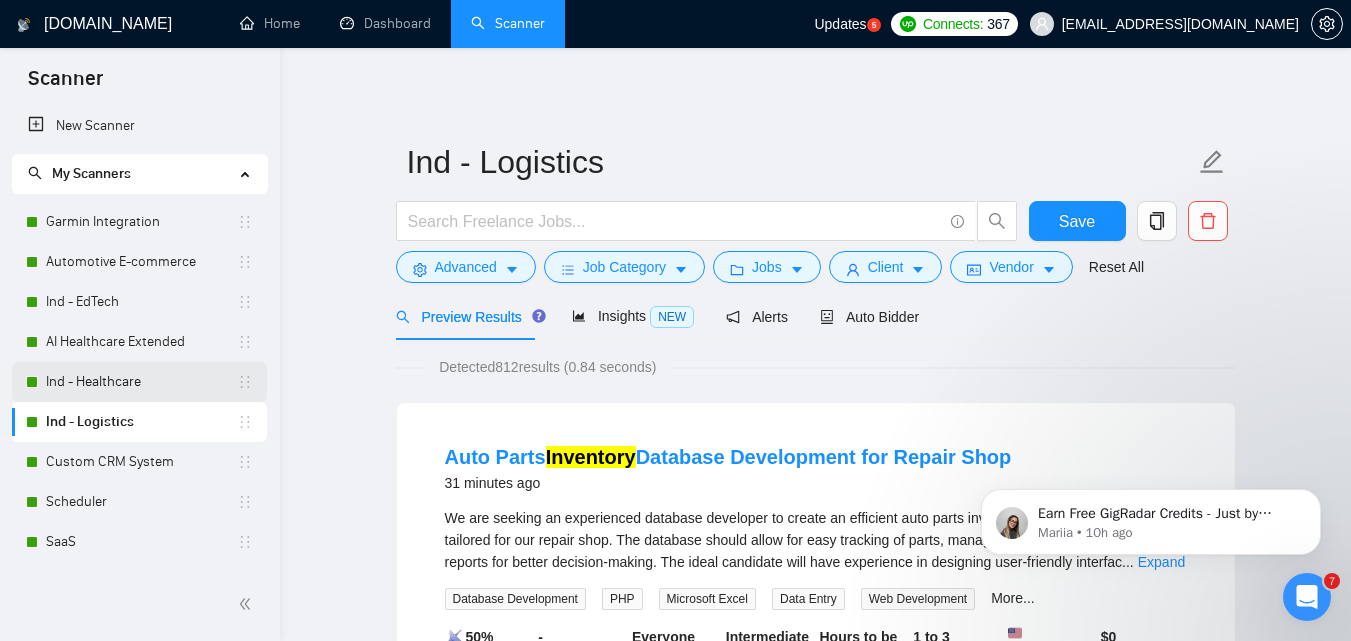 click on "Ind - Healthcare" at bounding box center [141, 382] 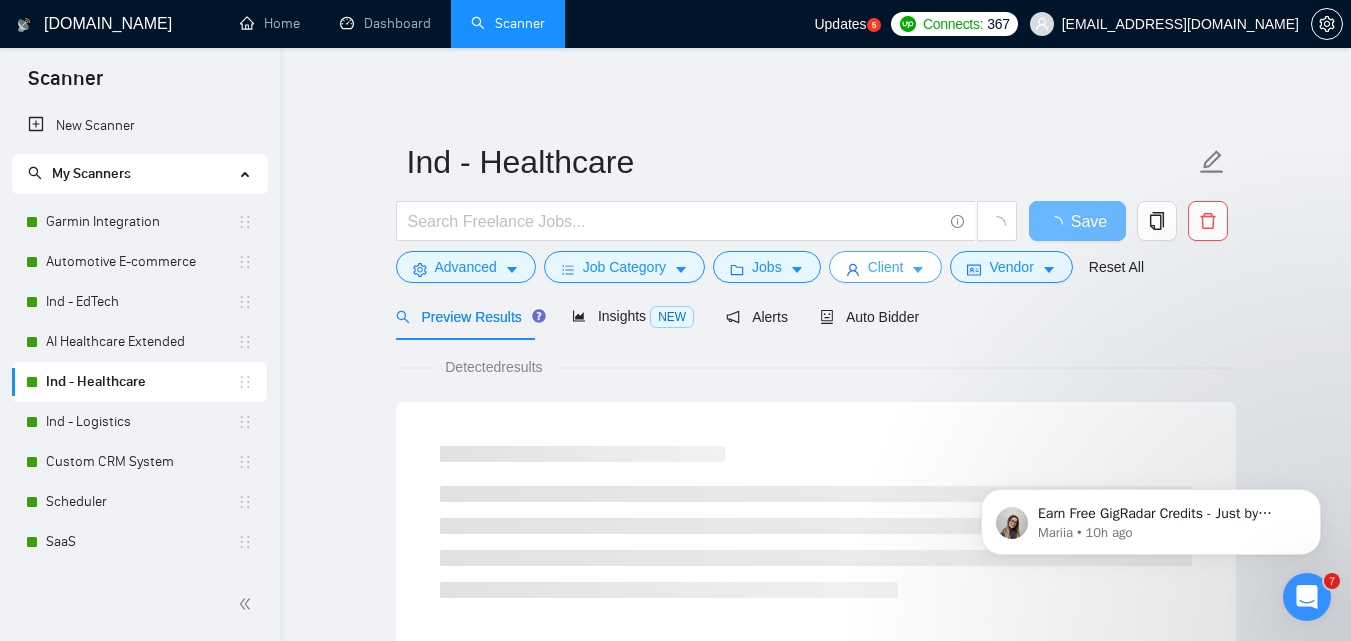 click on "Client" at bounding box center (886, 267) 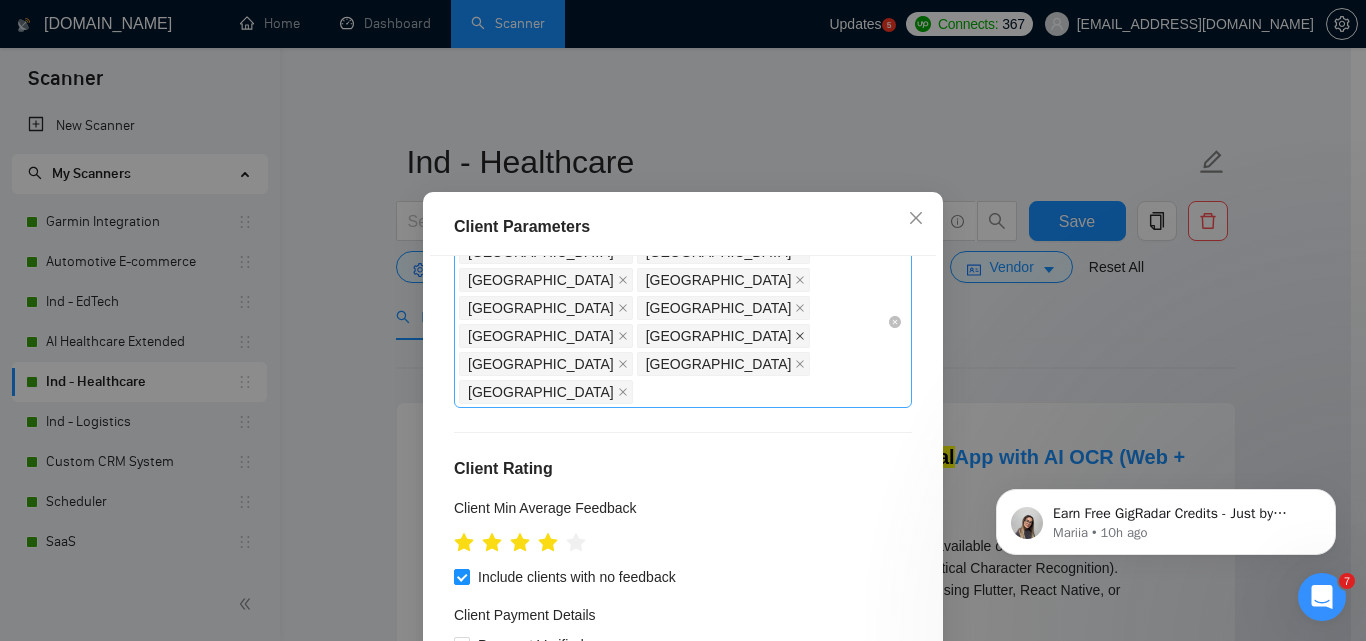scroll, scrollTop: 200, scrollLeft: 0, axis: vertical 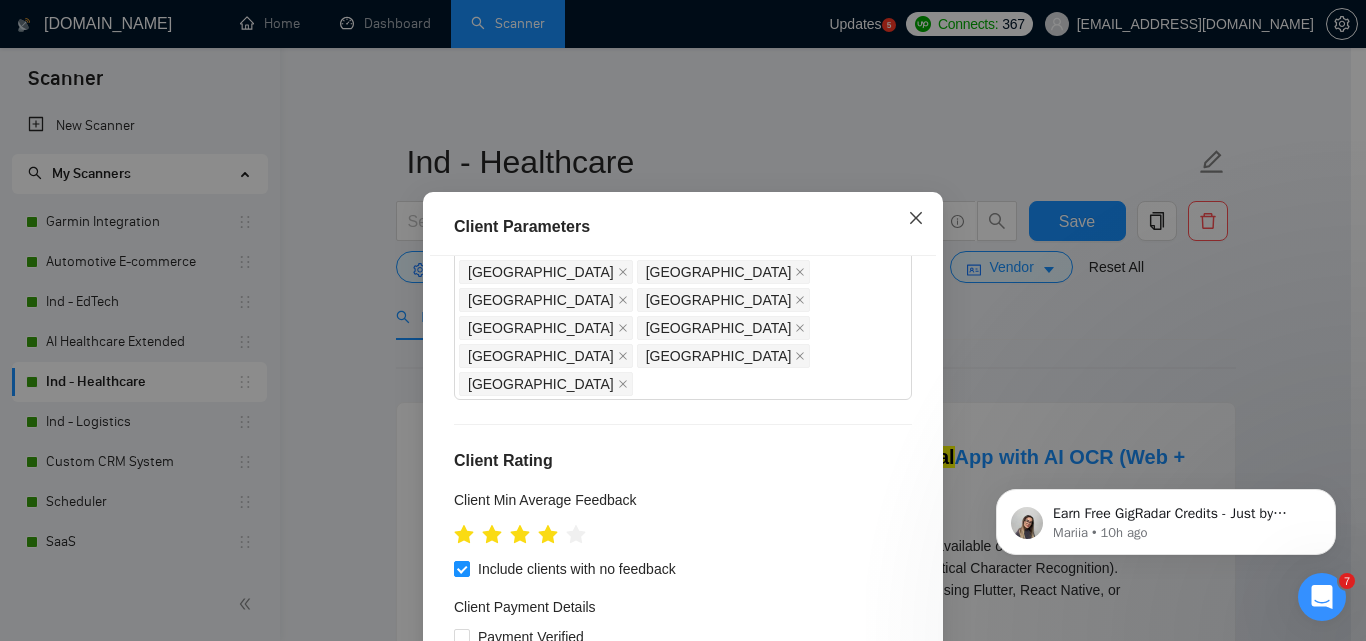 click at bounding box center [916, 219] 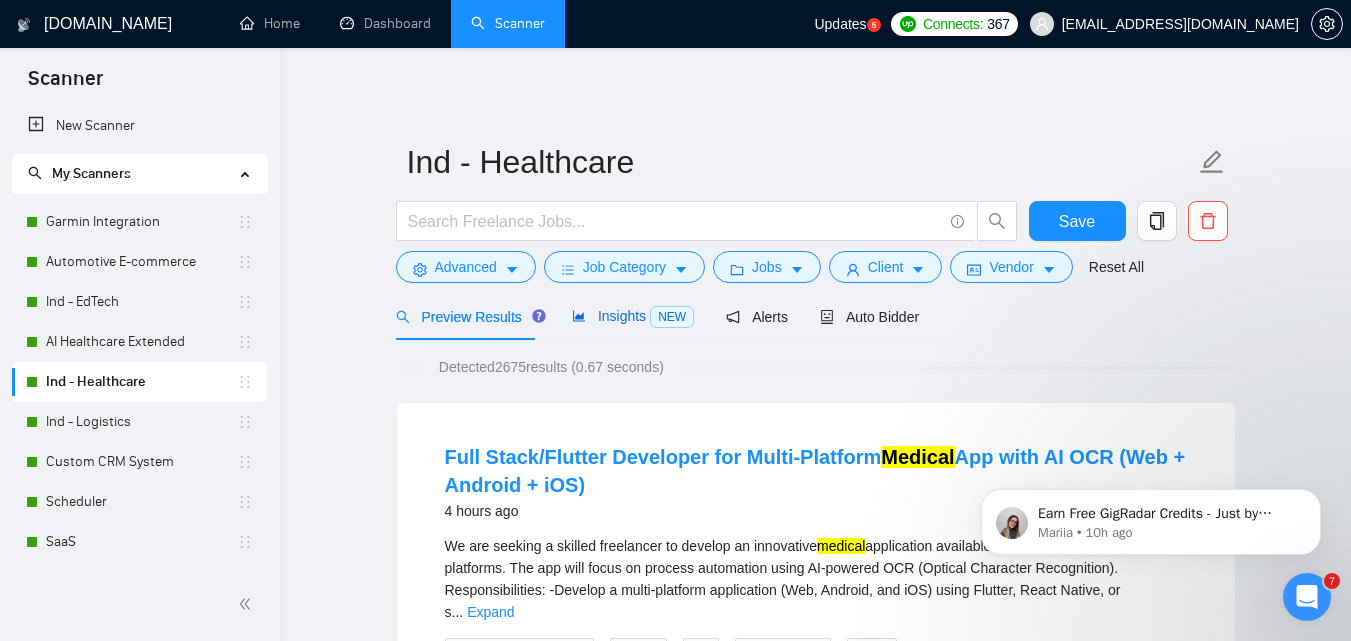 click on "Insights NEW" at bounding box center [633, 316] 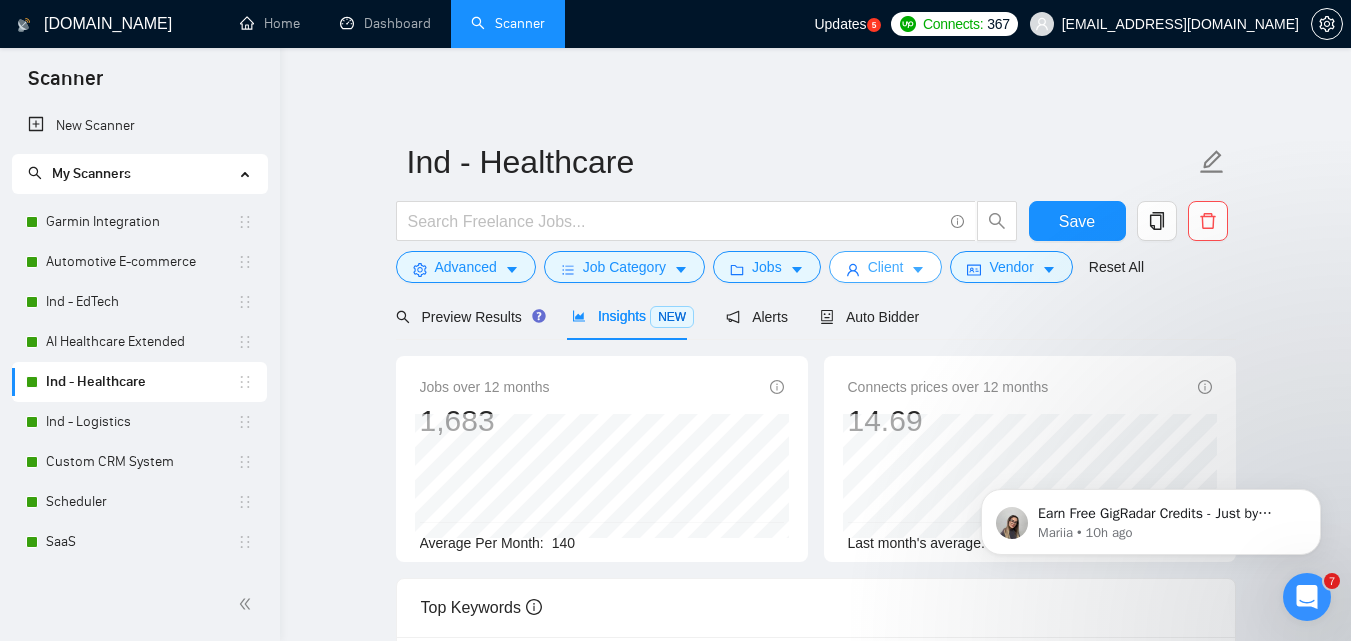 click on "Client" at bounding box center [886, 267] 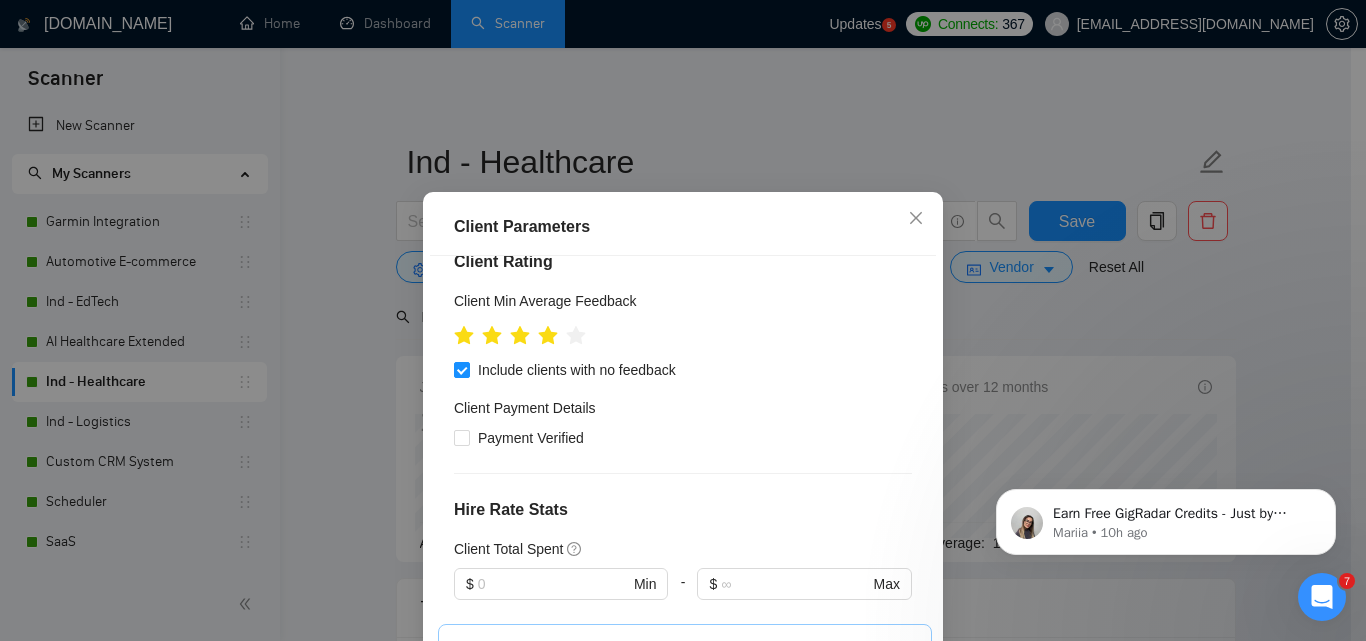scroll, scrollTop: 400, scrollLeft: 0, axis: vertical 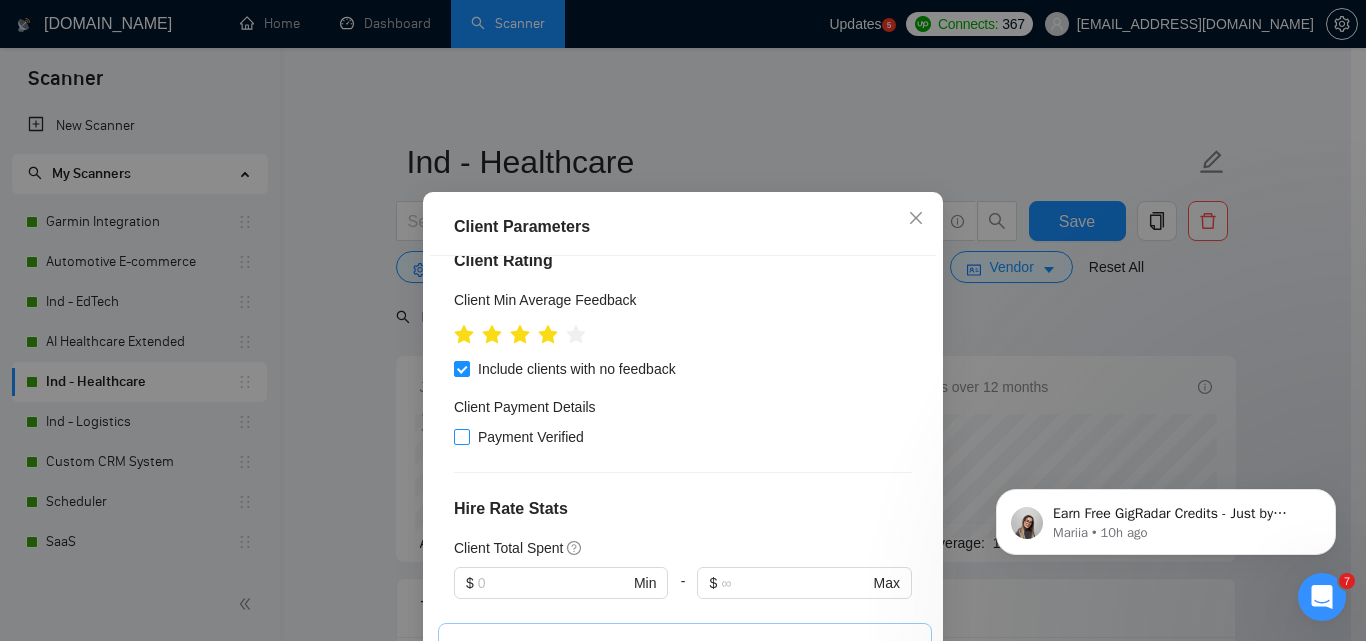 click on "Payment Verified" at bounding box center (531, 437) 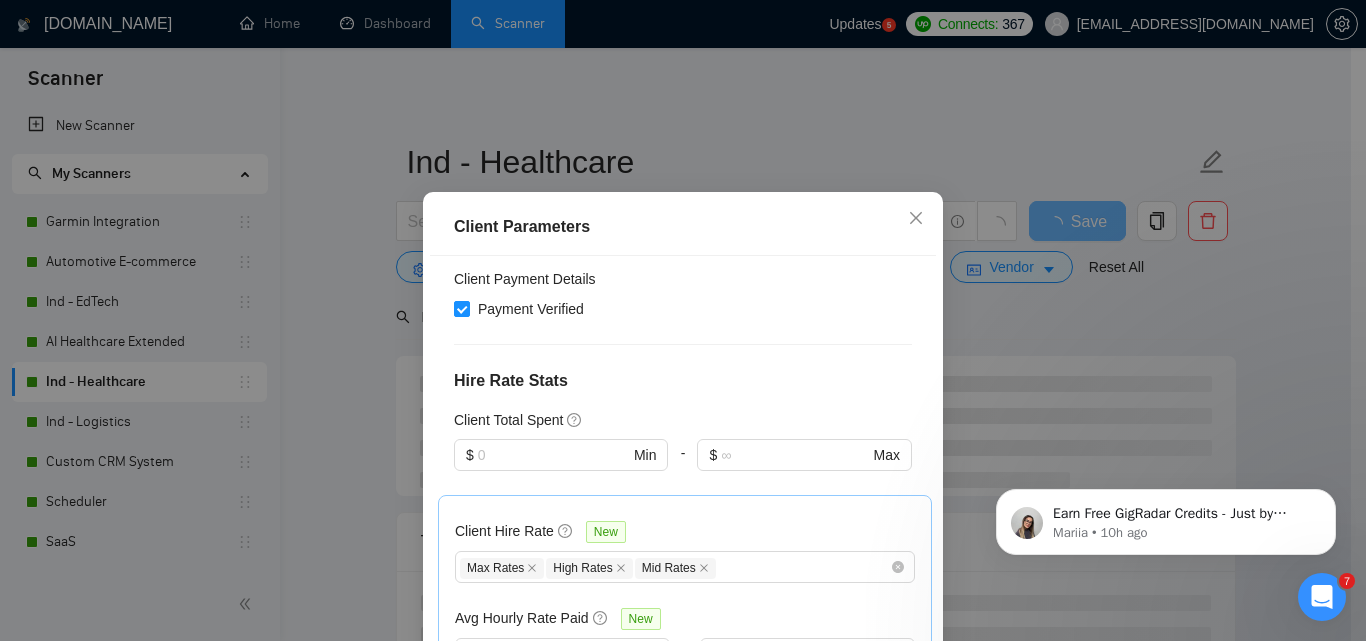 scroll, scrollTop: 851, scrollLeft: 0, axis: vertical 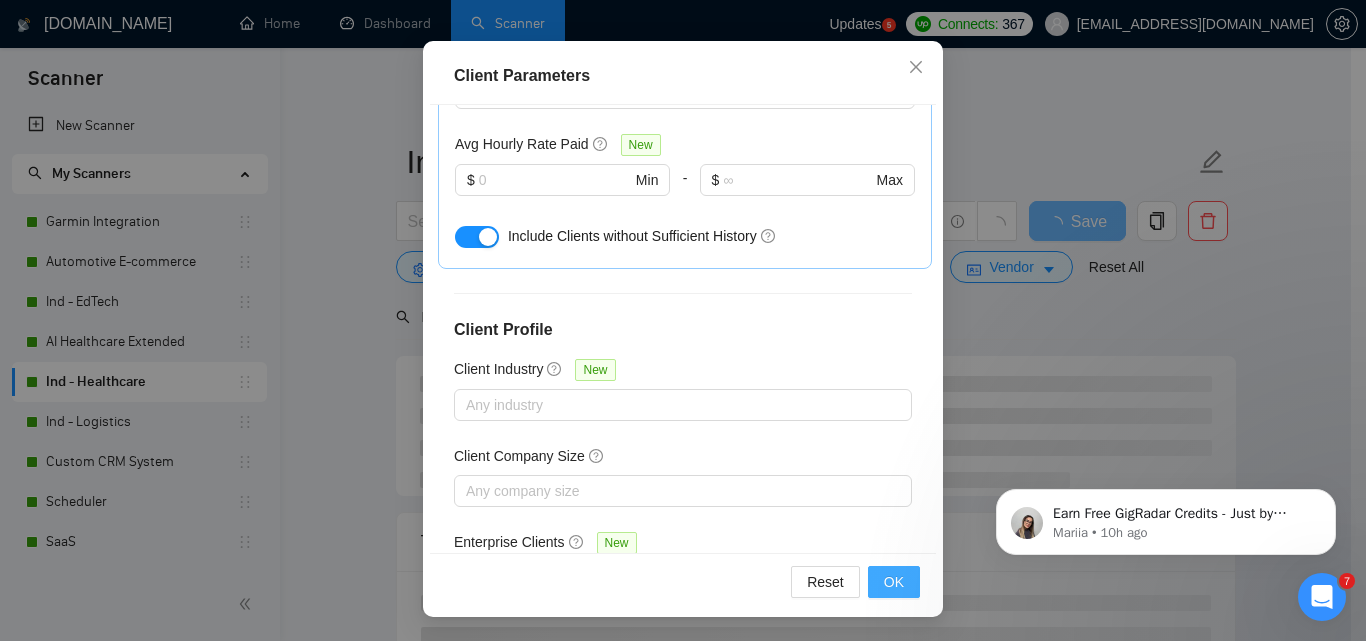 click on "OK" at bounding box center (894, 582) 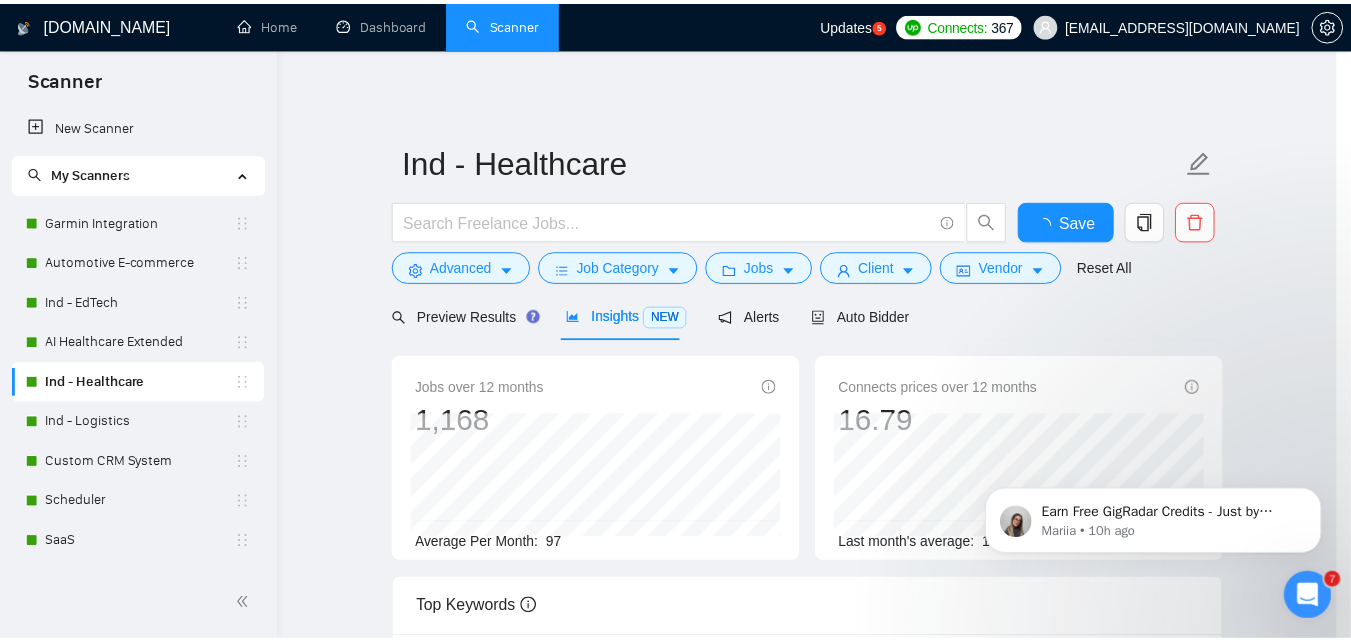 scroll, scrollTop: 80, scrollLeft: 0, axis: vertical 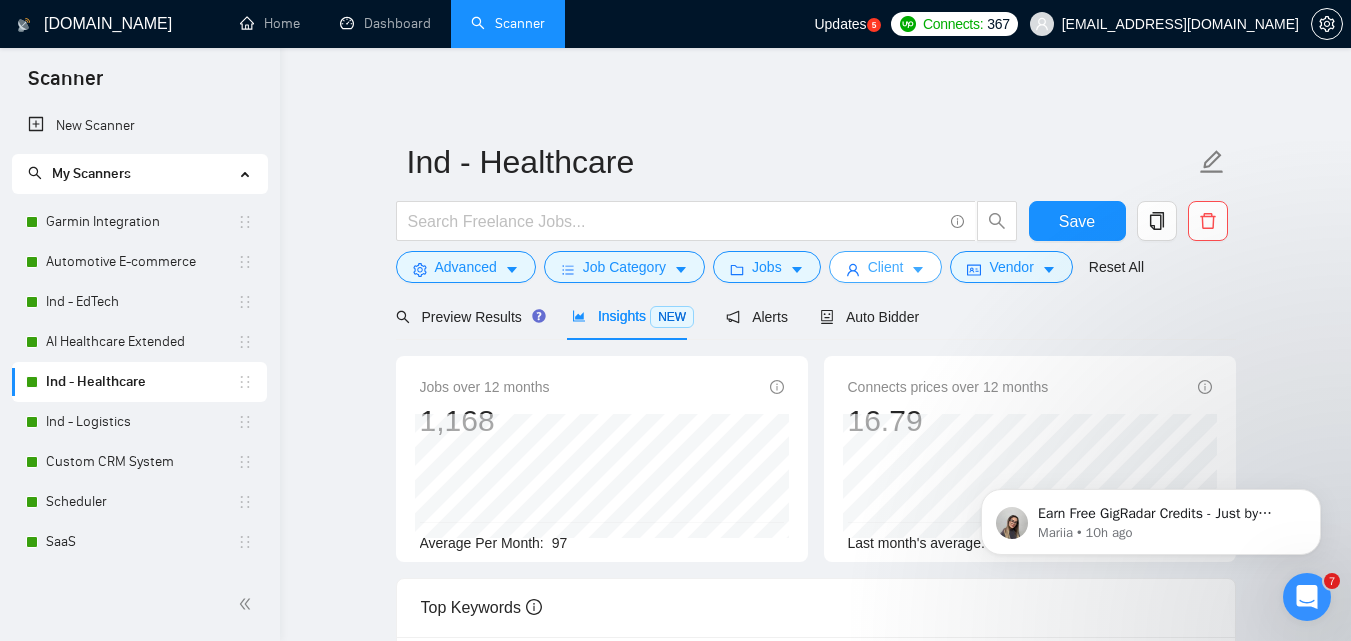 click on "Client" at bounding box center (886, 267) 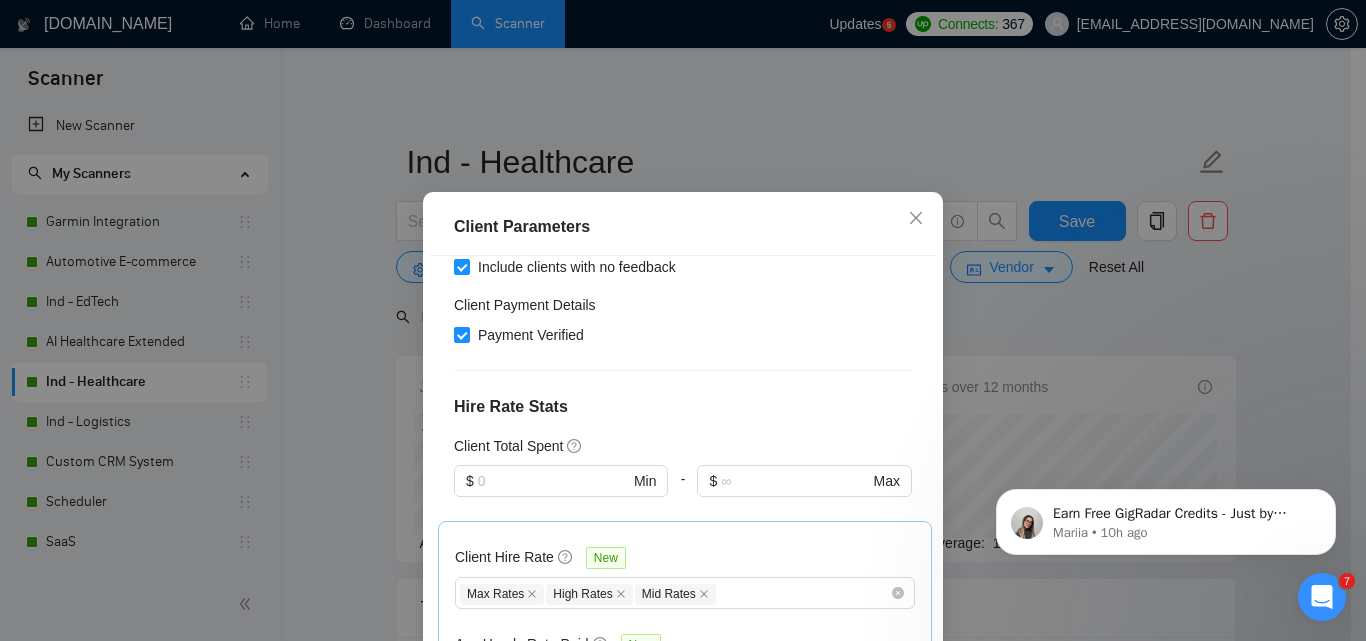 scroll, scrollTop: 451, scrollLeft: 0, axis: vertical 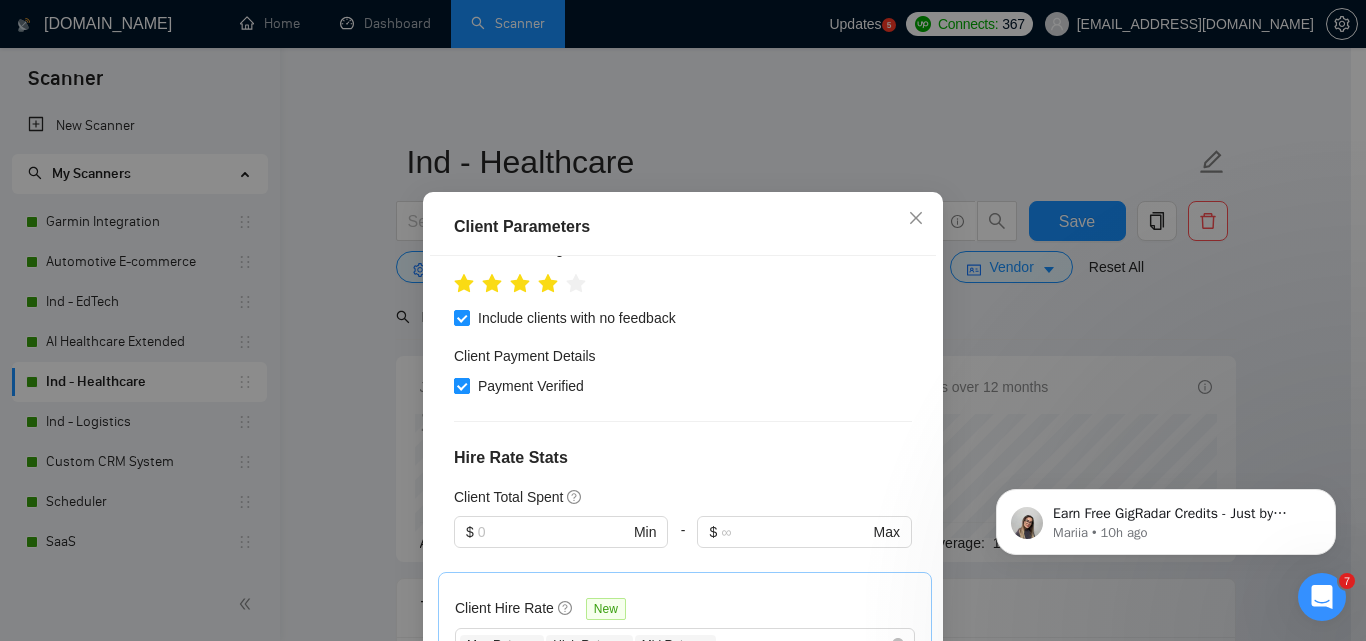 click at bounding box center [462, 386] 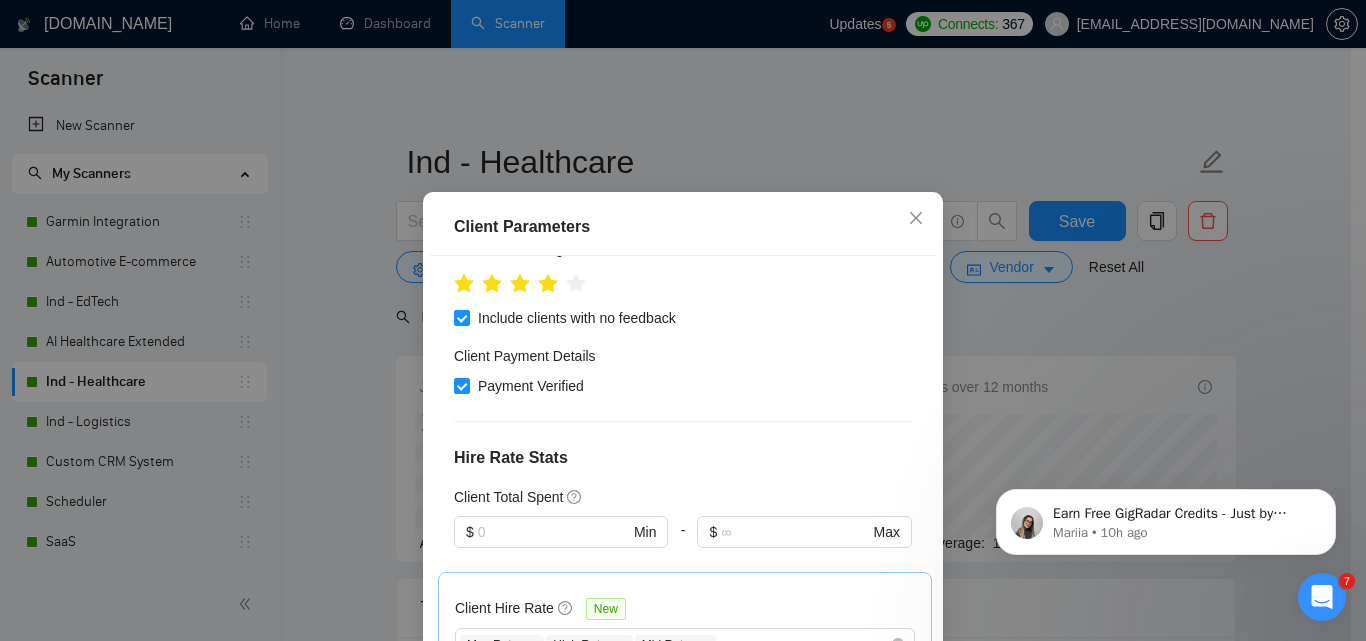 checkbox on "false" 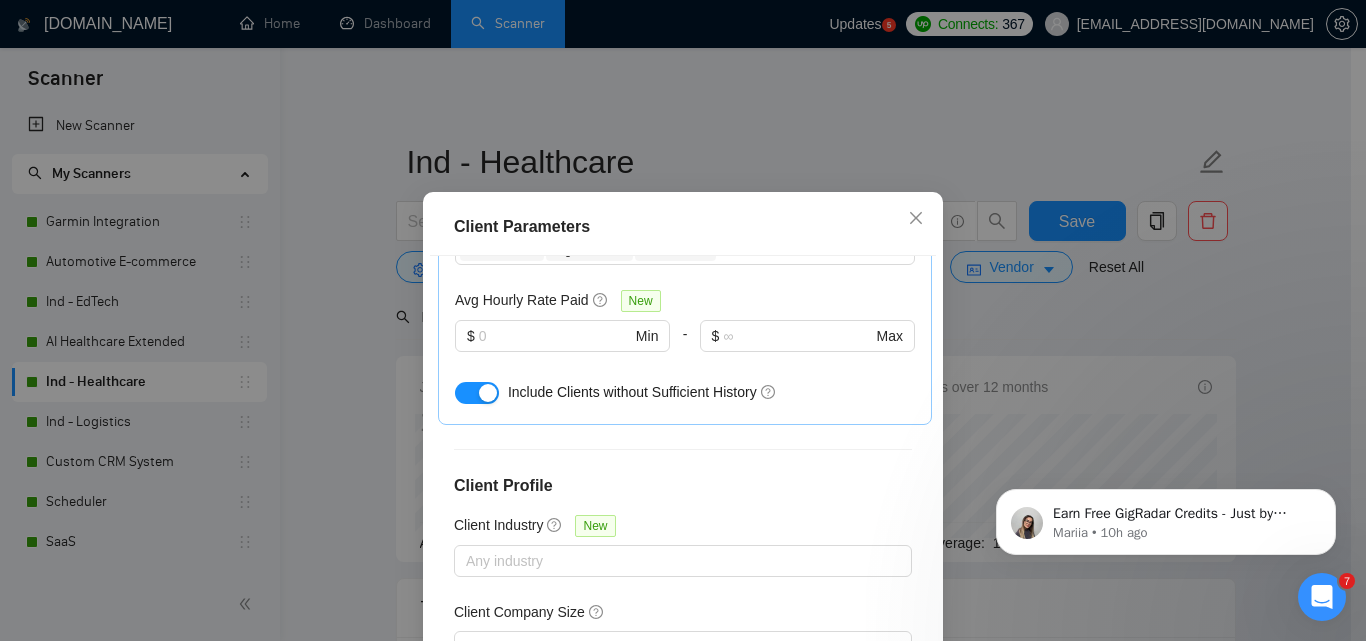 scroll, scrollTop: 851, scrollLeft: 0, axis: vertical 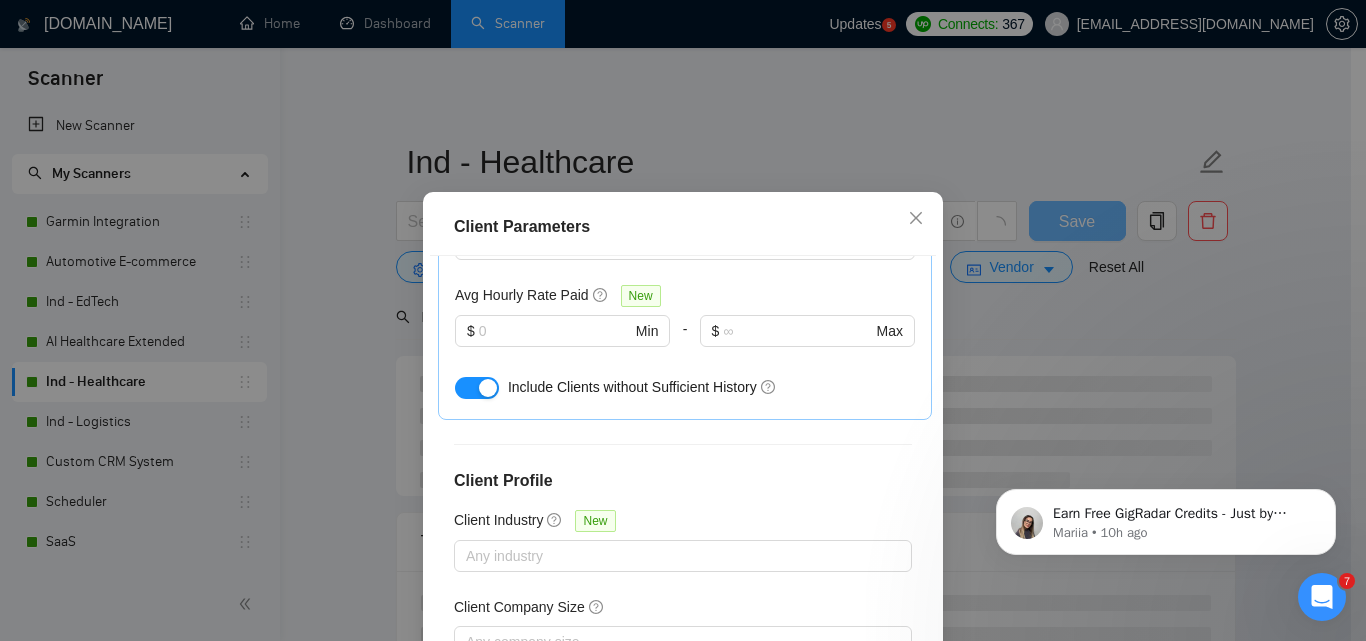 click at bounding box center [477, 388] 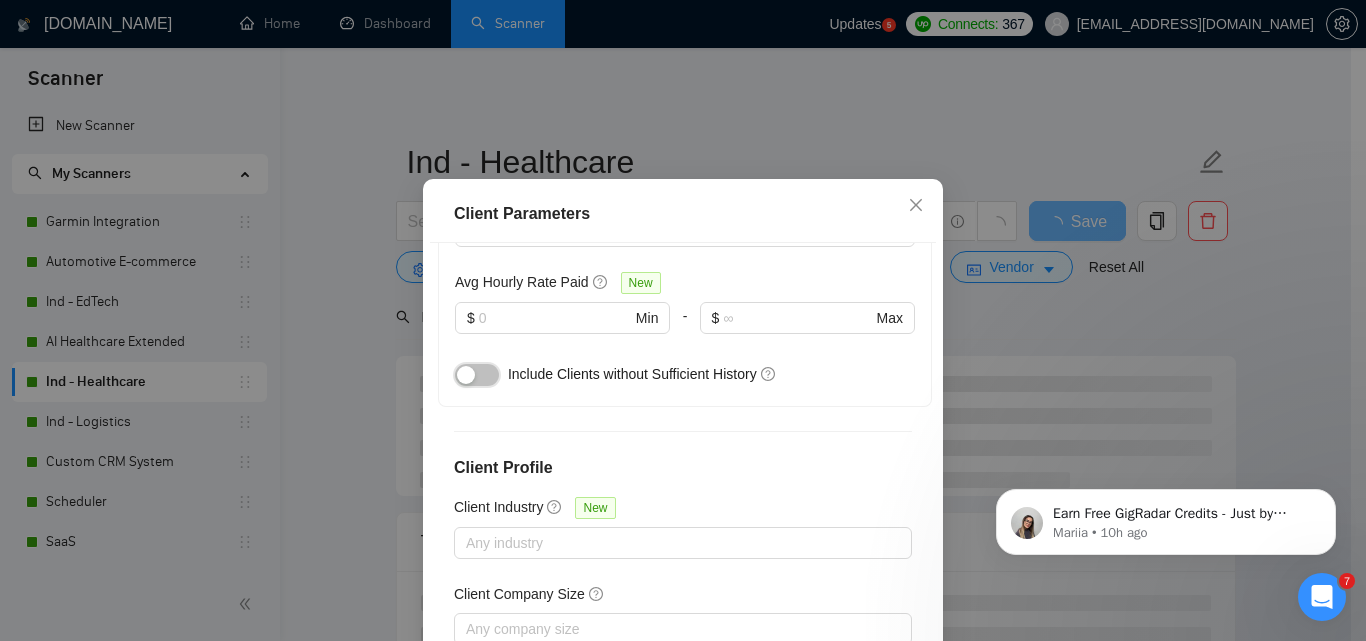 scroll, scrollTop: 151, scrollLeft: 0, axis: vertical 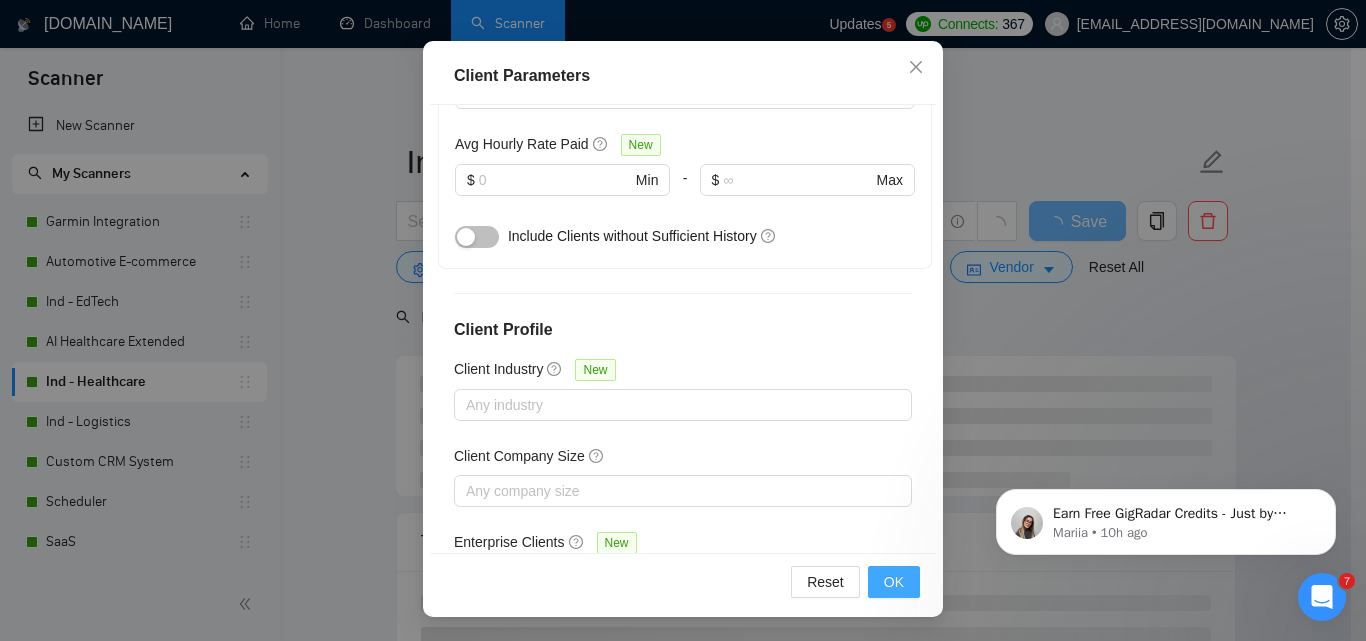 click on "OK" at bounding box center (894, 582) 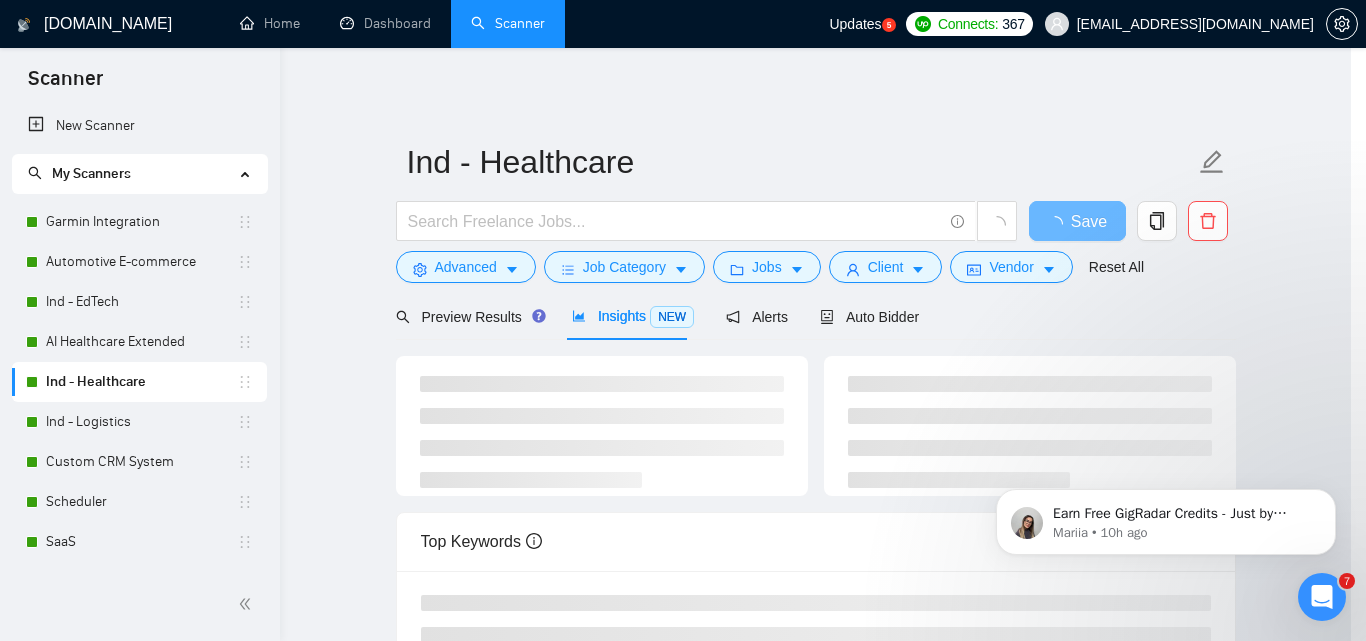scroll, scrollTop: 80, scrollLeft: 0, axis: vertical 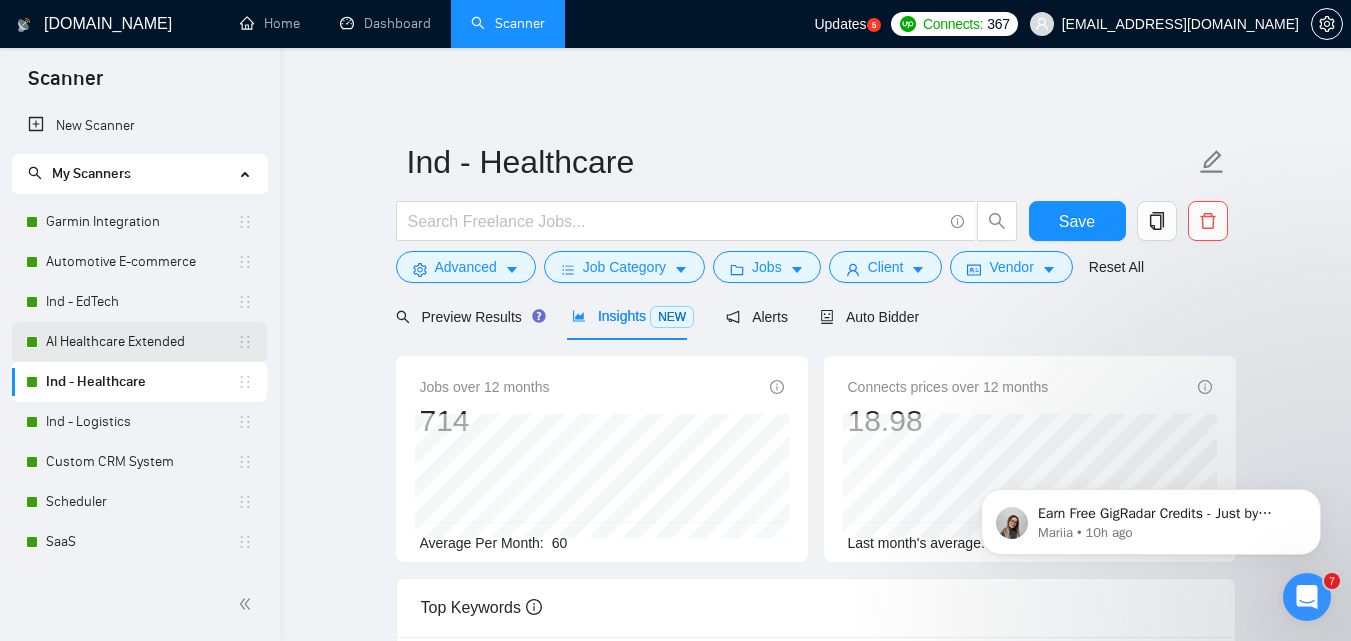 click on "AI Healthcare Extended" at bounding box center (141, 342) 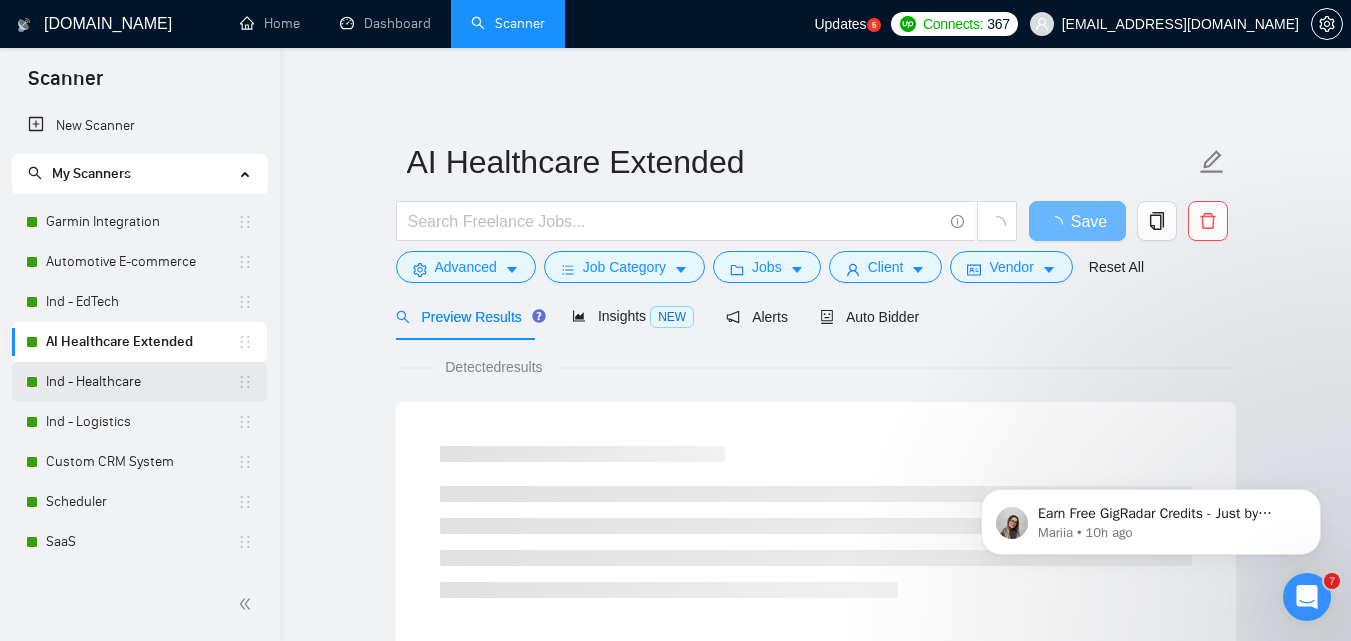 click on "Ind - Healthcare" at bounding box center [141, 382] 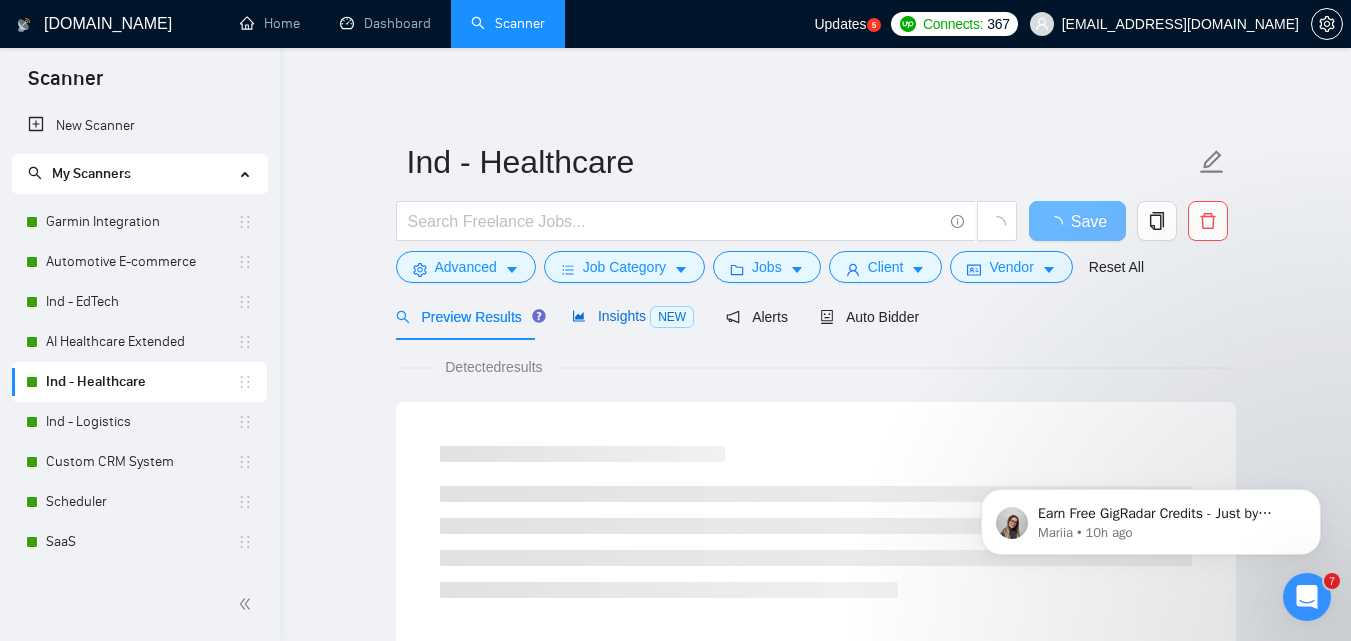 click on "Insights NEW" at bounding box center [633, 316] 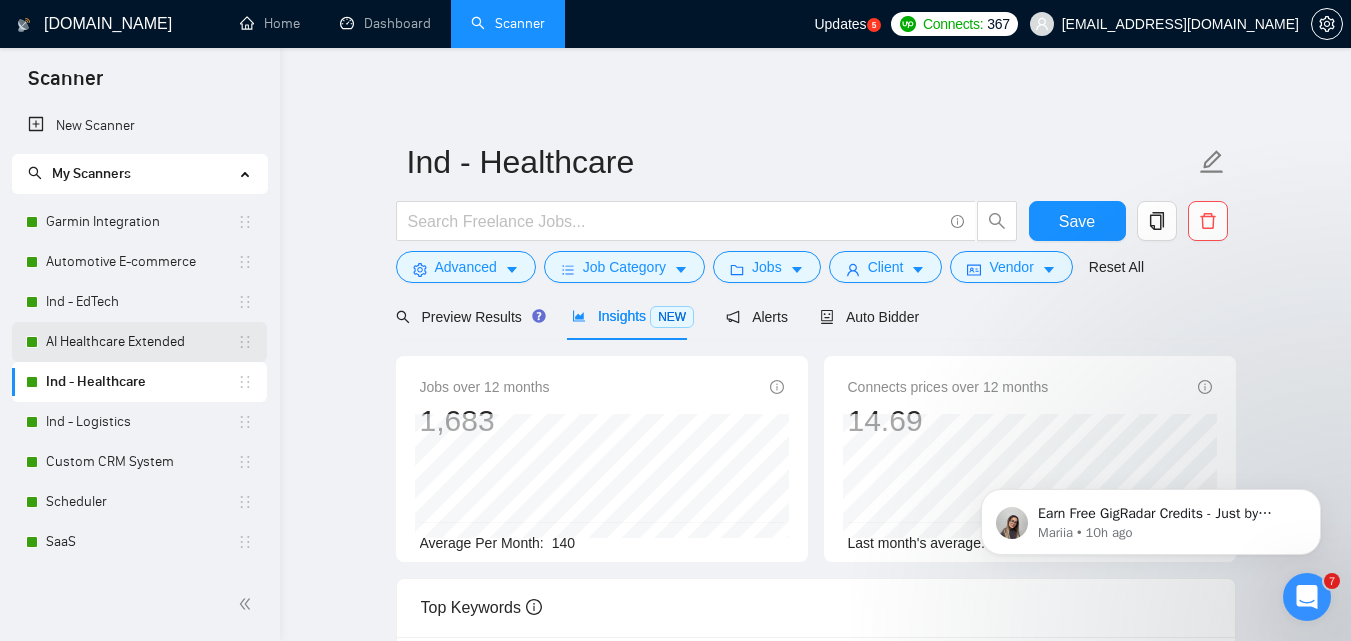 click on "AI Healthcare Extended" at bounding box center (141, 342) 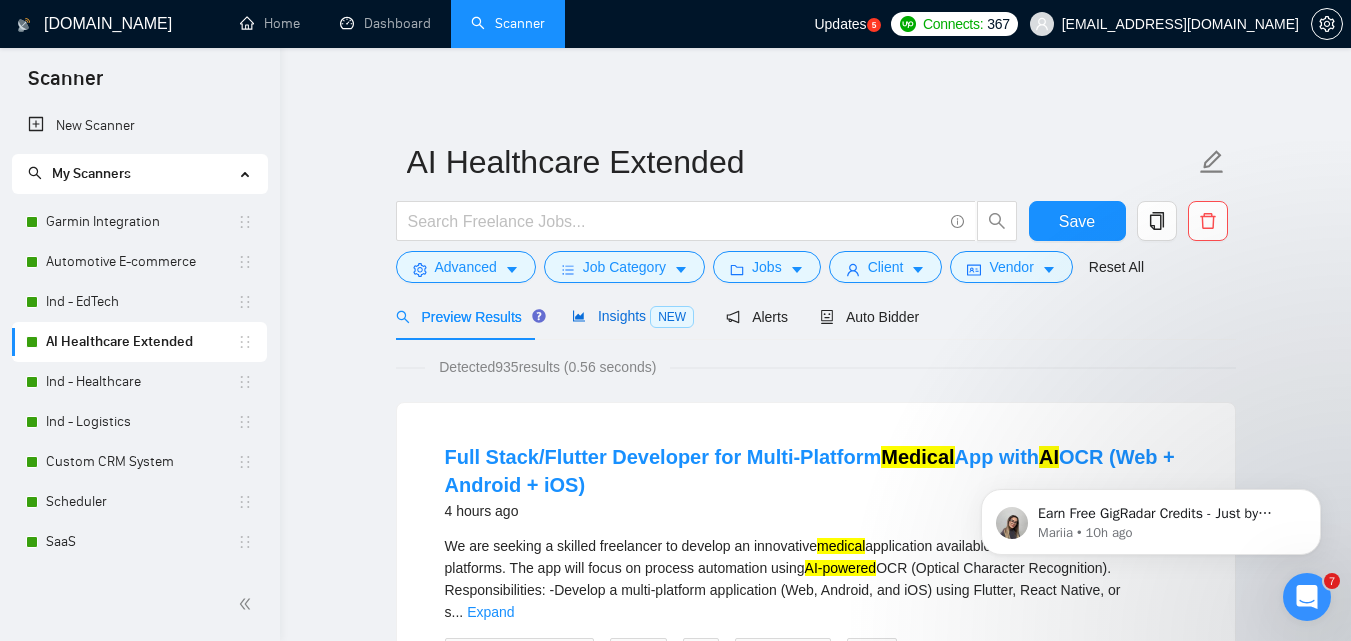 click on "Insights NEW" at bounding box center (633, 316) 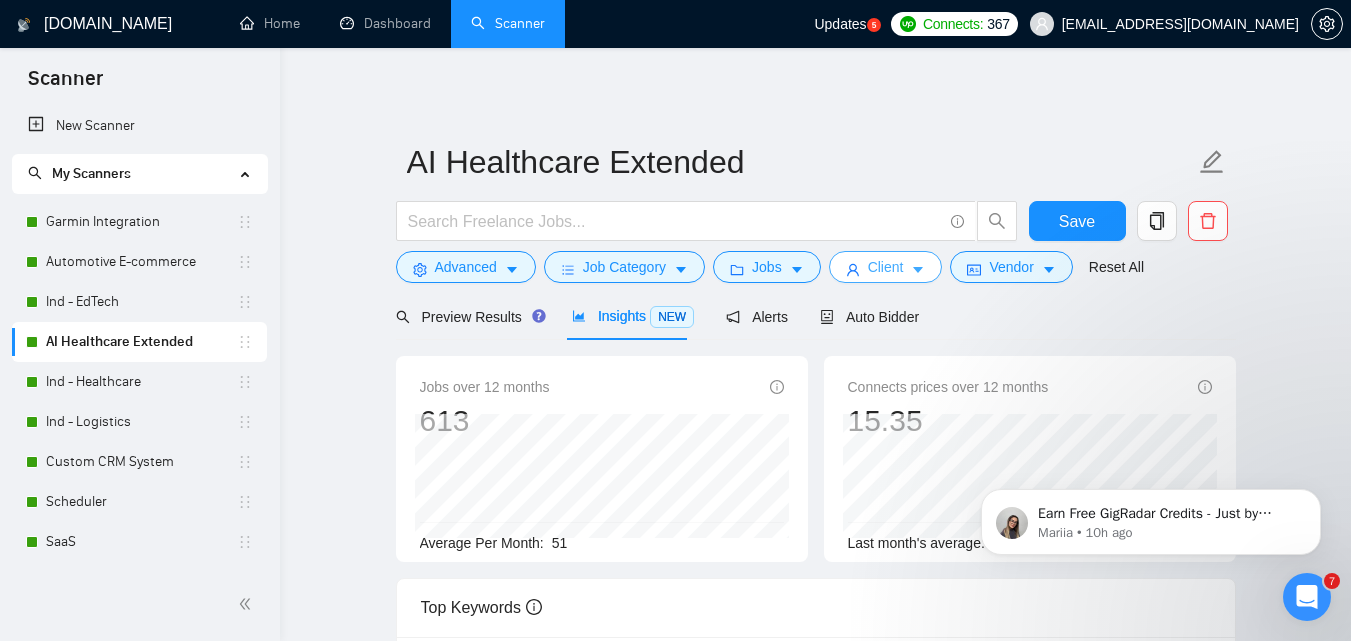 click on "Client" at bounding box center [886, 267] 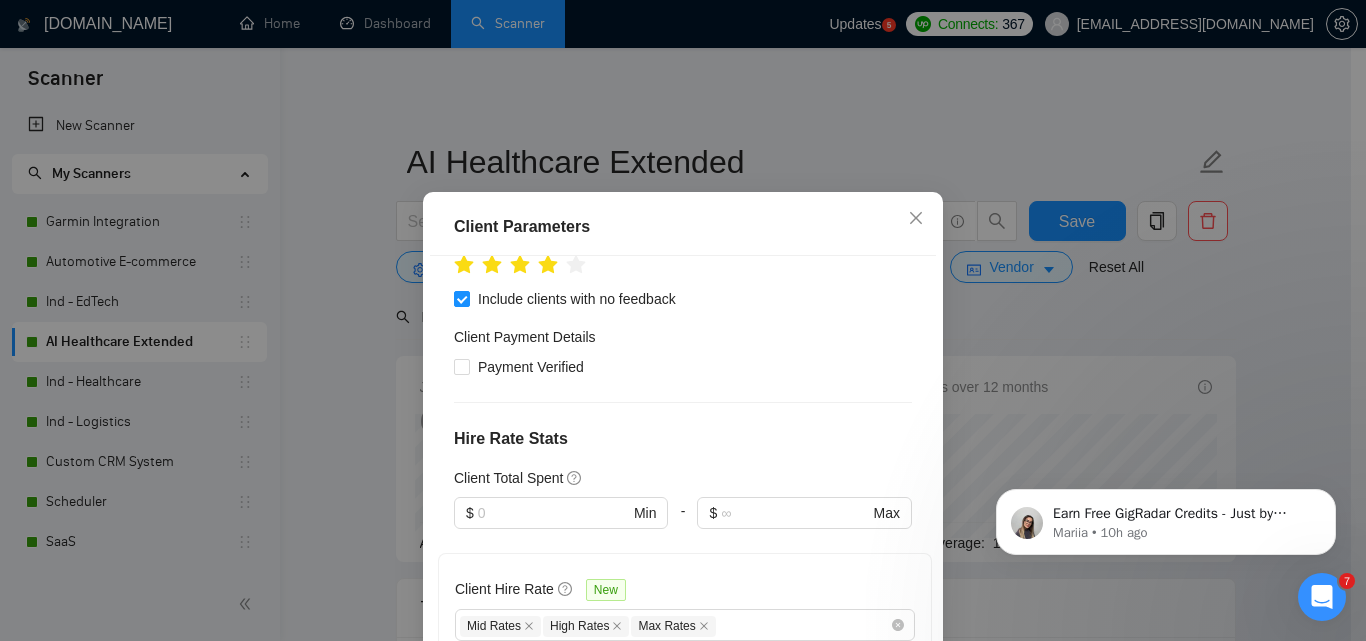 scroll, scrollTop: 351, scrollLeft: 0, axis: vertical 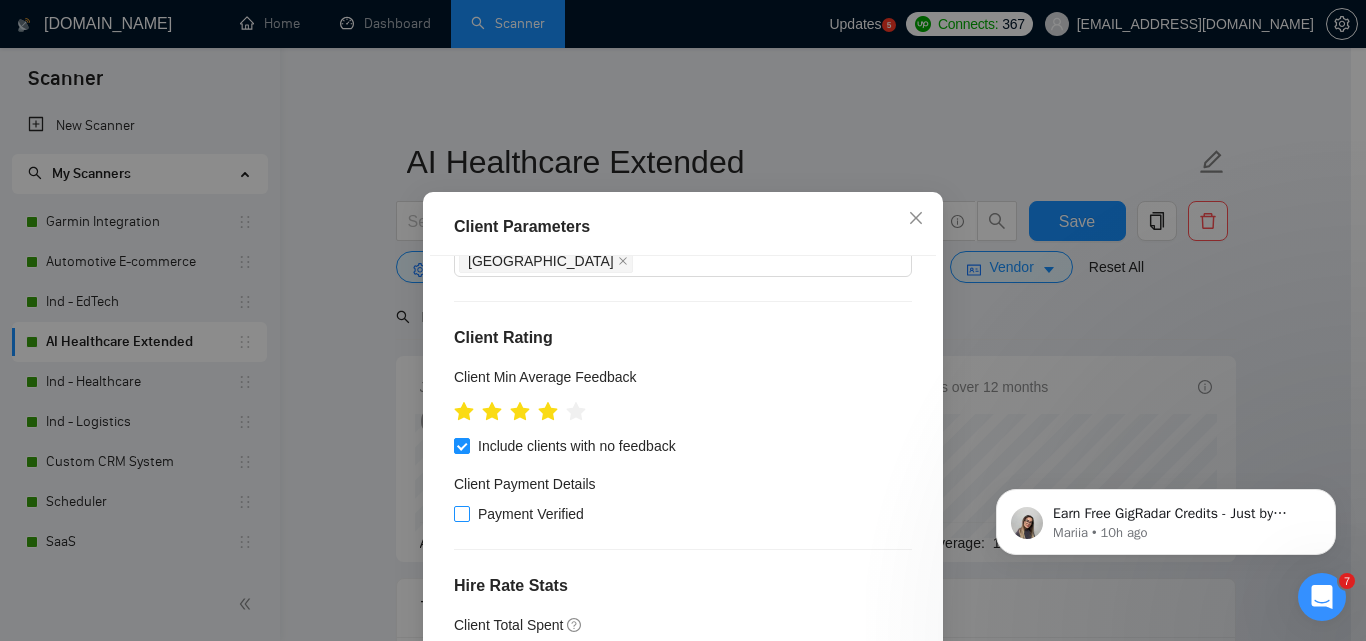 click at bounding box center (462, 514) 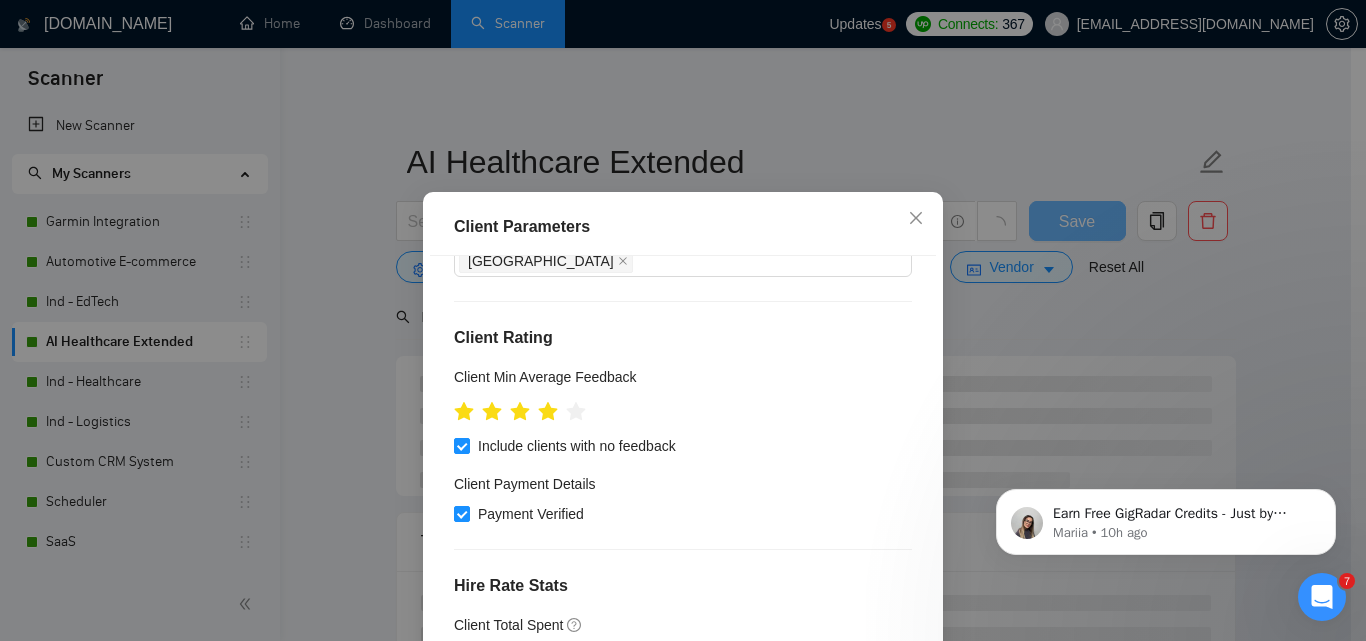 scroll, scrollTop: 851, scrollLeft: 0, axis: vertical 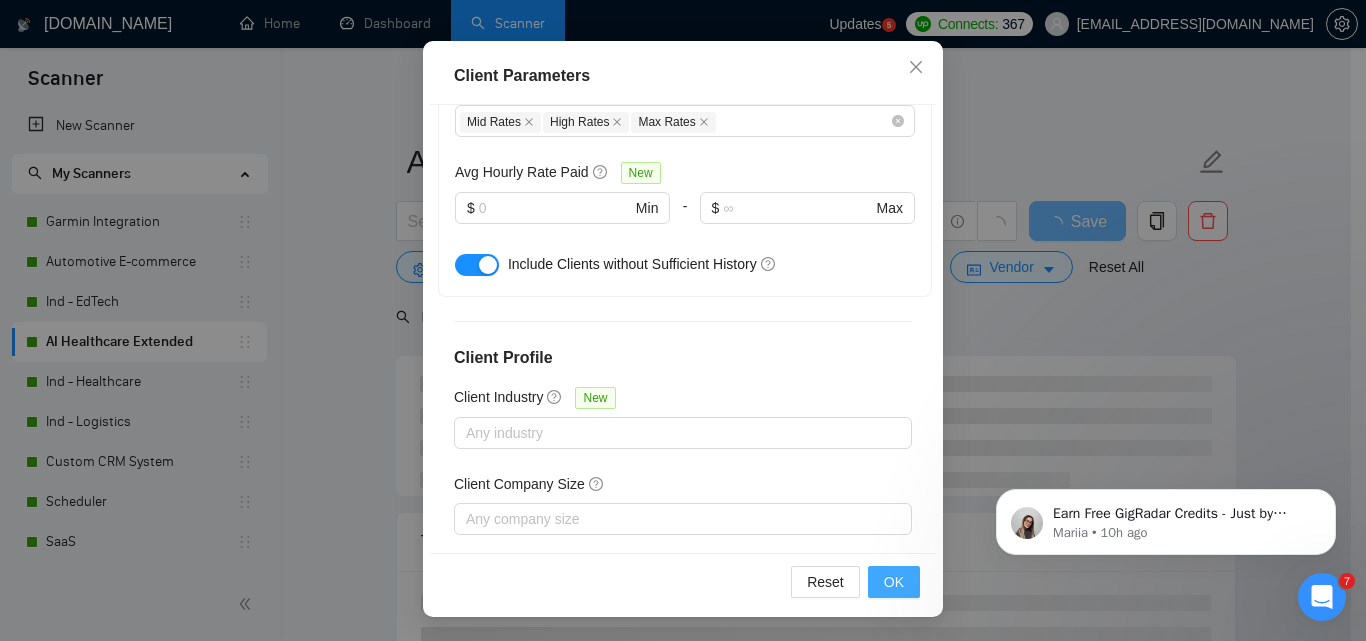 click on "OK" at bounding box center [894, 582] 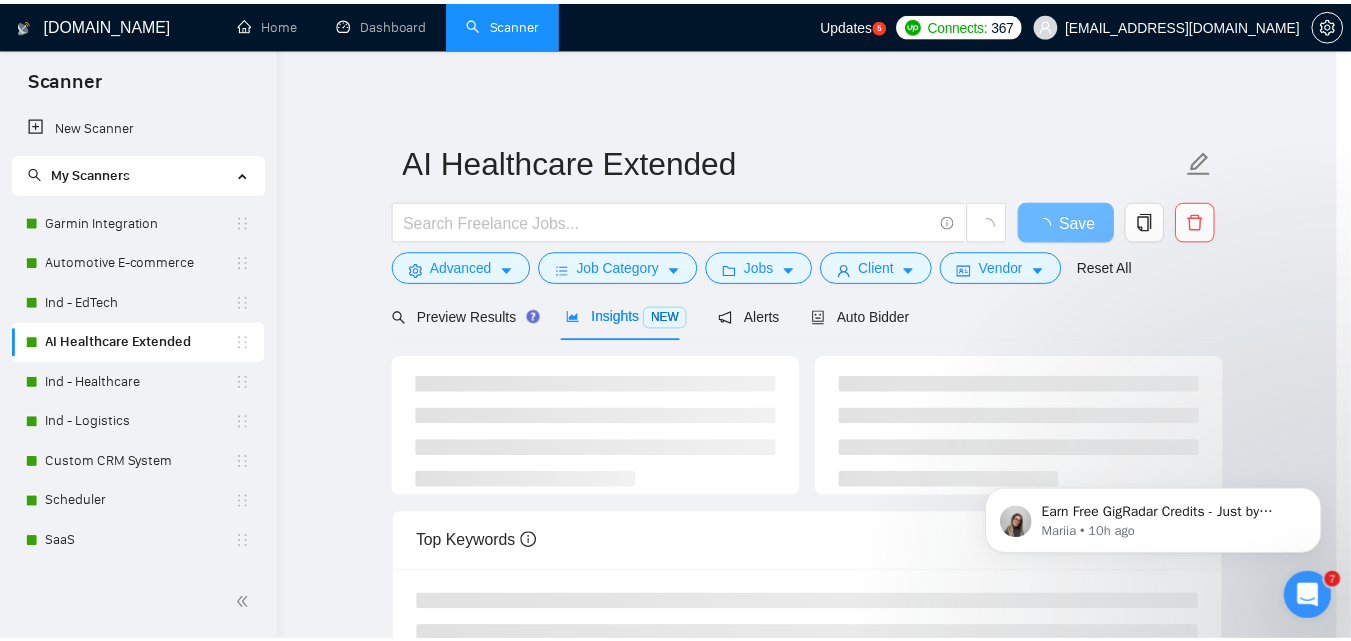 scroll, scrollTop: 80, scrollLeft: 0, axis: vertical 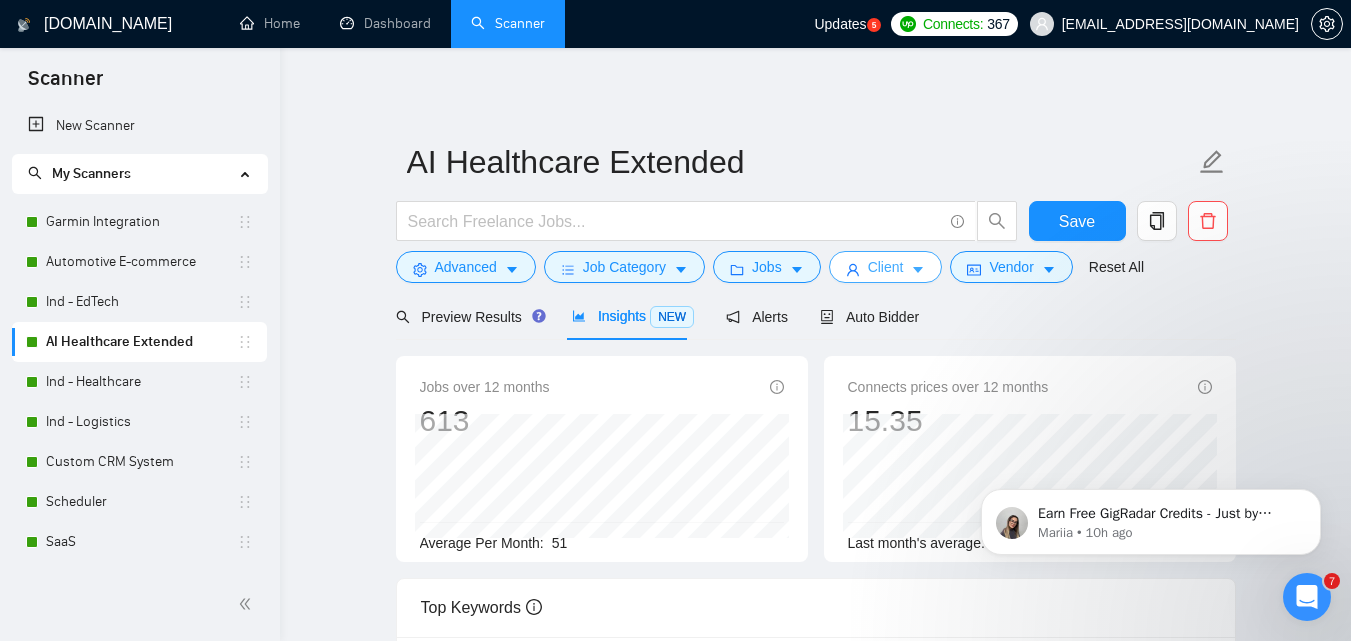 click on "Client" at bounding box center (886, 267) 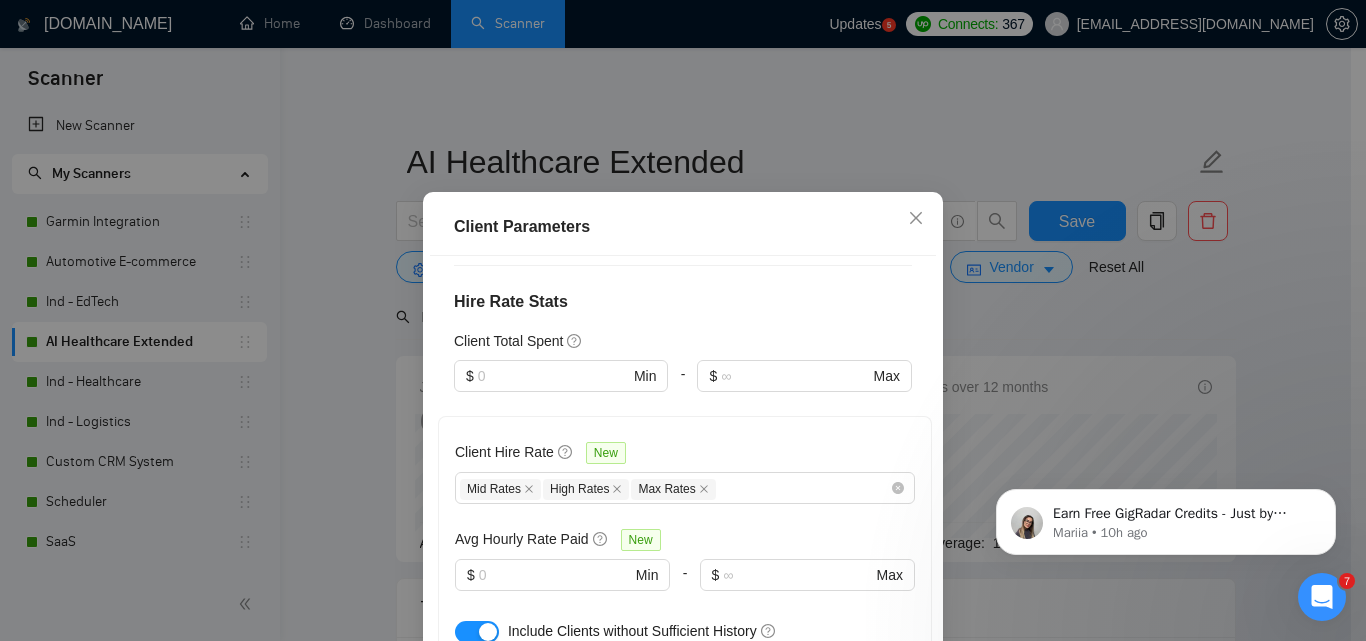 scroll, scrollTop: 851, scrollLeft: 0, axis: vertical 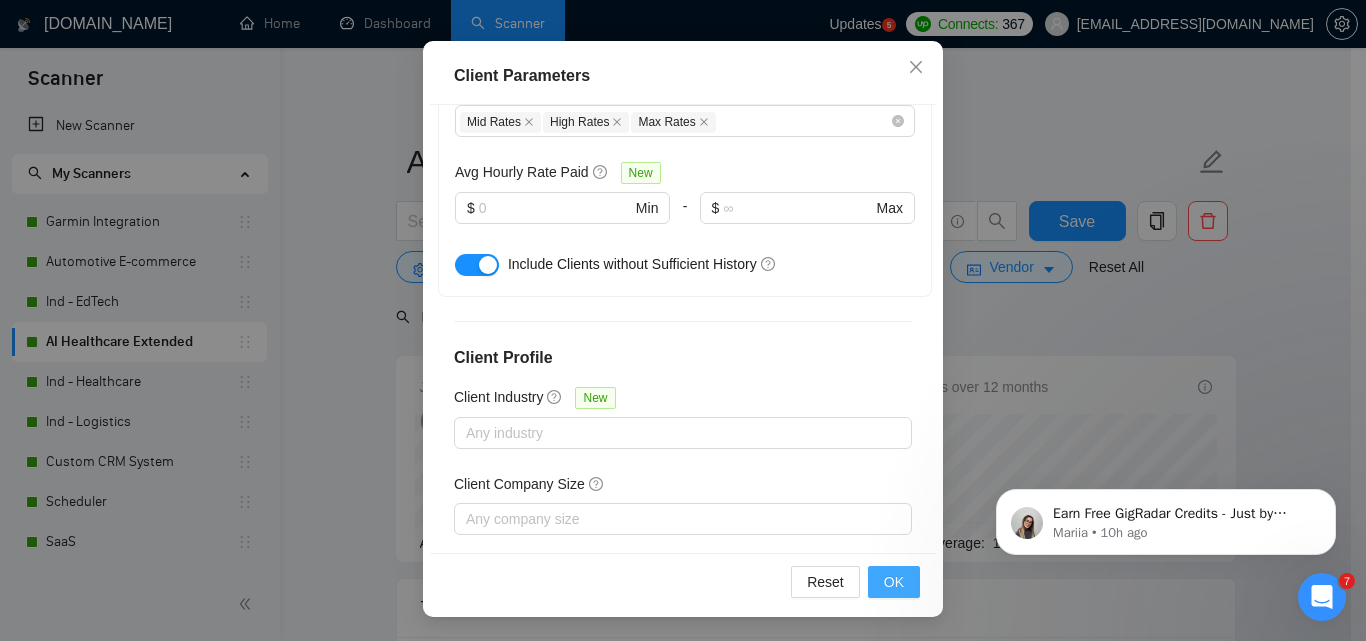 click on "OK" at bounding box center [894, 582] 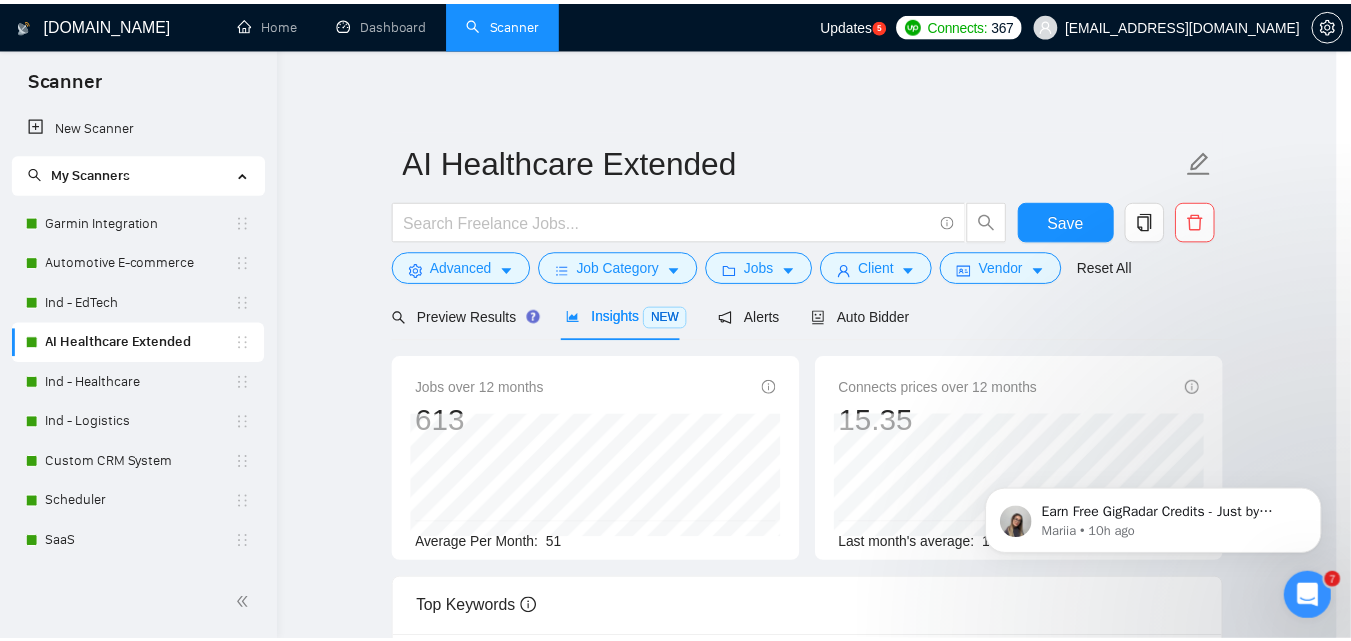 scroll, scrollTop: 80, scrollLeft: 0, axis: vertical 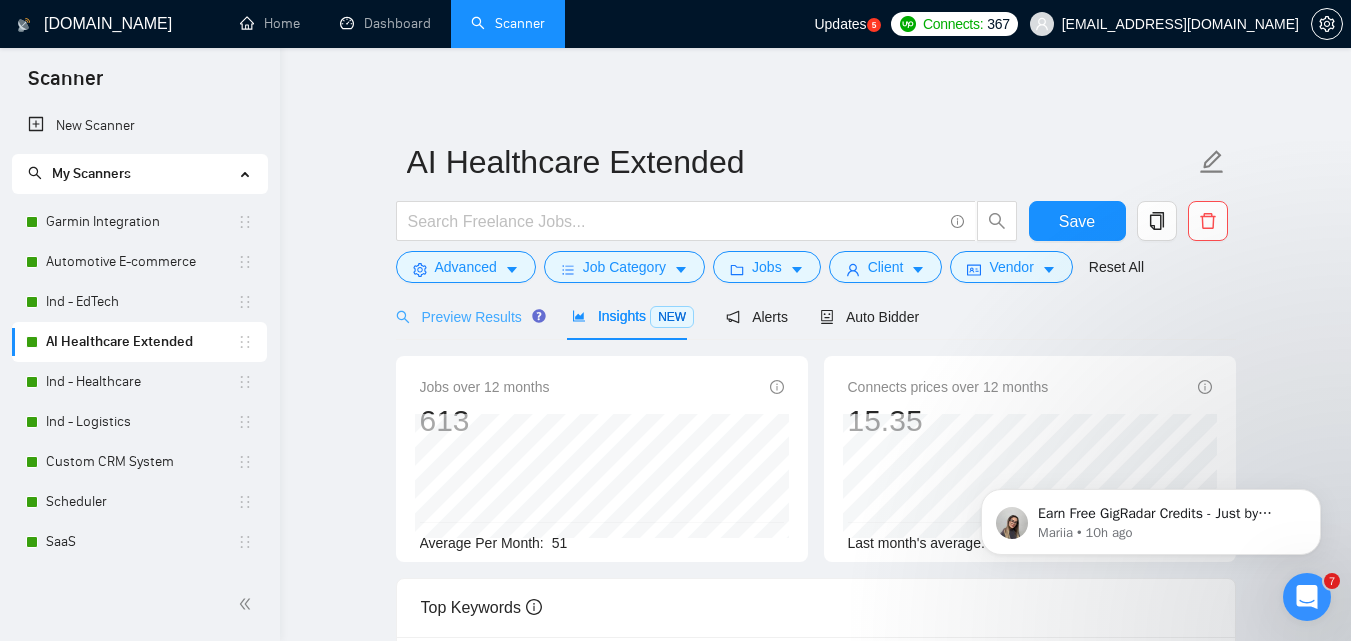 click on "Preview Results" at bounding box center [468, 316] 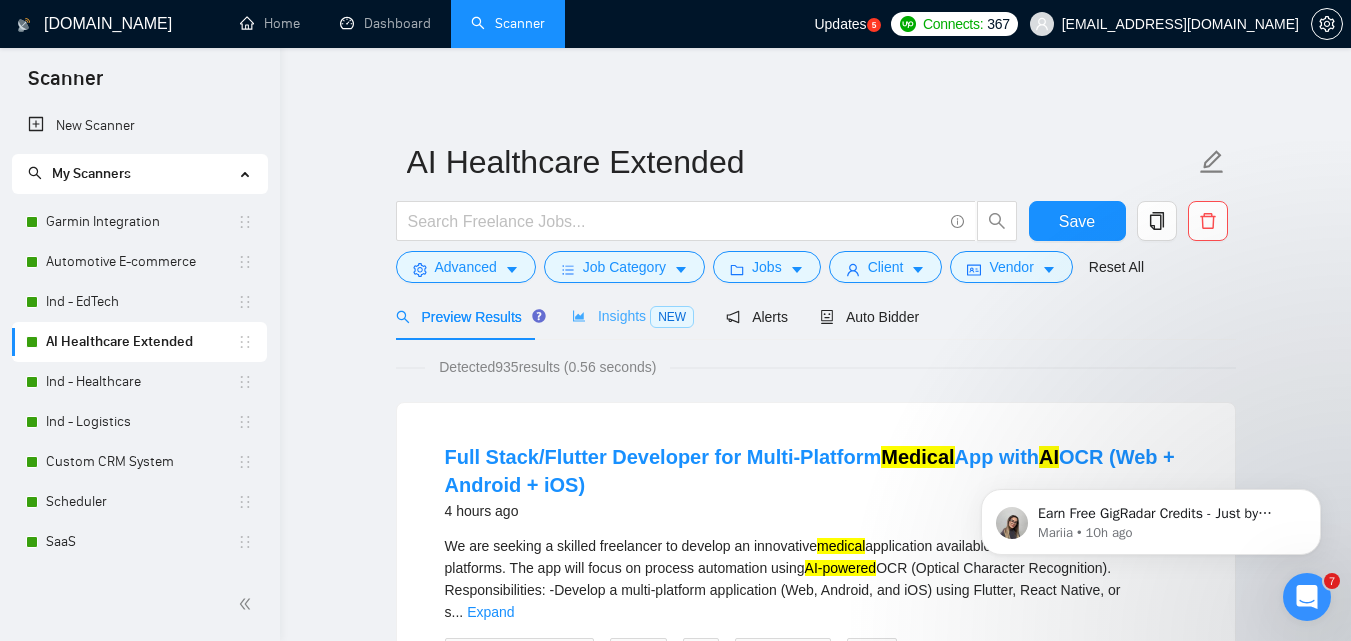 click on "Insights NEW" at bounding box center [633, 316] 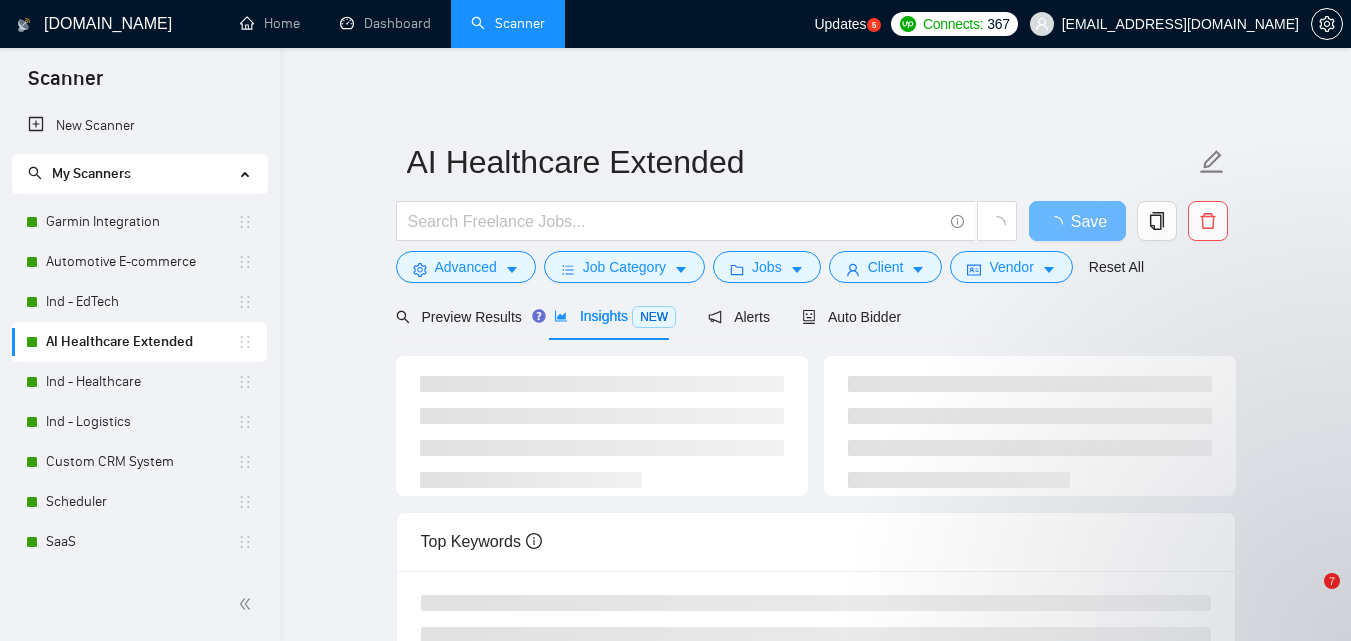 scroll, scrollTop: 0, scrollLeft: 0, axis: both 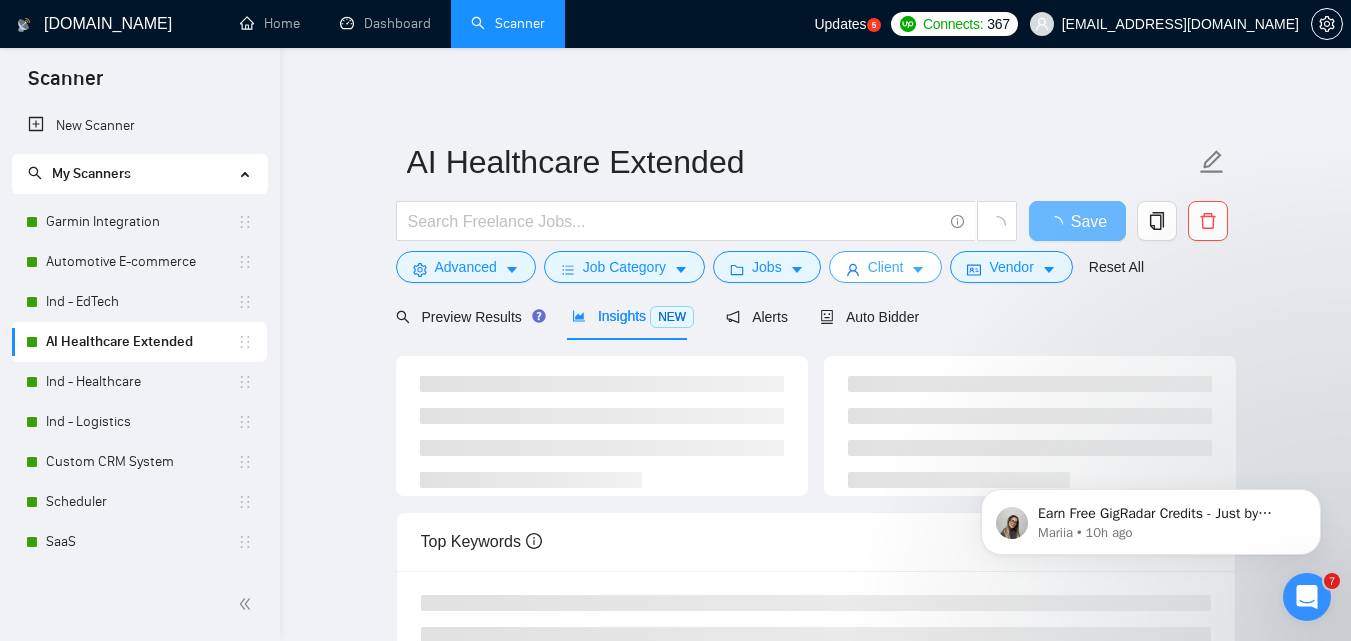 click on "Client" at bounding box center (886, 267) 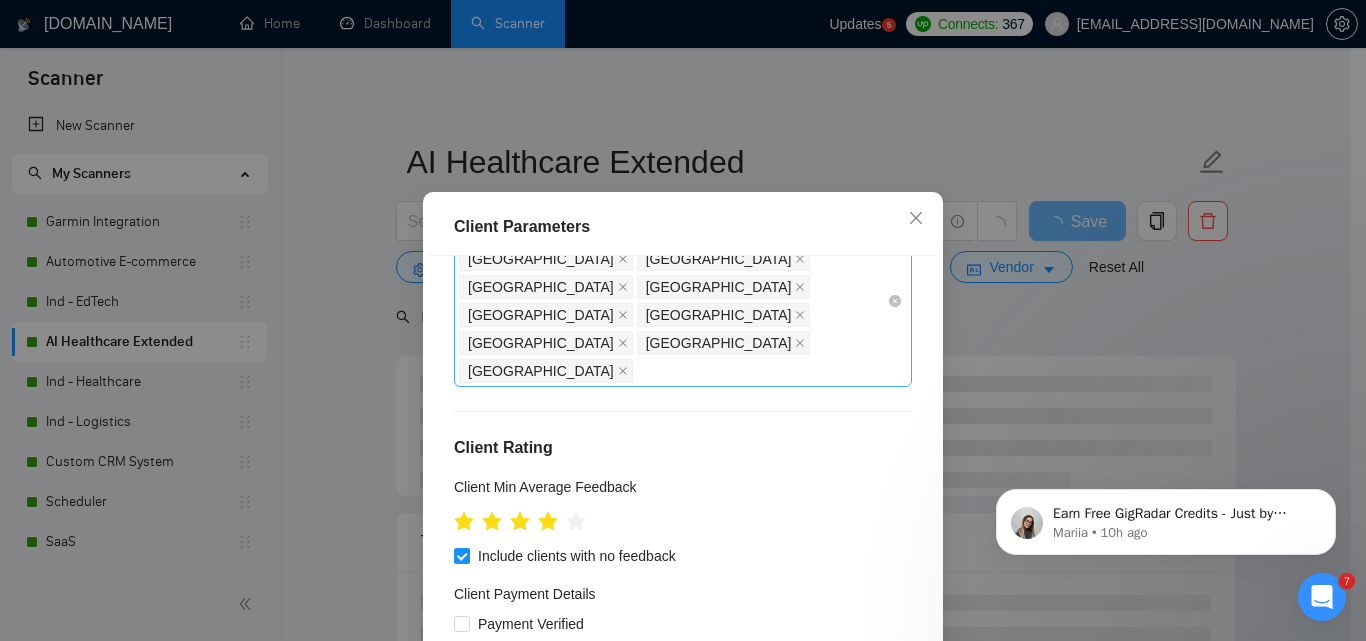 scroll, scrollTop: 300, scrollLeft: 0, axis: vertical 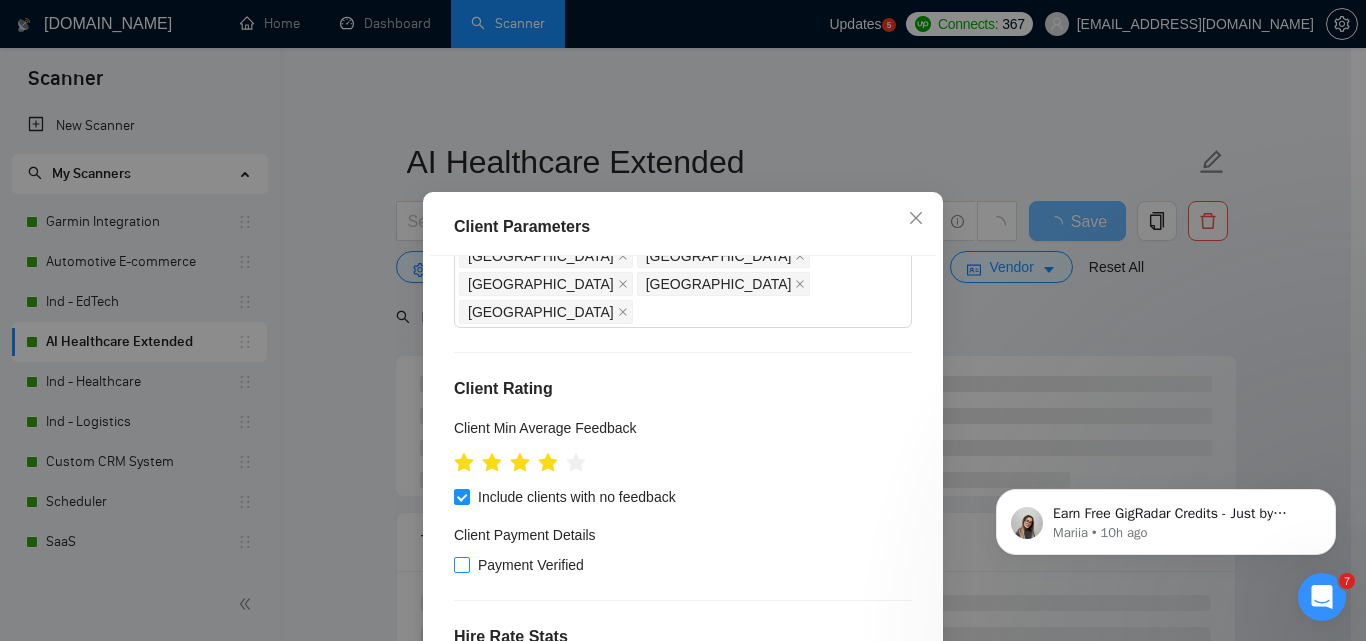 click on "Payment Verified" at bounding box center [531, 565] 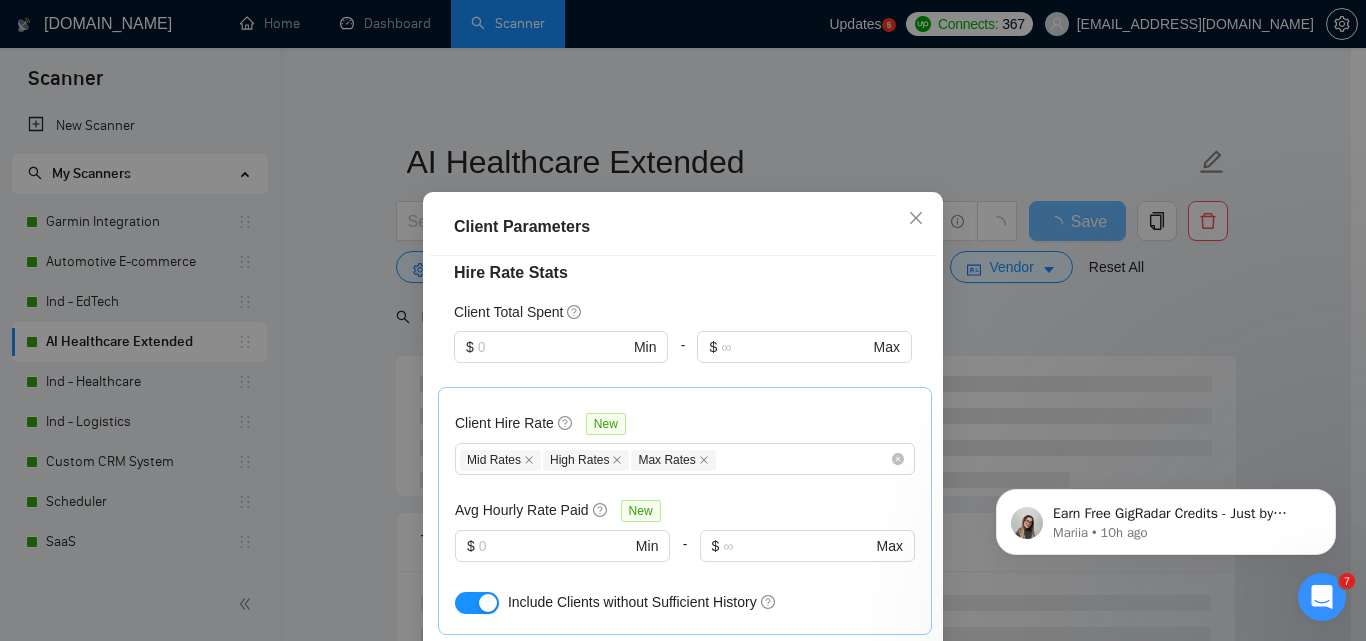 scroll, scrollTop: 851, scrollLeft: 0, axis: vertical 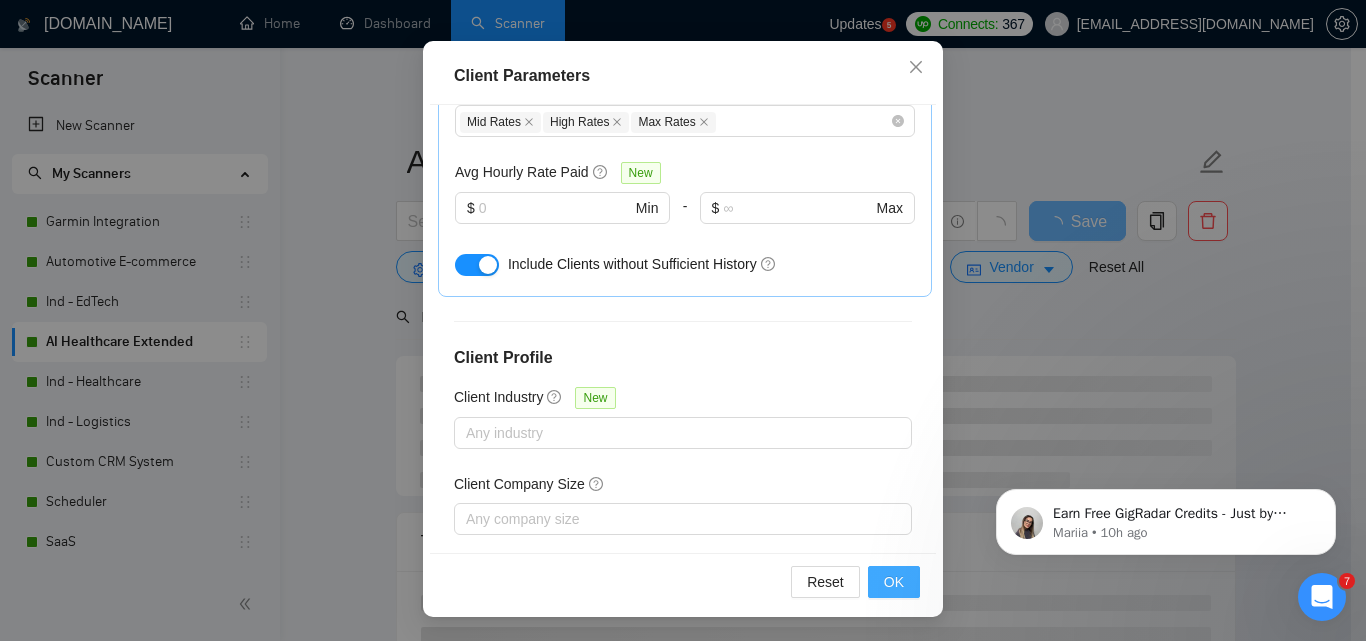 click on "OK" at bounding box center [894, 582] 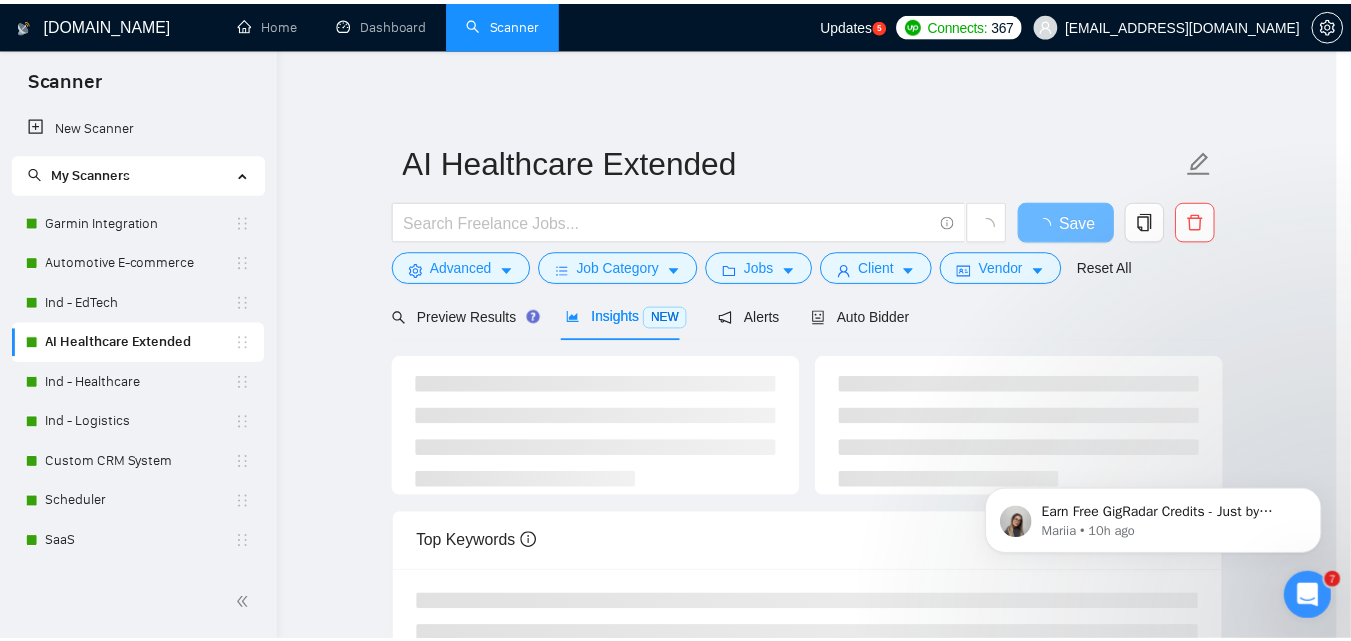 scroll, scrollTop: 80, scrollLeft: 0, axis: vertical 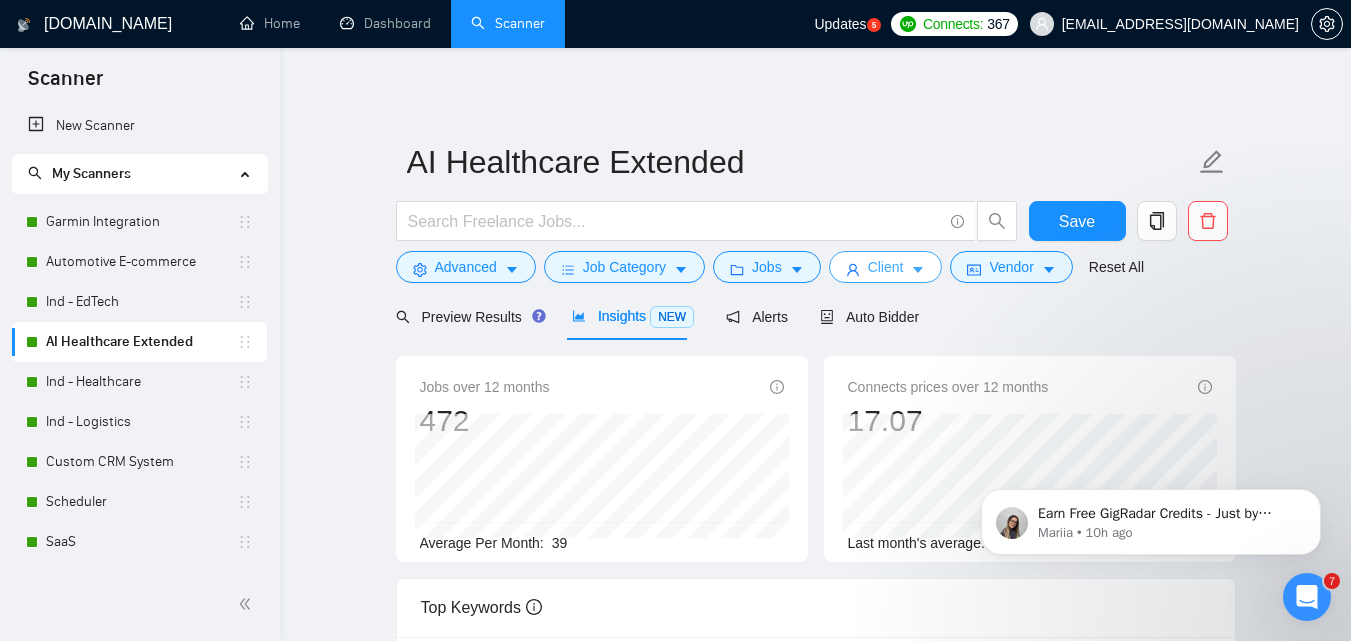 click on "Client" at bounding box center [886, 267] 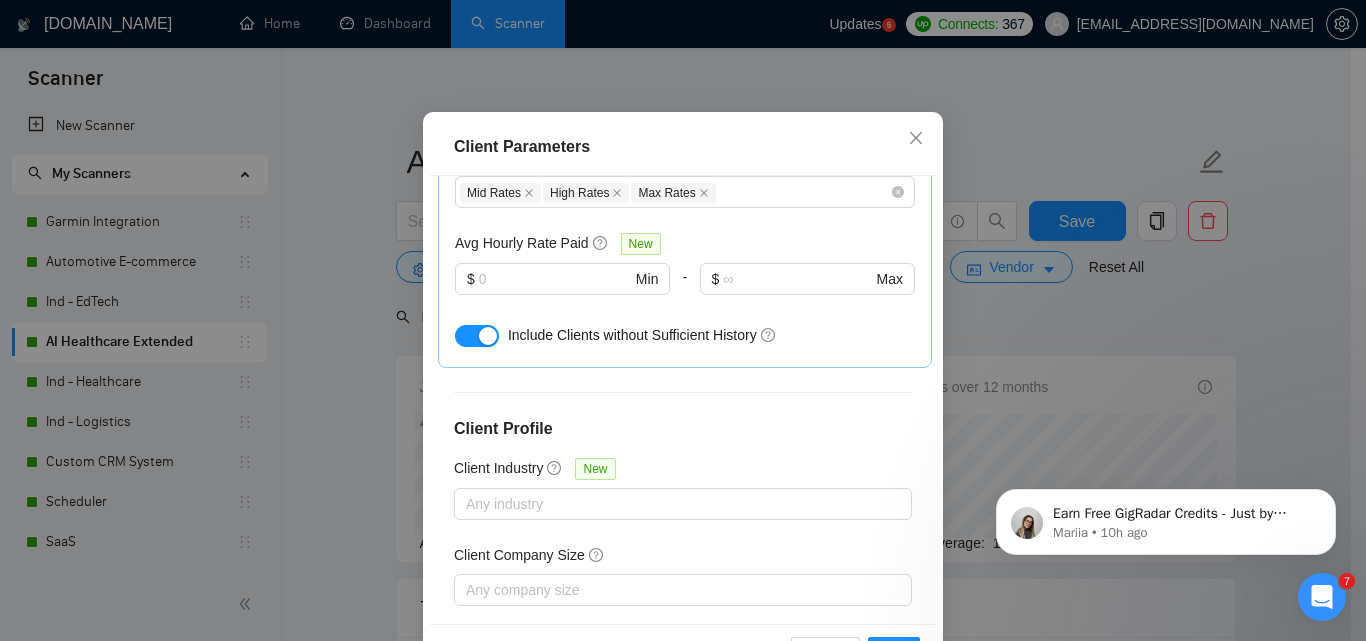 click at bounding box center [477, 336] 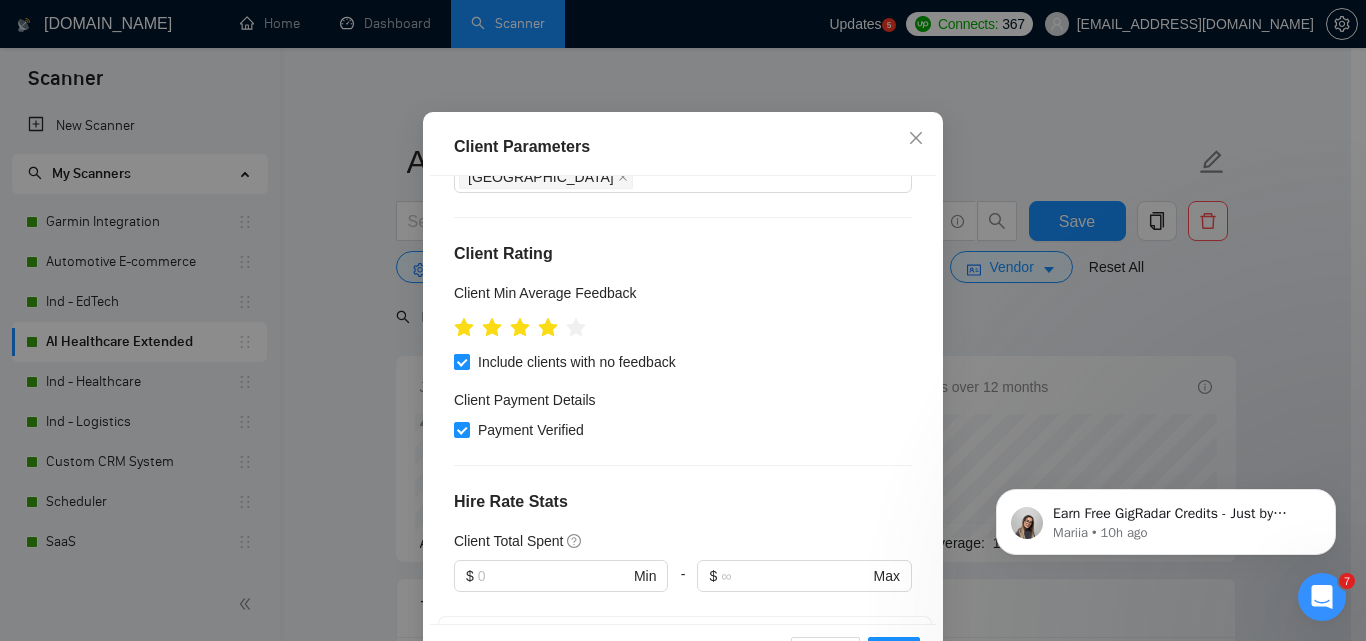 scroll, scrollTop: 351, scrollLeft: 0, axis: vertical 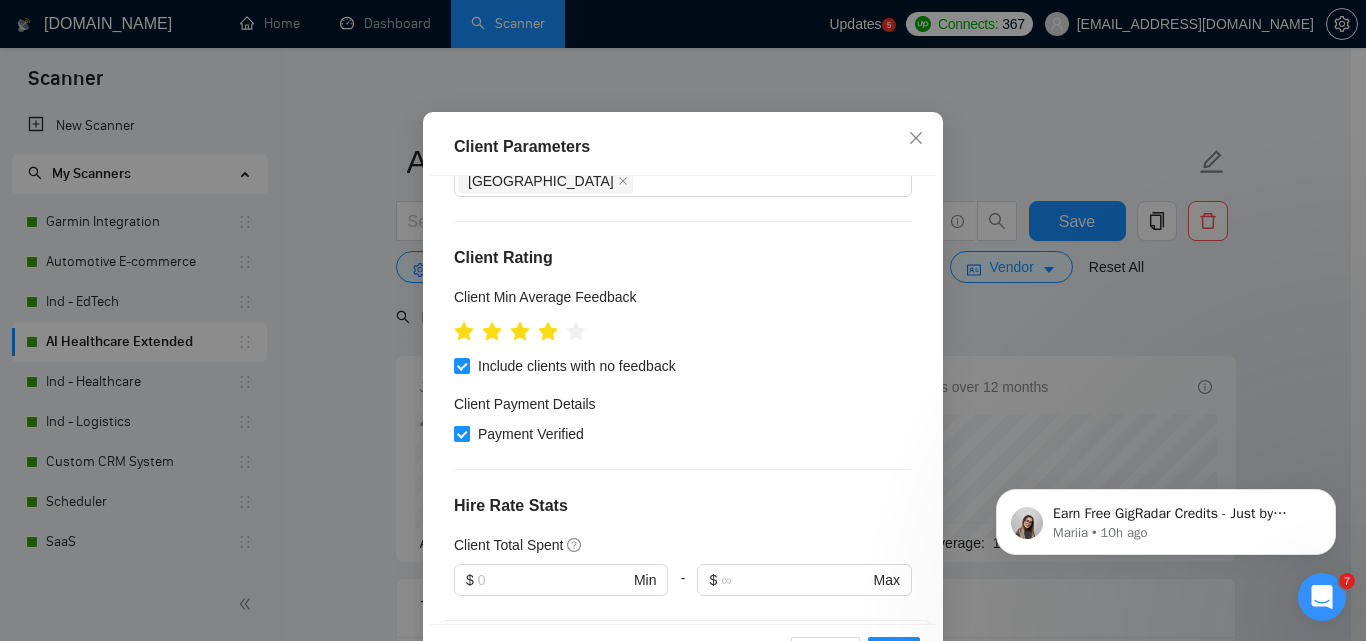 click on "Payment Verified" at bounding box center (531, 434) 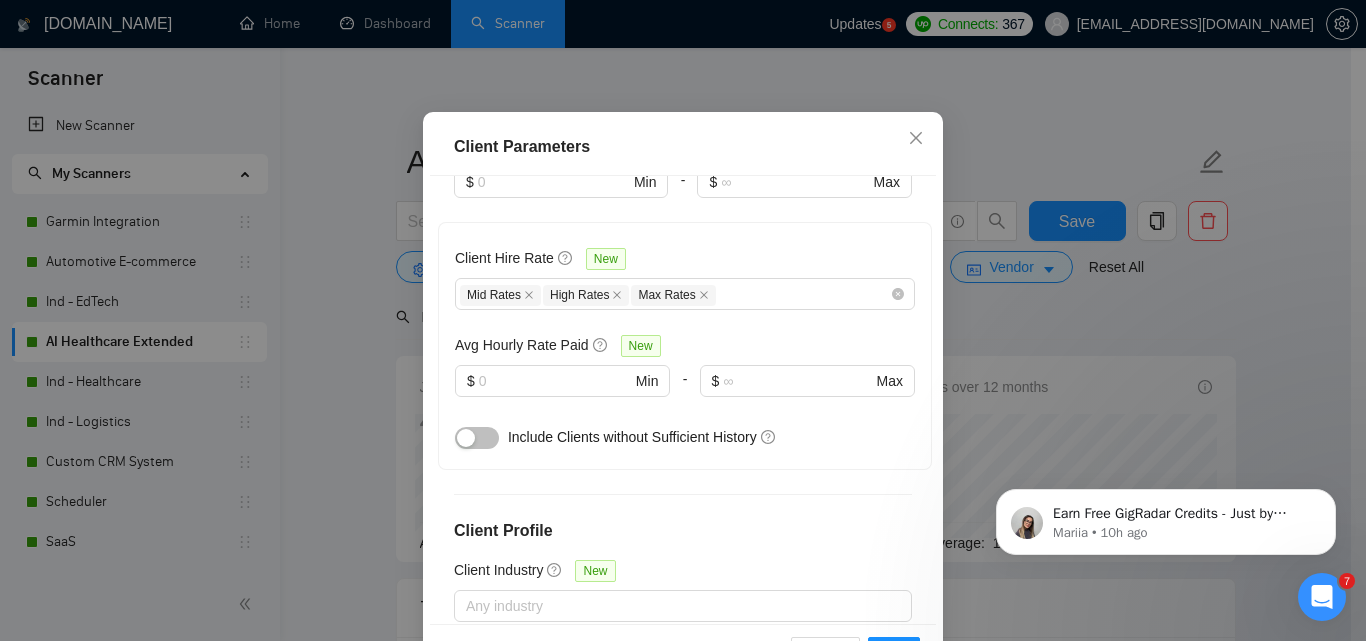 scroll, scrollTop: 851, scrollLeft: 0, axis: vertical 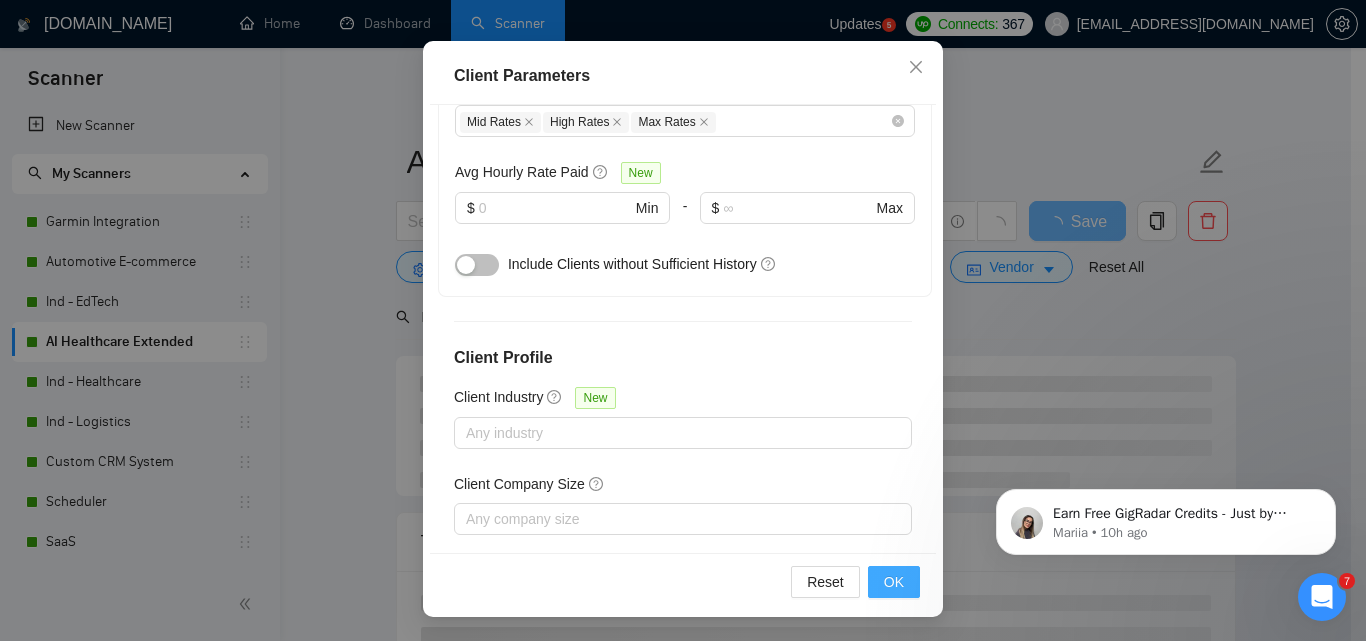 click on "OK" at bounding box center (894, 582) 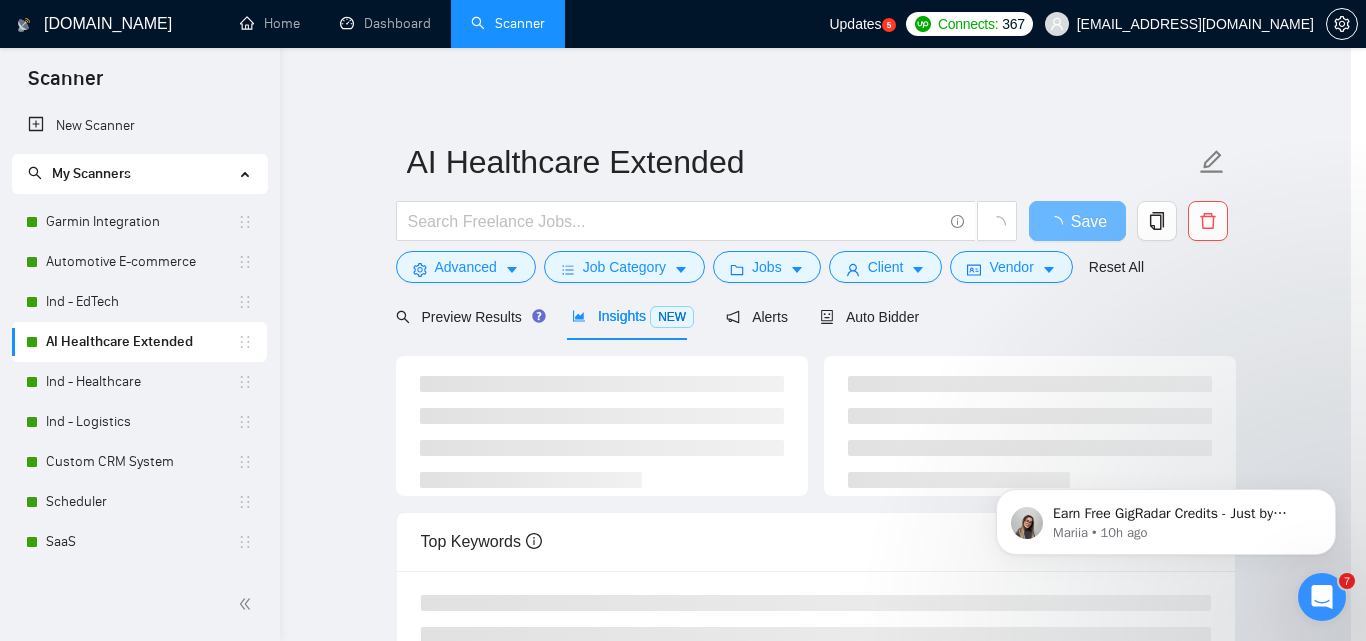 scroll, scrollTop: 80, scrollLeft: 0, axis: vertical 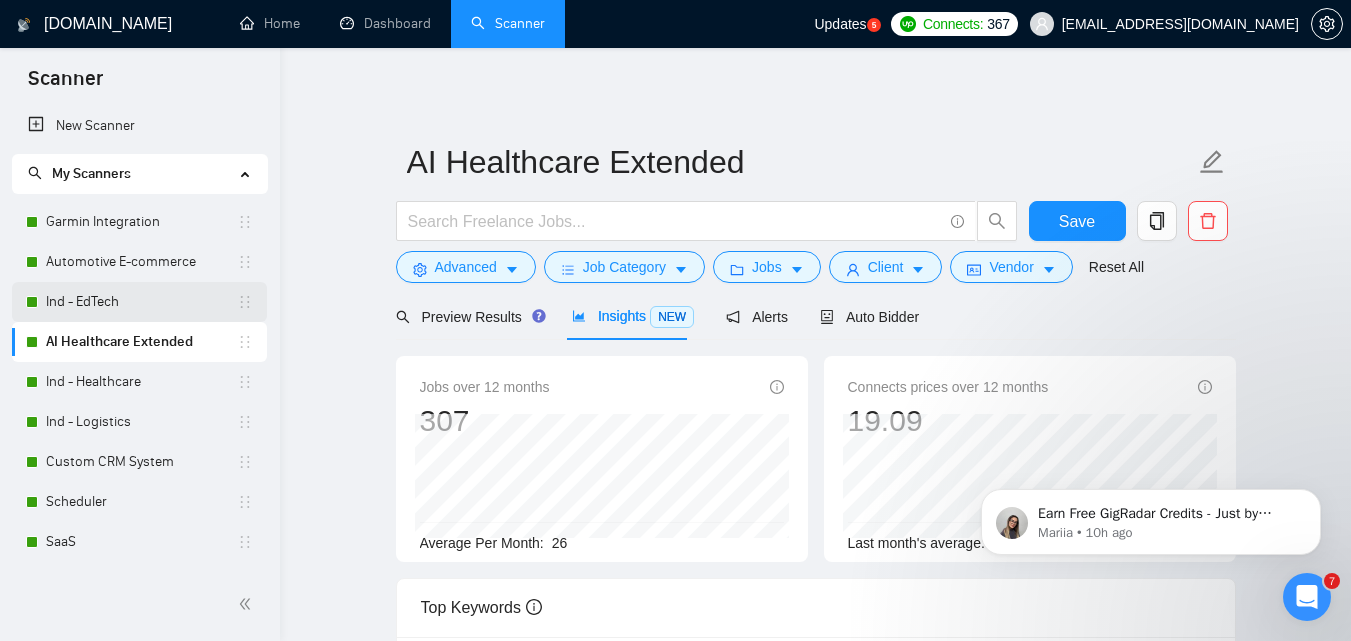 click on "Ind - EdTech" at bounding box center (141, 302) 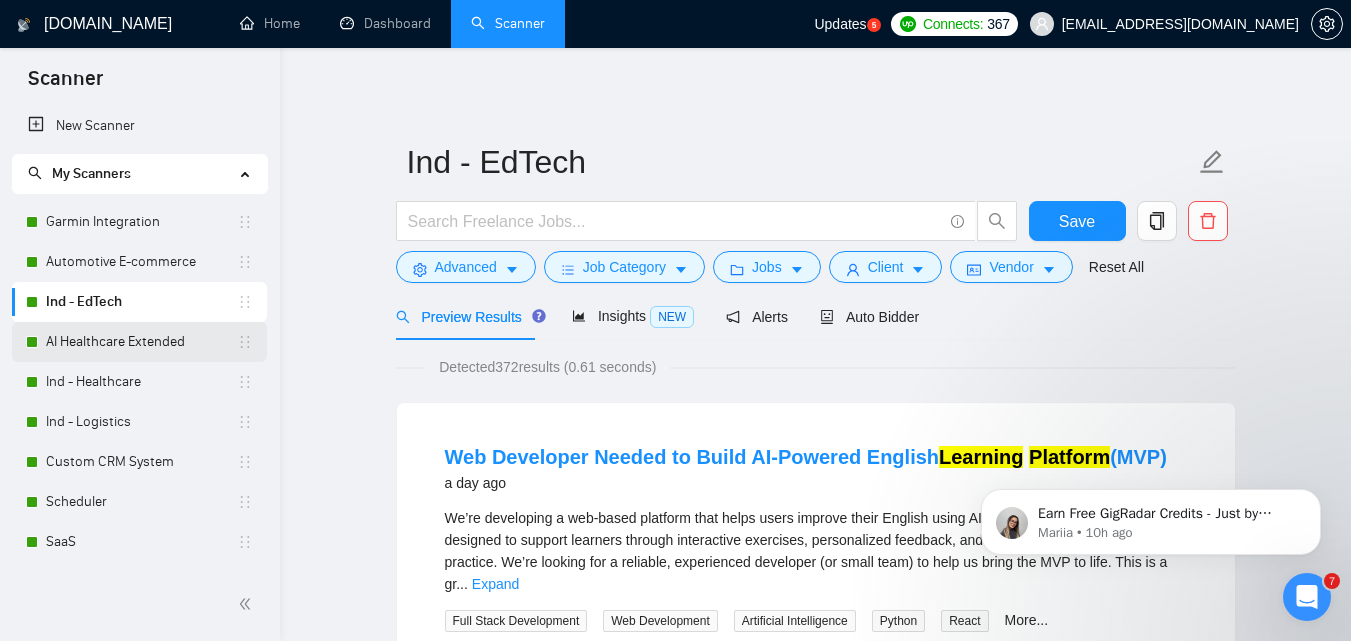 click on "AI Healthcare Extended" at bounding box center [141, 342] 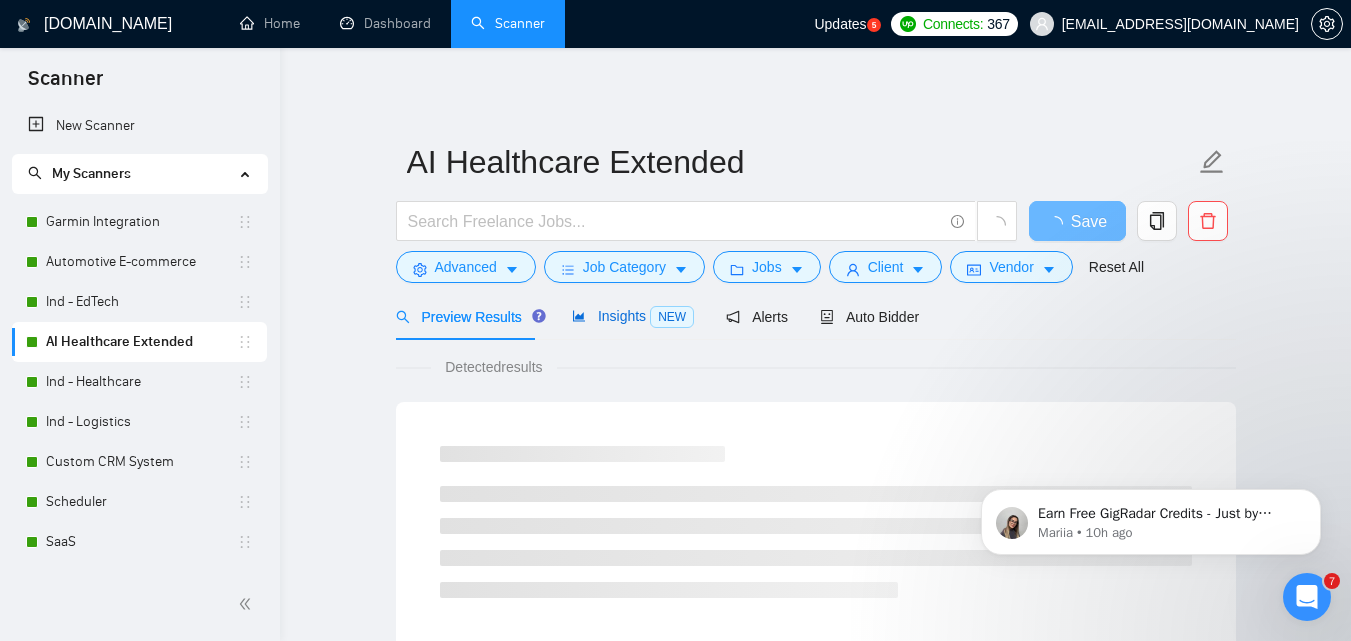 click on "Insights NEW" at bounding box center [633, 316] 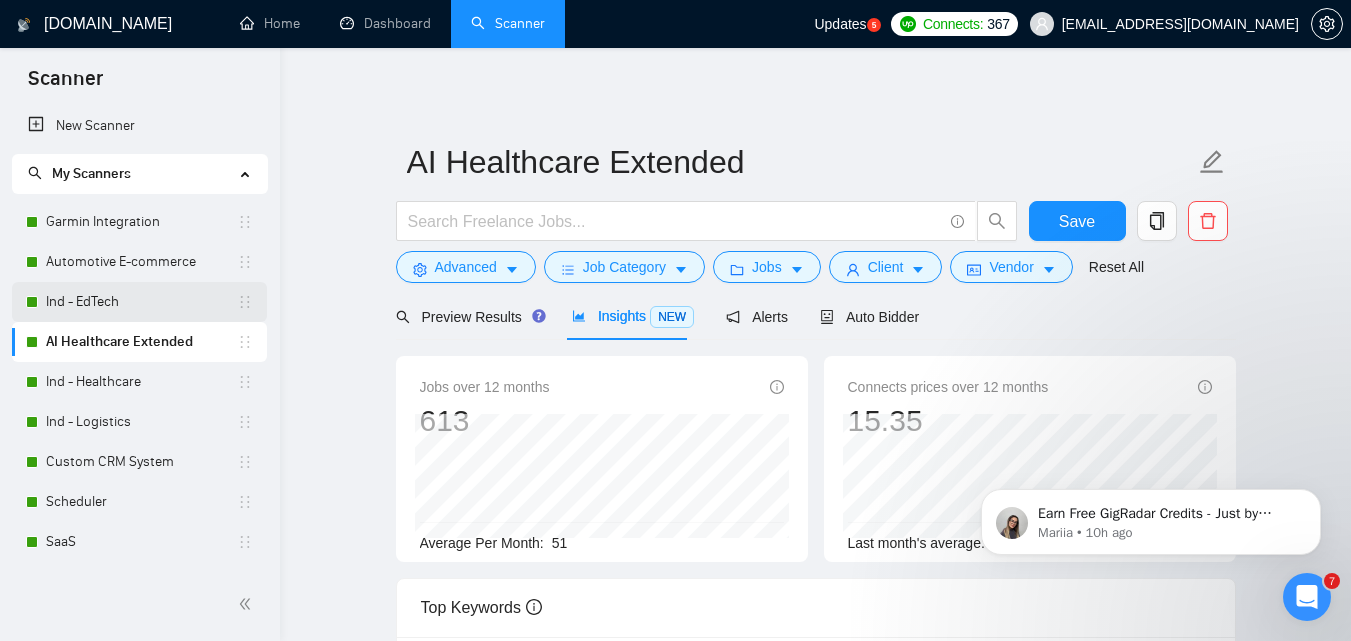 click on "Ind - EdTech" at bounding box center (141, 302) 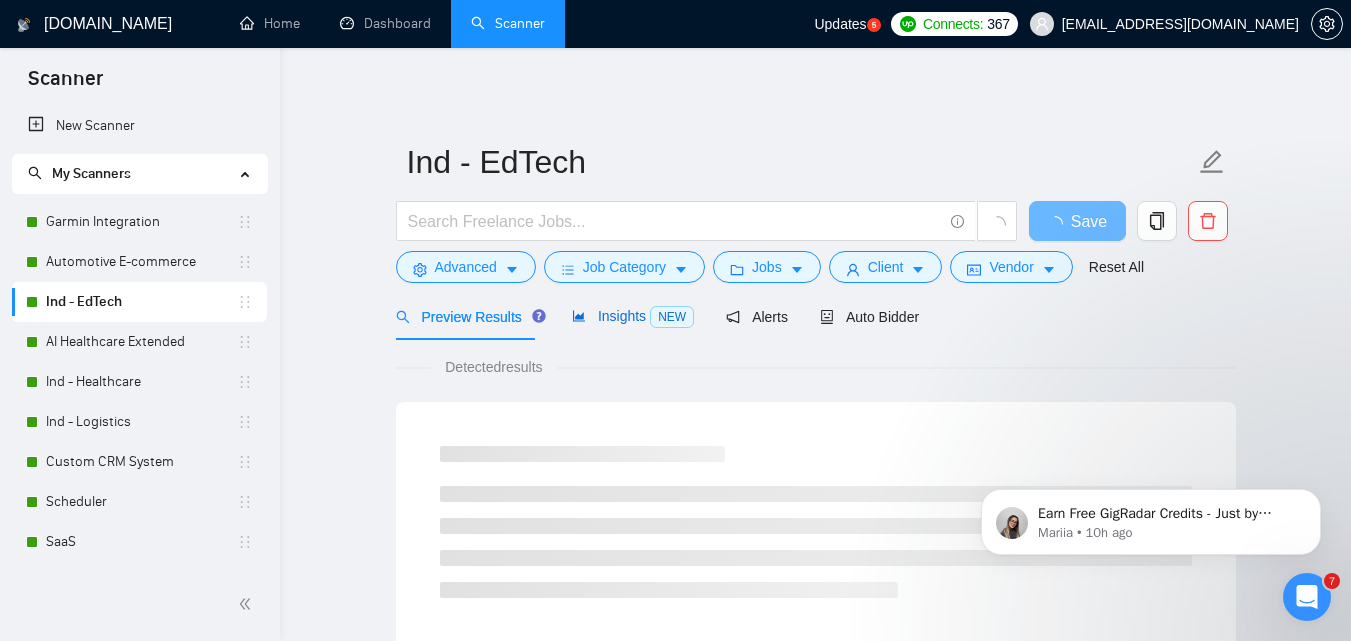 click on "Insights NEW" at bounding box center [633, 316] 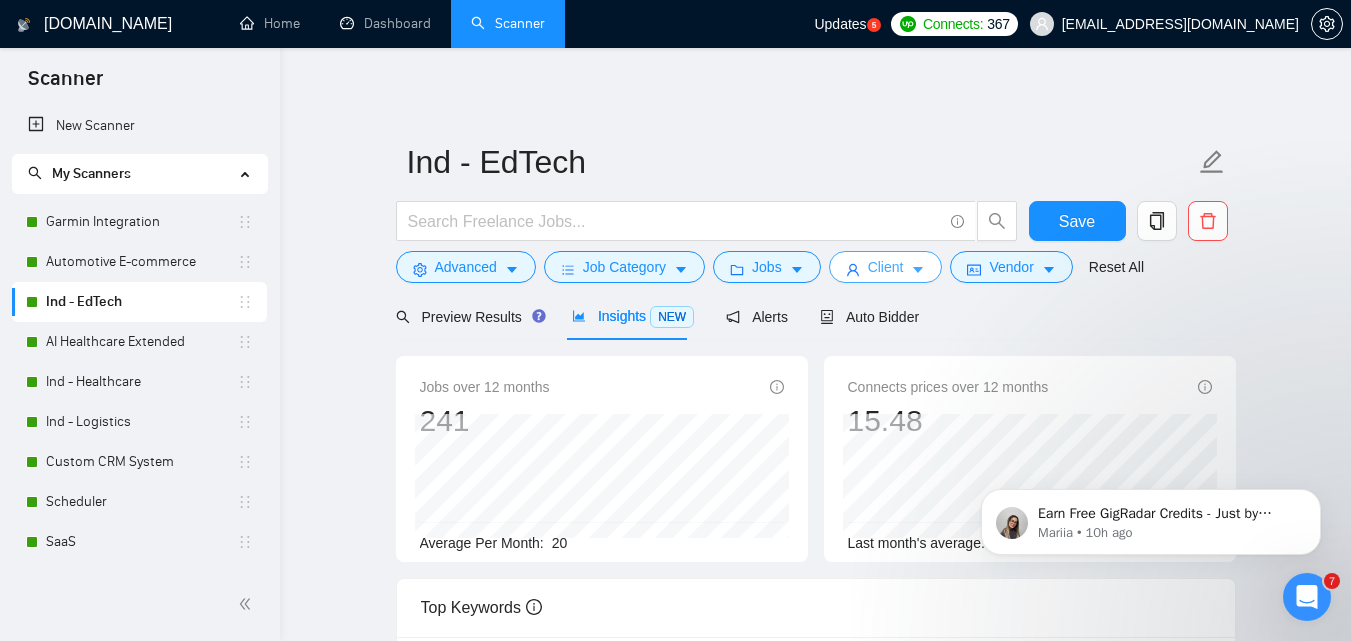 click on "Client" at bounding box center (886, 267) 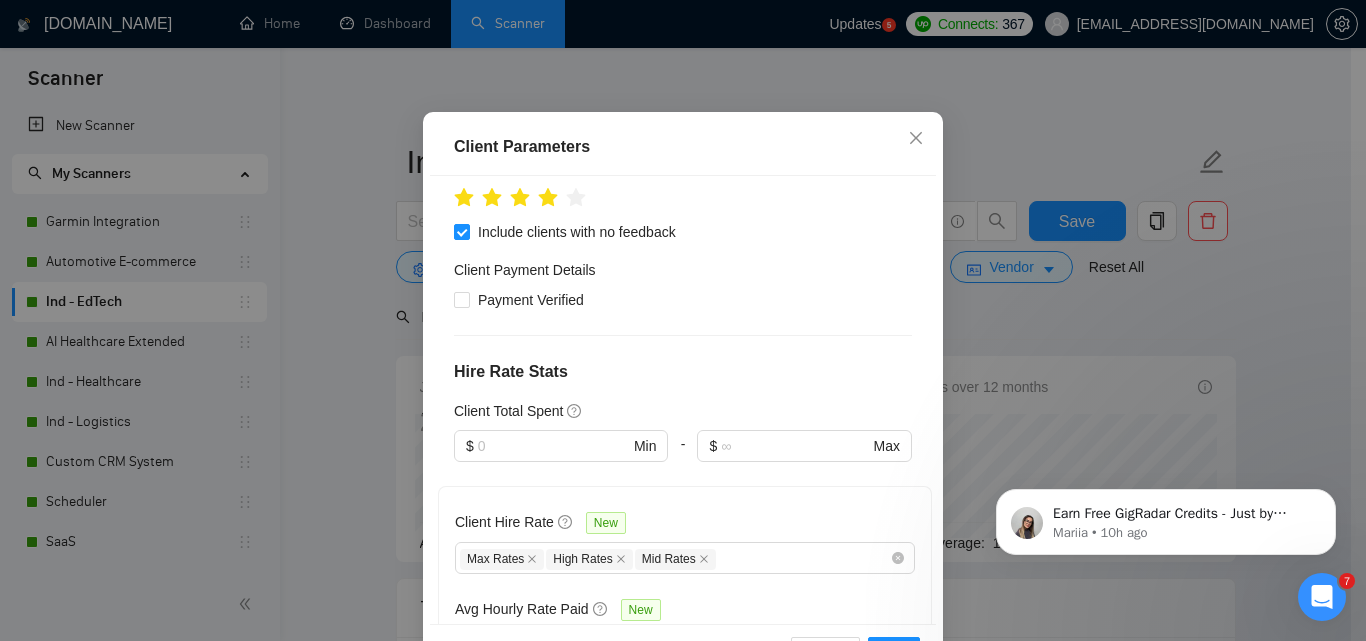 scroll, scrollTop: 451, scrollLeft: 0, axis: vertical 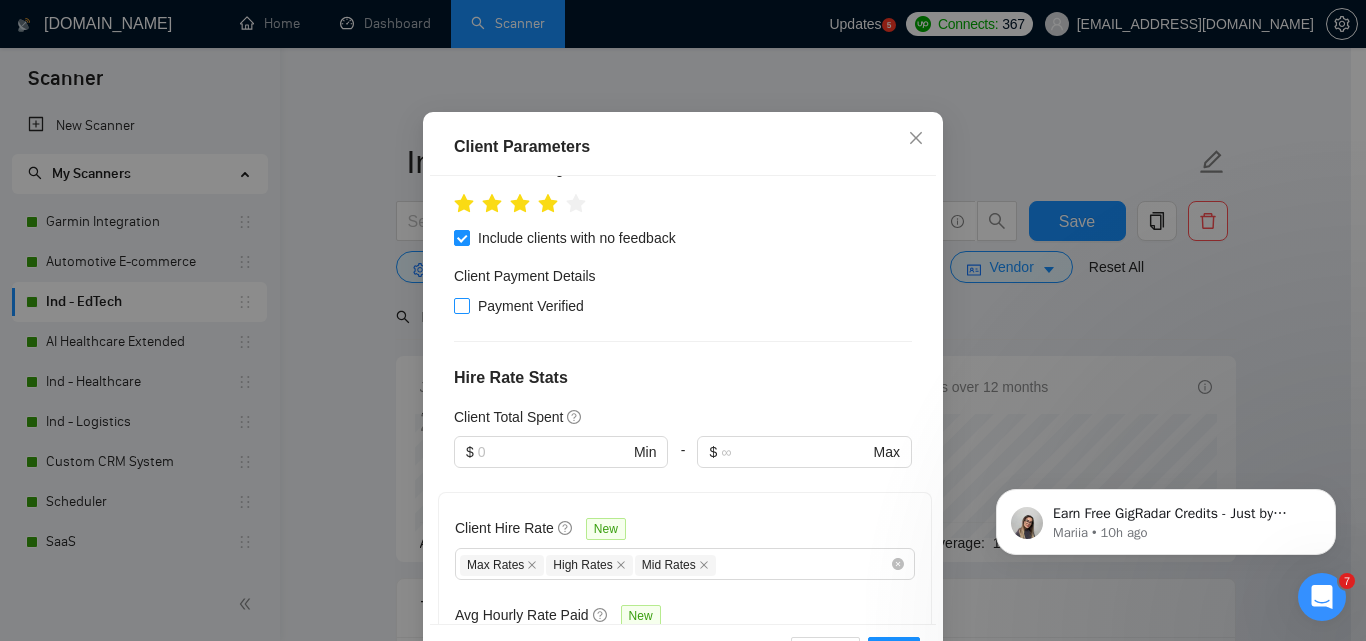 click on "Payment Verified" at bounding box center [531, 306] 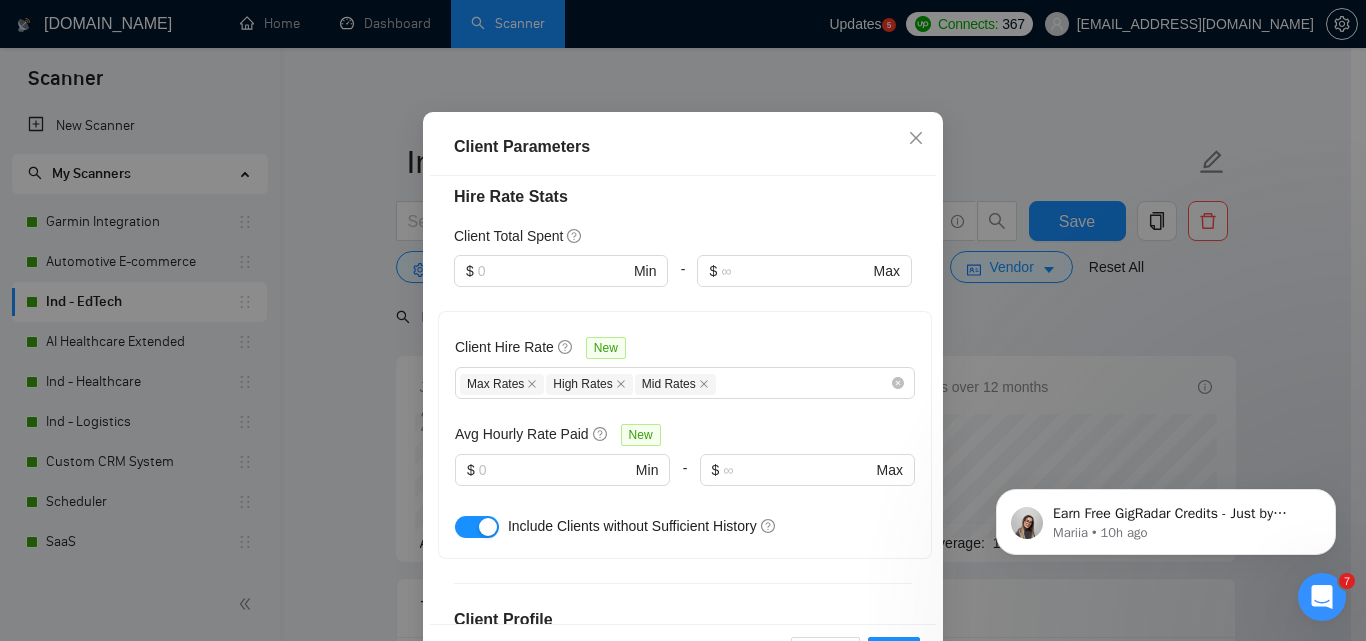 scroll, scrollTop: 851, scrollLeft: 0, axis: vertical 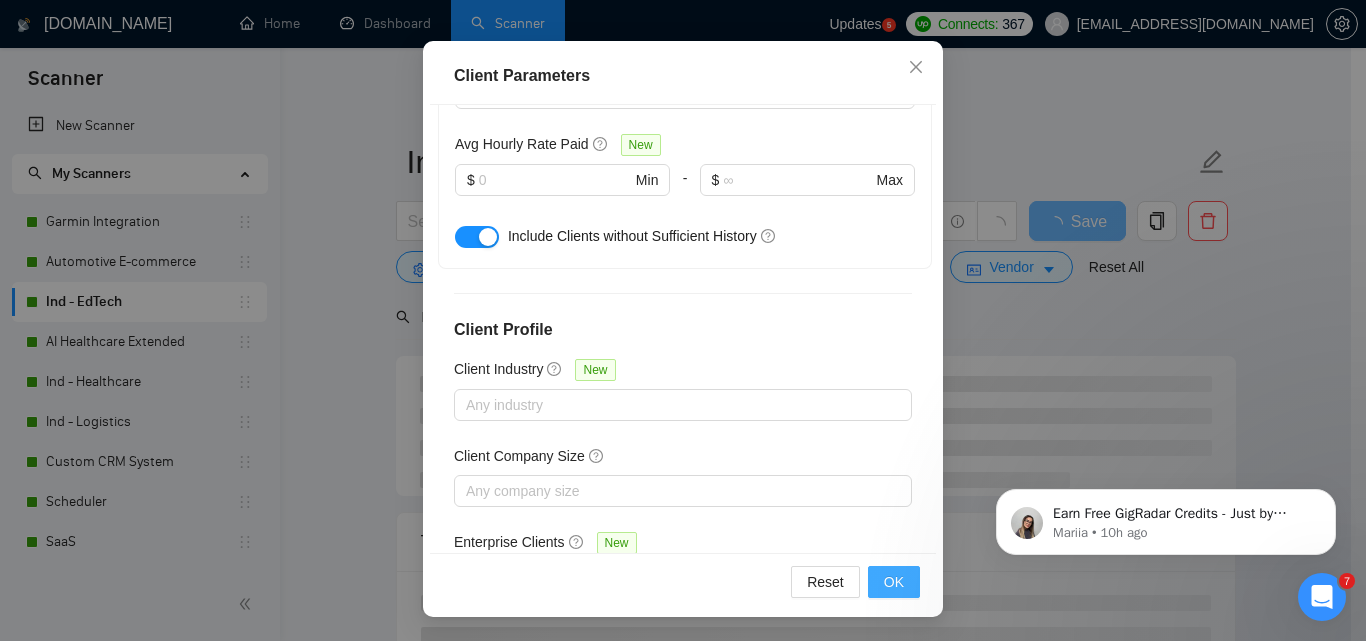 click on "OK" at bounding box center [894, 582] 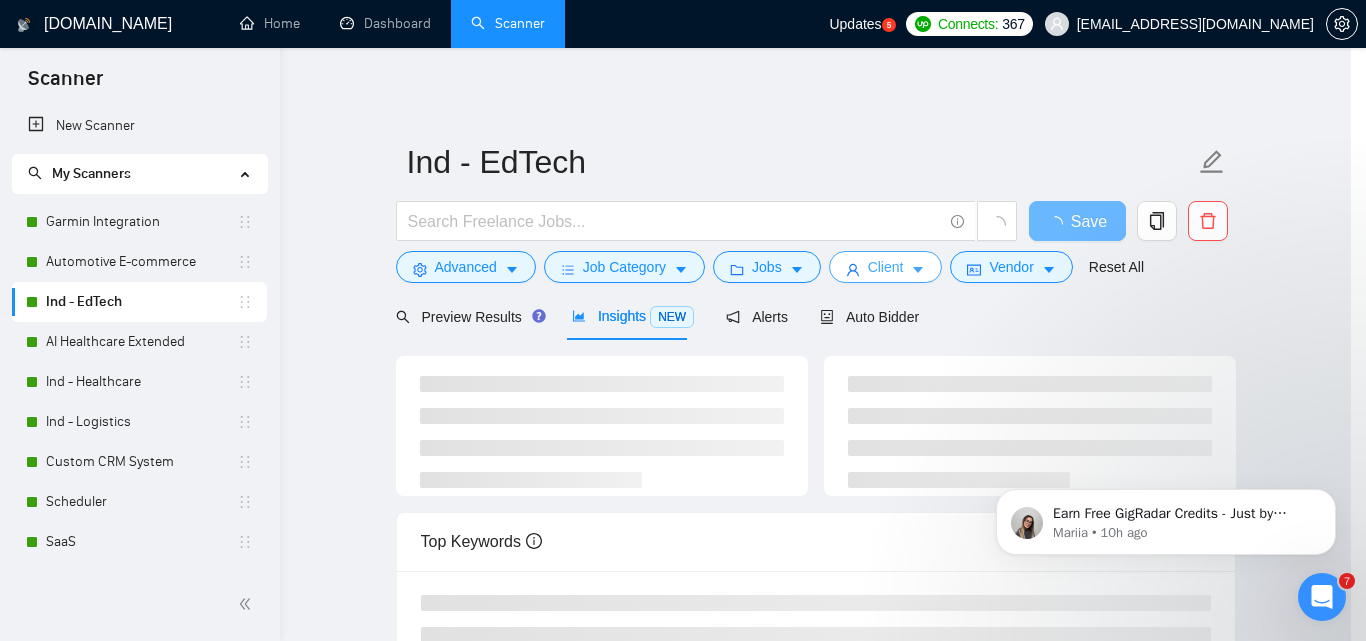 scroll, scrollTop: 0, scrollLeft: 0, axis: both 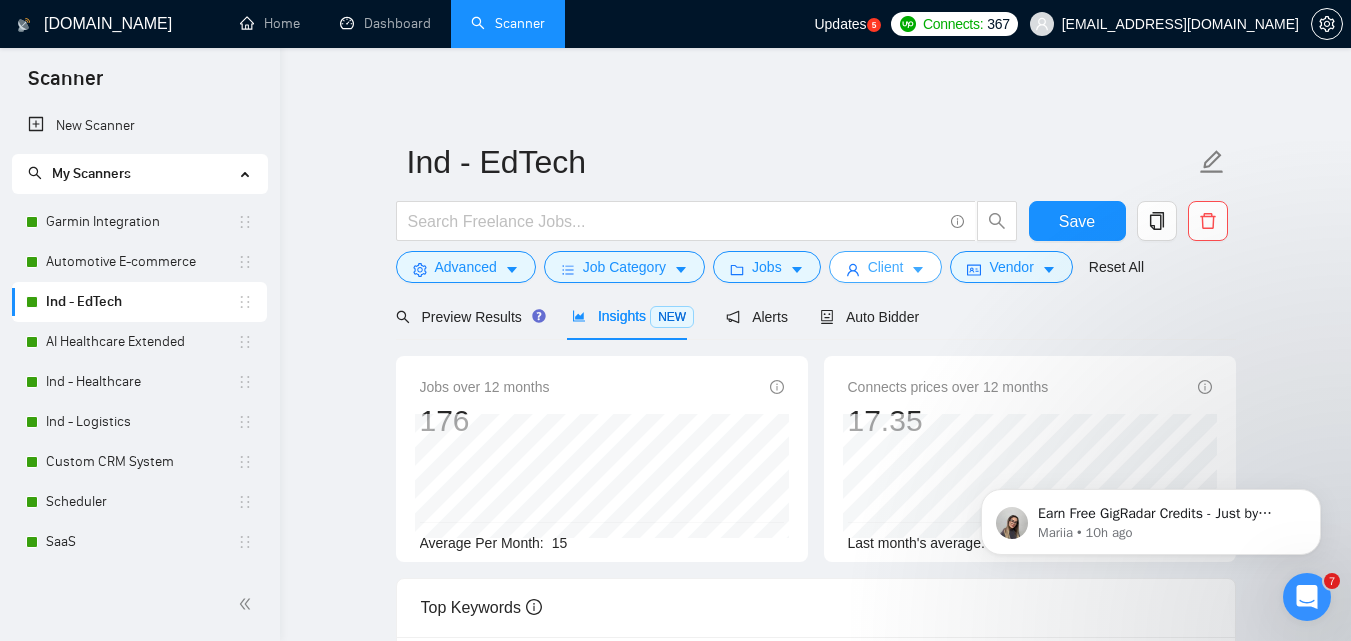 click on "Client" at bounding box center (886, 267) 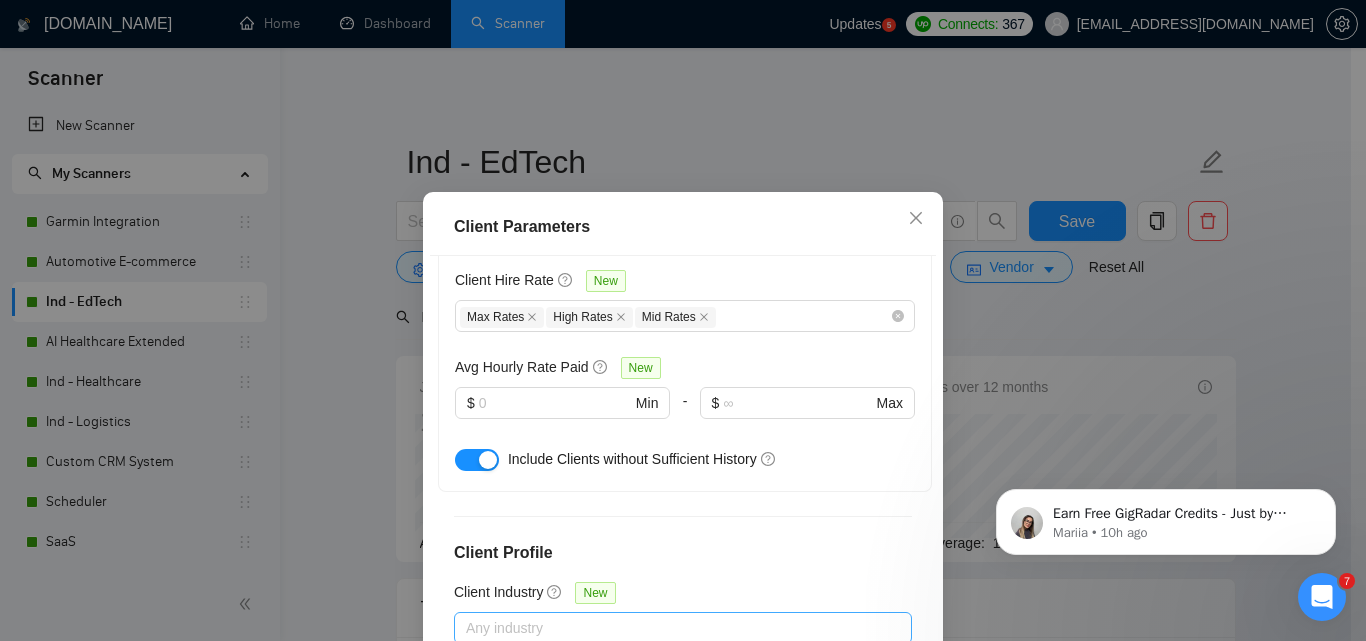 scroll, scrollTop: 651, scrollLeft: 0, axis: vertical 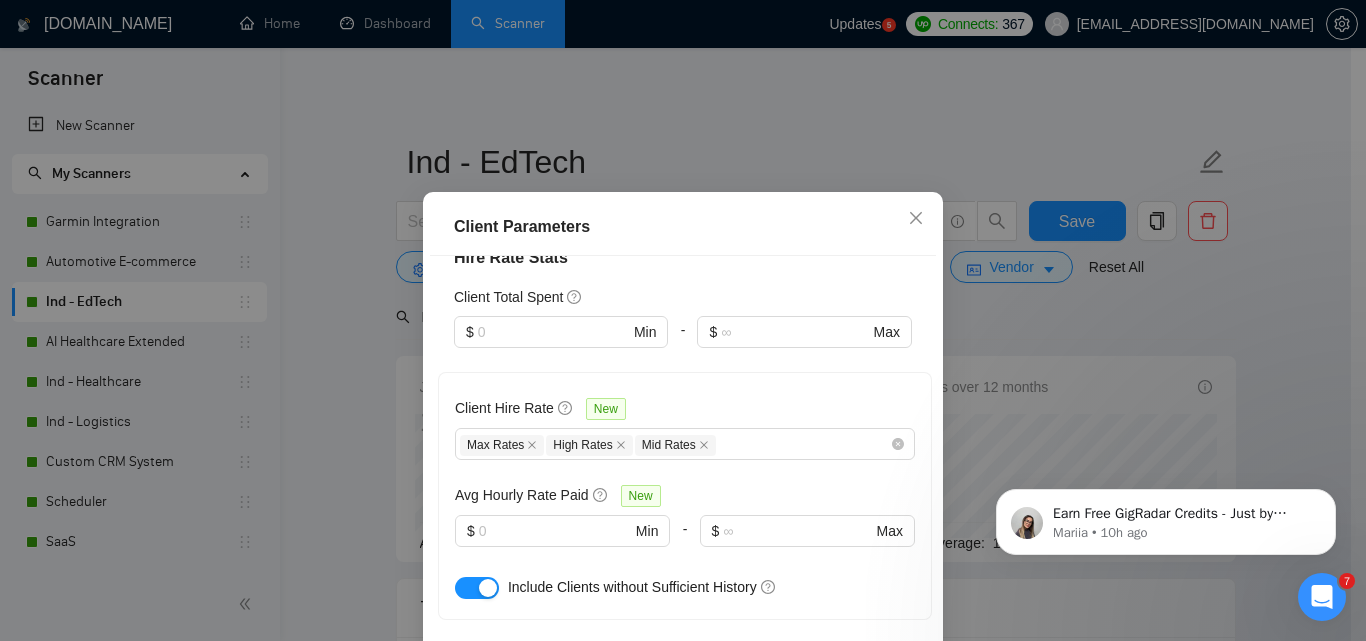 click at bounding box center (488, 588) 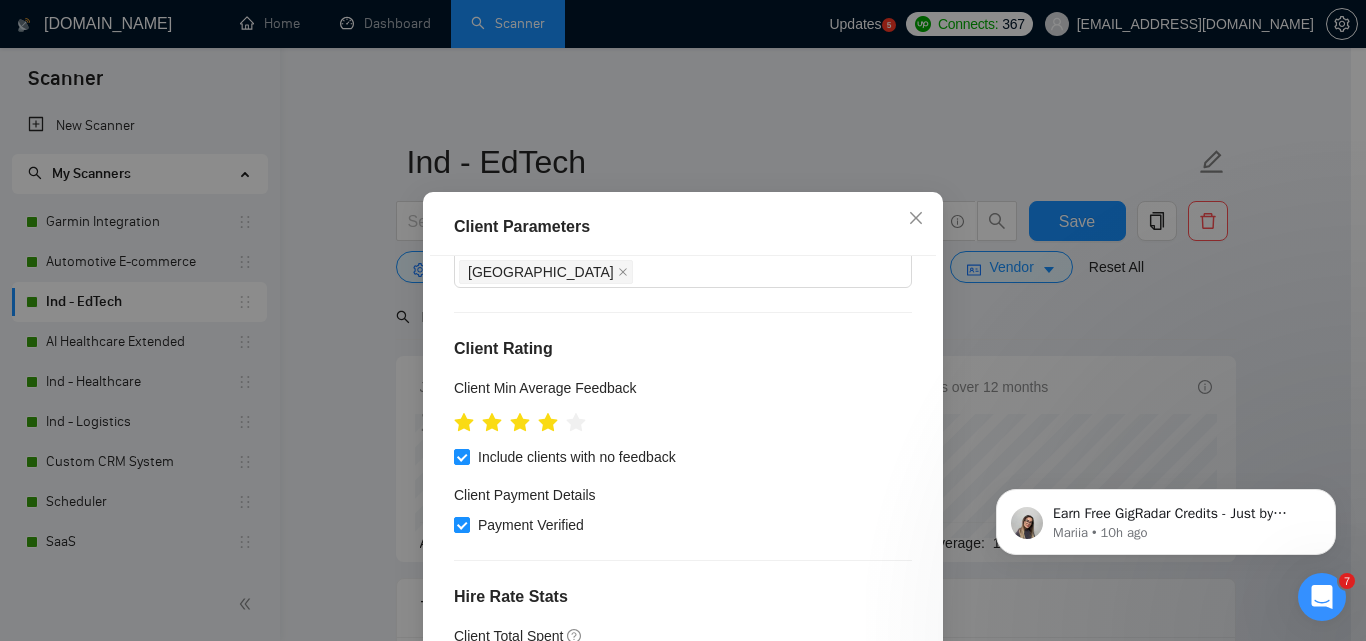 scroll, scrollTop: 251, scrollLeft: 0, axis: vertical 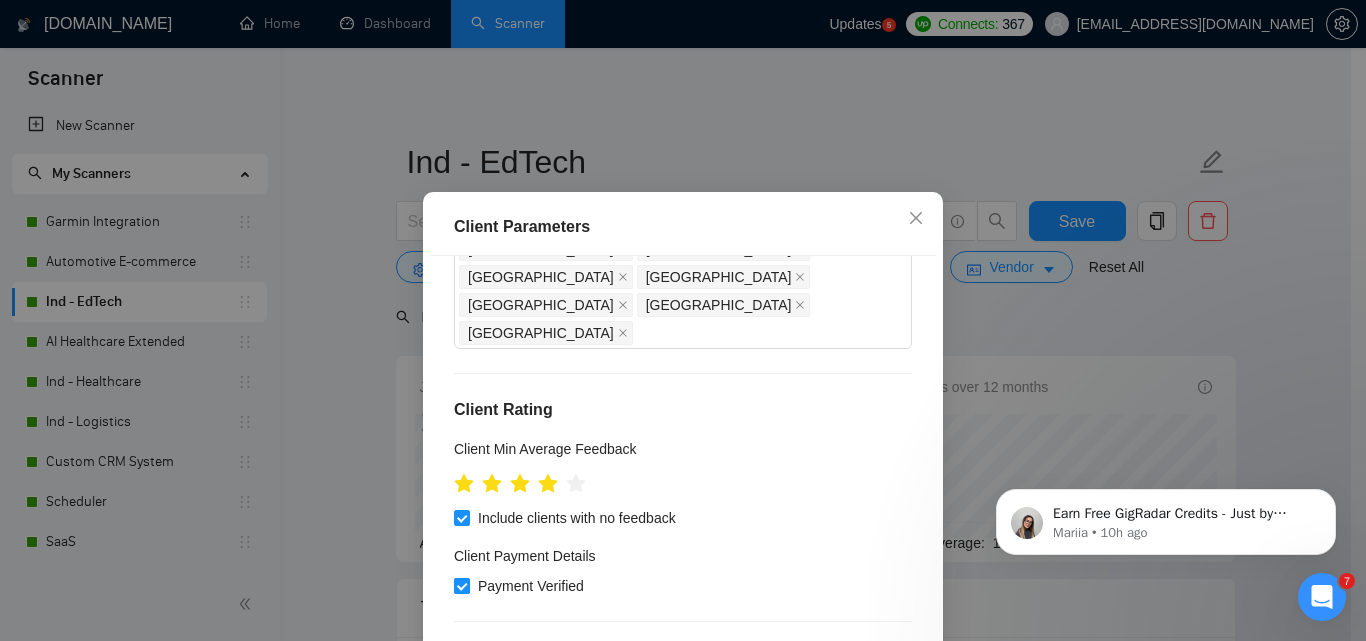 click on "Payment Verified" at bounding box center [531, 586] 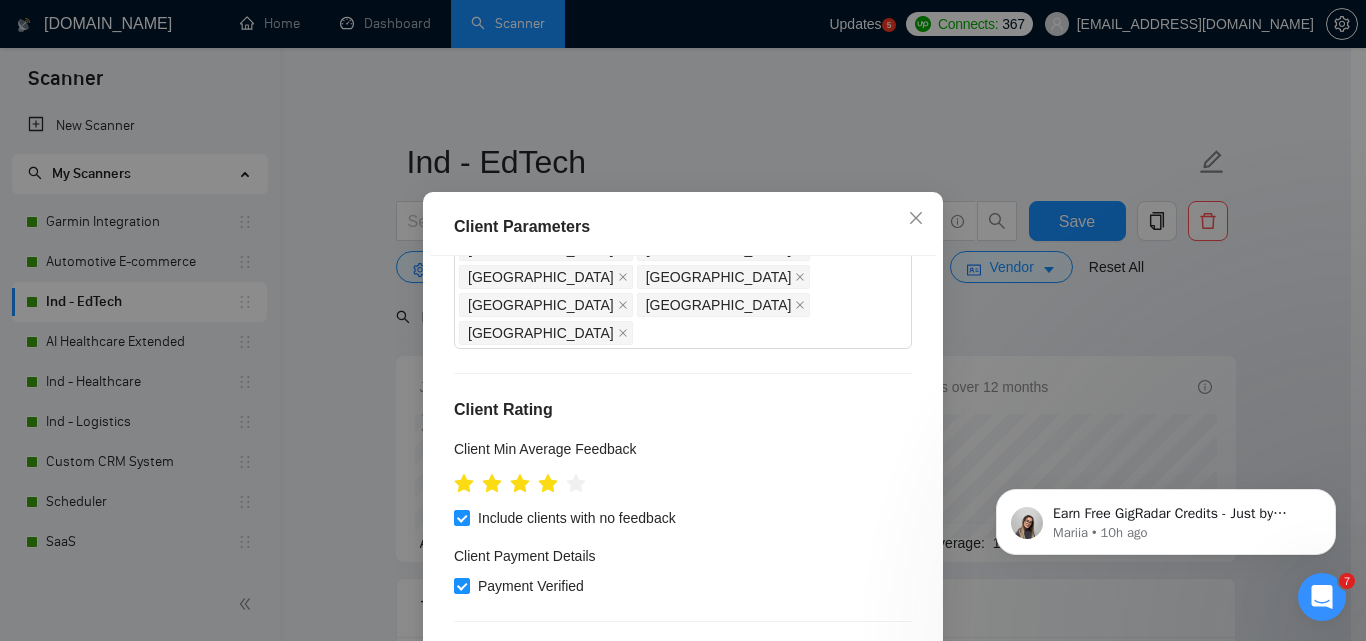 checkbox on "false" 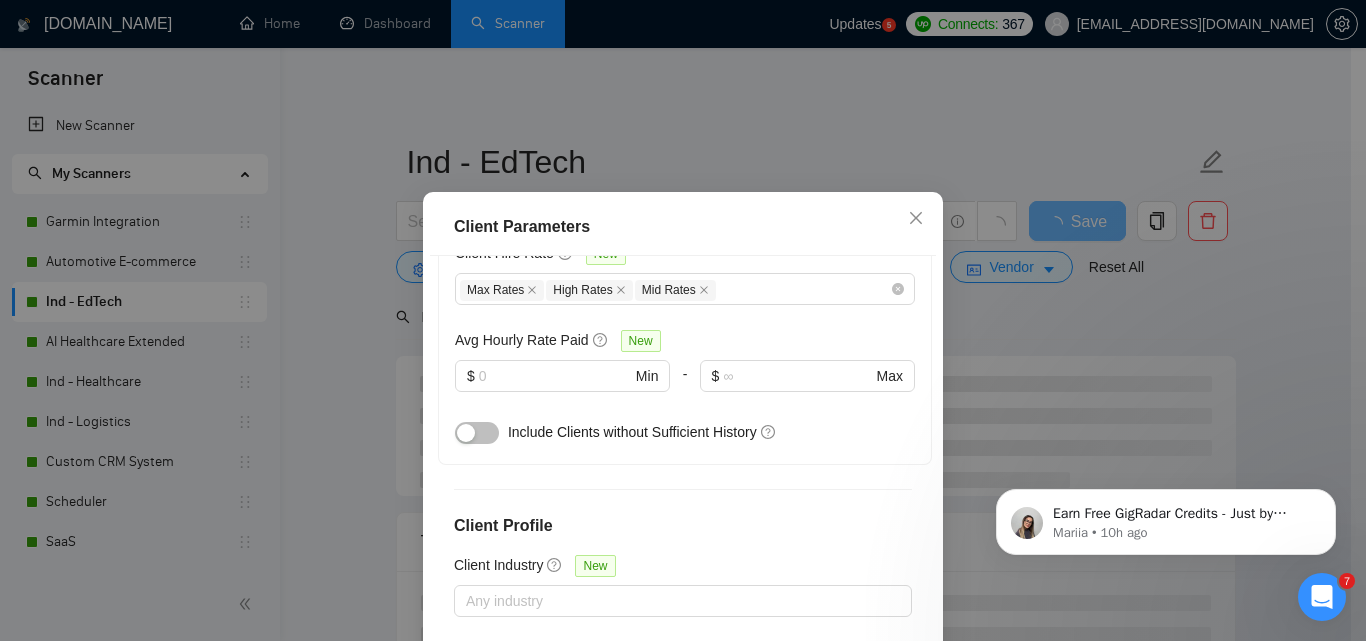 scroll, scrollTop: 851, scrollLeft: 0, axis: vertical 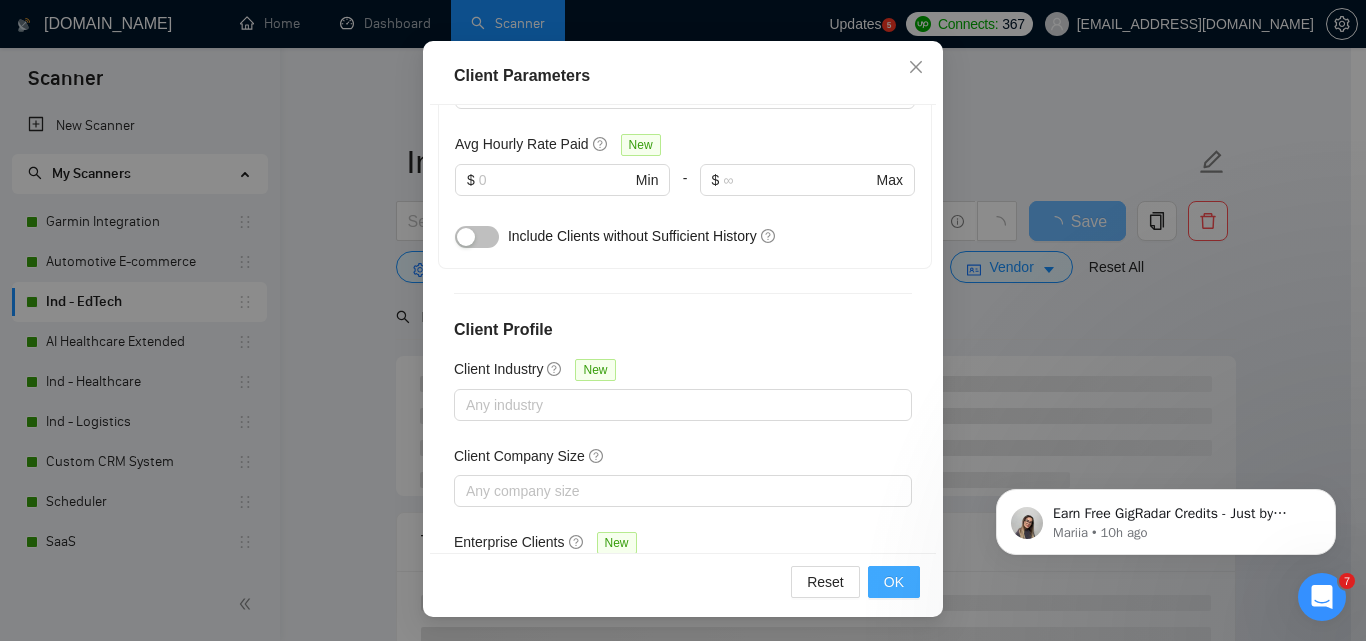 click on "OK" at bounding box center [894, 582] 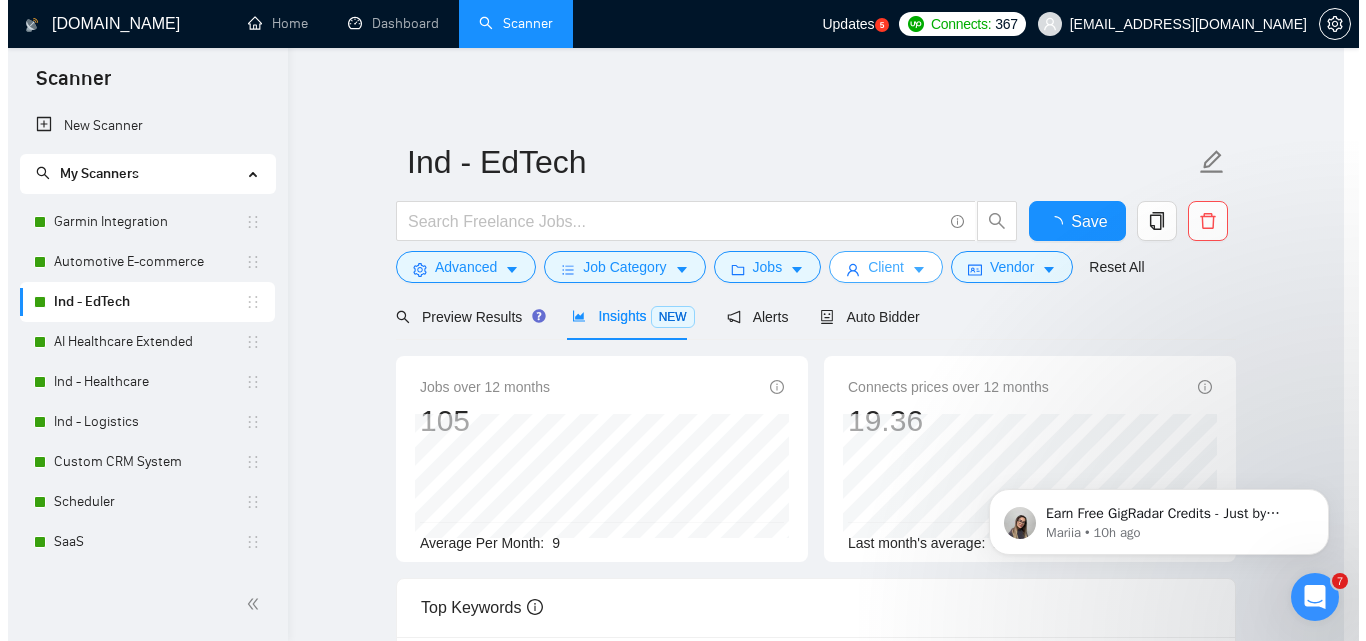 scroll, scrollTop: 0, scrollLeft: 0, axis: both 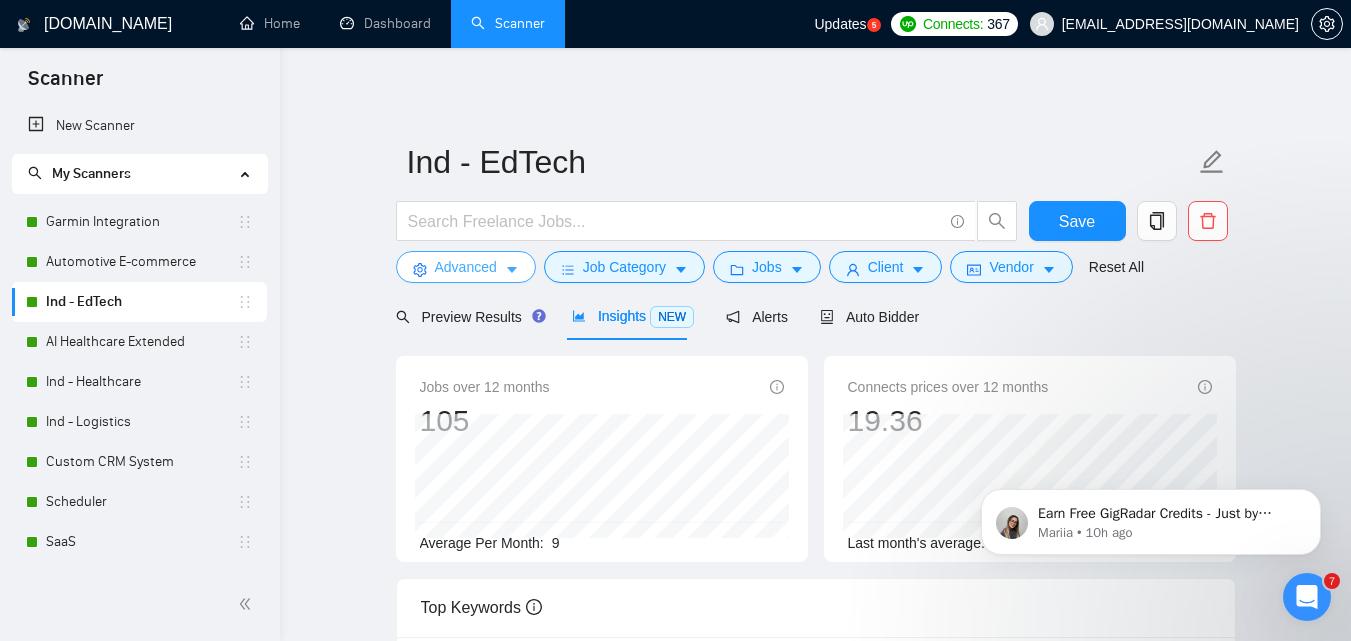 click on "Advanced" at bounding box center (466, 267) 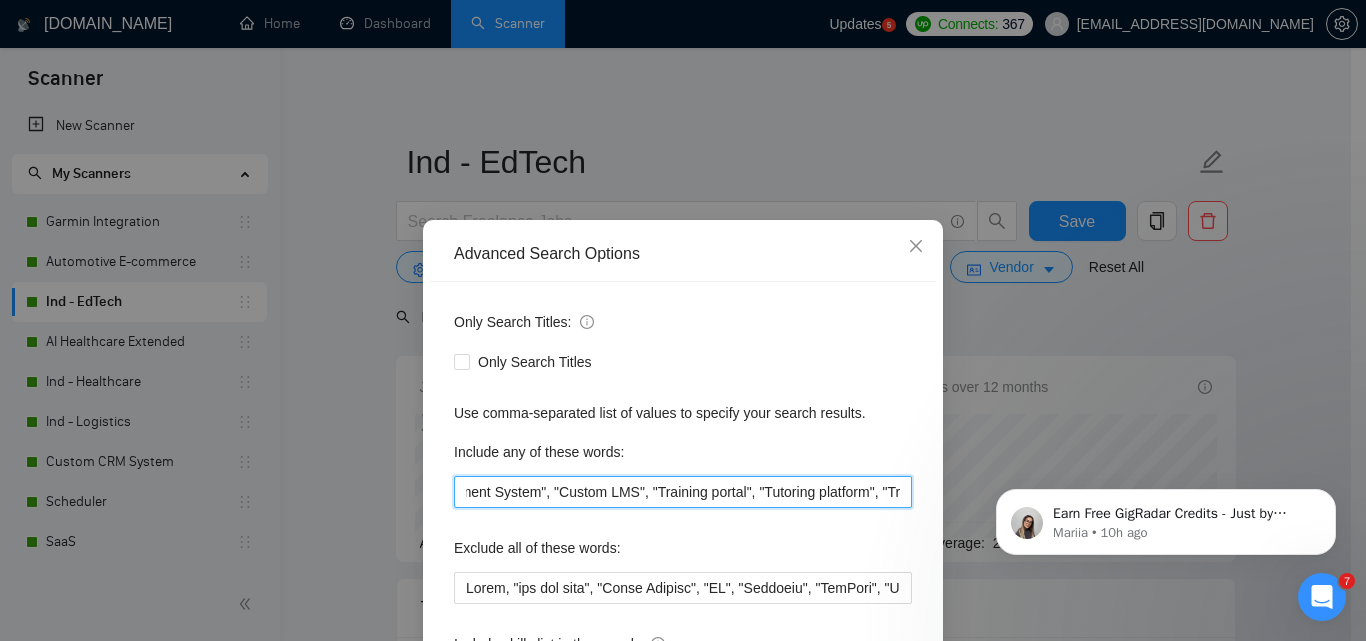 scroll, scrollTop: 0, scrollLeft: 968, axis: horizontal 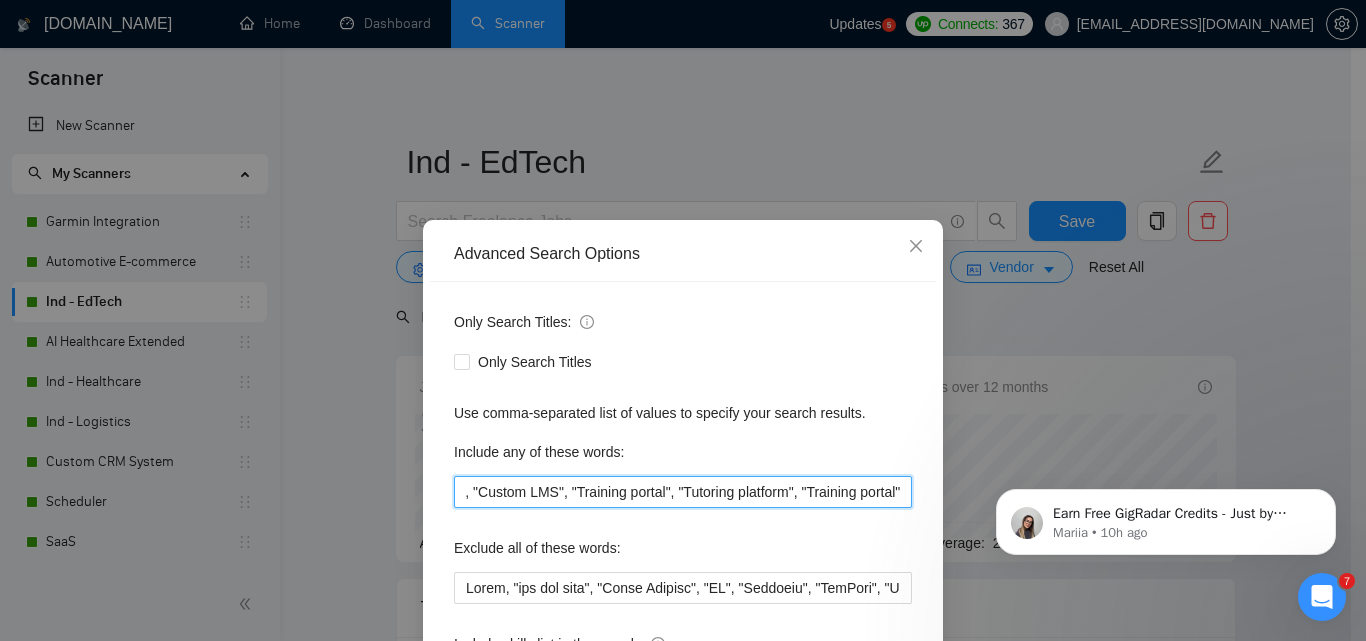drag, startPoint x: 627, startPoint y: 492, endPoint x: 675, endPoint y: 507, distance: 50.289165 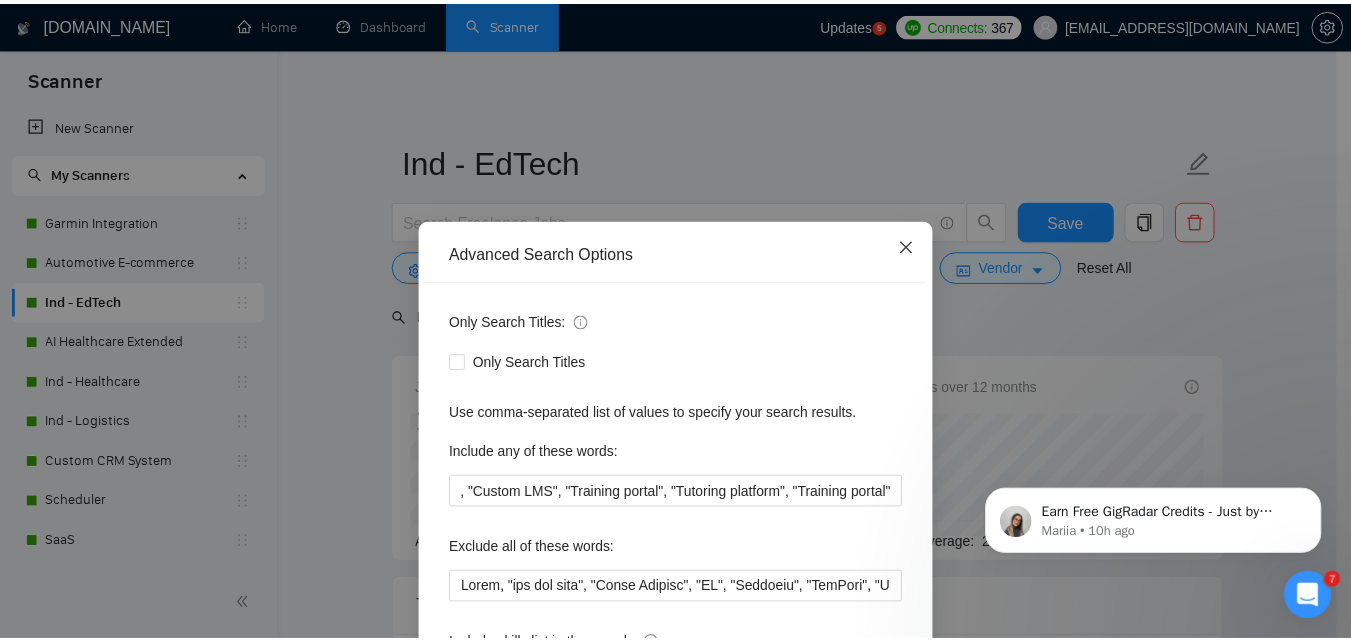 scroll, scrollTop: 0, scrollLeft: 0, axis: both 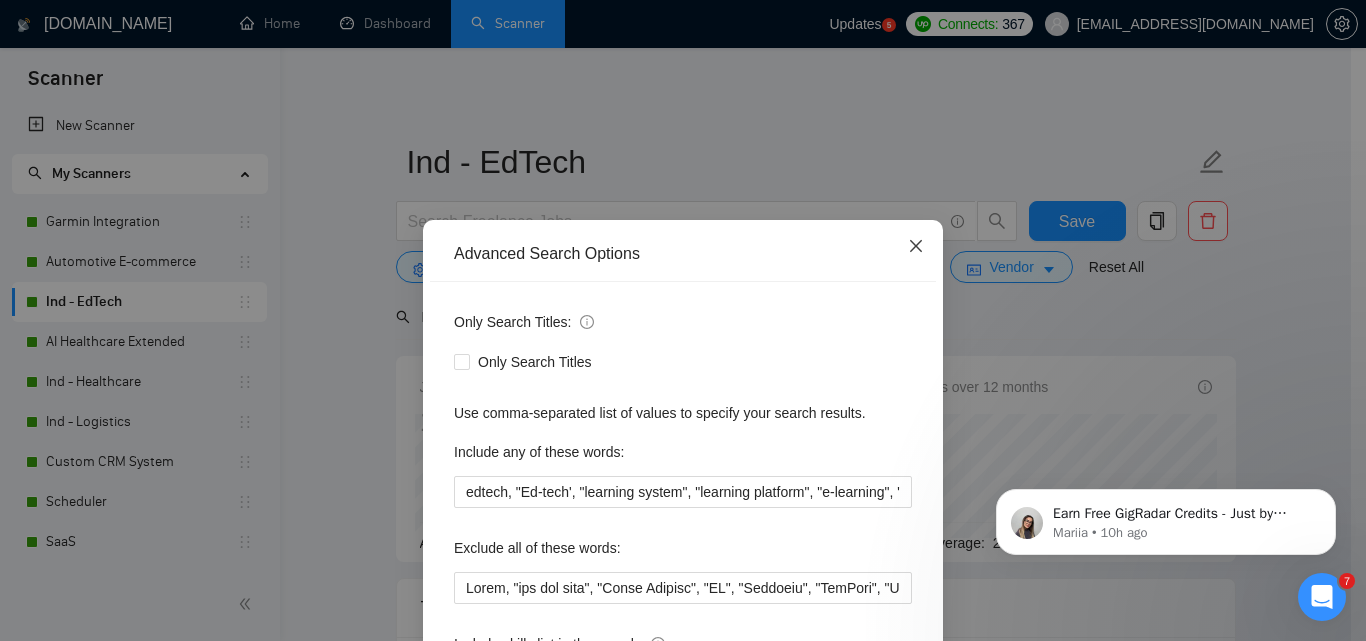 click 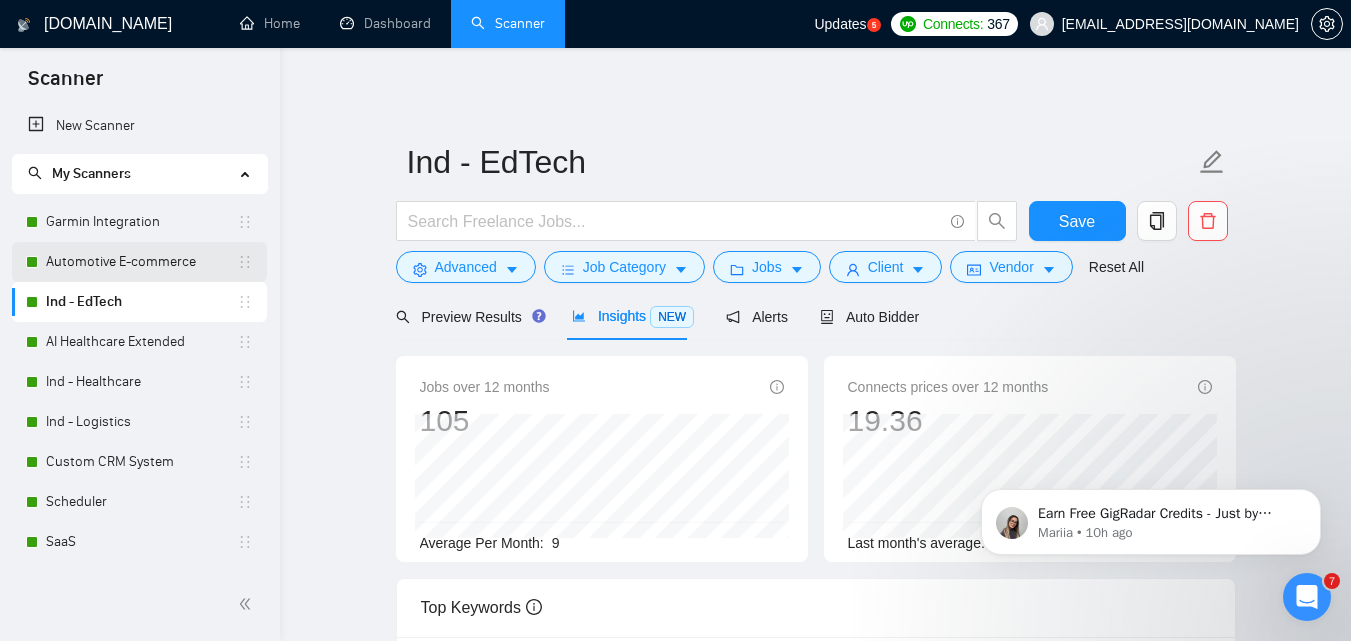 click on "Automotive E-commerce" at bounding box center (141, 262) 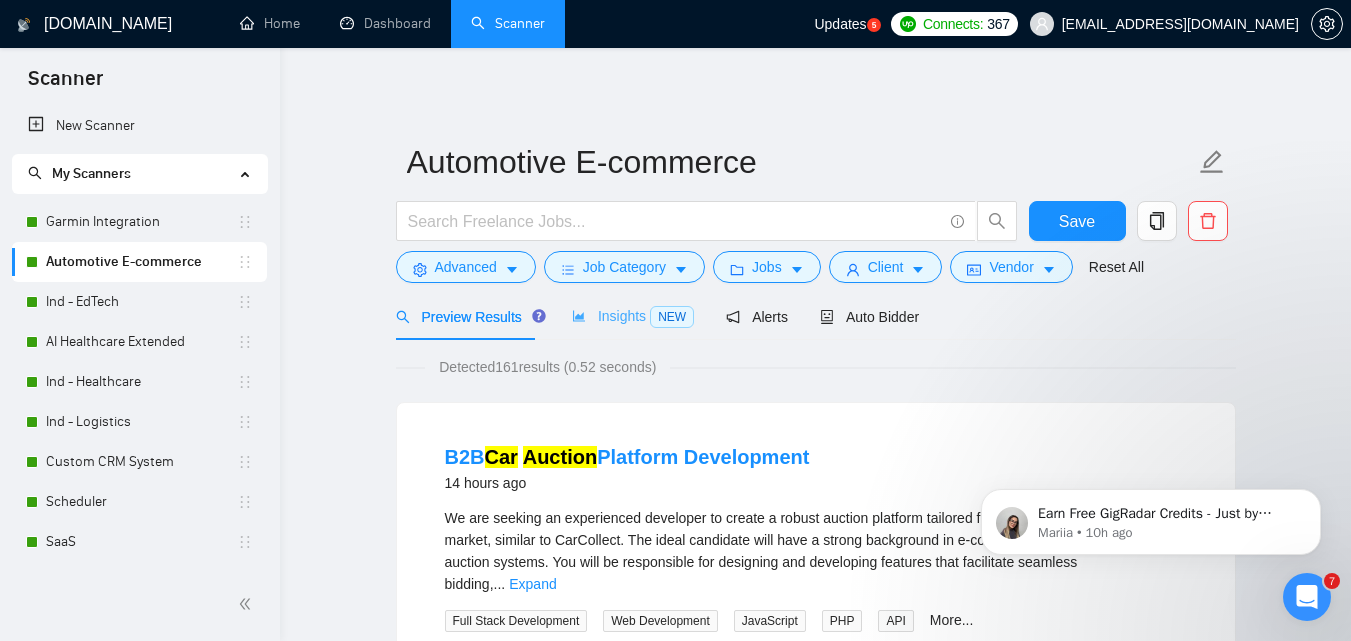 click on "Insights NEW" at bounding box center (633, 316) 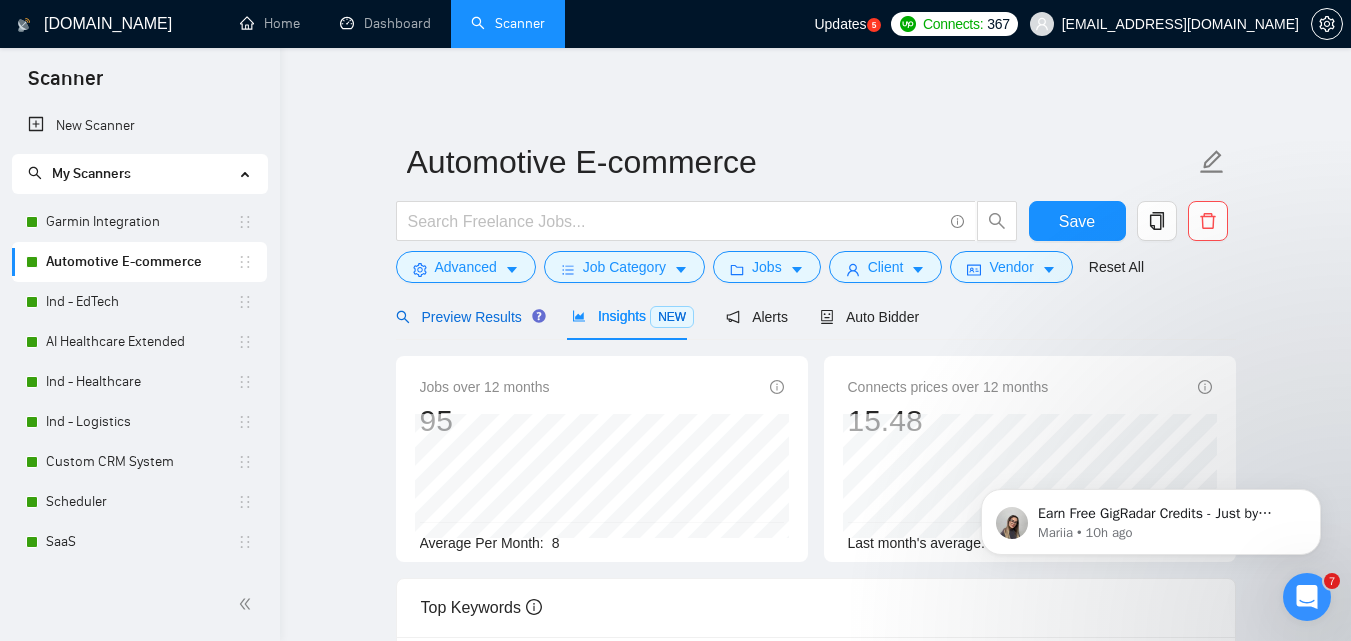 click on "Preview Results" at bounding box center (468, 317) 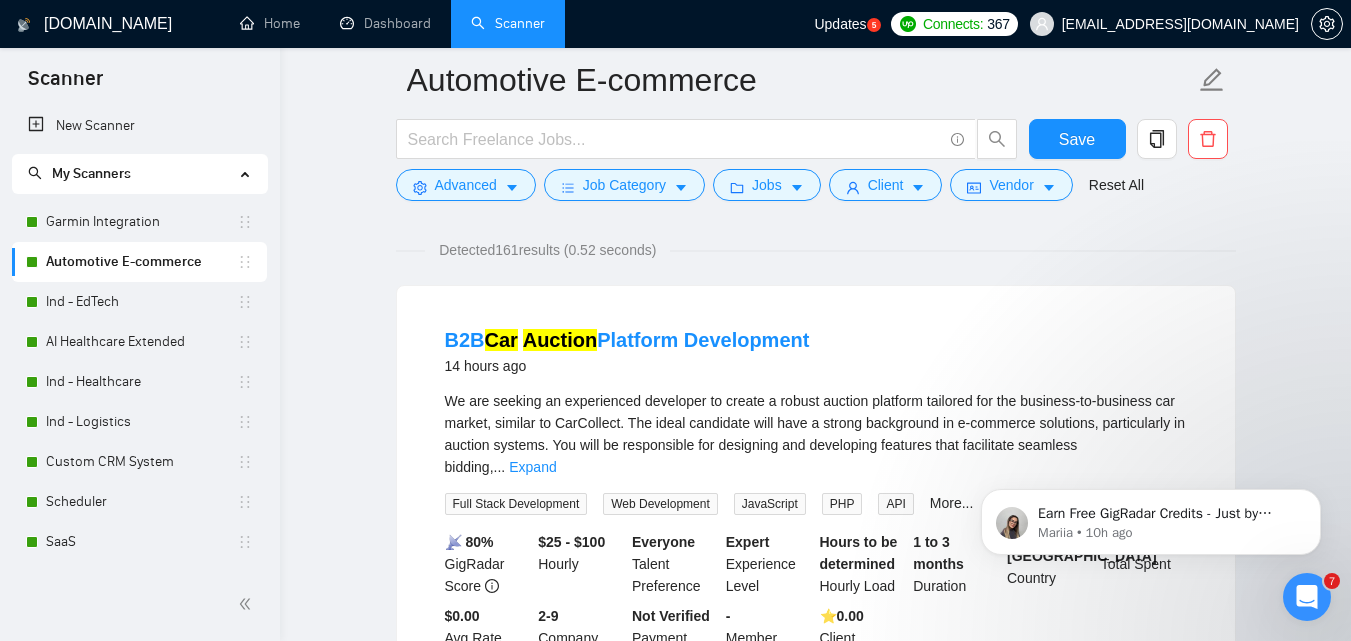 scroll, scrollTop: 100, scrollLeft: 0, axis: vertical 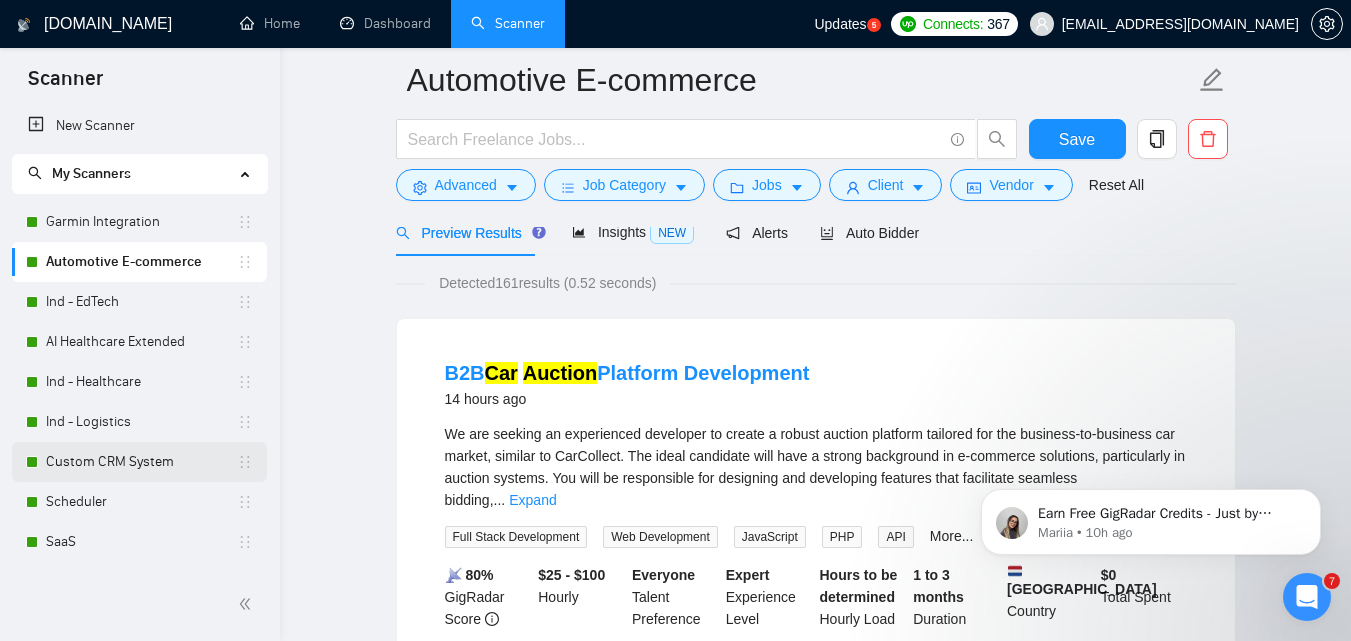 click on "Custom CRM System" at bounding box center [141, 462] 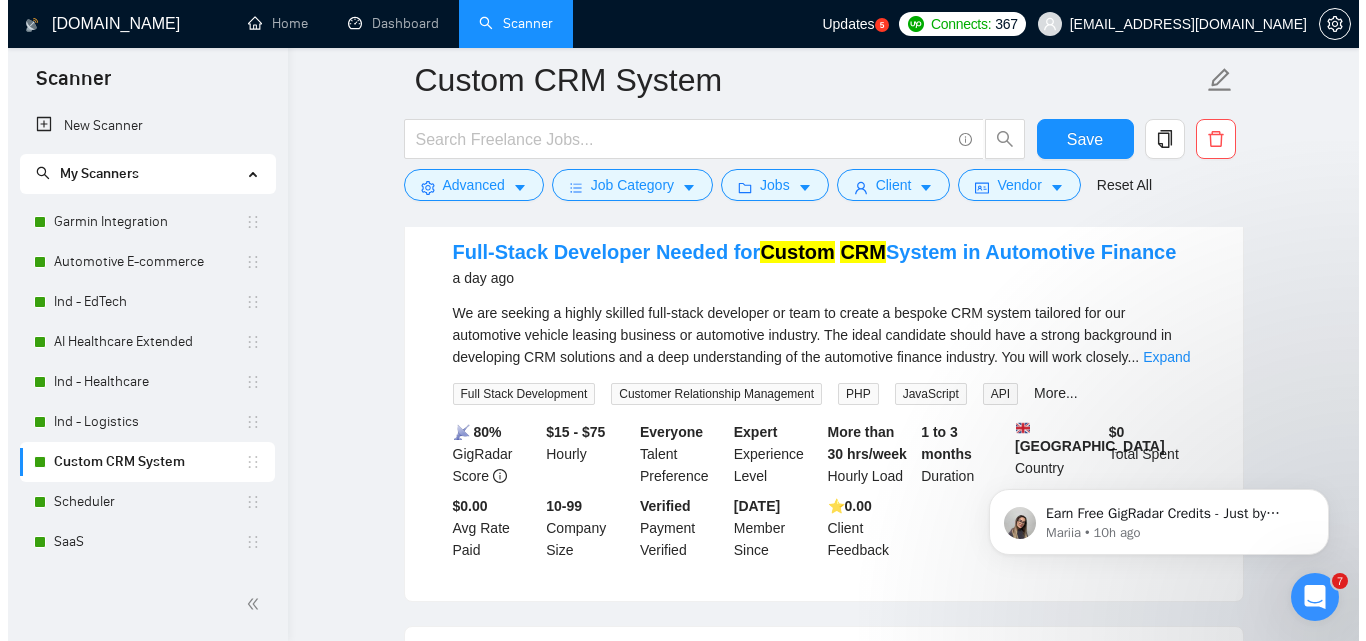 scroll, scrollTop: 600, scrollLeft: 0, axis: vertical 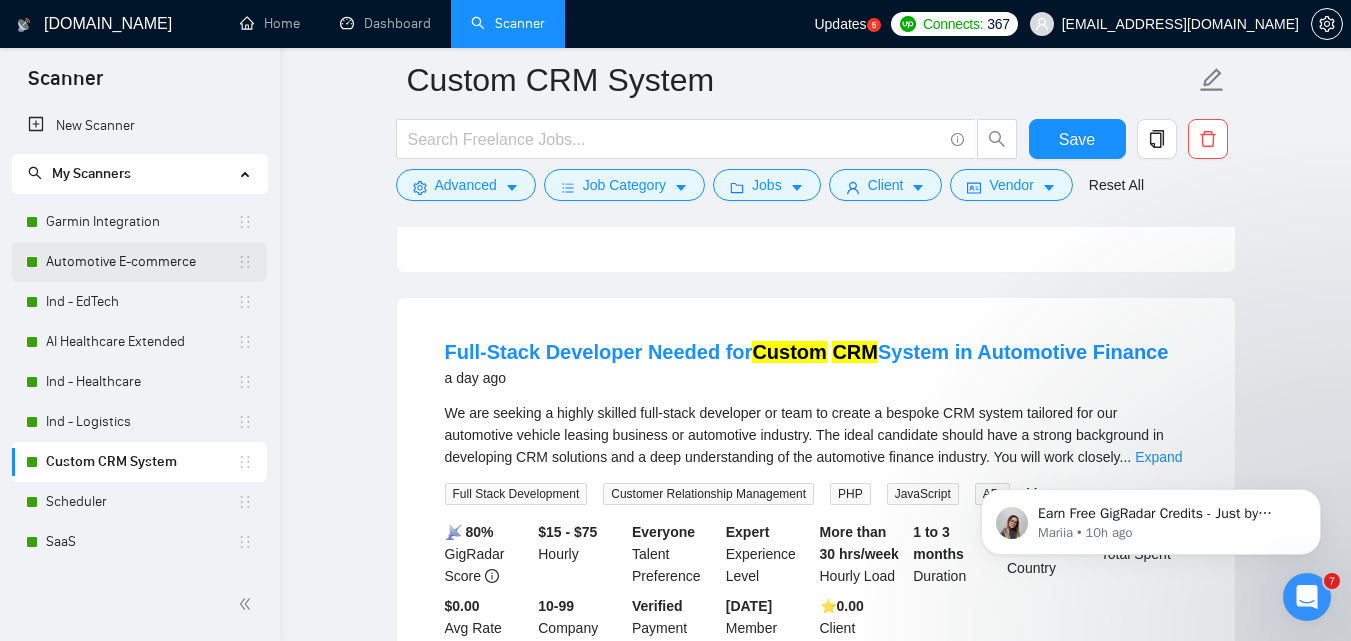 click on "Automotive E-commerce" at bounding box center (141, 262) 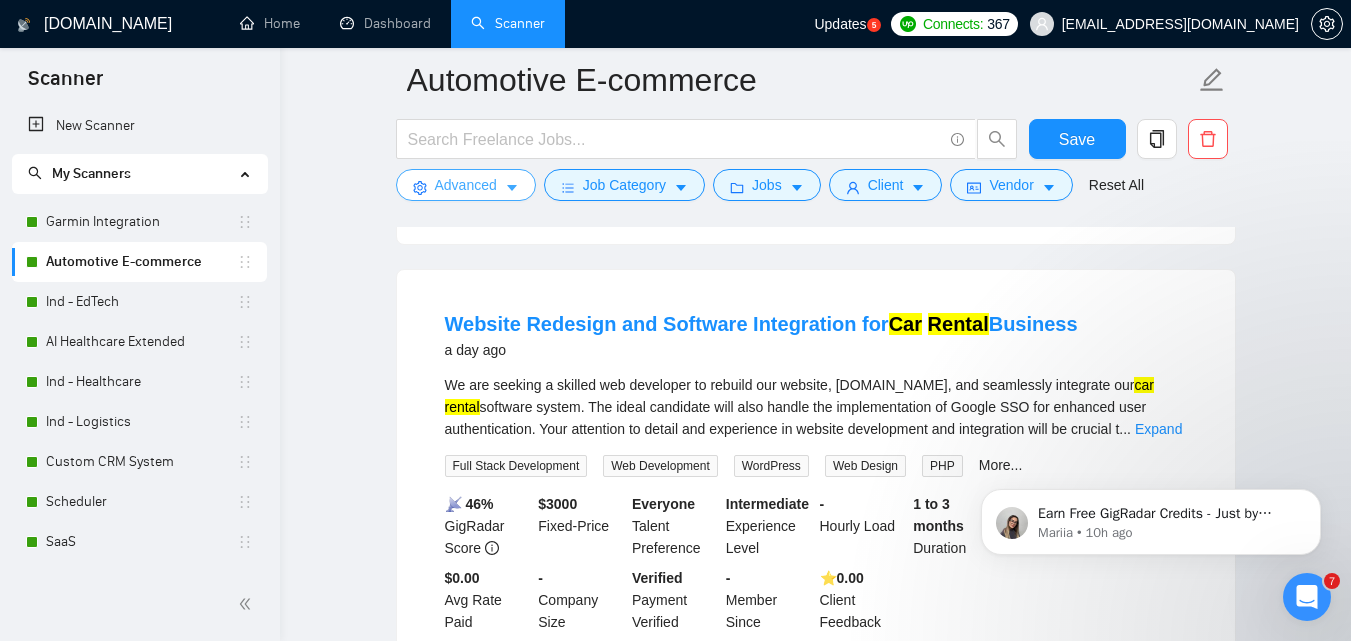 click 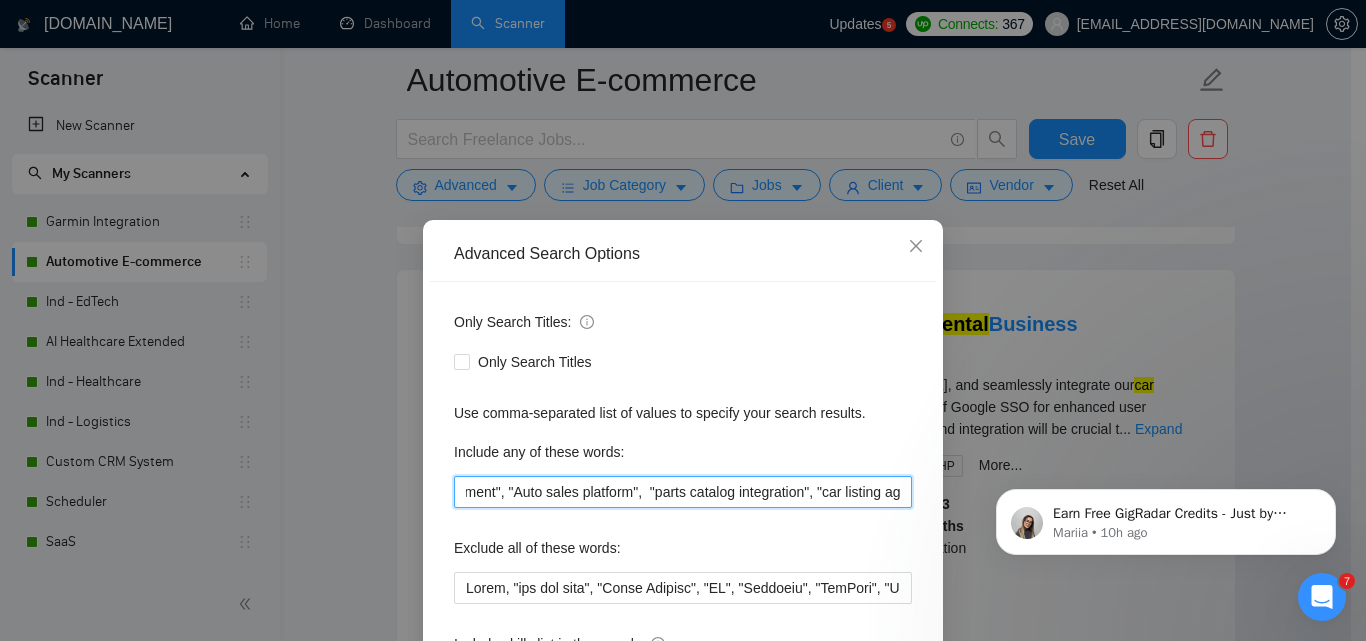scroll, scrollTop: 0, scrollLeft: 4389, axis: horizontal 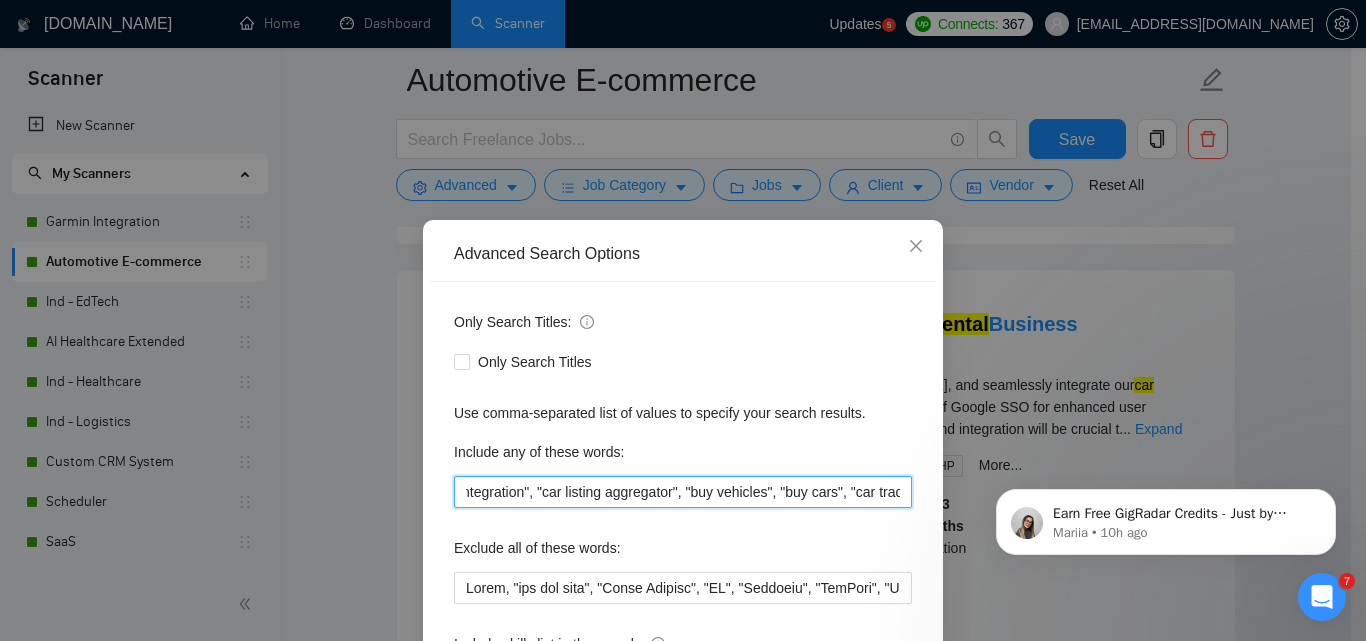 drag, startPoint x: 503, startPoint y: 482, endPoint x: 891, endPoint y: 485, distance: 388.0116 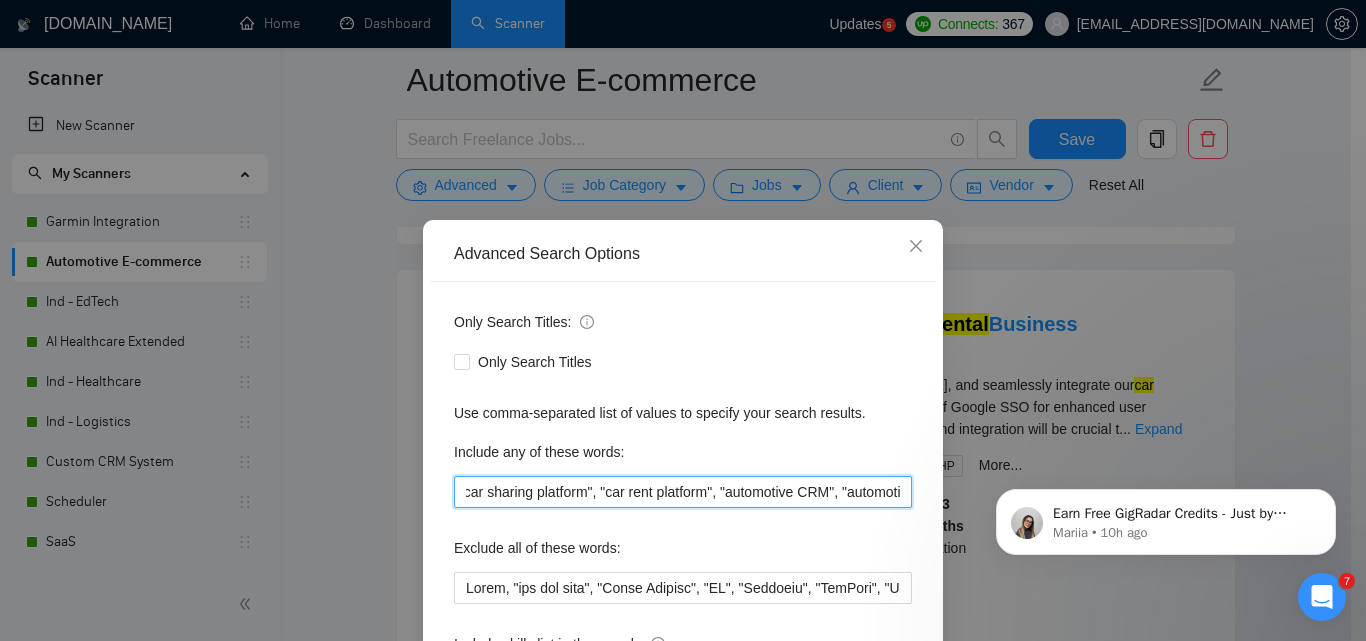 scroll, scrollTop: 0, scrollLeft: 5544, axis: horizontal 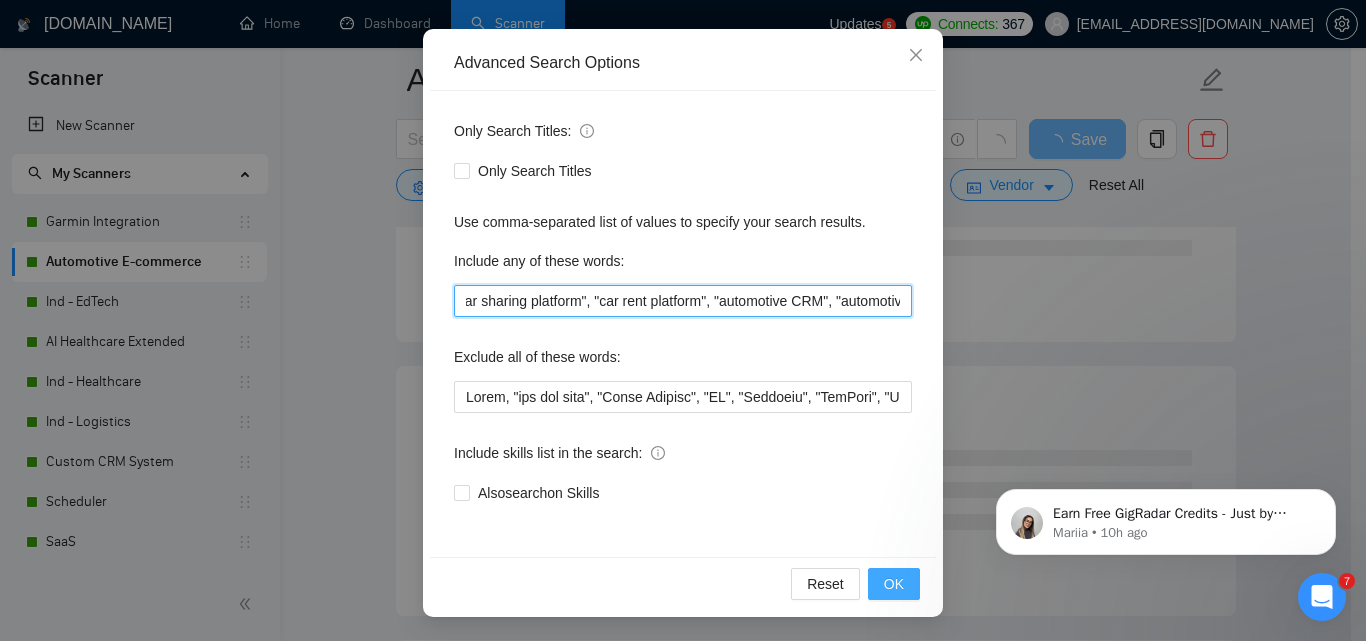 type on ""ship rental", "ships rental", "Car insurance platform", "Yacht rental", "Ship auction", "ships dealership", "ships sell", "ships buy", "ships booking", "boat rental", "boats rental", "boats dealership", "boats sell", "boats buy", "boats booking", "Automotive platform", "Auto Parts selling", "car spare", "Auto Parts website", "car rental", "Used car marketplace", "Cars sale", "cars buy", "Car Selling", "car auction", "Vehicle Website", "Car Dealership", "car marketplace", "Car Listing", "Car dealership software", "Auto parts e-commerce", "Auto parts marketplace", "auto booking", "vehicle auction", "Automotive marketplace", "Automotive e-commerce", "Vehicle inventory management", "Auto sales platform",  "parts catalog integration", "car listing aggregator", "buy vehicles", "buy cars", "car trade-in platform", "auction platform for cars", "auto dealership CRM", "car inspection app", "motorcycle marketplace", "car sharing platform", "car rent platform", "automotive CRM", "automotive"" 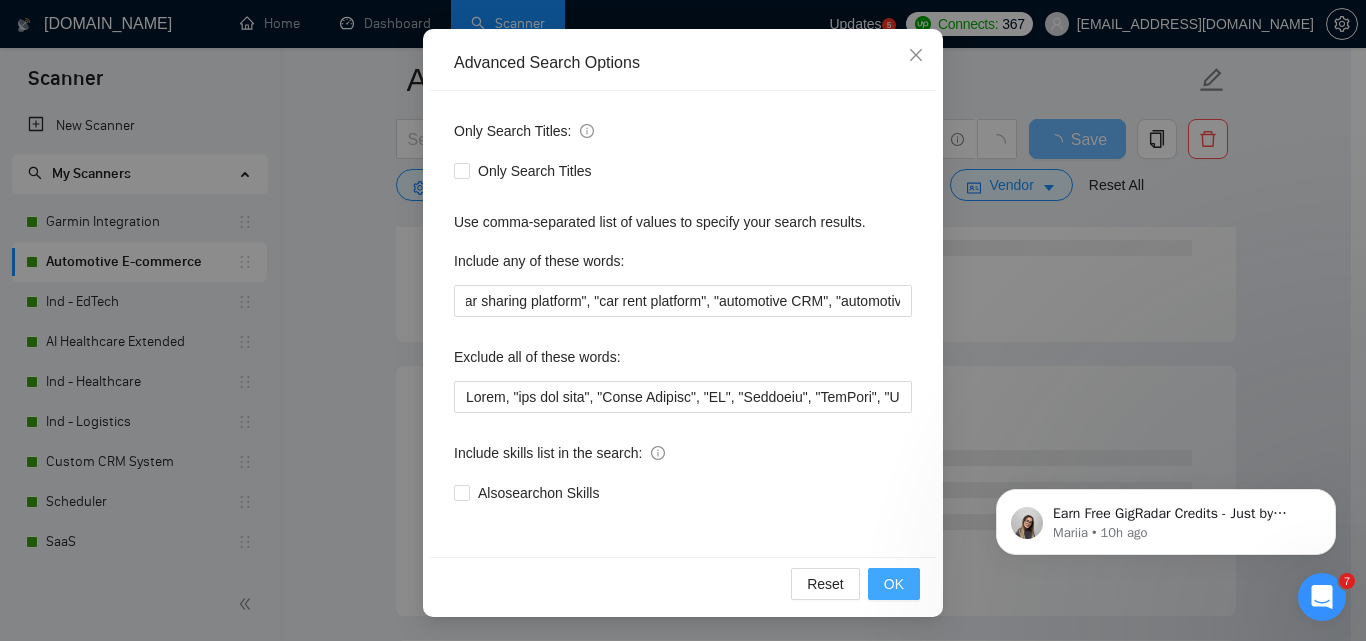 click on "OK" at bounding box center [894, 584] 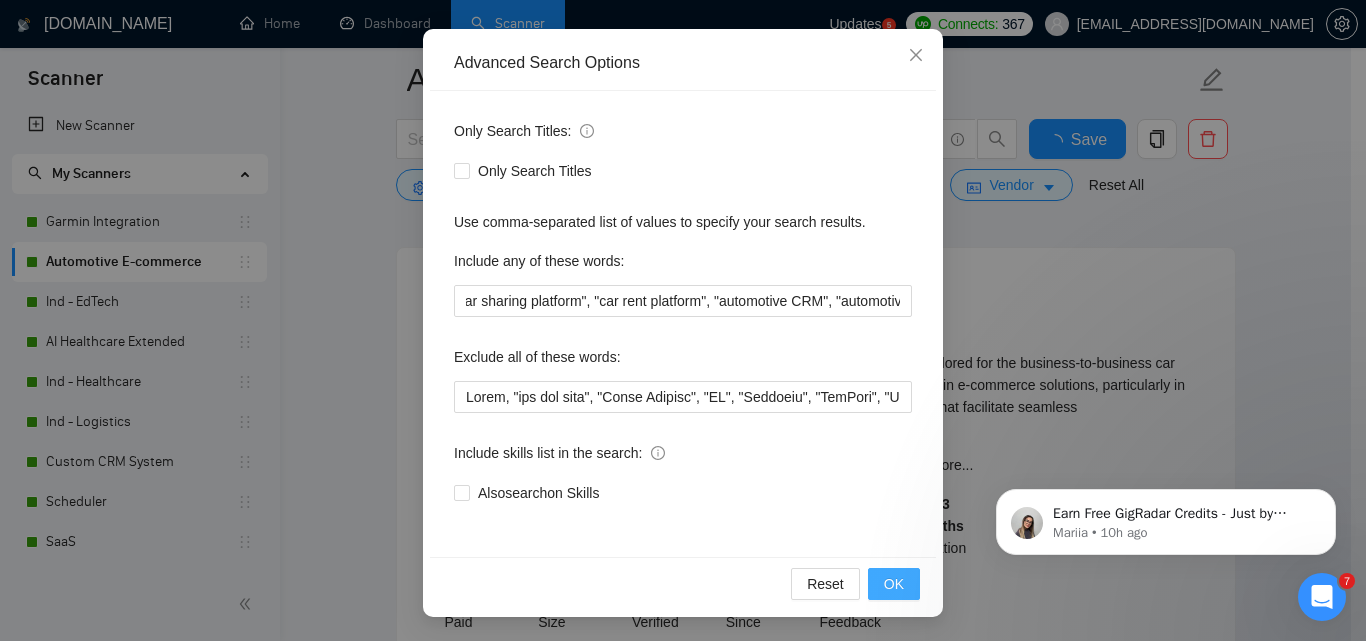 scroll, scrollTop: 0, scrollLeft: 0, axis: both 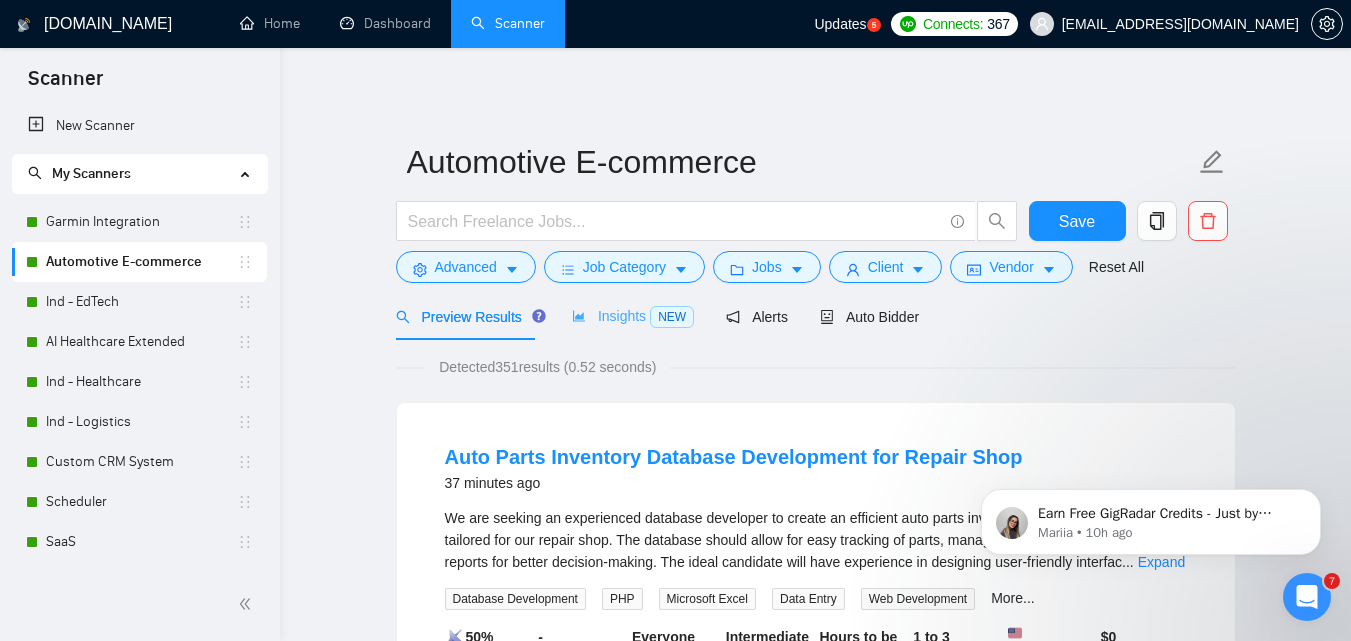 click on "Insights NEW" at bounding box center (633, 316) 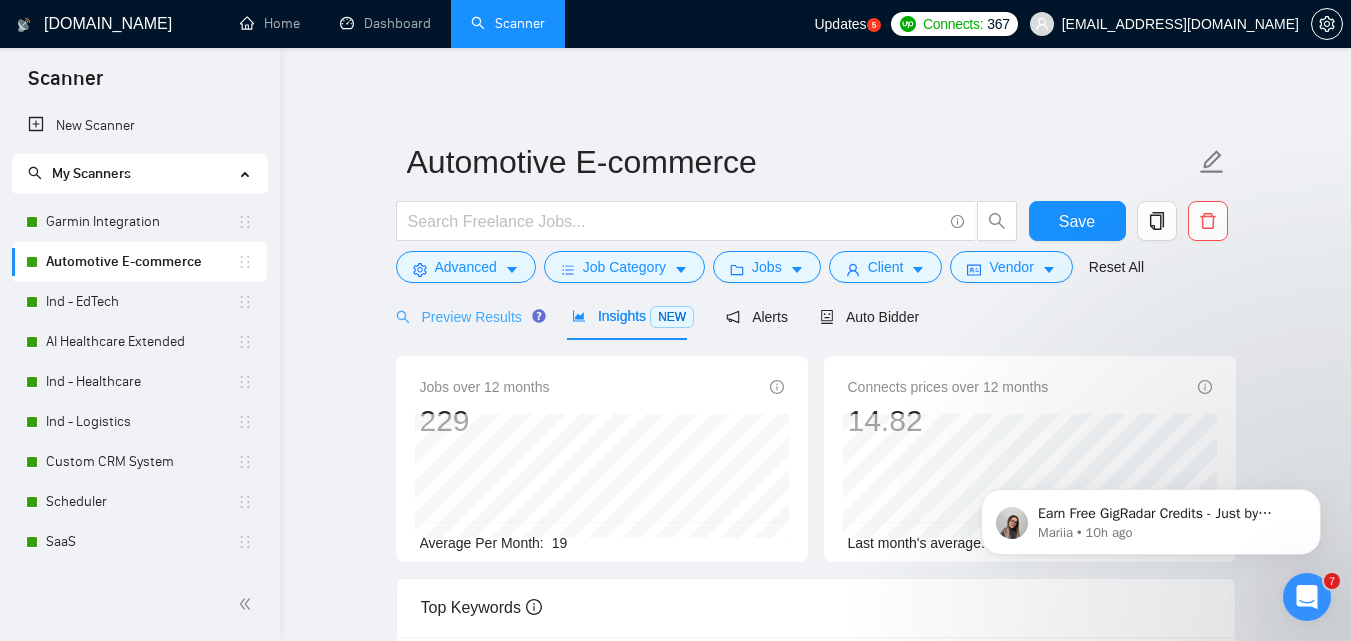 click on "Preview Results" at bounding box center [468, 316] 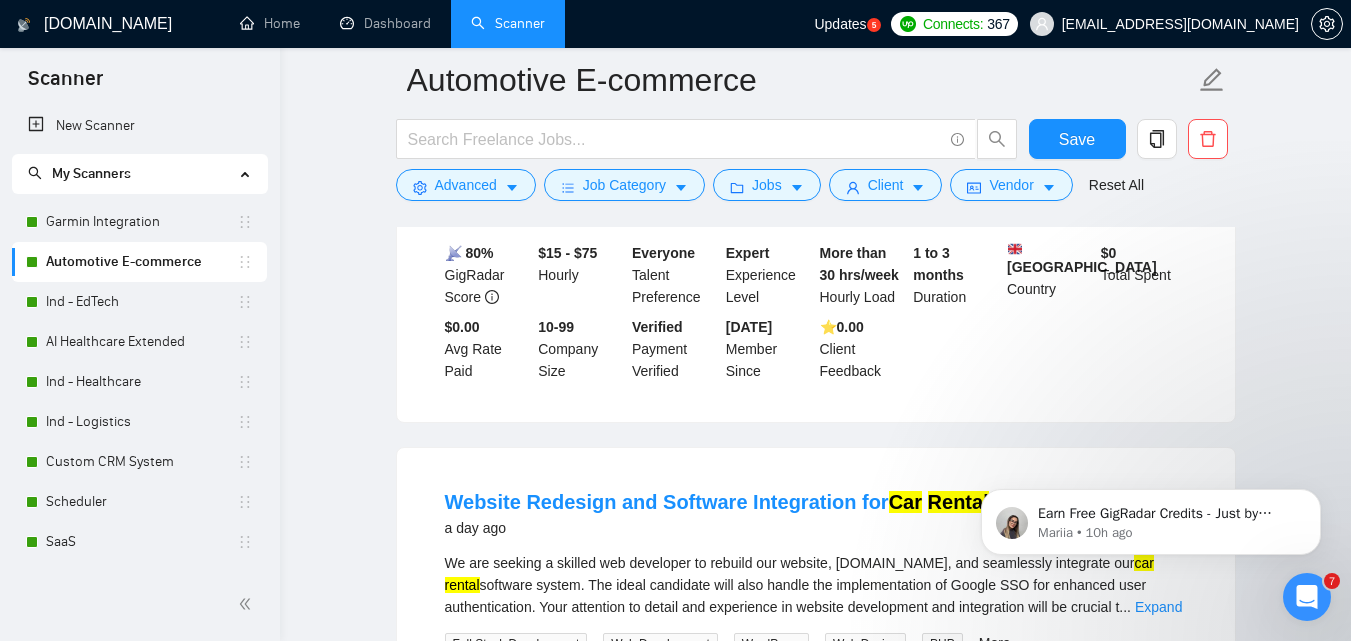 scroll, scrollTop: 1700, scrollLeft: 0, axis: vertical 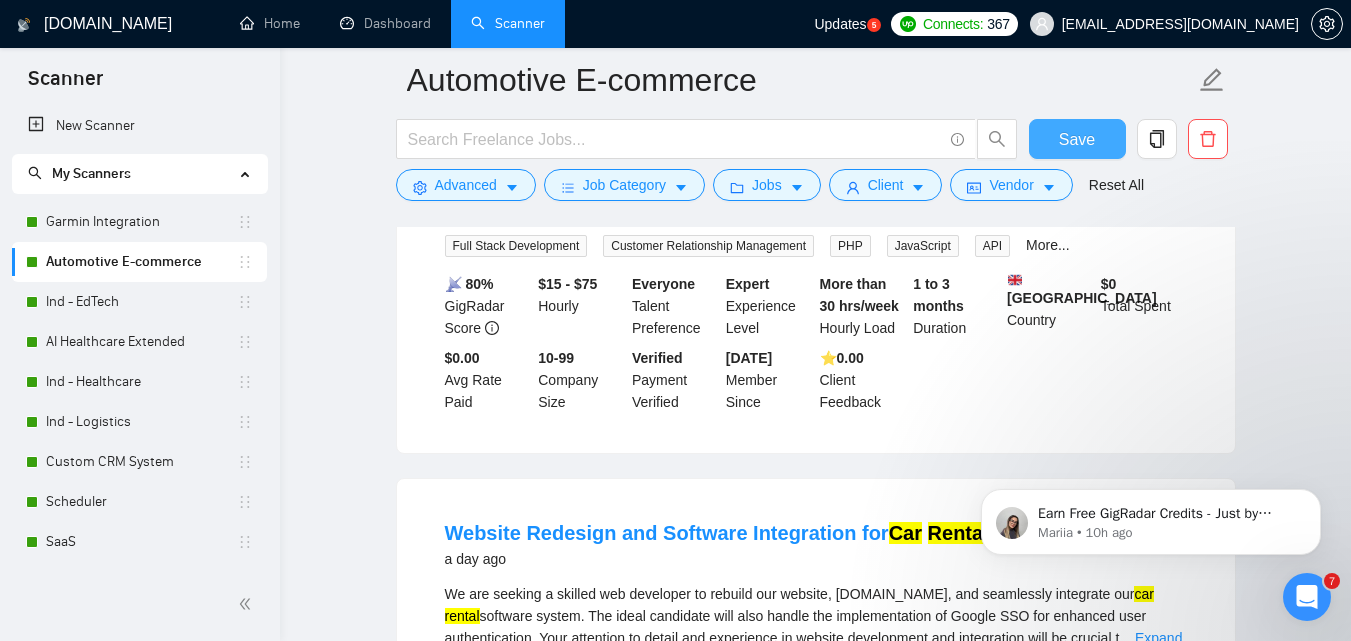 click on "Save" at bounding box center (1077, 139) 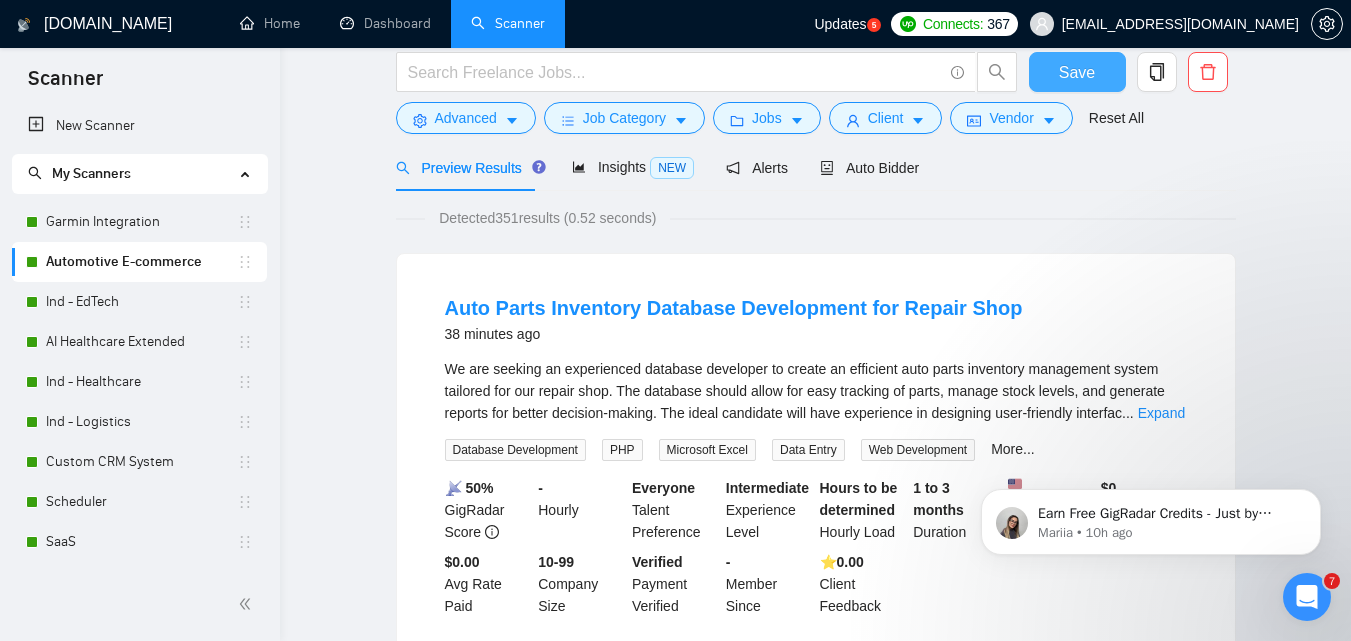 scroll, scrollTop: 0, scrollLeft: 0, axis: both 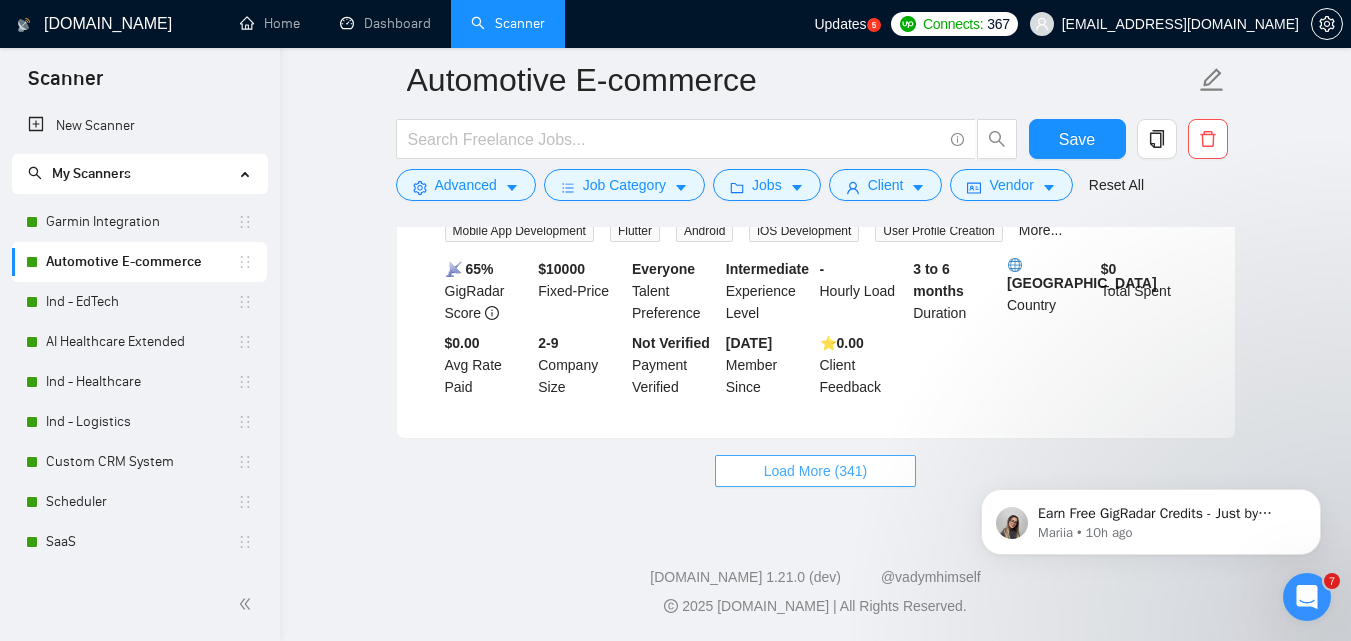 click on "Load More (341)" at bounding box center (816, 471) 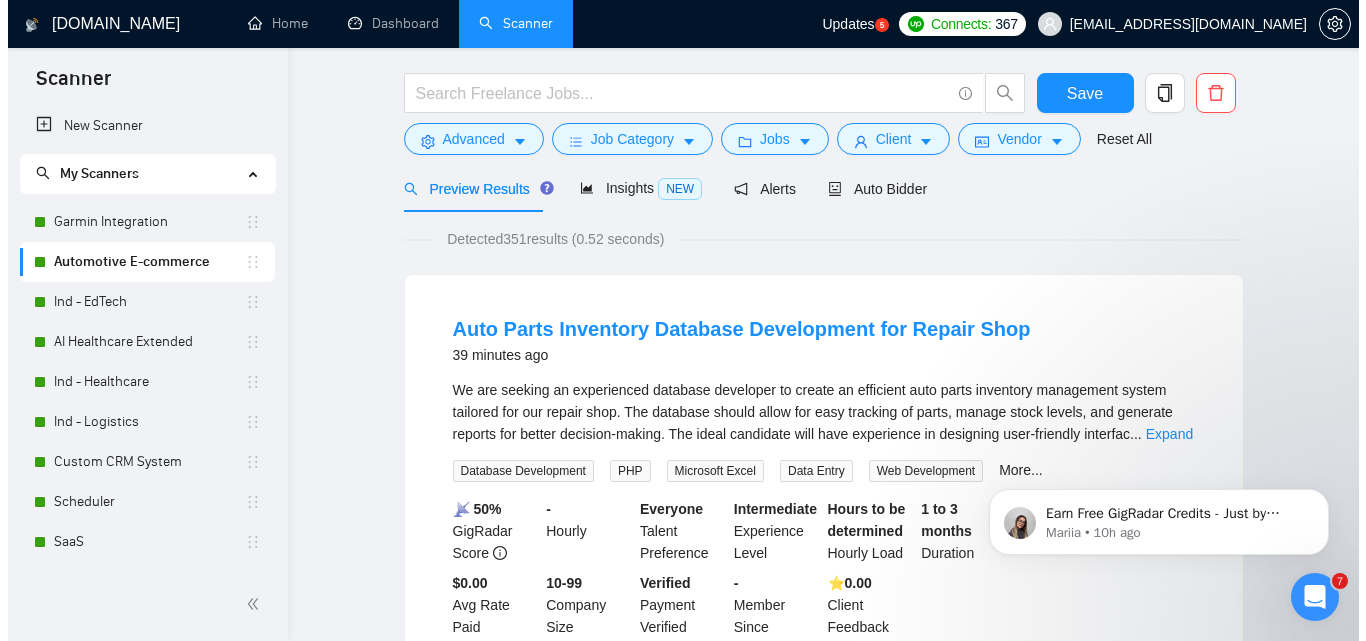 scroll, scrollTop: 0, scrollLeft: 0, axis: both 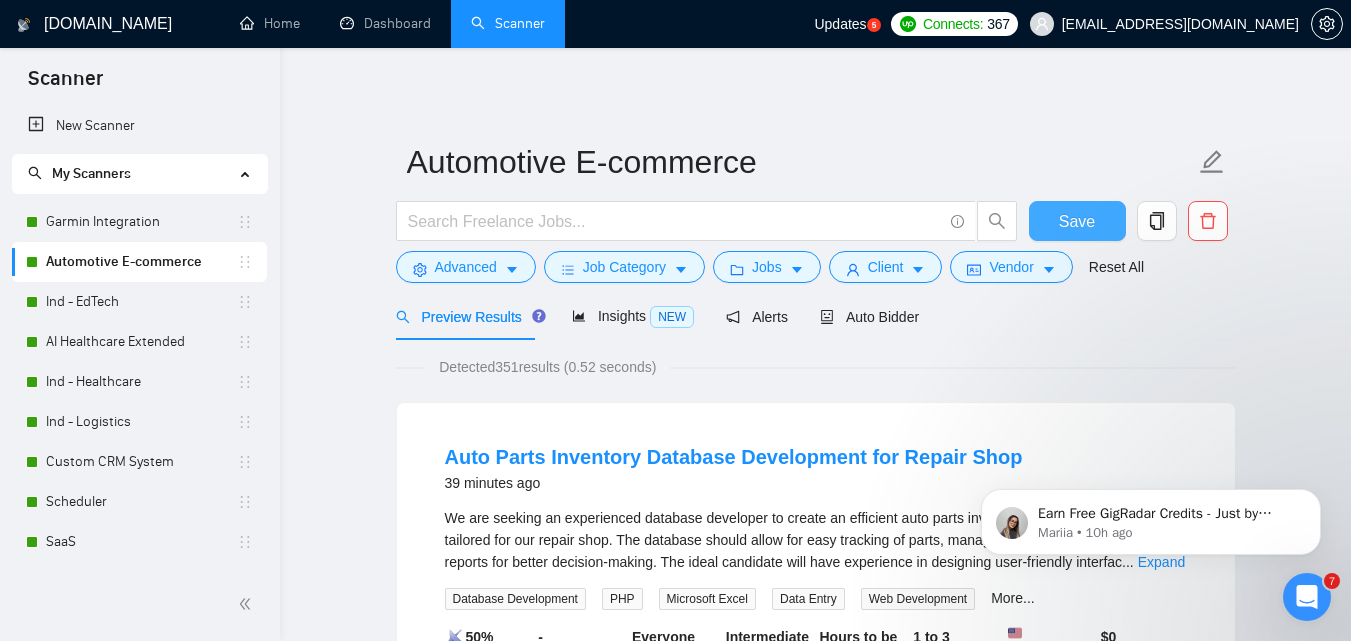 click on "Save" at bounding box center (1077, 221) 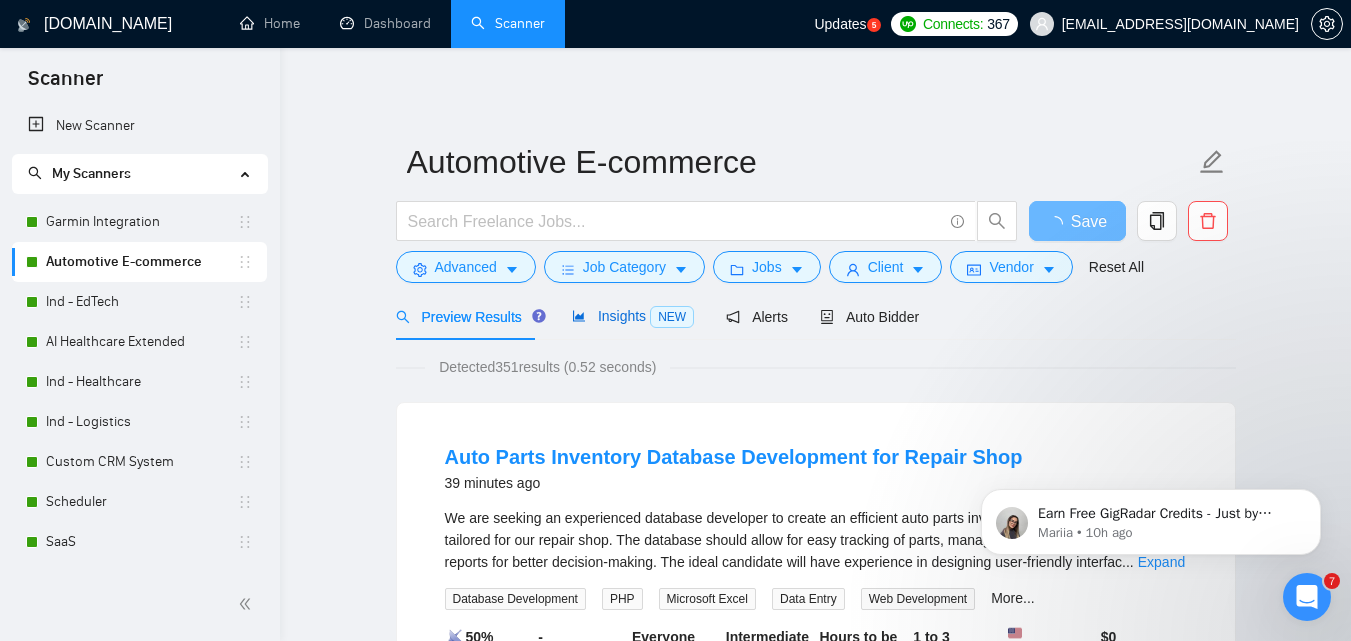 click on "Insights NEW" at bounding box center [633, 316] 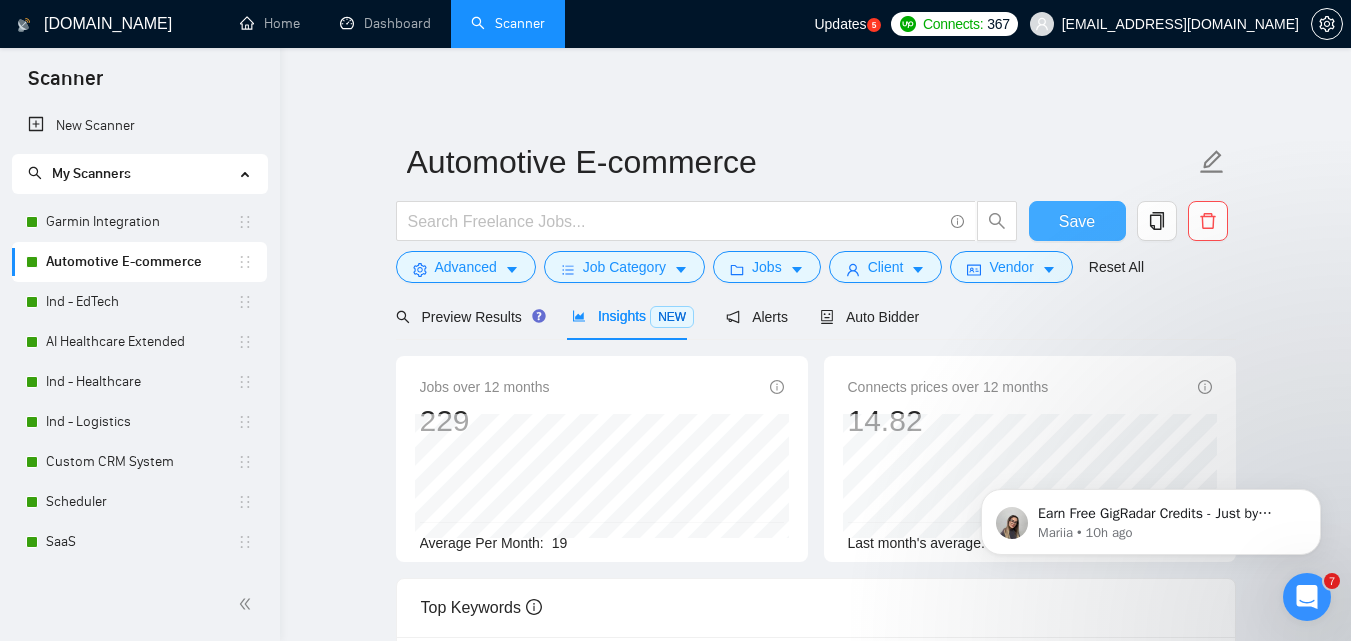 click on "Save" at bounding box center [1077, 221] 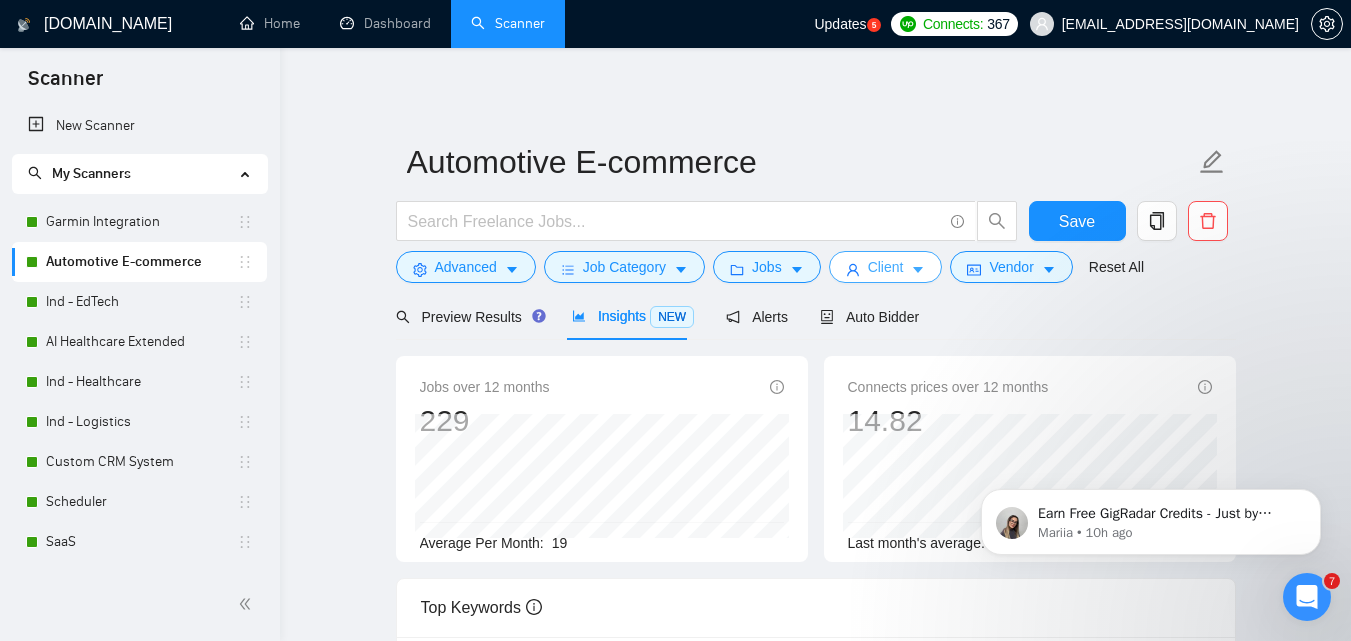click on "Client" at bounding box center [886, 267] 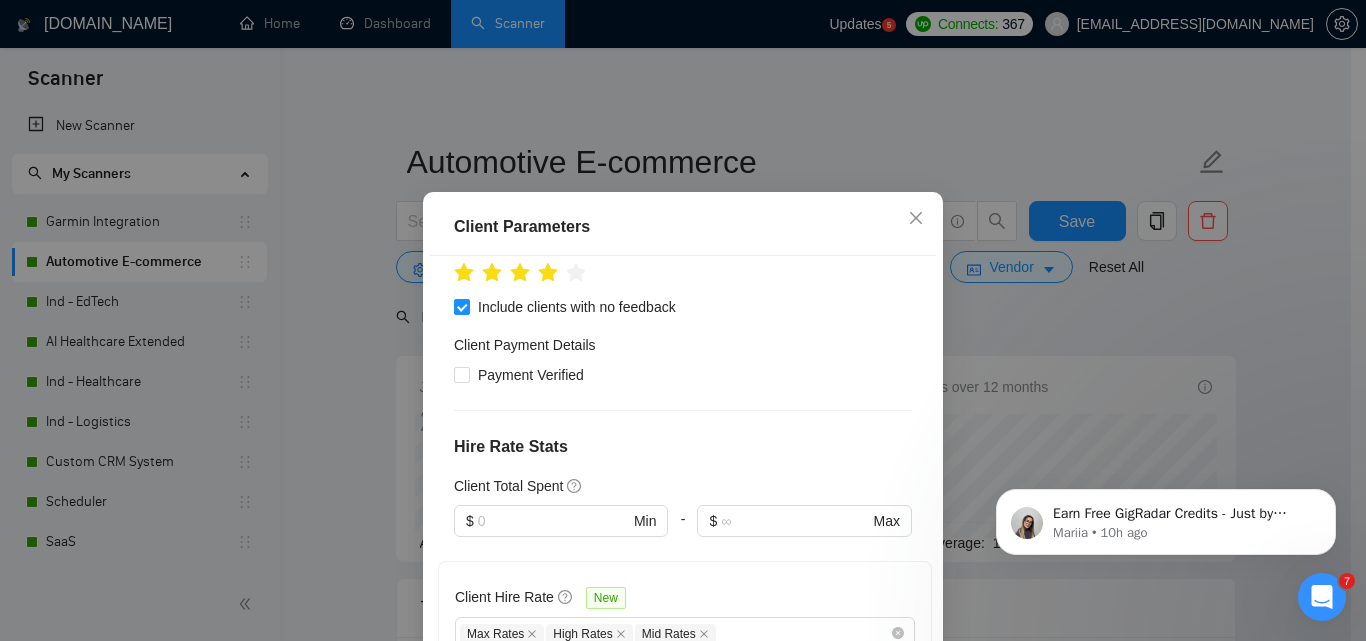 scroll, scrollTop: 351, scrollLeft: 0, axis: vertical 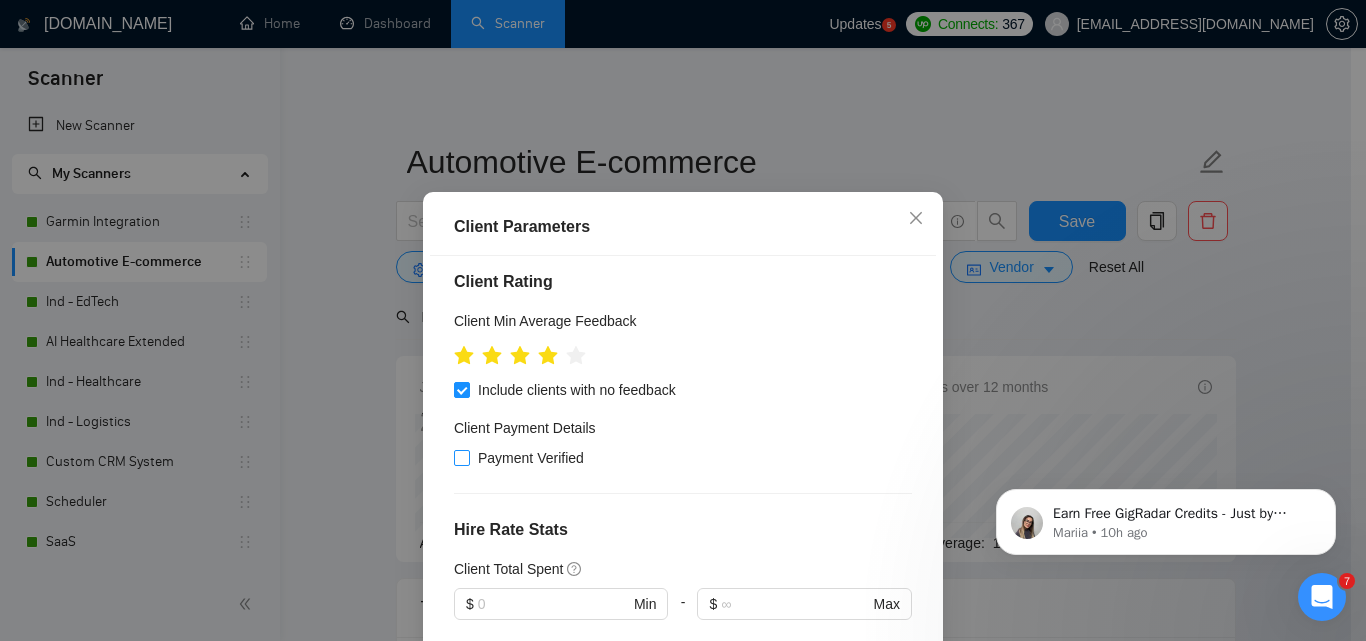 click on "Payment Verified" at bounding box center (531, 458) 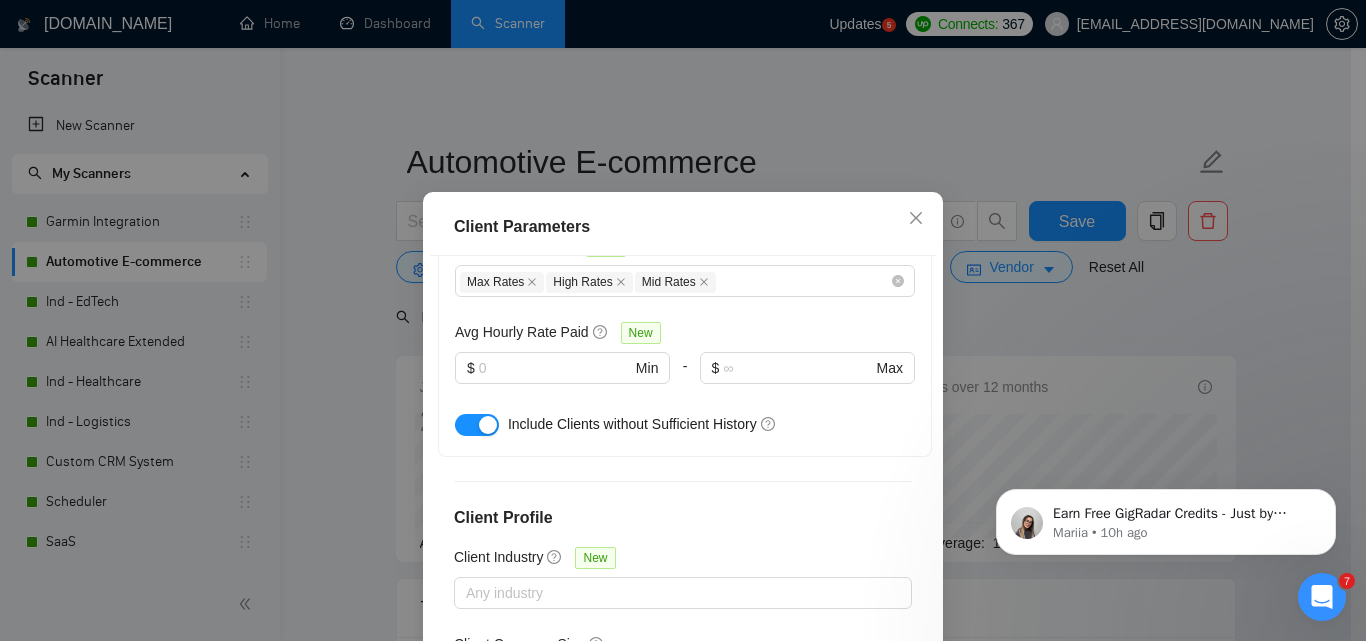 scroll, scrollTop: 851, scrollLeft: 0, axis: vertical 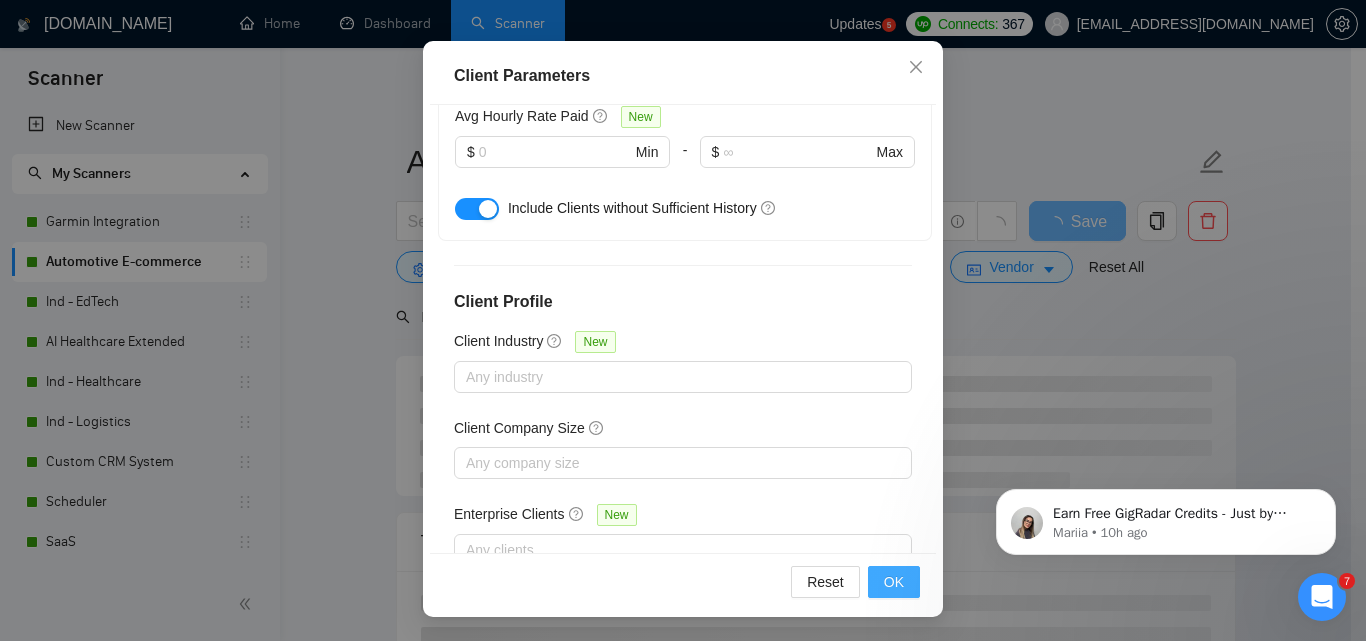 click on "OK" at bounding box center (894, 582) 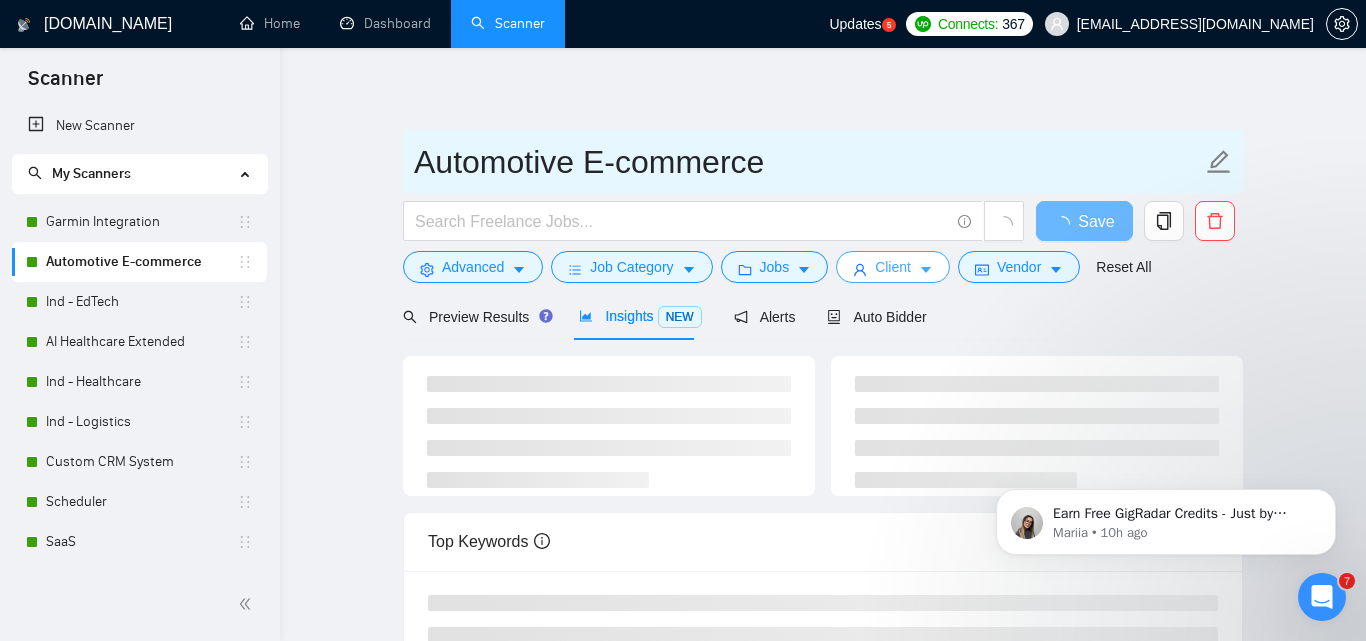 scroll, scrollTop: 0, scrollLeft: 0, axis: both 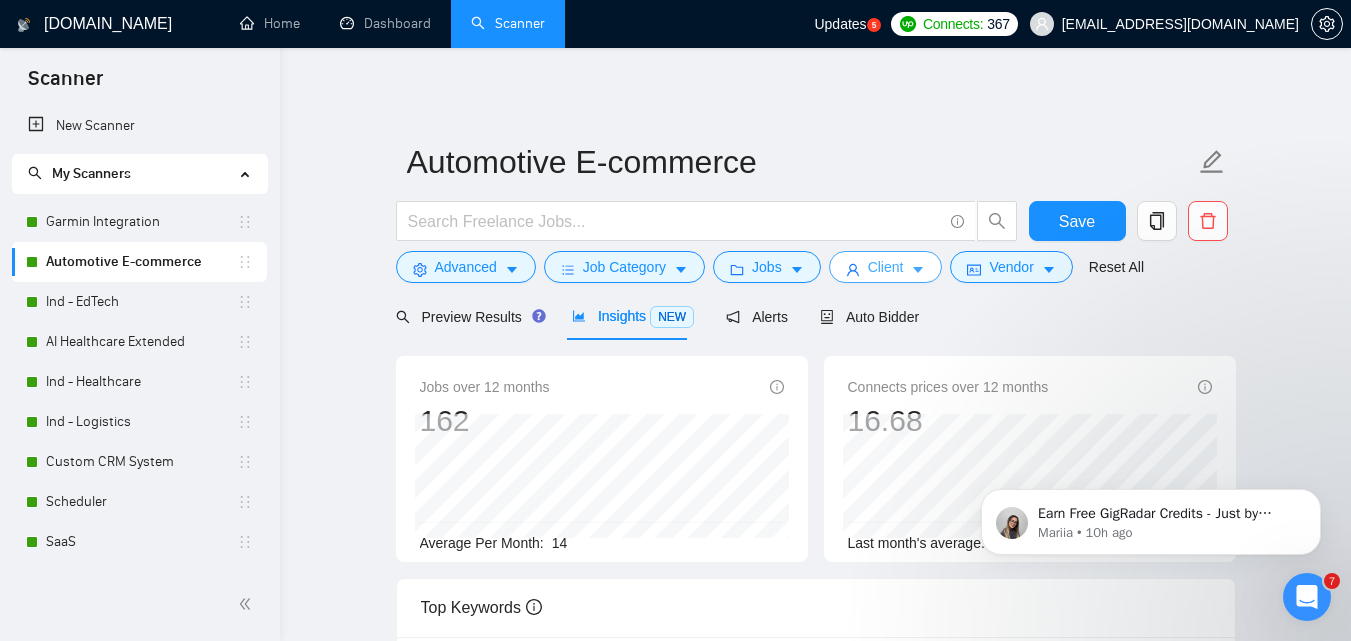 click on "Client" at bounding box center (886, 267) 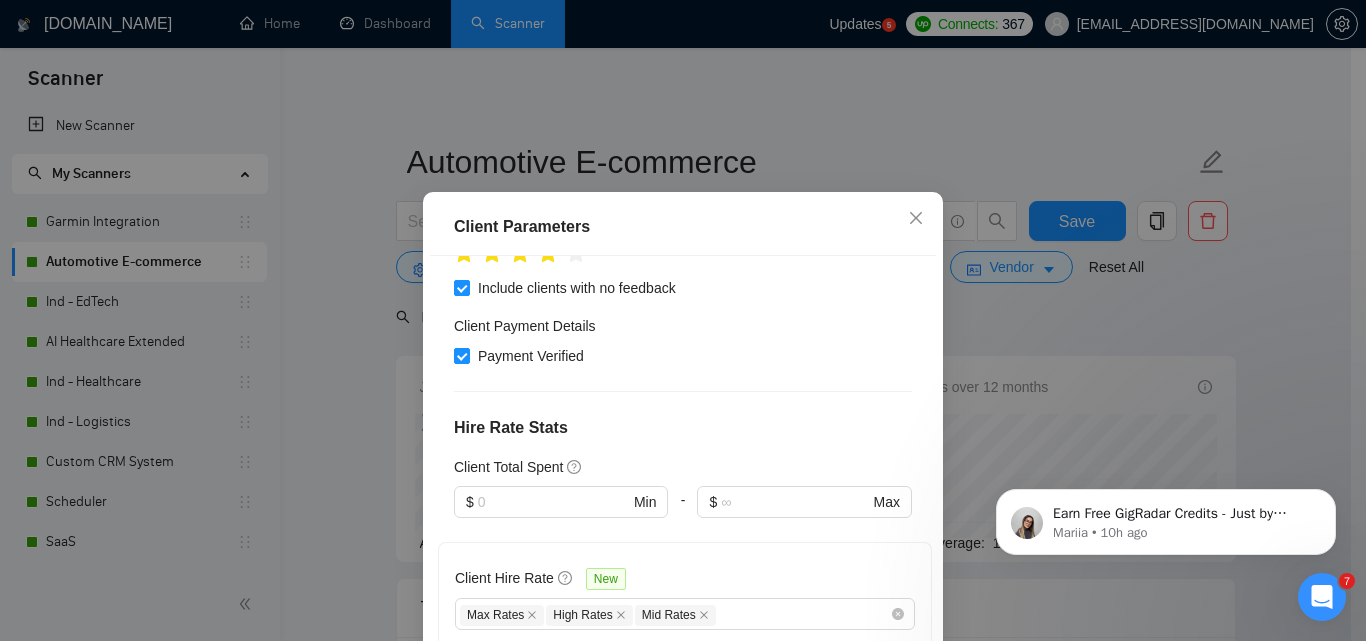 scroll, scrollTop: 451, scrollLeft: 0, axis: vertical 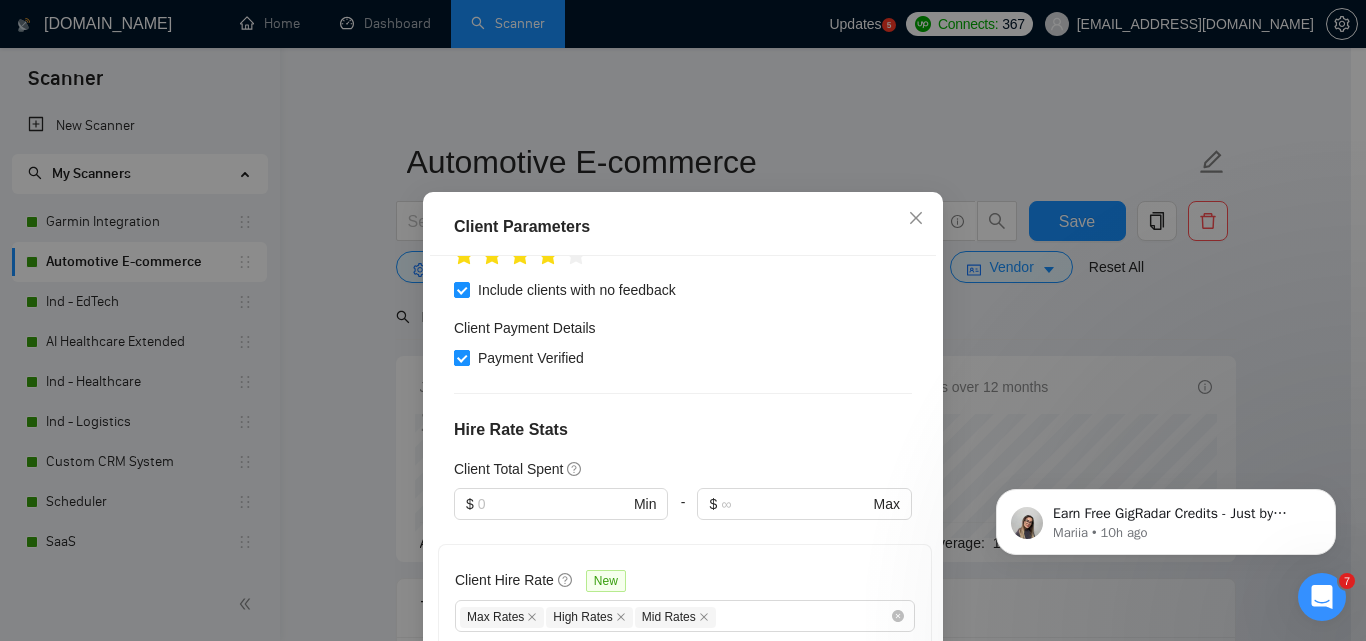 click on "Payment Verified" at bounding box center [461, 357] 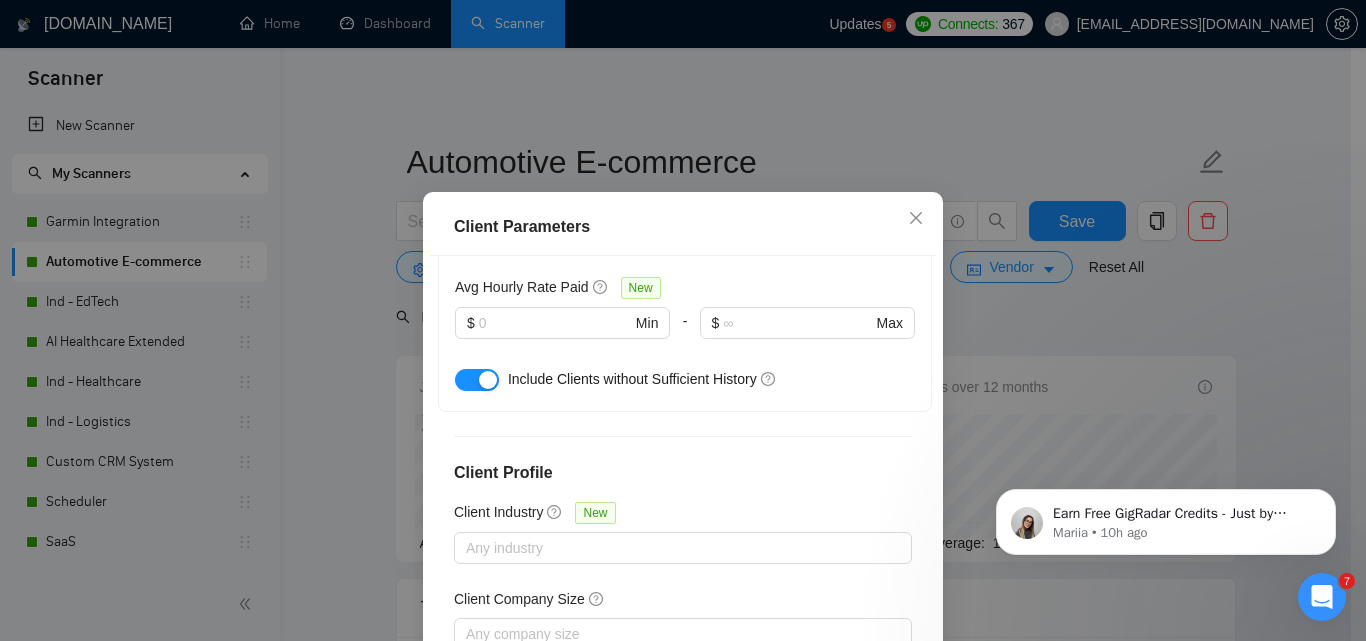 scroll, scrollTop: 851, scrollLeft: 0, axis: vertical 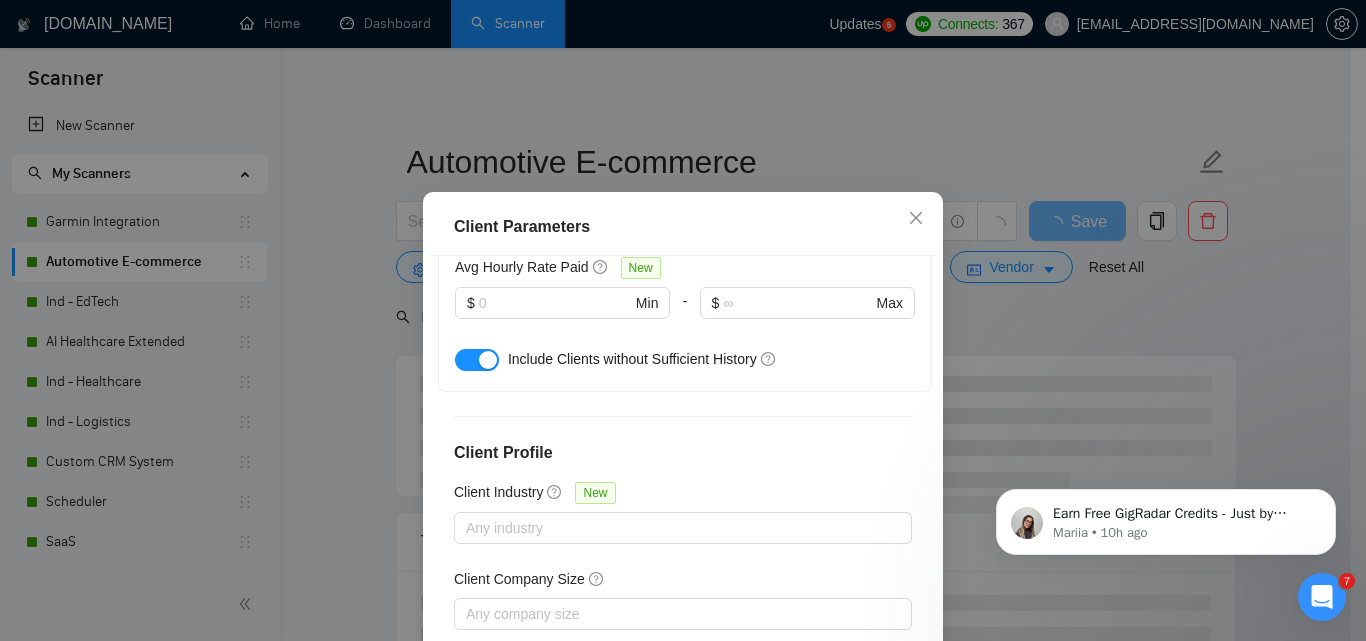 click at bounding box center [477, 360] 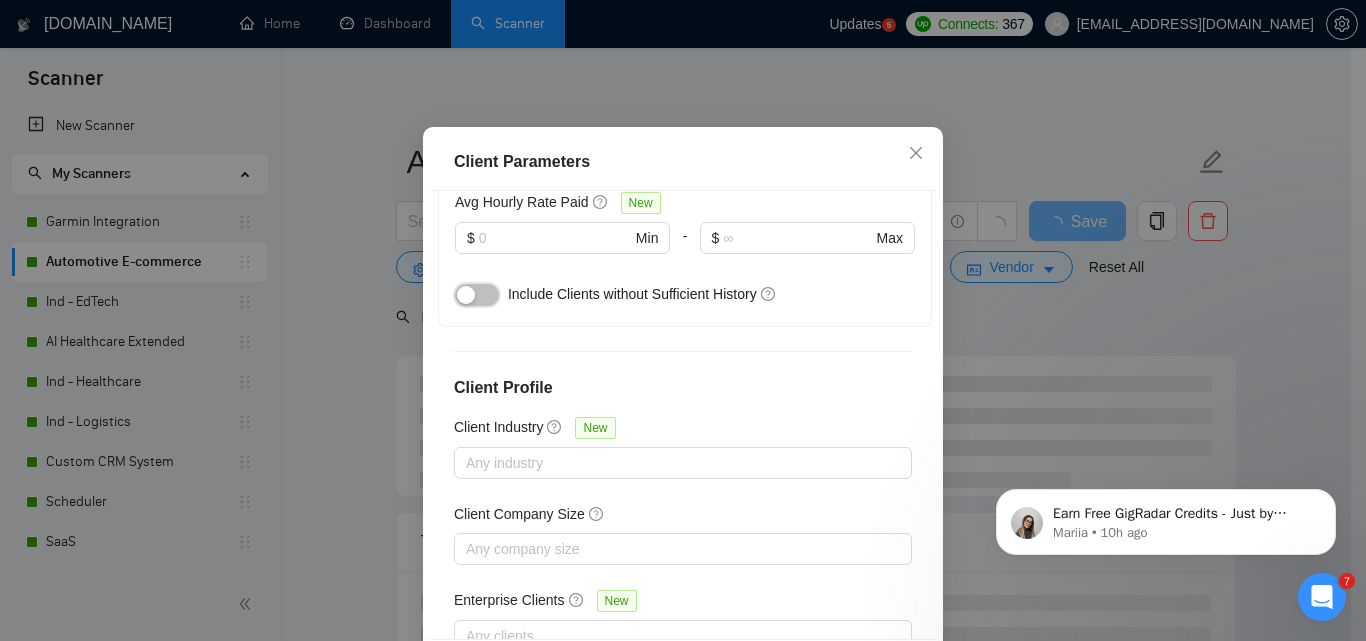 scroll, scrollTop: 151, scrollLeft: 0, axis: vertical 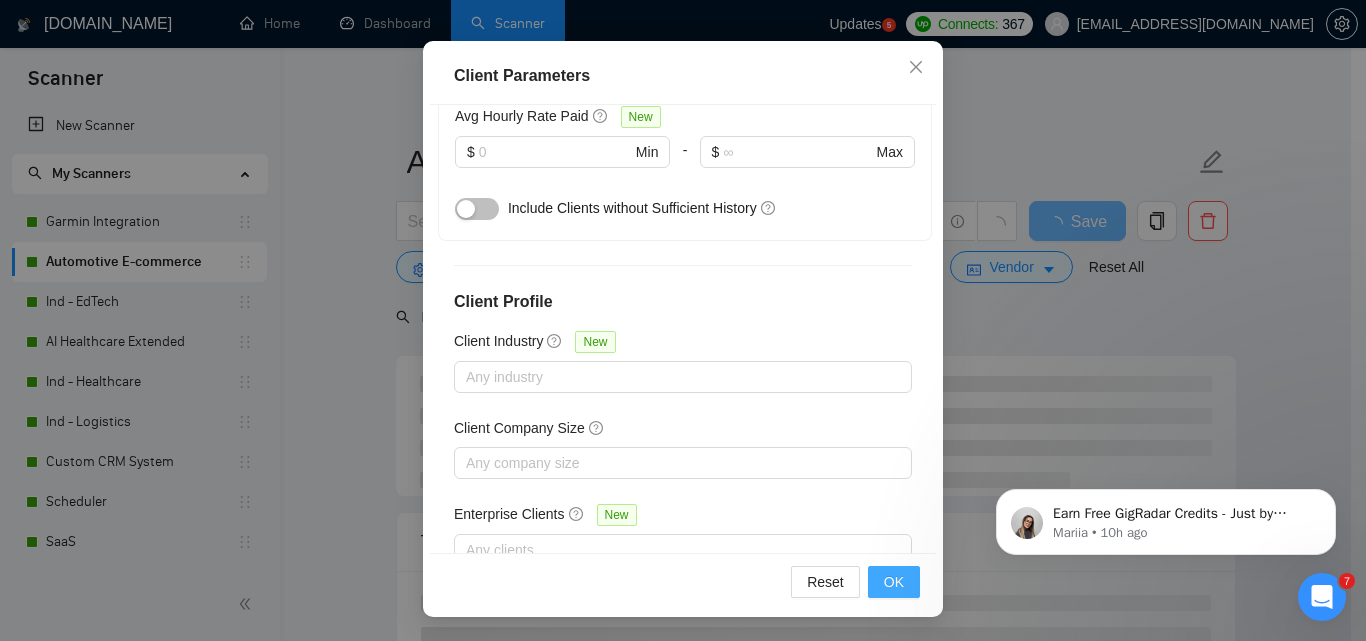 click on "OK" at bounding box center (894, 582) 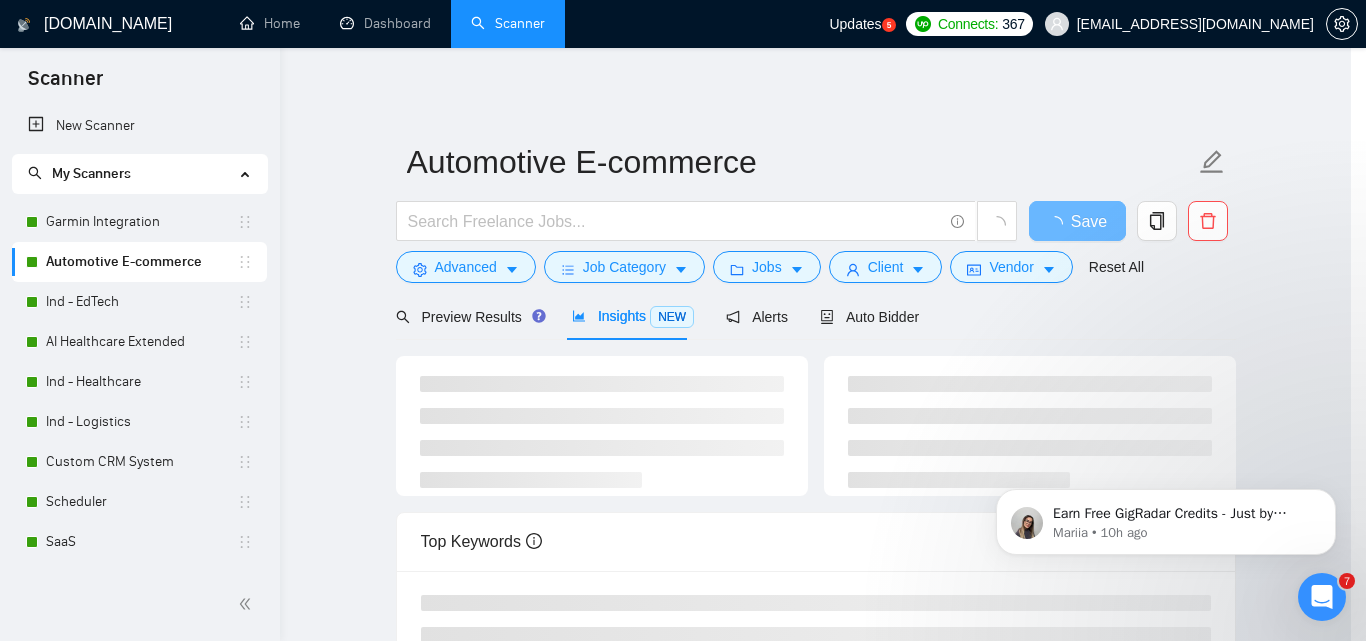 scroll, scrollTop: 80, scrollLeft: 0, axis: vertical 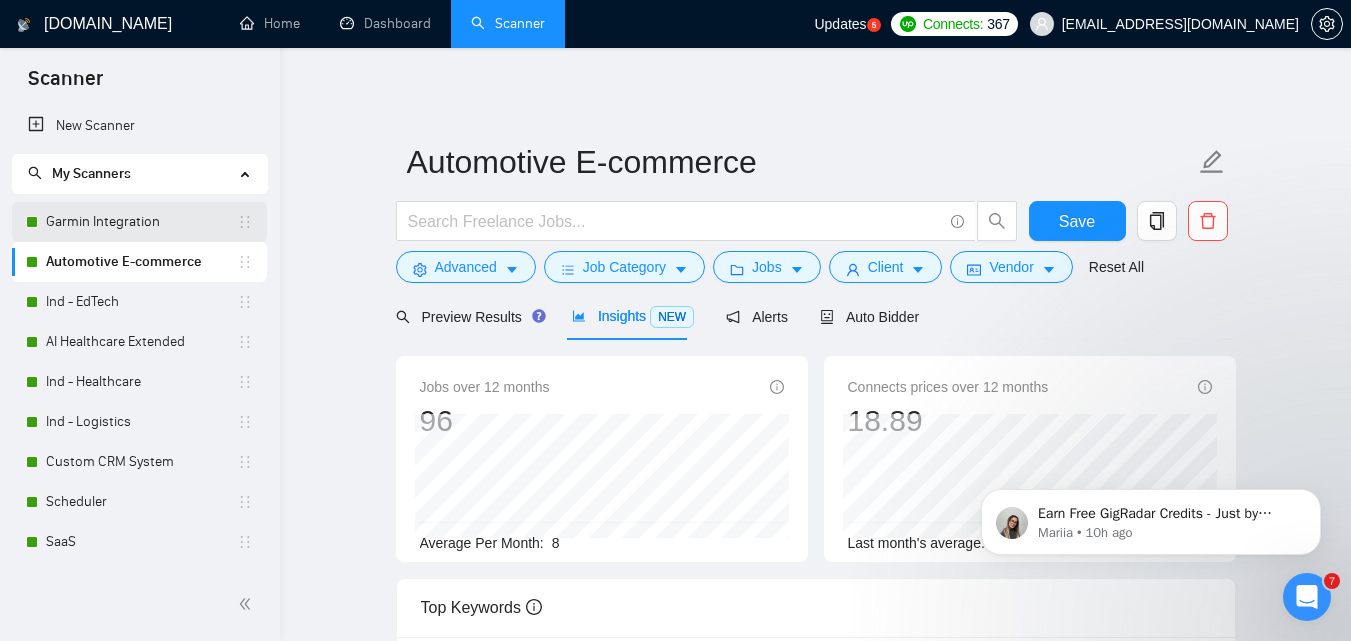 click on "Garmin Integration" at bounding box center [141, 222] 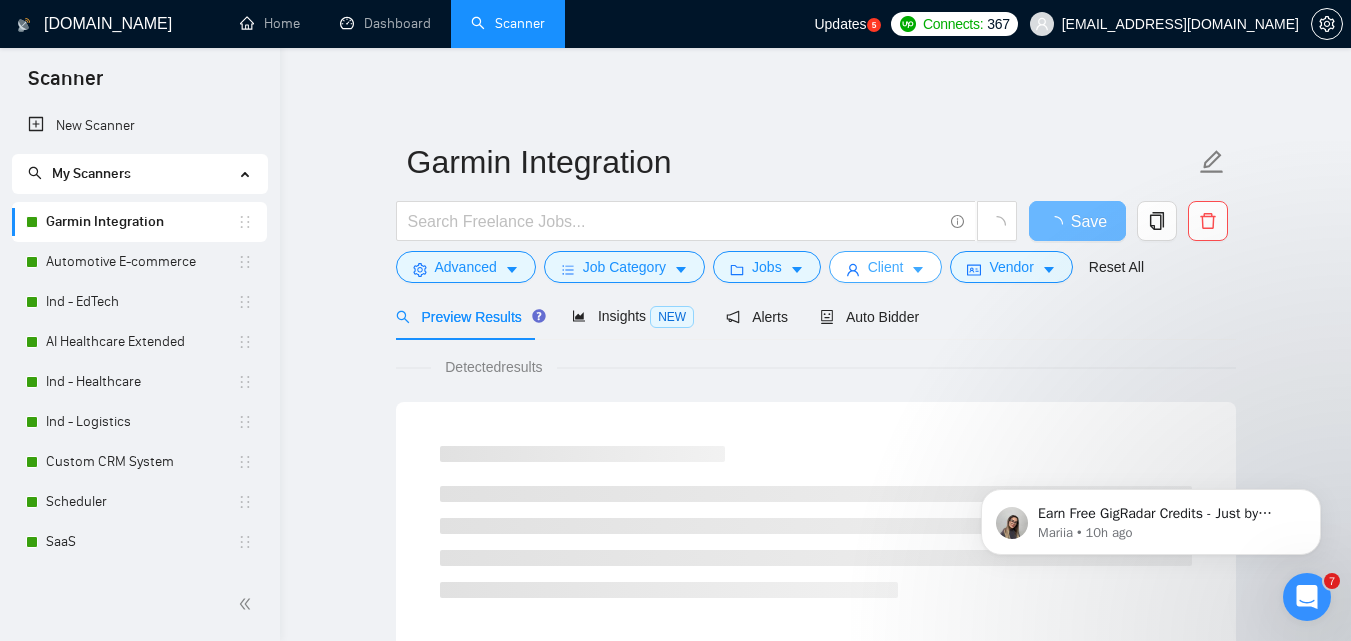 click on "Client" at bounding box center (886, 267) 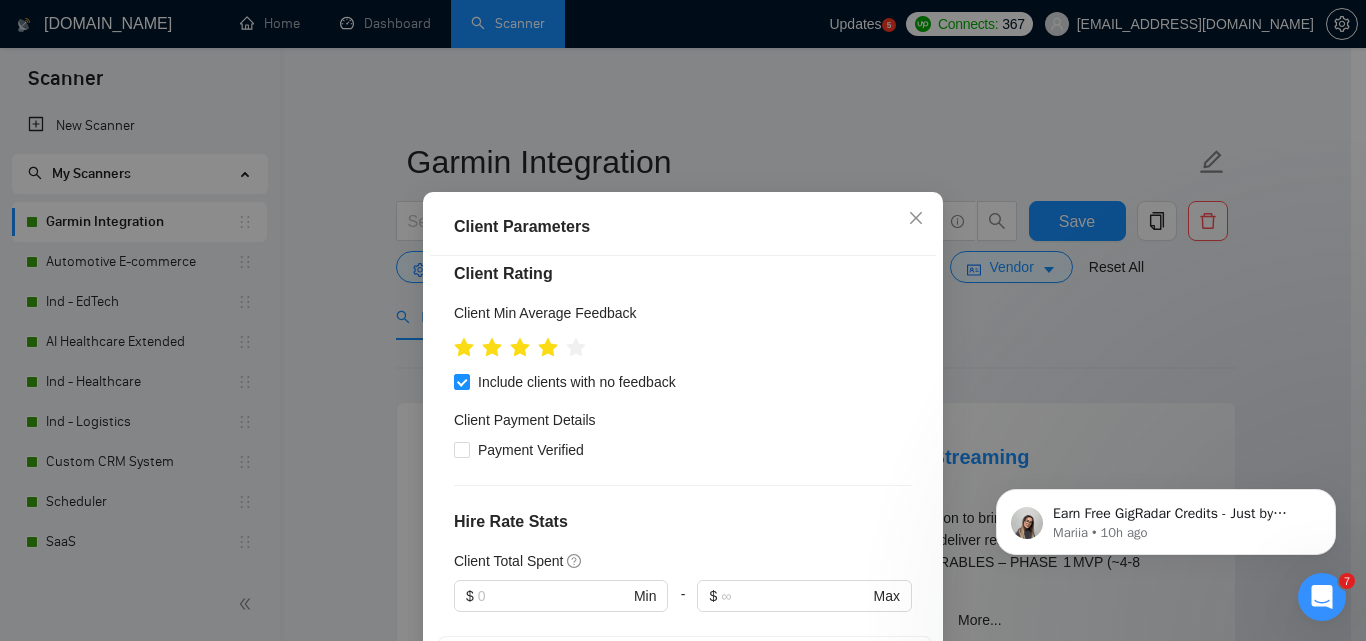 scroll, scrollTop: 351, scrollLeft: 0, axis: vertical 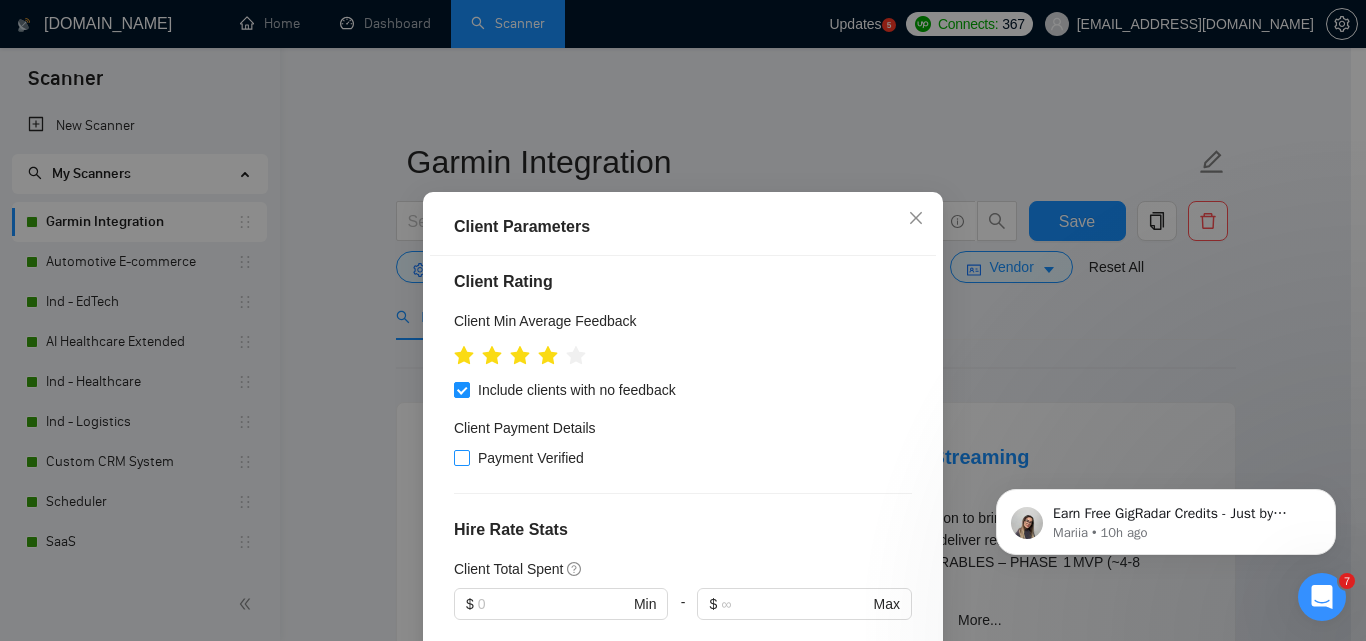 click on "Payment Verified" at bounding box center (531, 458) 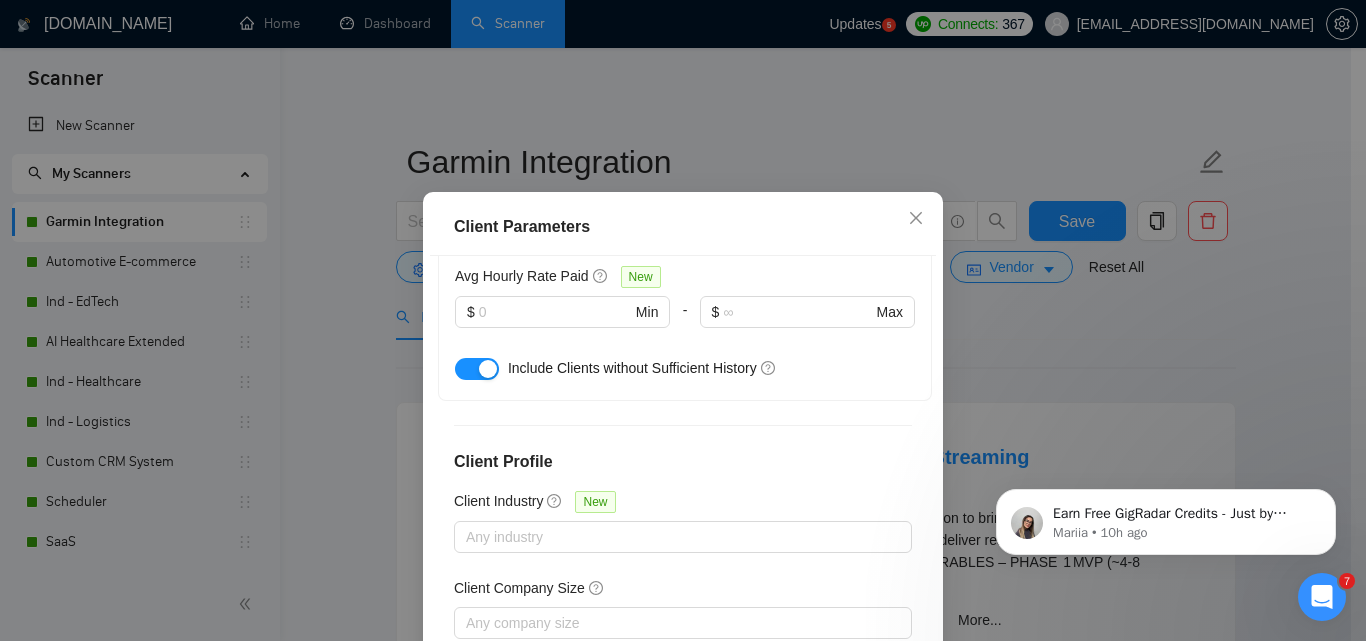scroll, scrollTop: 851, scrollLeft: 0, axis: vertical 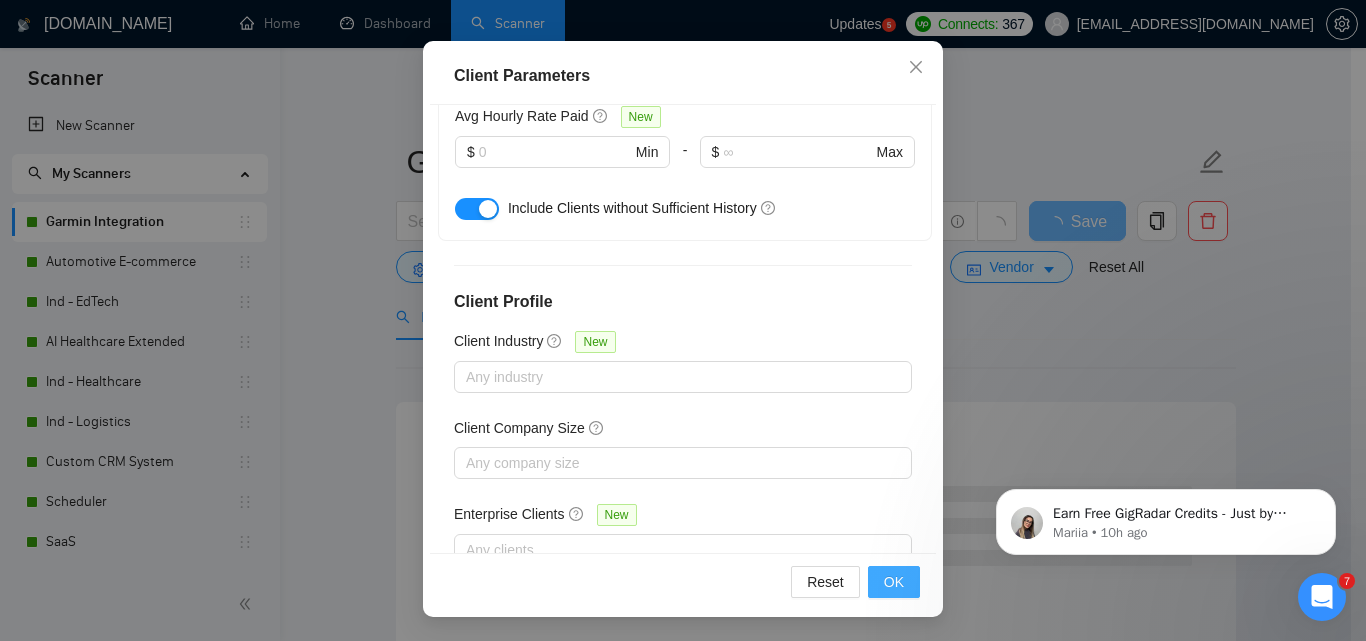 click on "OK" at bounding box center (894, 582) 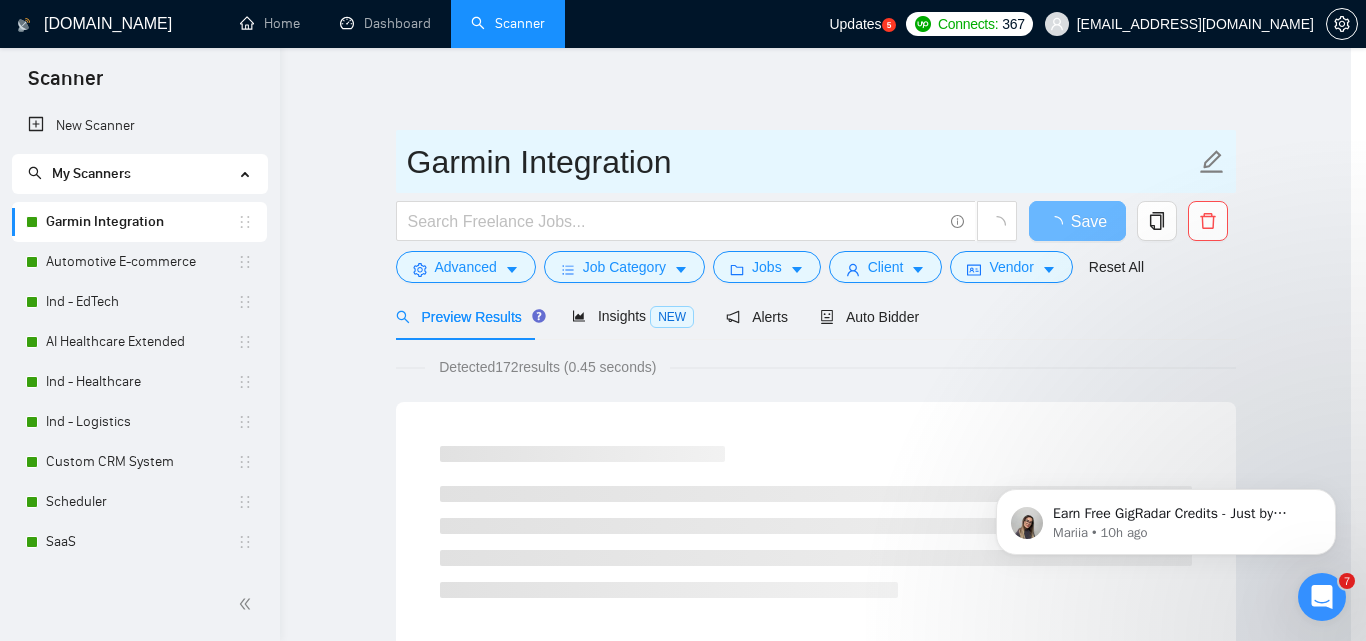scroll, scrollTop: 80, scrollLeft: 0, axis: vertical 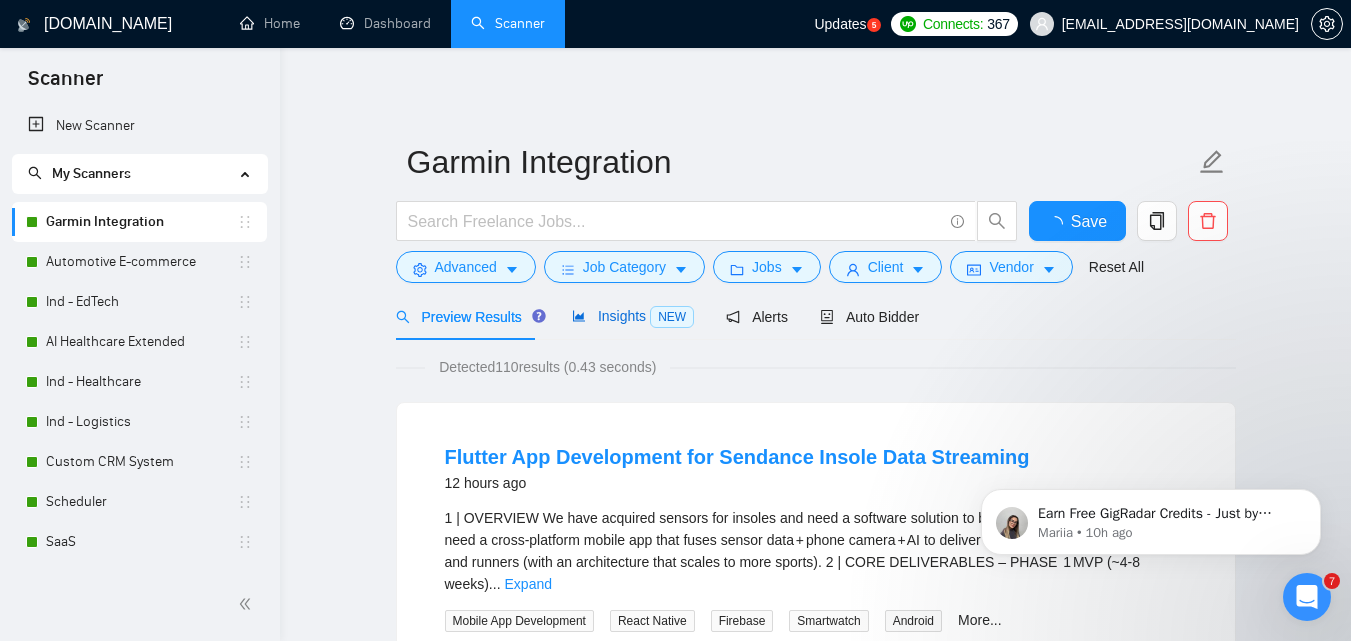 click on "Insights NEW" at bounding box center [633, 316] 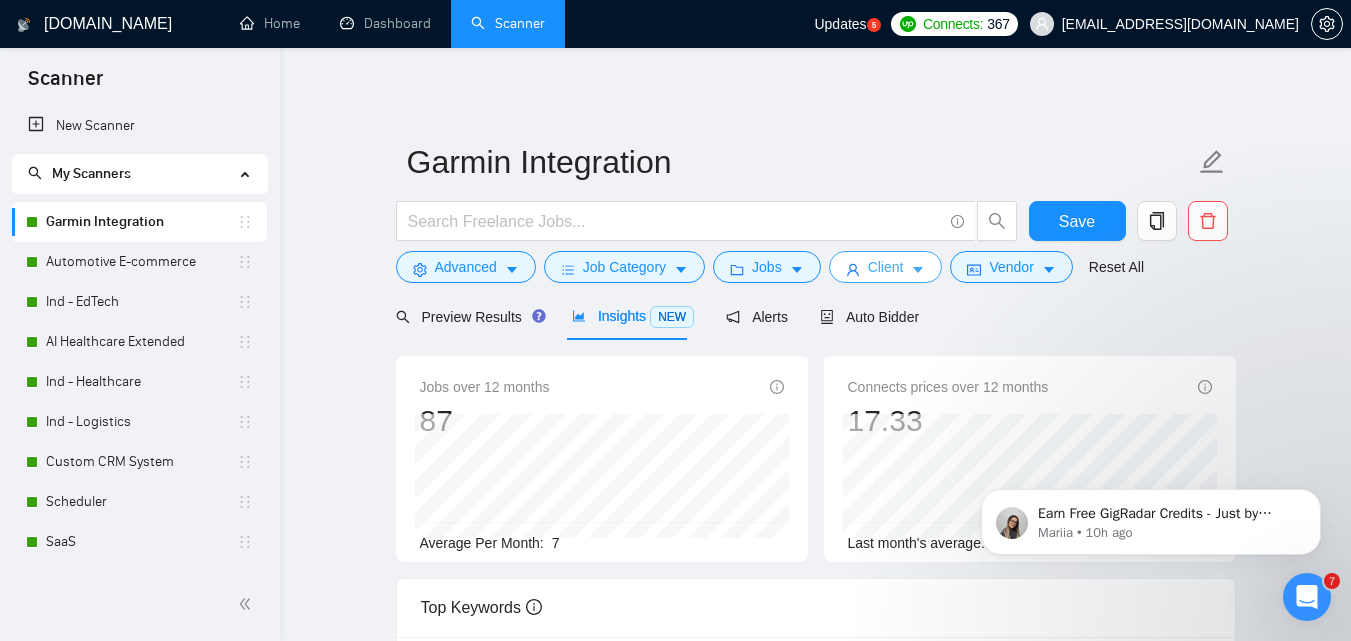 click on "Client" at bounding box center (886, 267) 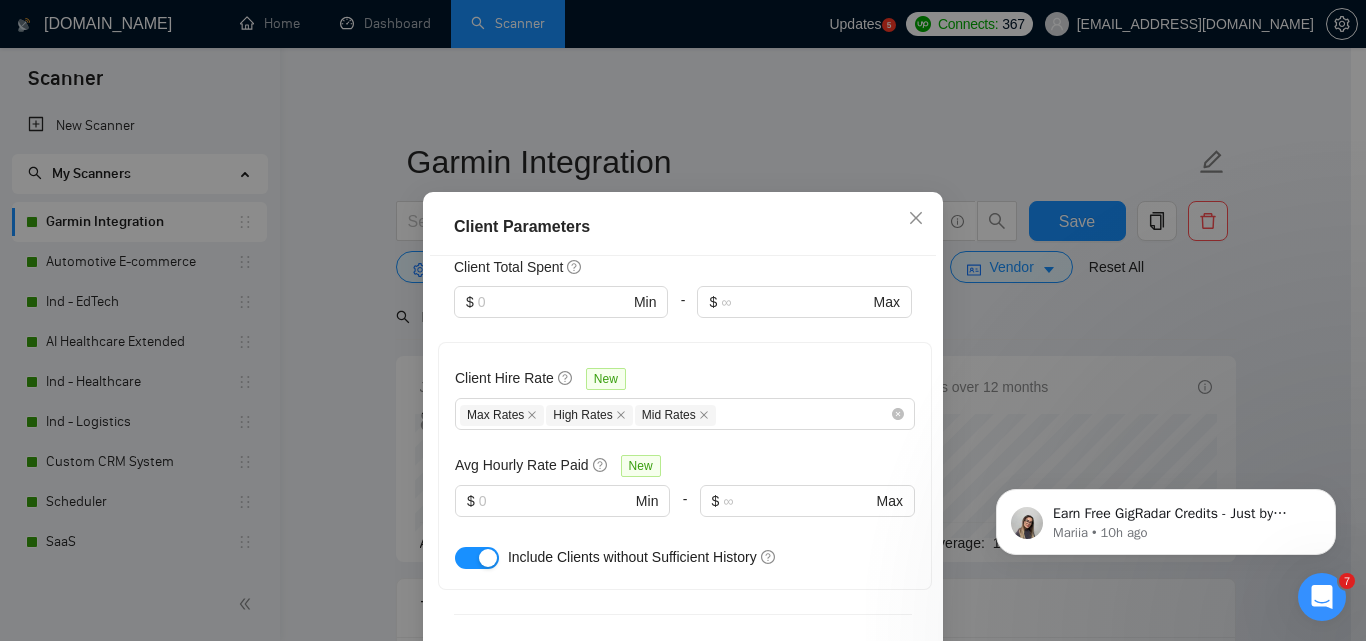 scroll, scrollTop: 700, scrollLeft: 0, axis: vertical 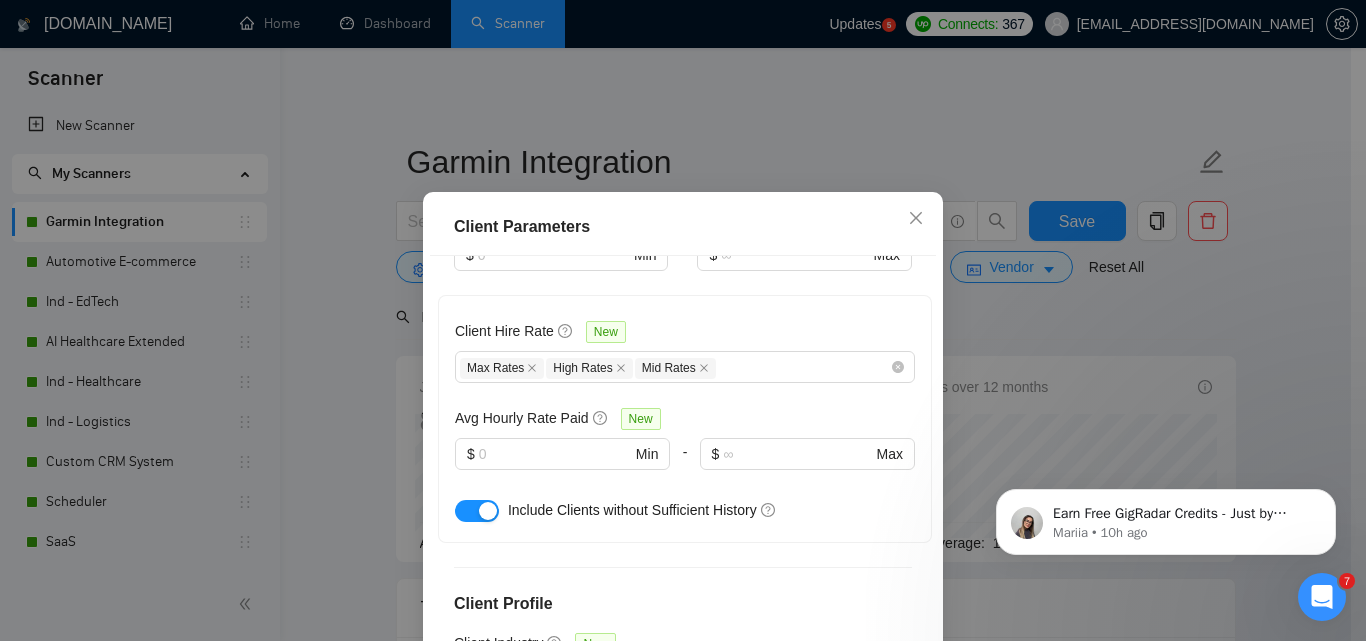 click at bounding box center (488, 511) 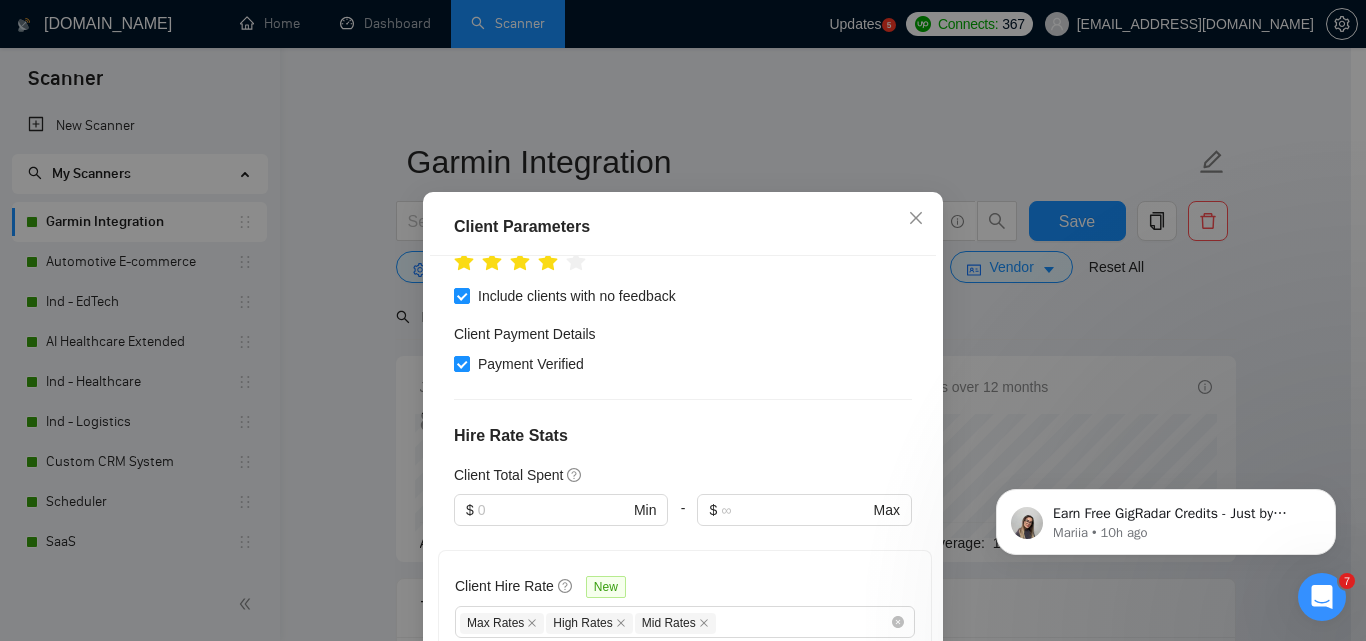 scroll, scrollTop: 400, scrollLeft: 0, axis: vertical 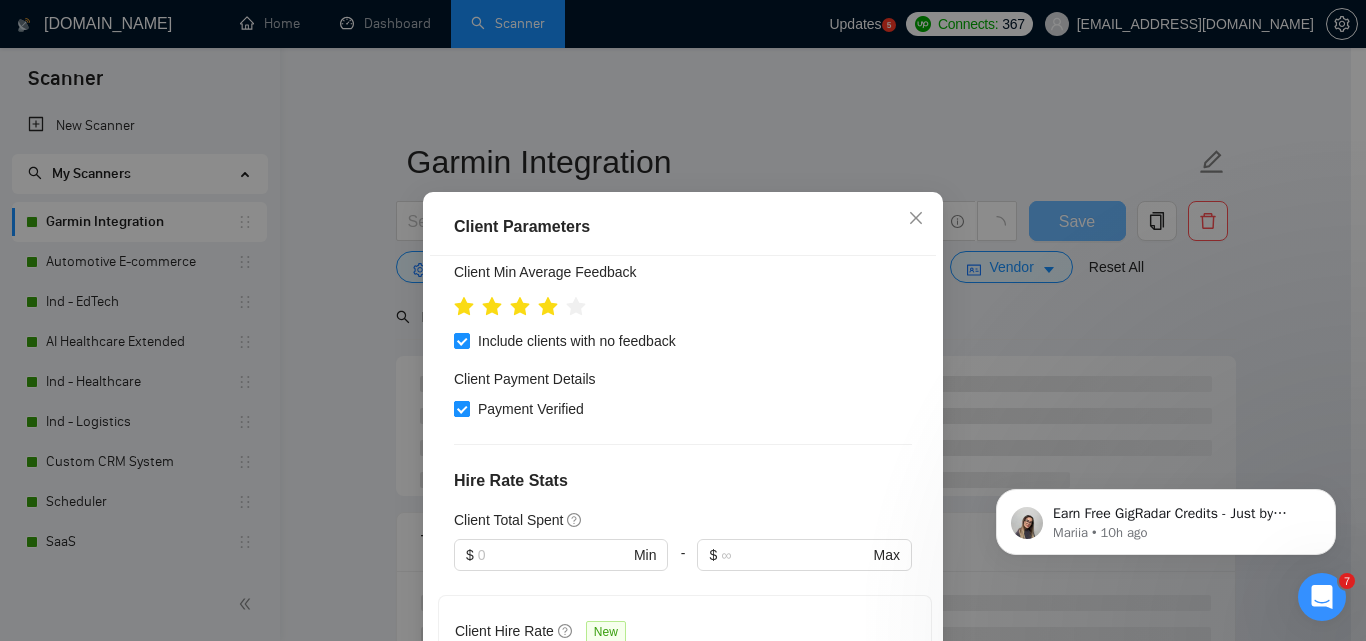 click on "Payment Verified" at bounding box center (531, 409) 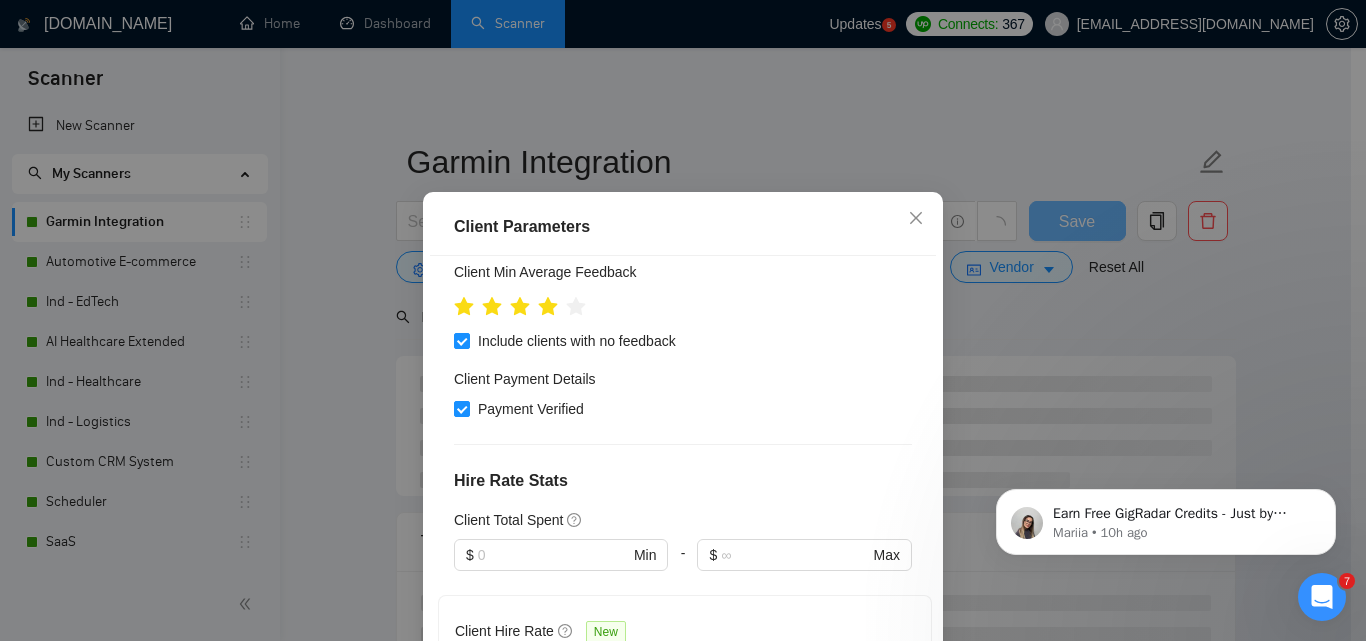 checkbox on "false" 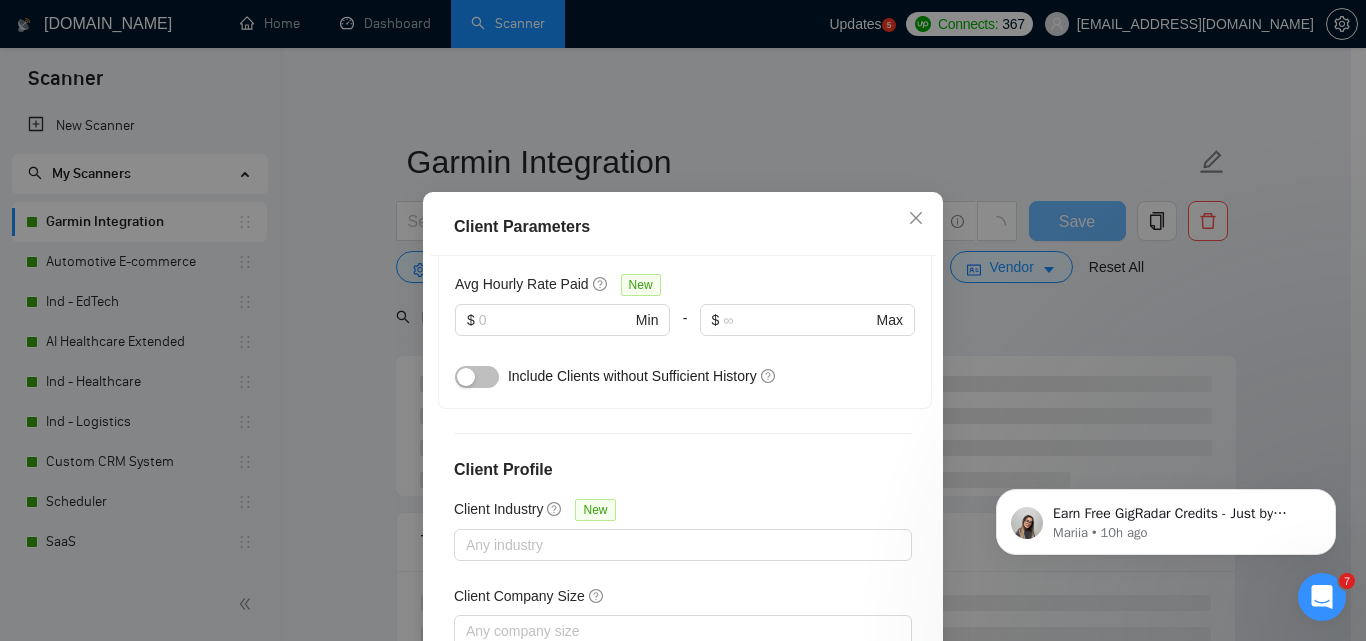 scroll, scrollTop: 851, scrollLeft: 0, axis: vertical 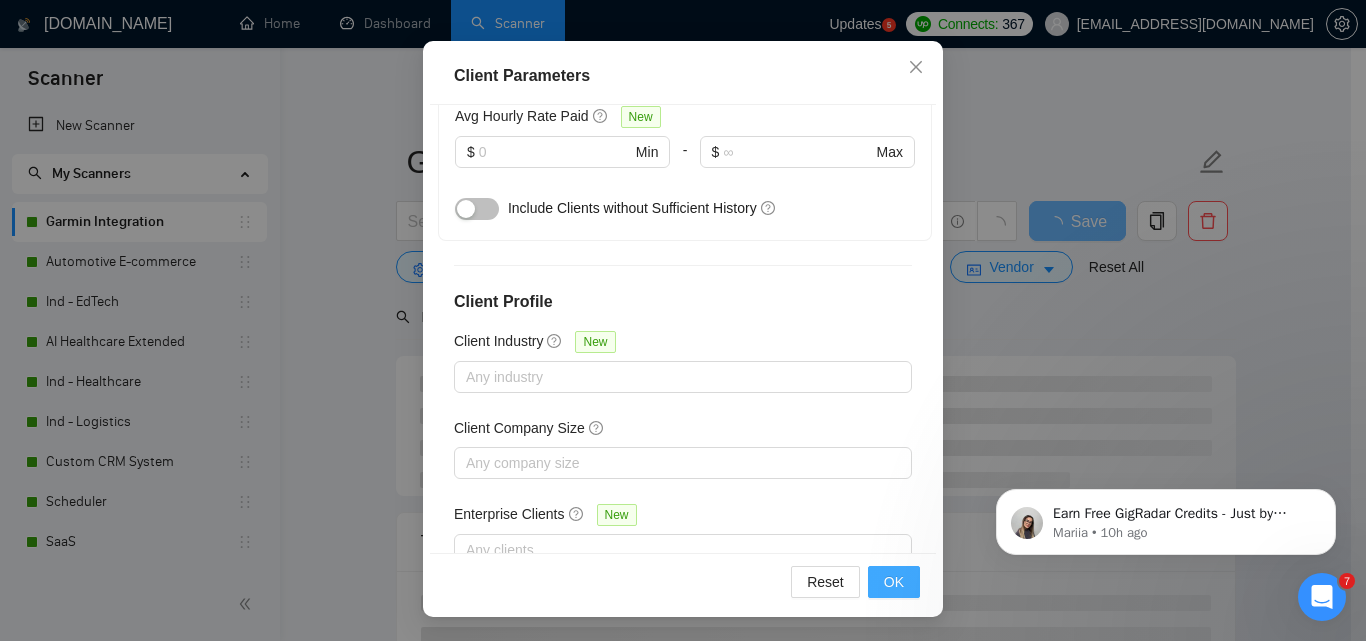 click on "OK" at bounding box center (894, 582) 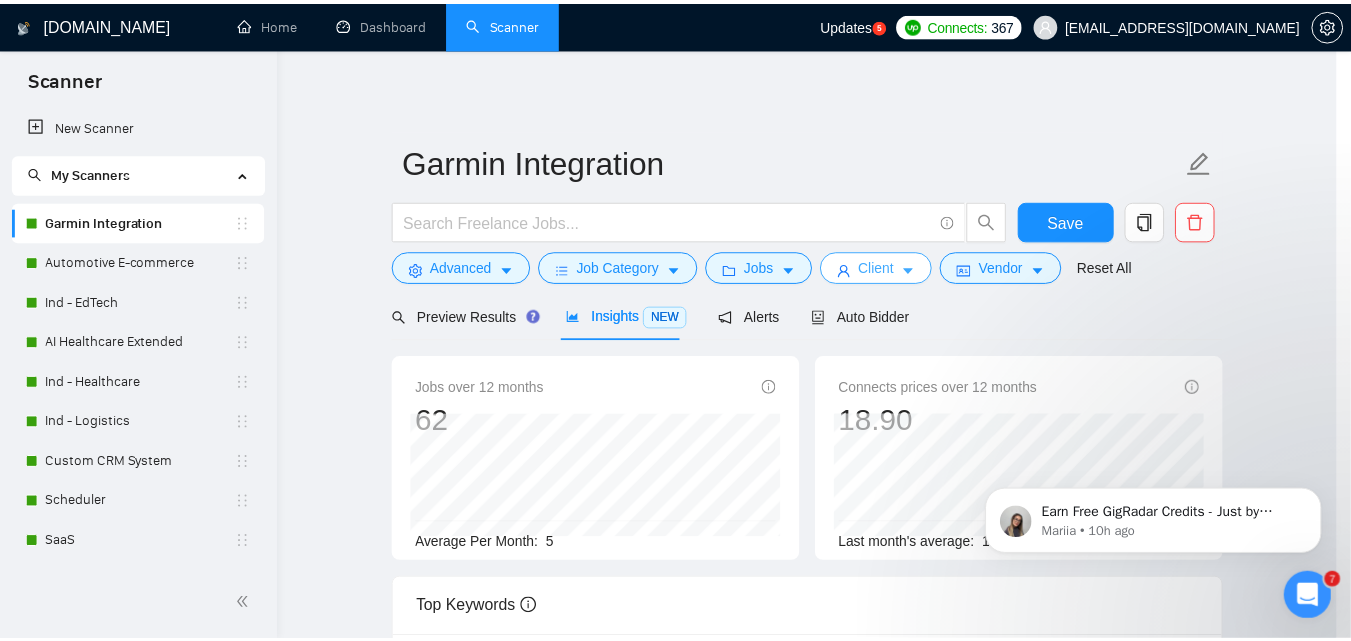scroll, scrollTop: 0, scrollLeft: 0, axis: both 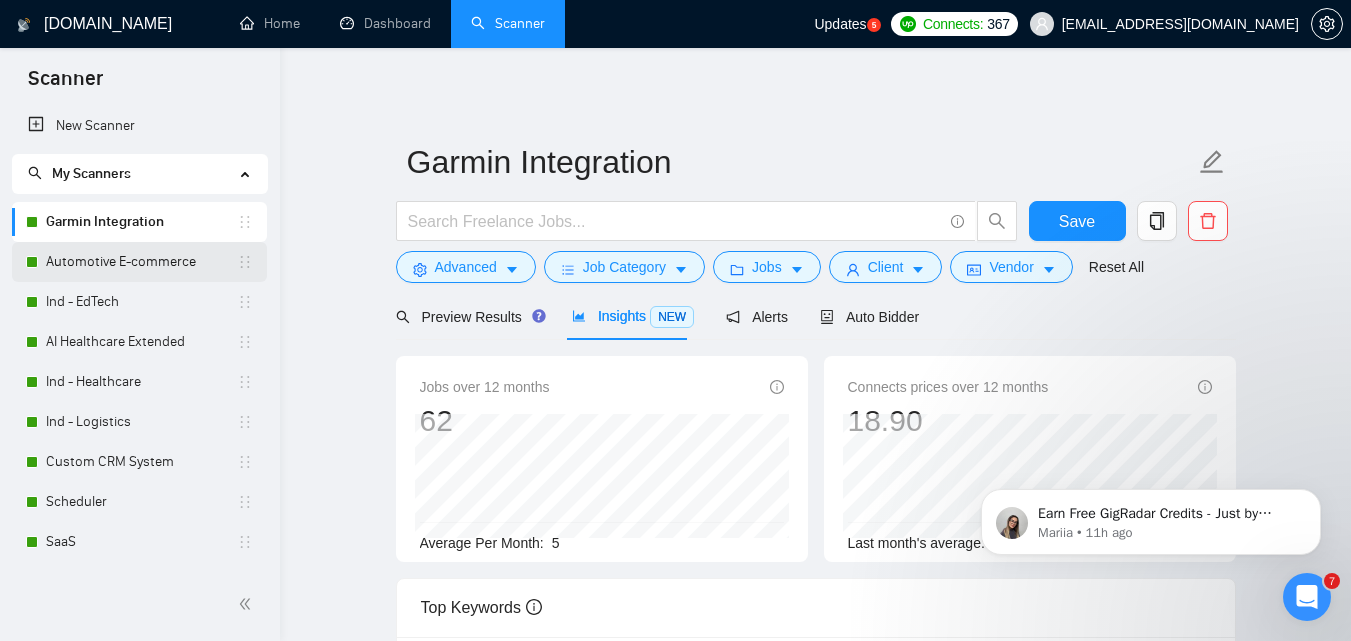 click on "Automotive E-commerce" at bounding box center (141, 262) 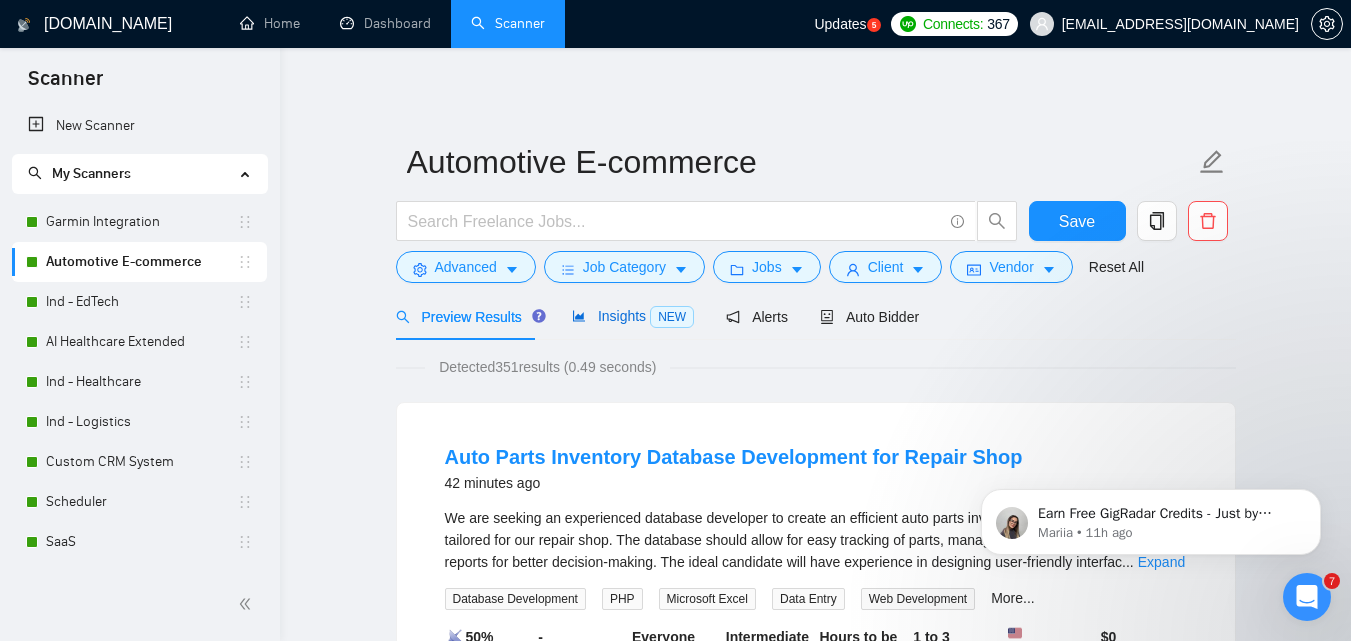 click on "Insights NEW" at bounding box center [633, 316] 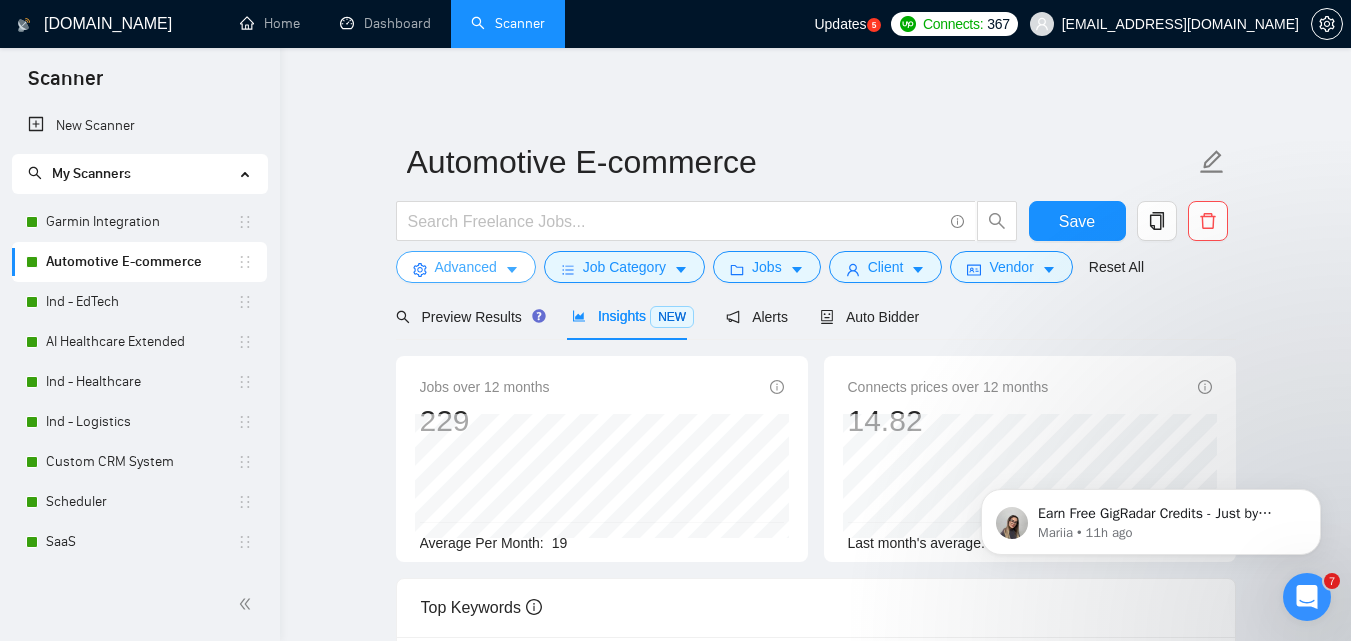 click on "Advanced" at bounding box center (466, 267) 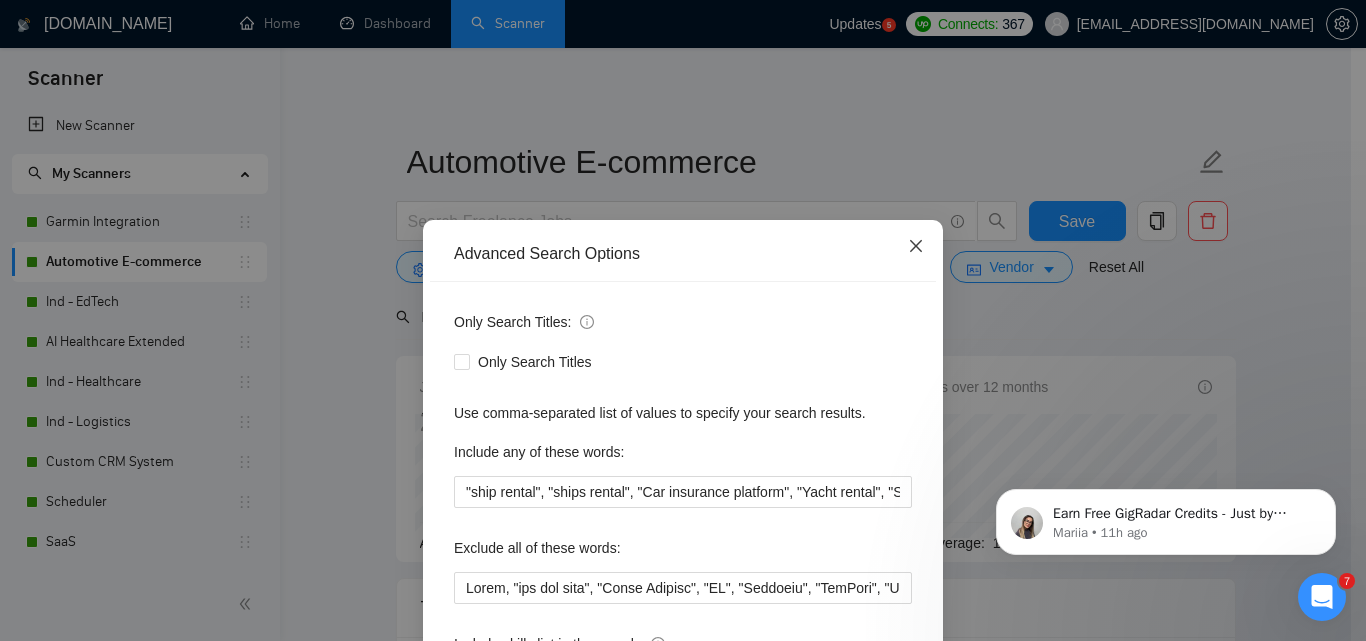 click 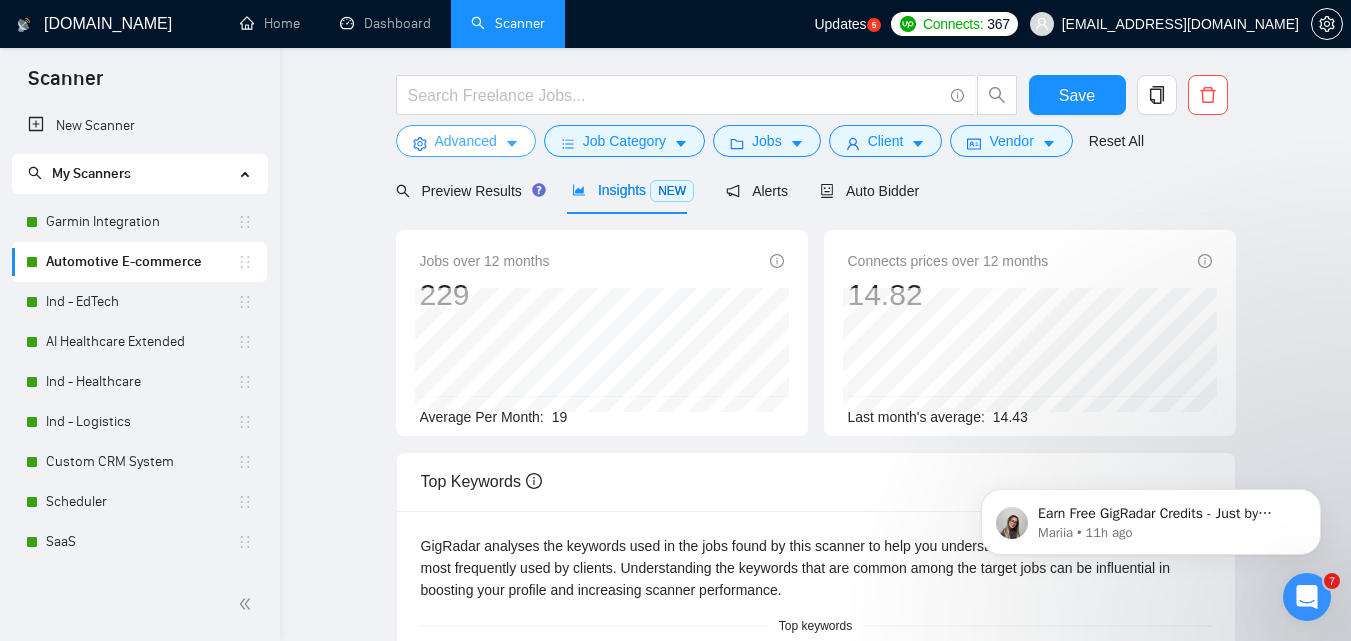 scroll, scrollTop: 0, scrollLeft: 0, axis: both 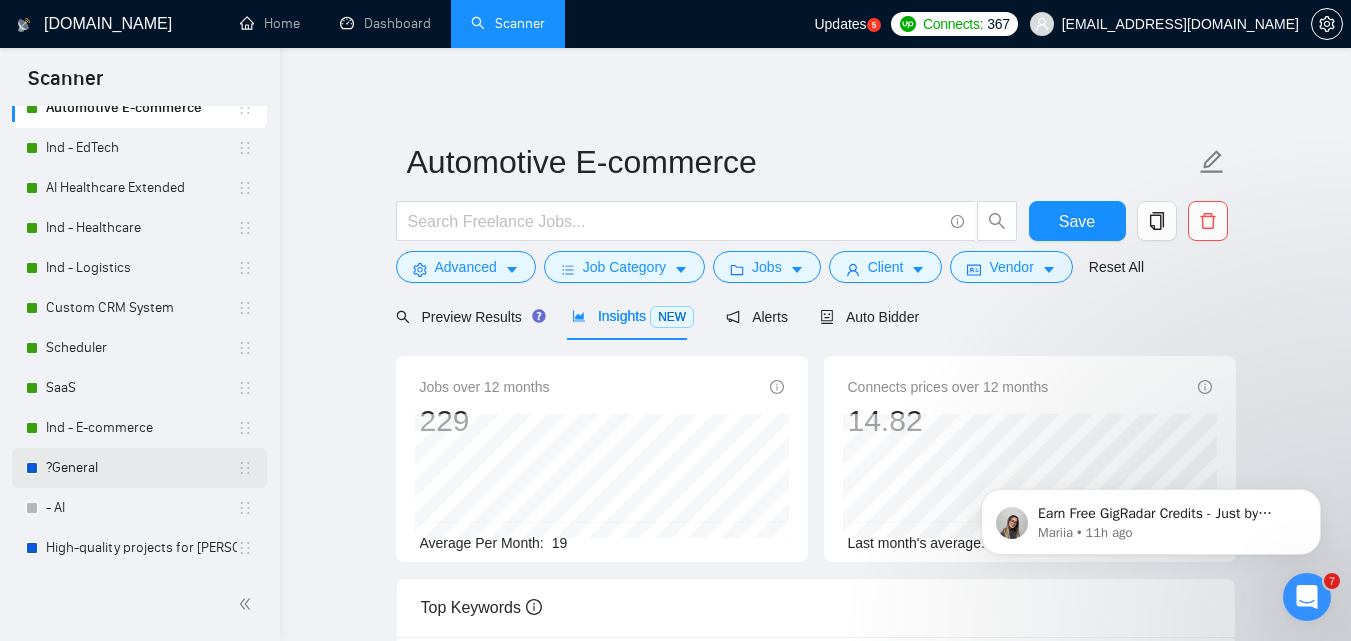 click on "?General" at bounding box center [141, 468] 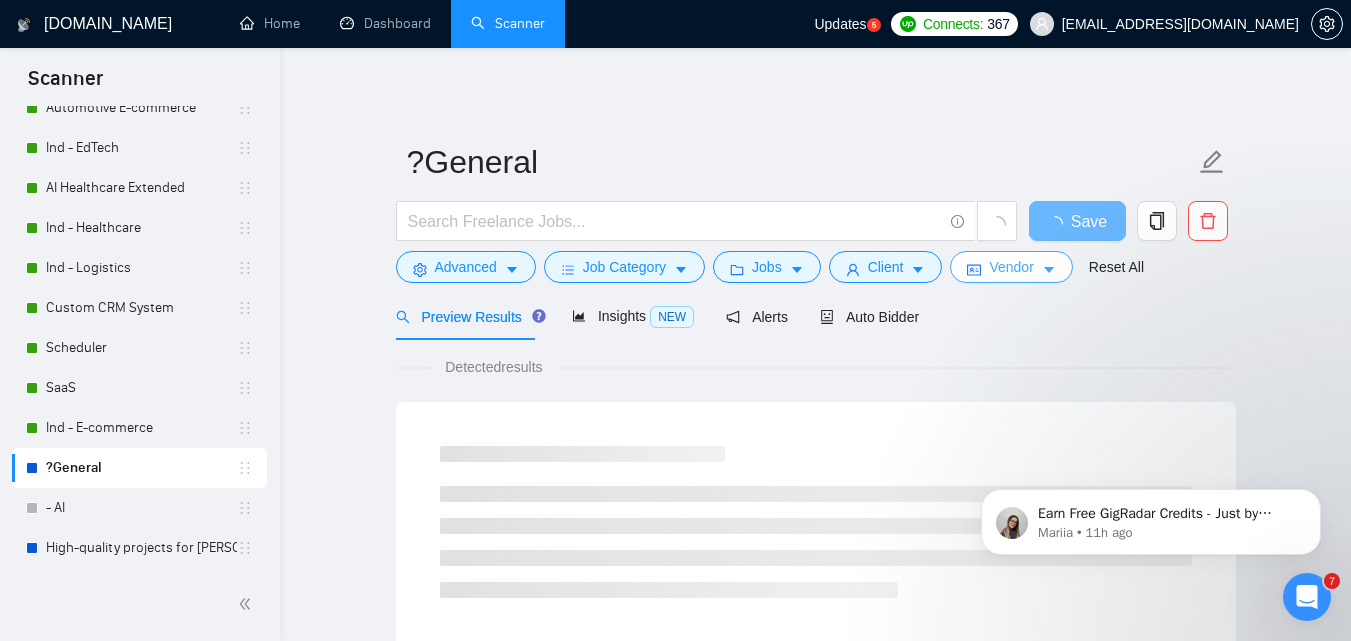 click on "Vendor" at bounding box center (1011, 267) 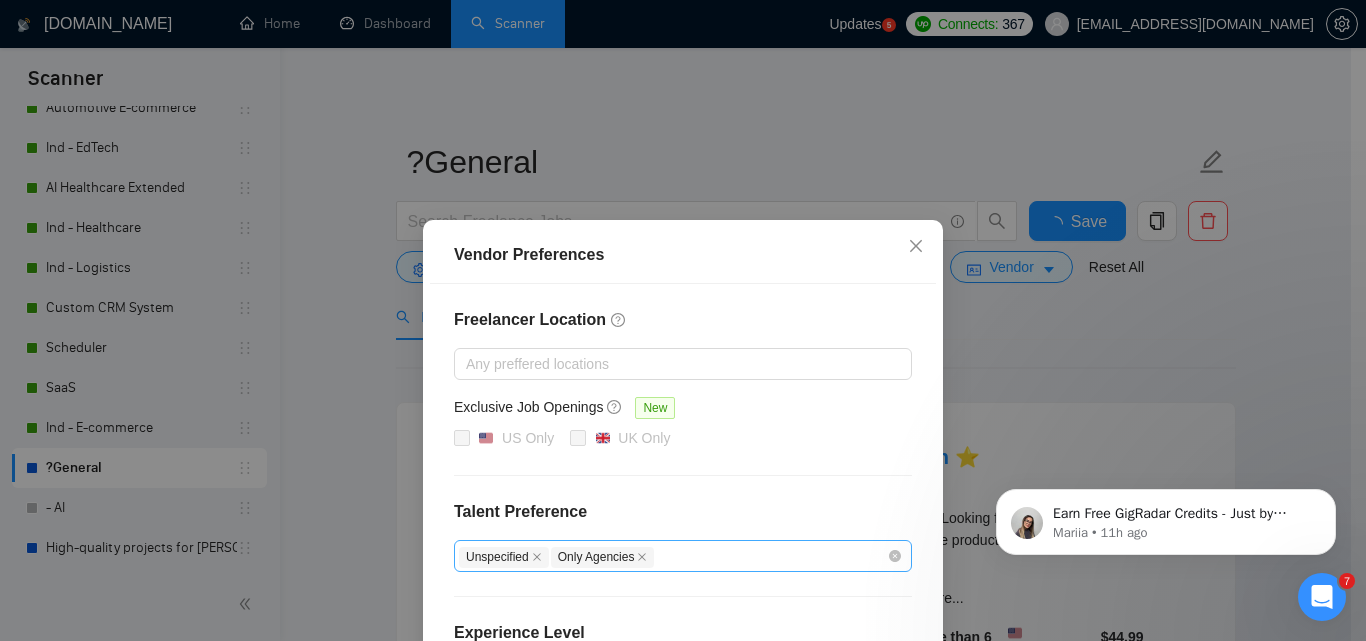 scroll, scrollTop: 184, scrollLeft: 0, axis: vertical 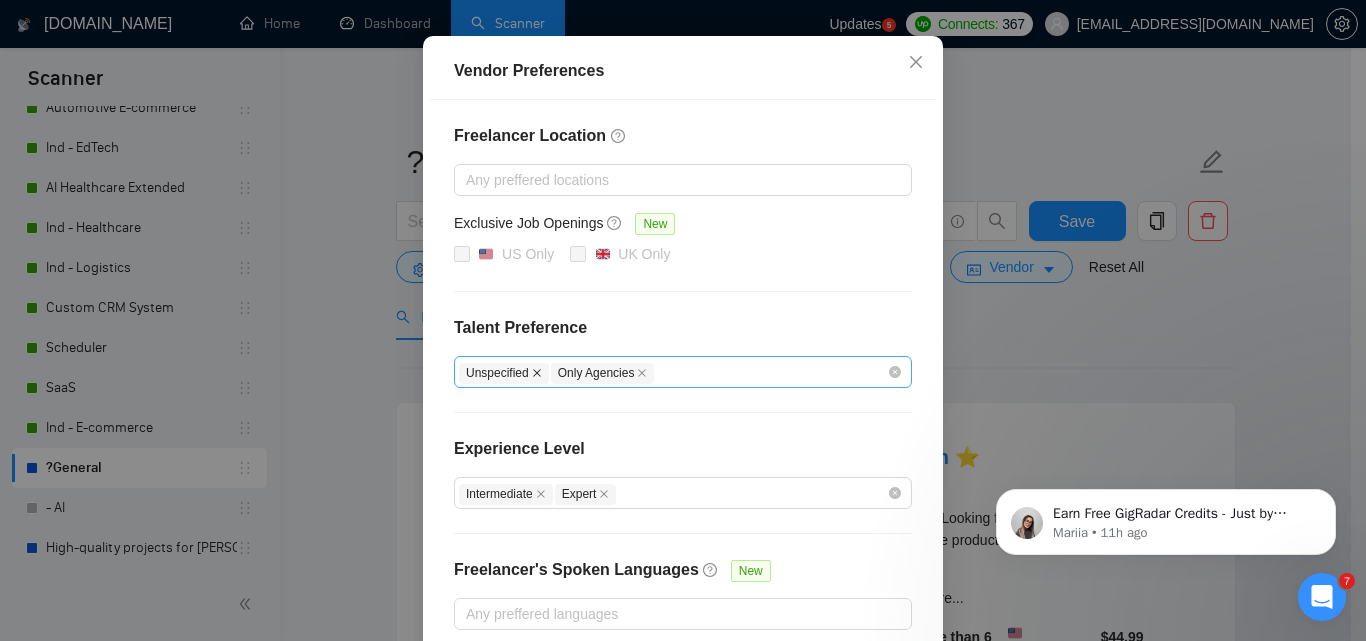 click 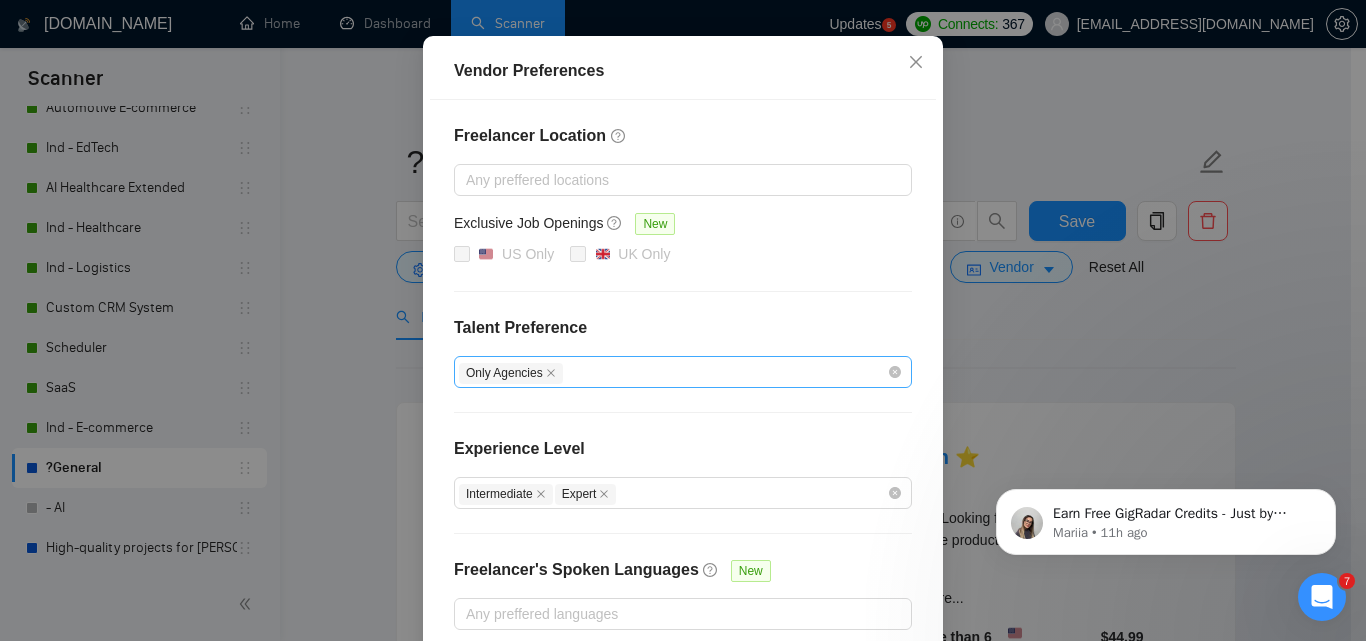 scroll, scrollTop: 284, scrollLeft: 0, axis: vertical 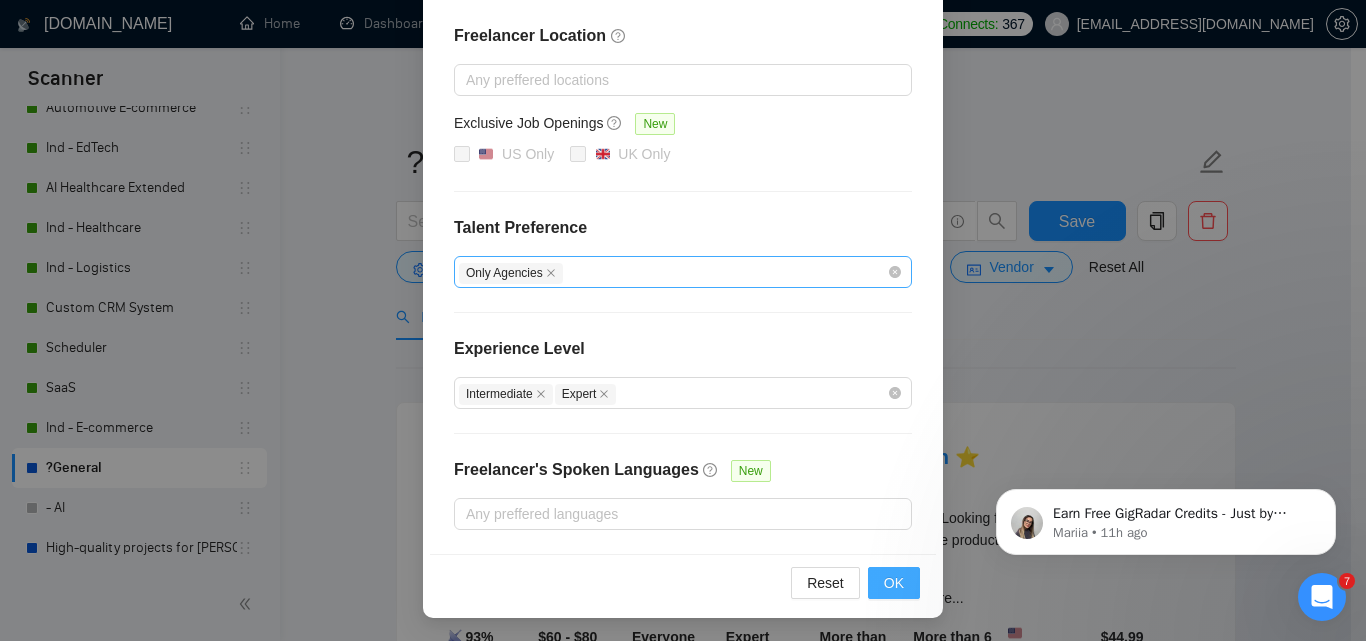 click on "OK" at bounding box center [894, 583] 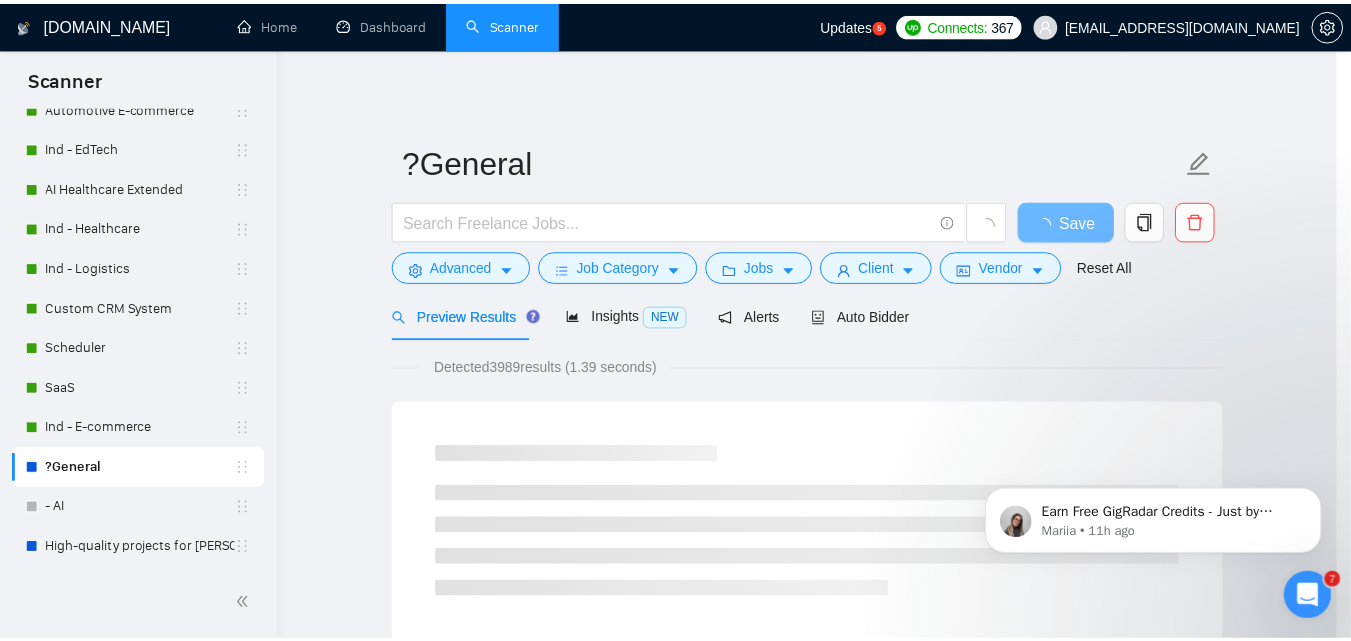 scroll, scrollTop: 184, scrollLeft: 0, axis: vertical 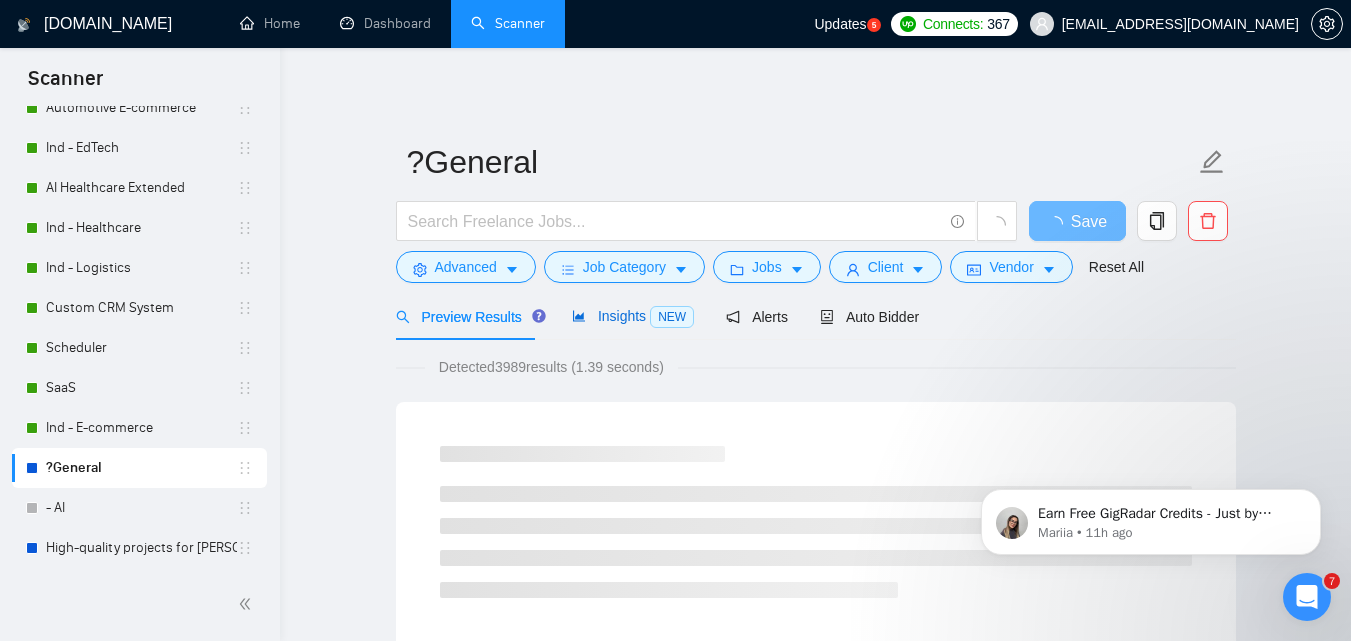 click on "Insights NEW" at bounding box center [633, 316] 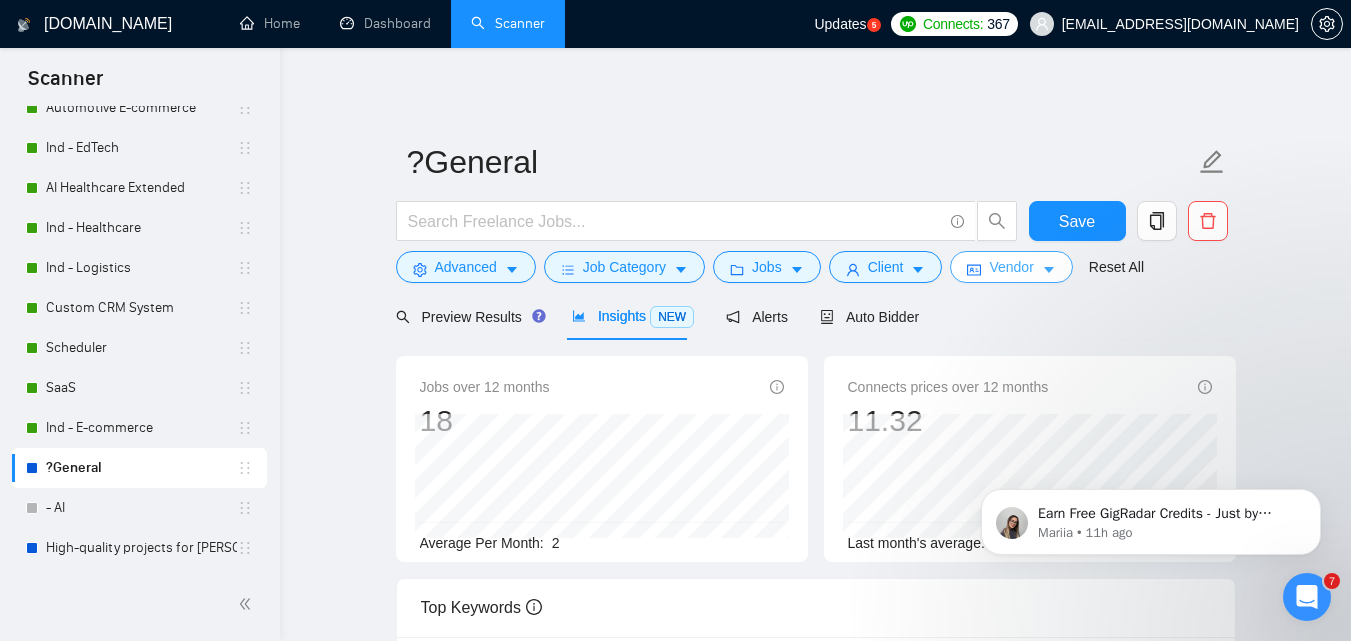 click on "Vendor" at bounding box center (1011, 267) 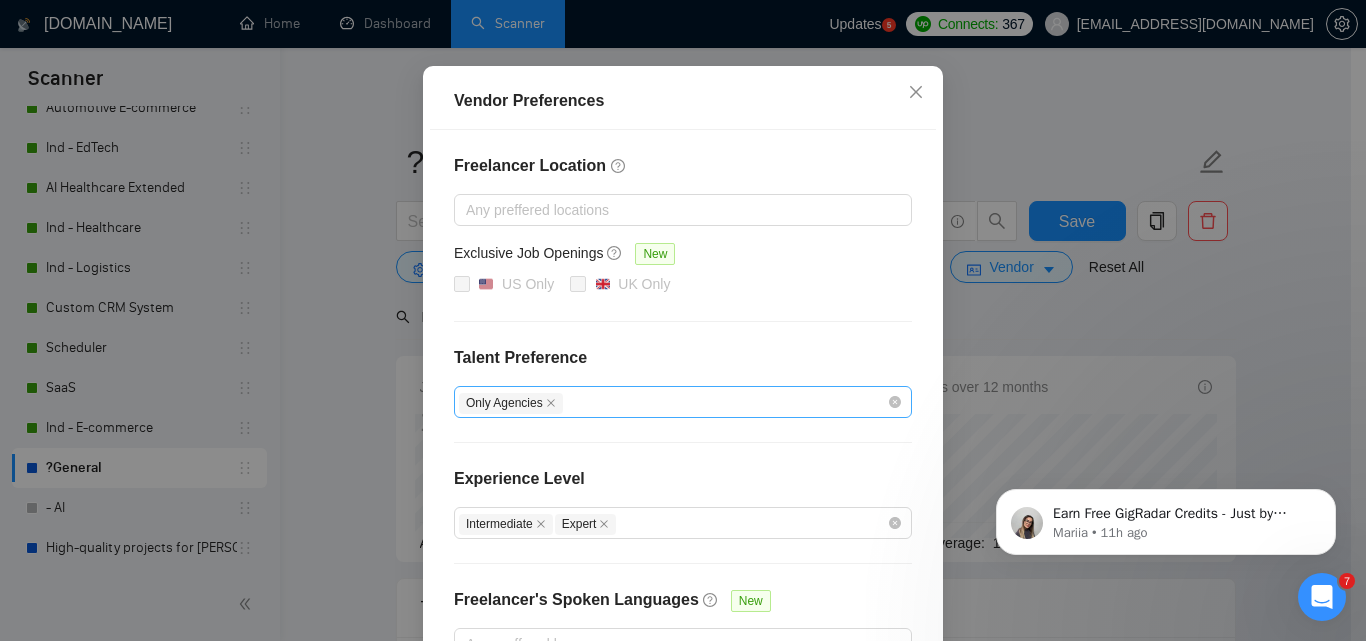 scroll, scrollTop: 284, scrollLeft: 0, axis: vertical 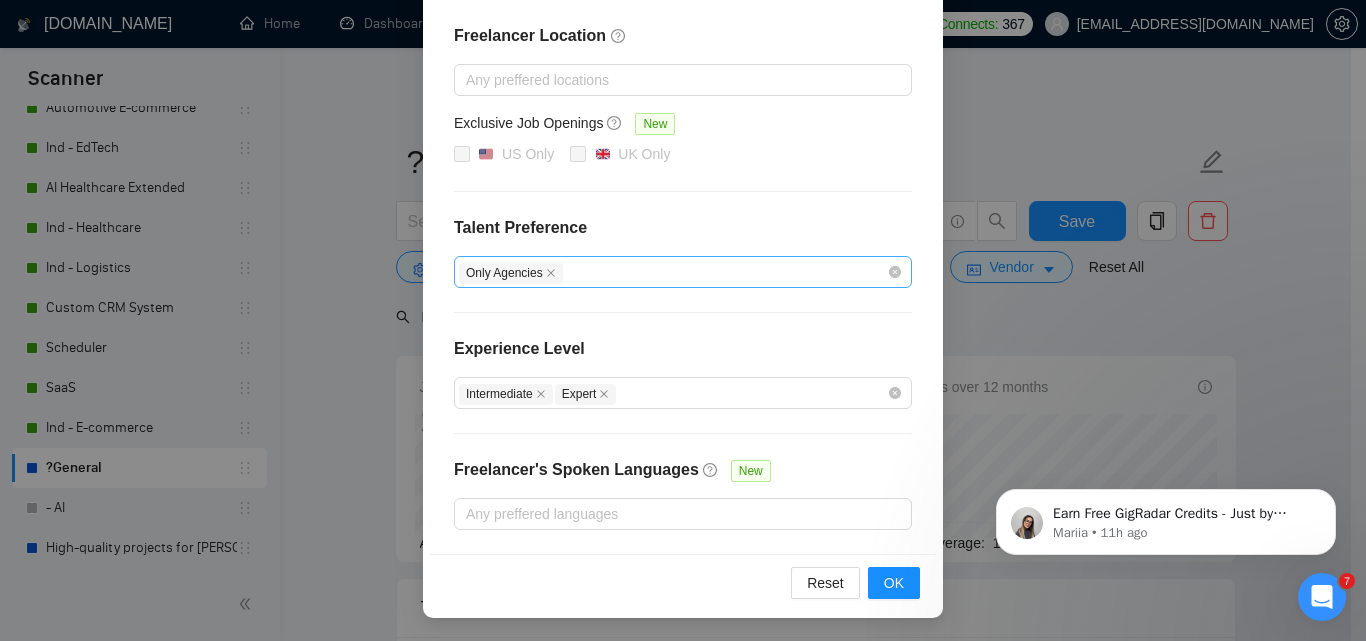 click on "Only Agencies" at bounding box center (673, 272) 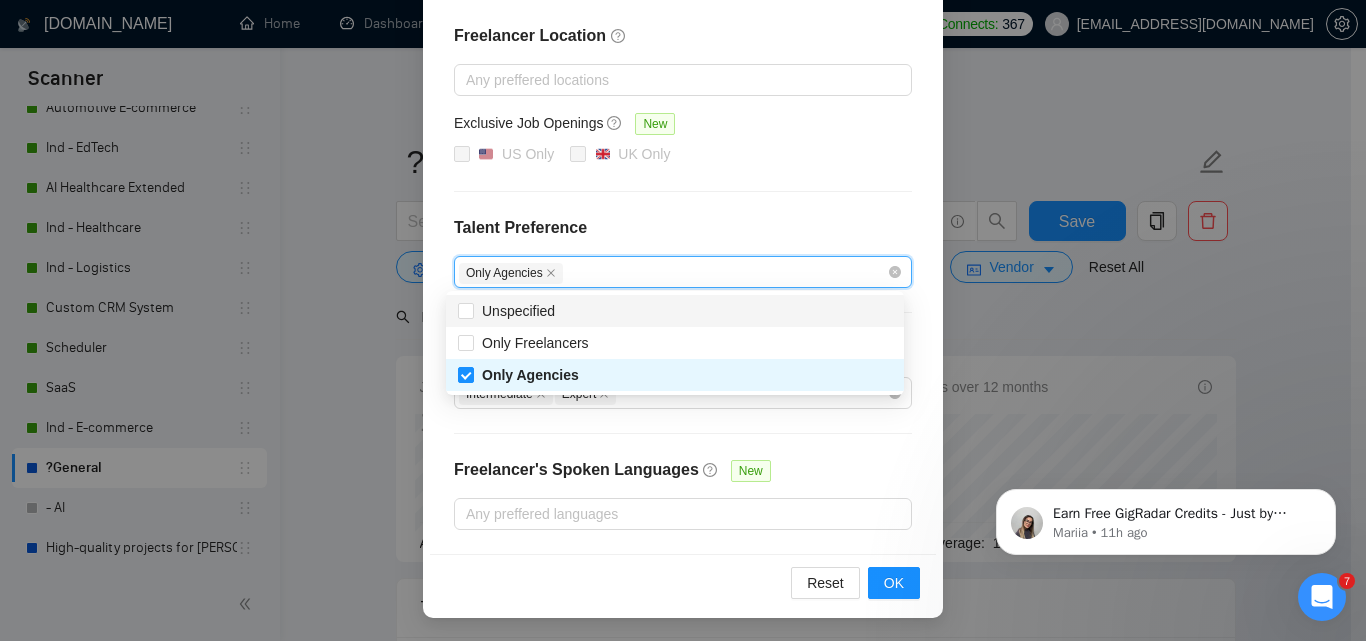 click on "Unspecified" at bounding box center (675, 311) 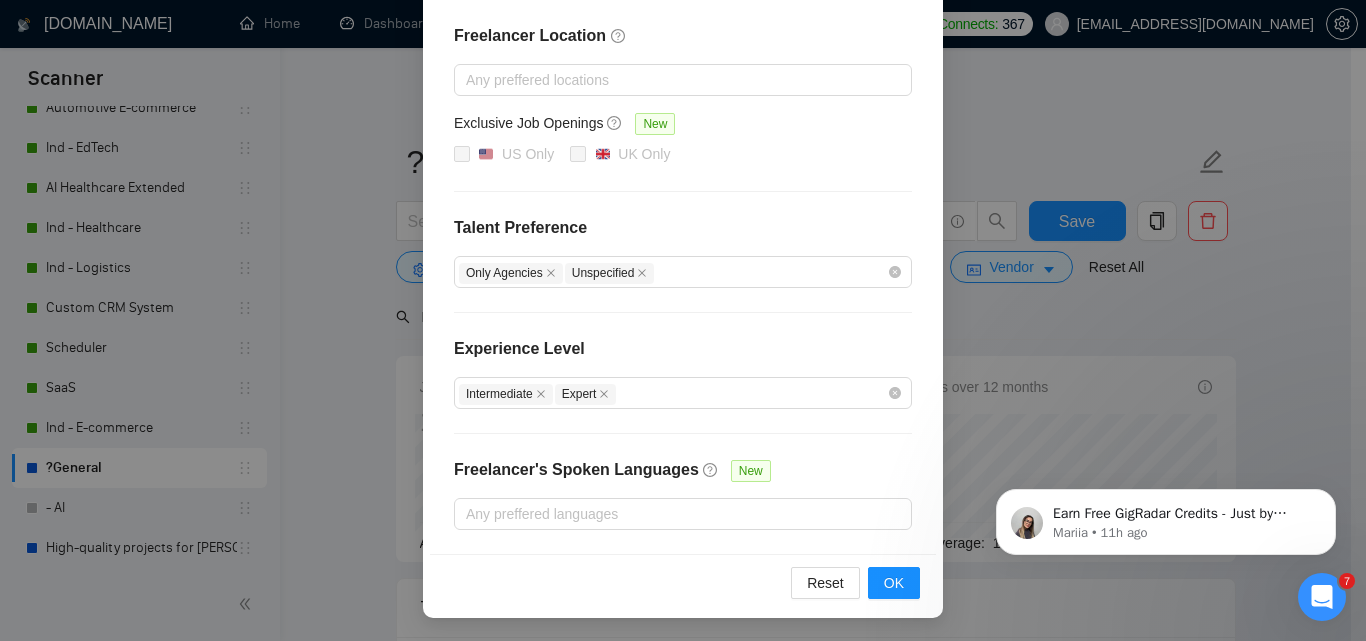 click on "Talent Preference" at bounding box center (683, 228) 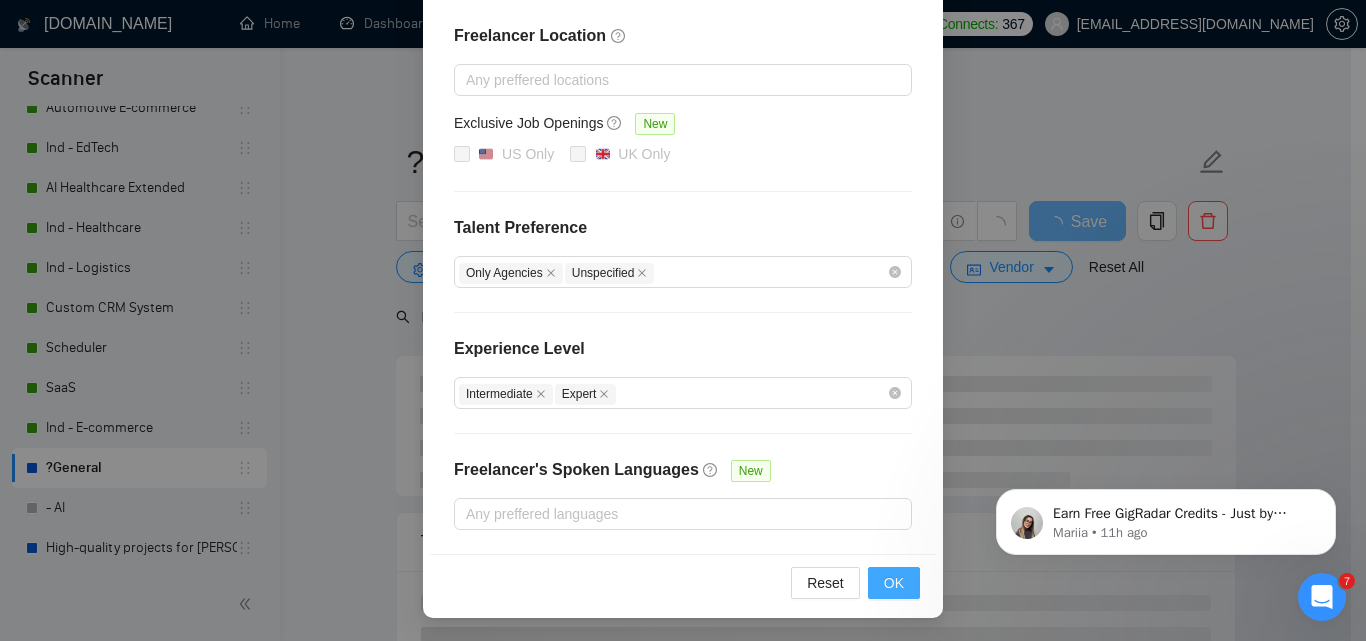 click on "OK" at bounding box center [894, 583] 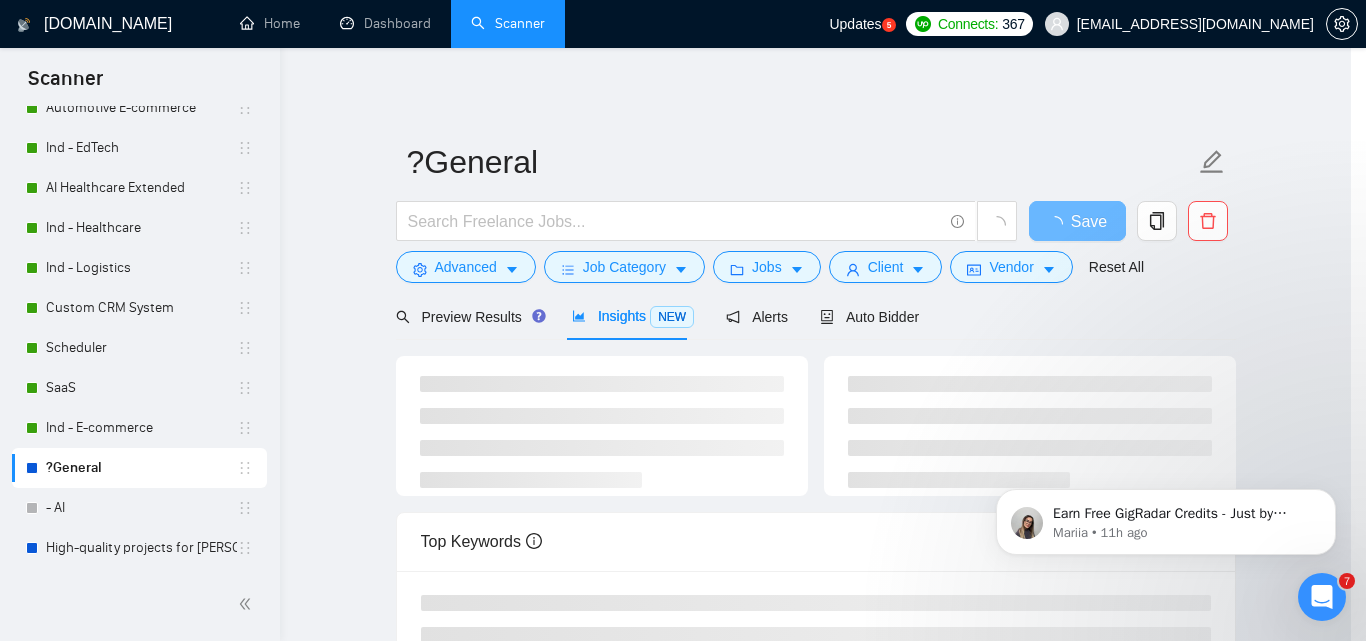 scroll, scrollTop: 184, scrollLeft: 0, axis: vertical 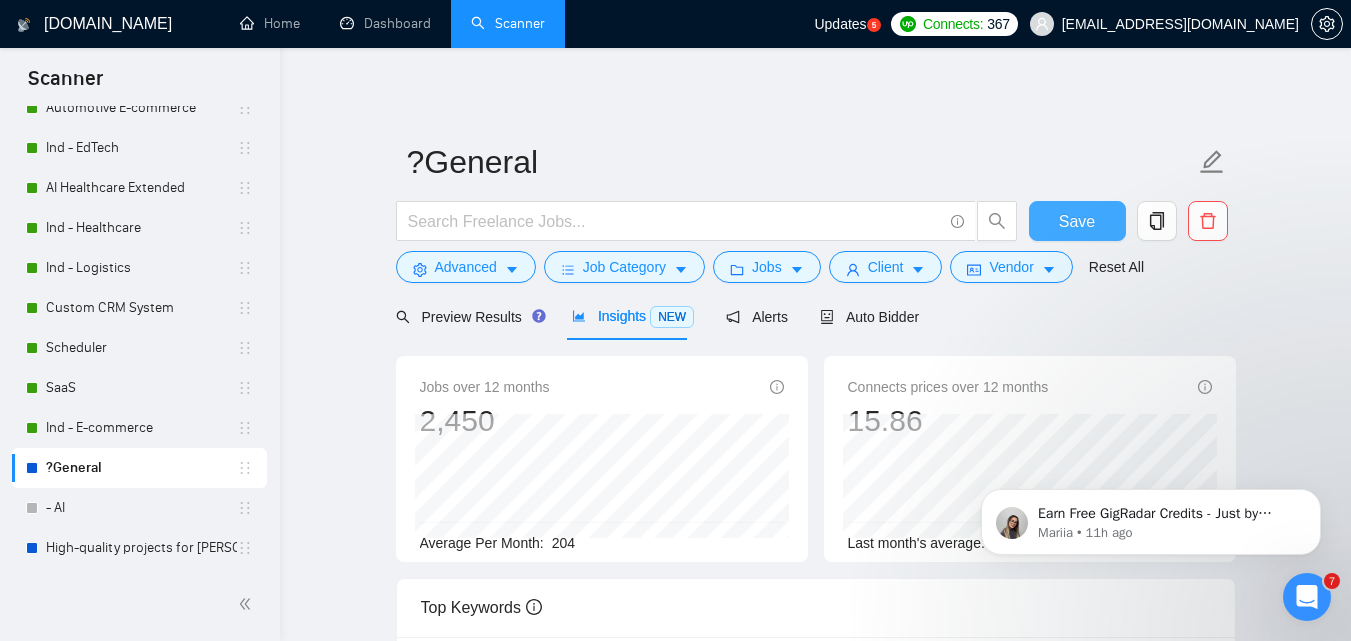 click on "Save" at bounding box center (1077, 221) 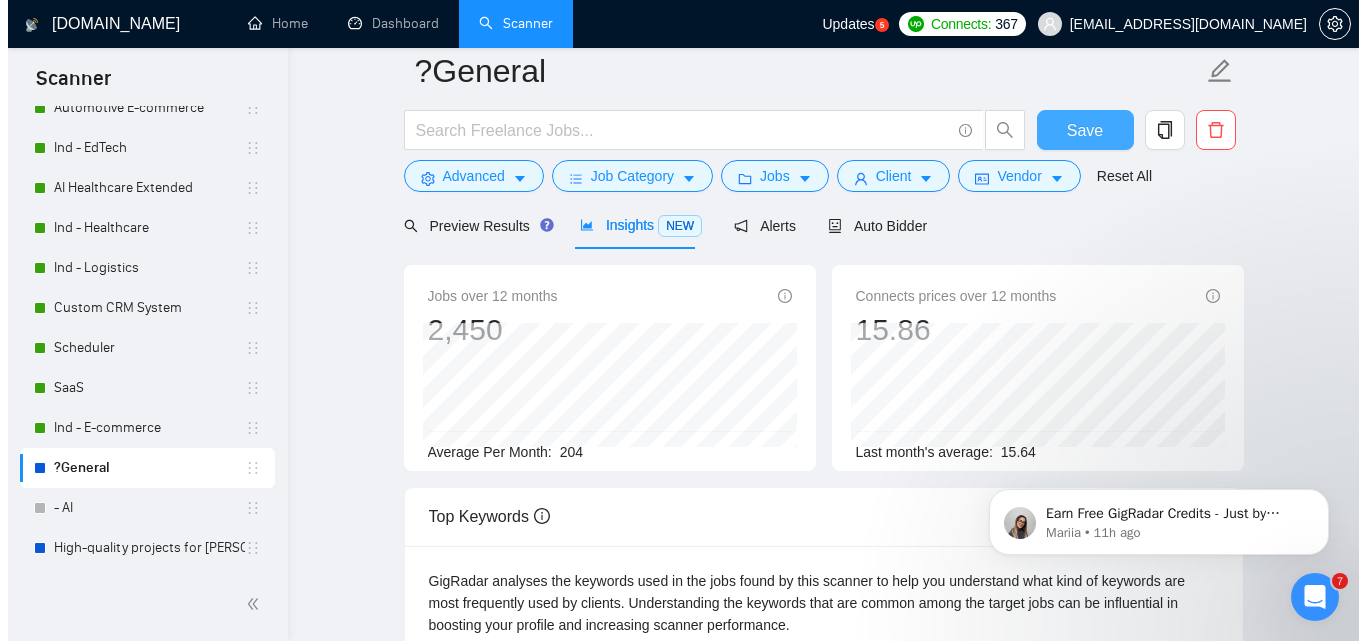 scroll, scrollTop: 0, scrollLeft: 0, axis: both 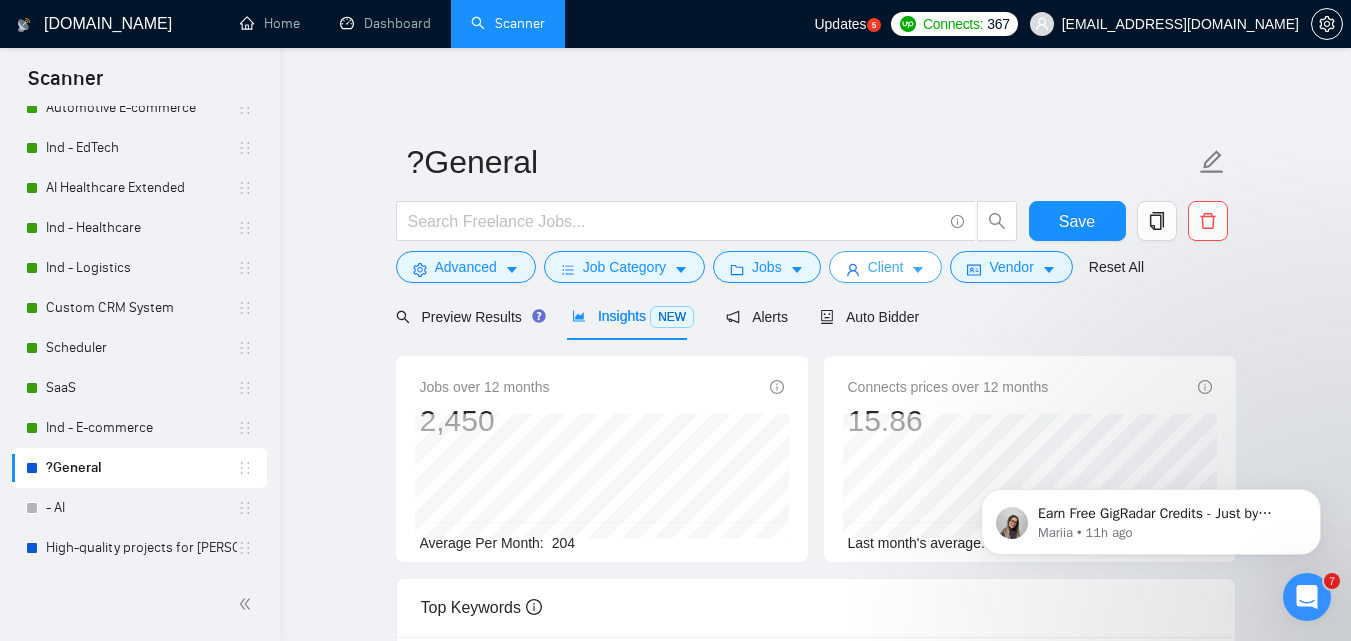 click on "Client" at bounding box center [886, 267] 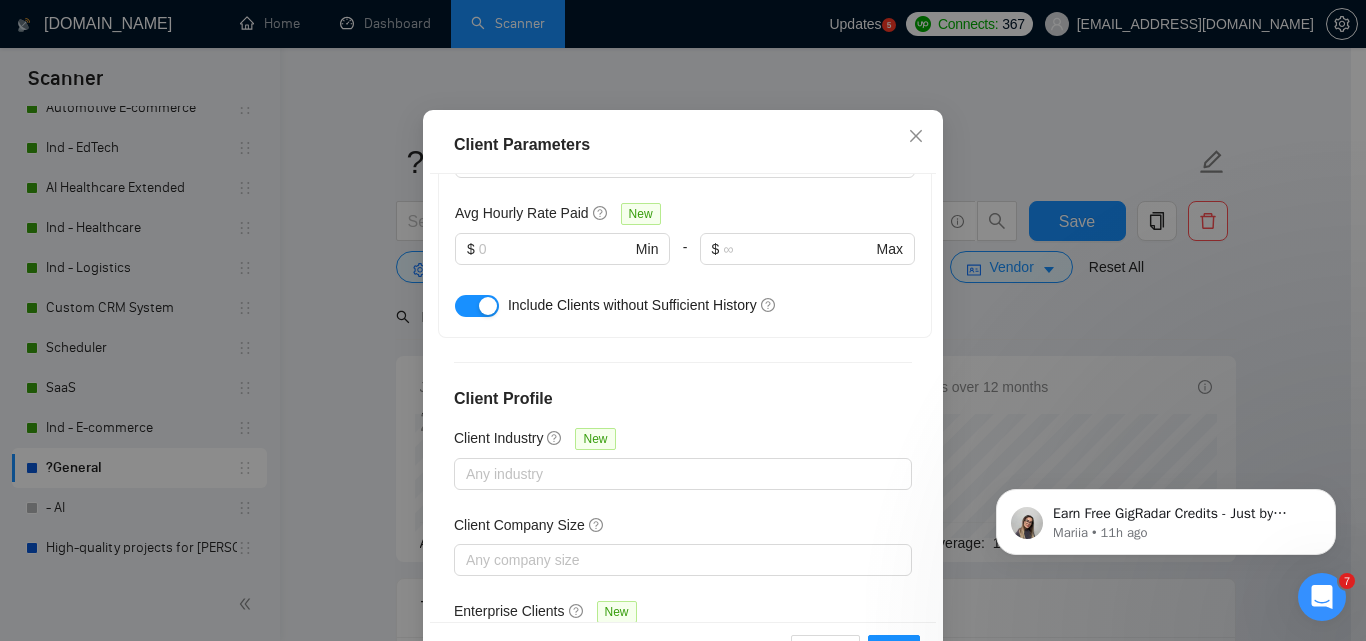 scroll, scrollTop: 0, scrollLeft: 0, axis: both 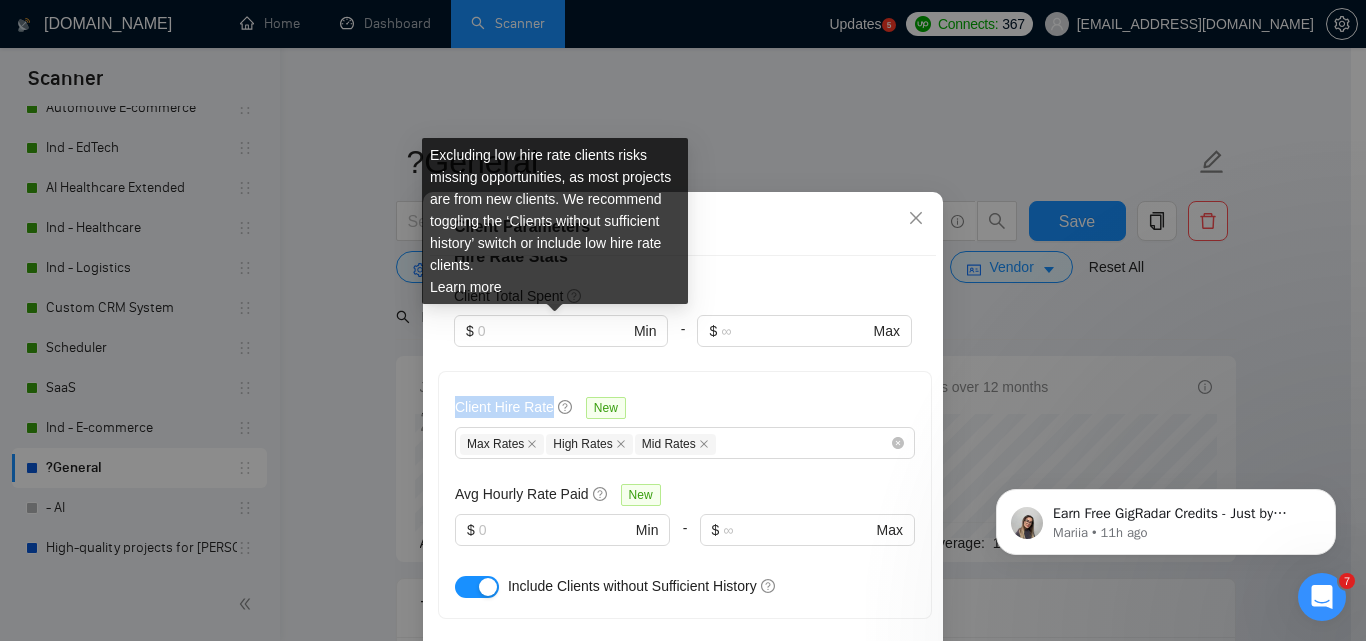 drag, startPoint x: 432, startPoint y: 318, endPoint x: 547, endPoint y: 326, distance: 115.27792 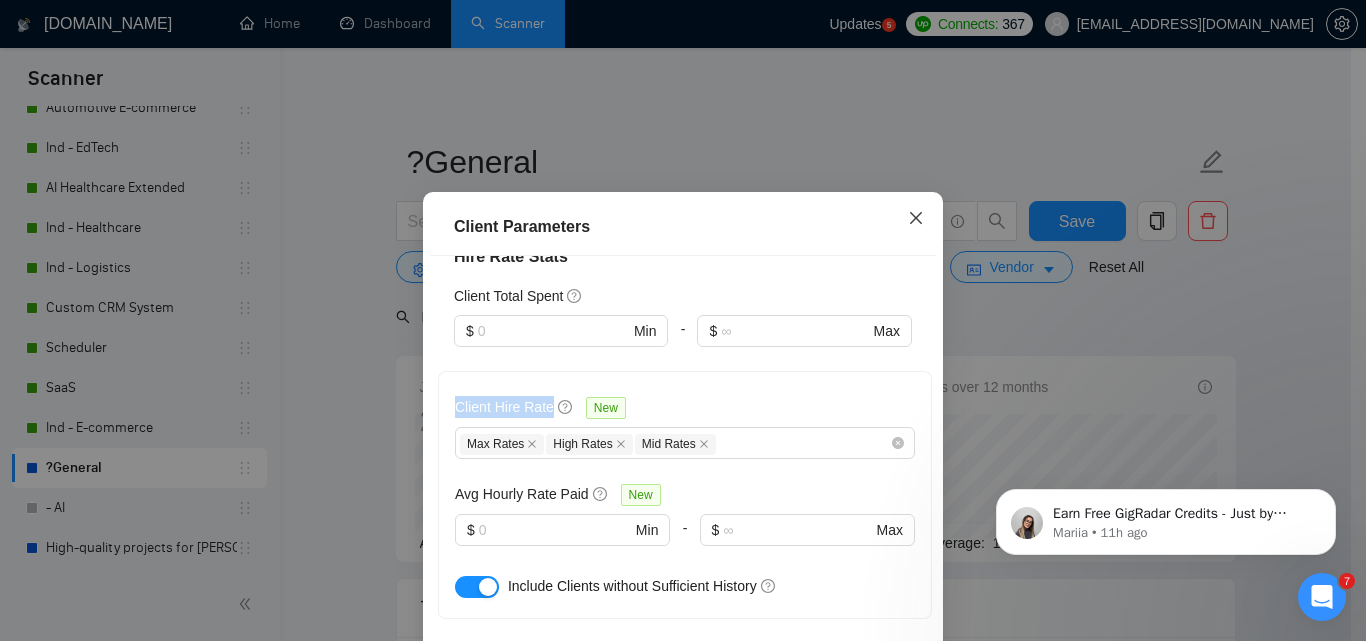 click 